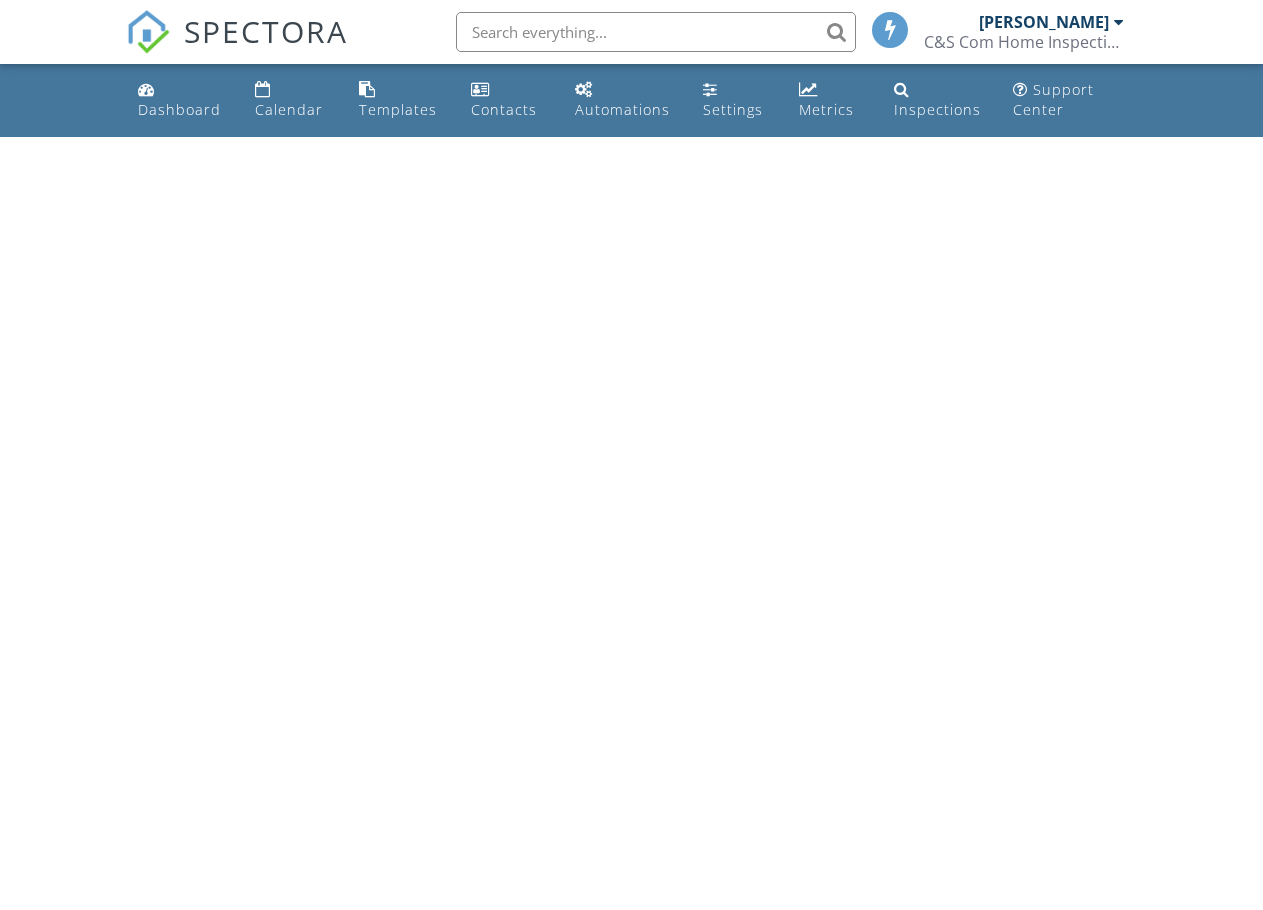 scroll, scrollTop: 0, scrollLeft: 0, axis: both 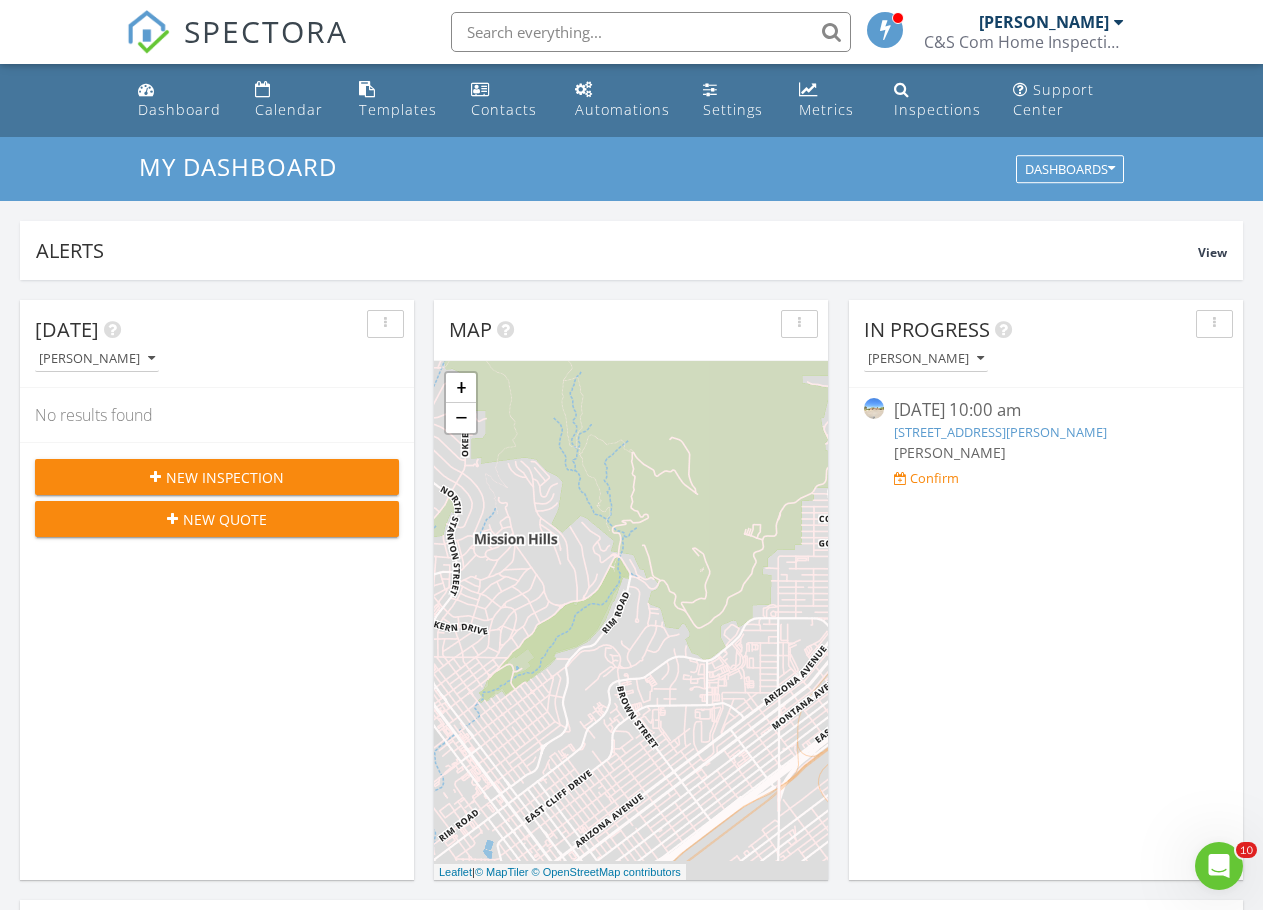 click on "New Inspection" at bounding box center [225, 477] 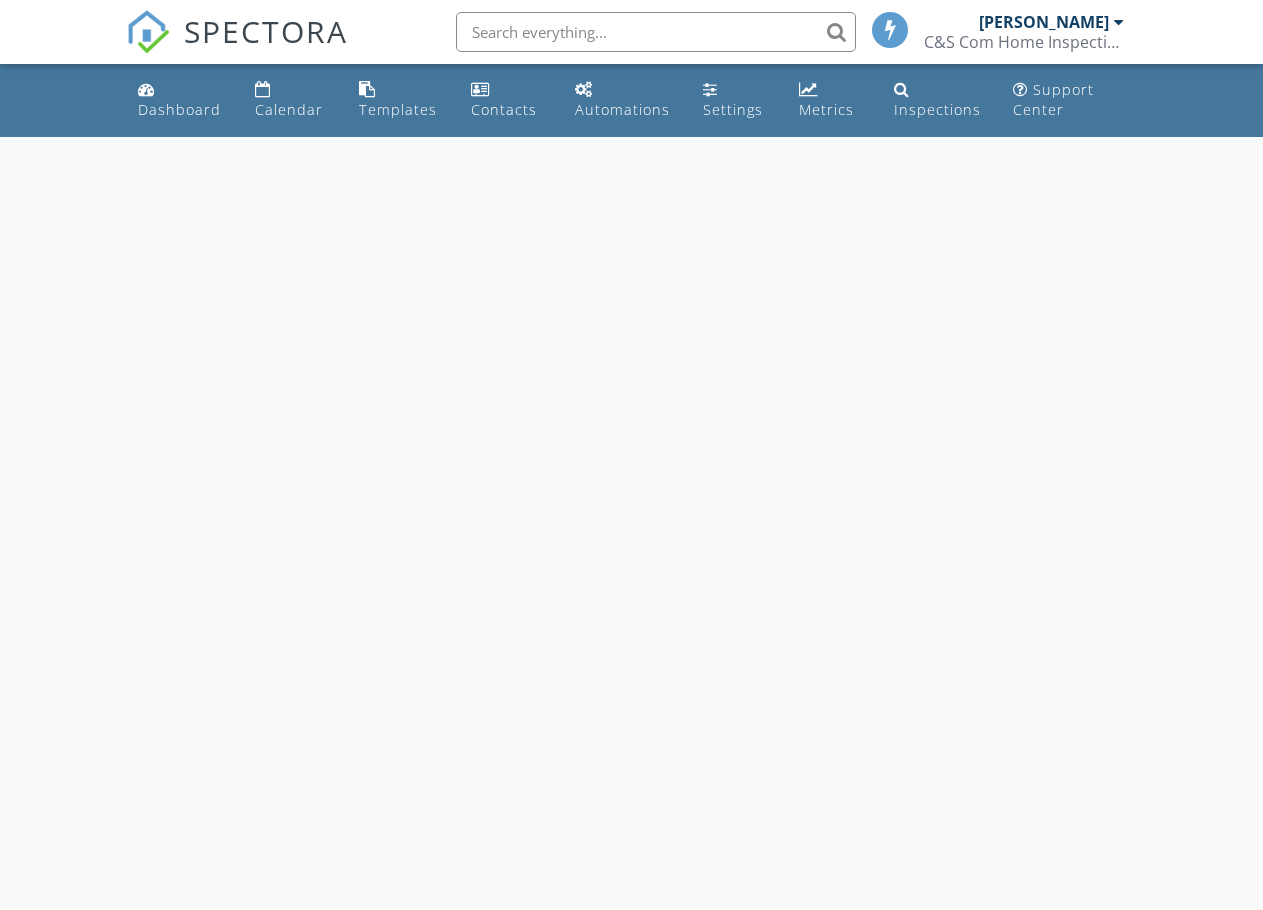 scroll, scrollTop: 0, scrollLeft: 0, axis: both 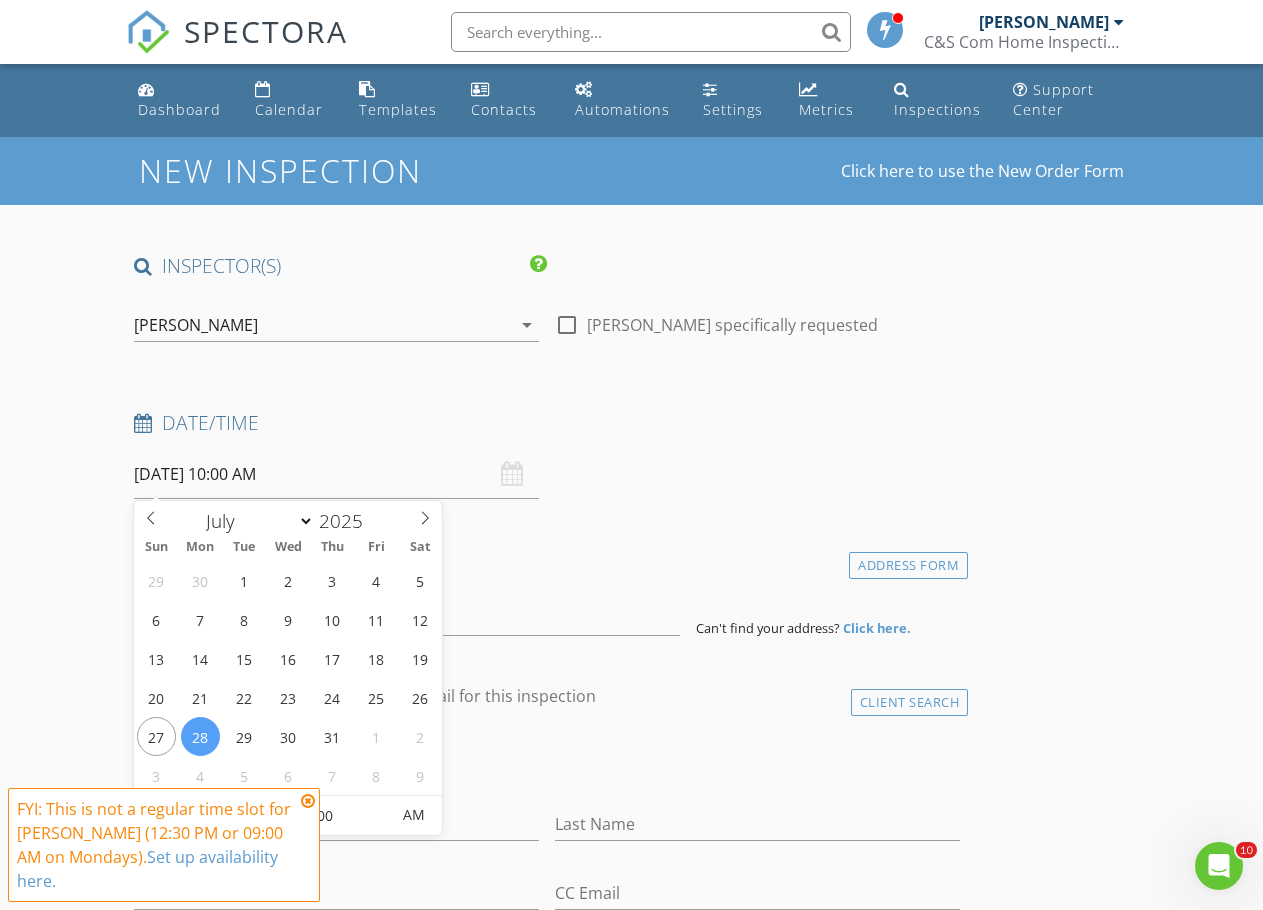 click on "07/28/2025 10:00 AM" at bounding box center (336, 474) 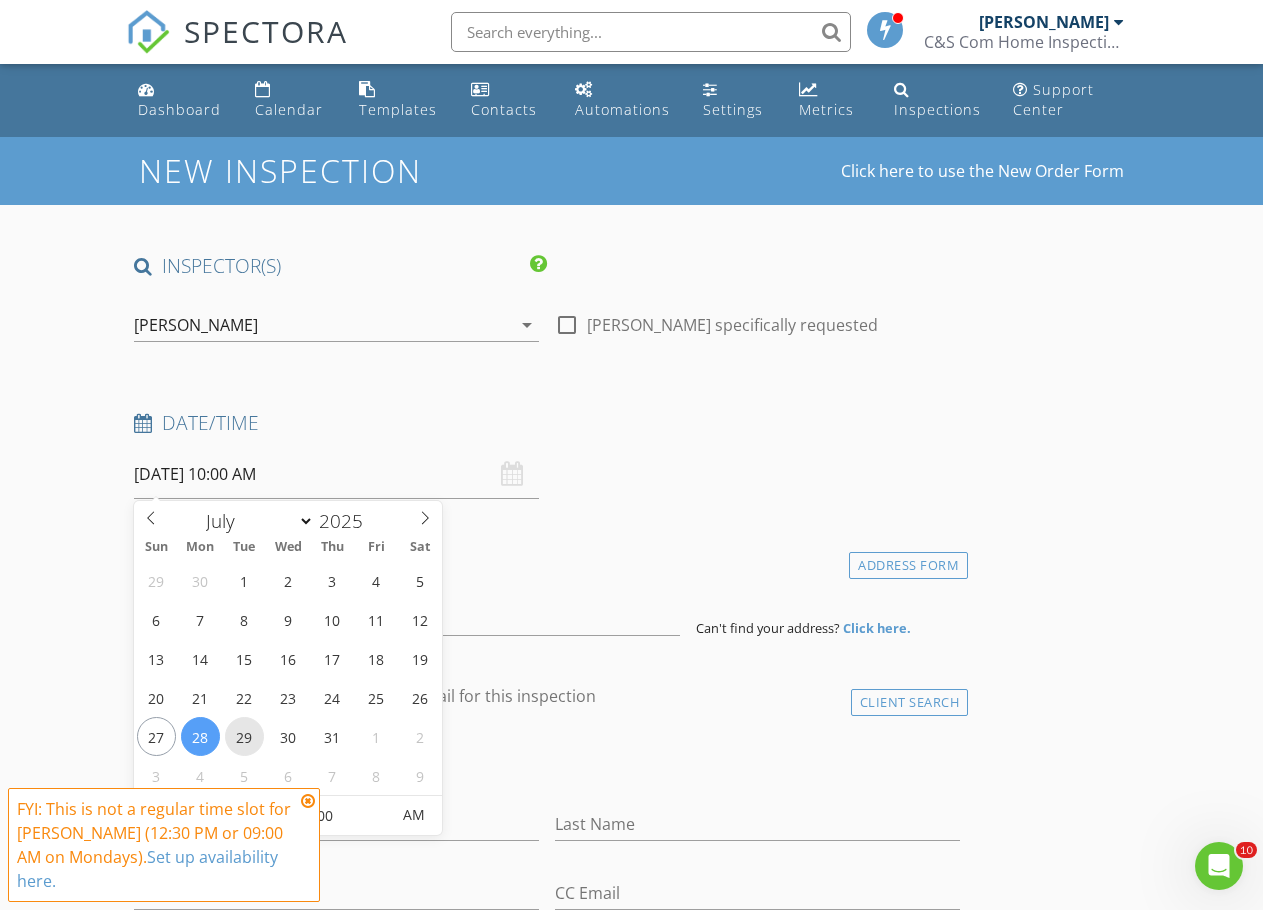 type on "07/29/2025 10:00 AM" 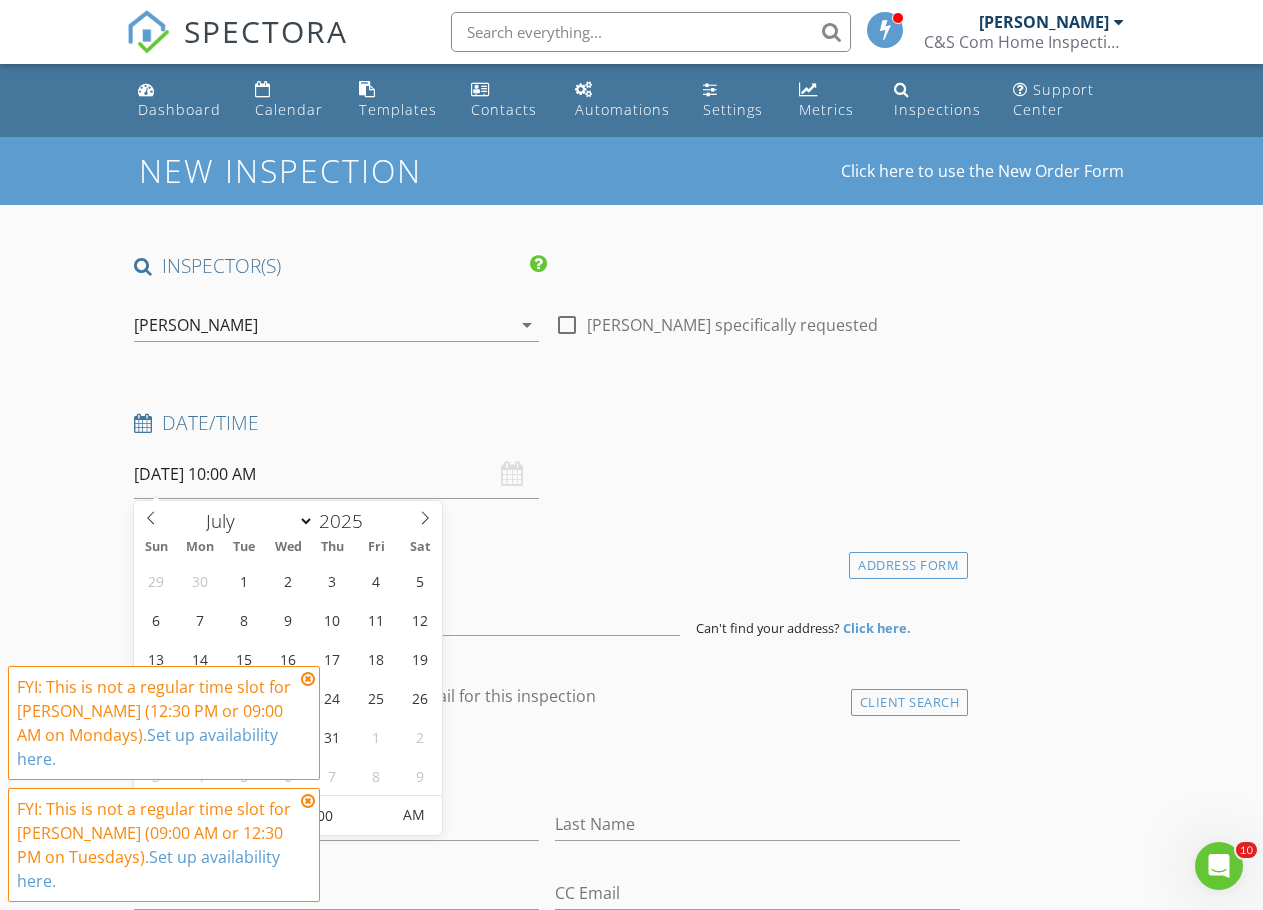 click at bounding box center [308, 679] 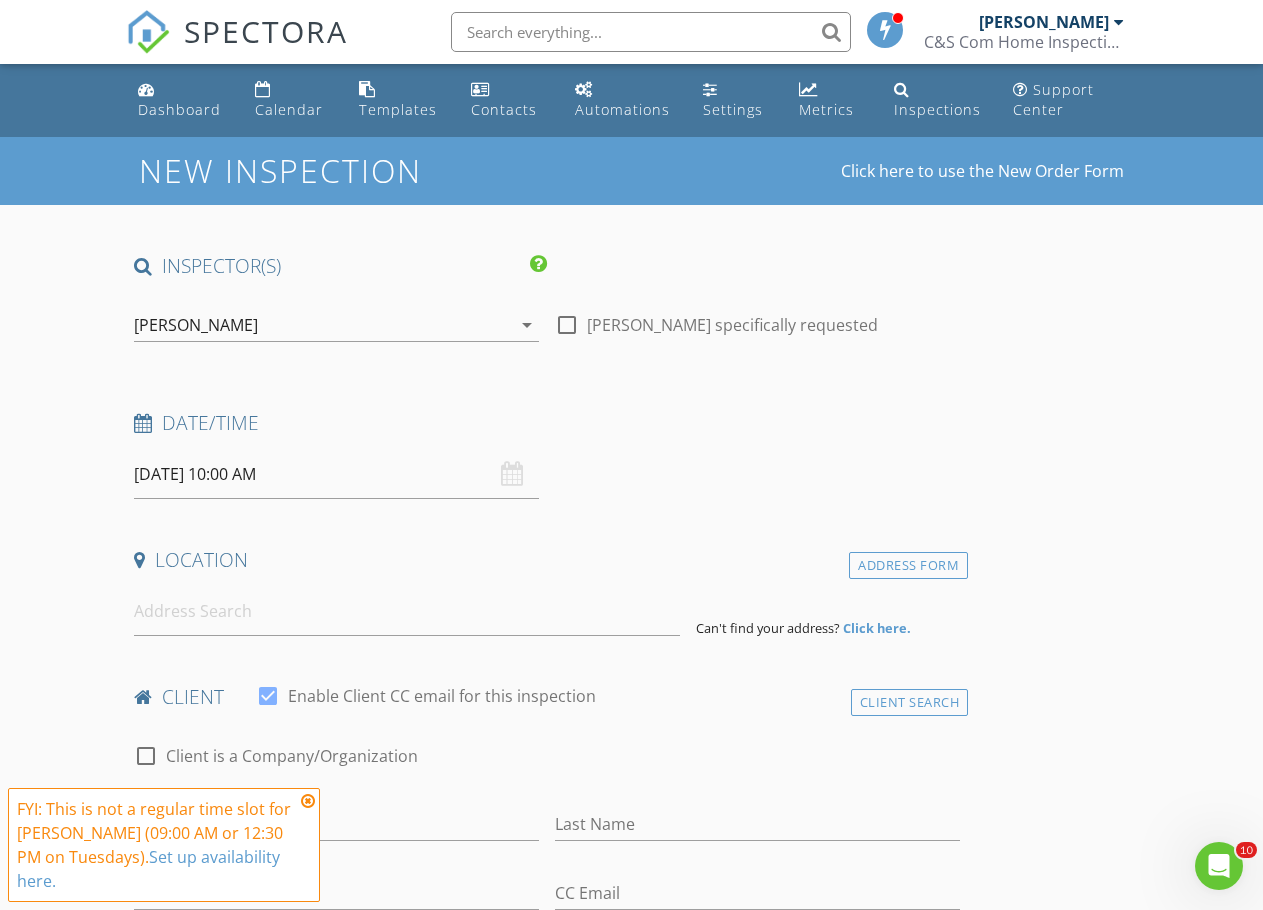 click at bounding box center (308, 801) 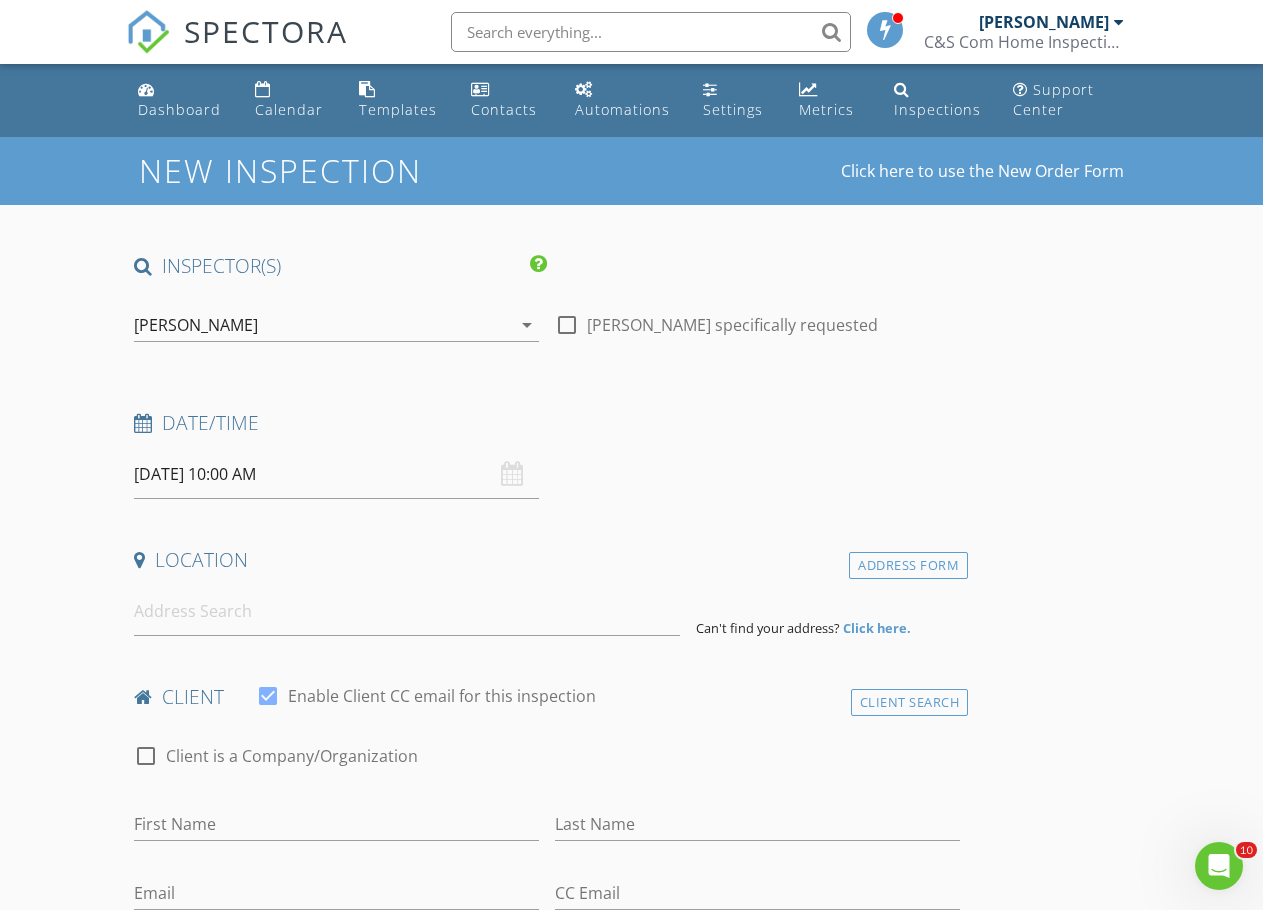 click on "07/29/2025 10:00 AM" at bounding box center [336, 474] 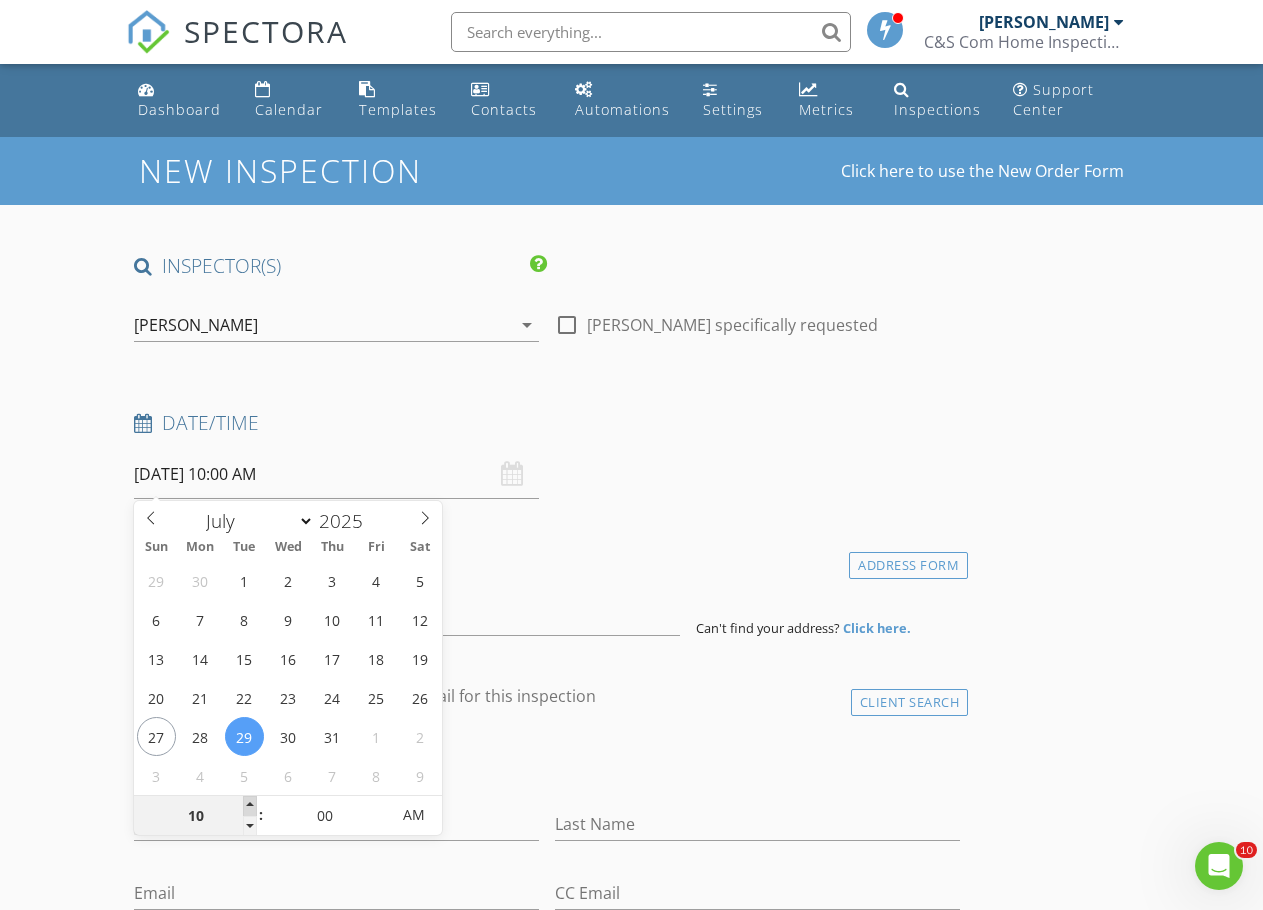 type on "11" 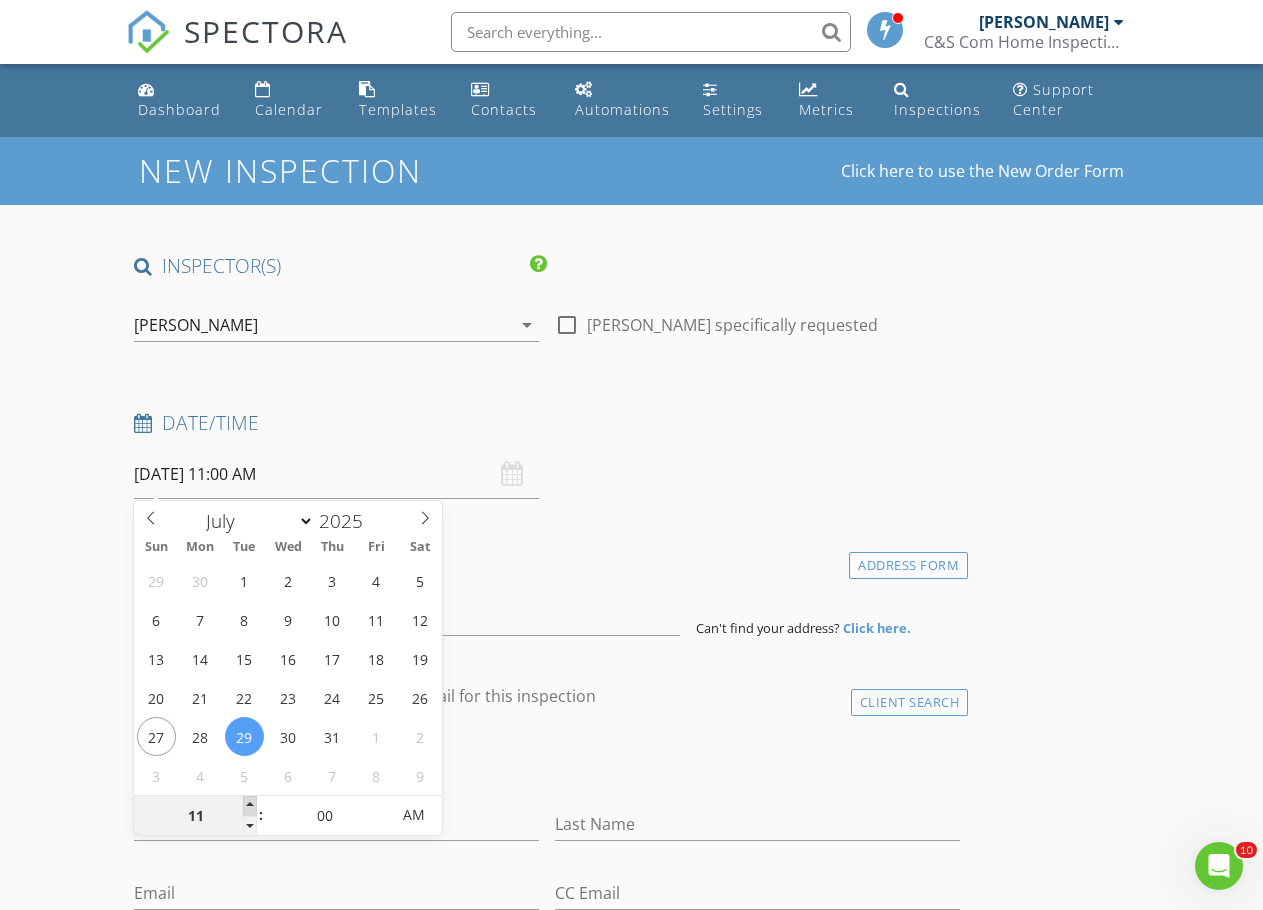 click at bounding box center (250, 806) 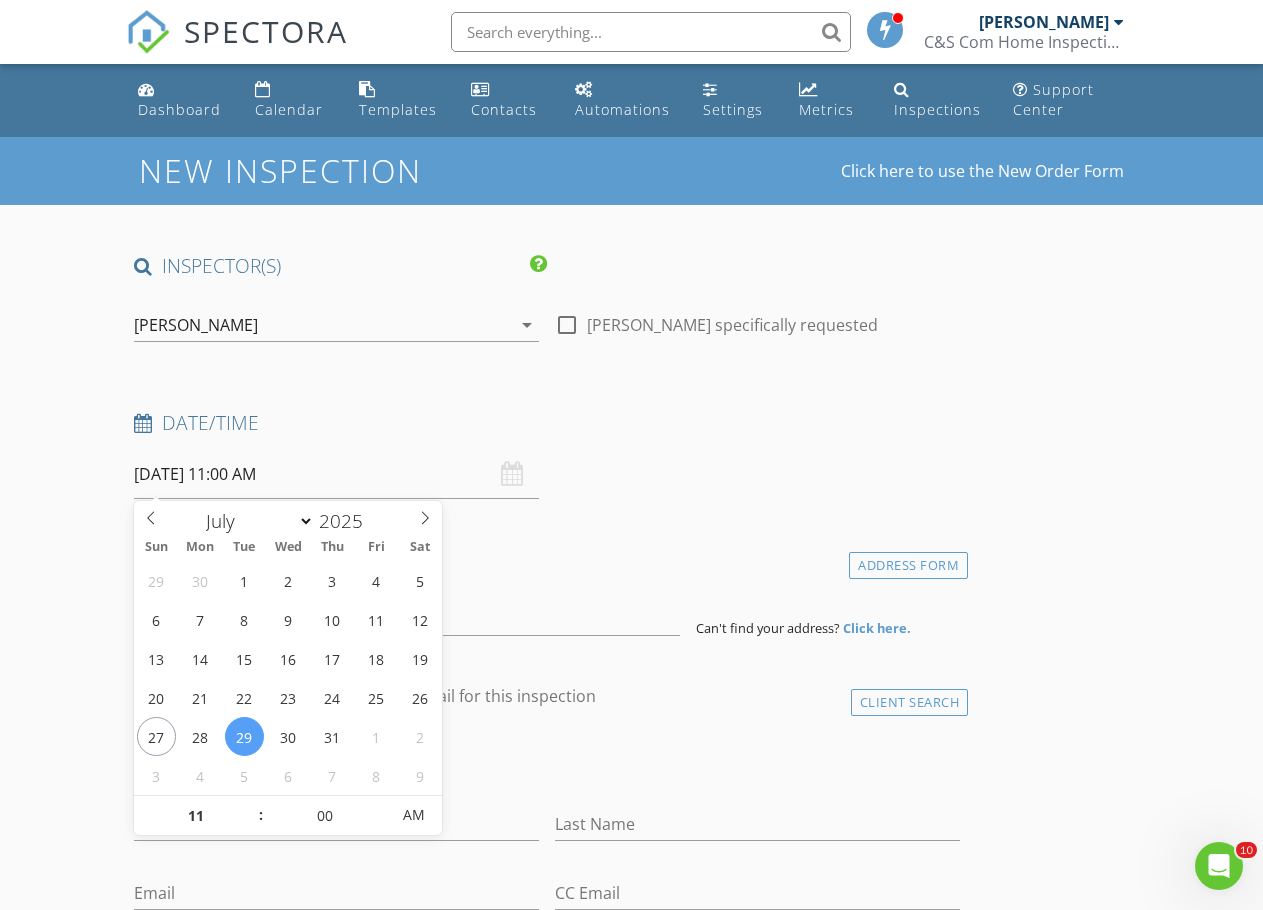 click on "INSPECTOR(S)
check_box   RAUL CARRILLO   PRIMARY   check_box_outline_blank   HECTOR JURADO     RAUL CARRILLO arrow_drop_down   check_box_outline_blank RAUL CARRILLO specifically requested
Date/Time
07/29/2025 11:00 AM
Location
Address Form       Can't find your address?   Click here.
client
check_box Enable Client CC email for this inspection   Client Search     check_box_outline_blank Client is a Company/Organization     First Name   Last Name   Email   CC Email   Phone           Notes   Private Notes
ADD ADDITIONAL client
SERVICES
check_box_outline_blank   PROFESSIONAL HOME INSPECTION TEXAS   Professional home inspection check_box_outline_blank   Professional HOME INSPECTION New Mexico   check_box_outline_blank   Re-Inspection, repaired items    Re inspection service" at bounding box center [631, 1722] 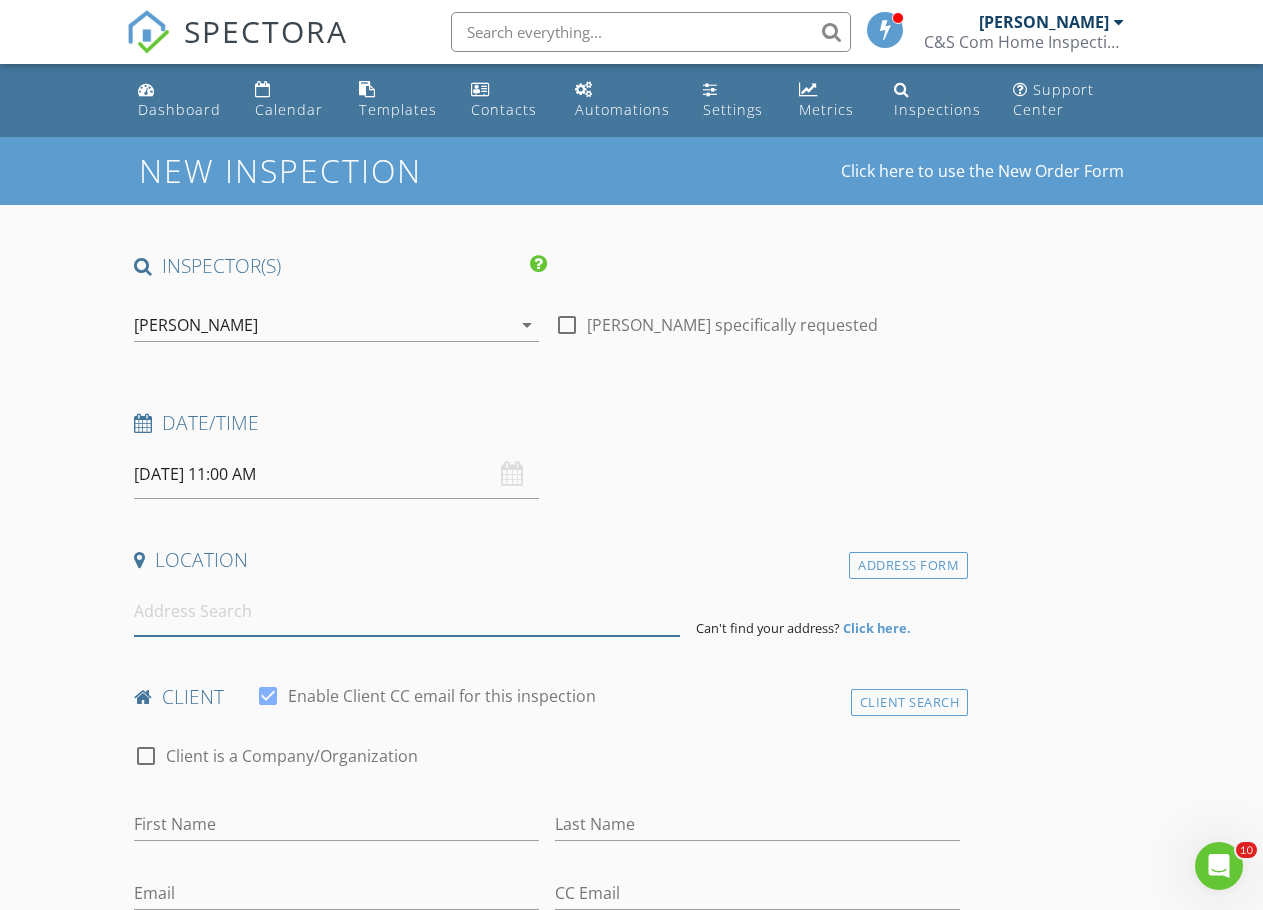 click at bounding box center (406, 611) 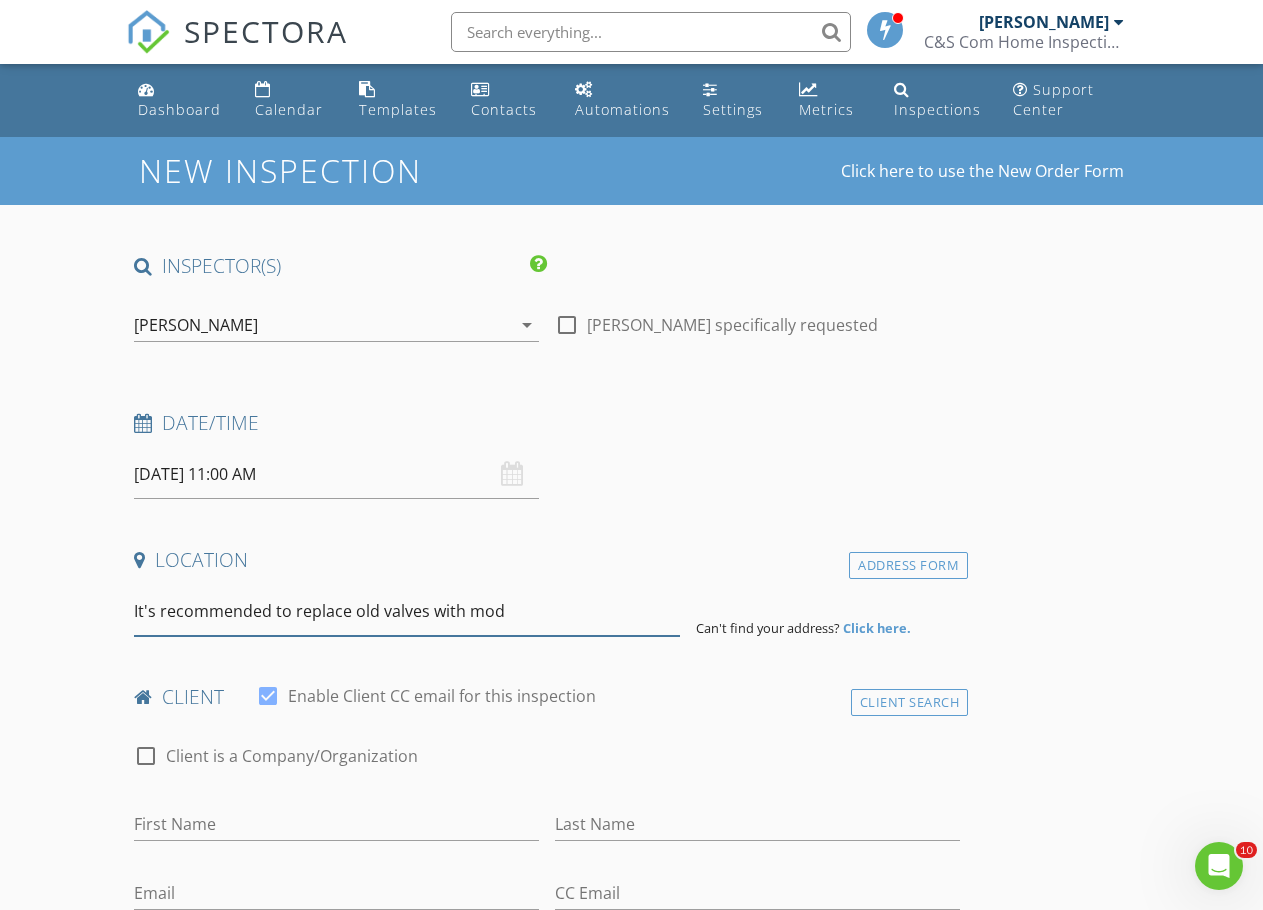 scroll, scrollTop: 0, scrollLeft: 0, axis: both 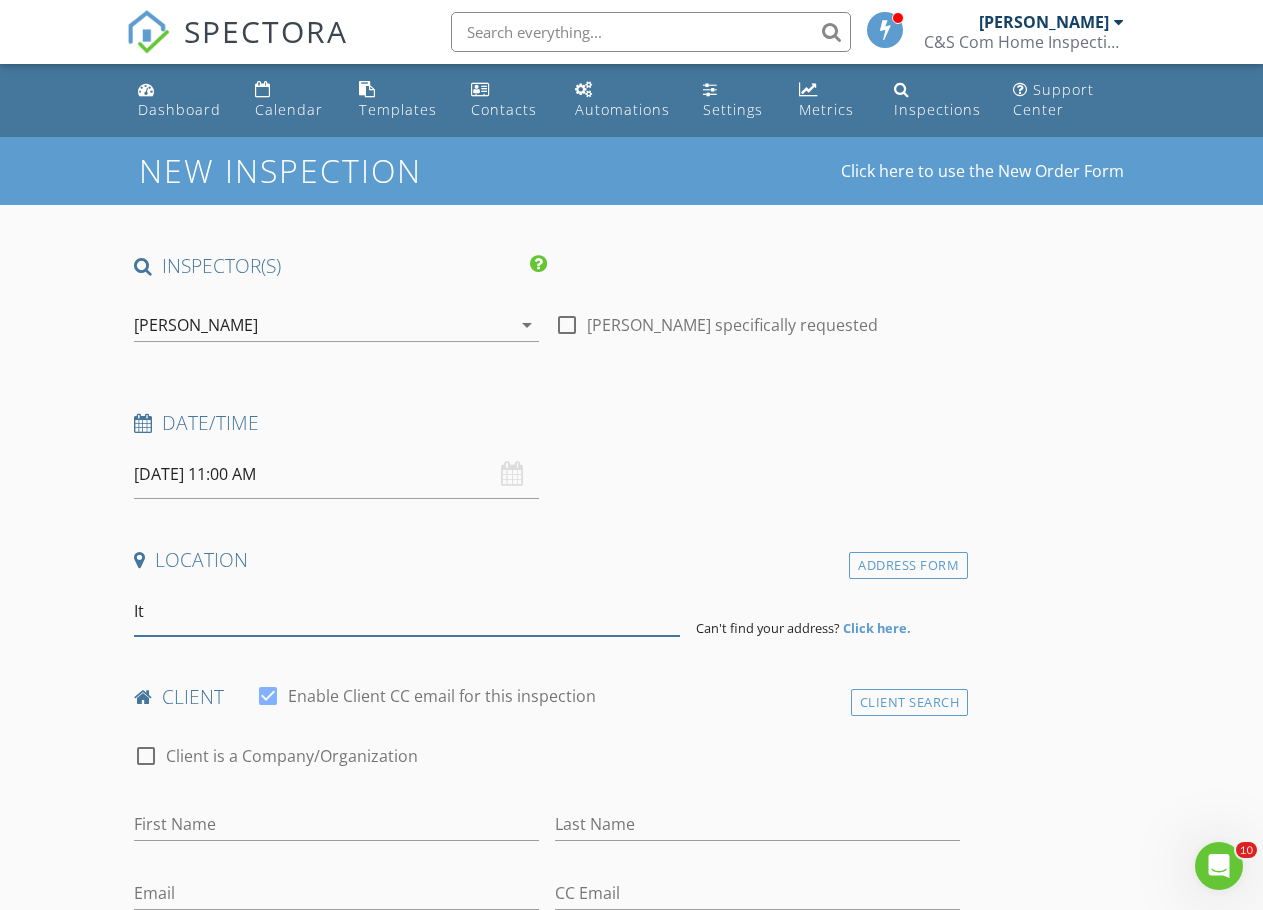 type on "I" 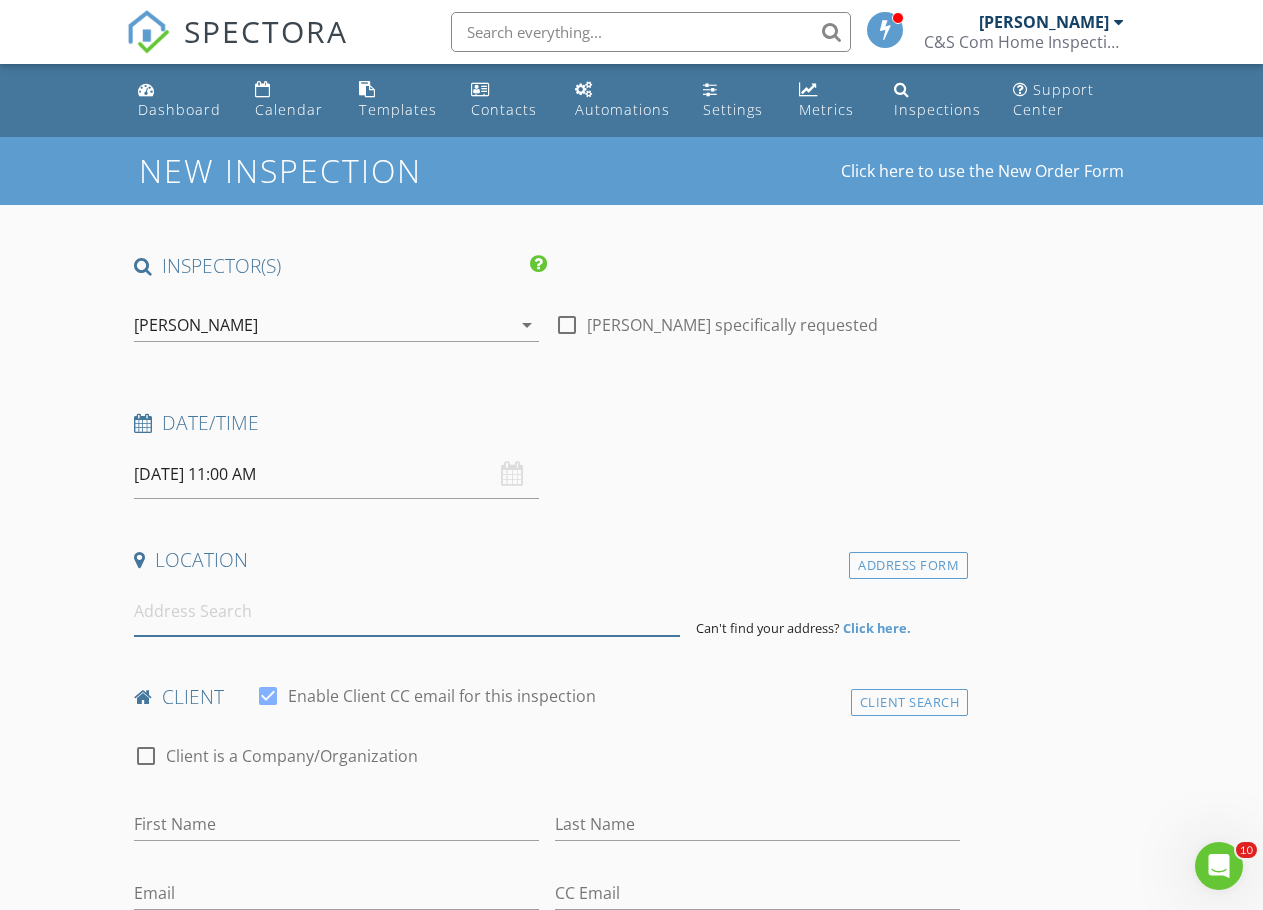 click at bounding box center [406, 611] 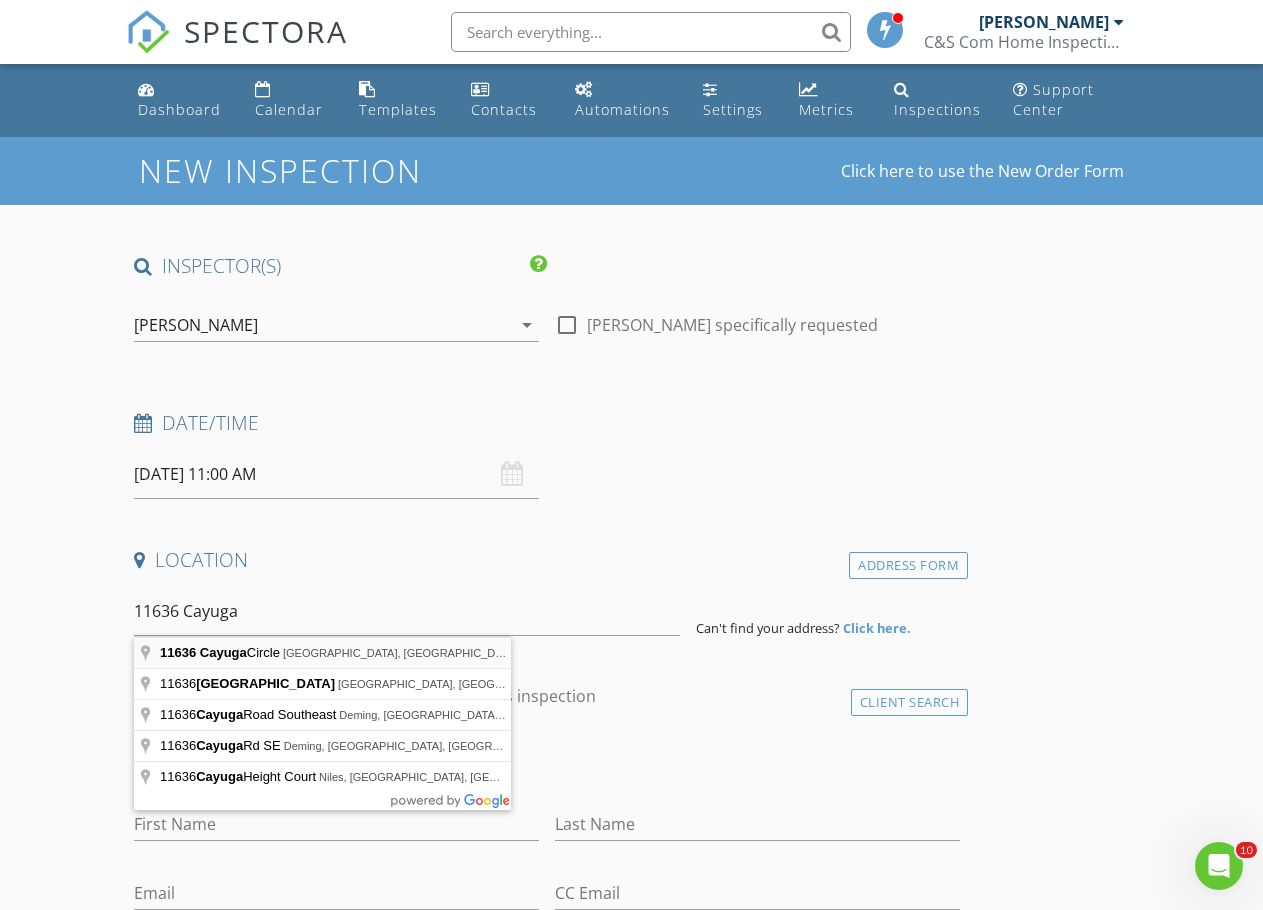 type on "11636 Cayuga Circle, El Paso, TX, USA" 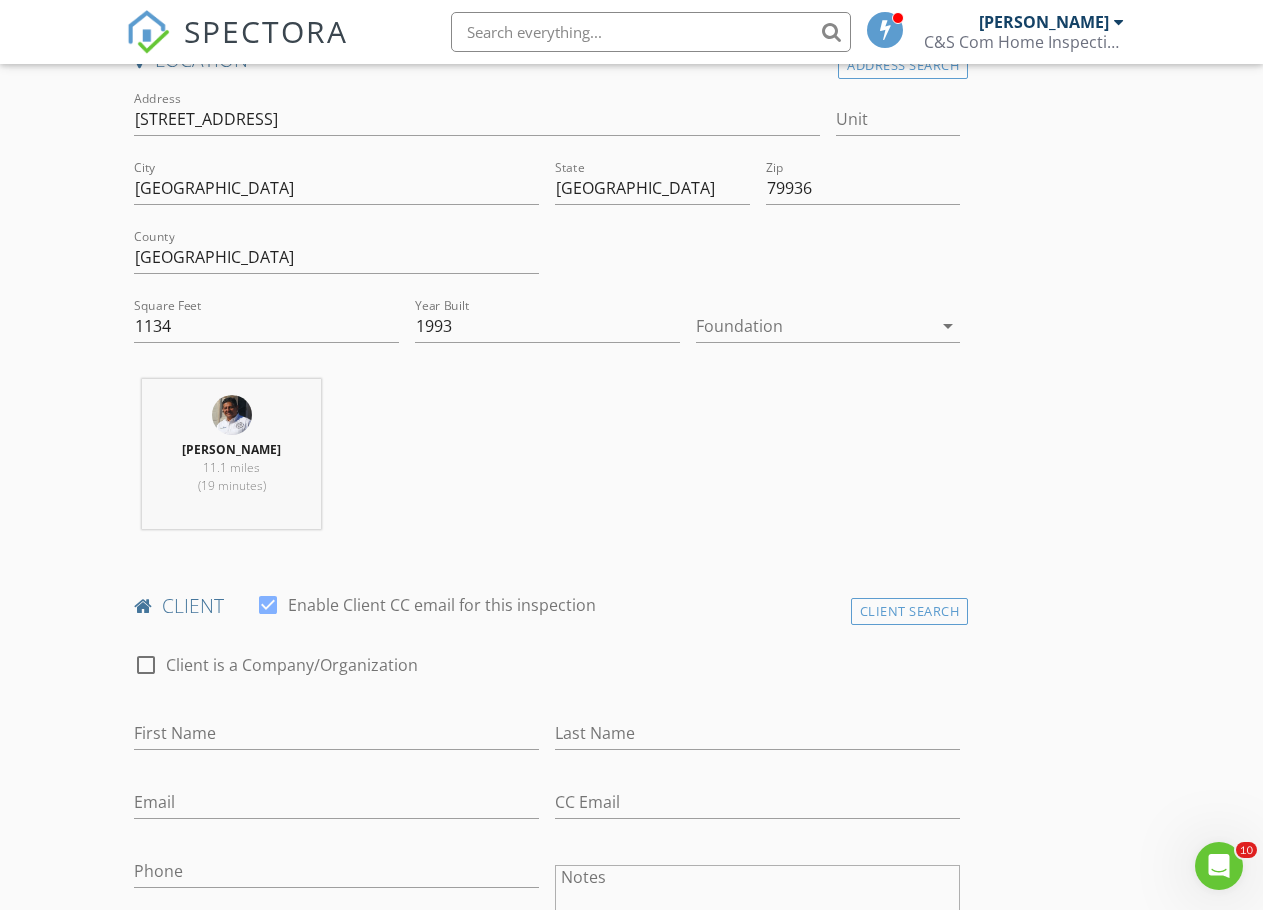 scroll, scrollTop: 700, scrollLeft: 0, axis: vertical 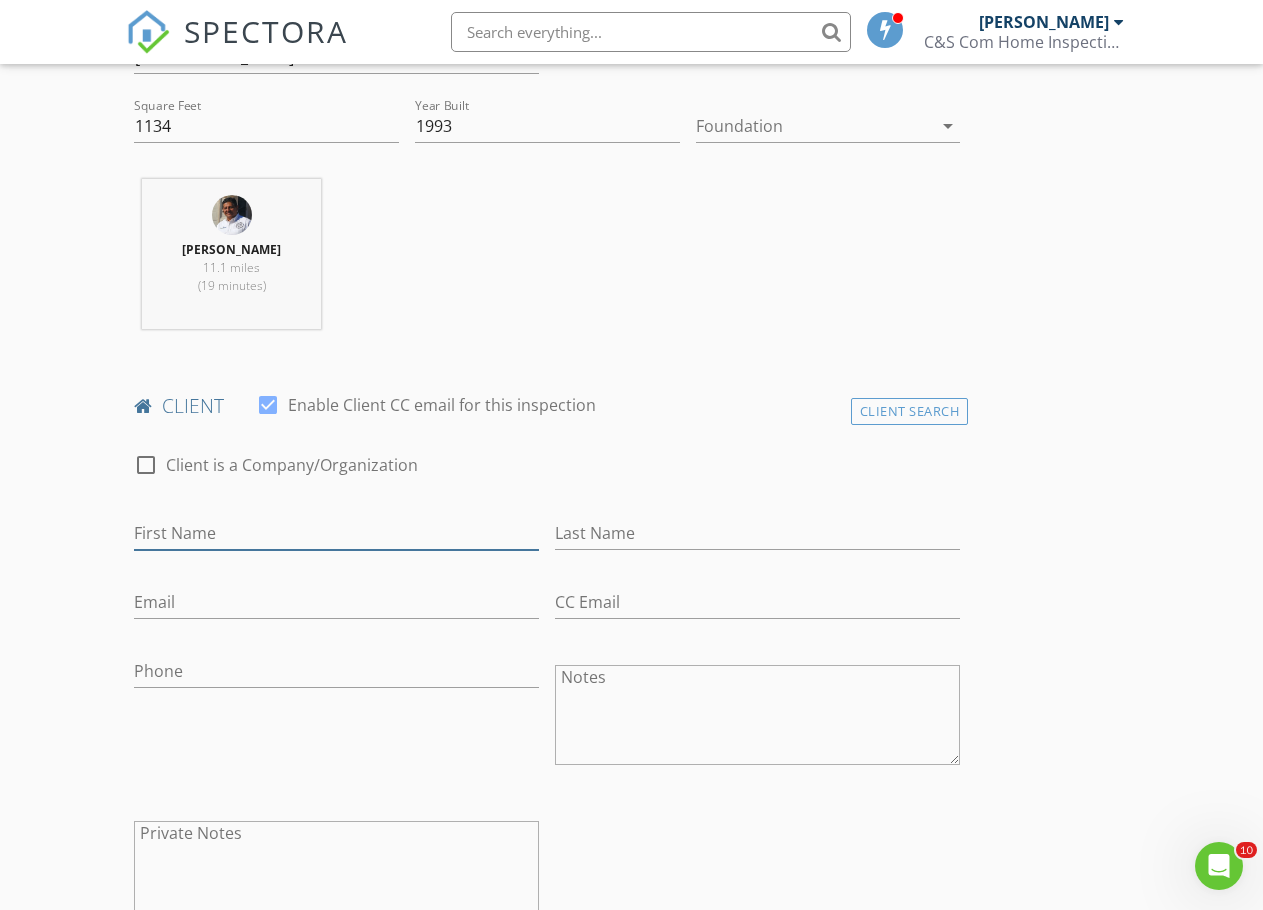 click on "First Name" at bounding box center (336, 533) 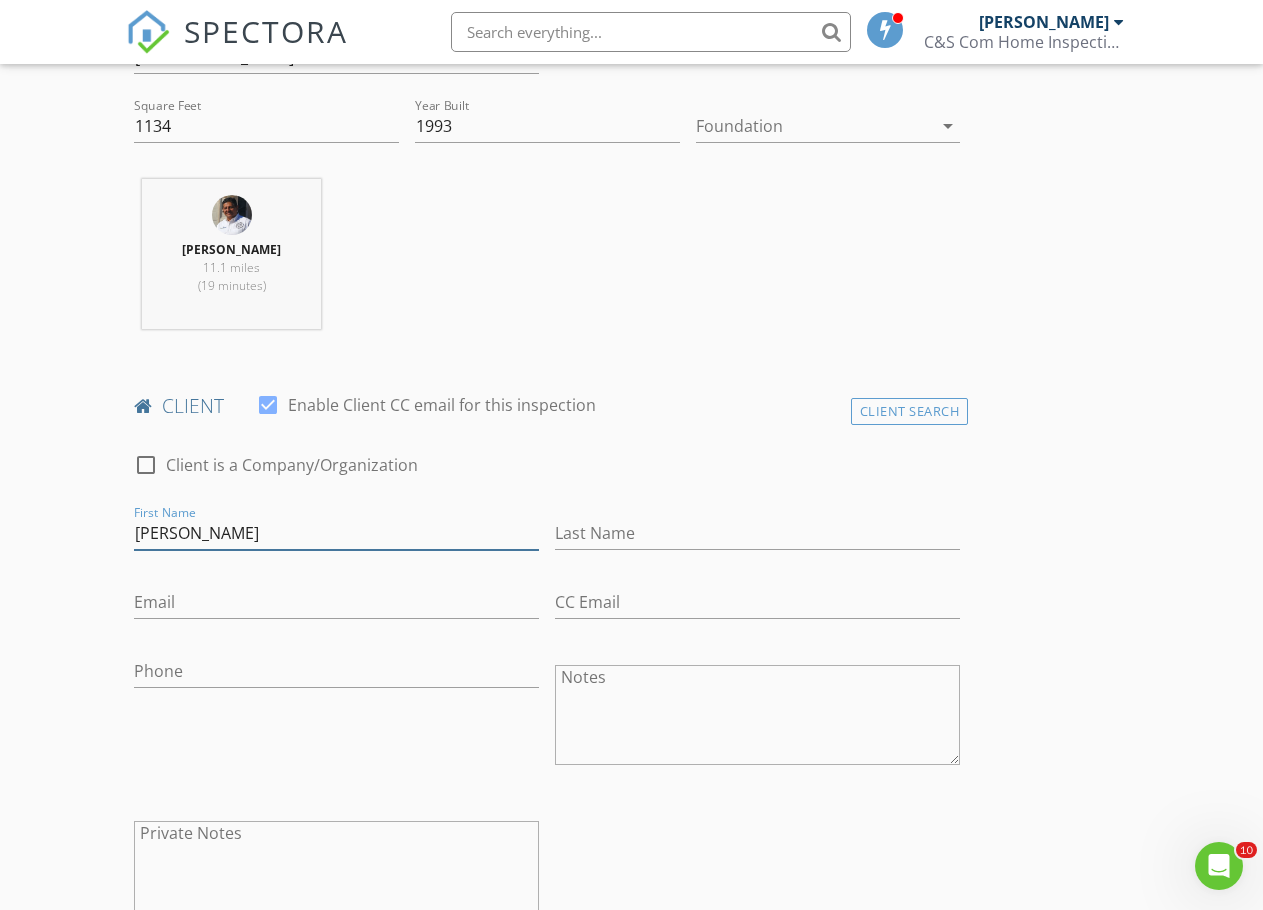 type on "Joyce" 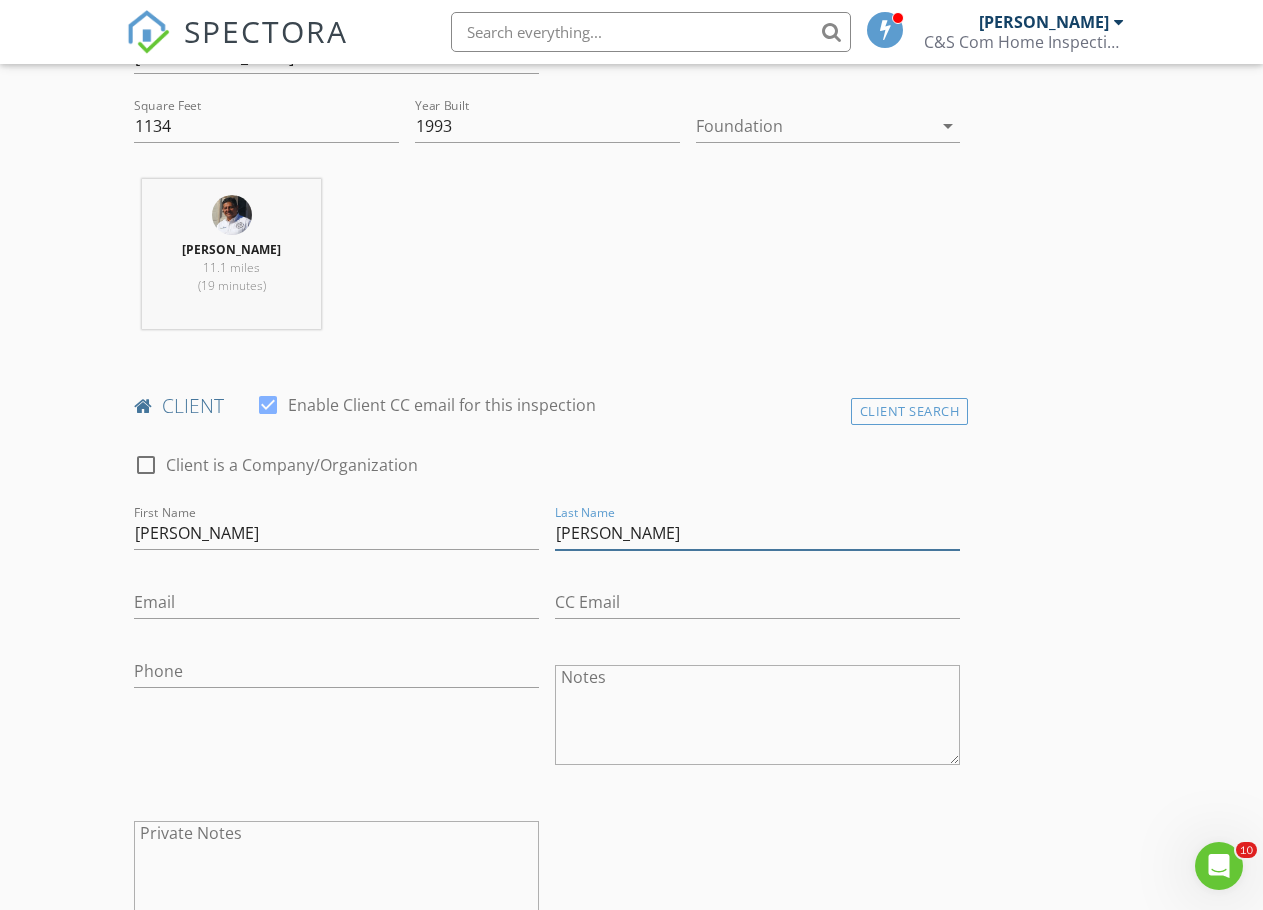 type on "Ann" 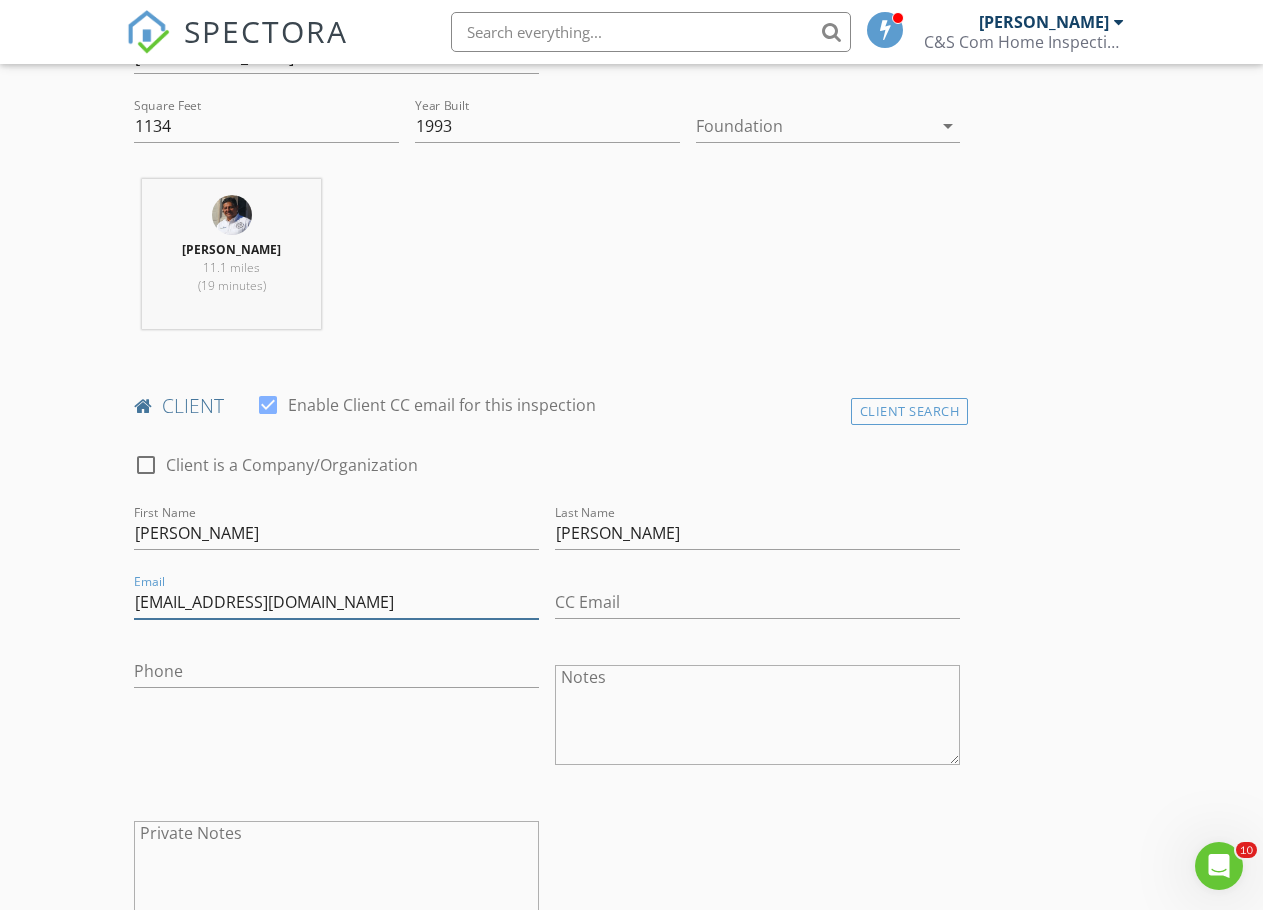 type on "jam_8291@att.net" 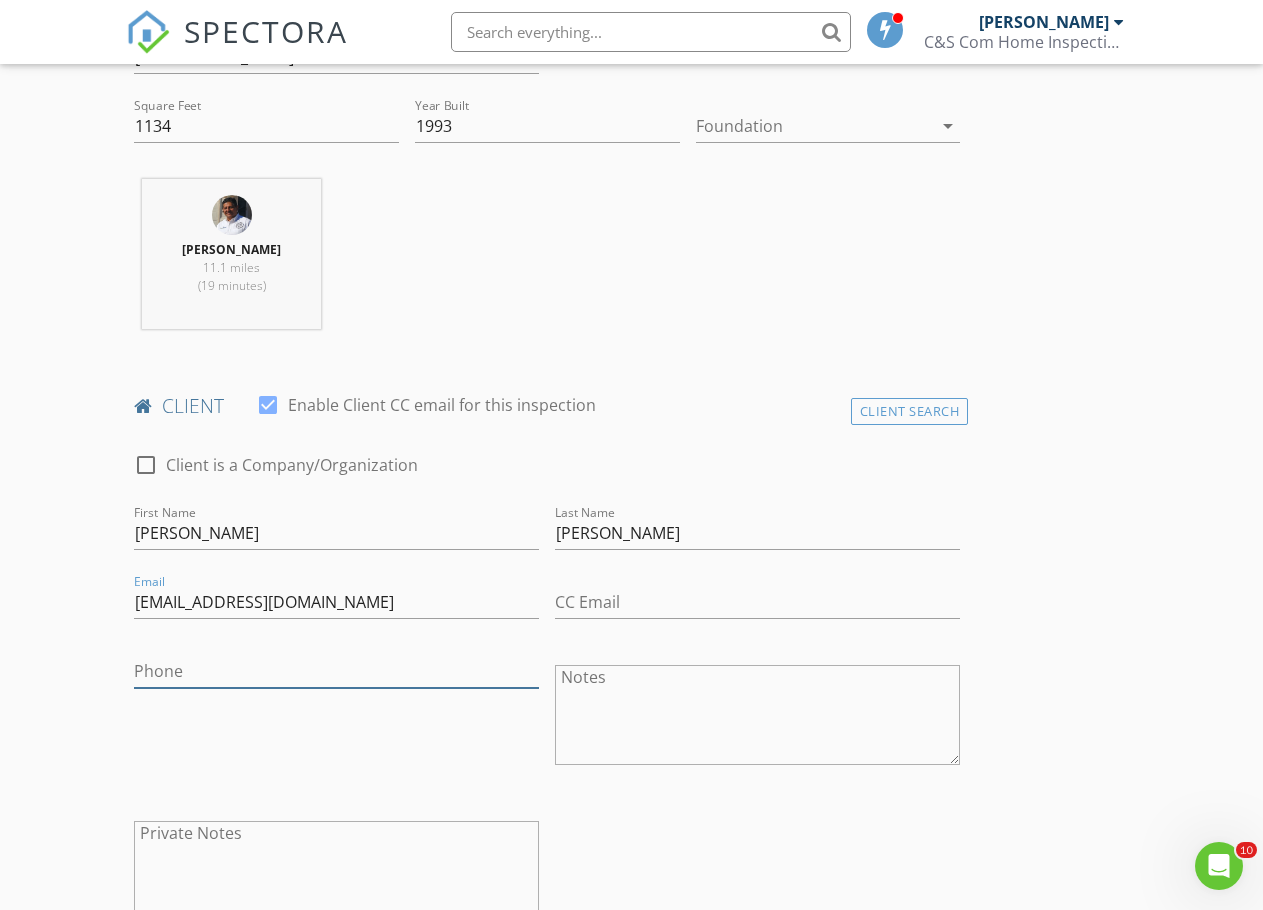 click on "Phone" at bounding box center [336, 671] 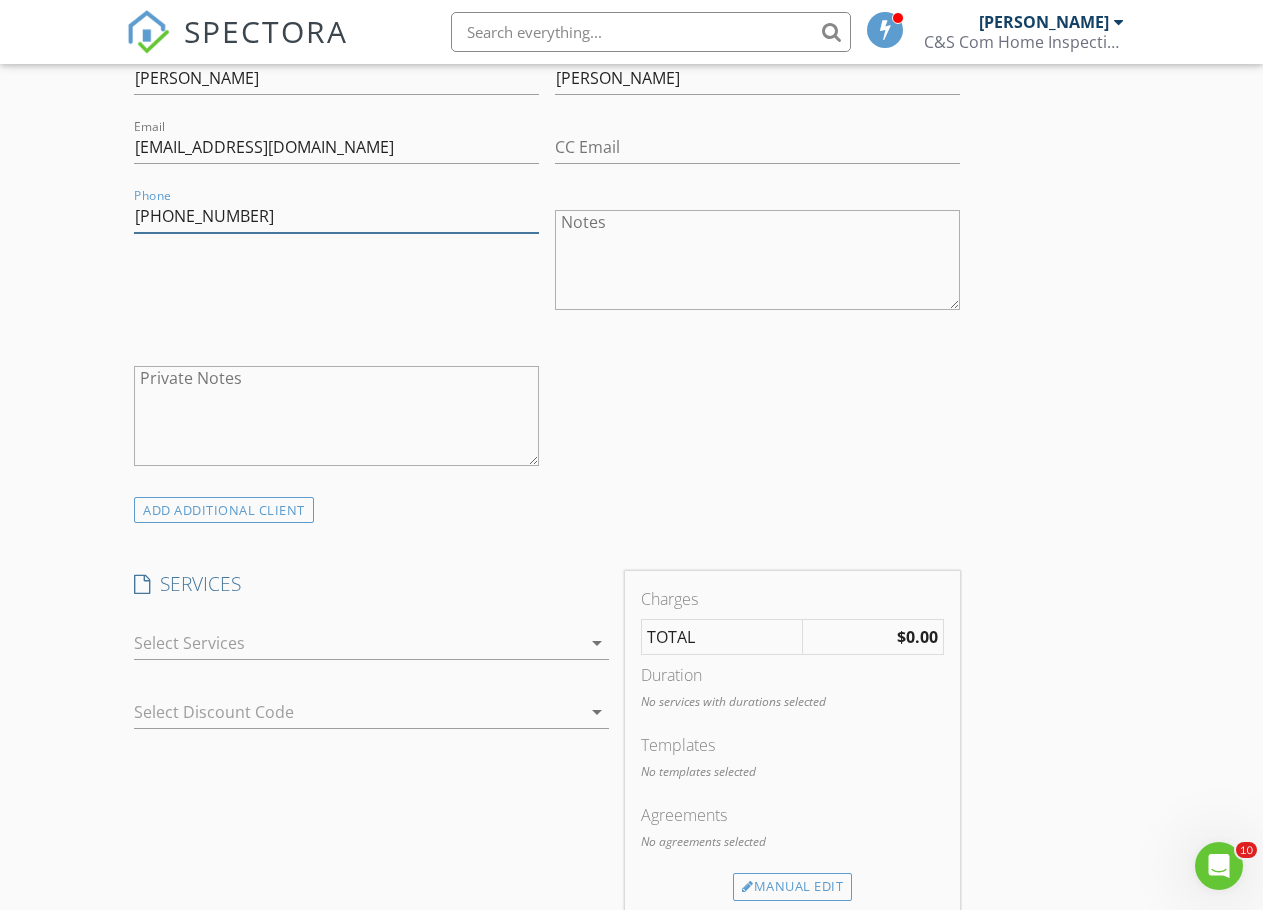 scroll, scrollTop: 1200, scrollLeft: 0, axis: vertical 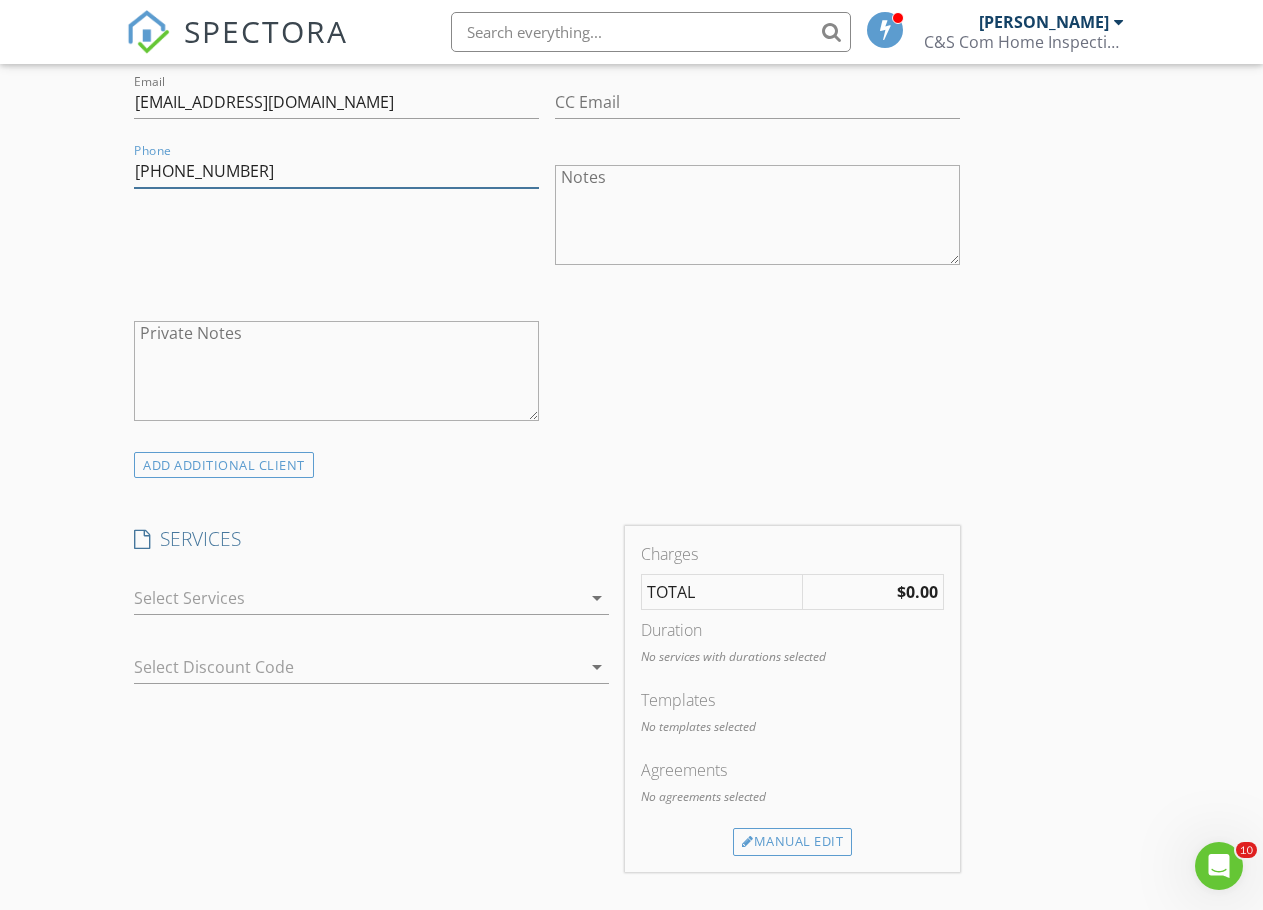 type on "714-309-6184" 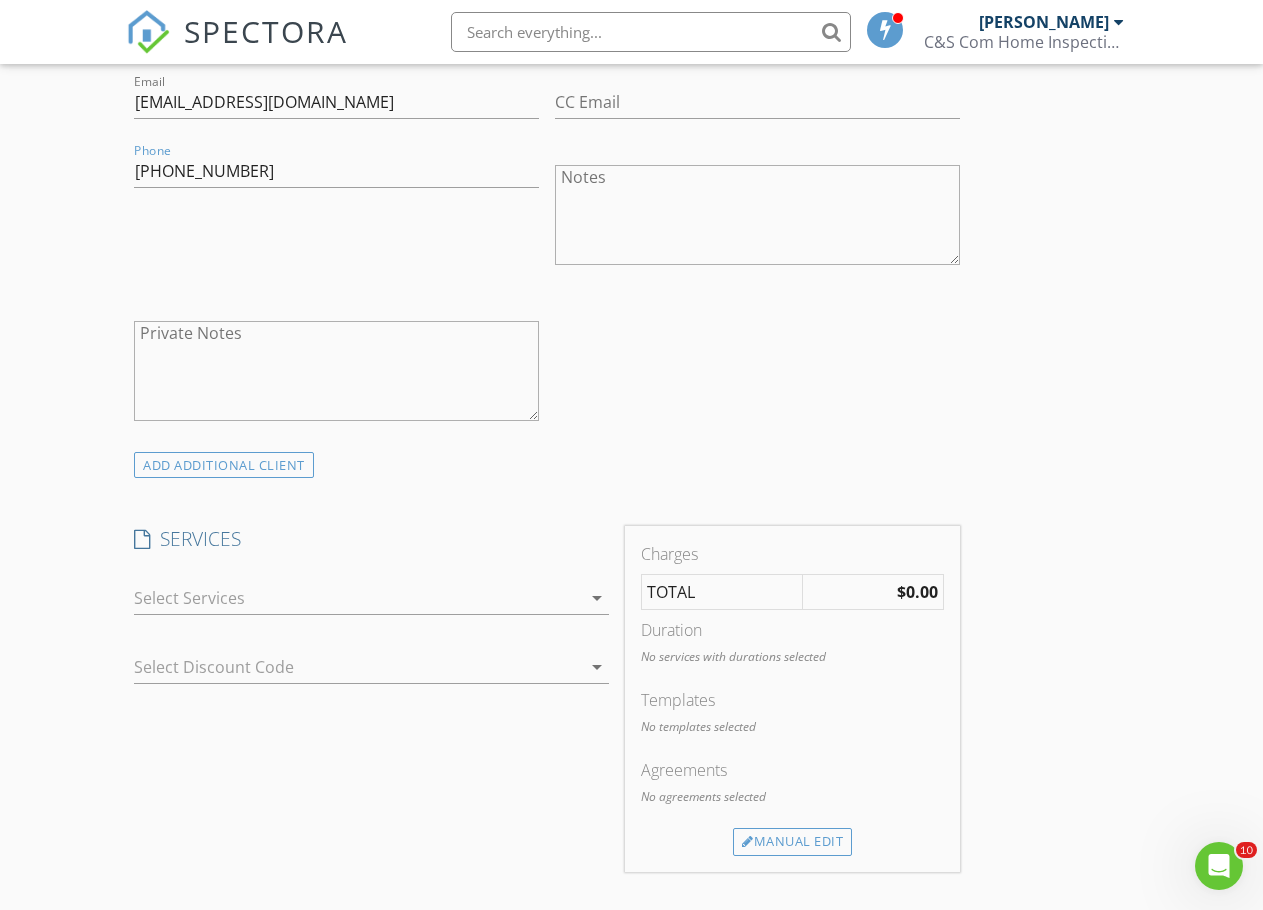 click at bounding box center (357, 598) 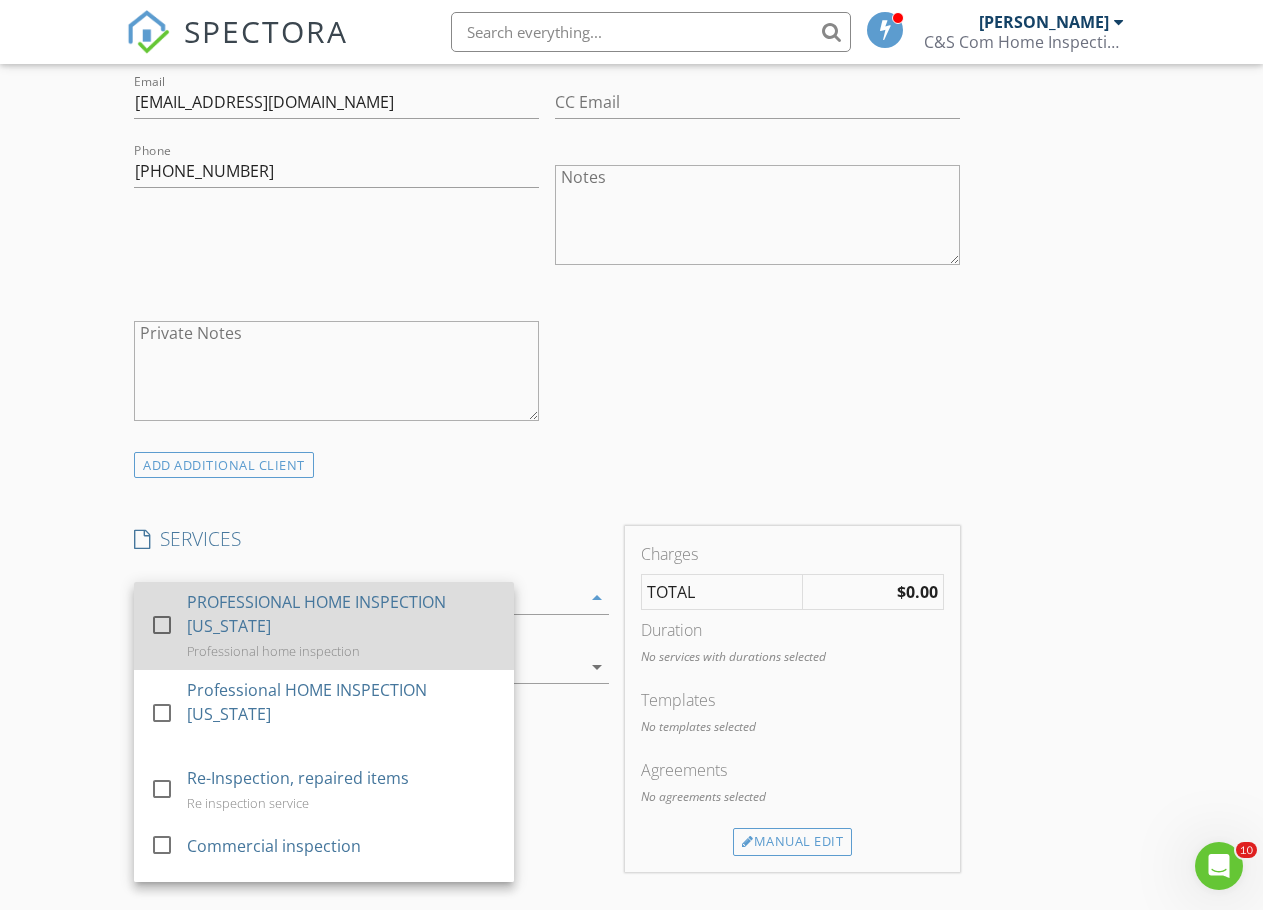 click at bounding box center [162, 625] 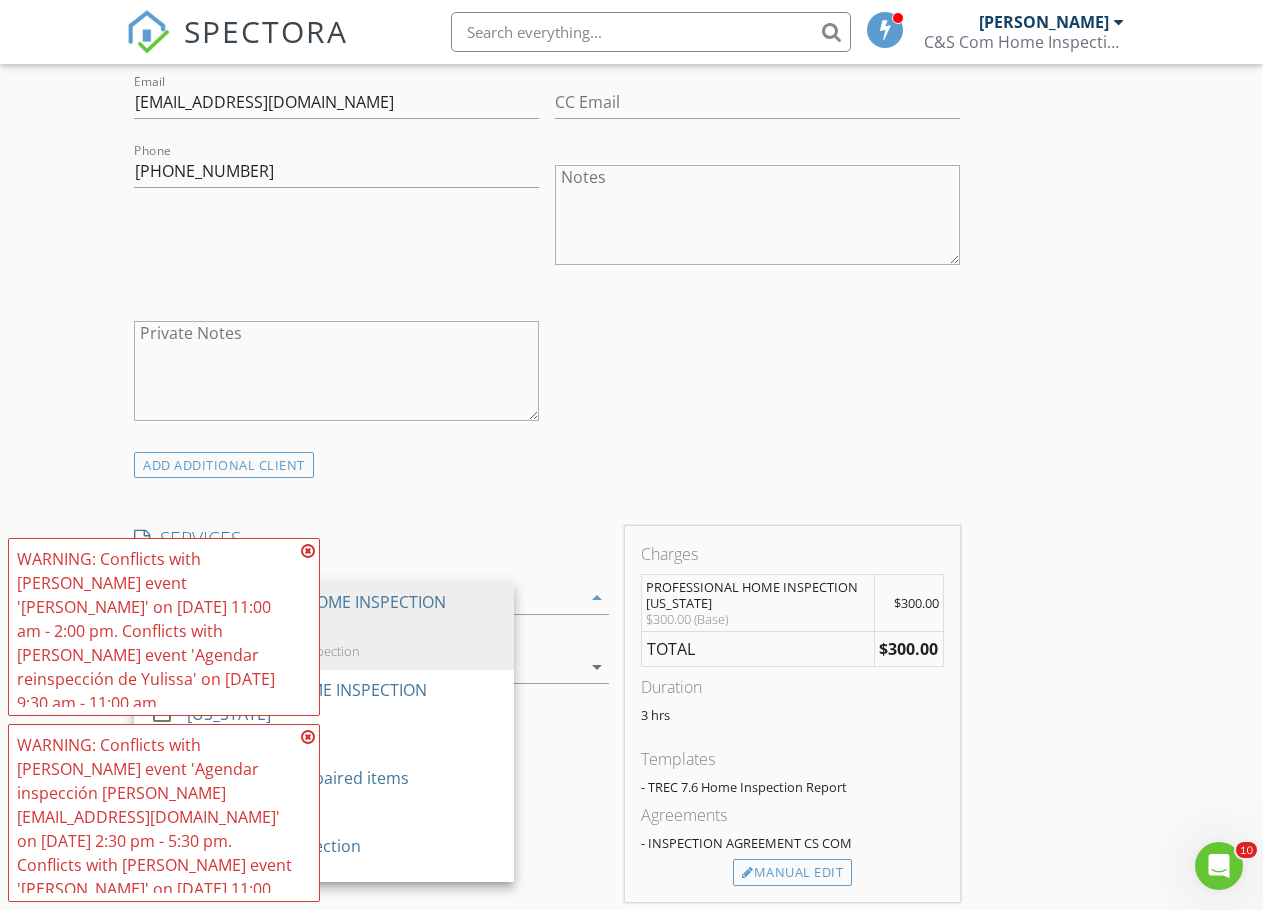 click at bounding box center (308, 551) 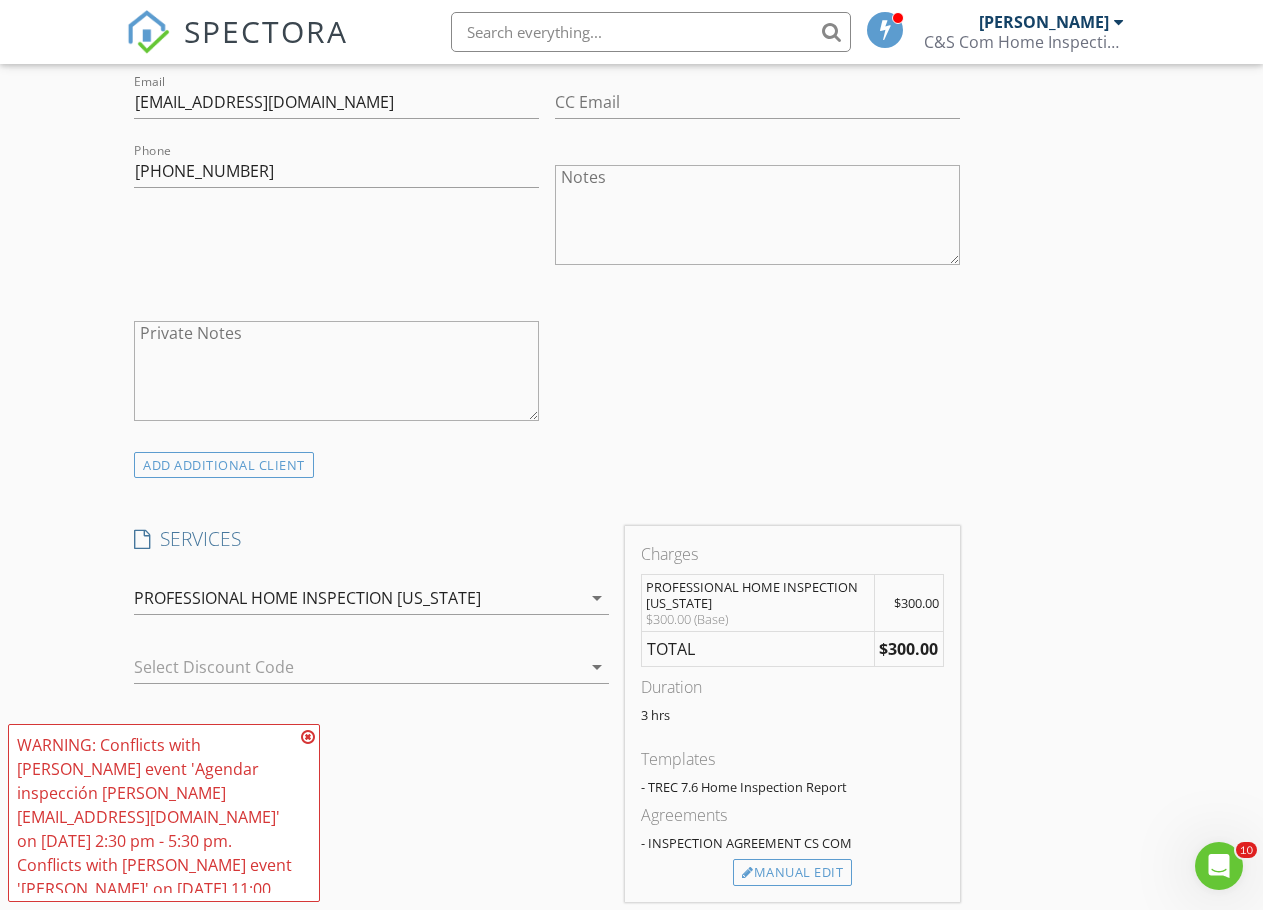 click at bounding box center [308, 737] 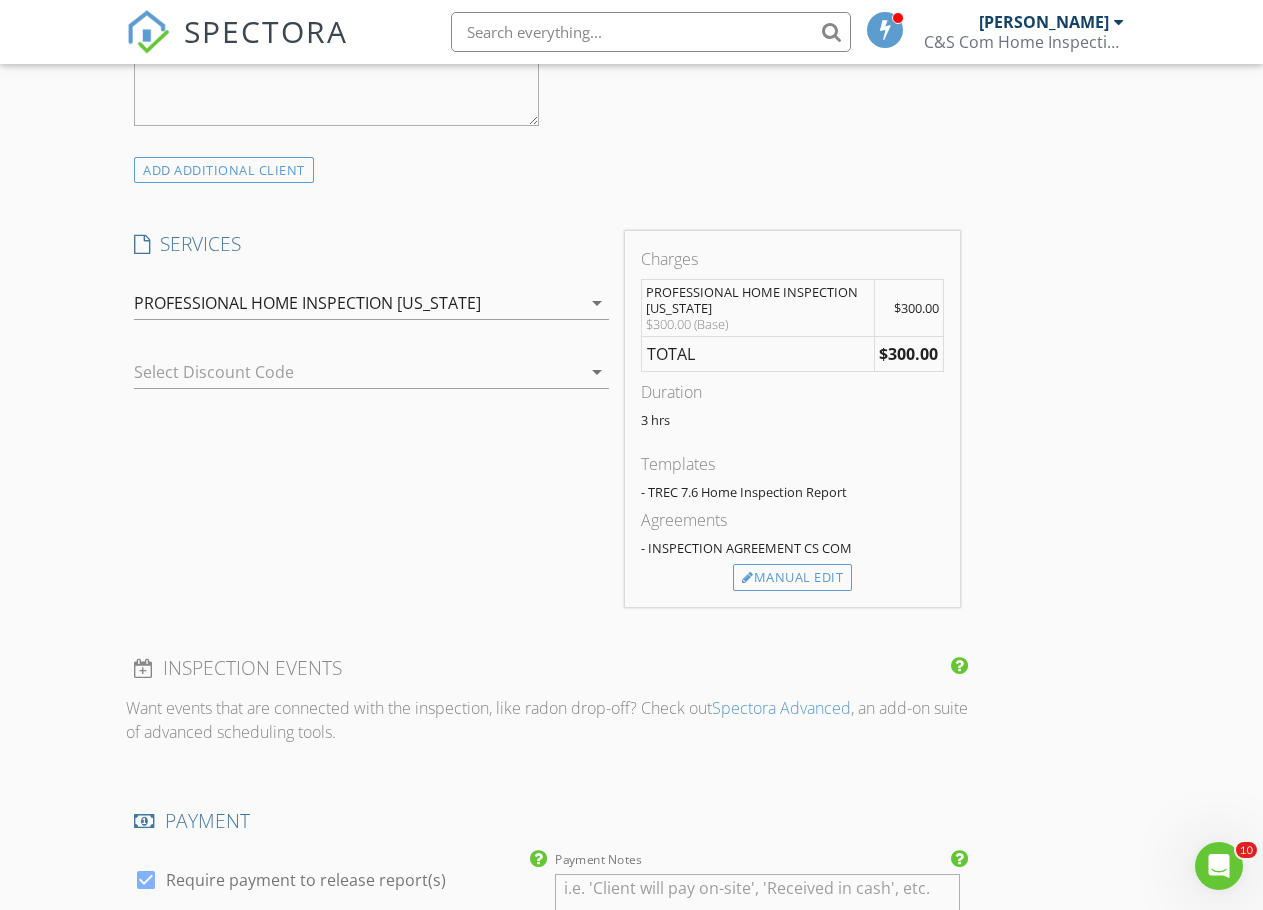 scroll, scrollTop: 1500, scrollLeft: 0, axis: vertical 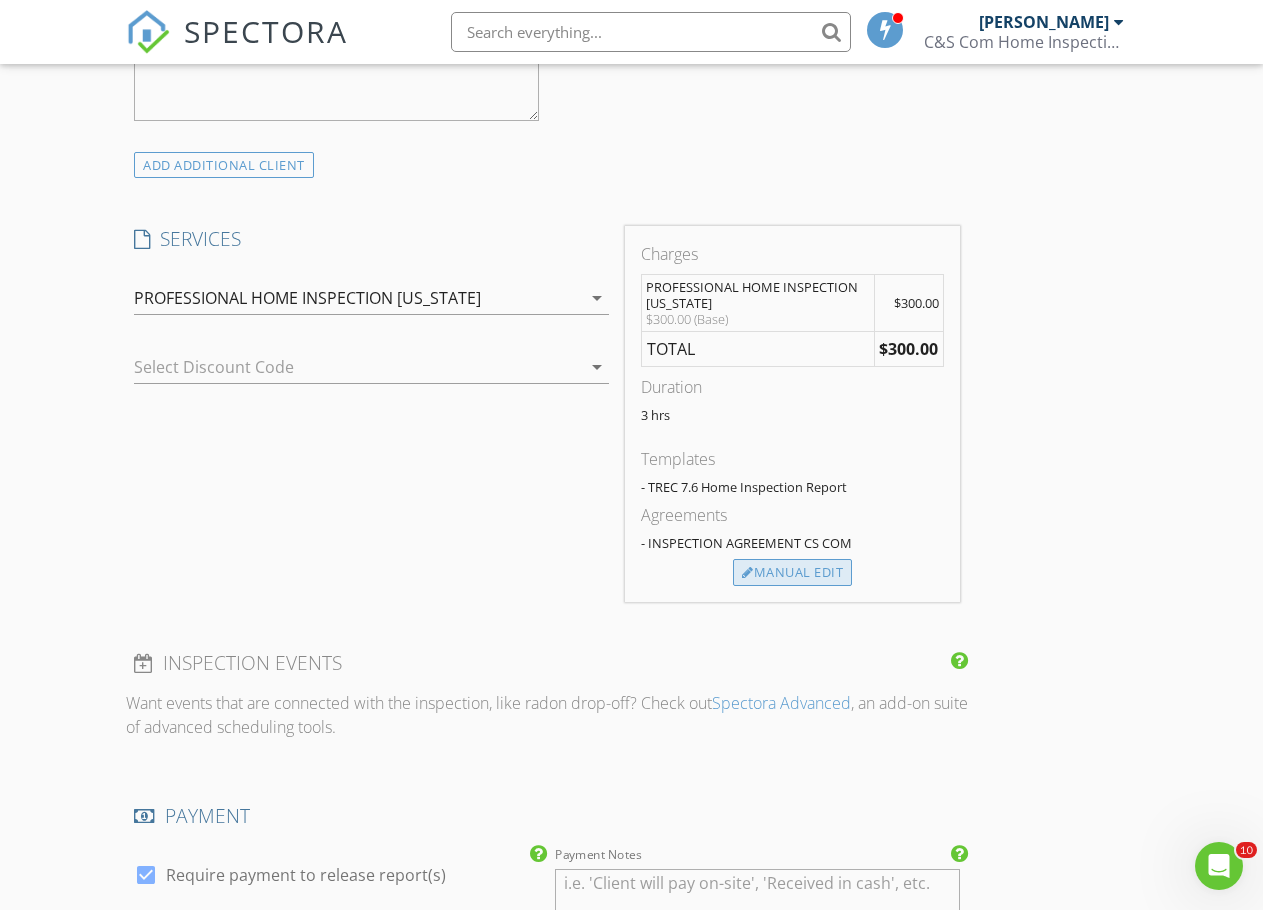 click on "Manual Edit" at bounding box center [792, 573] 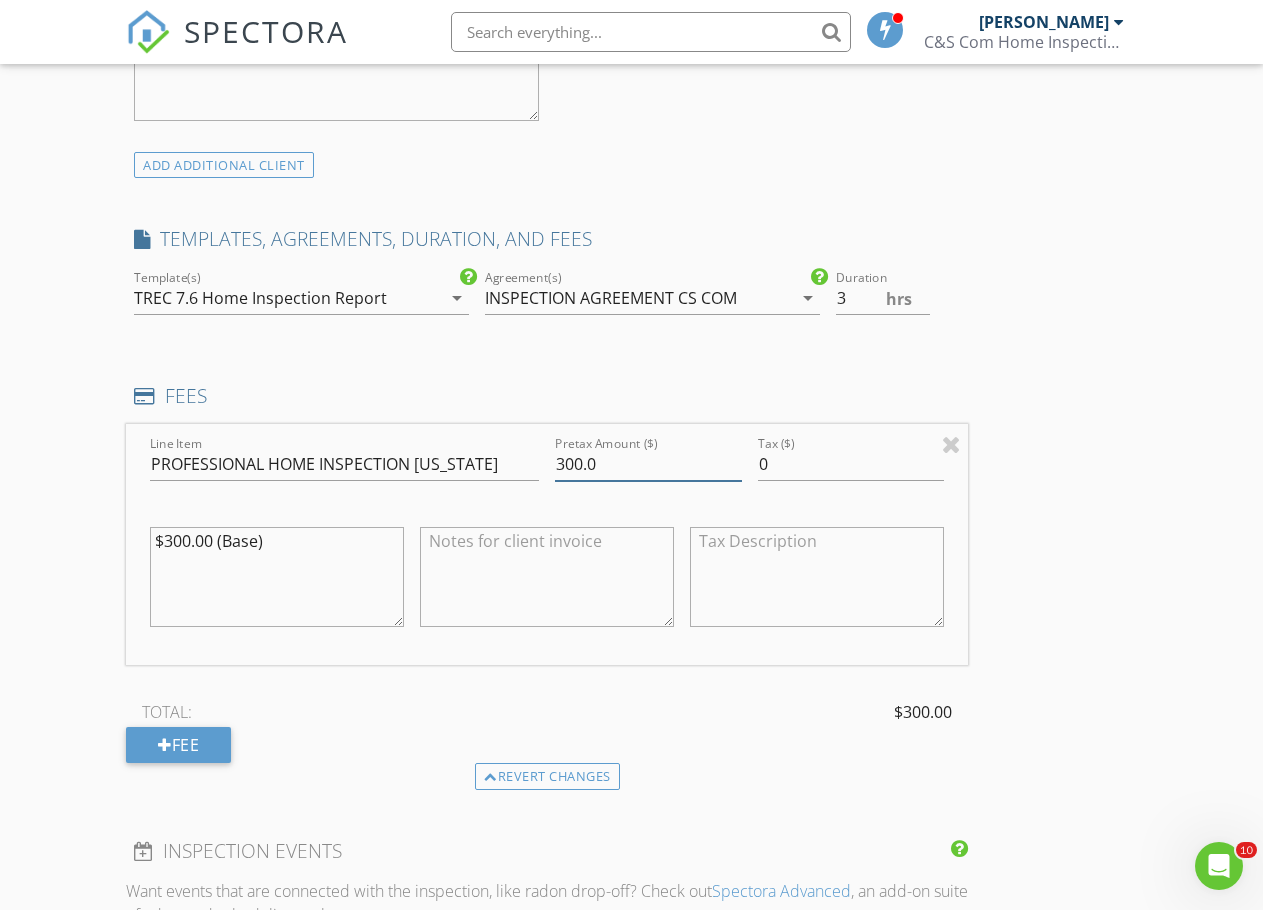 click on "300.0" at bounding box center [648, 464] 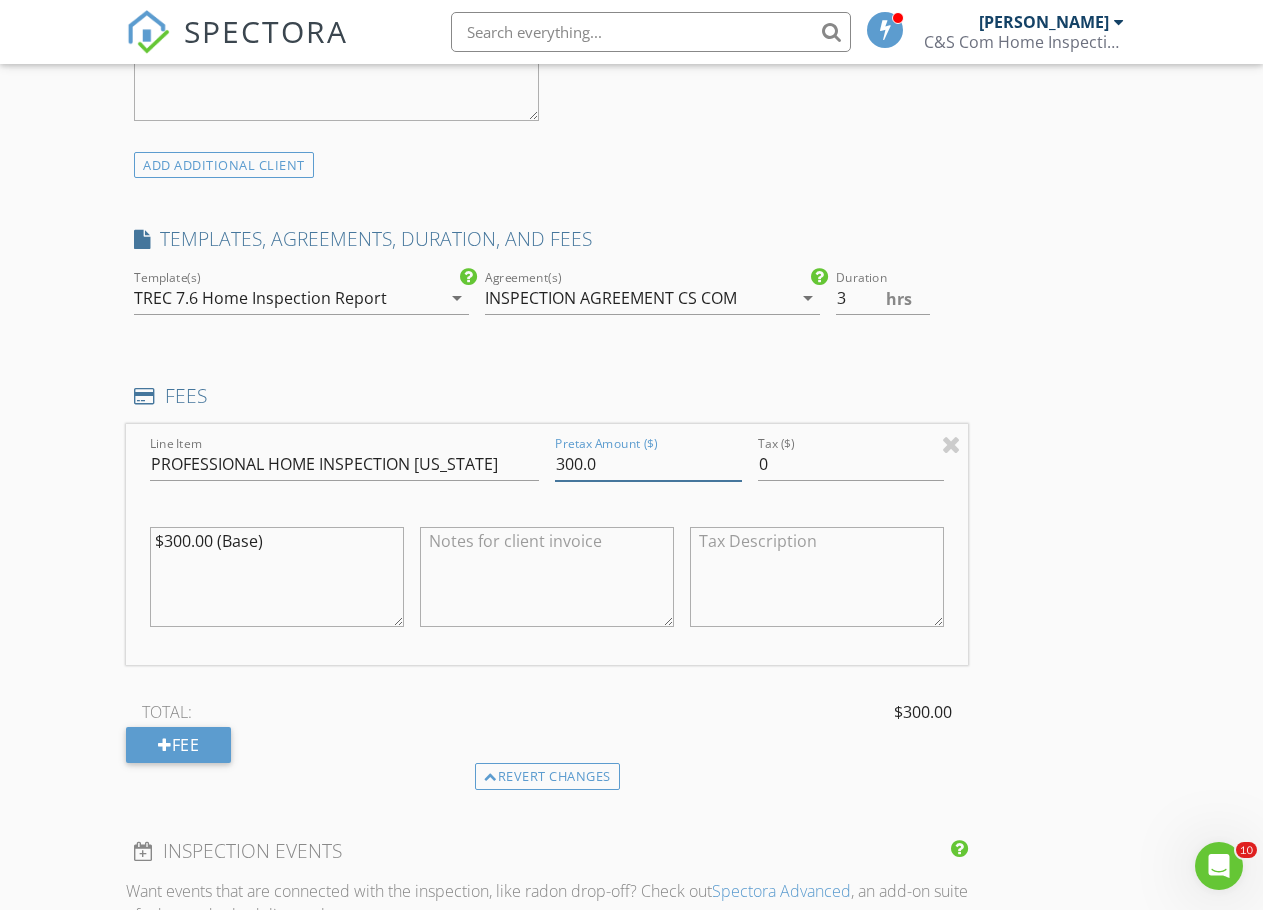 drag, startPoint x: 448, startPoint y: 493, endPoint x: 432, endPoint y: 500, distance: 17.464249 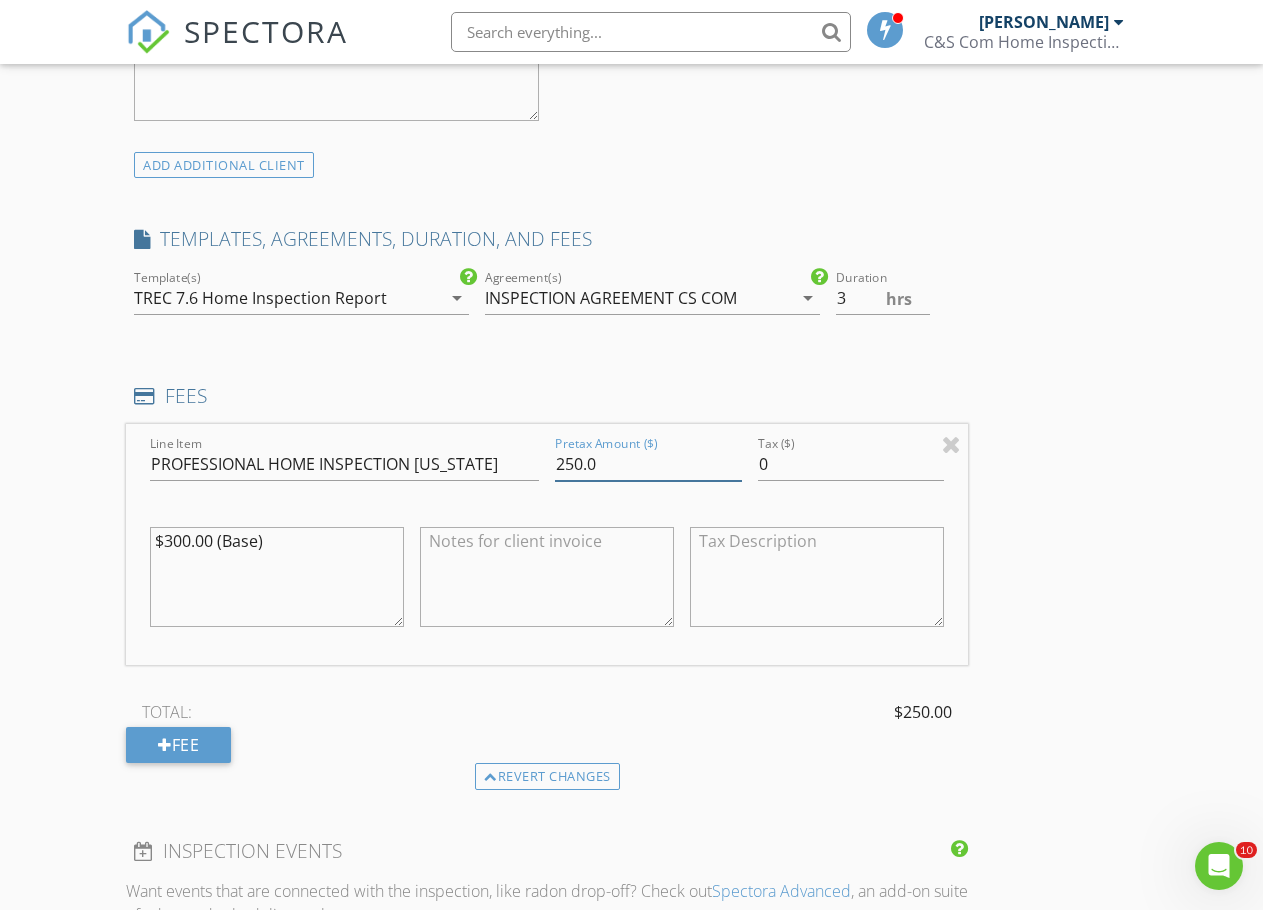 type on "250.0" 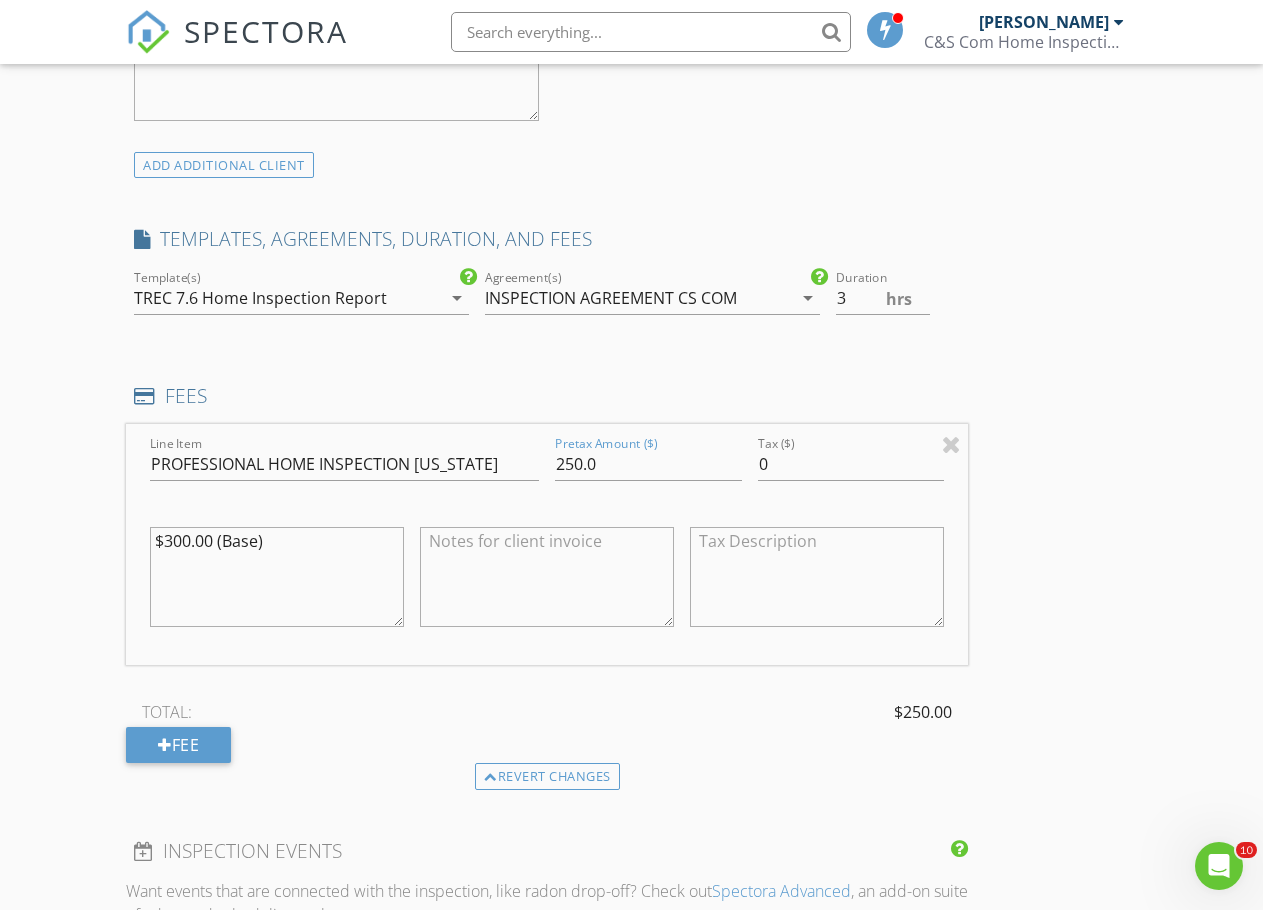 click on "INSPECTOR(S)
check_box   RAUL CARRILLO   PRIMARY   check_box_outline_blank   HECTOR JURADO     RAUL CARRILLO arrow_drop_down   check_box_outline_blank RAUL CARRILLO specifically requested
Date/Time
07/29/2025 11:00 AM
Location
Address Search       Address 11636 Cayuga Cir   Unit   City El Paso   State TX   Zip 79936   County El Paso     Square Feet 1134   Year Built 1993   Foundation arrow_drop_down     RAUL CARRILLO     11.1 miles     (19 minutes)
client
check_box Enable Client CC email for this inspection   Client Search     check_box_outline_blank Client is a Company/Organization     First Name Joyce   Last Name Ann   Email jam_8291@att.net   CC Email   Phone 714-309-6184           Notes   Private Notes
ADD ADDITIONAL client
SERVICES
check_box     check_box_outline_blank" at bounding box center (631, 536) 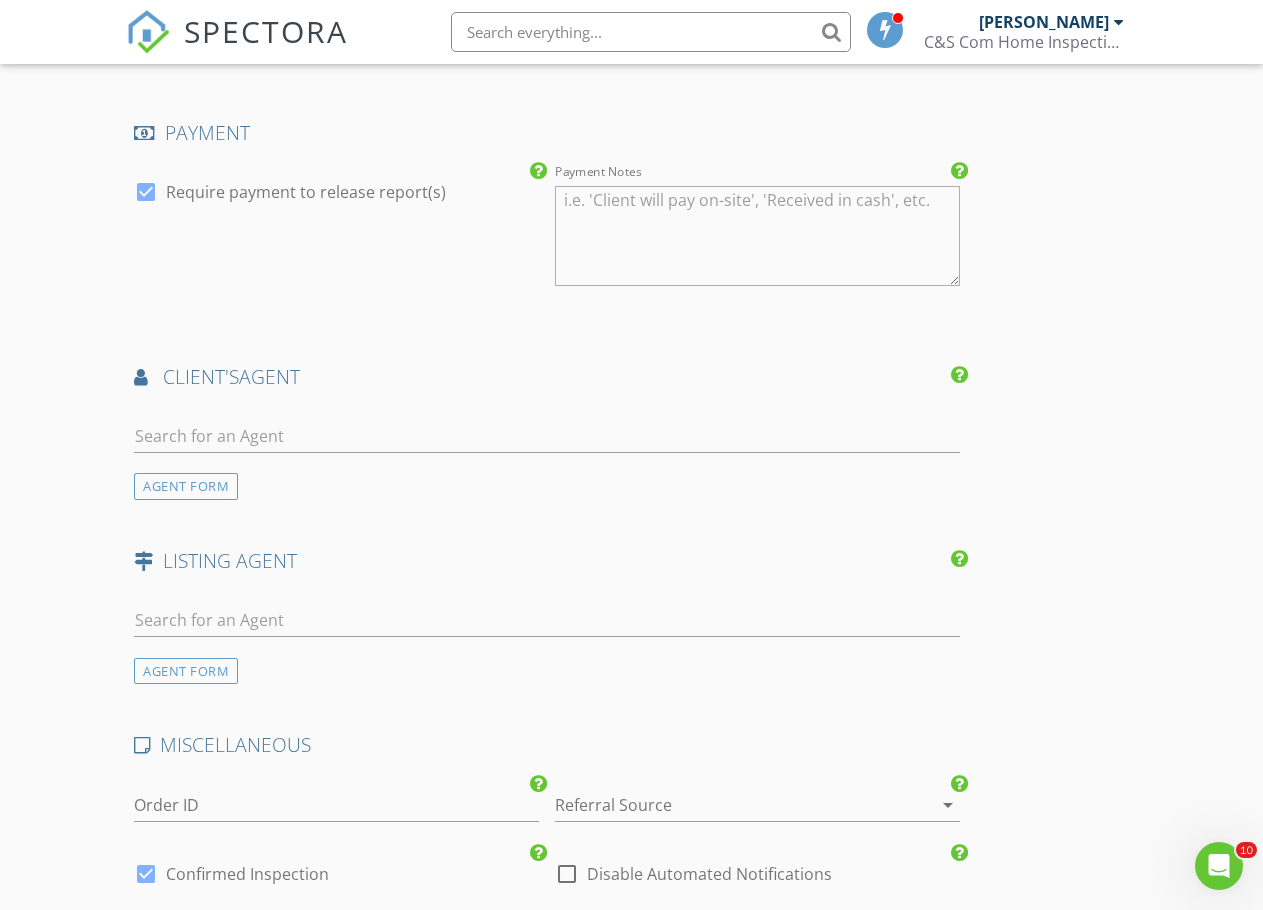 scroll, scrollTop: 2400, scrollLeft: 0, axis: vertical 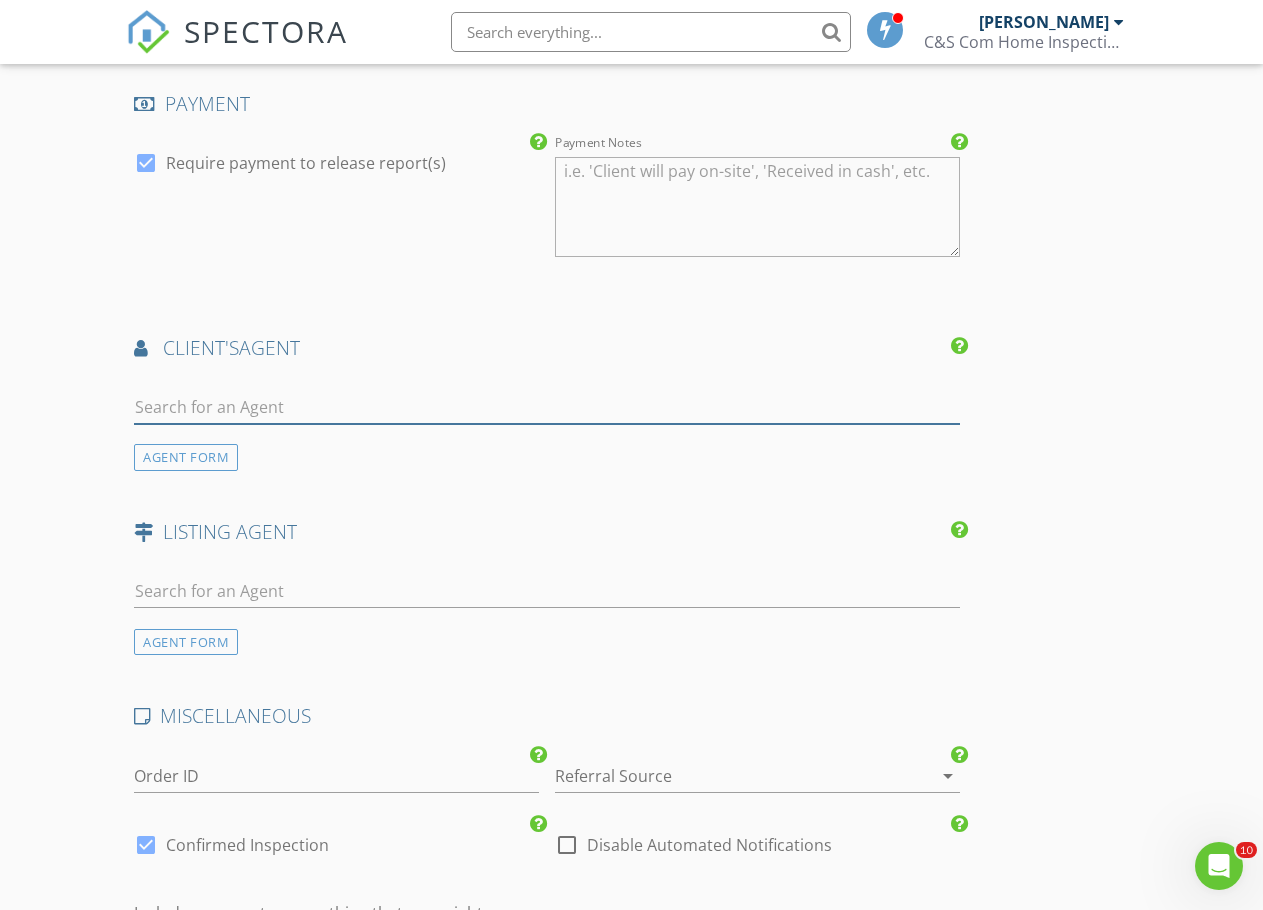 click at bounding box center (547, 407) 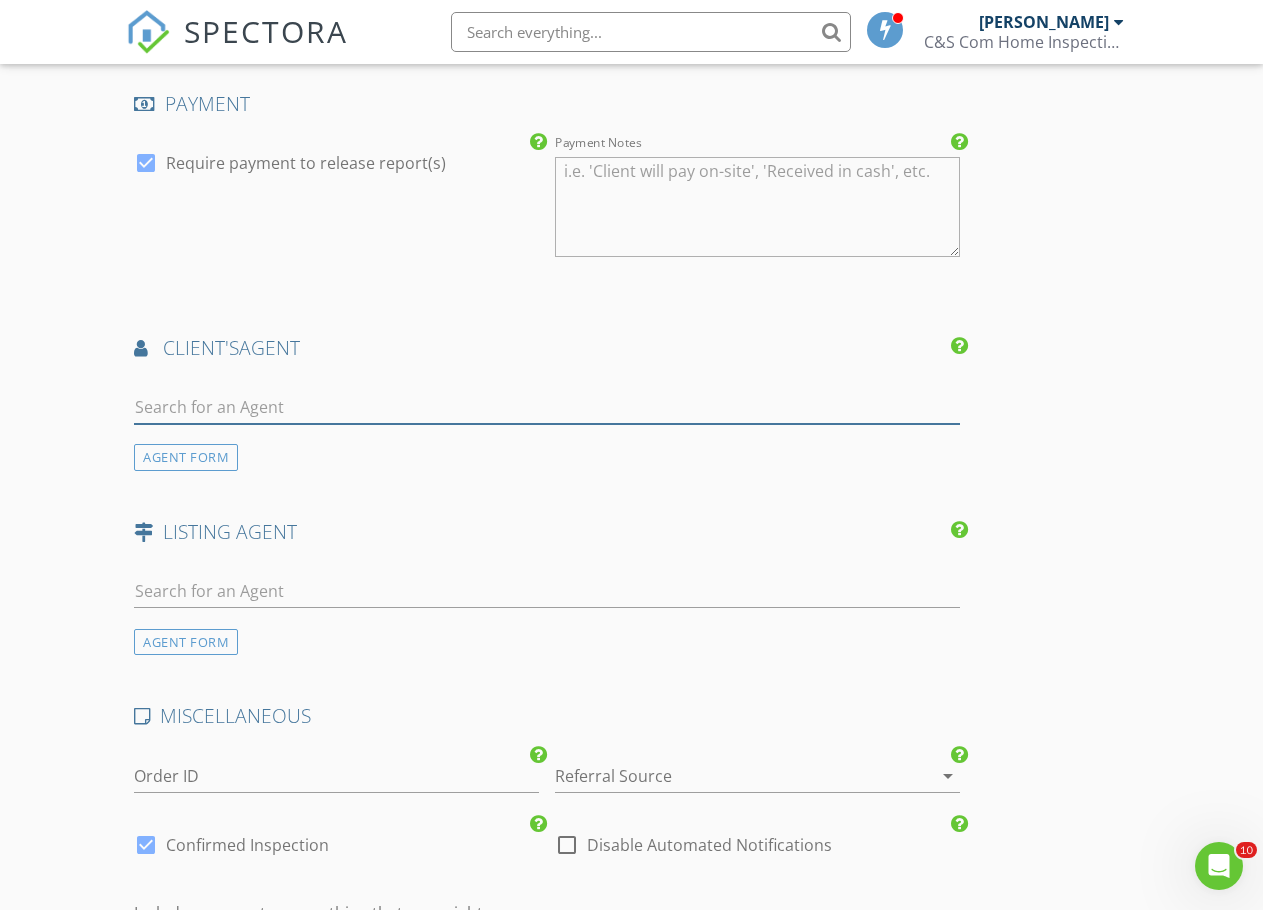 type on ";" 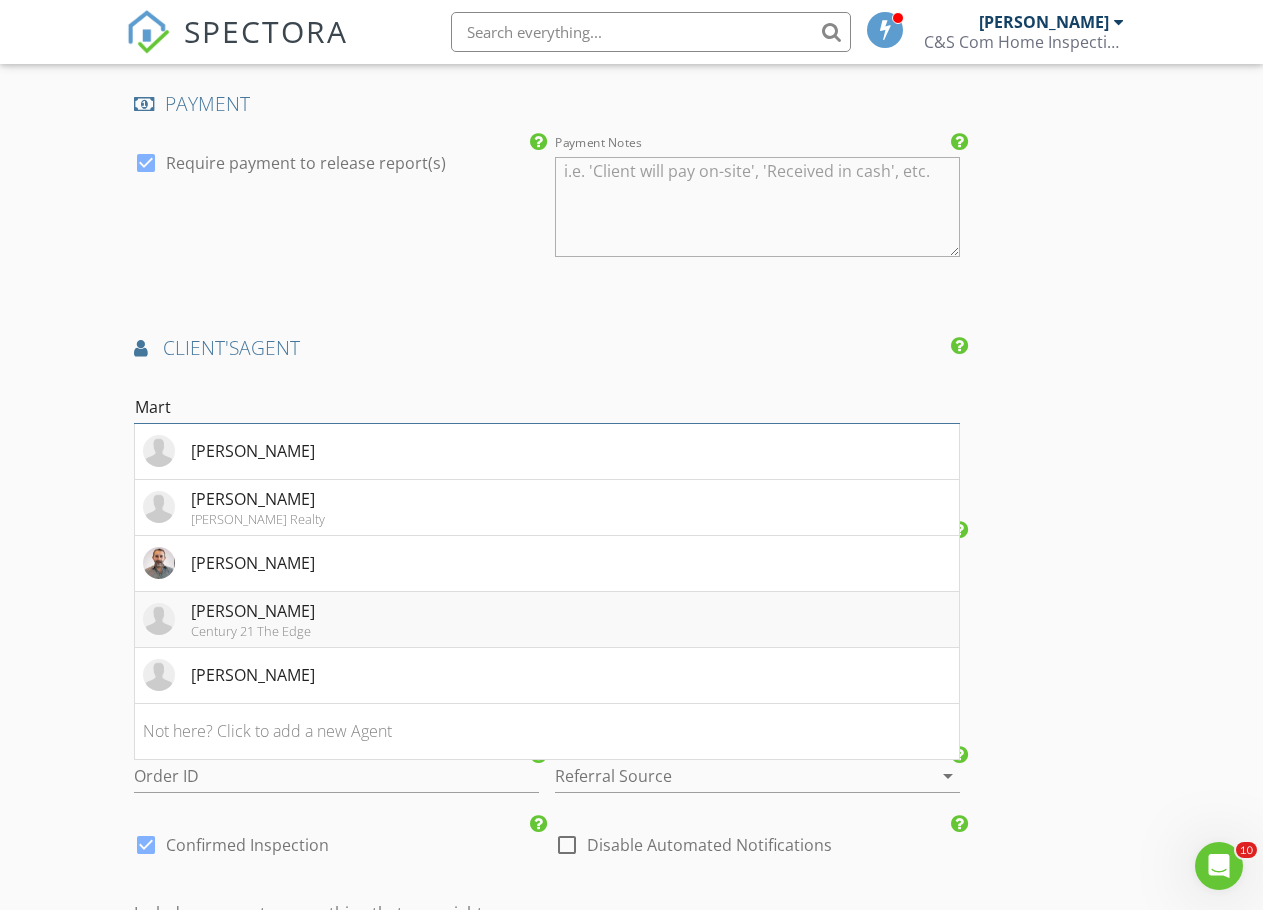 scroll, scrollTop: 2500, scrollLeft: 0, axis: vertical 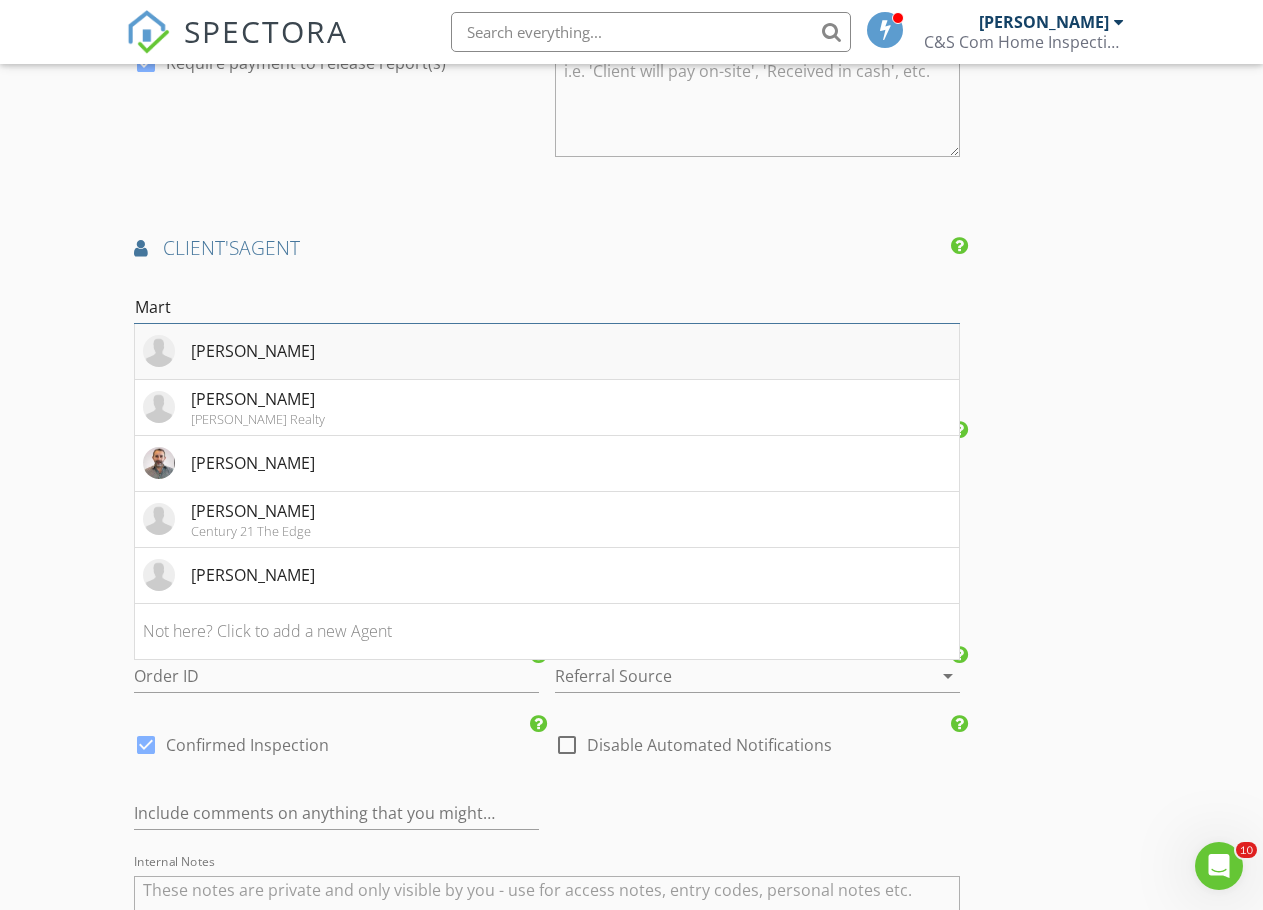 type on "Mart" 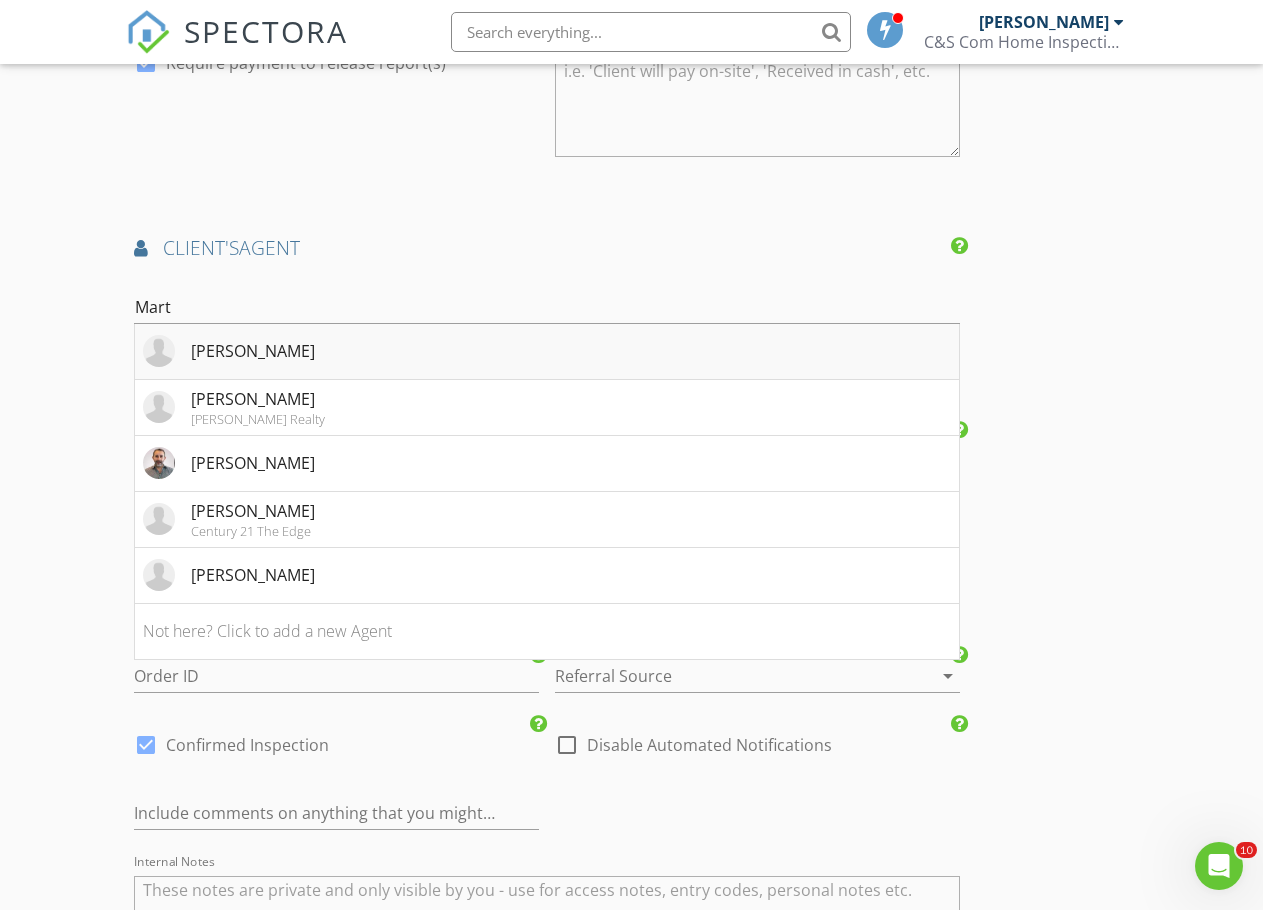 click on "[PERSON_NAME]" at bounding box center (229, 351) 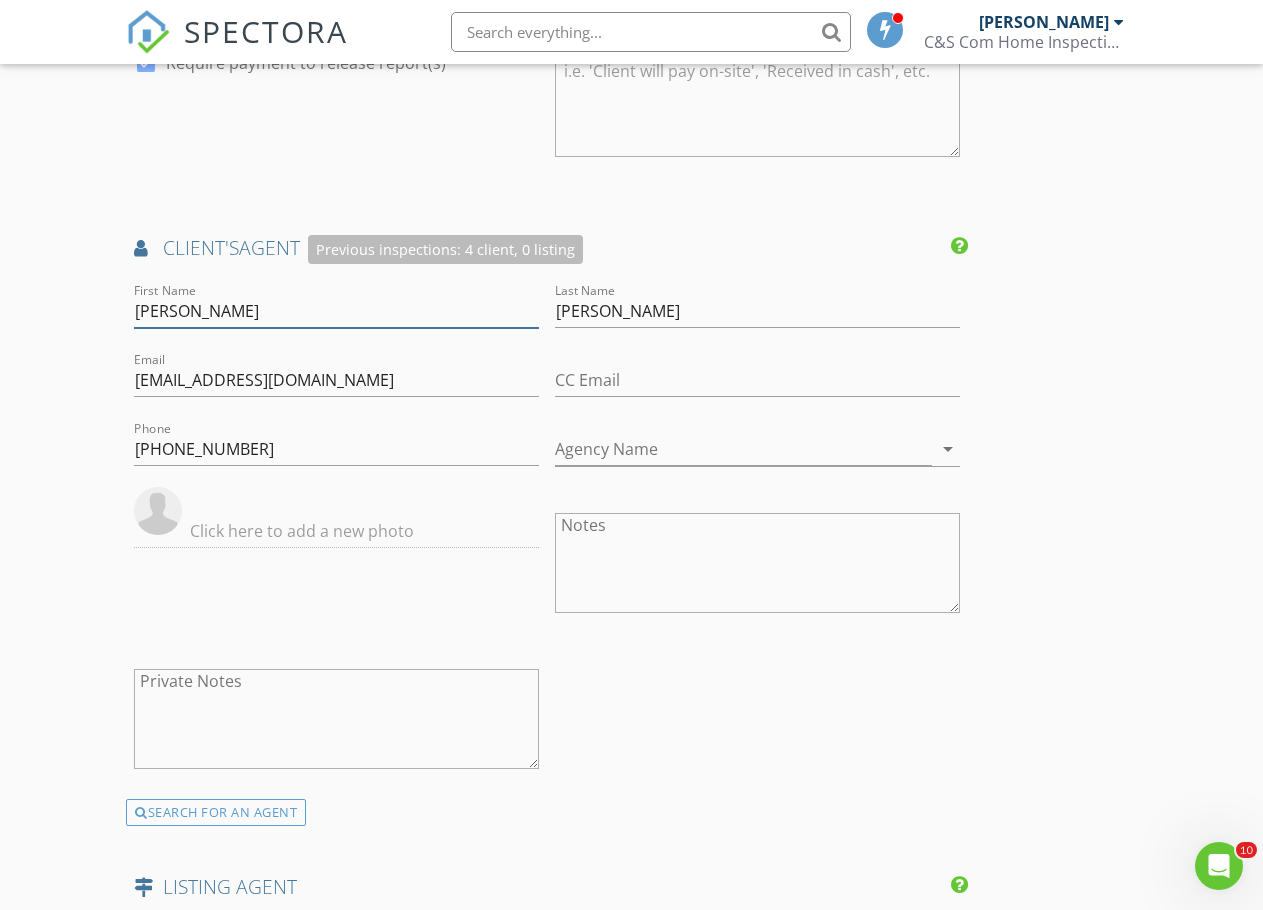 click on "Martha" at bounding box center [336, 311] 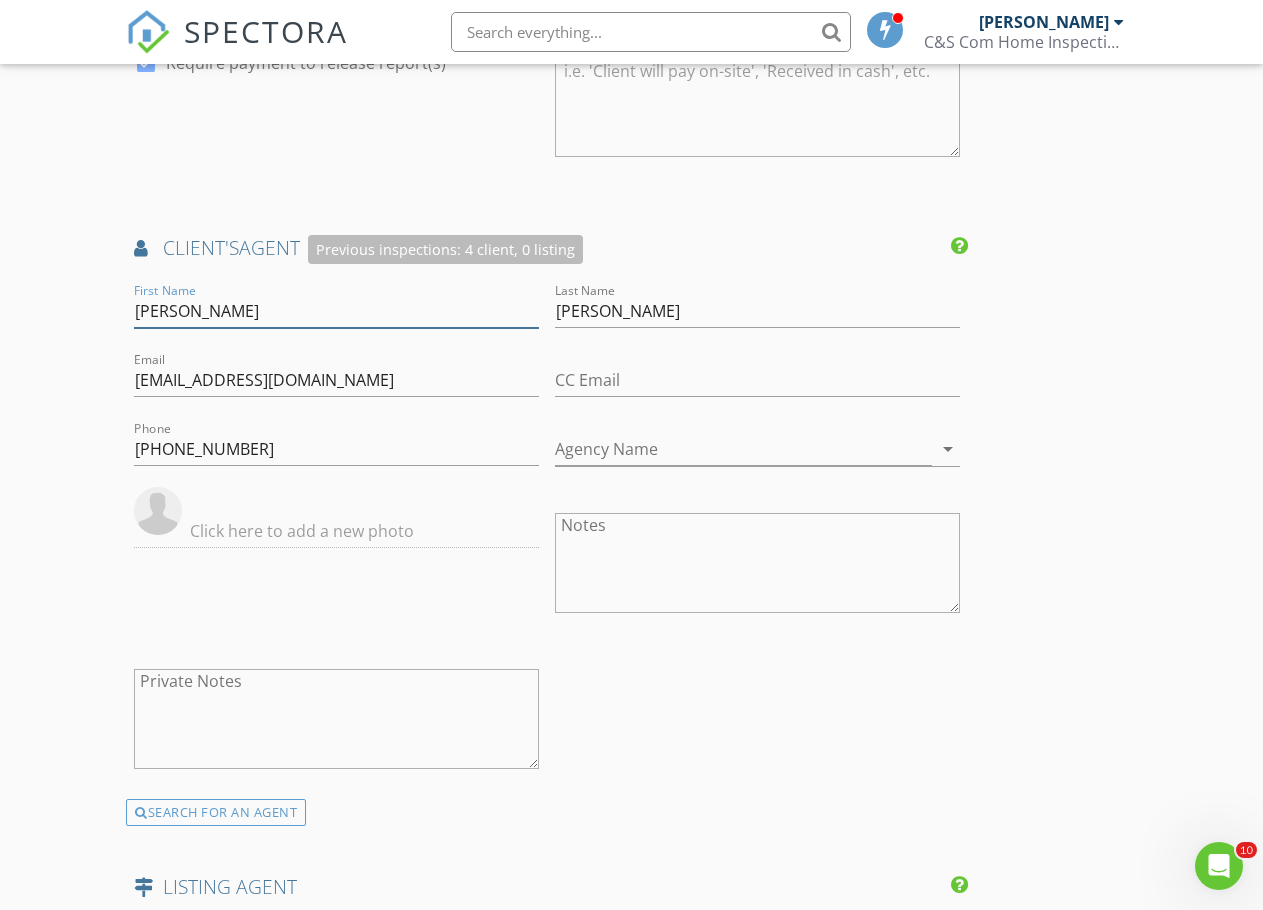 click on "Martha" at bounding box center (336, 311) 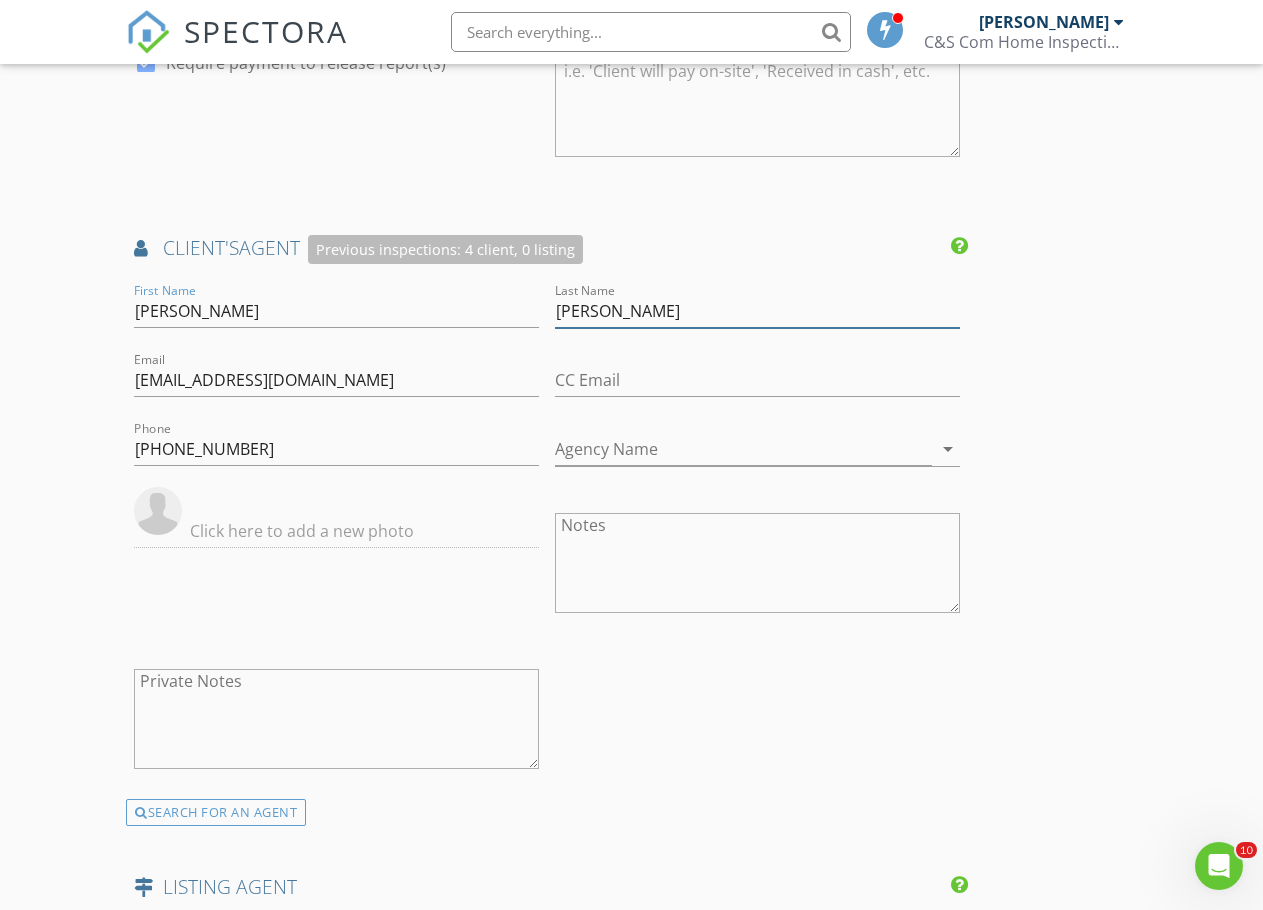 click on "Sanchez" at bounding box center [757, 311] 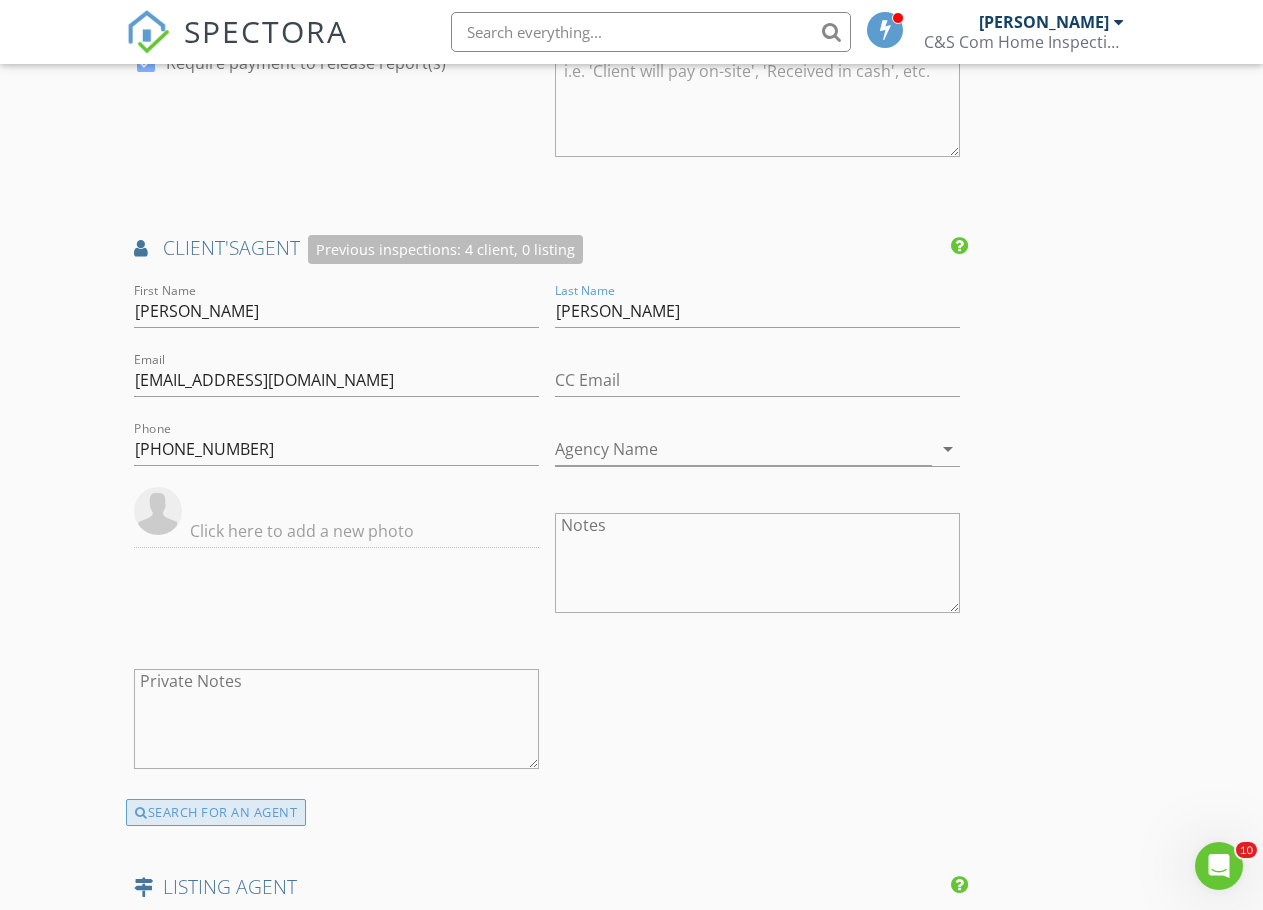 click on "SEARCH FOR AN AGENT" at bounding box center (216, 813) 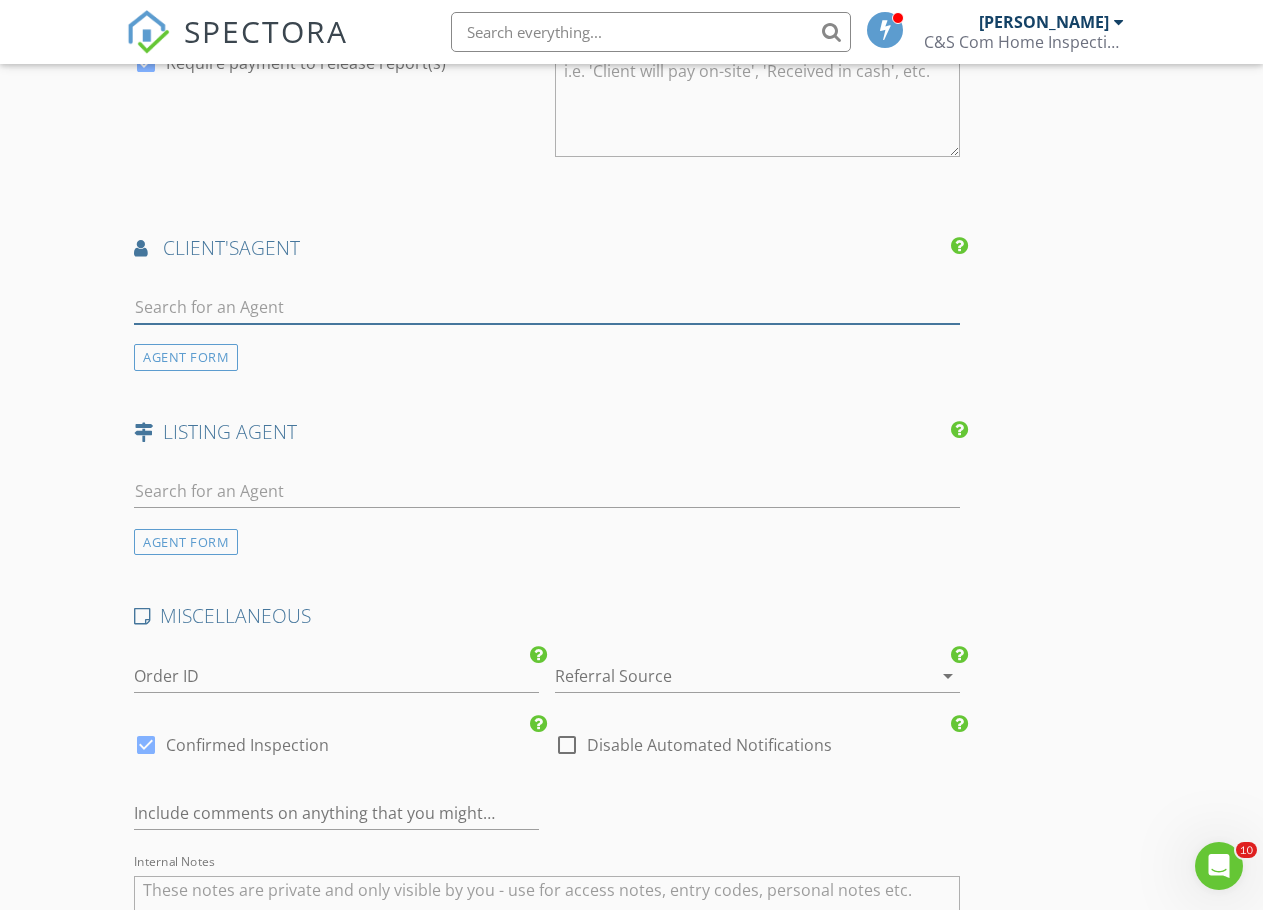 click at bounding box center [547, 307] 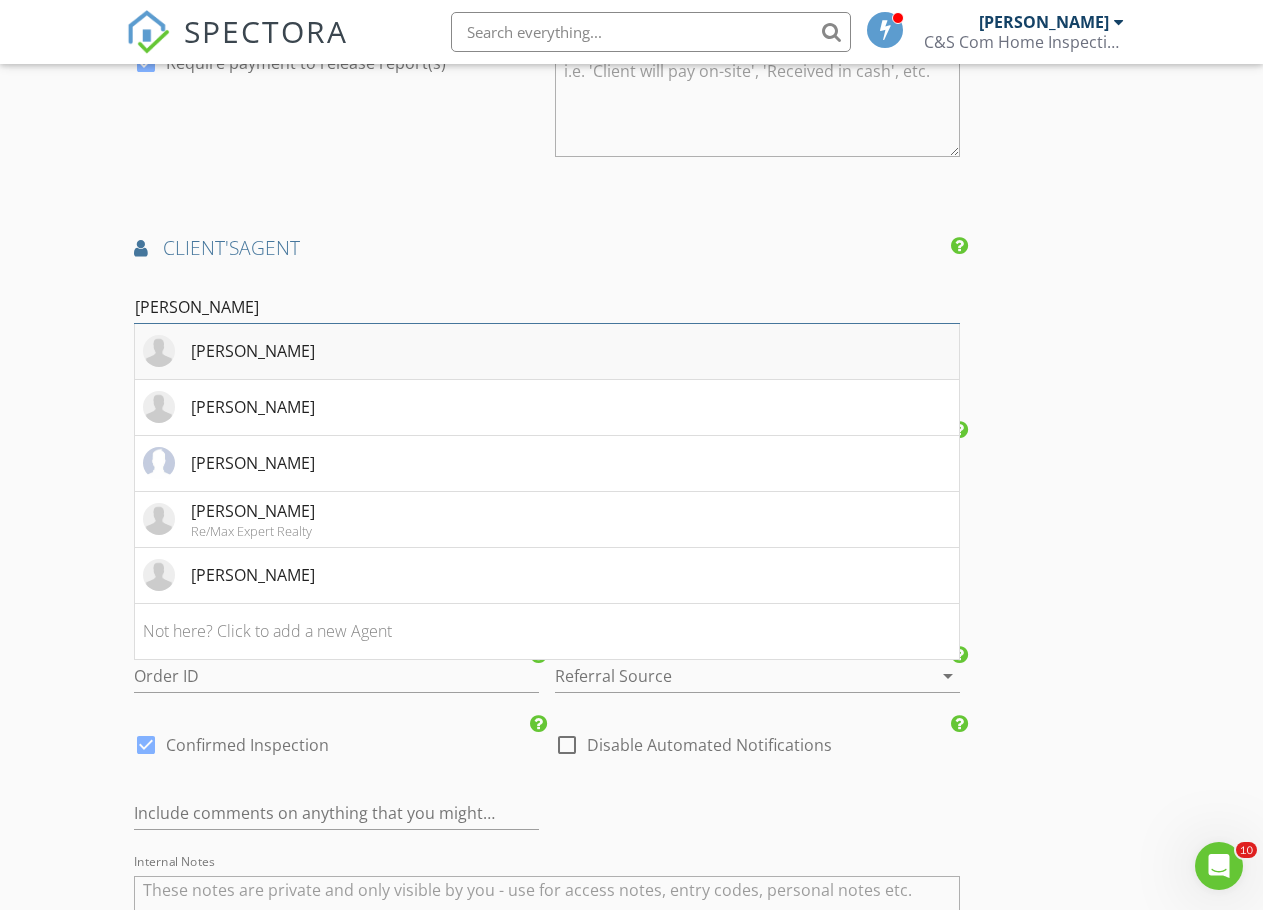 type on "Sanchez" 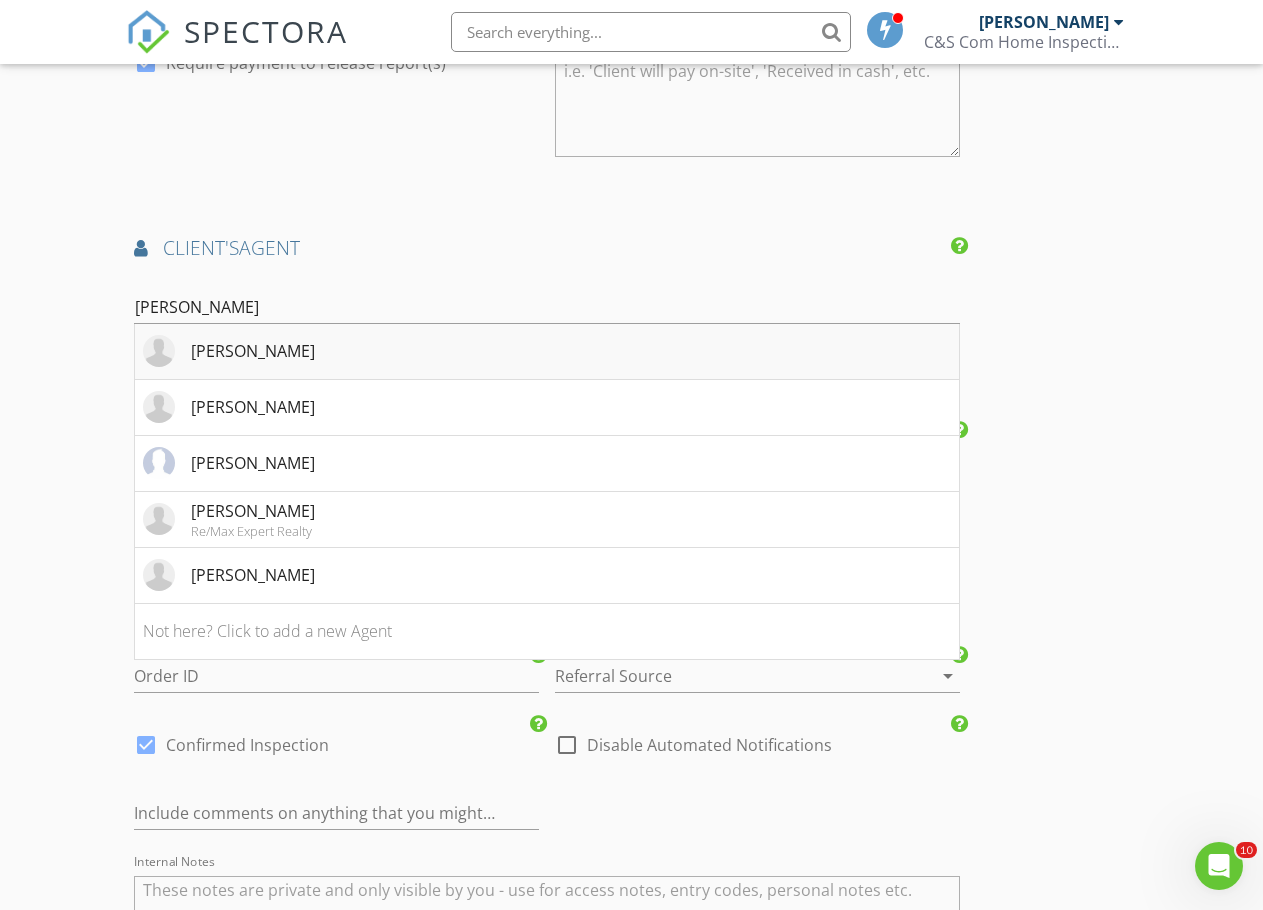 click on "Martha Sanchez" at bounding box center [253, 351] 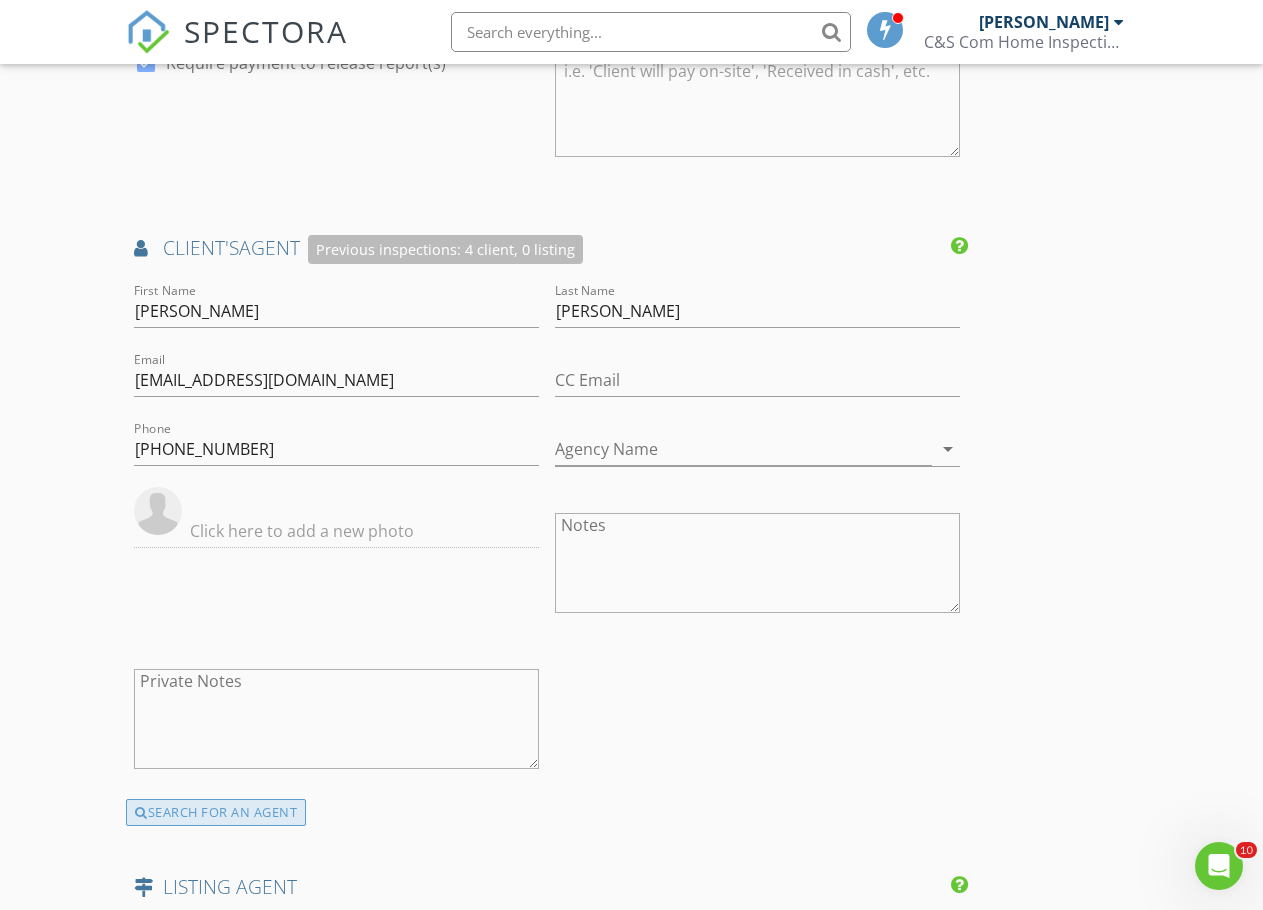 click on "SEARCH FOR AN AGENT" at bounding box center (216, 813) 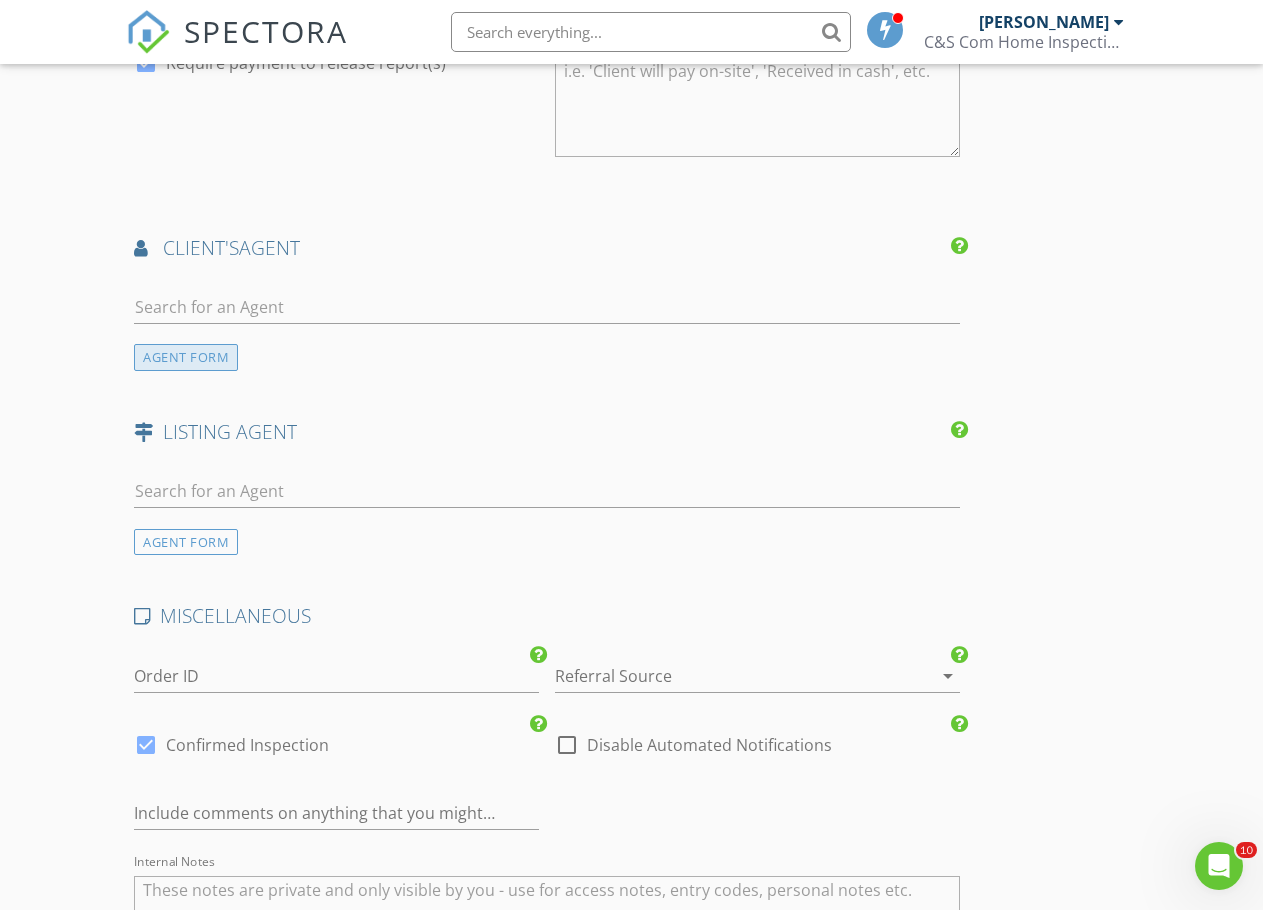 click on "AGENT FORM" at bounding box center (186, 357) 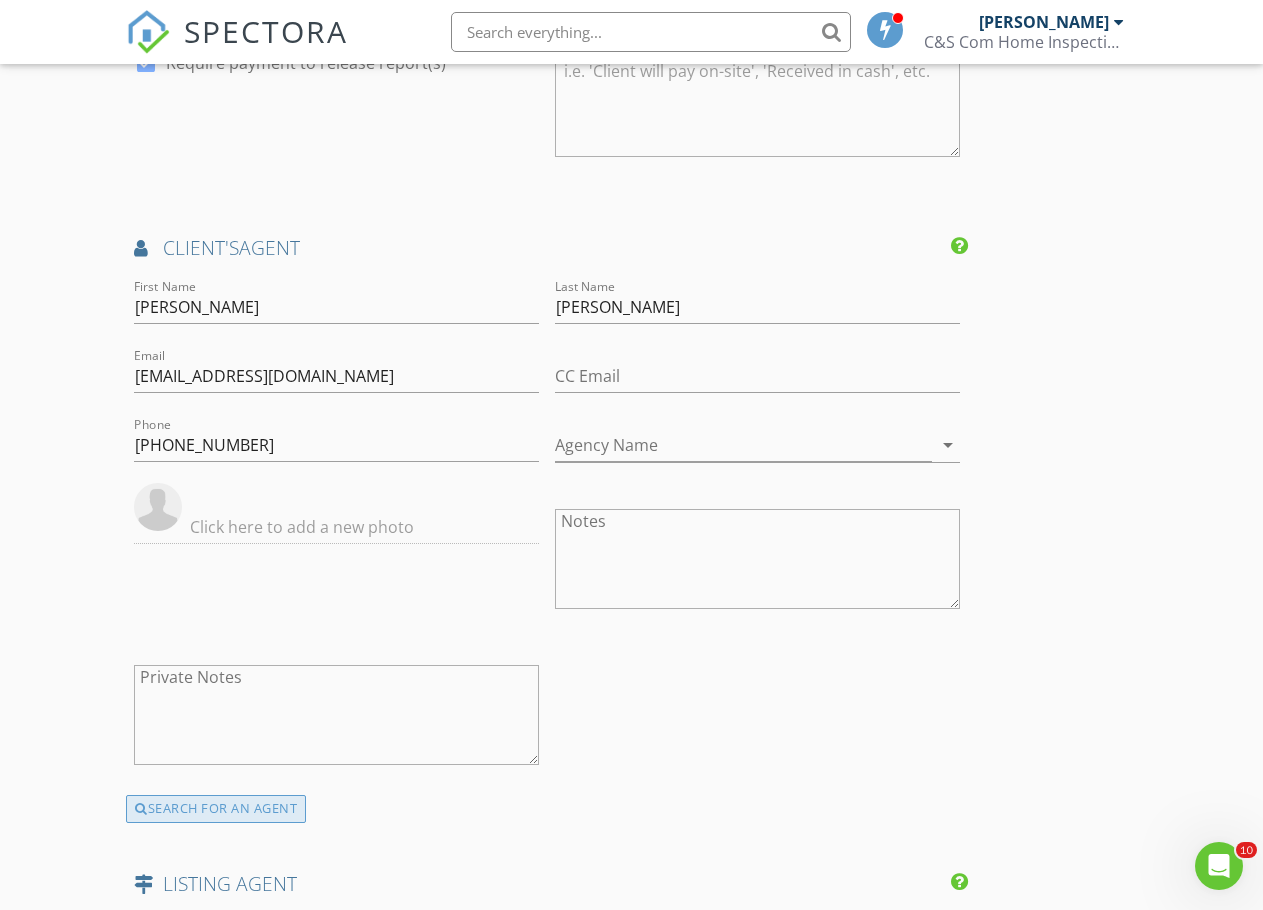 click on "SEARCH FOR AN AGENT" at bounding box center [216, 809] 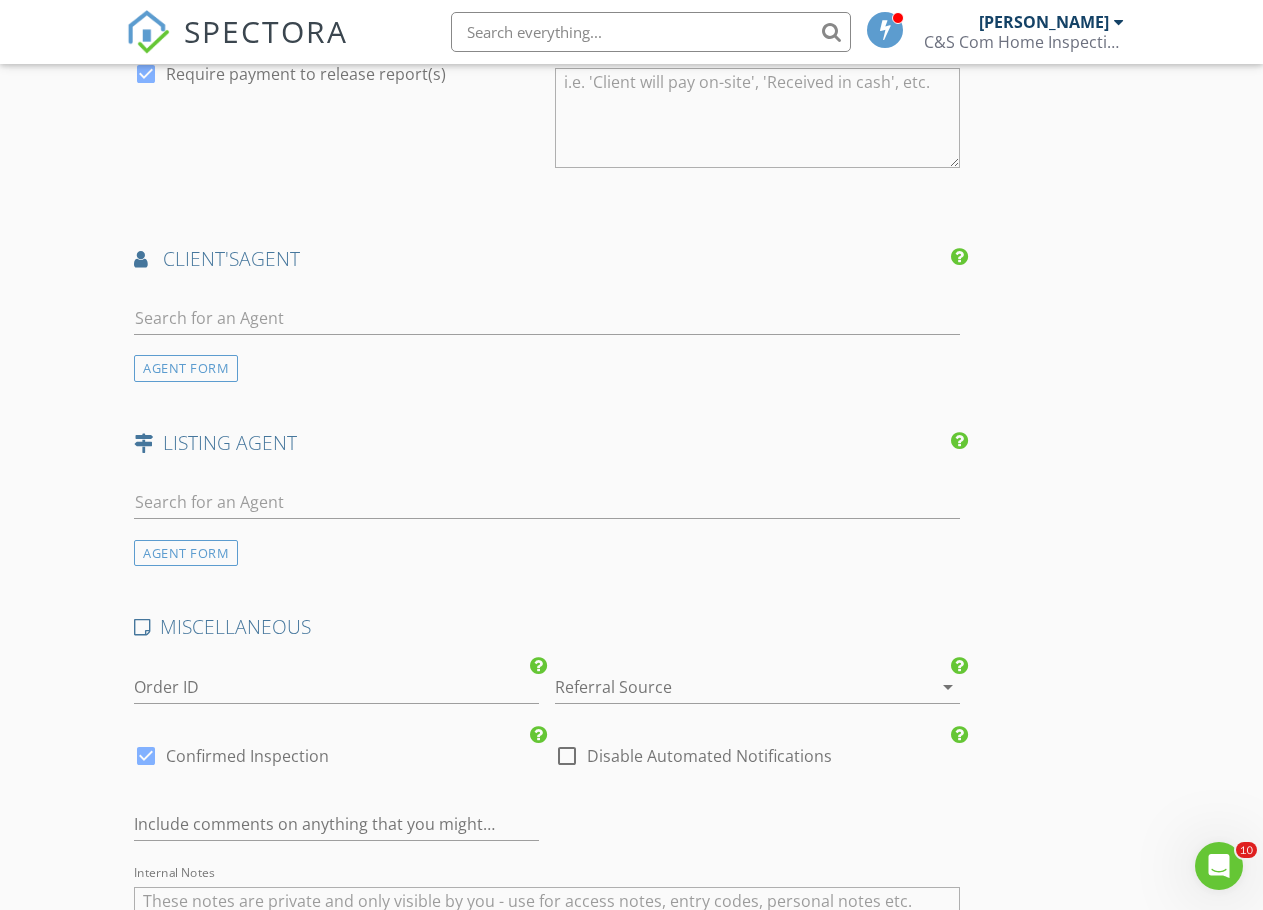 scroll, scrollTop: 2500, scrollLeft: 0, axis: vertical 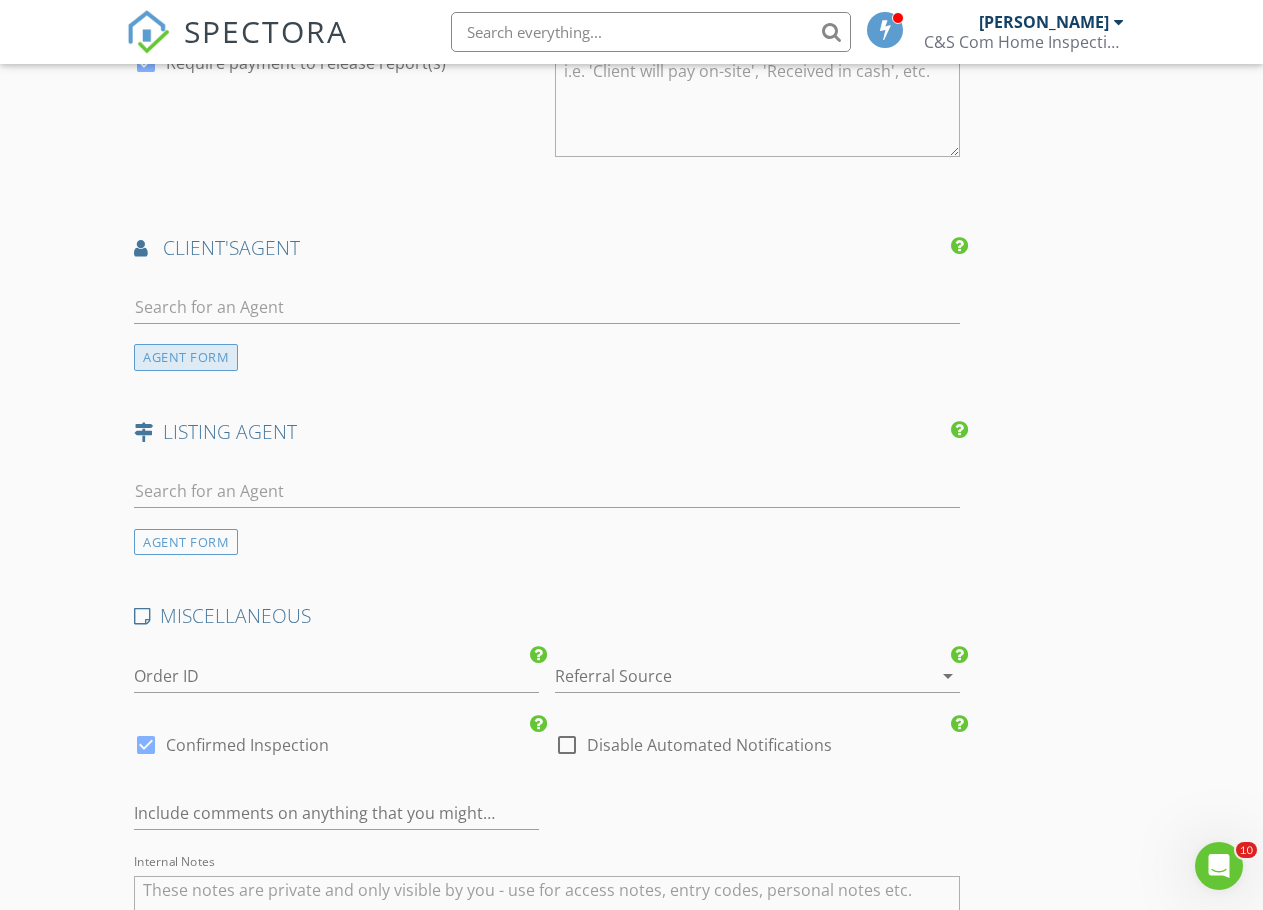 click on "AGENT FORM" at bounding box center [186, 357] 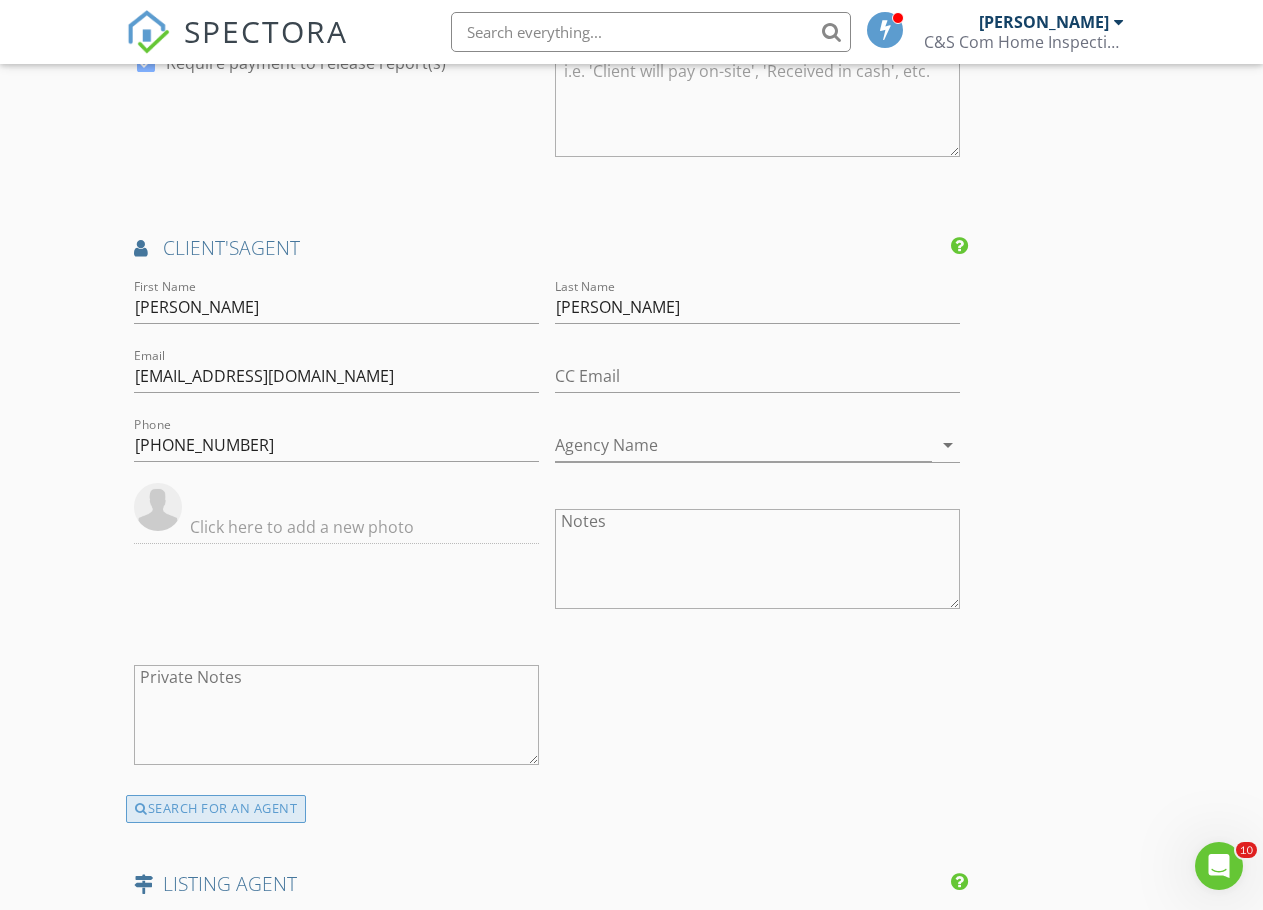 click on "SEARCH FOR AN AGENT" at bounding box center (216, 809) 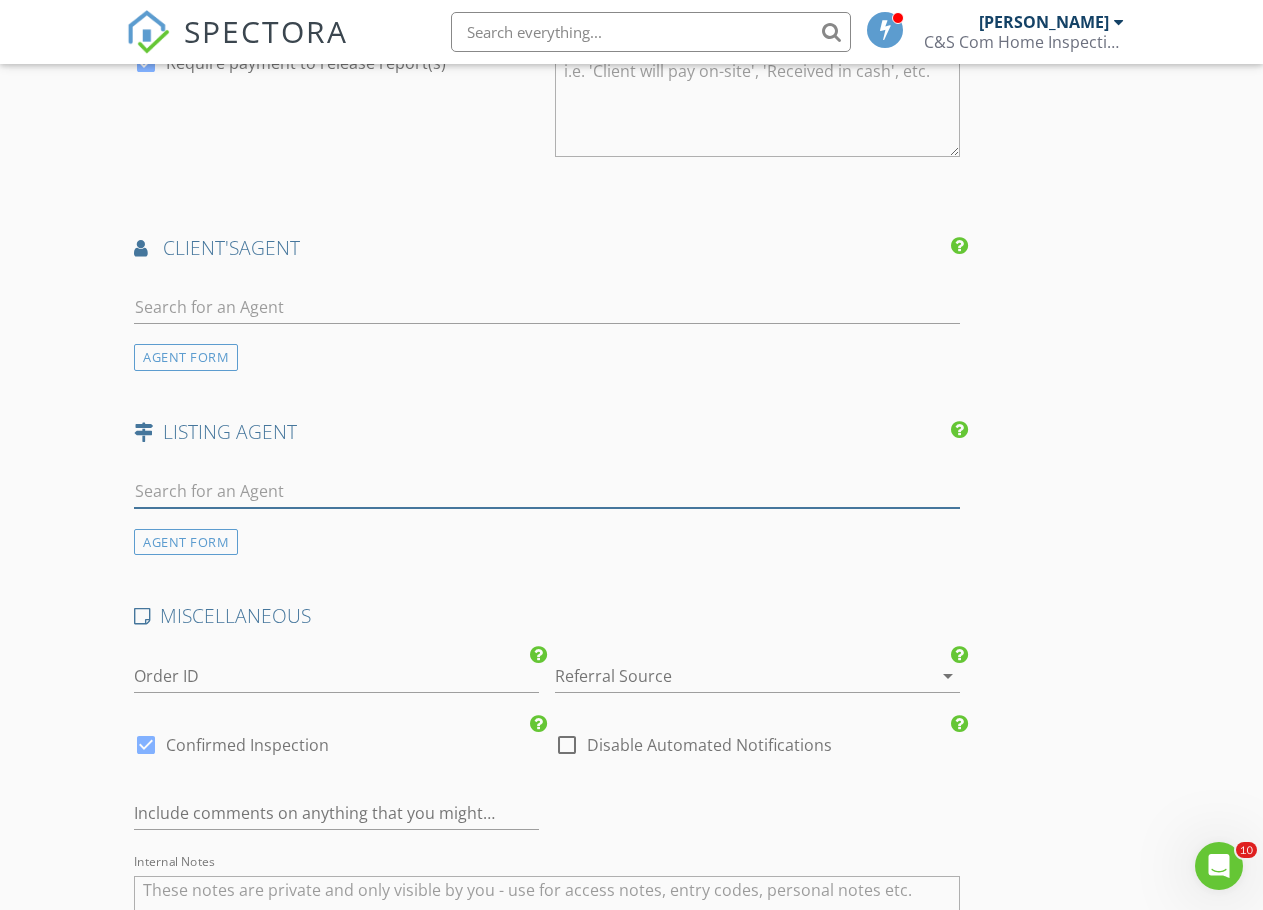 click at bounding box center (547, 491) 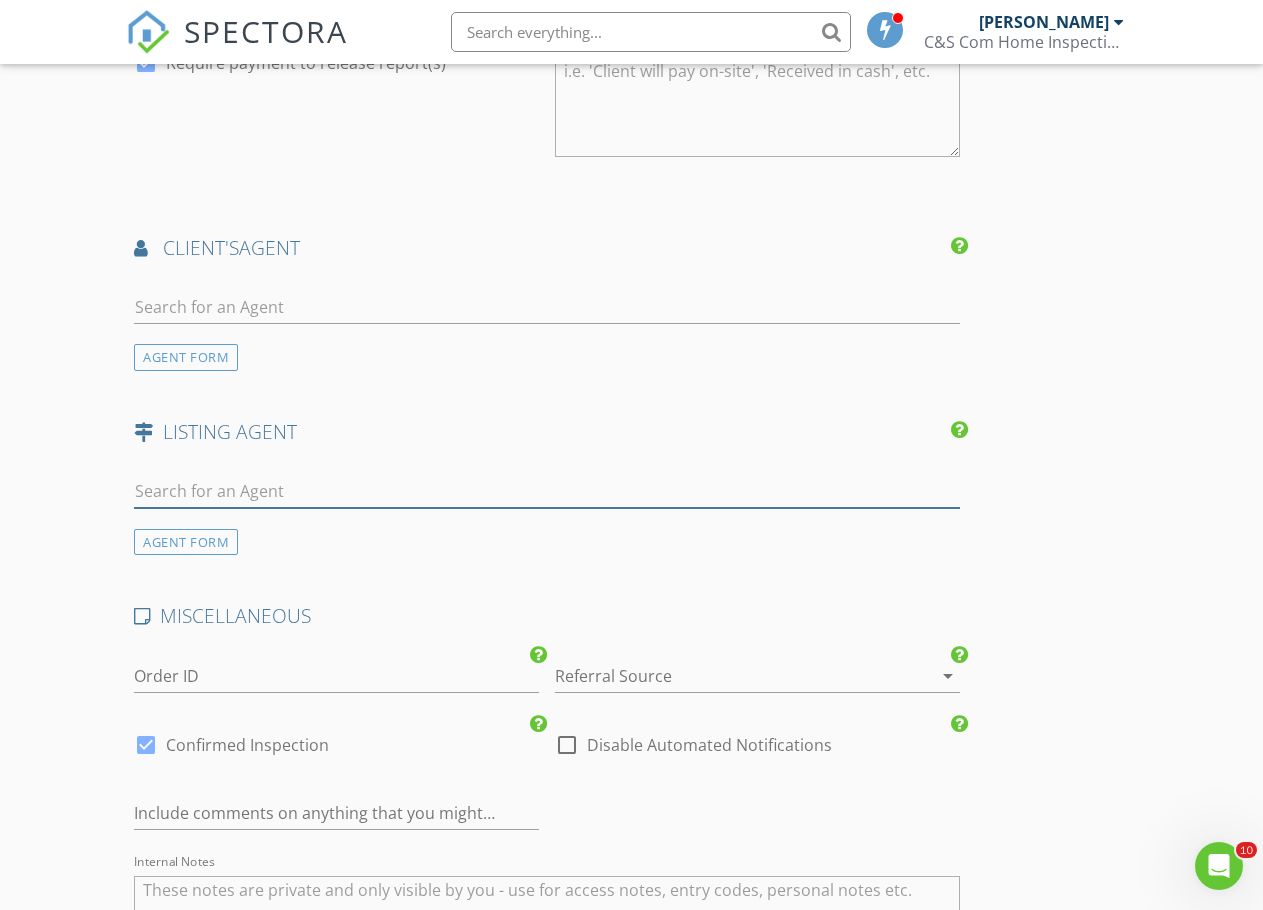 click at bounding box center (547, 491) 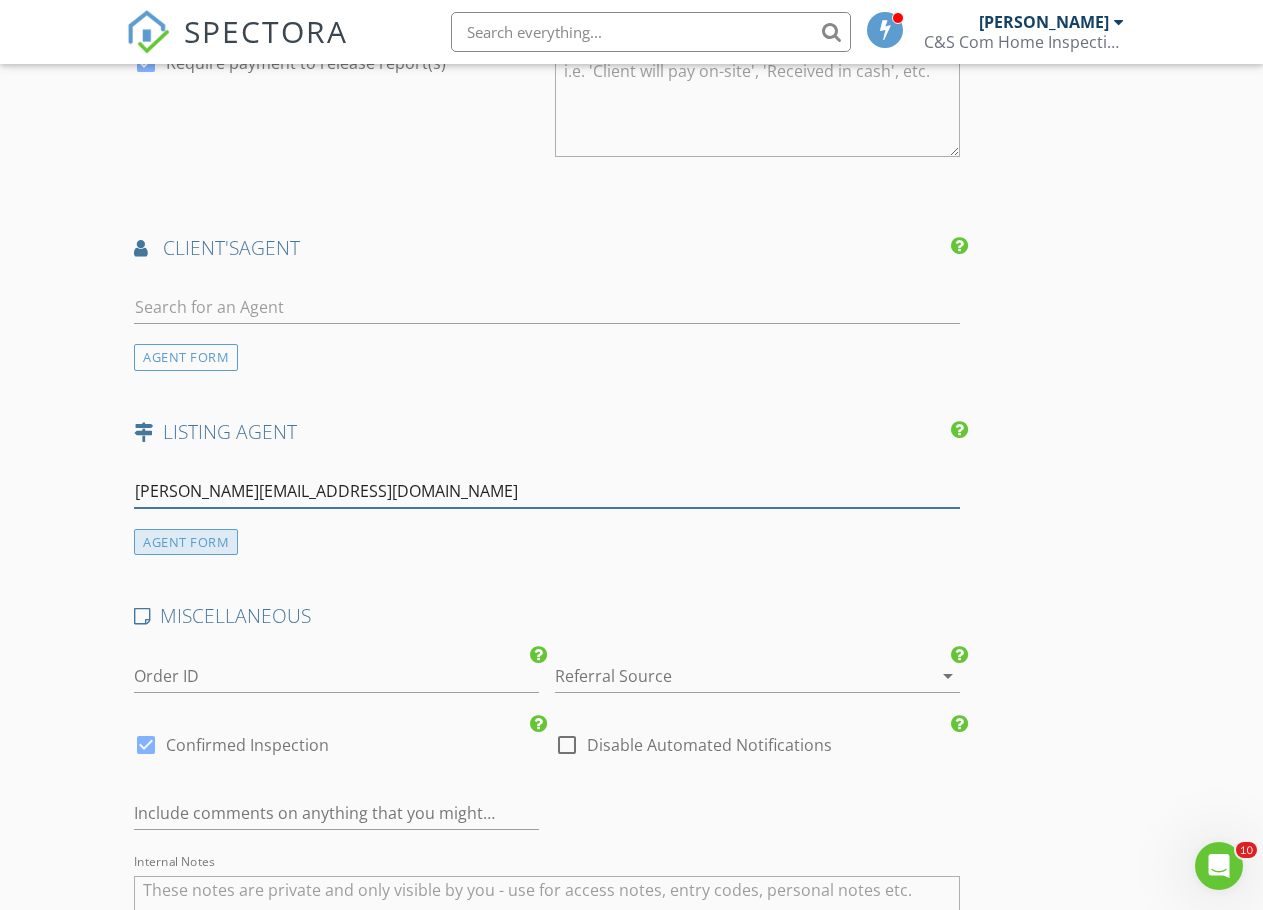 type on "martha@elpasoteamresults.com" 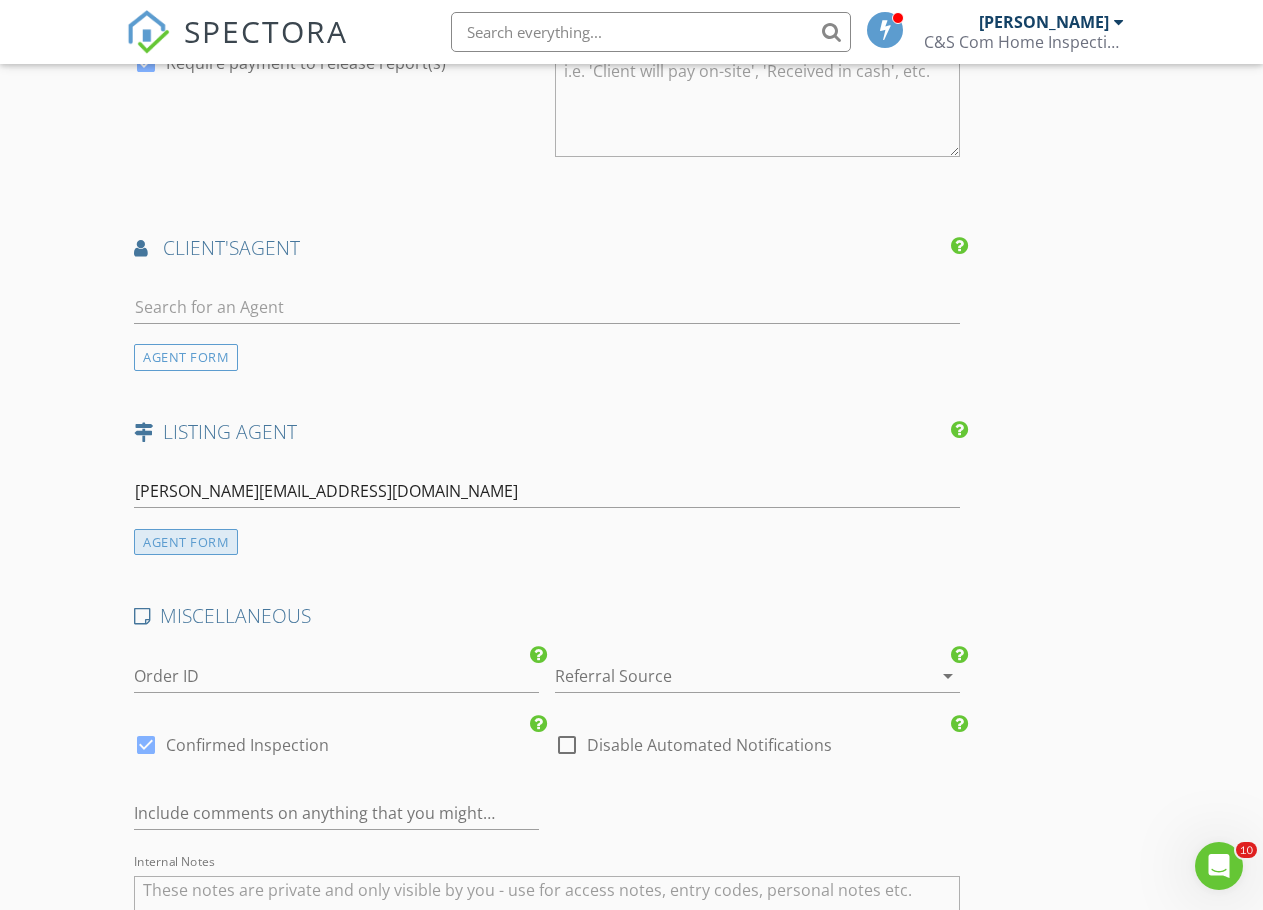 click on "martha@elpasoteamresults.com     AGENT FORM" at bounding box center [547, 507] 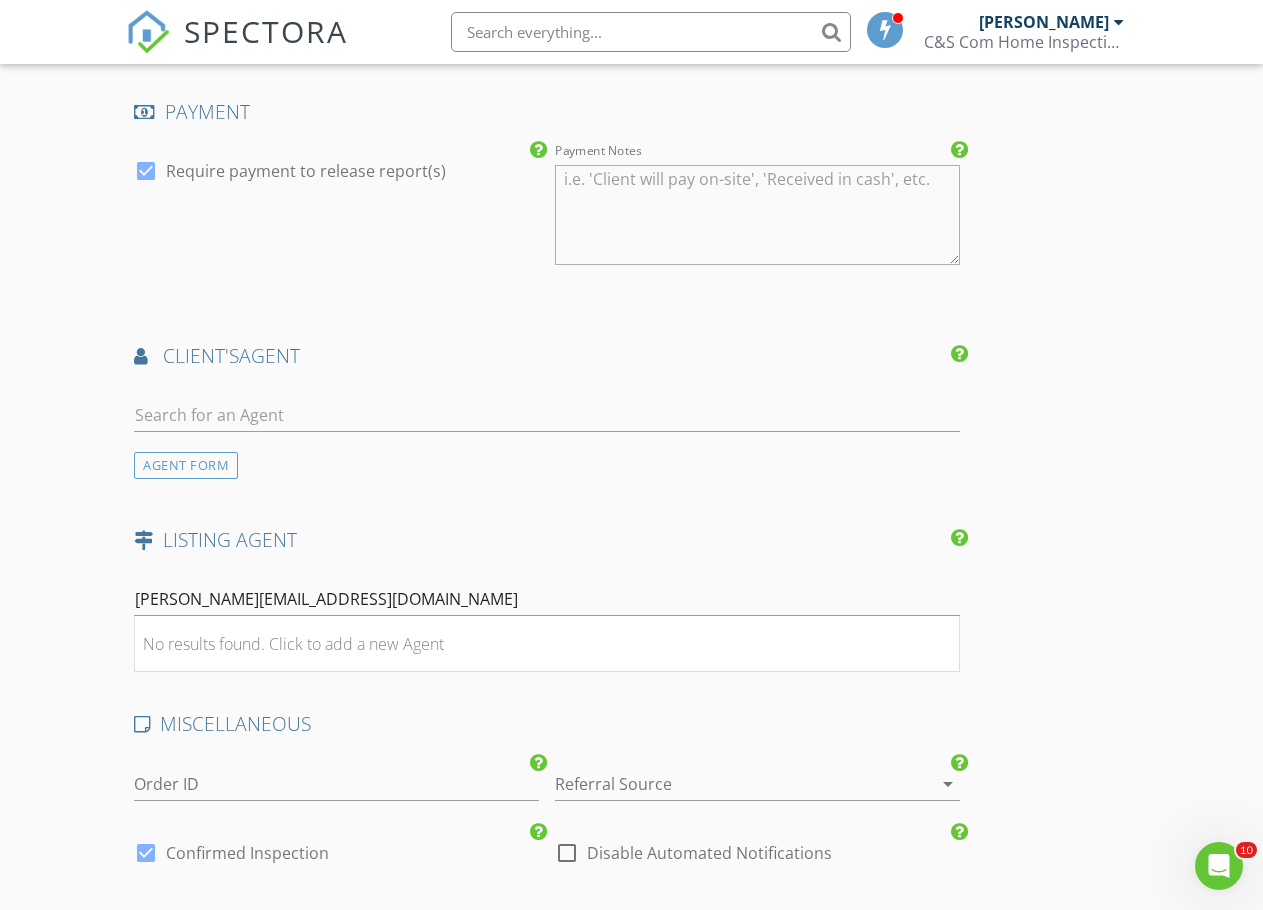 scroll, scrollTop: 2400, scrollLeft: 0, axis: vertical 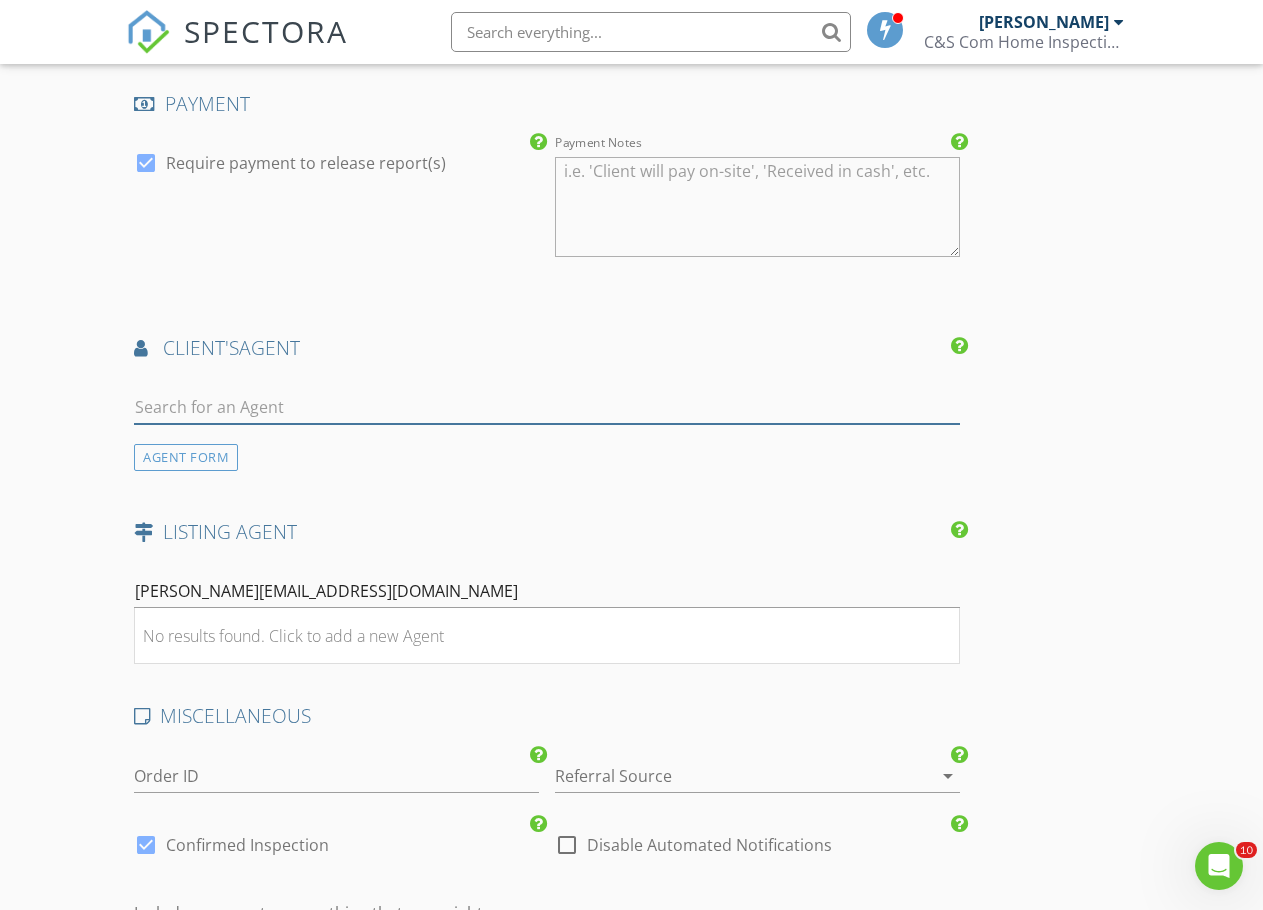click at bounding box center (547, 407) 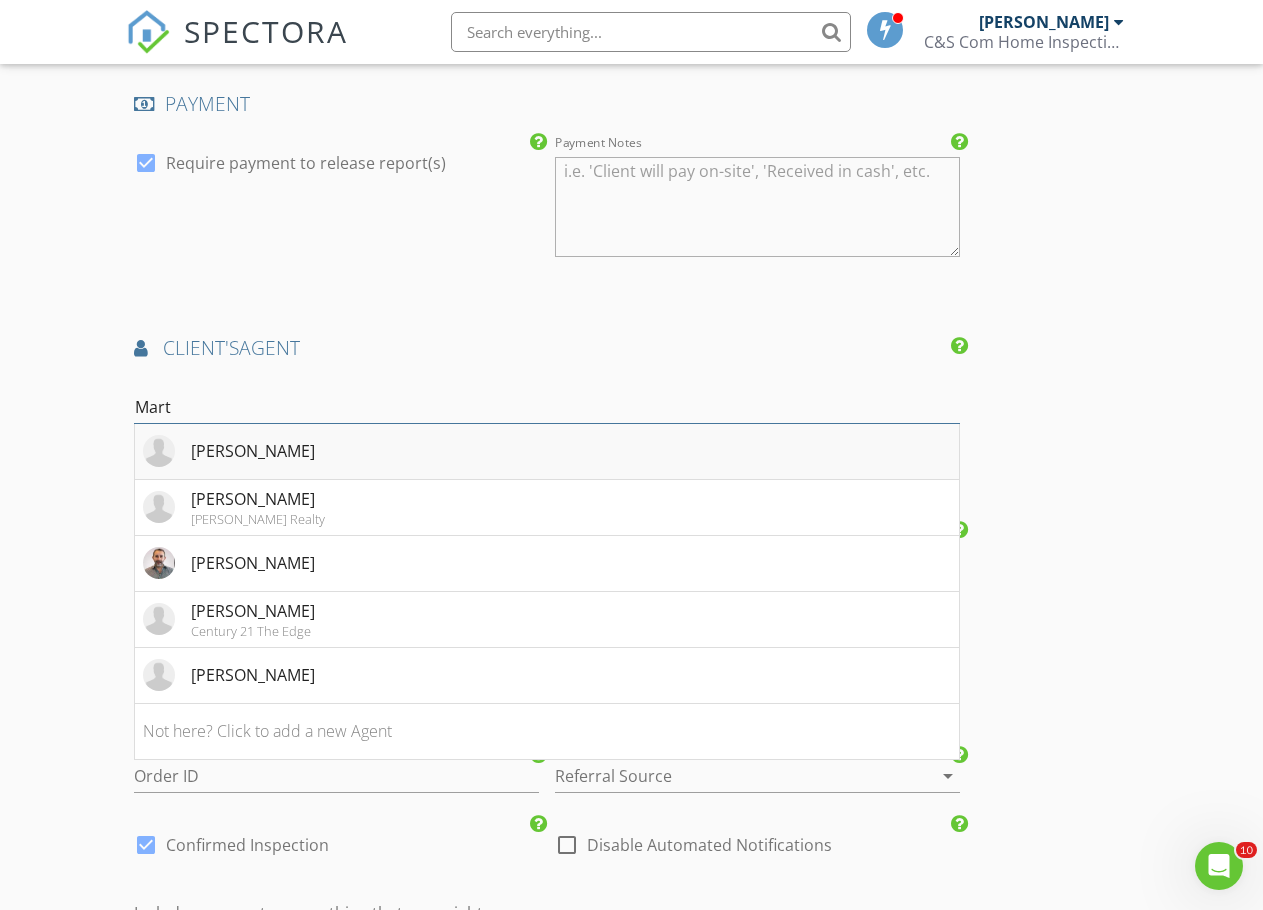 type on "Mart" 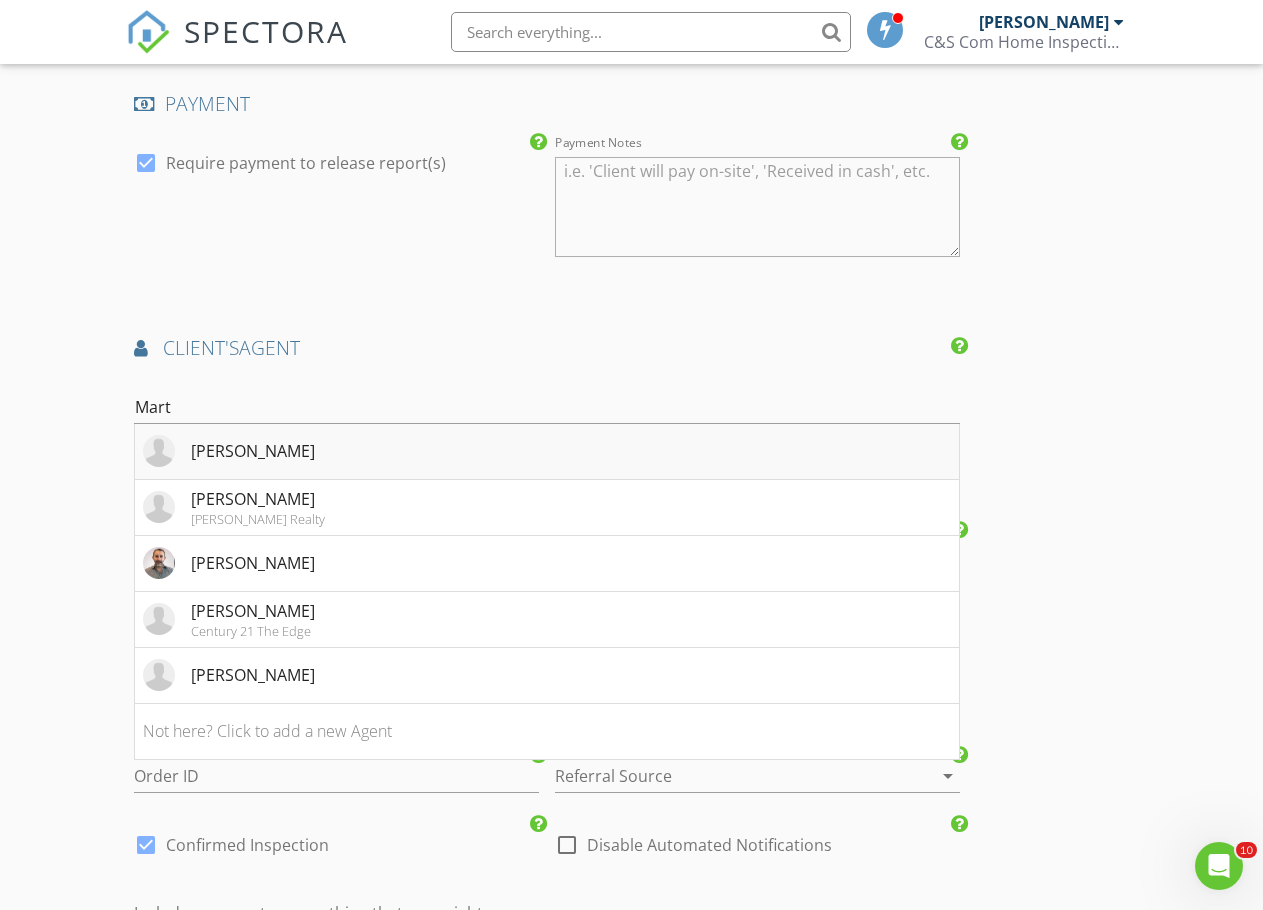 click on "Martha Sanchez" at bounding box center (229, 451) 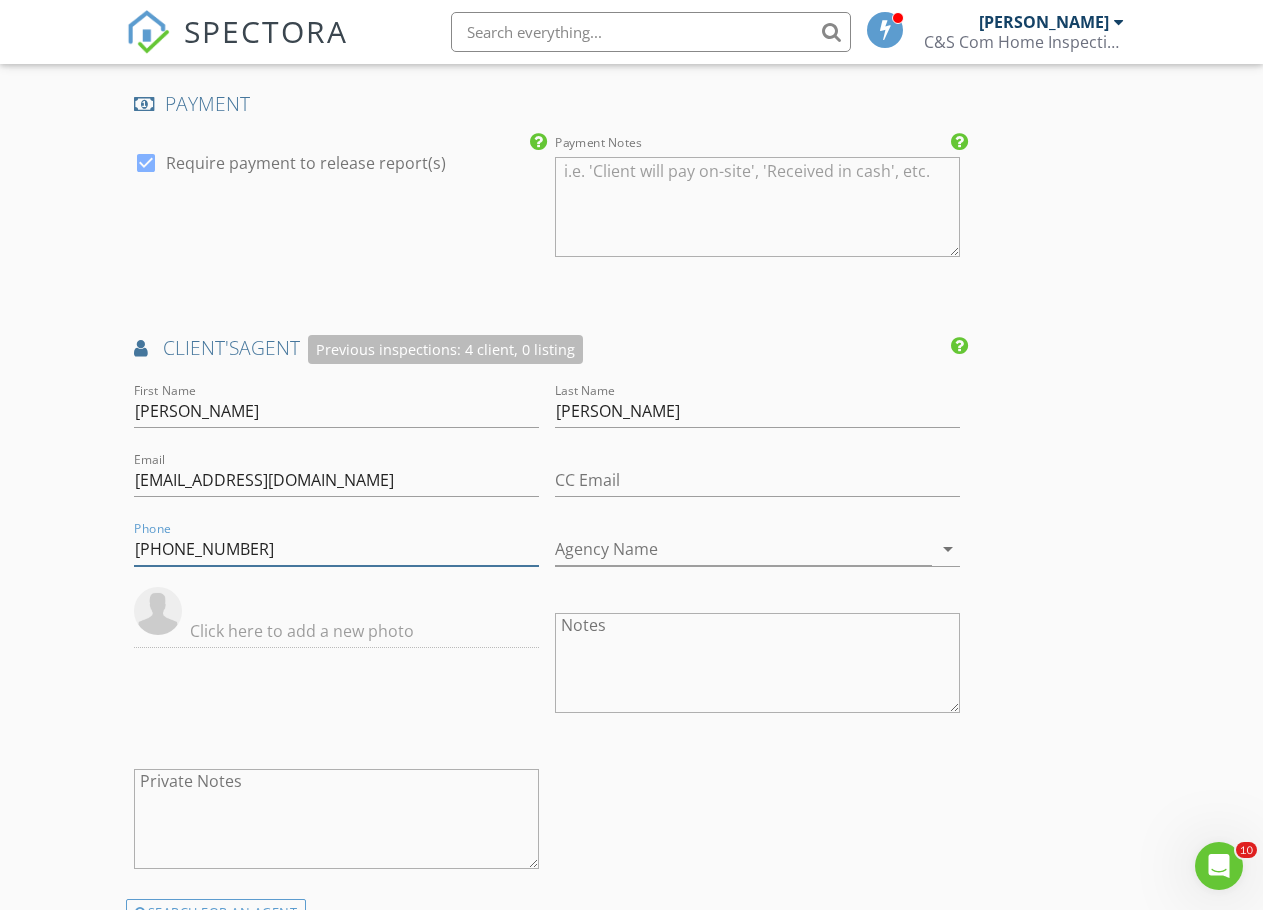 drag, startPoint x: 251, startPoint y: 586, endPoint x: 94, endPoint y: 585, distance: 157.00319 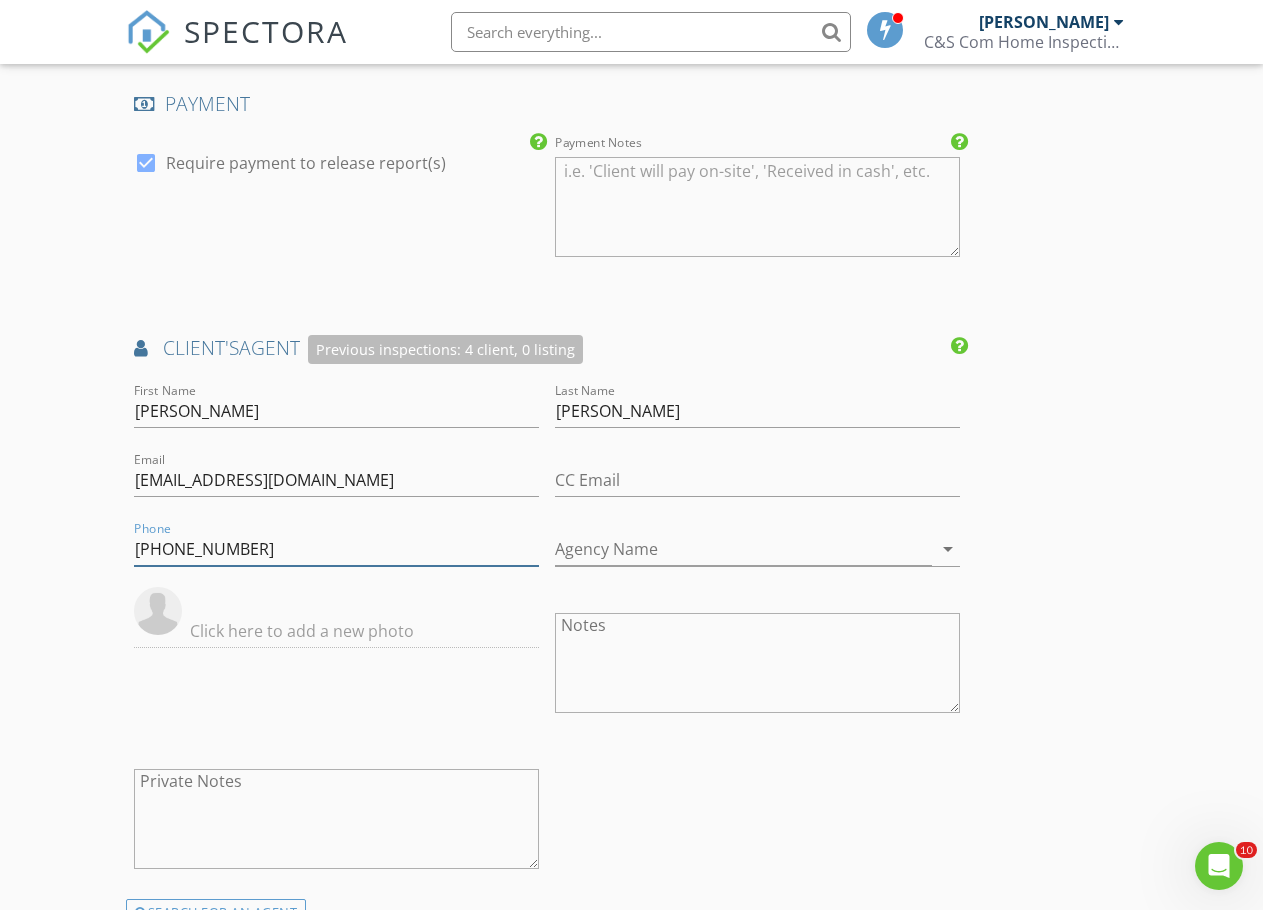 click on "New Inspection
Click here to use the New Order Form
INSPECTOR(S)
check_box   RAUL CARRILLO   PRIMARY   check_box_outline_blank   HECTOR JURADO     RAUL CARRILLO arrow_drop_down   check_box_outline_blank RAUL CARRILLO specifically requested
Date/Time
07/29/2025 11:00 AM
Location
Address Search       Address 11636 Cayuga Cir   Unit   City El Paso   State TX   Zip 79936   County El Paso     Square Feet 1134   Year Built 1993   Foundation arrow_drop_down     RAUL CARRILLO     11.1 miles     (19 minutes)
client
check_box Enable Client CC email for this inspection   Client Search     check_box_outline_blank Client is a Company/Organization     First Name Joyce   Last Name Ann   Email jam_8291@att.net   CC Email   Phone 714-309-6184           Notes   Private Notes
ADD ADDITIONAL client
check_box" at bounding box center [631, -171] 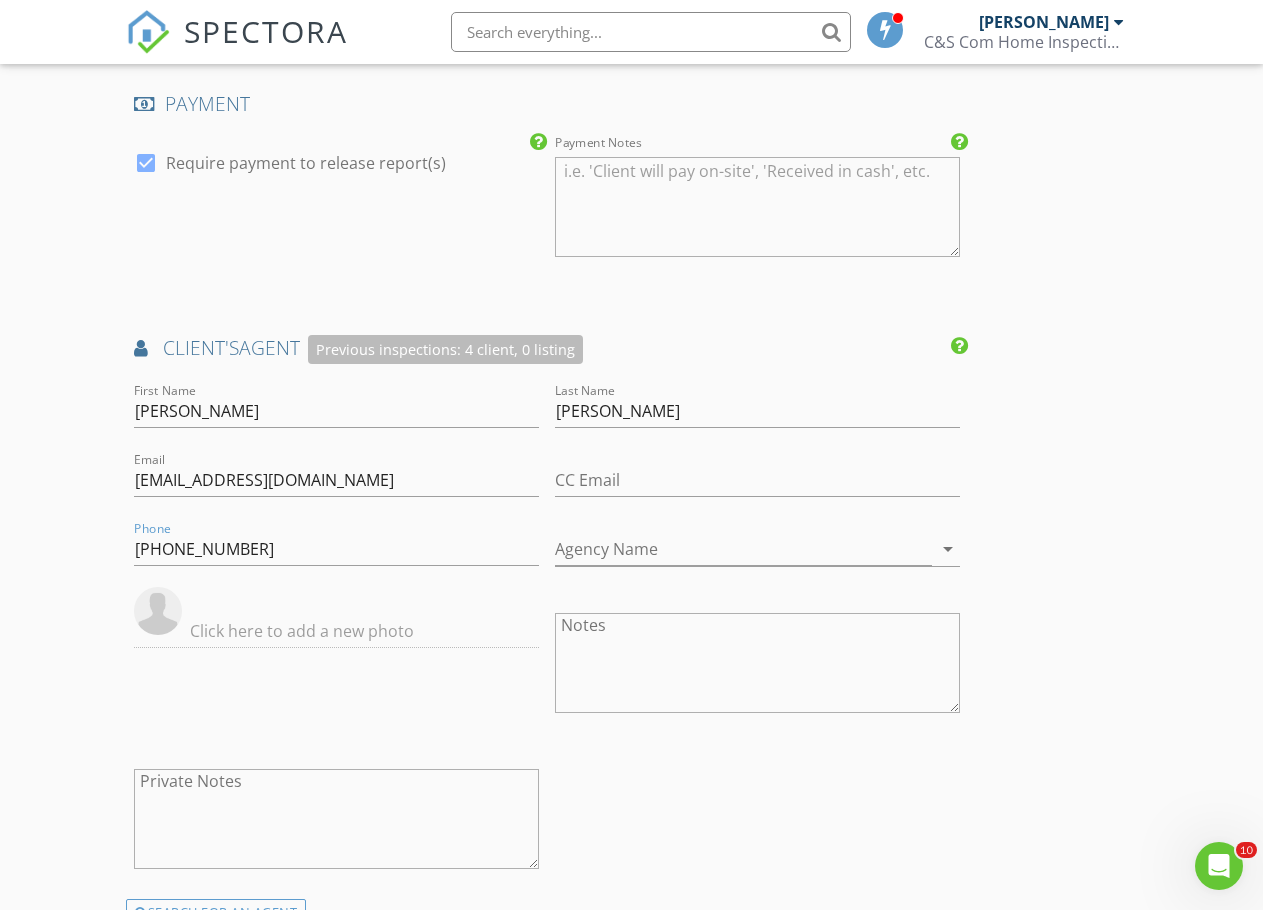 click on "New Inspection
Click here to use the New Order Form
INSPECTOR(S)
check_box   RAUL CARRILLO   PRIMARY   check_box_outline_blank   HECTOR JURADO     RAUL CARRILLO arrow_drop_down   check_box_outline_blank RAUL CARRILLO specifically requested
Date/Time
07/29/2025 11:00 AM
Location
Address Search       Address 11636 Cayuga Cir   Unit   City El Paso   State TX   Zip 79936   County El Paso     Square Feet 1134   Year Built 1993   Foundation arrow_drop_down     RAUL CARRILLO     11.1 miles     (19 minutes)
client
check_box Enable Client CC email for this inspection   Client Search     check_box_outline_blank Client is a Company/Organization     First Name Joyce   Last Name Ann   Email jam_8291@att.net   CC Email   Phone 714-309-6184           Notes   Private Notes
ADD ADDITIONAL client
check_box" at bounding box center (631, -171) 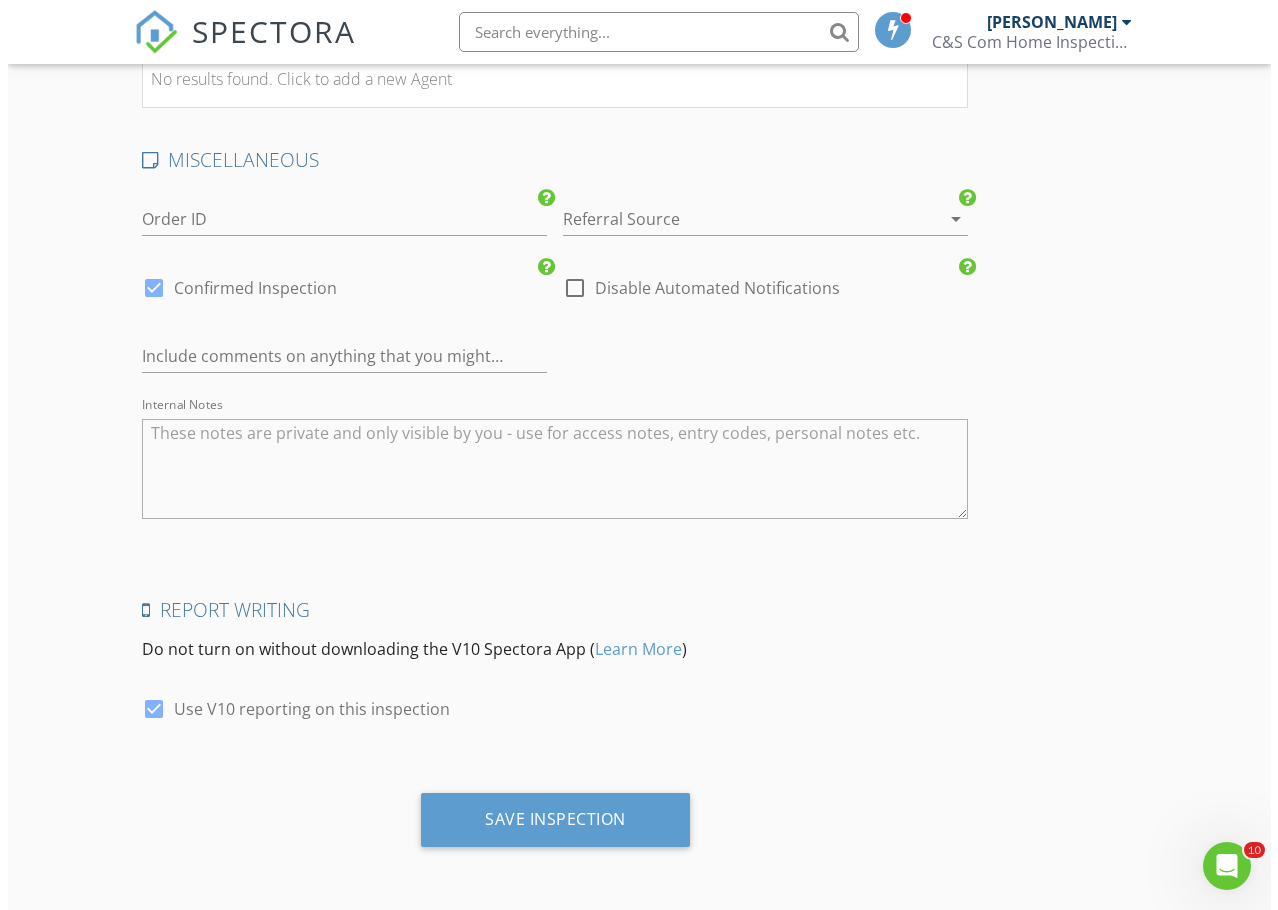 scroll, scrollTop: 3448, scrollLeft: 0, axis: vertical 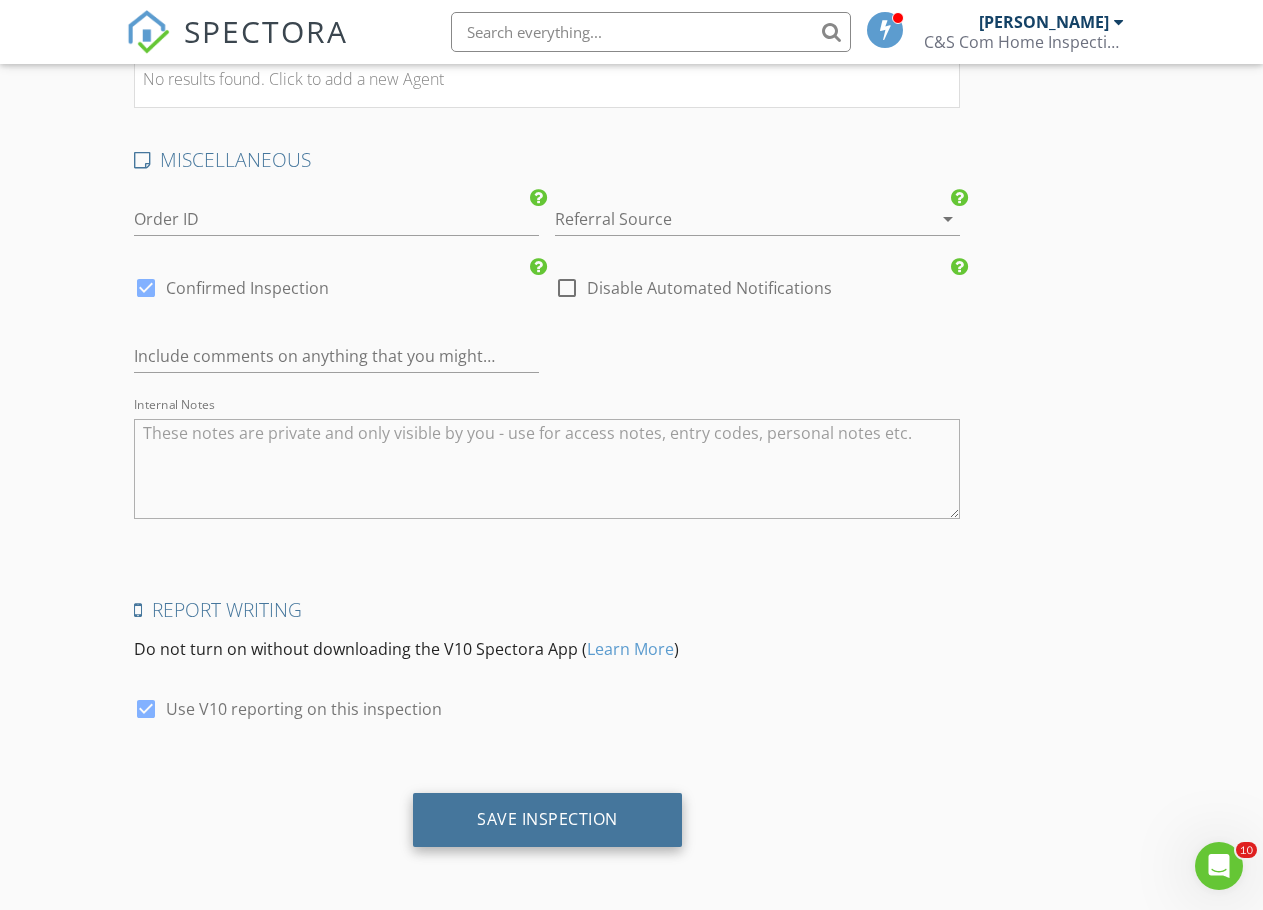 click on "Save Inspection" at bounding box center [547, 819] 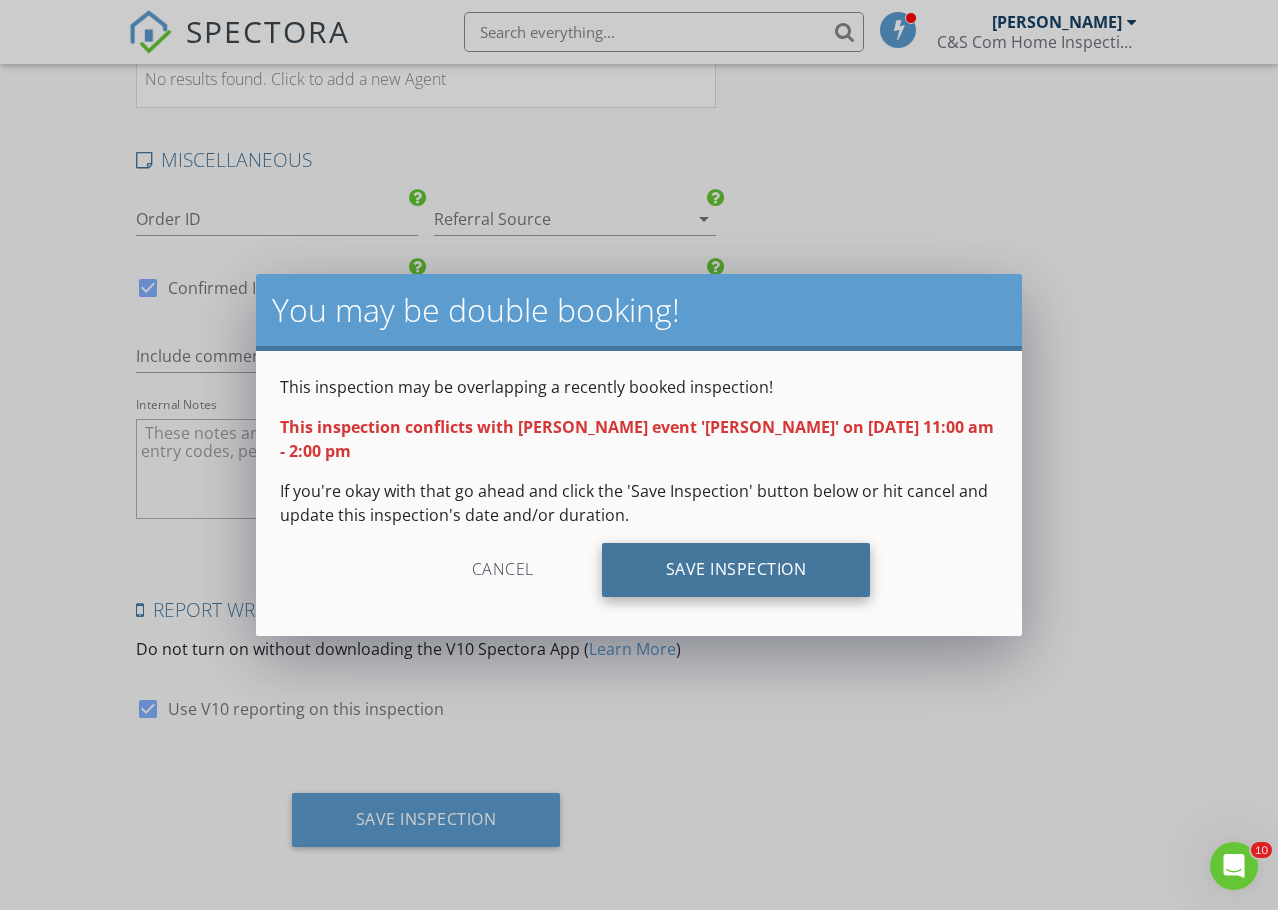click on "Save Inspection" at bounding box center [736, 570] 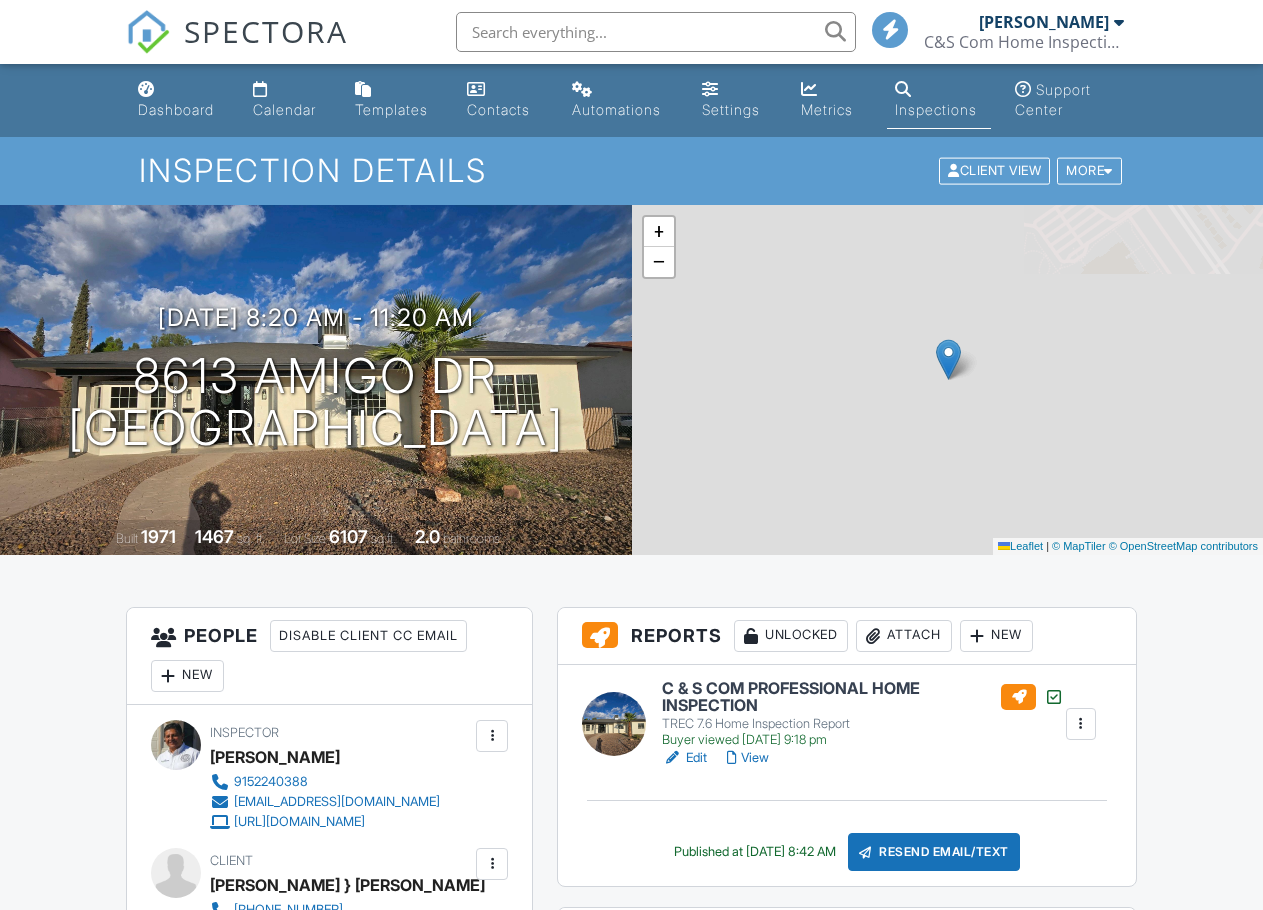 scroll, scrollTop: 0, scrollLeft: 0, axis: both 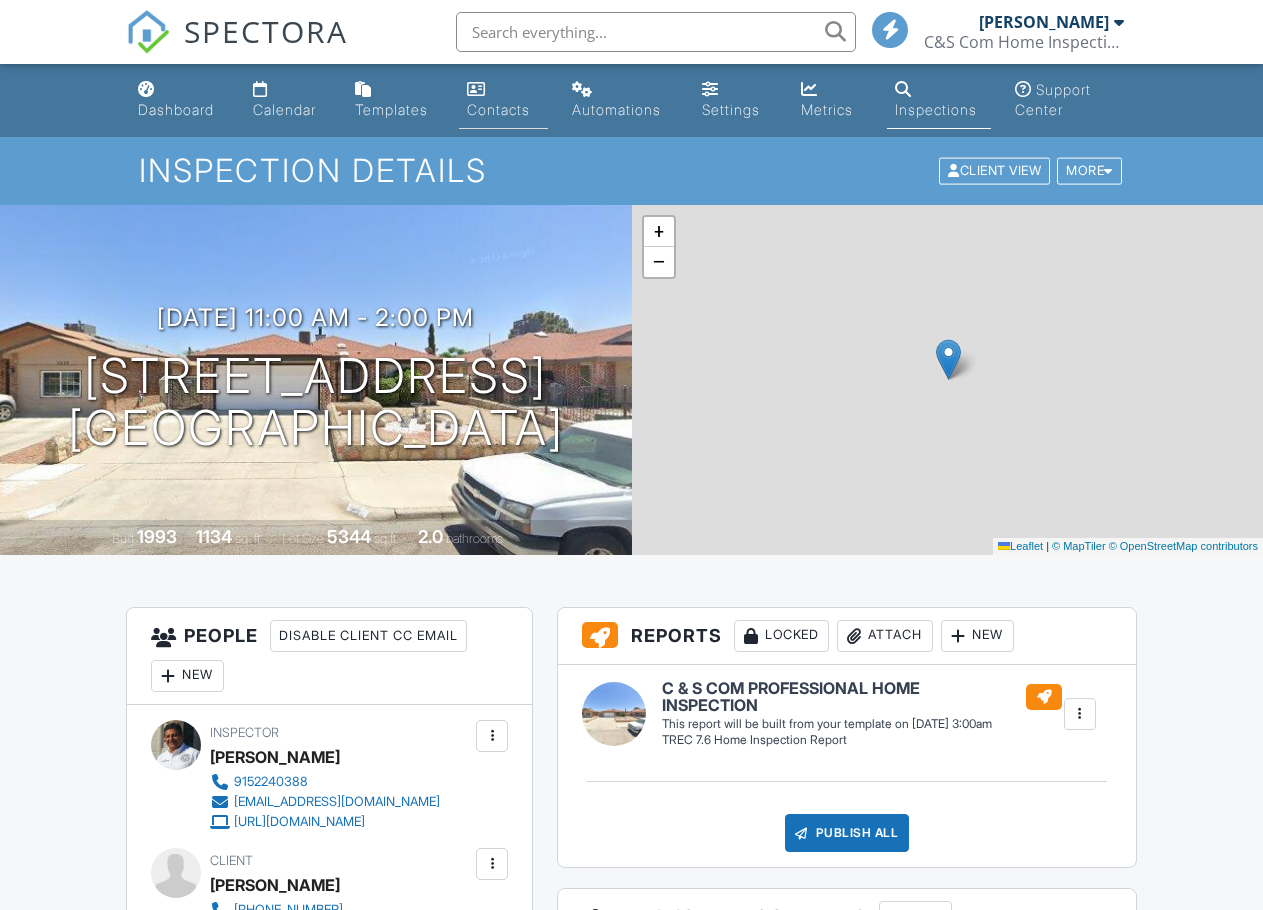 click on "Contacts" at bounding box center [498, 109] 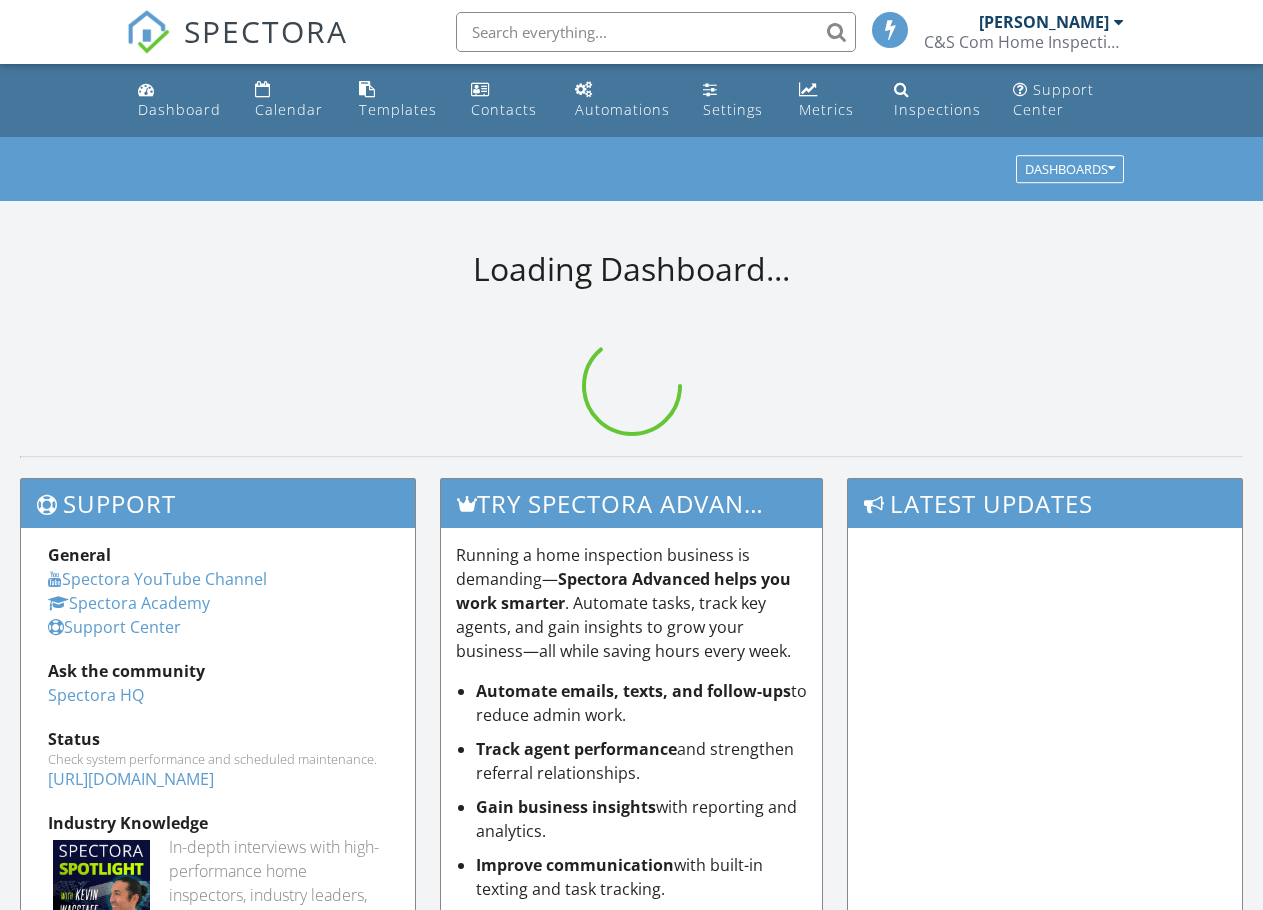 scroll, scrollTop: 0, scrollLeft: 0, axis: both 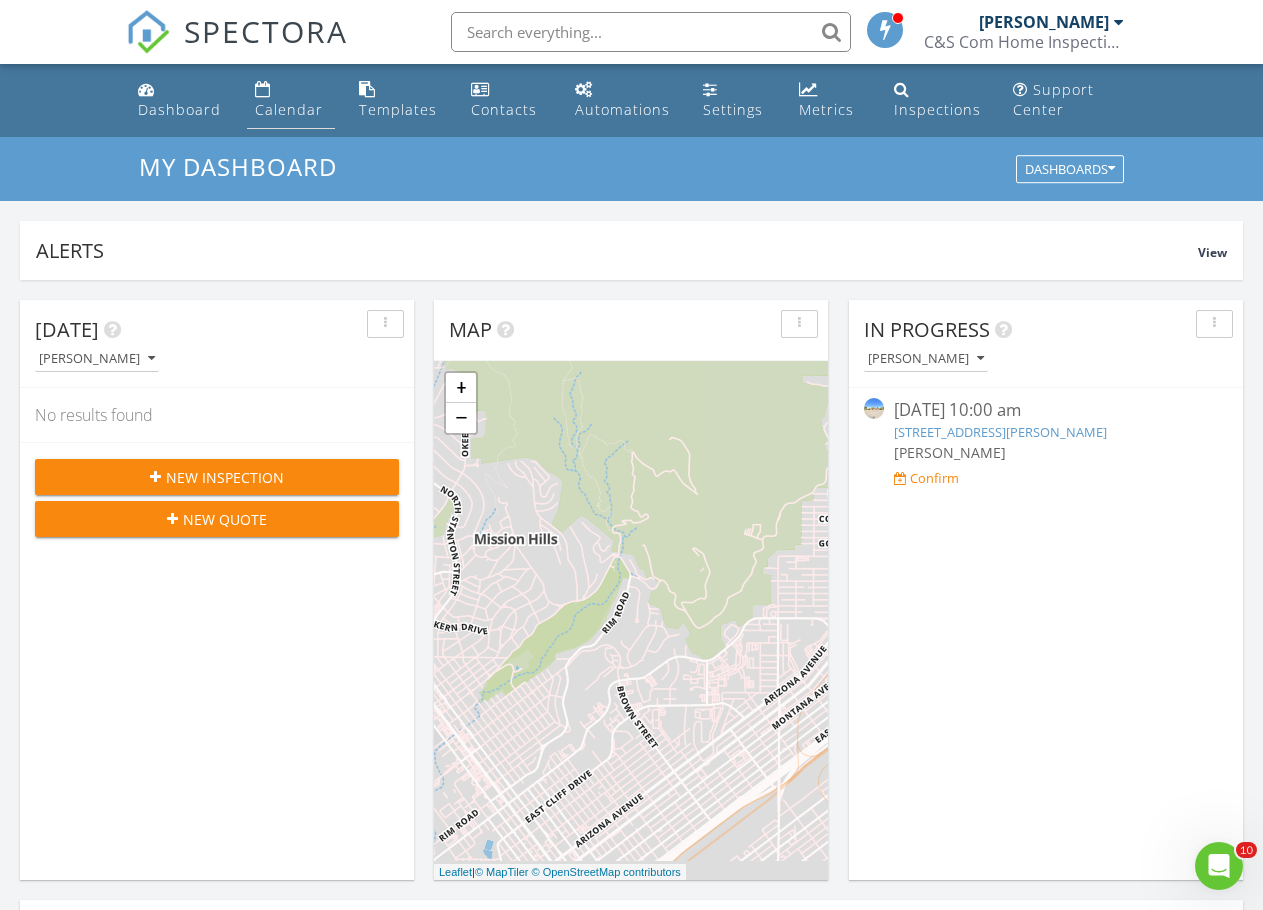 click on "Calendar" at bounding box center [289, 109] 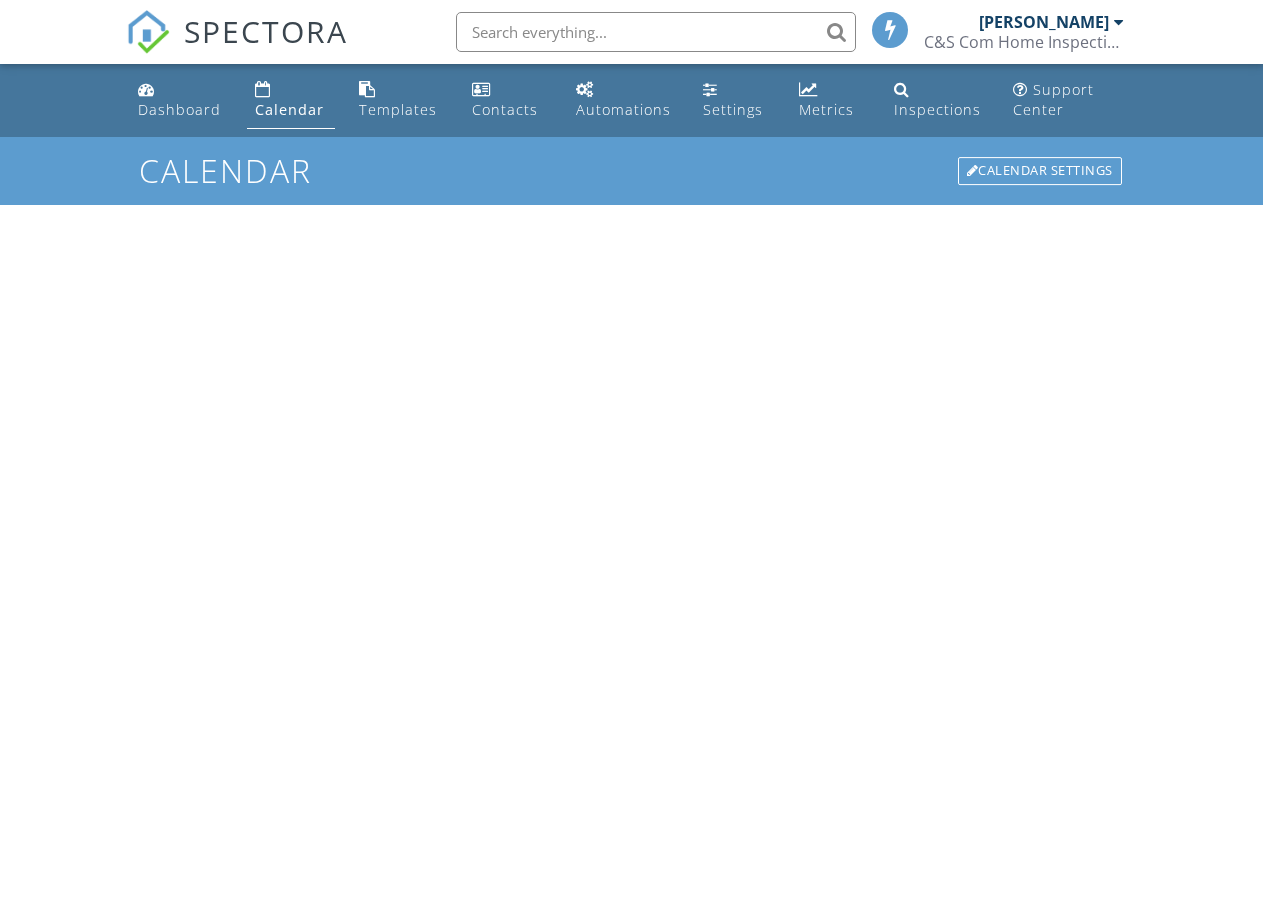 scroll, scrollTop: 0, scrollLeft: 0, axis: both 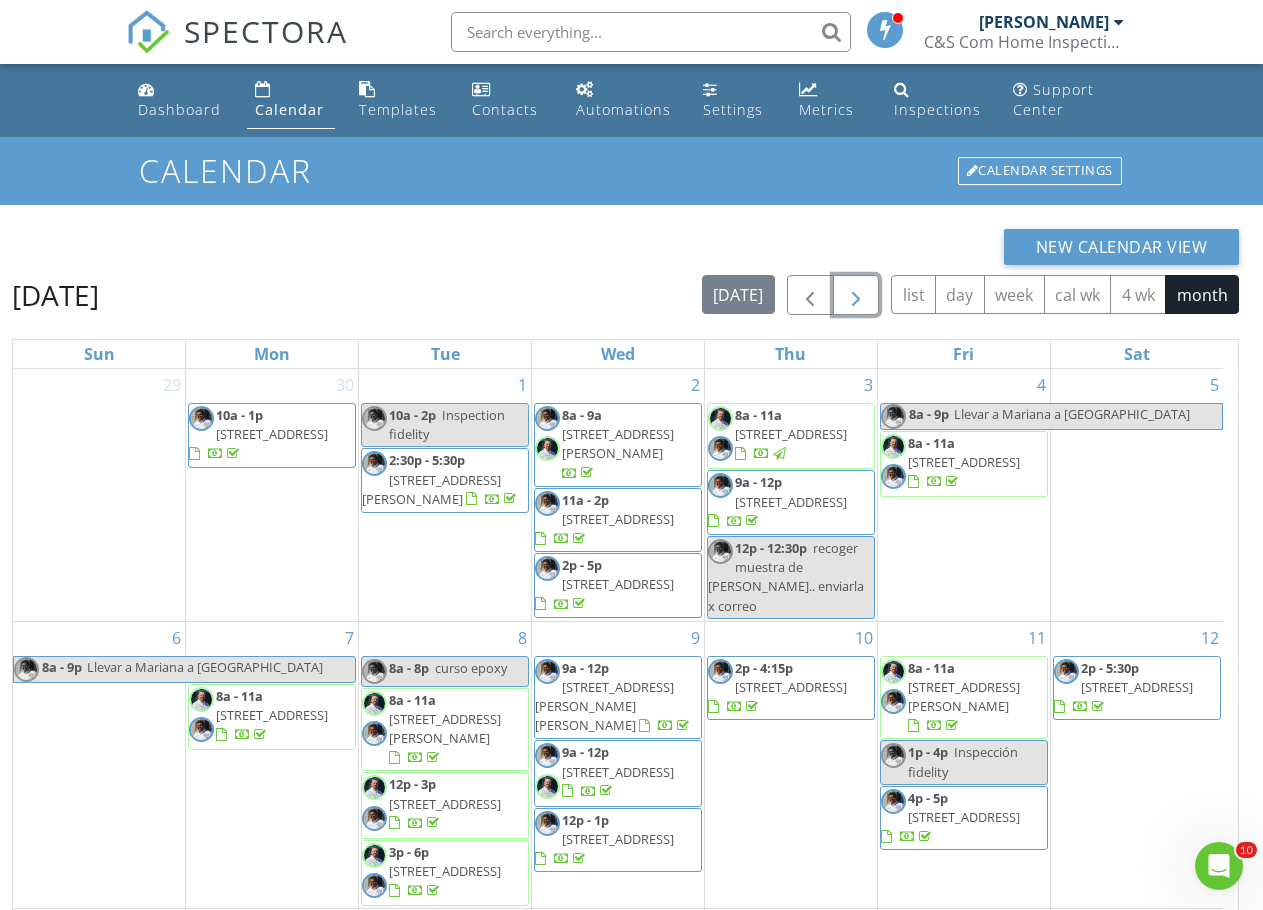 click at bounding box center (856, 296) 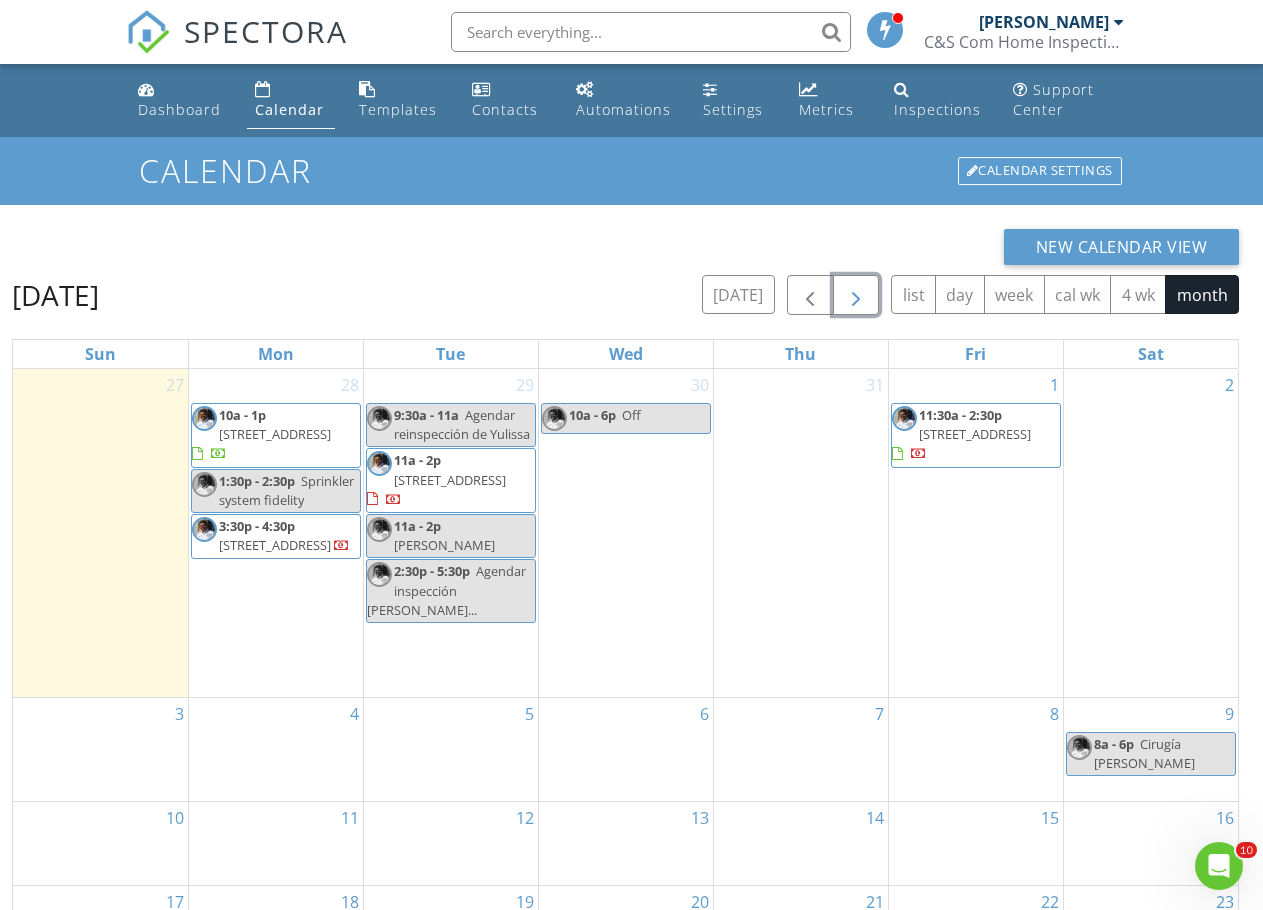 scroll, scrollTop: 100, scrollLeft: 0, axis: vertical 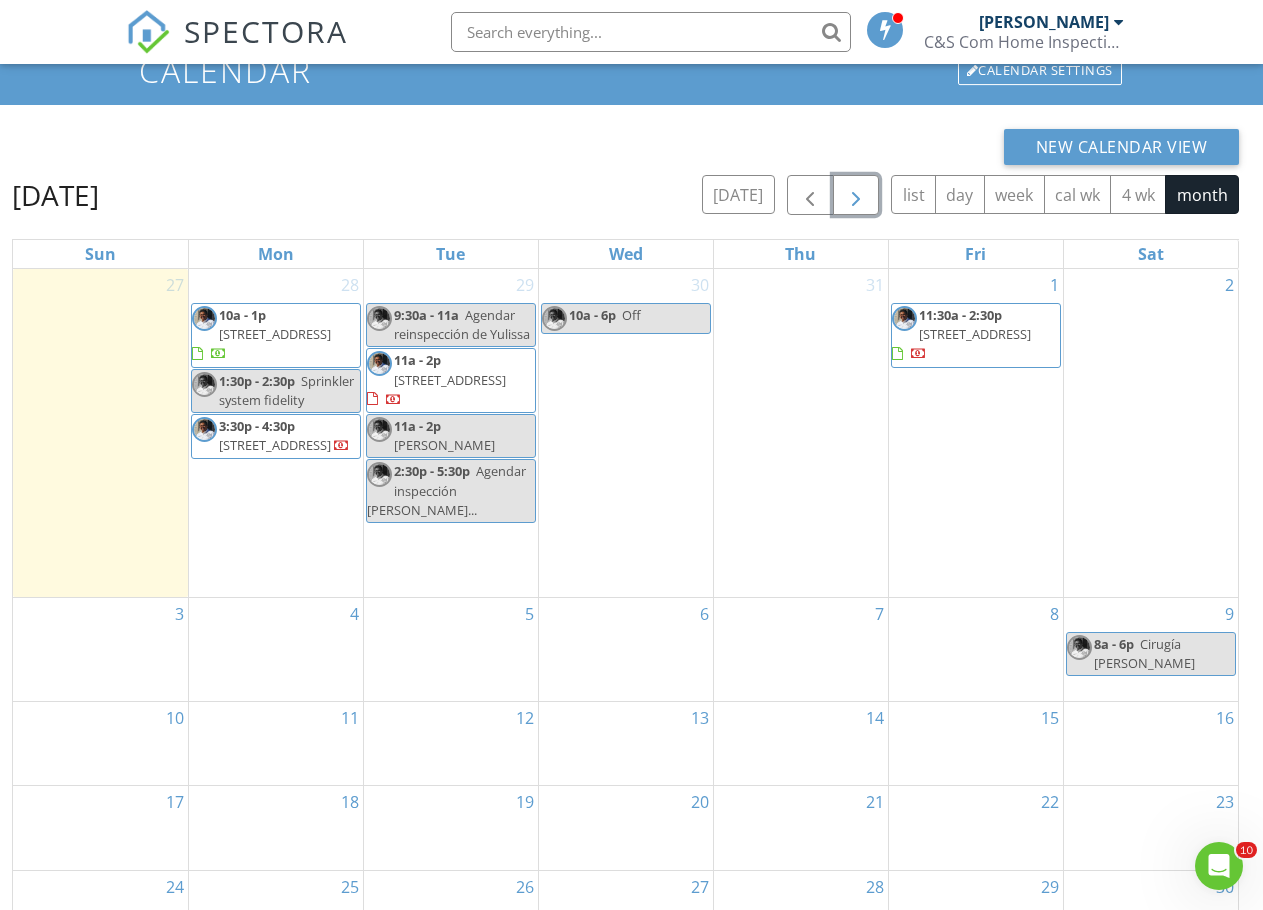 click on "Martha Sánchez" at bounding box center (444, 445) 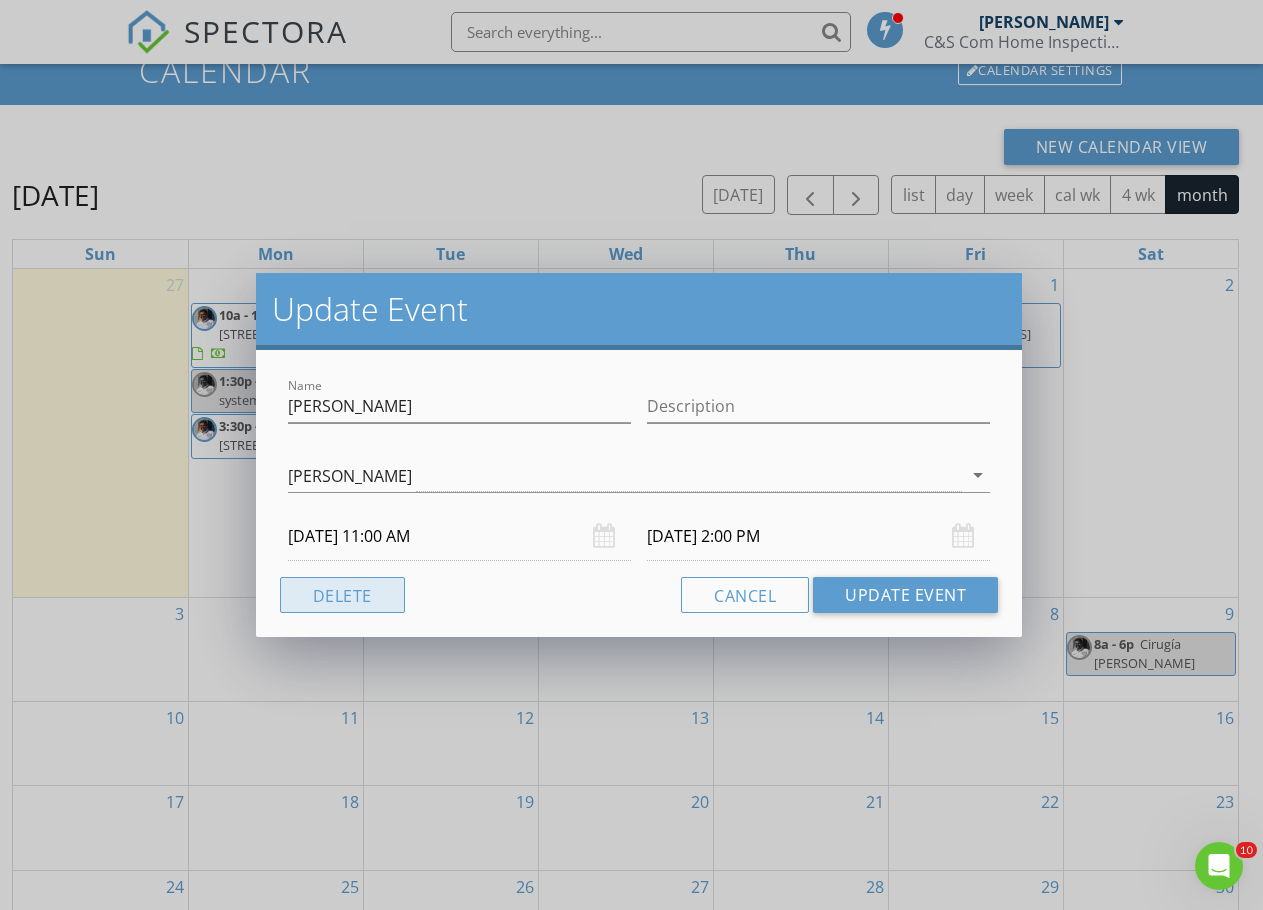 click on "Delete" at bounding box center (342, 595) 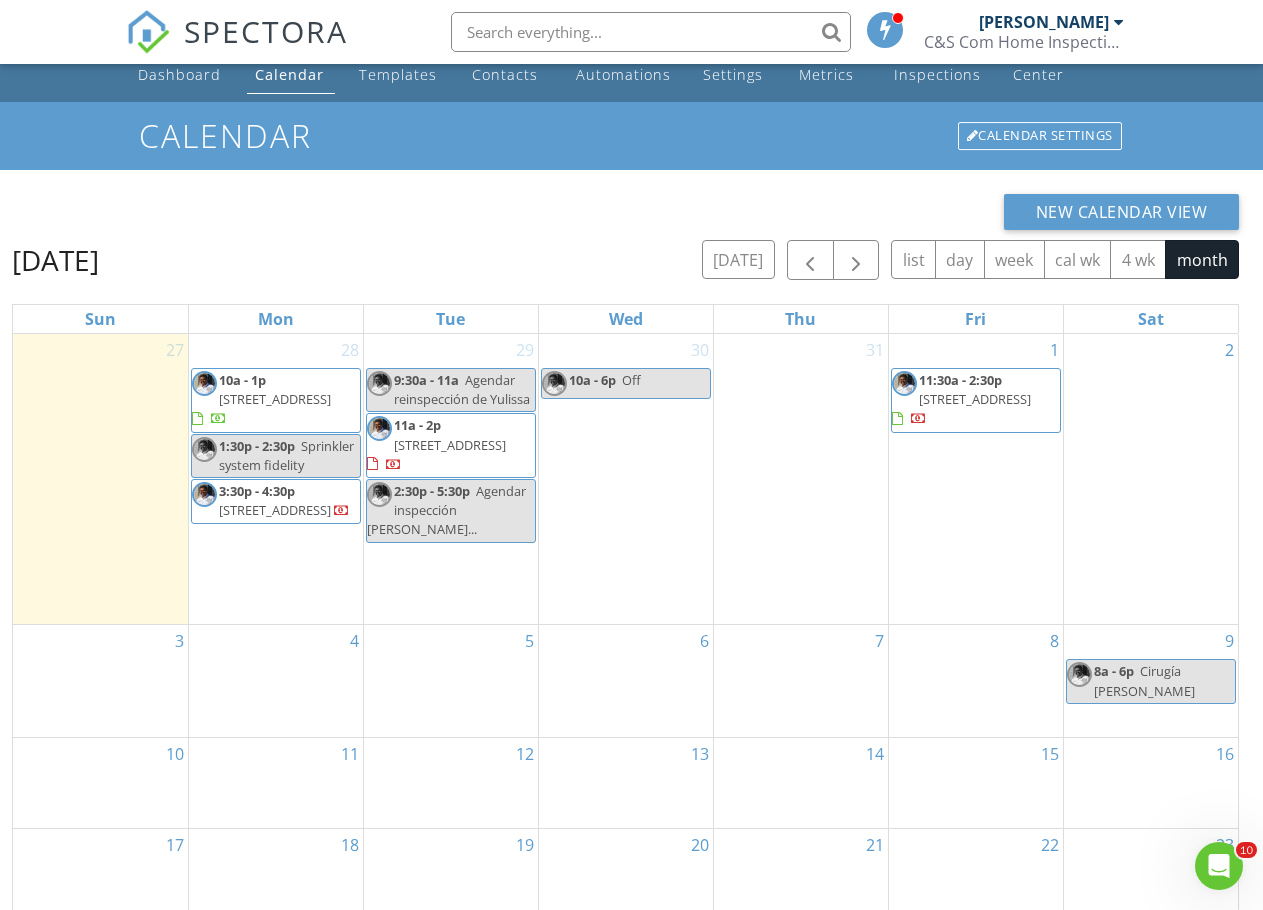scroll, scrollTop: 0, scrollLeft: 0, axis: both 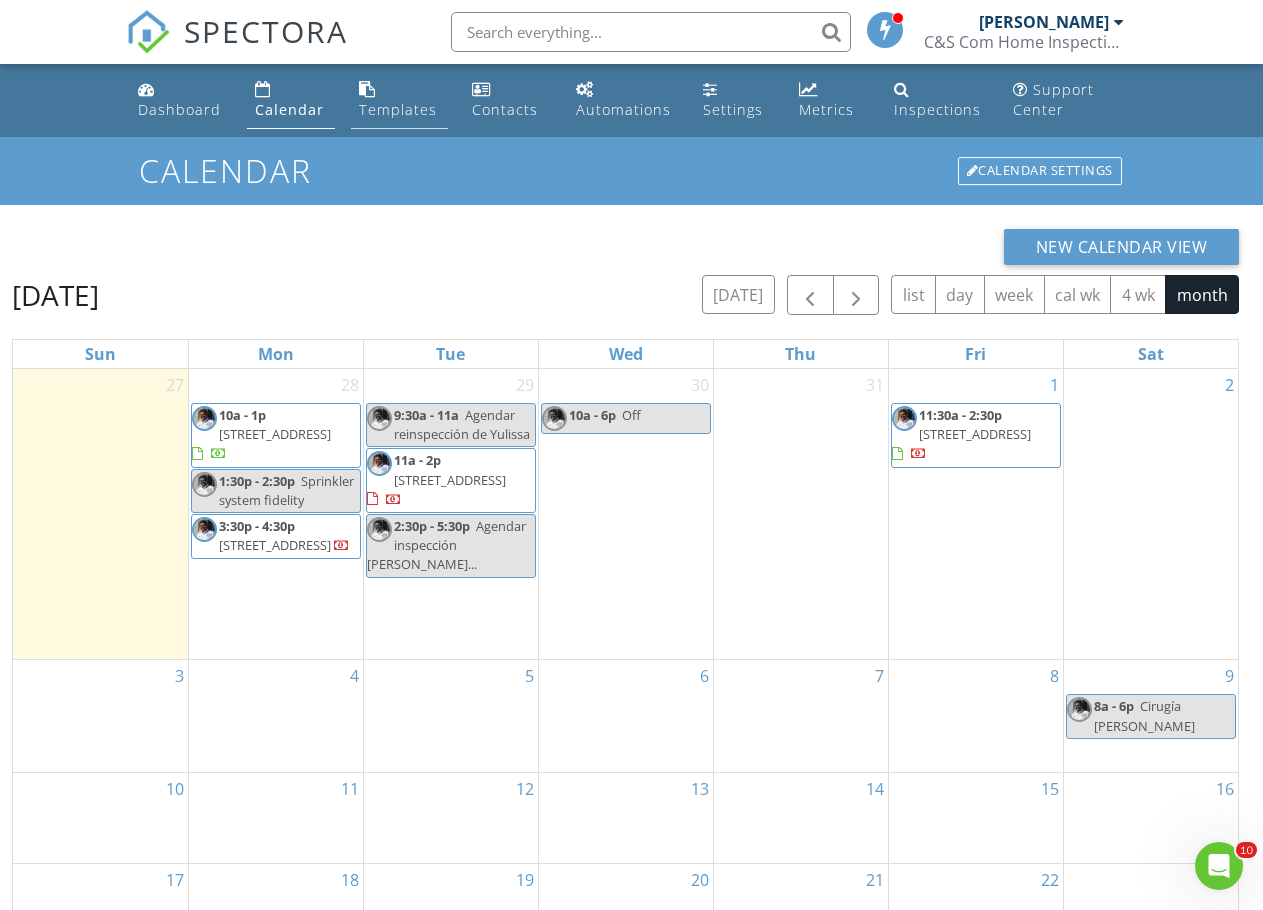 click on "Templates" at bounding box center (398, 109) 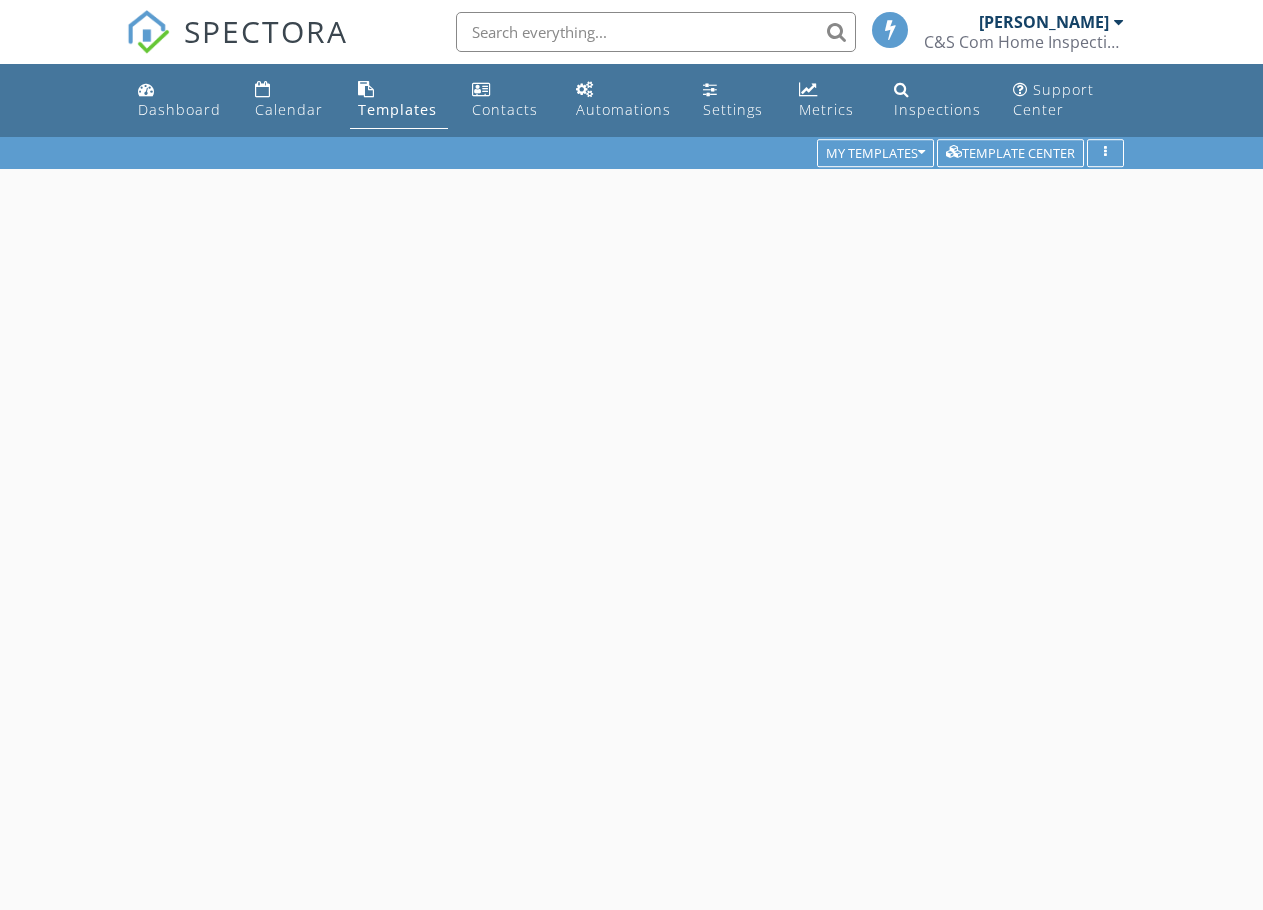 scroll, scrollTop: 0, scrollLeft: 0, axis: both 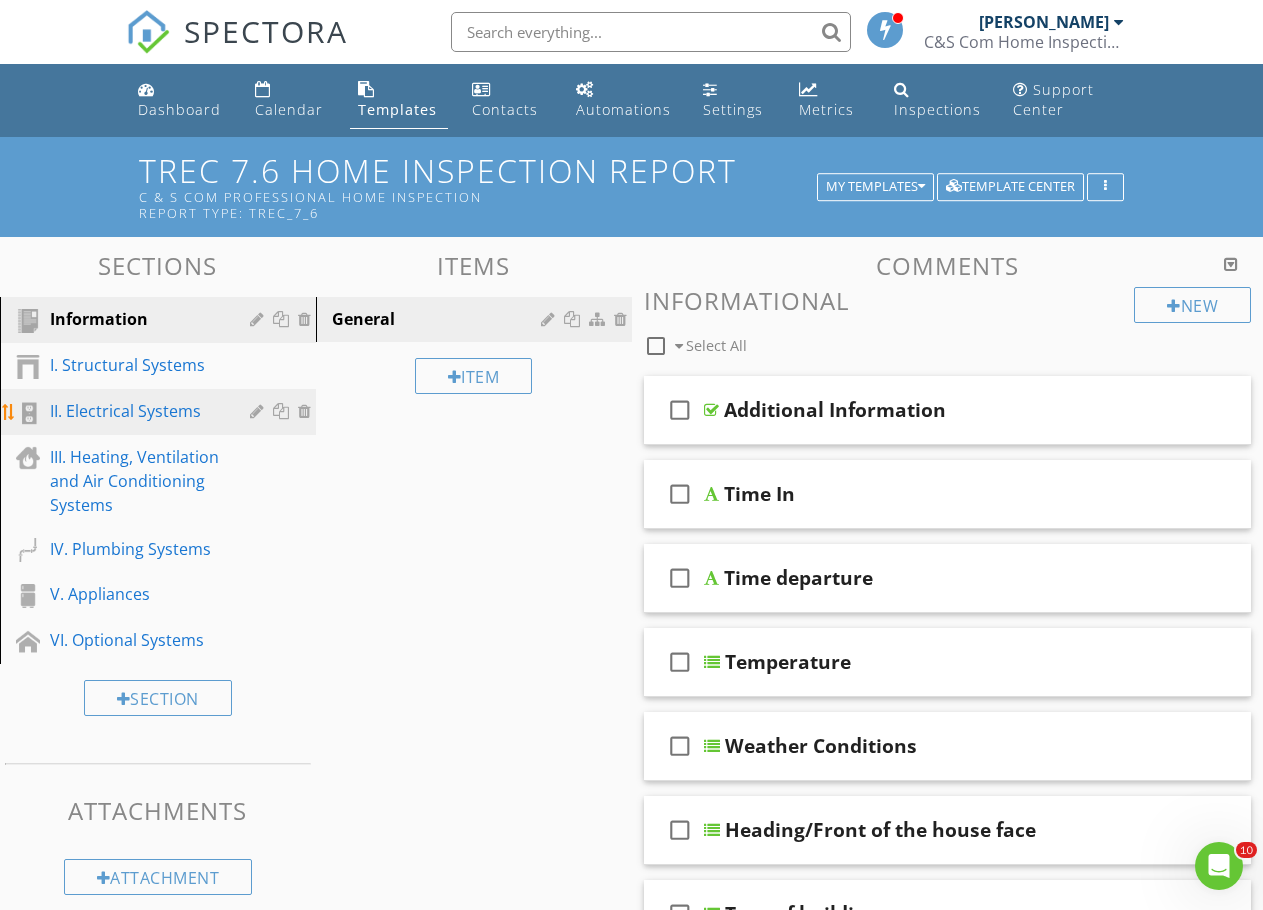 click on "II. Electrical Systems" at bounding box center [135, 411] 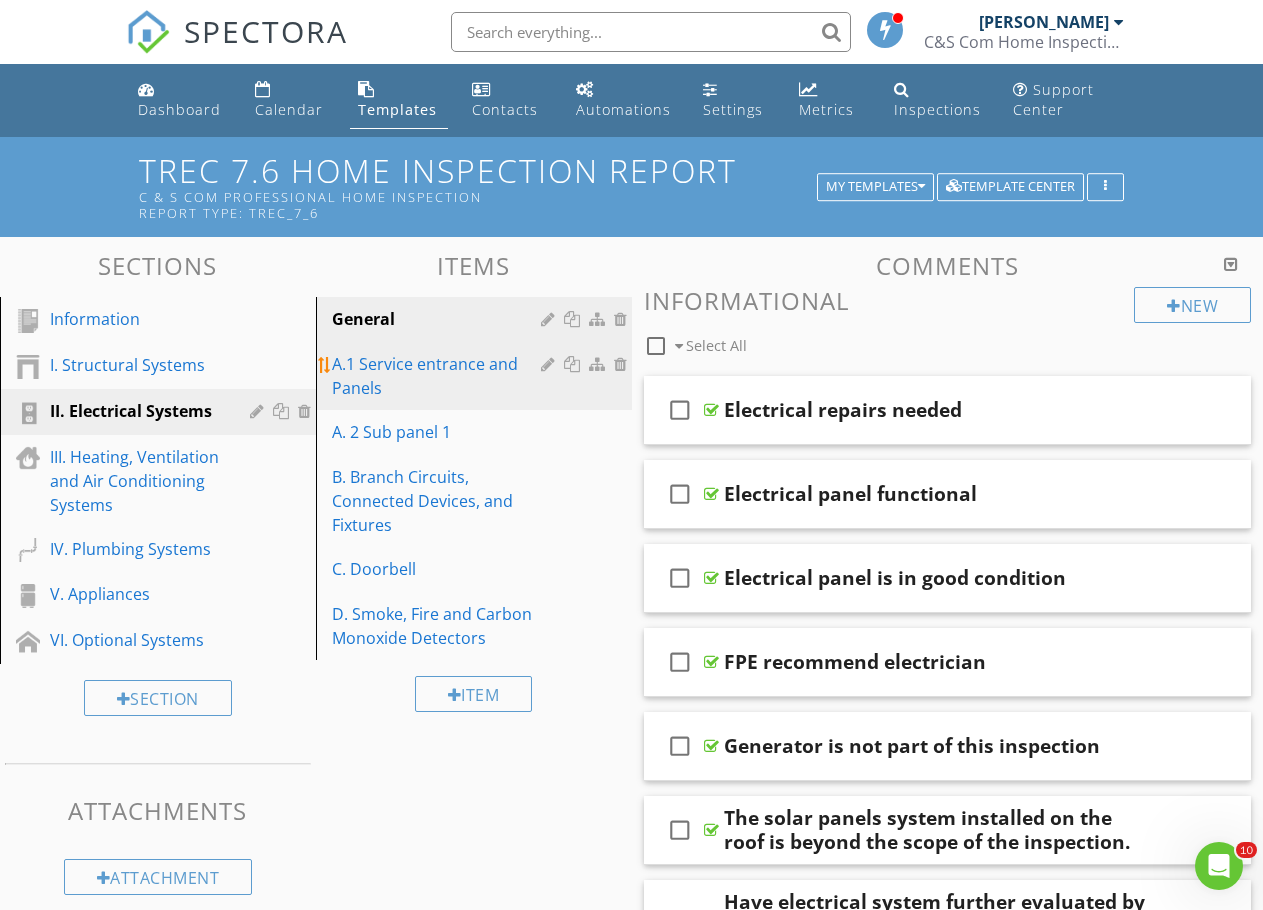 click on "A.1 Service entrance and Panels" at bounding box center (439, 376) 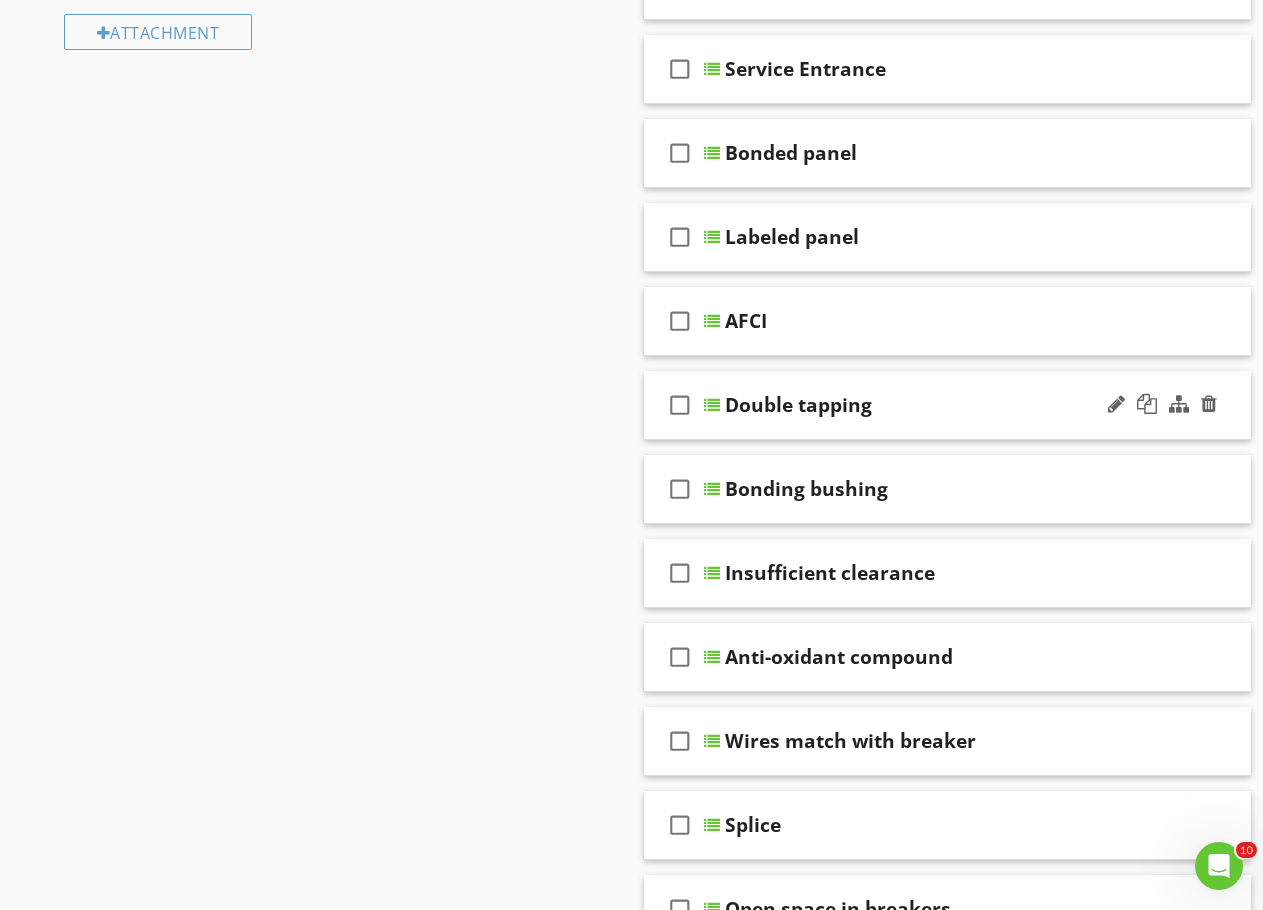 scroll, scrollTop: 800, scrollLeft: 0, axis: vertical 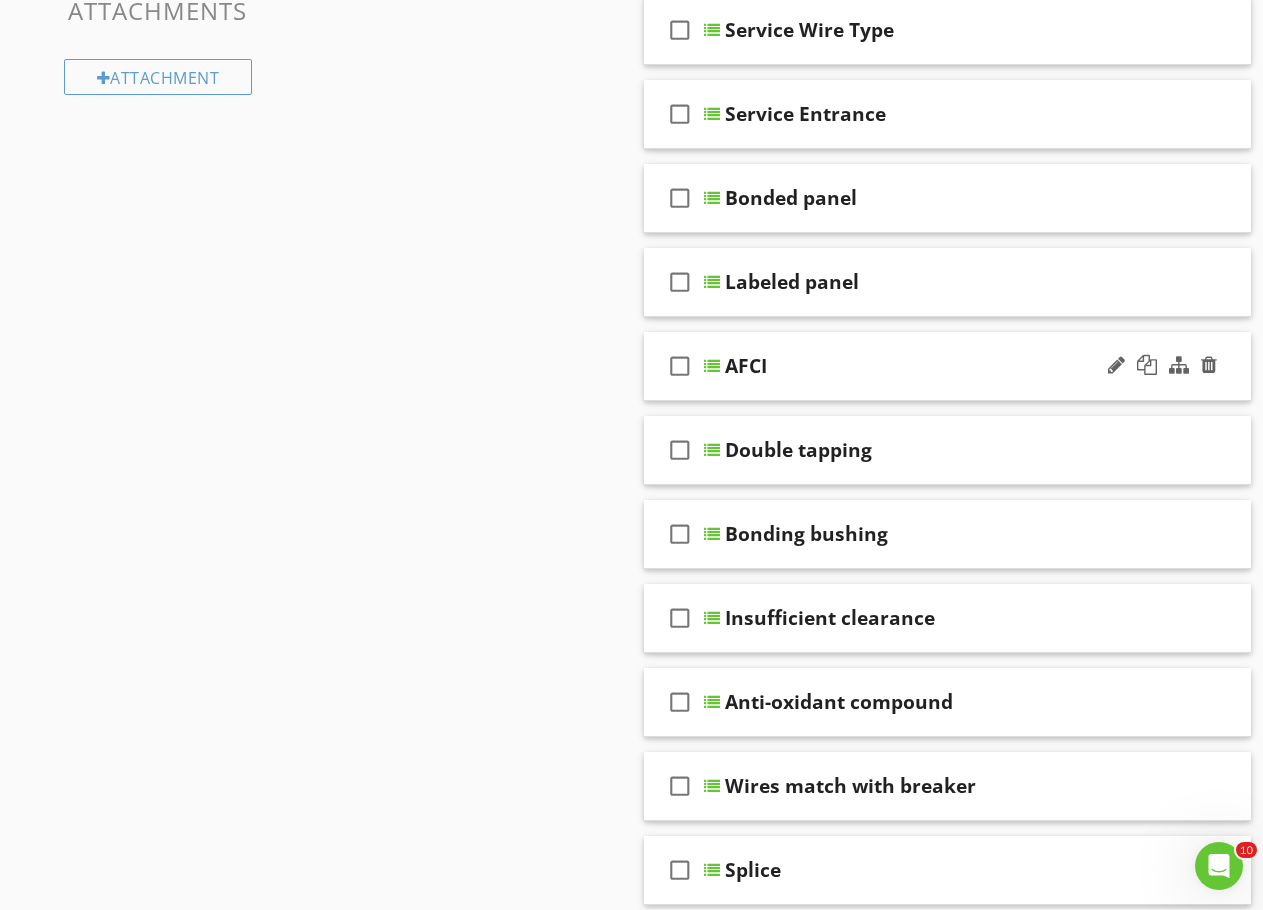 click on "AFCI" at bounding box center [938, 366] 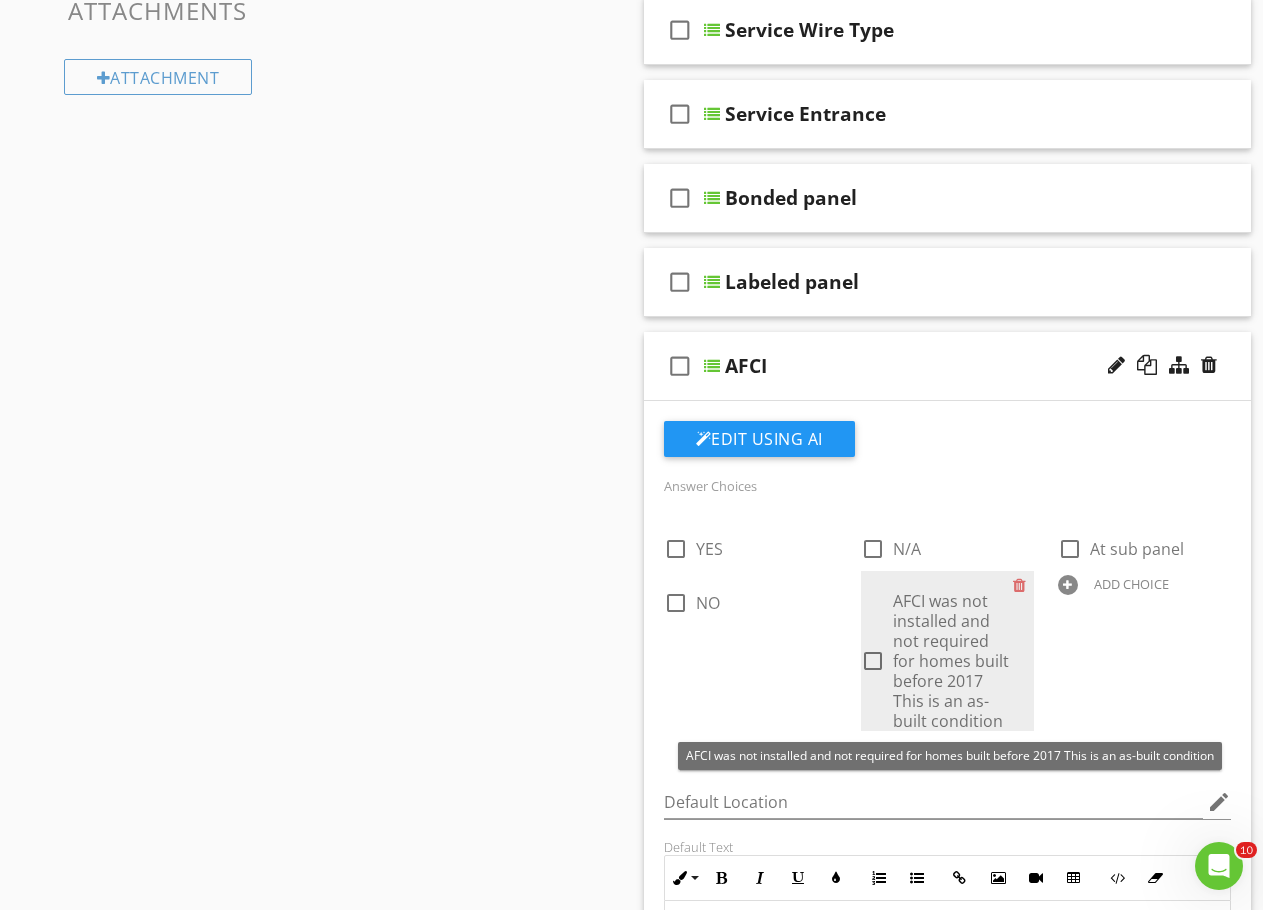 drag, startPoint x: 920, startPoint y: 618, endPoint x: 915, endPoint y: 641, distance: 23.537205 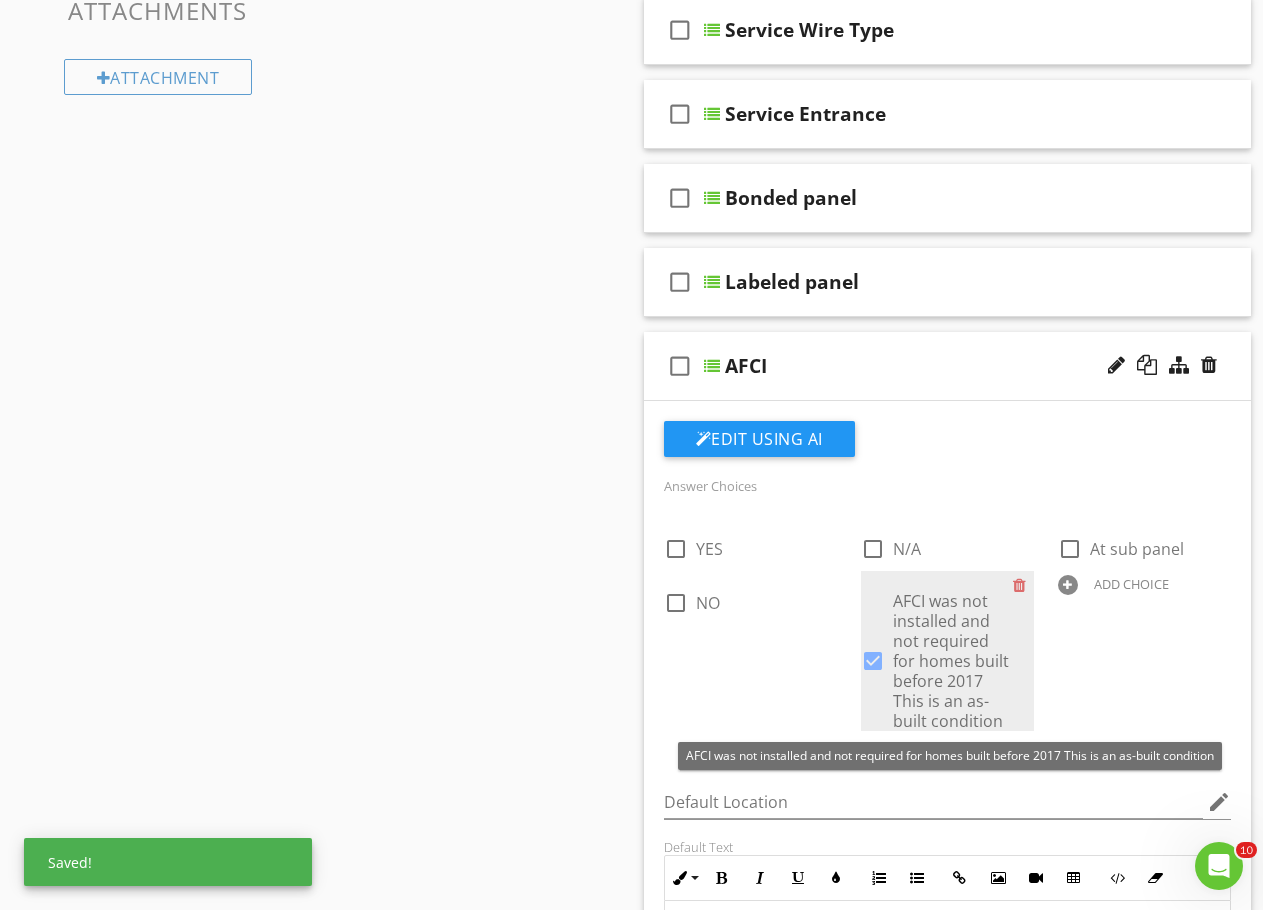 click on "AFCI was not installed and not required for homes built before 2017 This is an as-built condition" at bounding box center [951, 661] 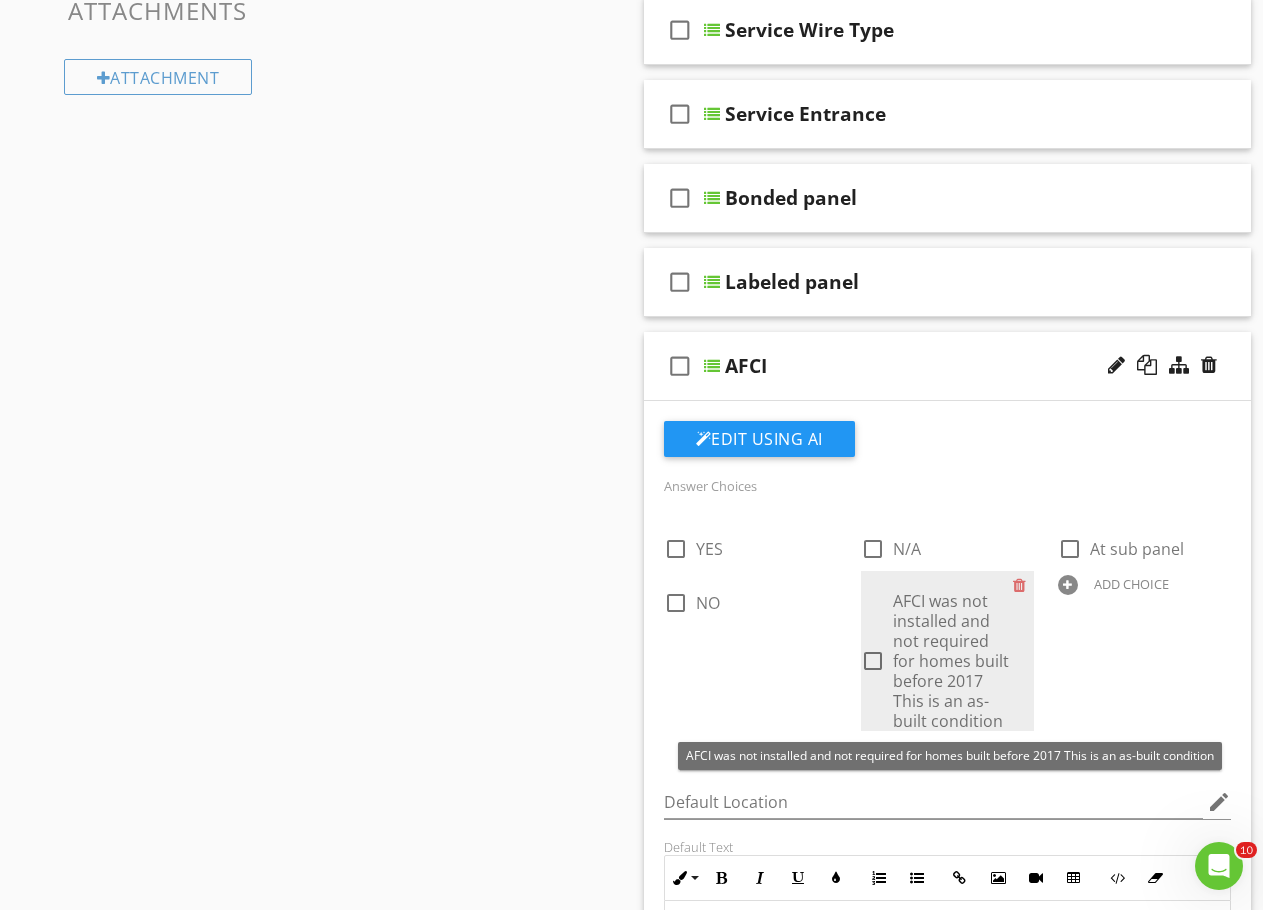 click on "AFCI was not installed and not required for homes built before 2017 This is an as-built condition" at bounding box center (951, 661) 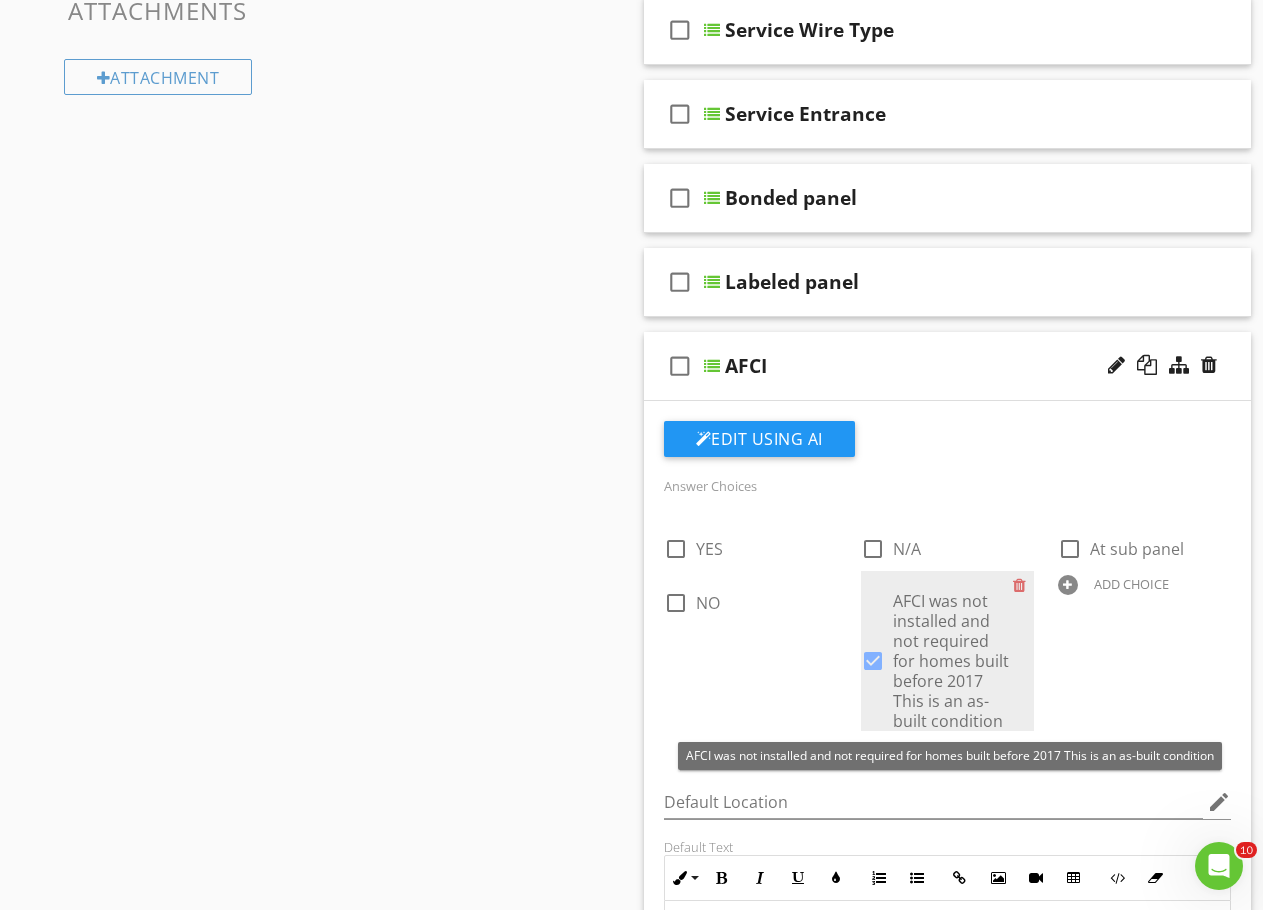 click on "AFCI was not installed and not required for homes built before 2017 This is an as-built condition" at bounding box center [951, 661] 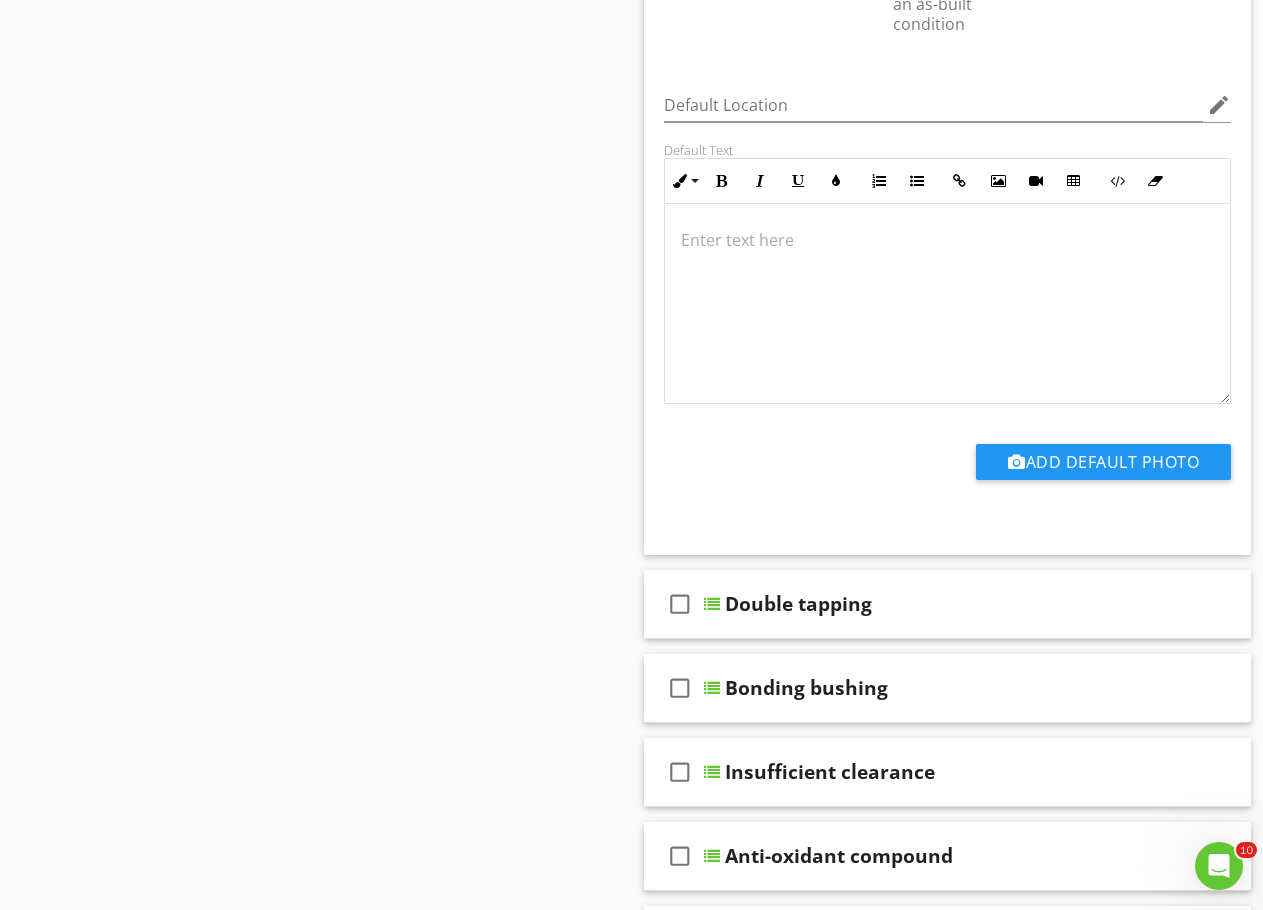 scroll, scrollTop: 1500, scrollLeft: 0, axis: vertical 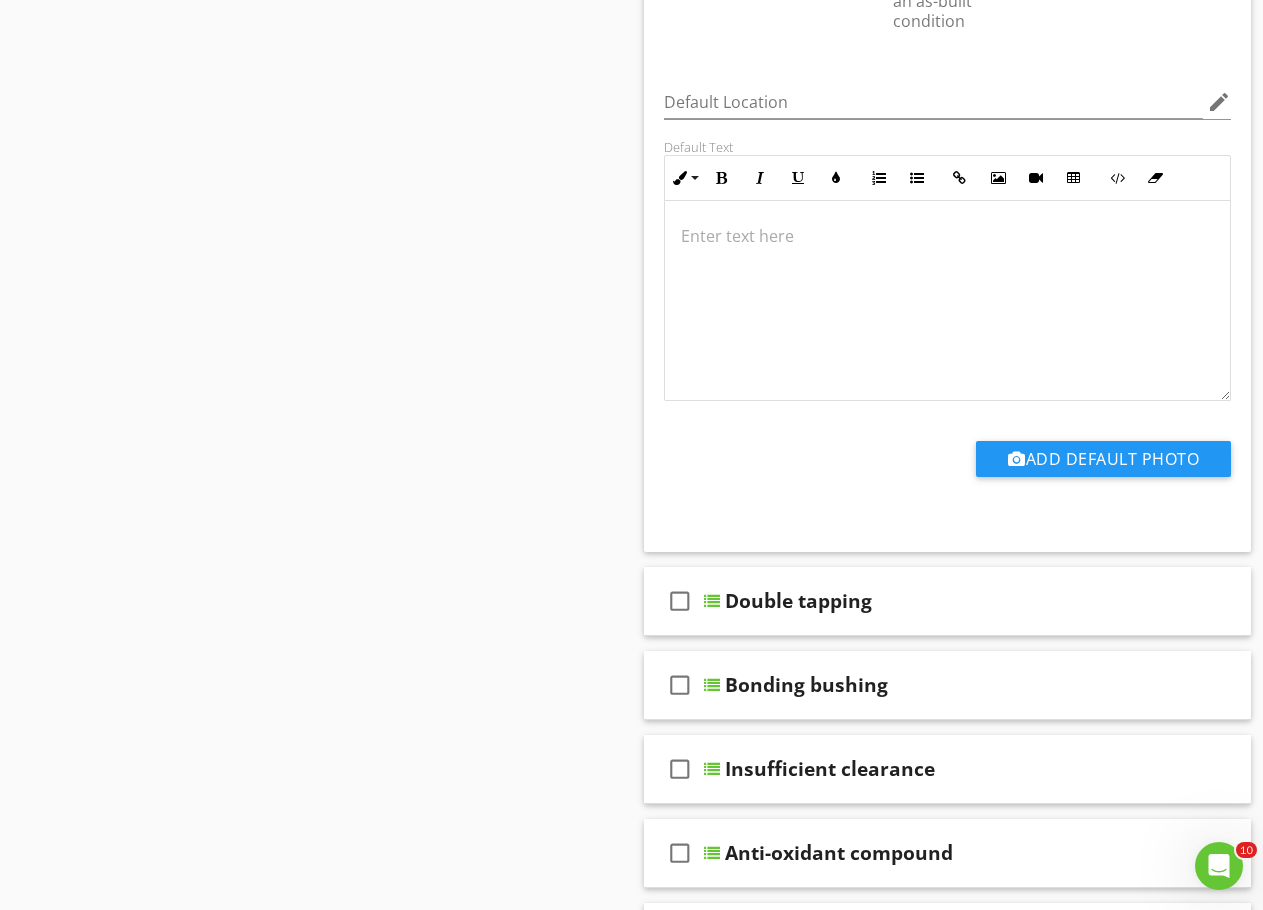 click at bounding box center [948, 300] 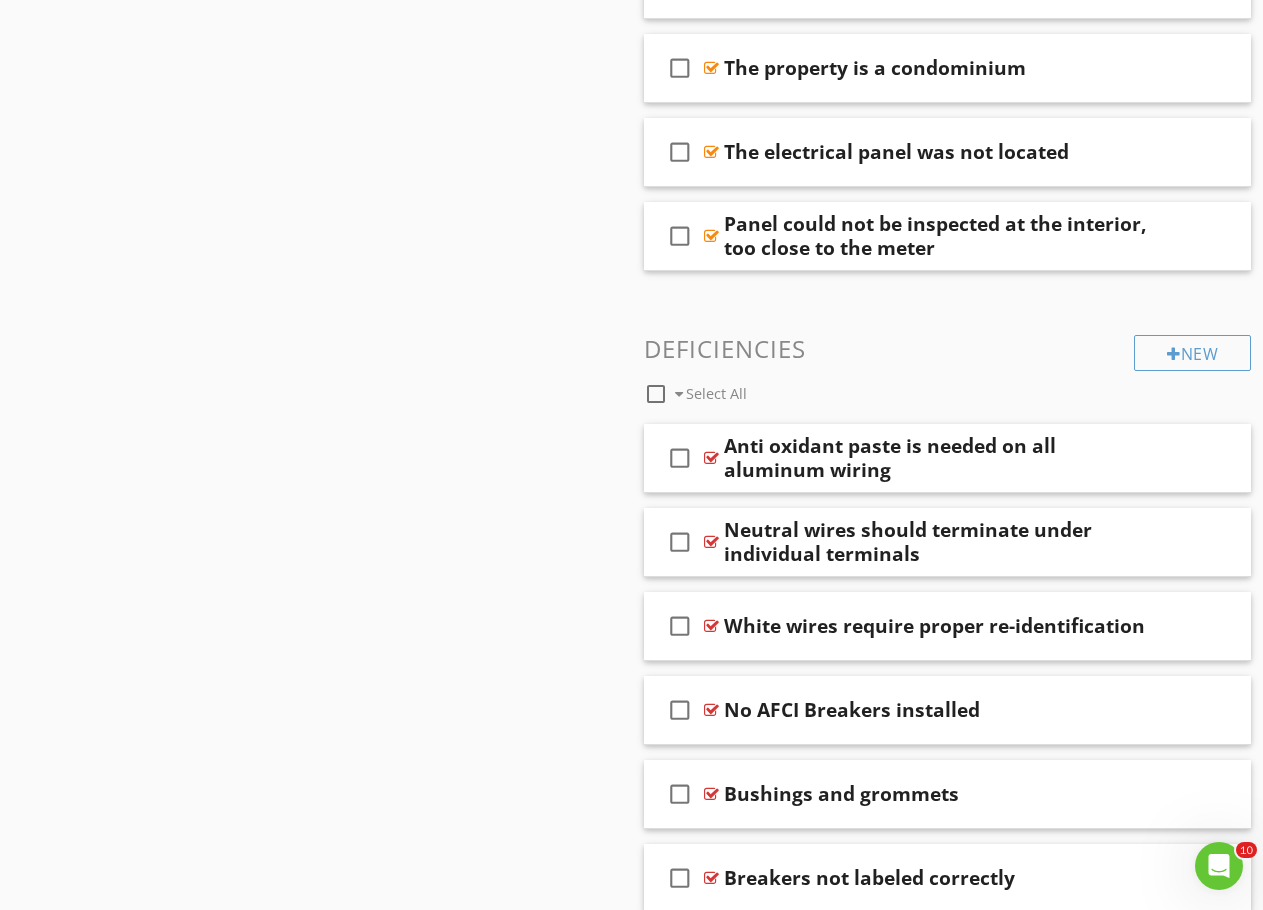 scroll, scrollTop: 3700, scrollLeft: 0, axis: vertical 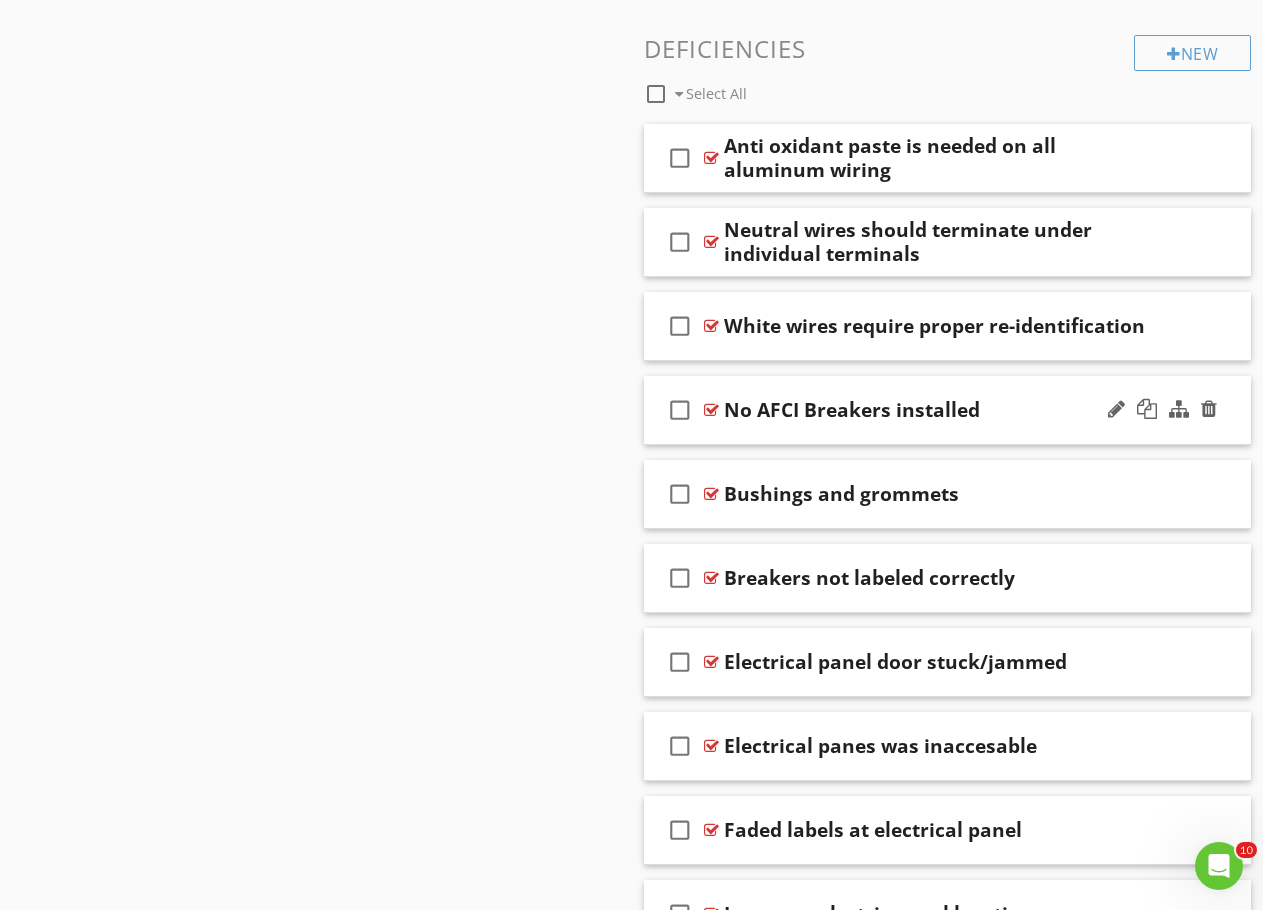 click on "No AFCI Breakers installed" at bounding box center [937, 410] 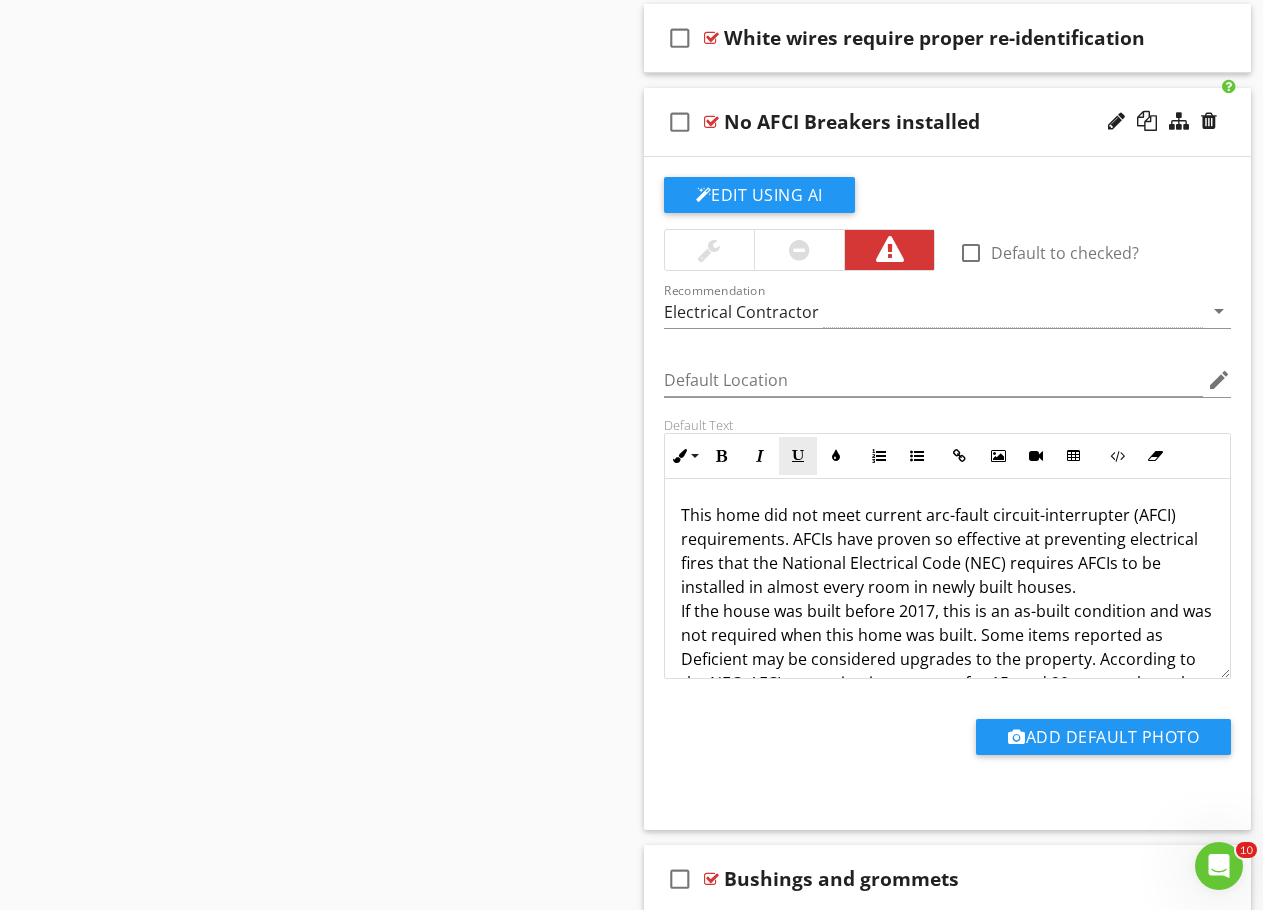 scroll, scrollTop: 4200, scrollLeft: 0, axis: vertical 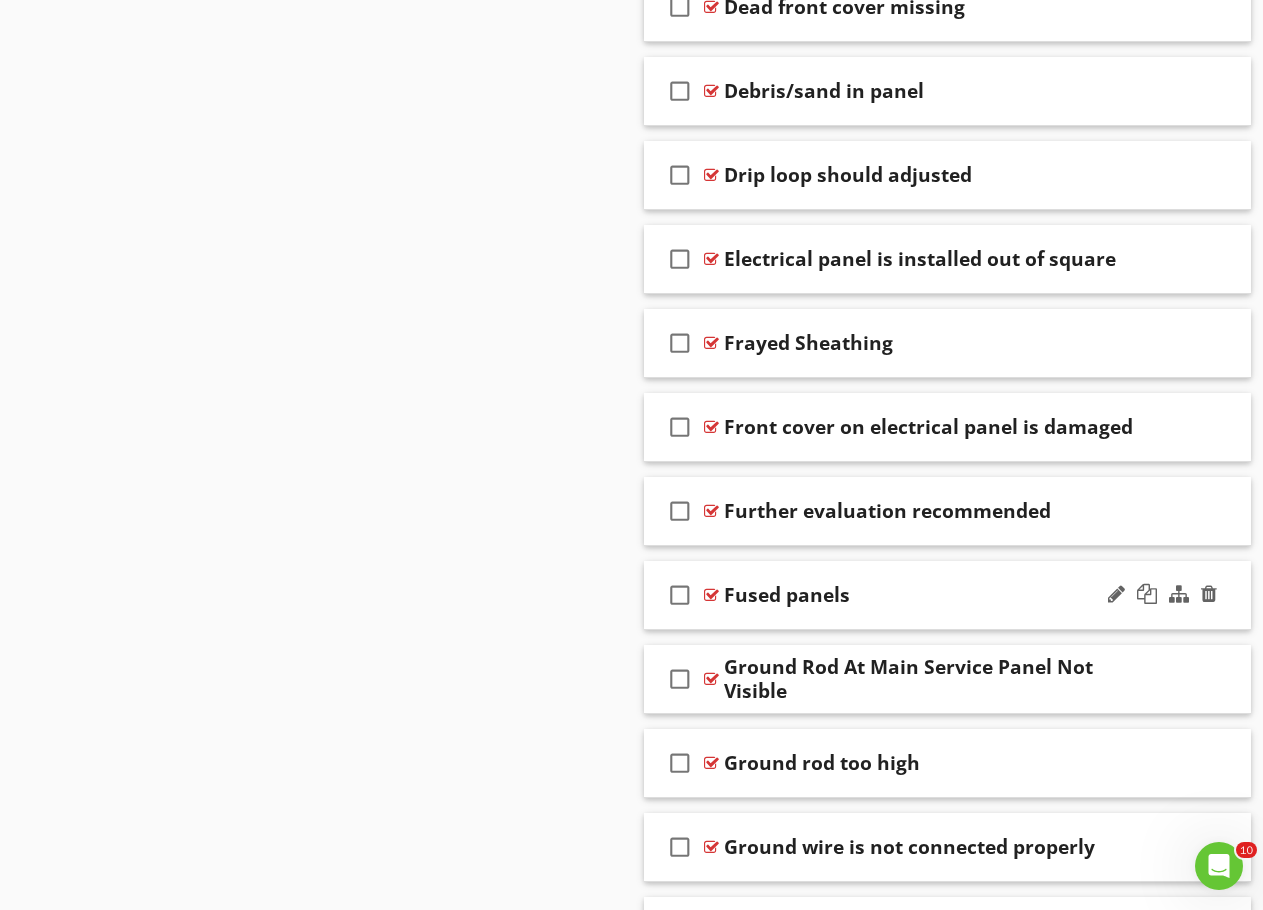 click on "Fused panels" at bounding box center (937, 595) 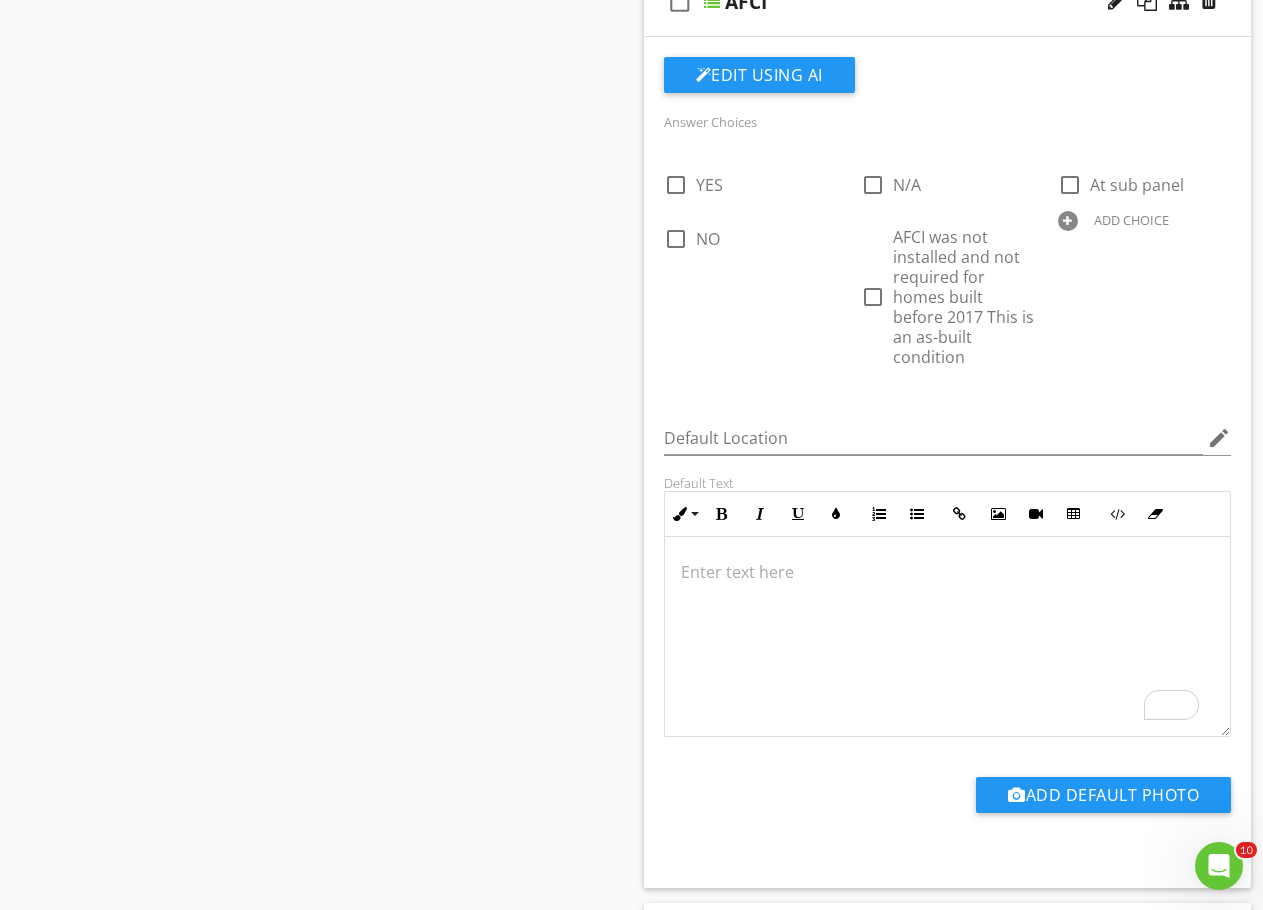 scroll, scrollTop: 1000, scrollLeft: 0, axis: vertical 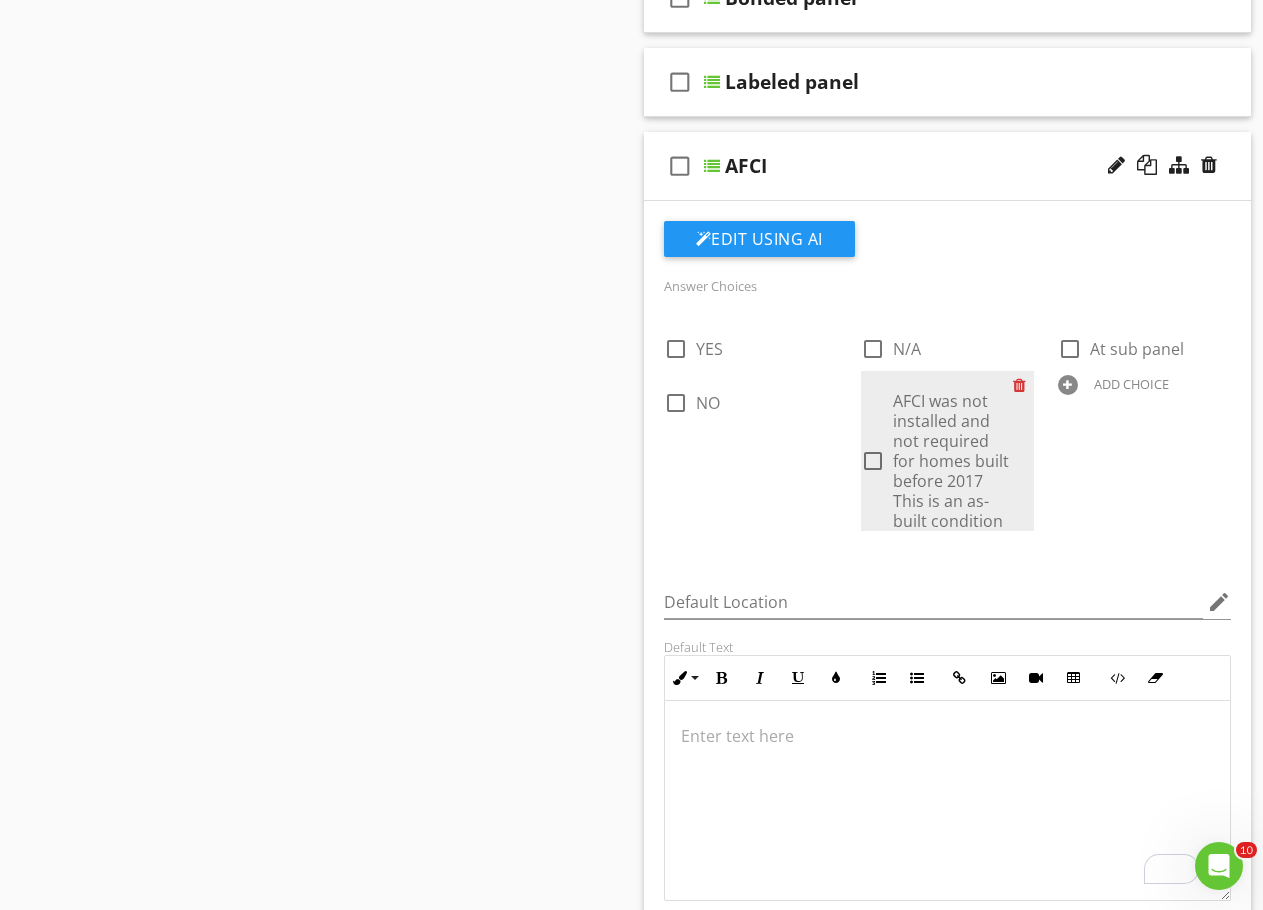 click at bounding box center [1023, 385] 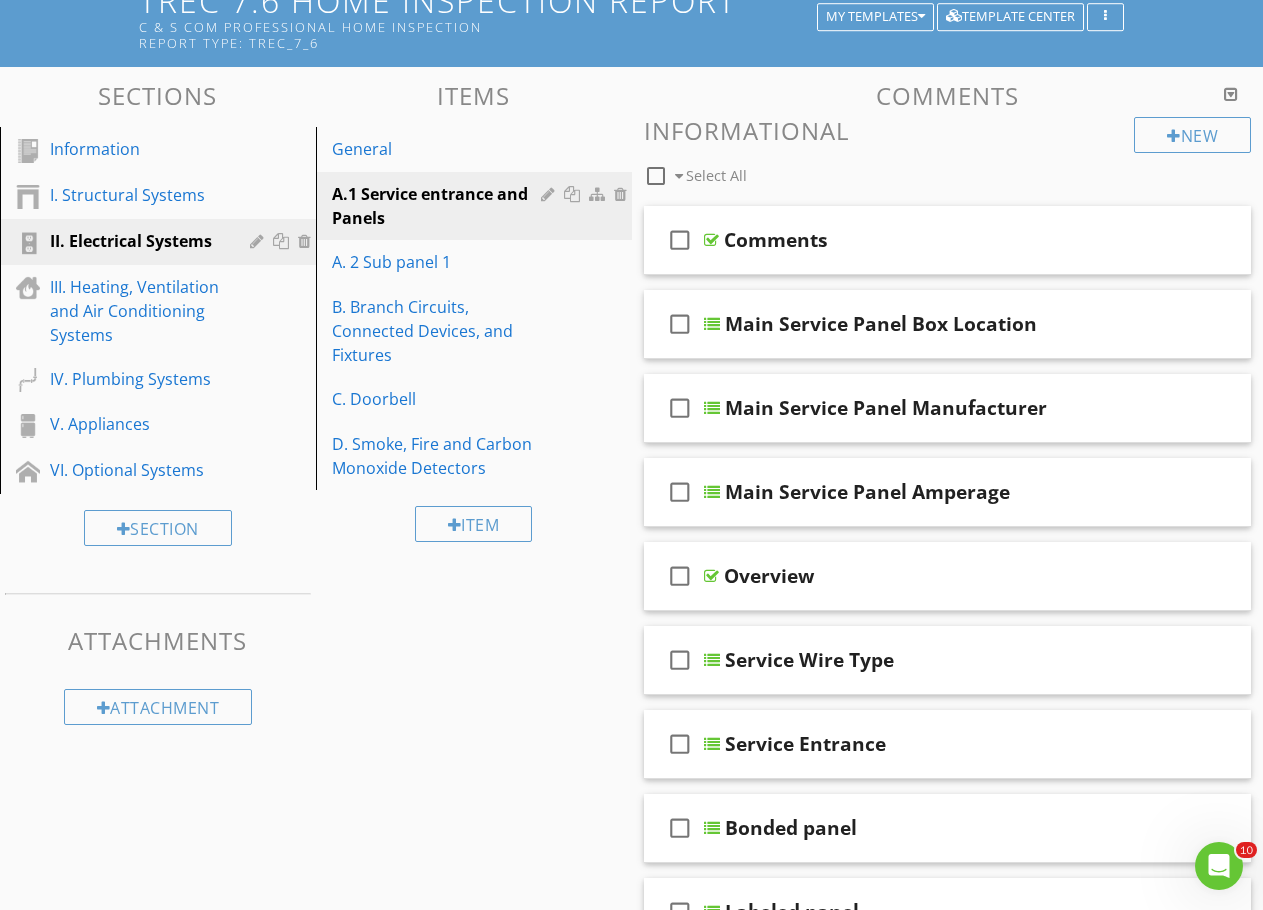 scroll, scrollTop: 0, scrollLeft: 0, axis: both 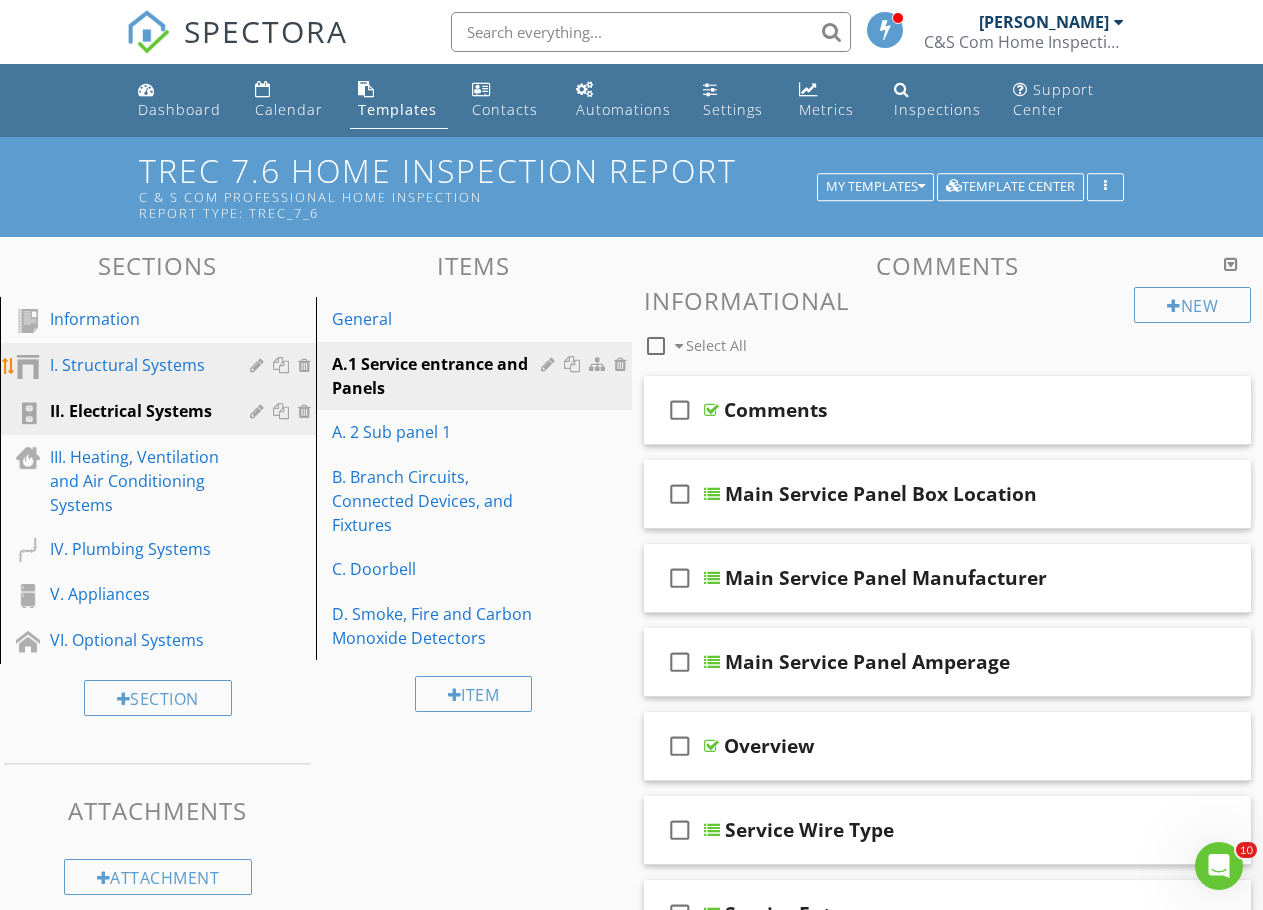 click on "I. Structural Systems" at bounding box center (135, 365) 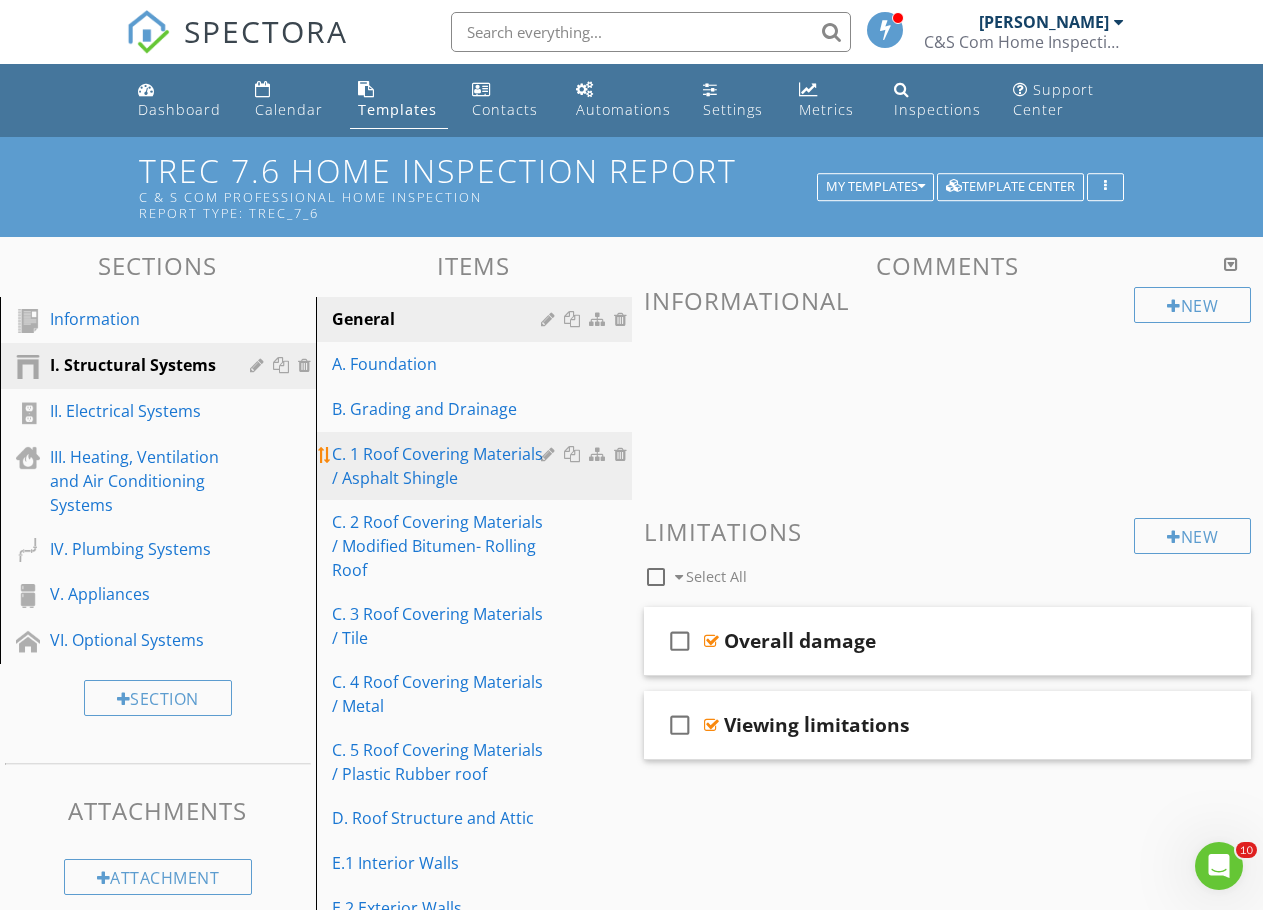 click on "C. 1  Roof Covering Materials  /  Asphalt Shingle" at bounding box center (439, 466) 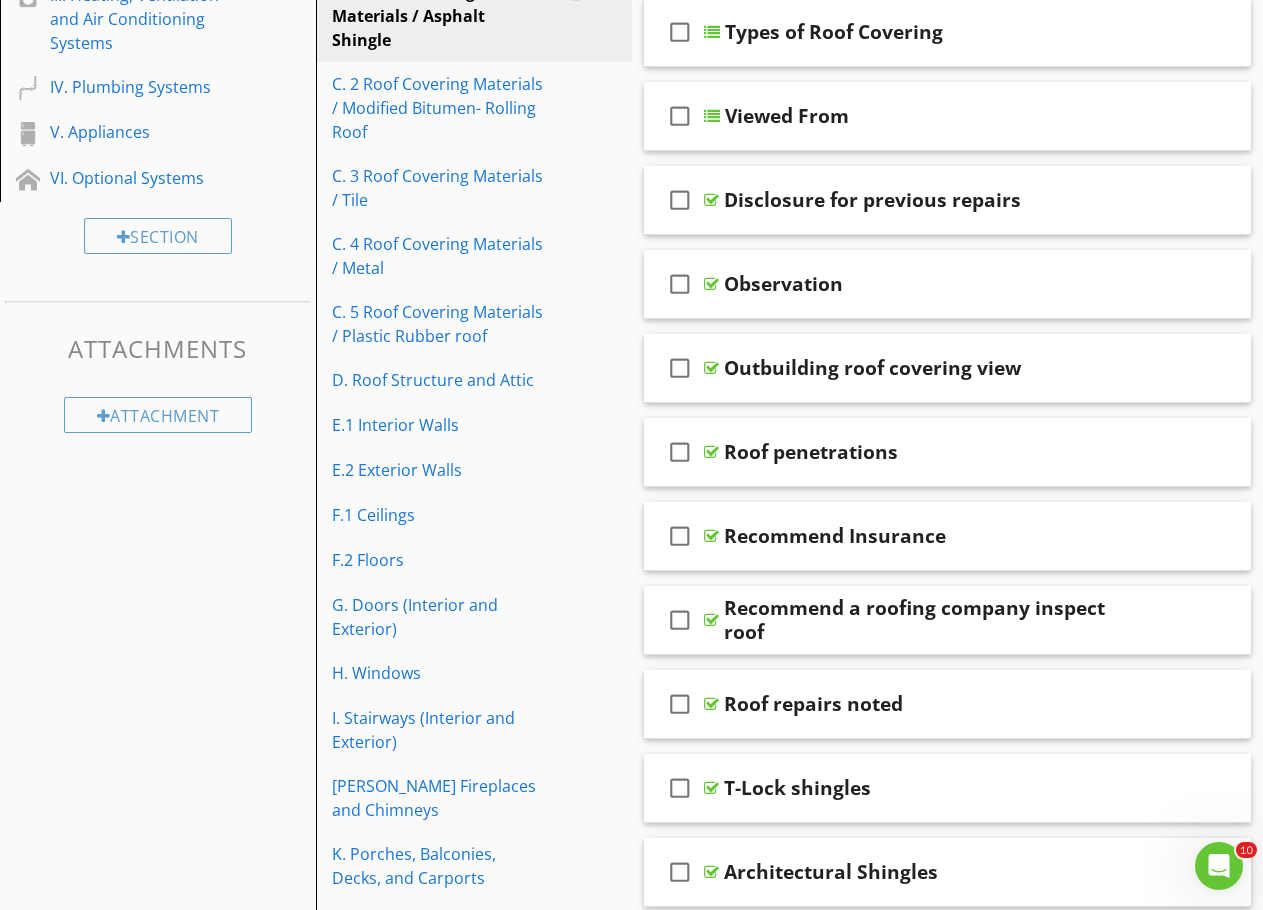 scroll, scrollTop: 192, scrollLeft: 0, axis: vertical 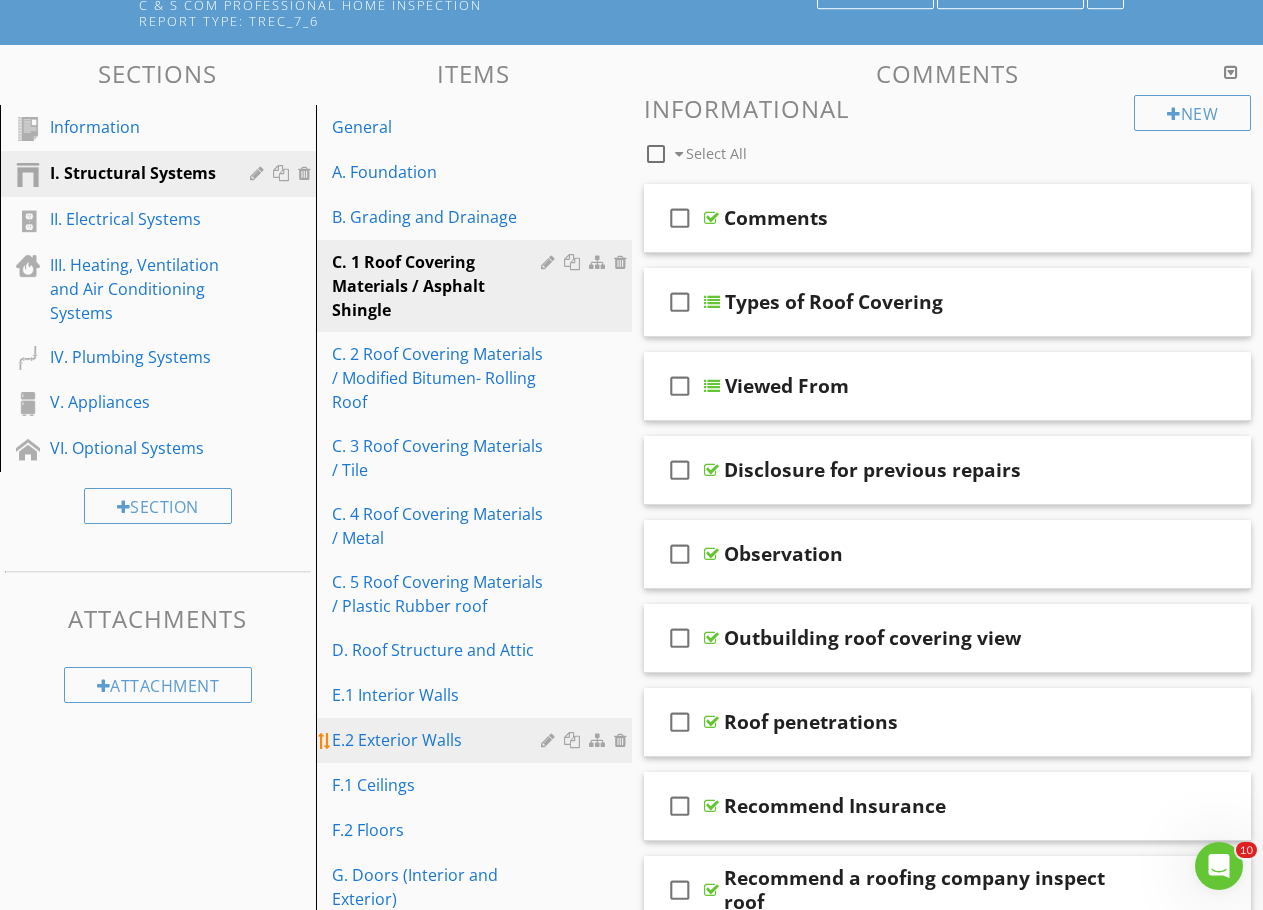 click on "E.2 Exterior Walls" at bounding box center [477, 740] 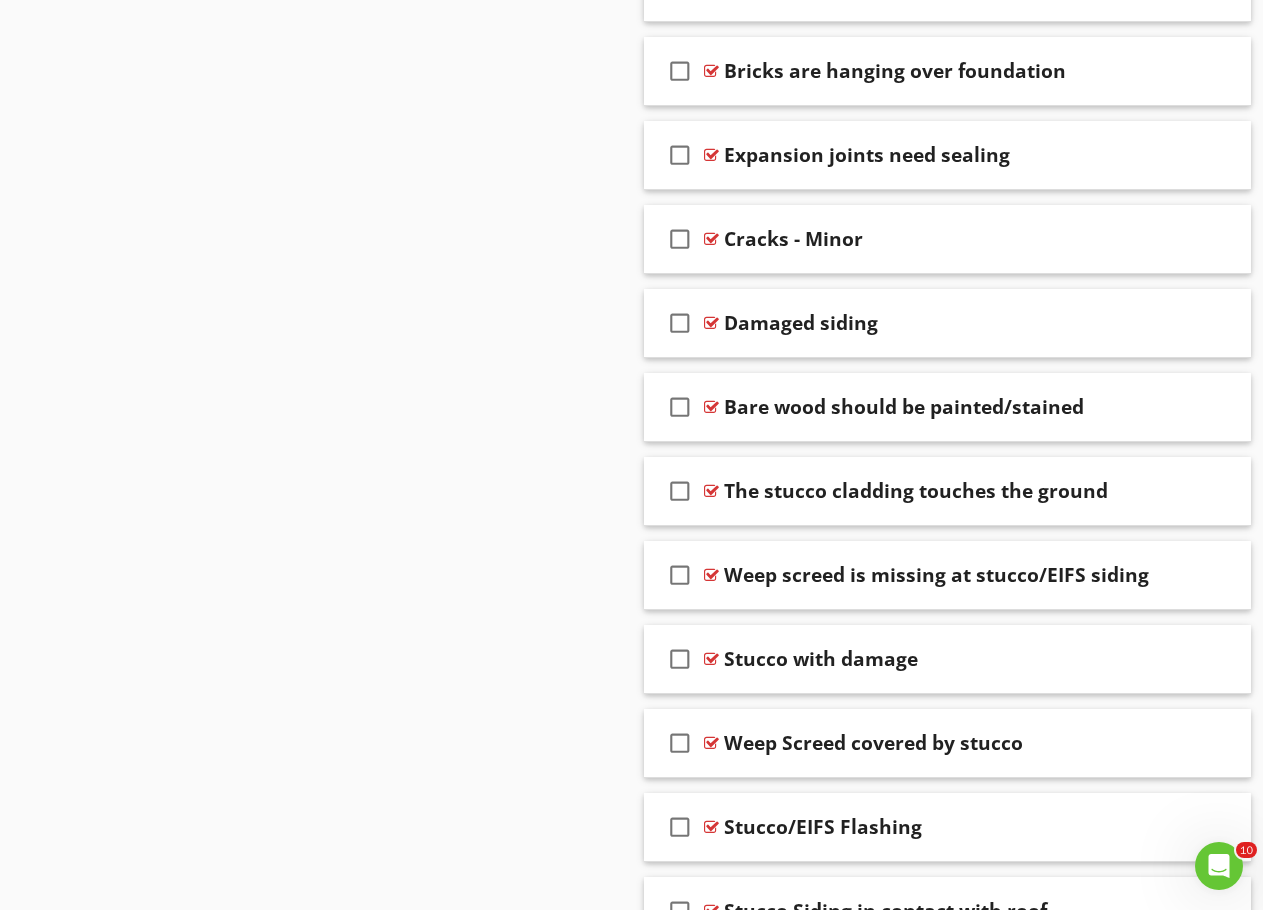 scroll, scrollTop: 3992, scrollLeft: 0, axis: vertical 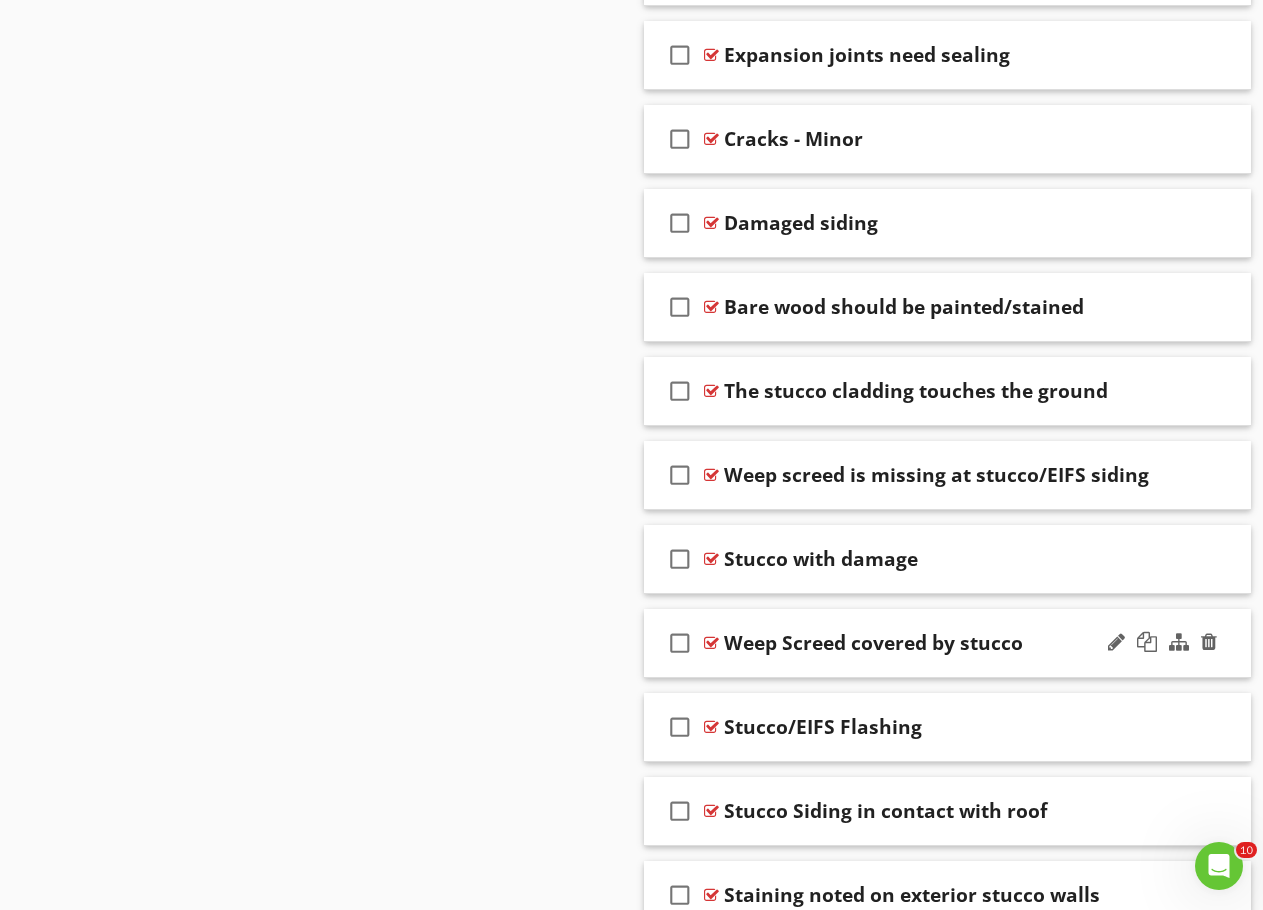 click on "Weep Screed covered by stucco" at bounding box center (937, 643) 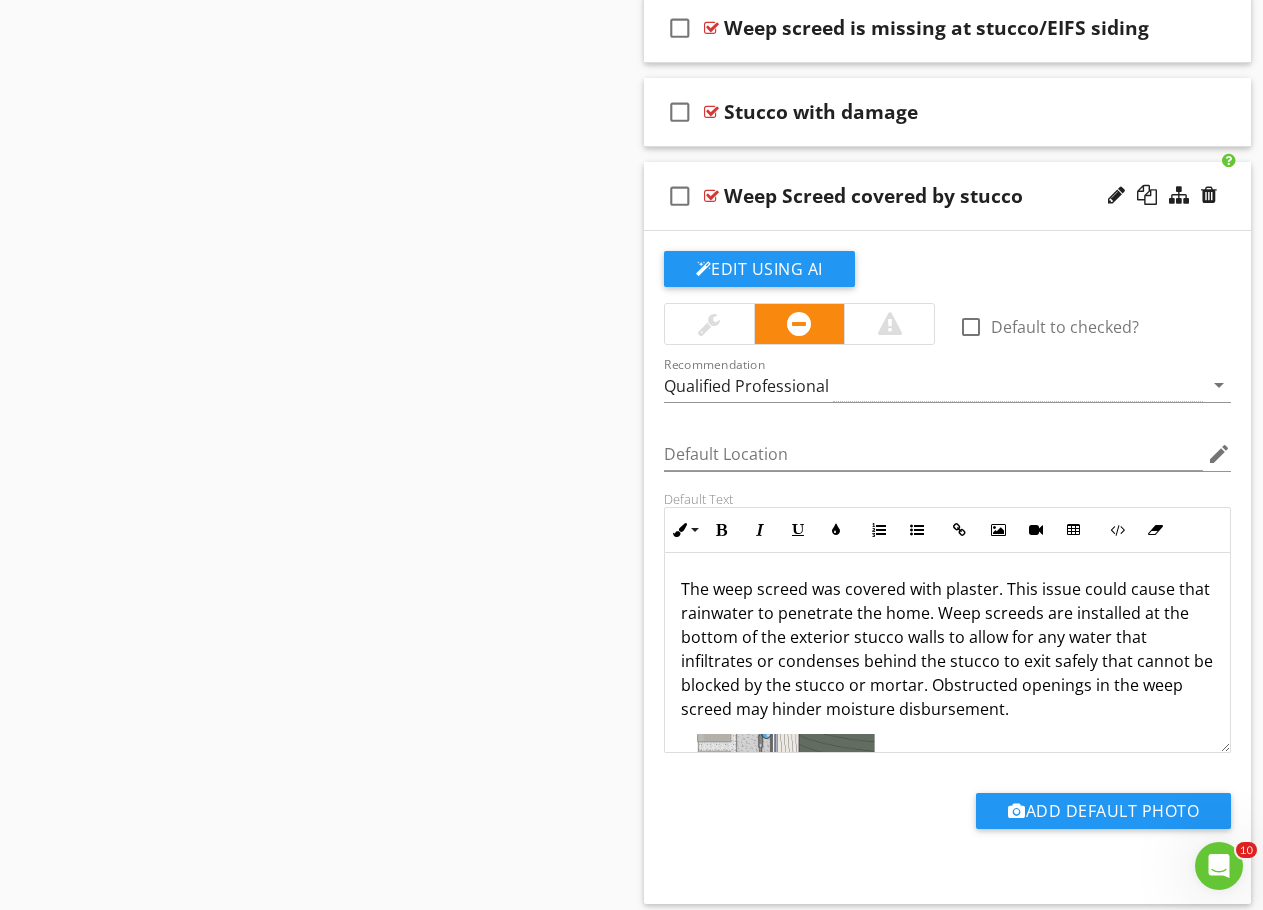 scroll, scrollTop: 4392, scrollLeft: 0, axis: vertical 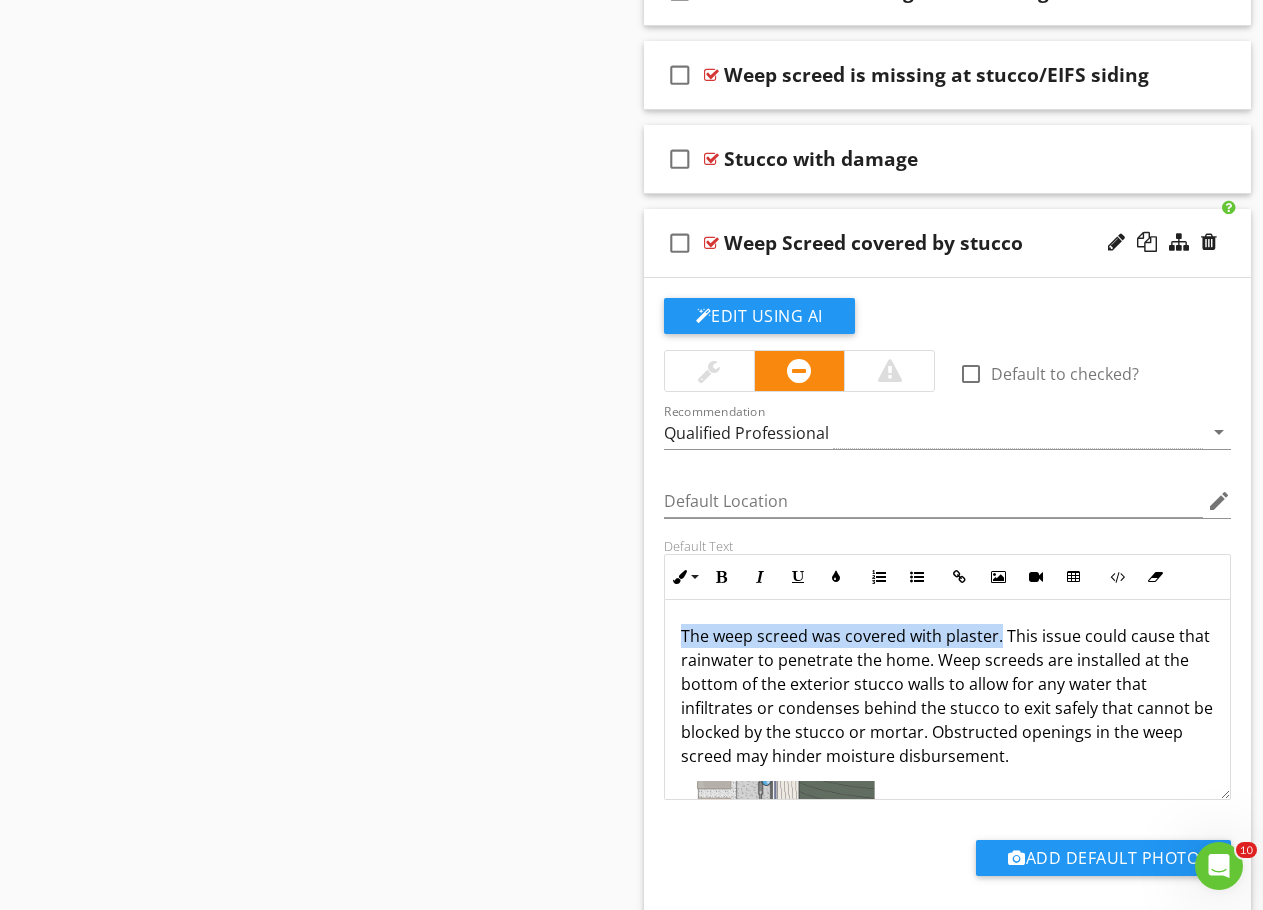 drag, startPoint x: 999, startPoint y: 633, endPoint x: 680, endPoint y: 630, distance: 319.0141 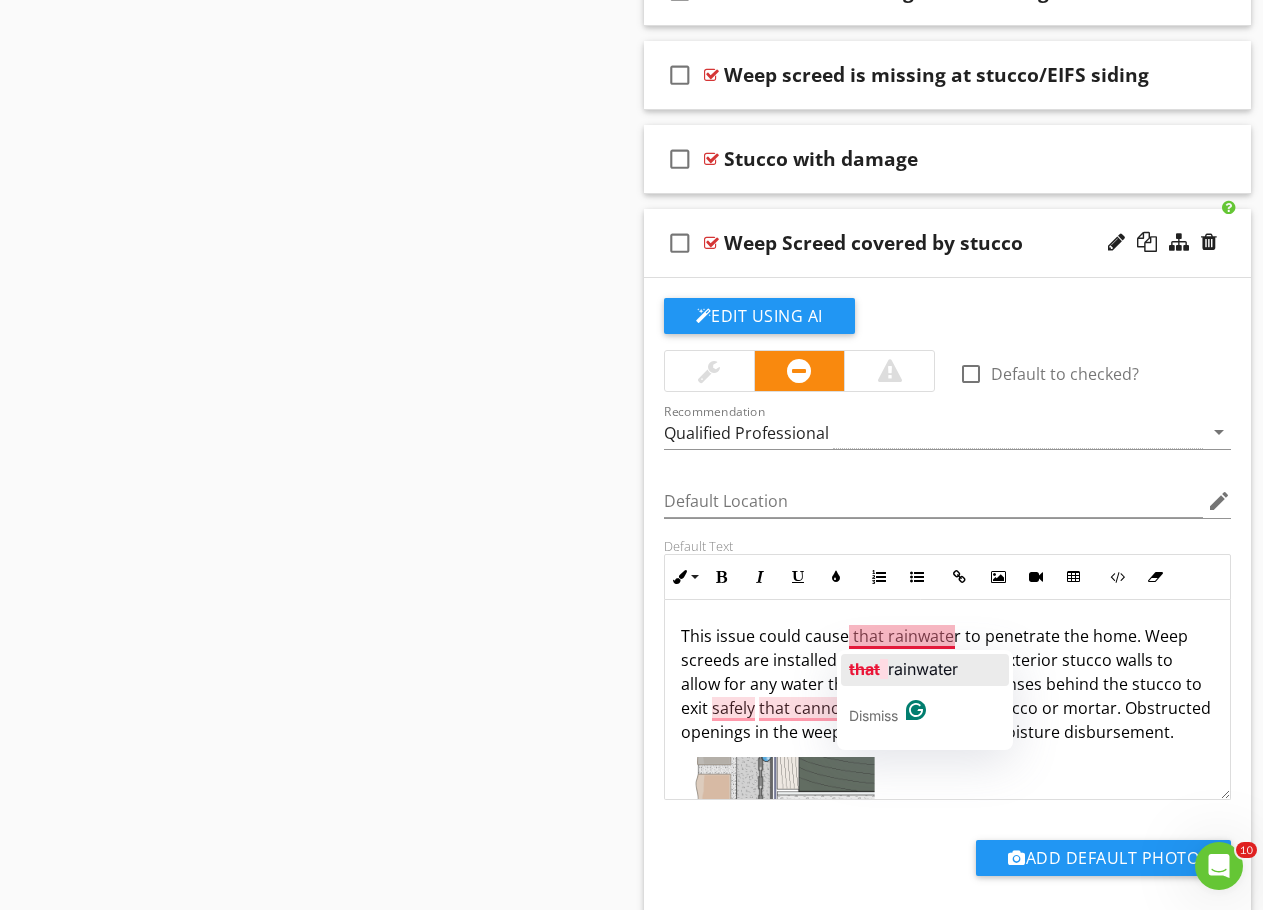 click on "rainwater" 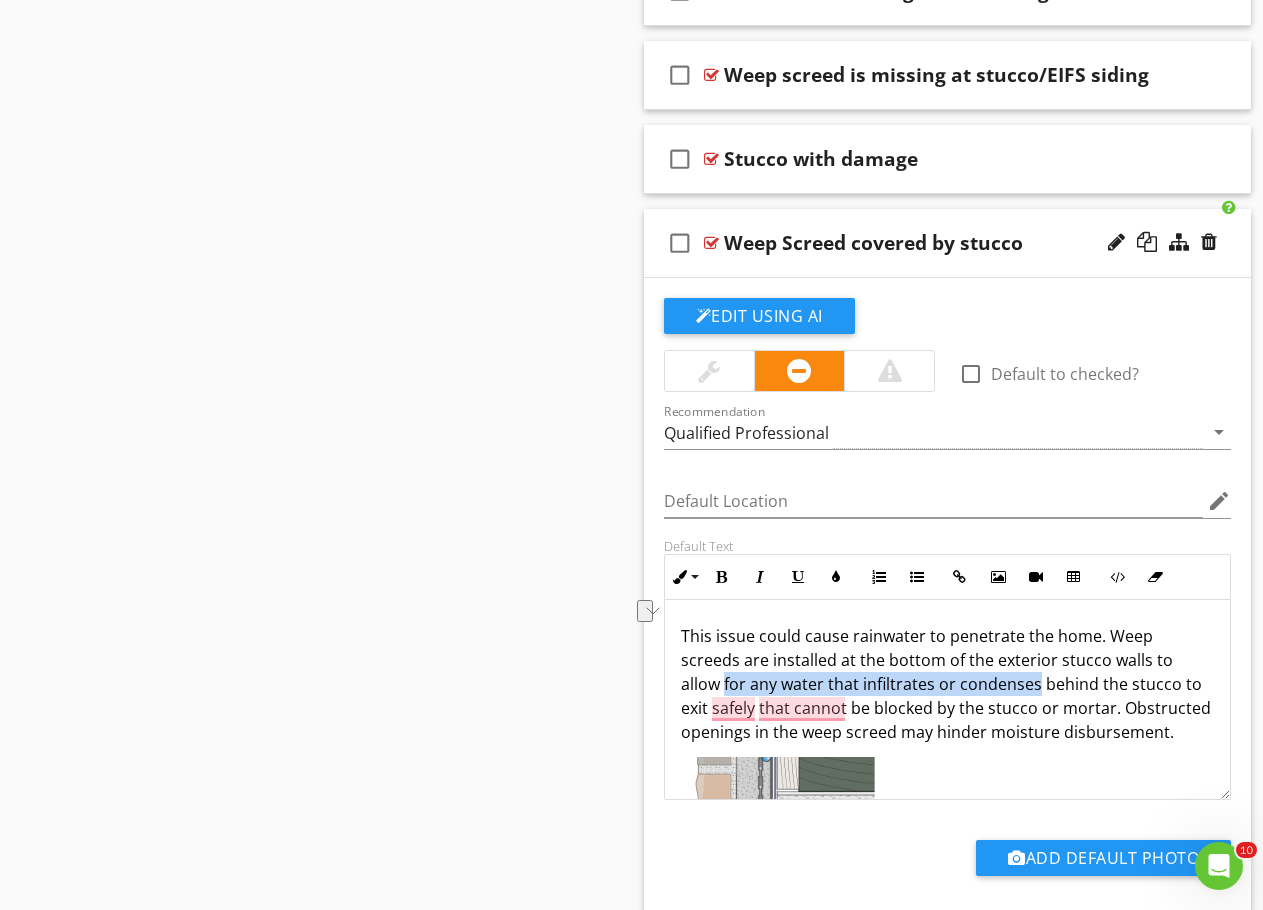 drag, startPoint x: 725, startPoint y: 680, endPoint x: 1033, endPoint y: 683, distance: 308.01462 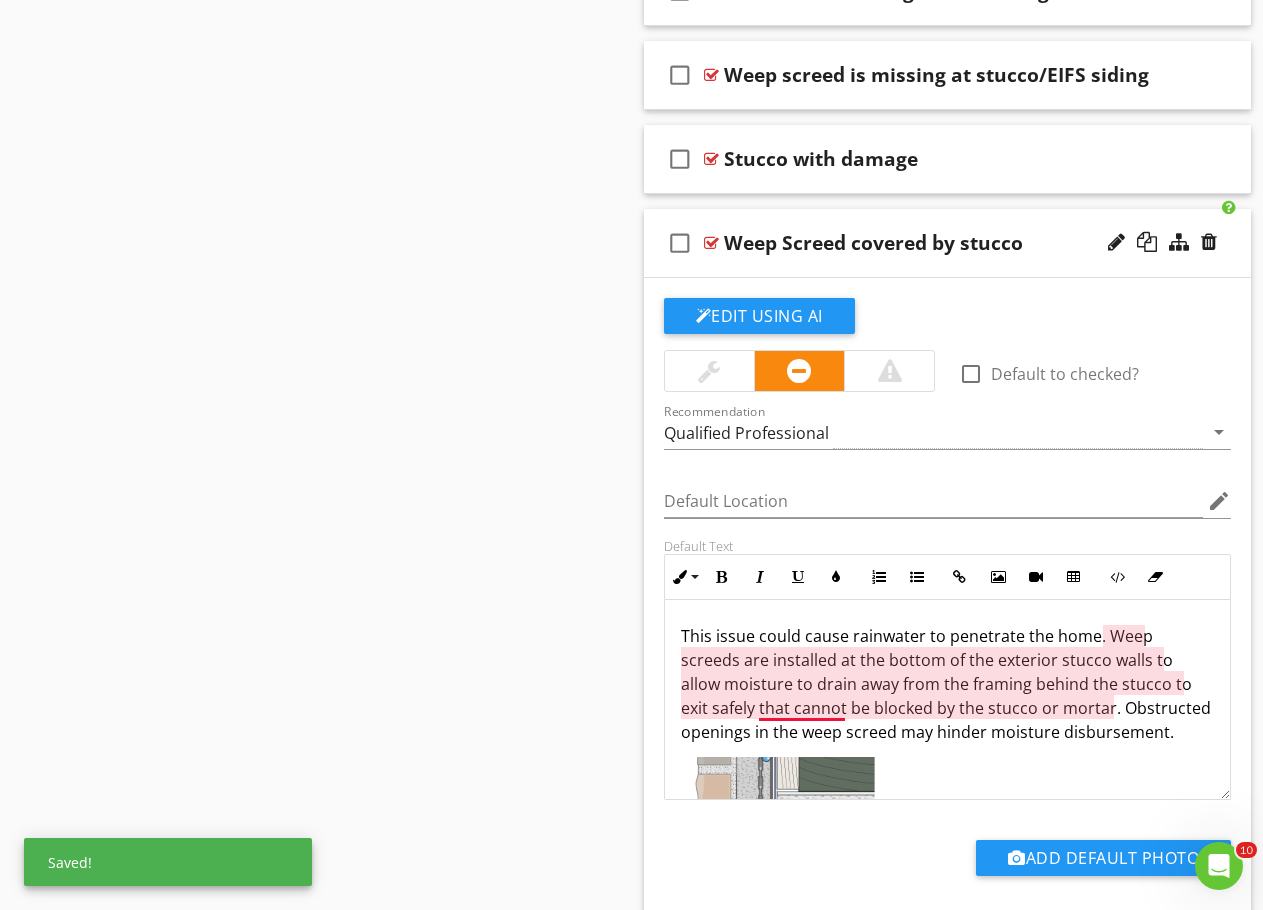 click on "This issue could cause rainwater to penetrate the home. Weep screeds are installed at the bottom of the exterior stucco walls to allow moisture to drain away from the framing behind the stucco to exit safely that cannot be blocked by the stucco or mortar. Obstructed openings in the weep screed may hinder moisture disbursement." at bounding box center [948, 684] 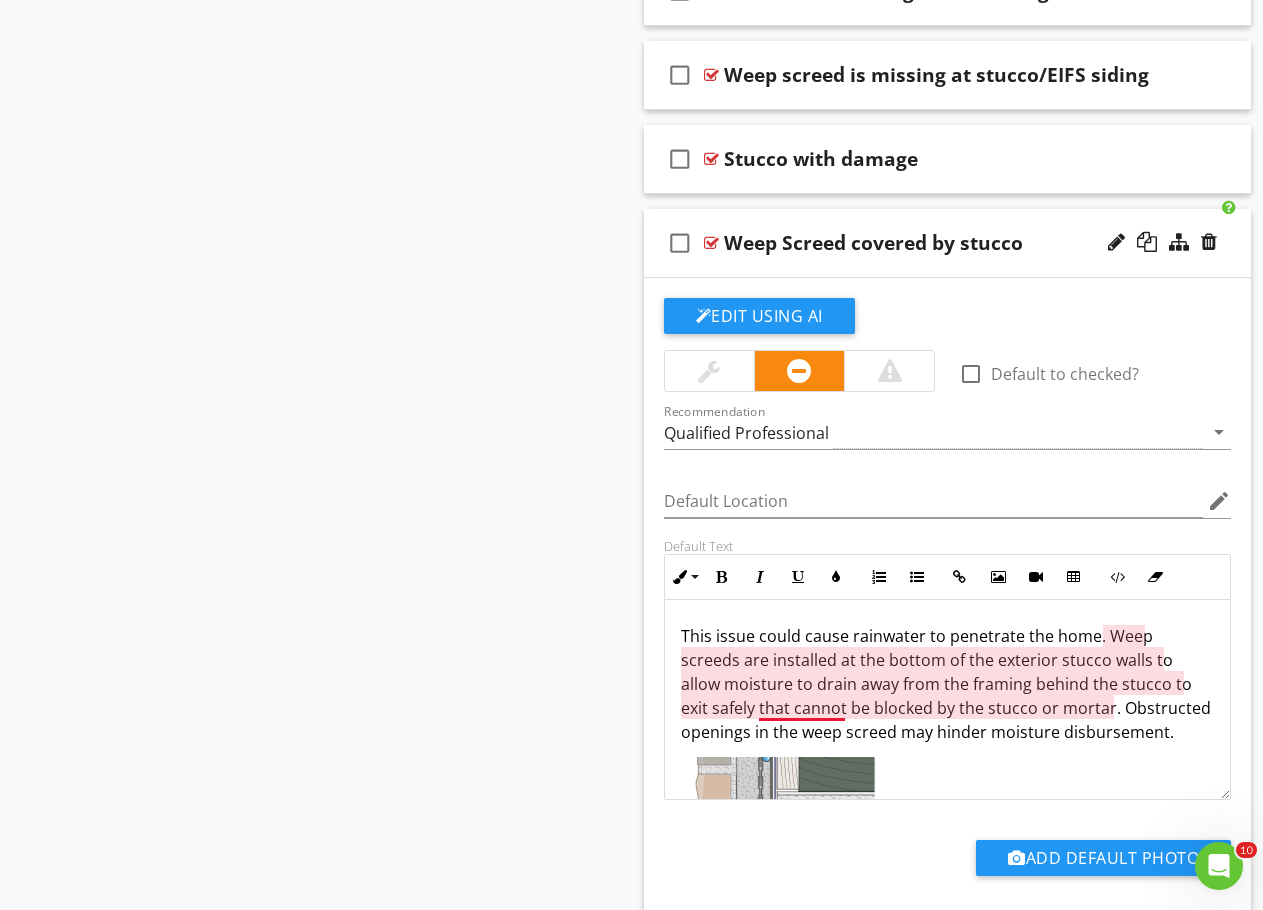 click on "This issue could cause rainwater to penetrate the home. Weep screeds are installed at the bottom of the exterior stucco walls to allow moisture to drain away from the framing behind the stucco to exit safely that cannot be blocked by the stucco or mortar. Obstructed openings in the weep screed may hinder moisture disbursement." at bounding box center (948, 684) 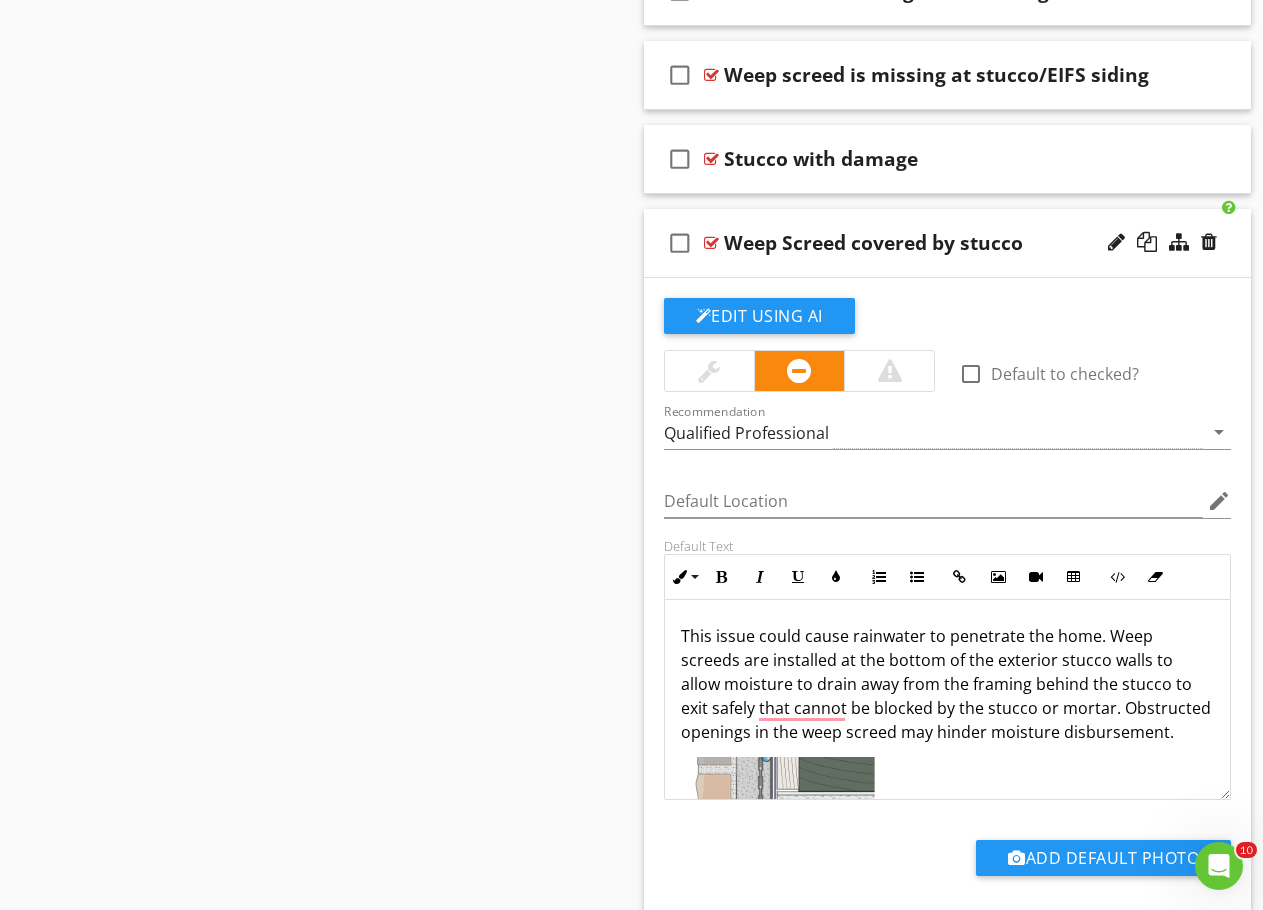 click on "This issue could cause rainwater to penetrate the home. Weep screeds are installed at the bottom of the exterior stucco walls to allow moisture to drain away from the framing behind the stucco to exit safely that cannot be blocked by the stucco or mortar. Obstructed openings in the weep screed may hinder moisture disbursement." at bounding box center (948, 684) 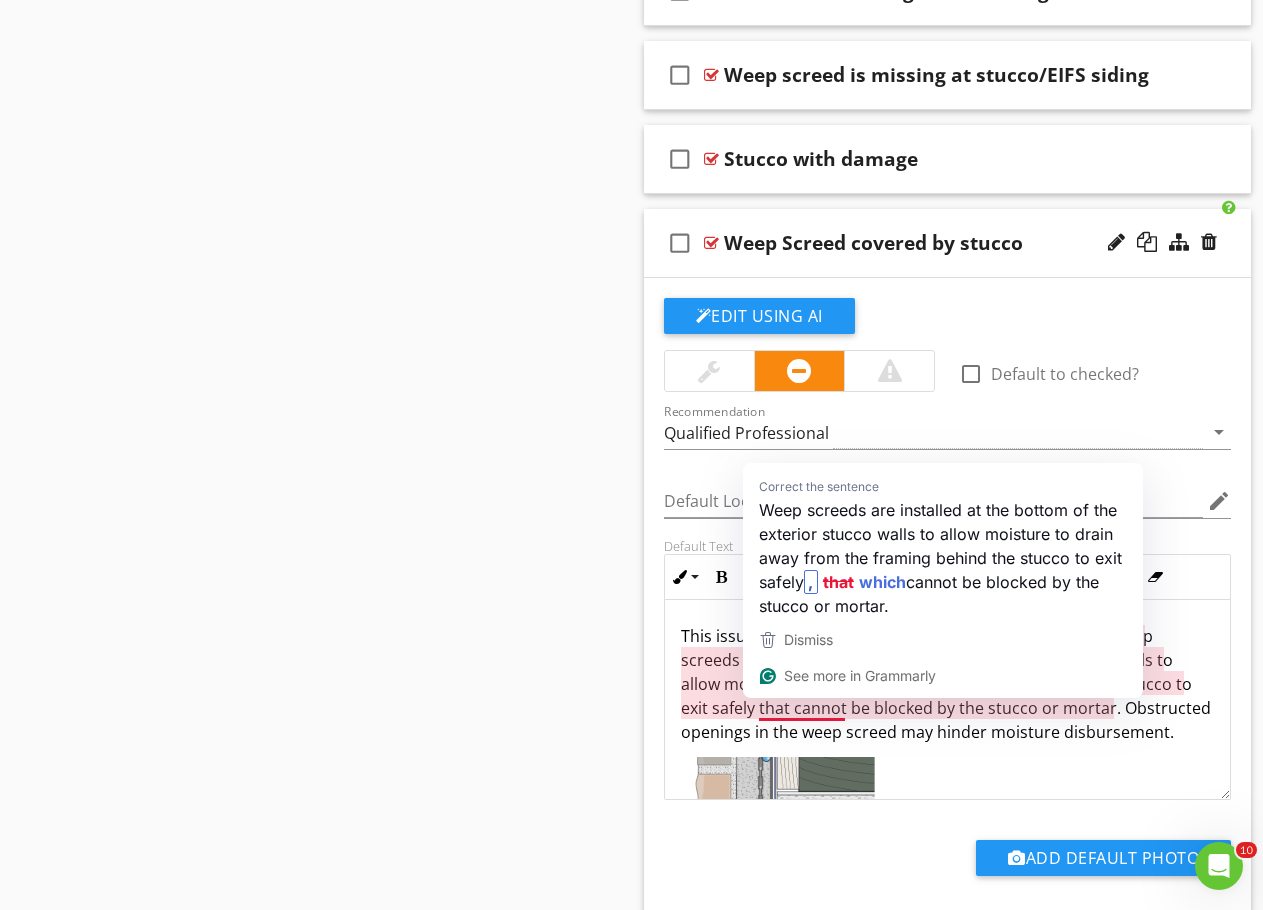 click on "This issue could cause rainwater to penetrate the home. Weep screeds are installed at the bottom of the exterior stucco walls to allow moisture to drain away from the framing behind the stucco to exit safely that cannot be blocked by the stucco or mortar. Obstructed openings in the weep screed may hinder moisture disbursement." at bounding box center [948, 684] 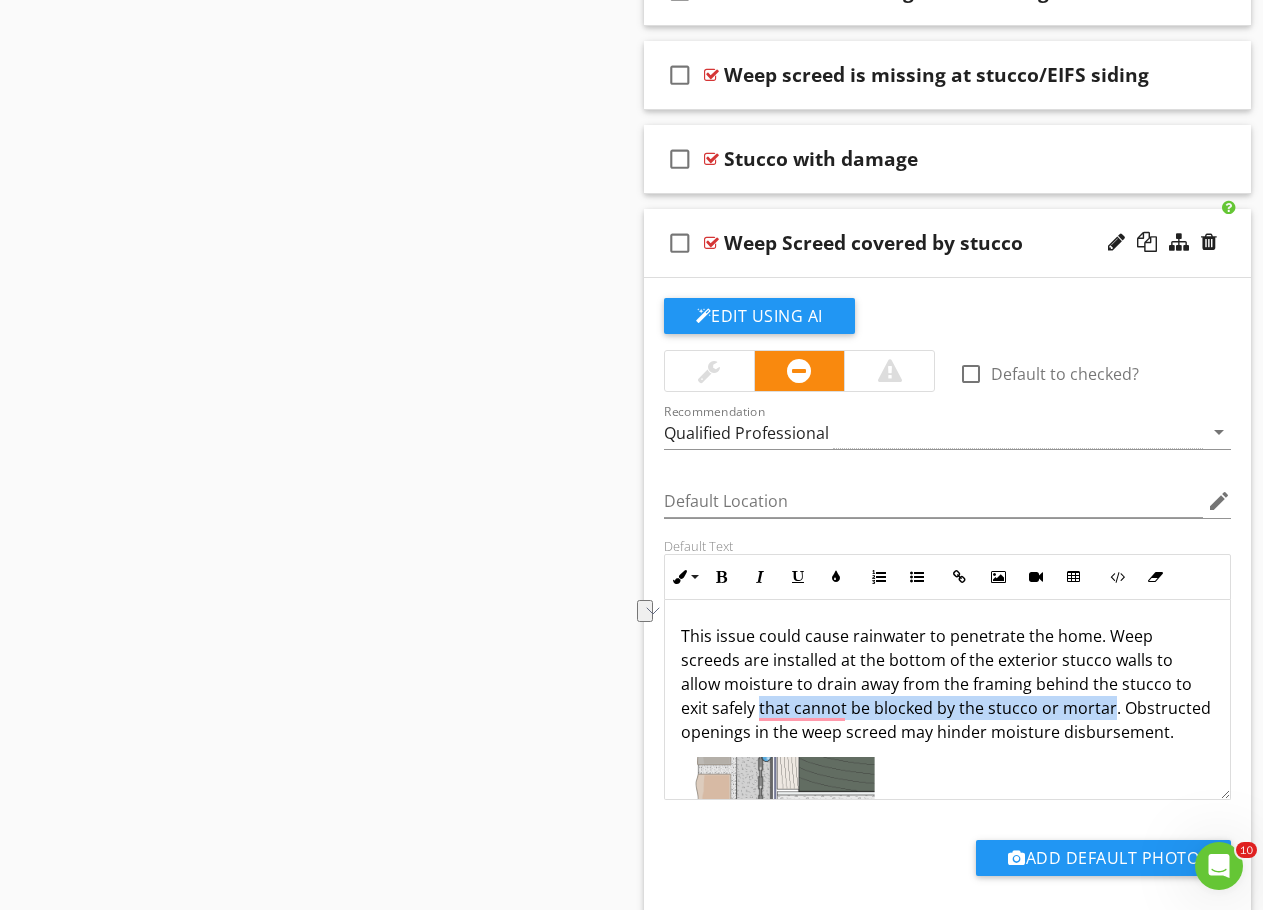 drag, startPoint x: 761, startPoint y: 703, endPoint x: 1111, endPoint y: 705, distance: 350.0057 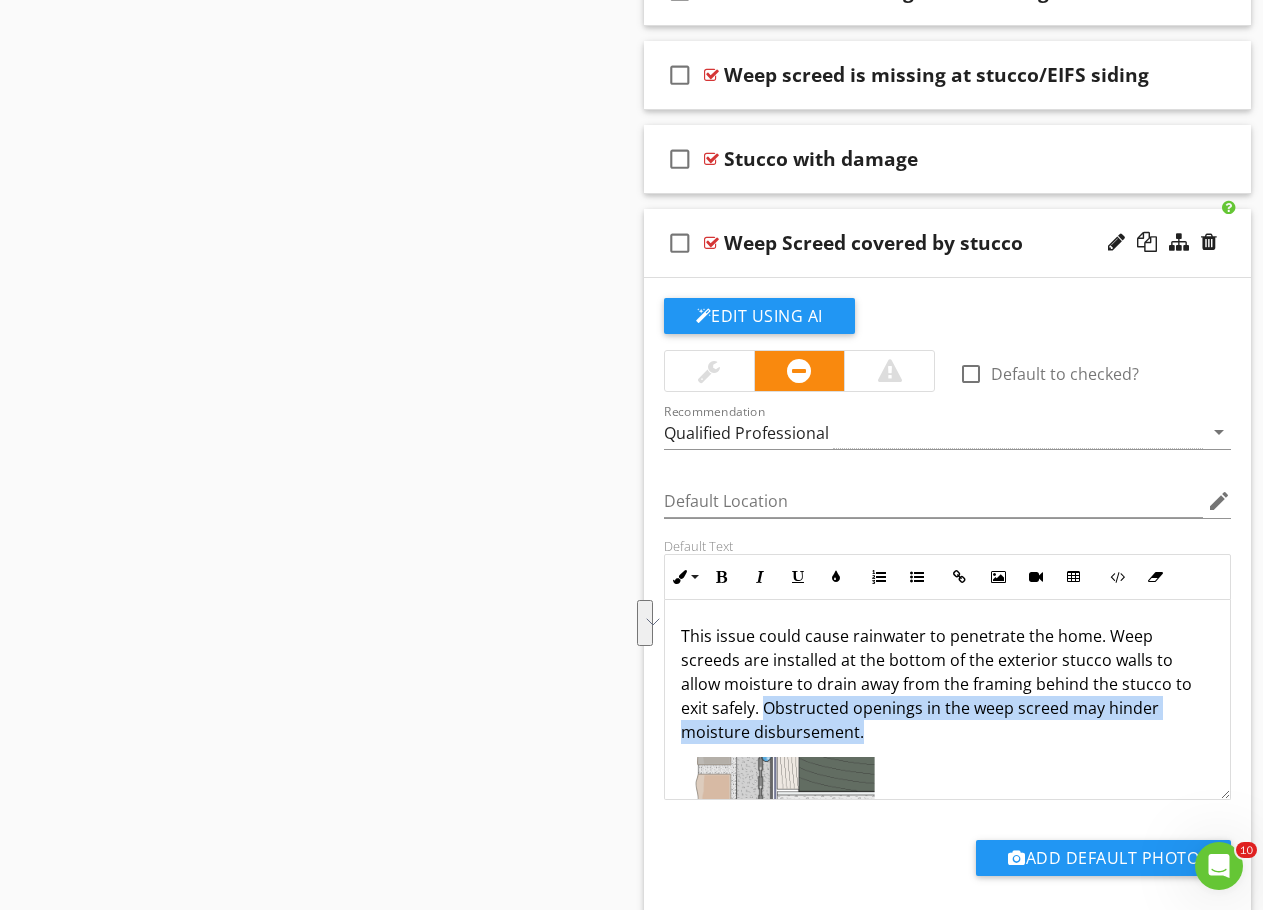 drag, startPoint x: 762, startPoint y: 703, endPoint x: 859, endPoint y: 726, distance: 99.68952 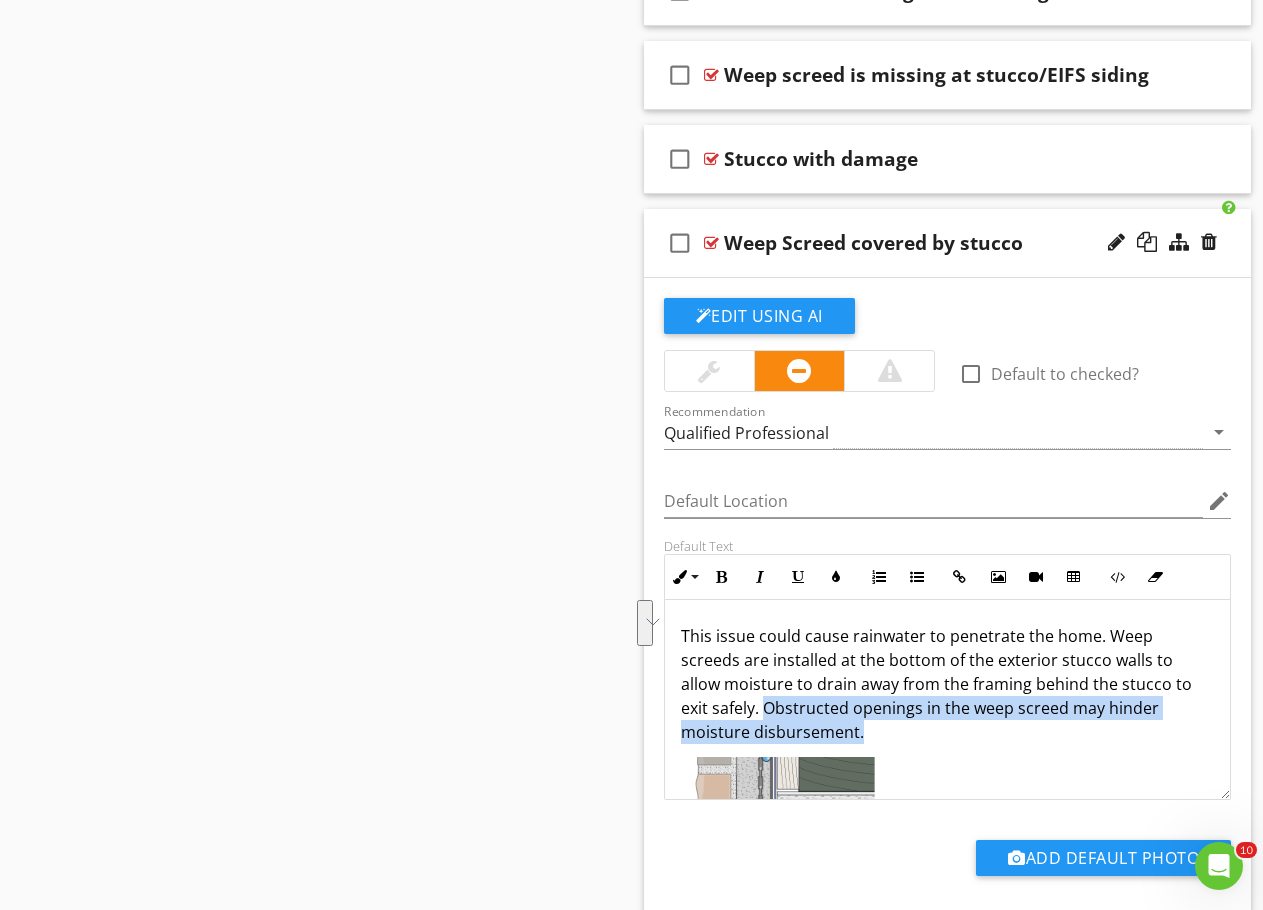 click on "This issue could cause rainwater to penetrate the home. Weep screeds are installed at the bottom of the exterior stucco walls to allow moisture to drain away from the framing behind the stucco to exit safely. Obstructed openings in the weep screed may hinder moisture disbursement." at bounding box center (948, 684) 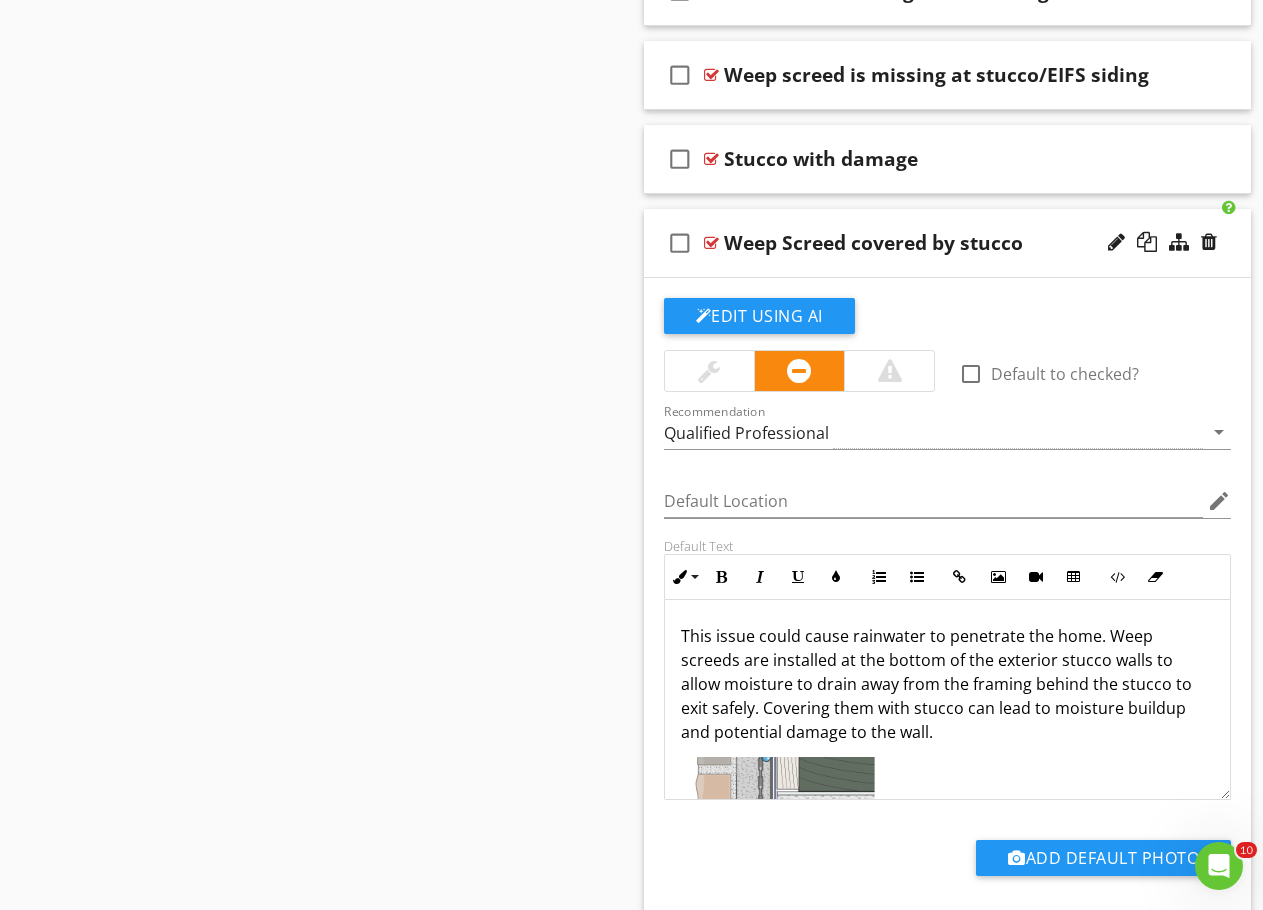 scroll, scrollTop: 113, scrollLeft: 0, axis: vertical 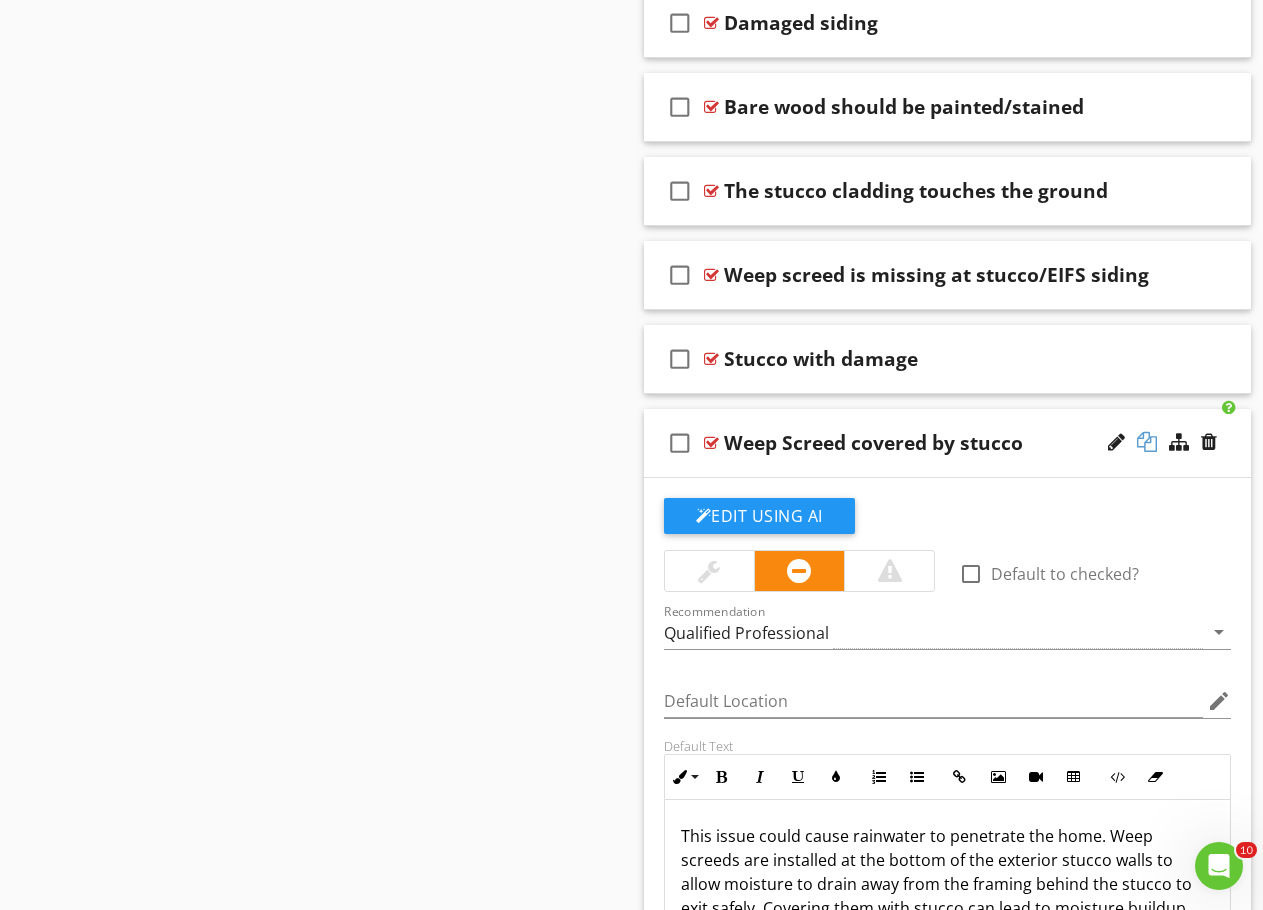 click at bounding box center (1147, 442) 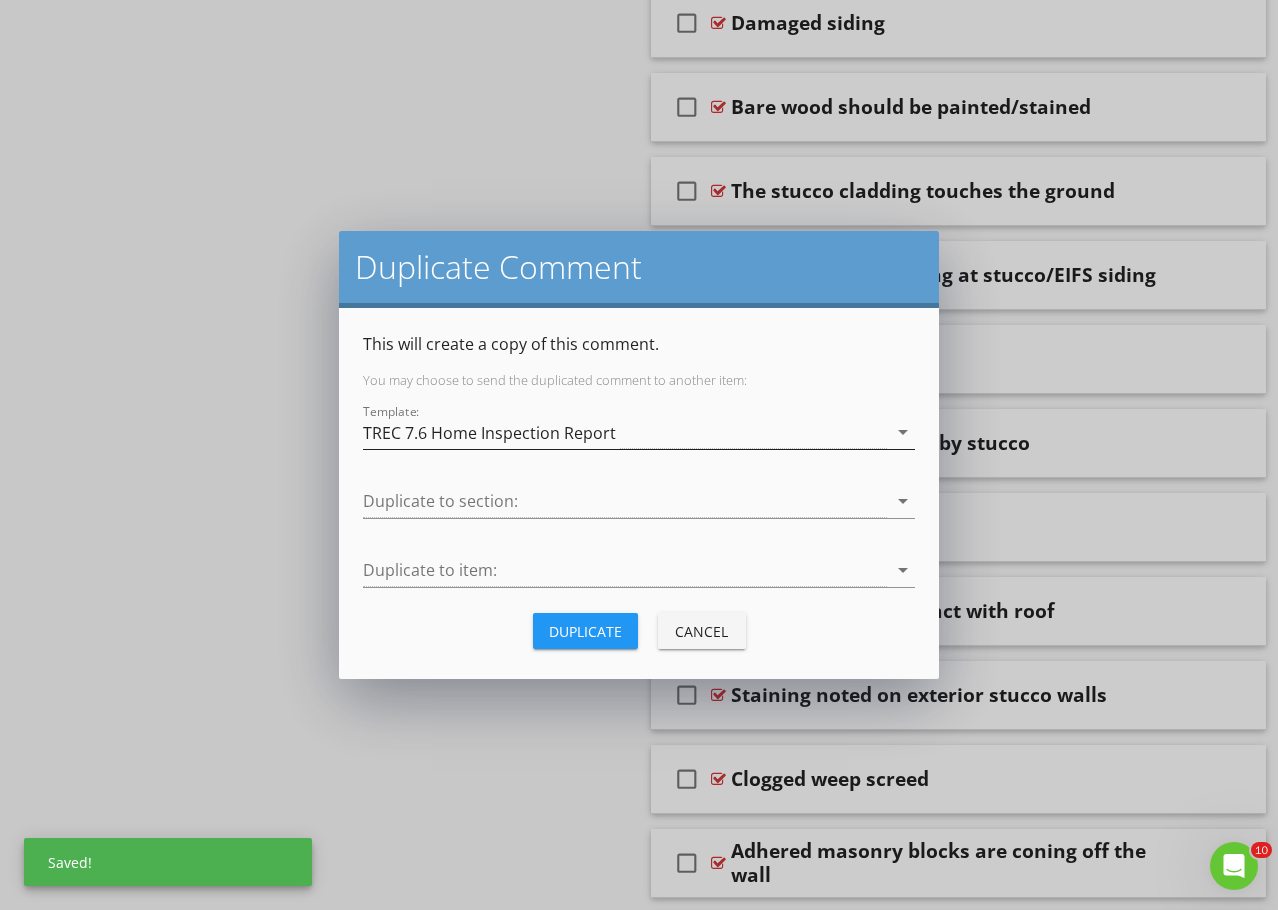 click on "TREC 7.6  Home Inspection Report" at bounding box center (489, 433) 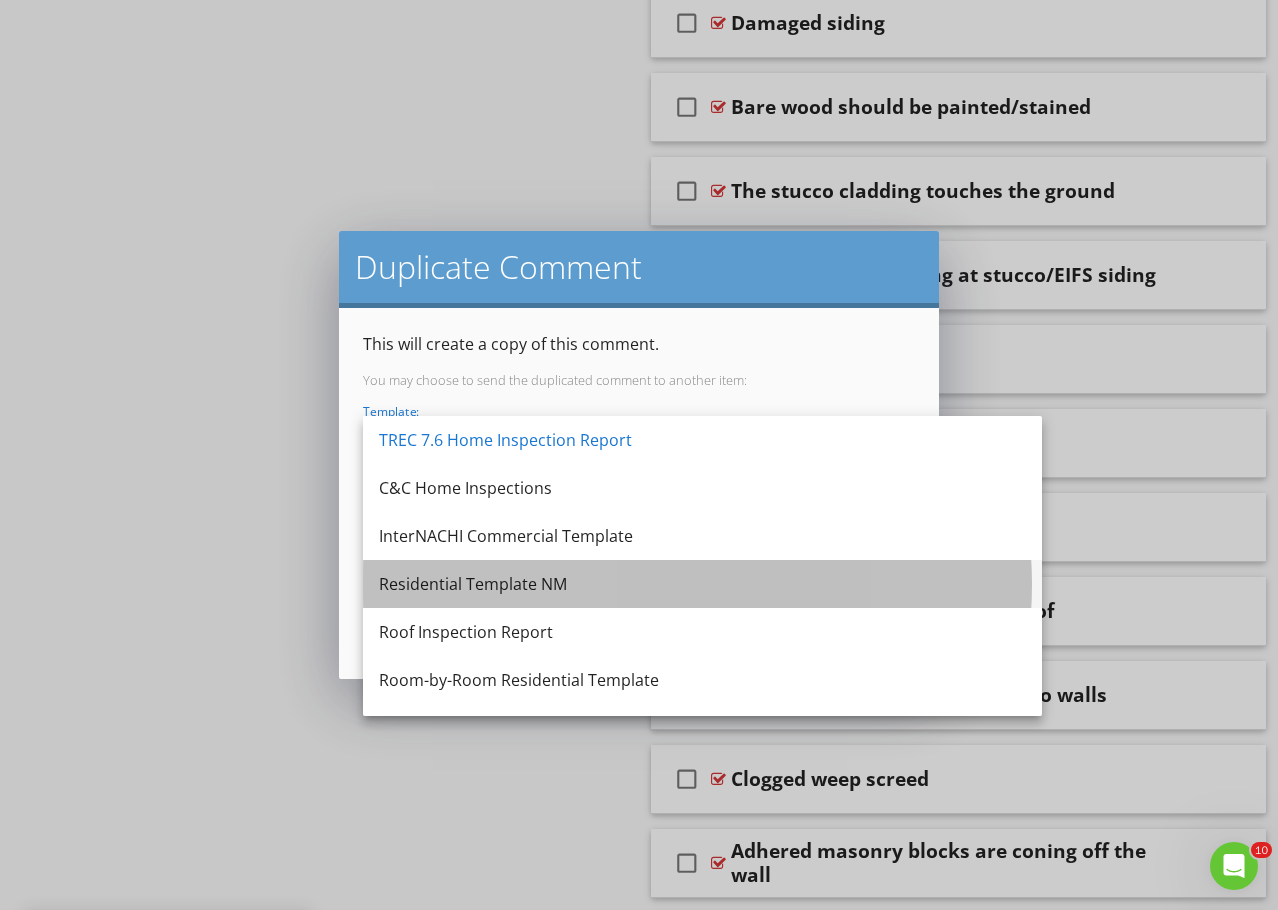 click on "Residential Template NM" at bounding box center (702, 584) 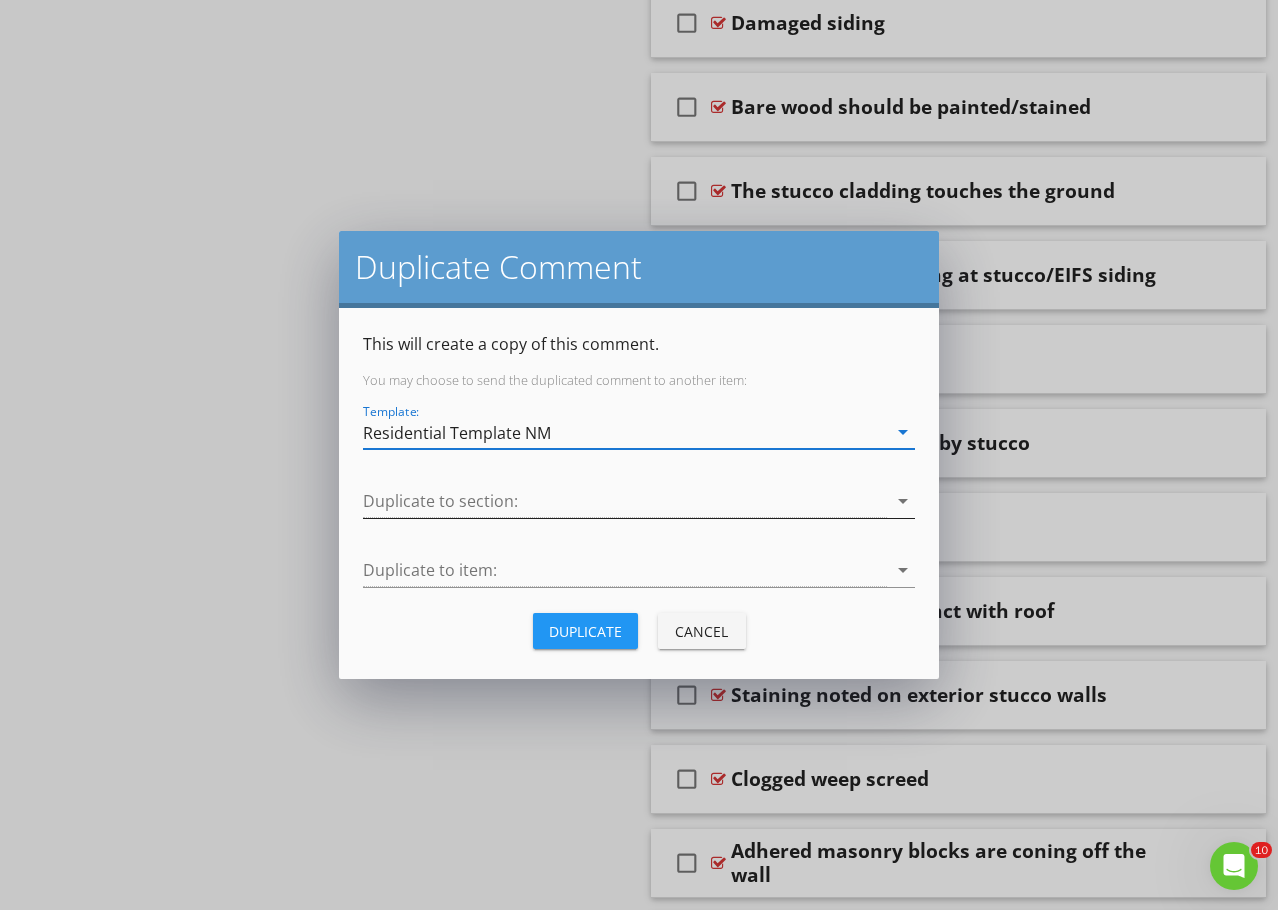 click at bounding box center [625, 501] 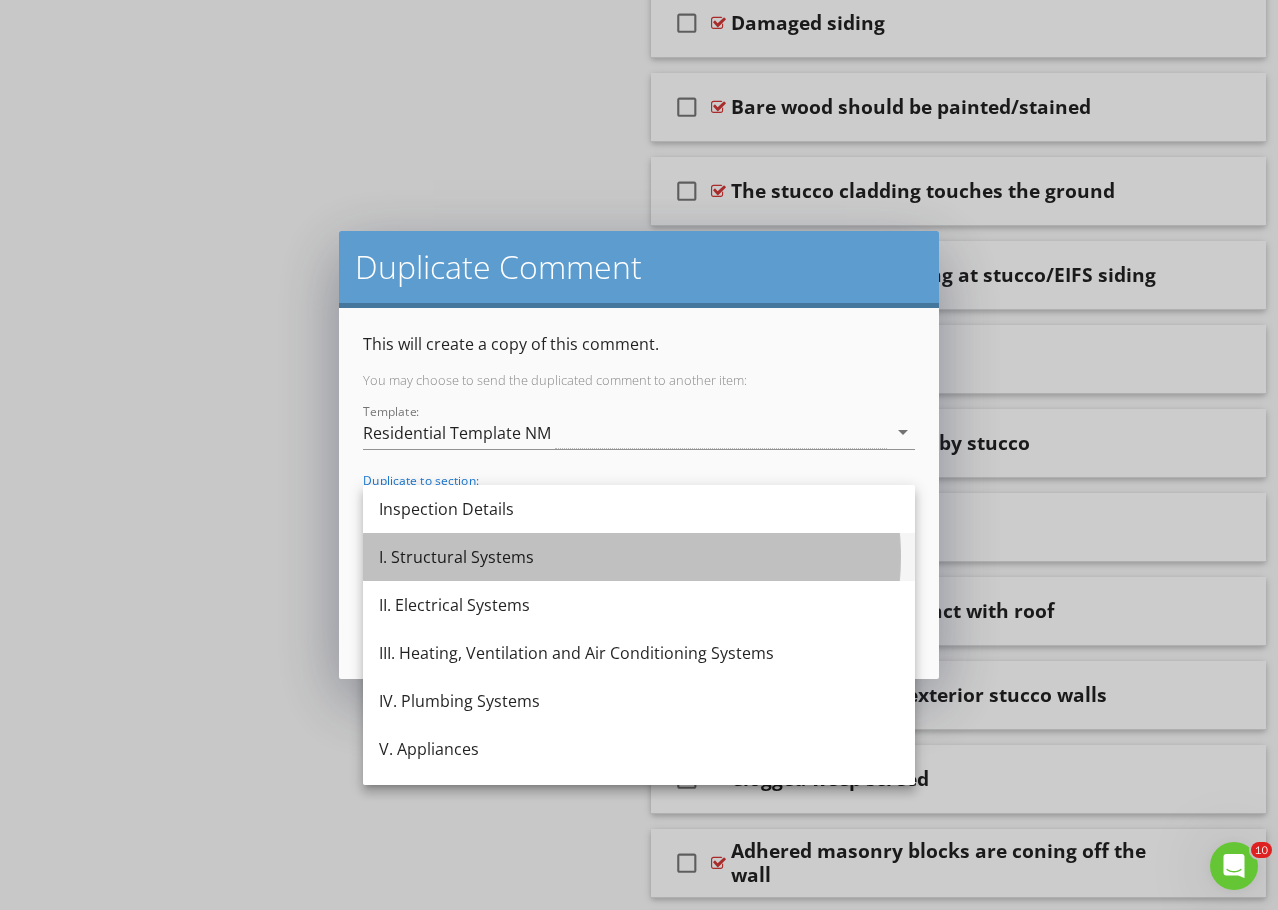click on "I. Structural Systems" at bounding box center [639, 557] 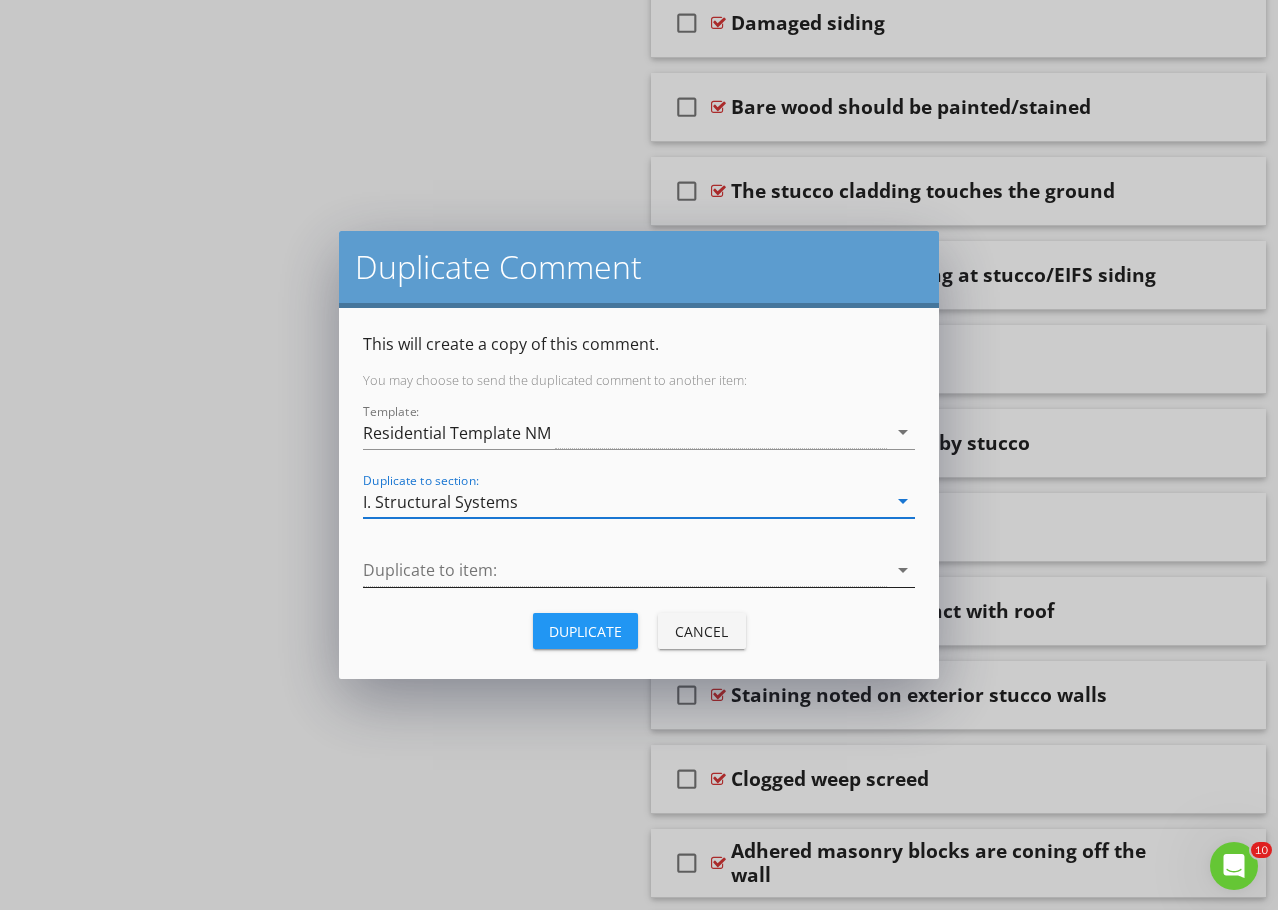 click at bounding box center [625, 570] 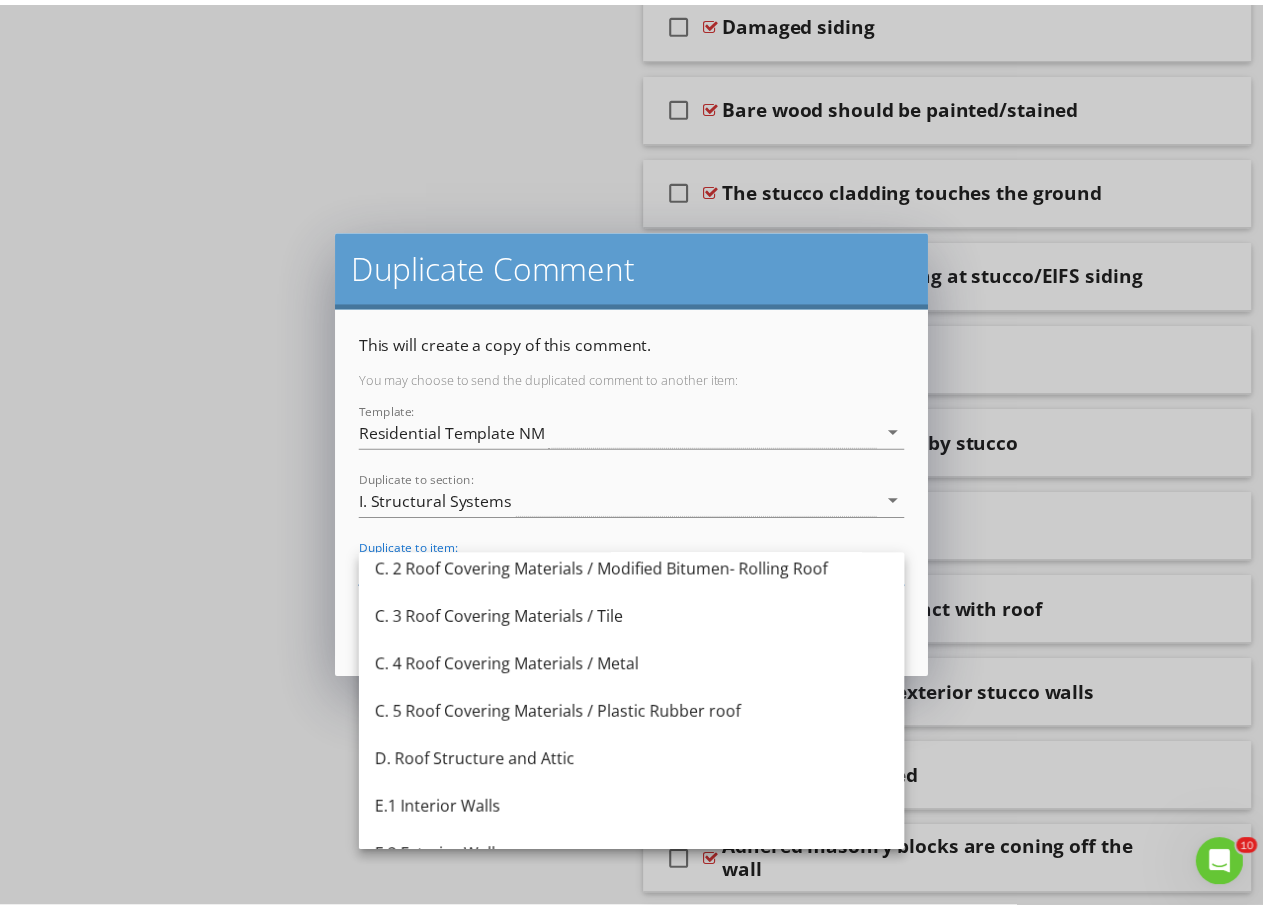 scroll, scrollTop: 300, scrollLeft: 0, axis: vertical 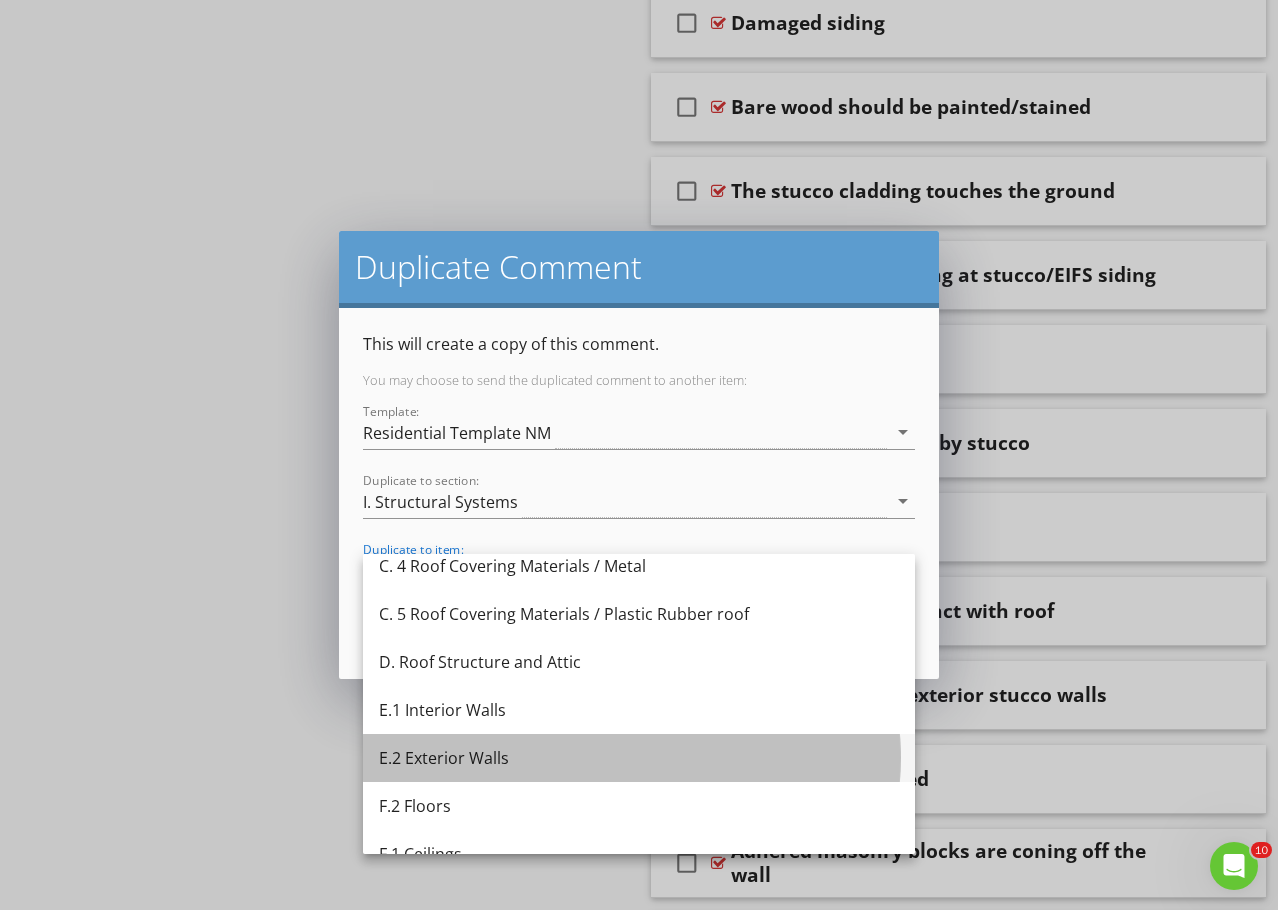 click on "E.2 Exterior Walls" at bounding box center [639, 758] 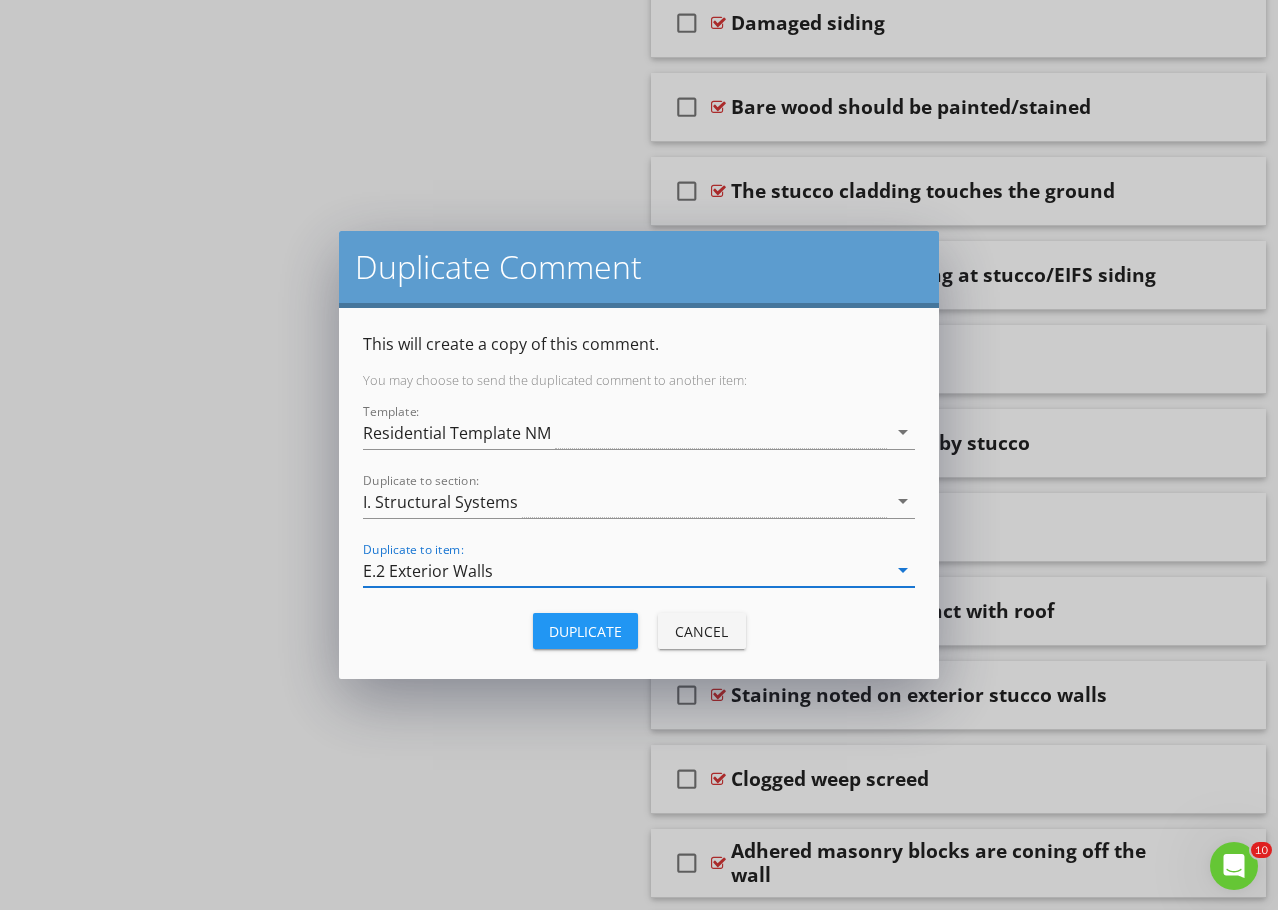 click on "Duplicate" at bounding box center (585, 631) 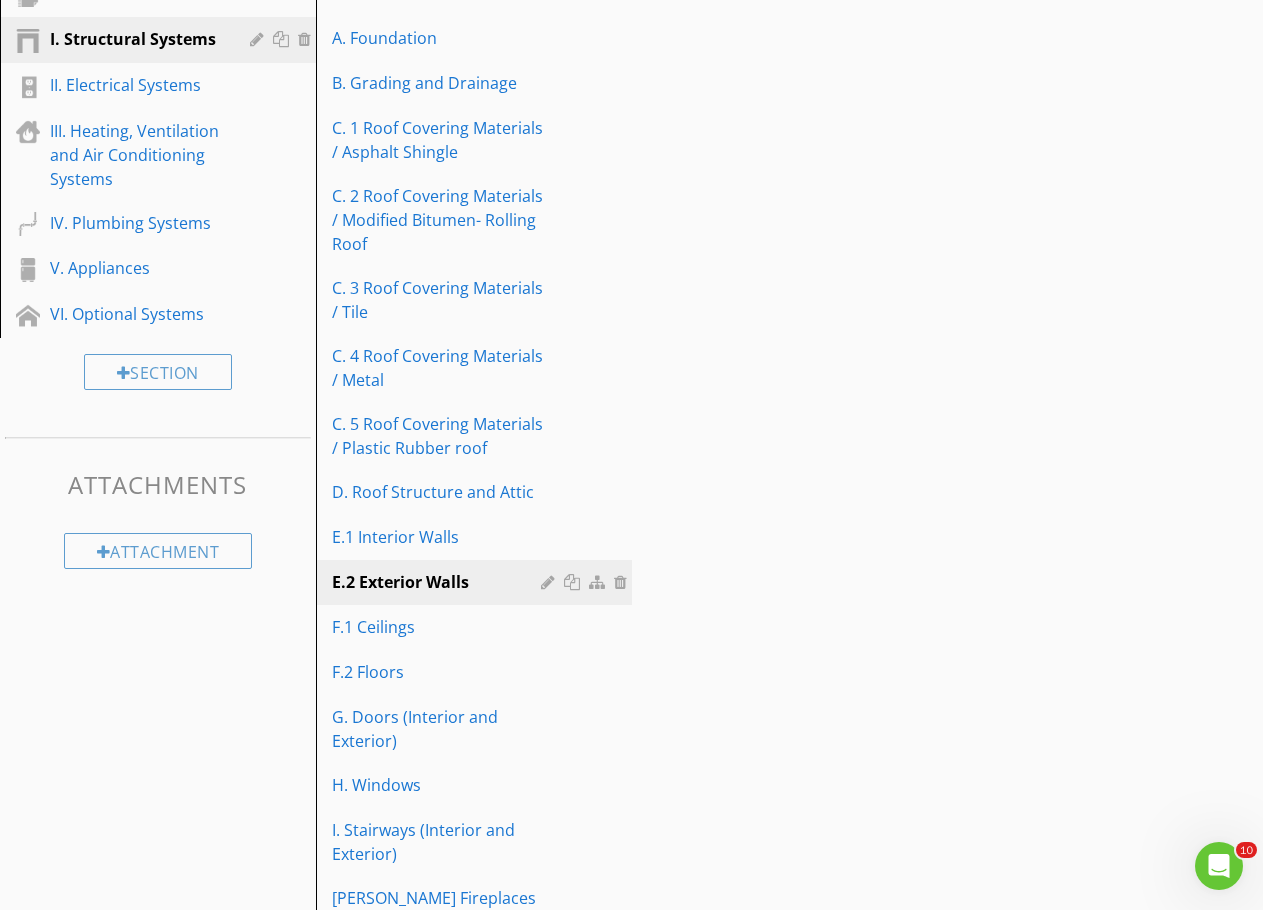 scroll, scrollTop: 0, scrollLeft: 0, axis: both 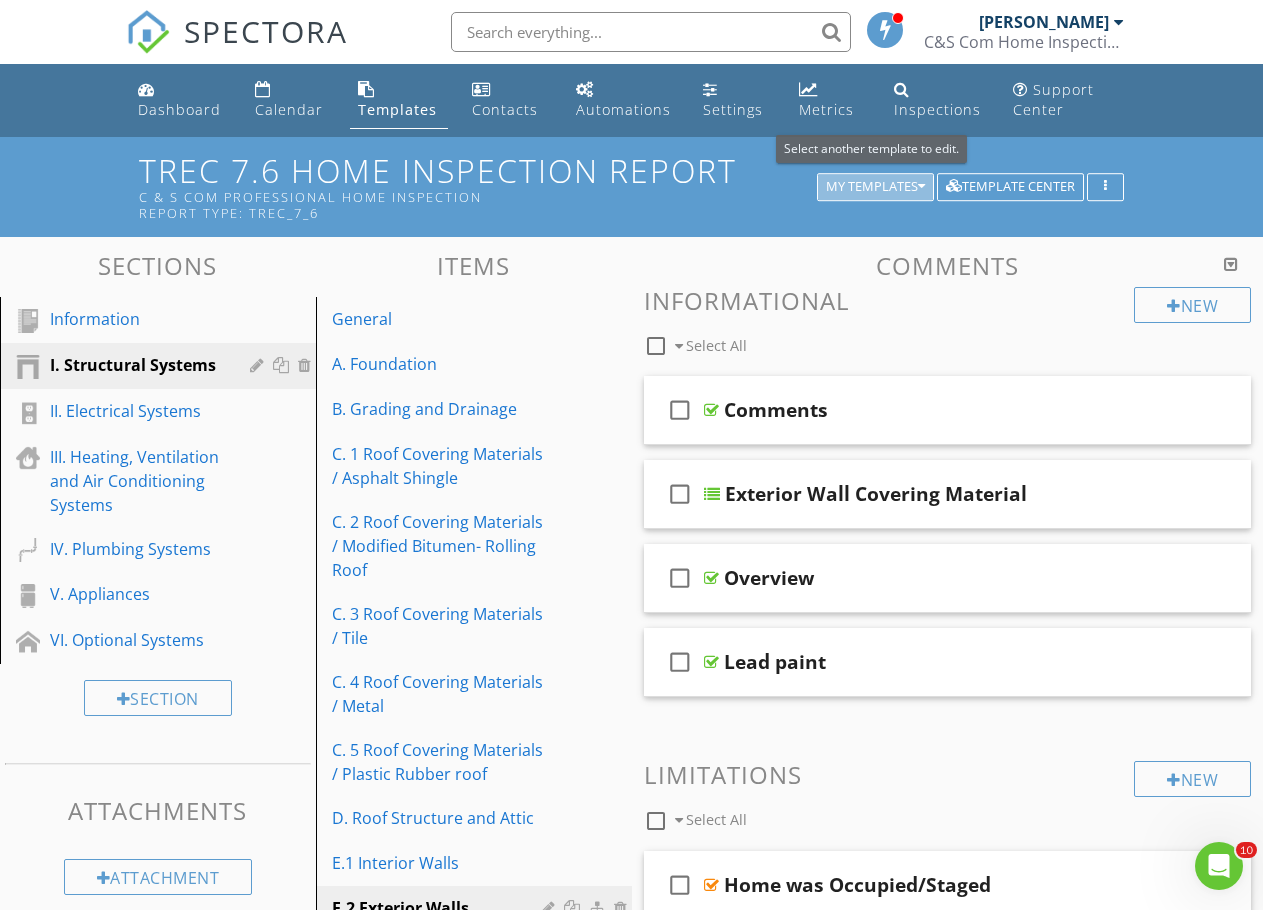 click on "My Templates" at bounding box center [875, 187] 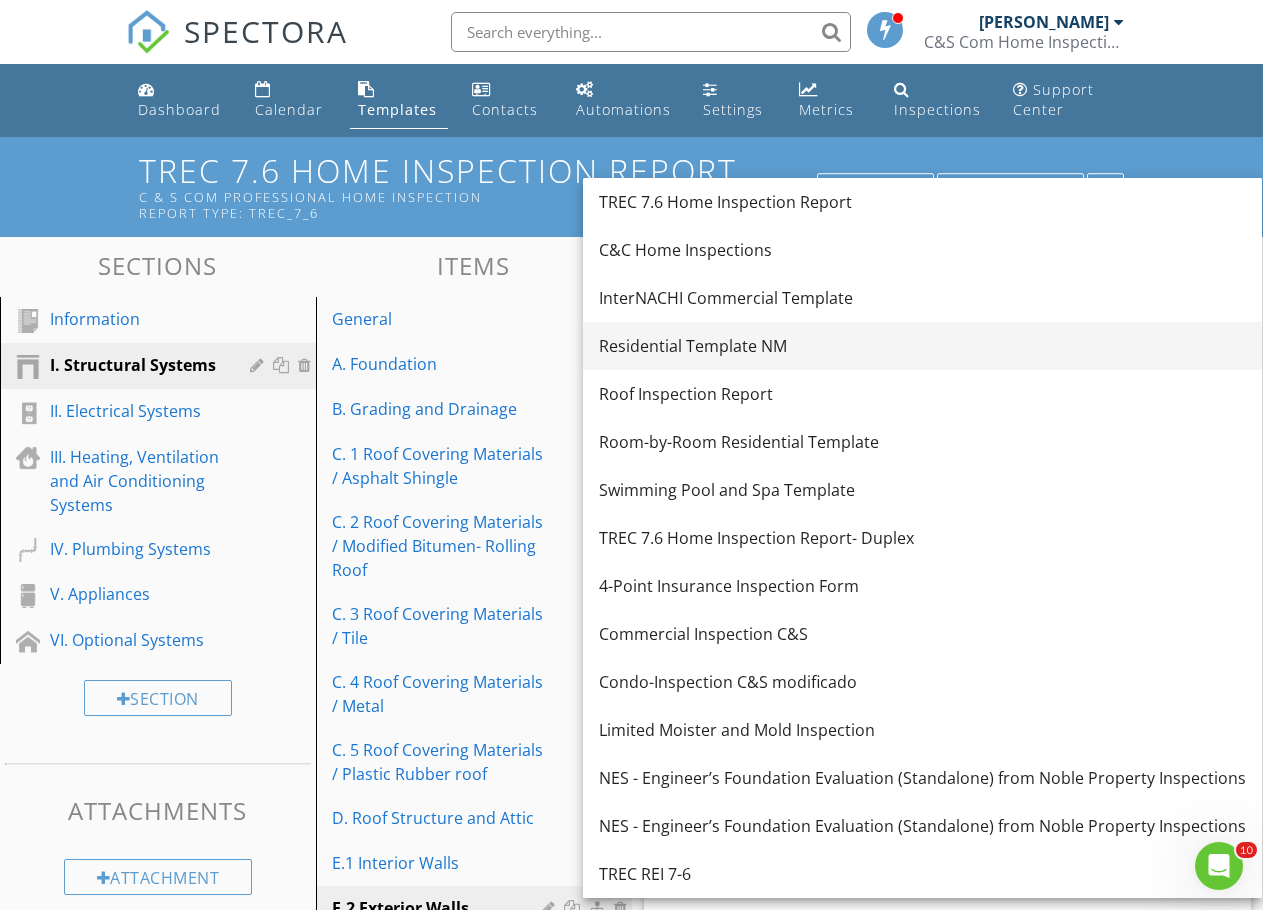 click on "Residential Template NM" at bounding box center (922, 346) 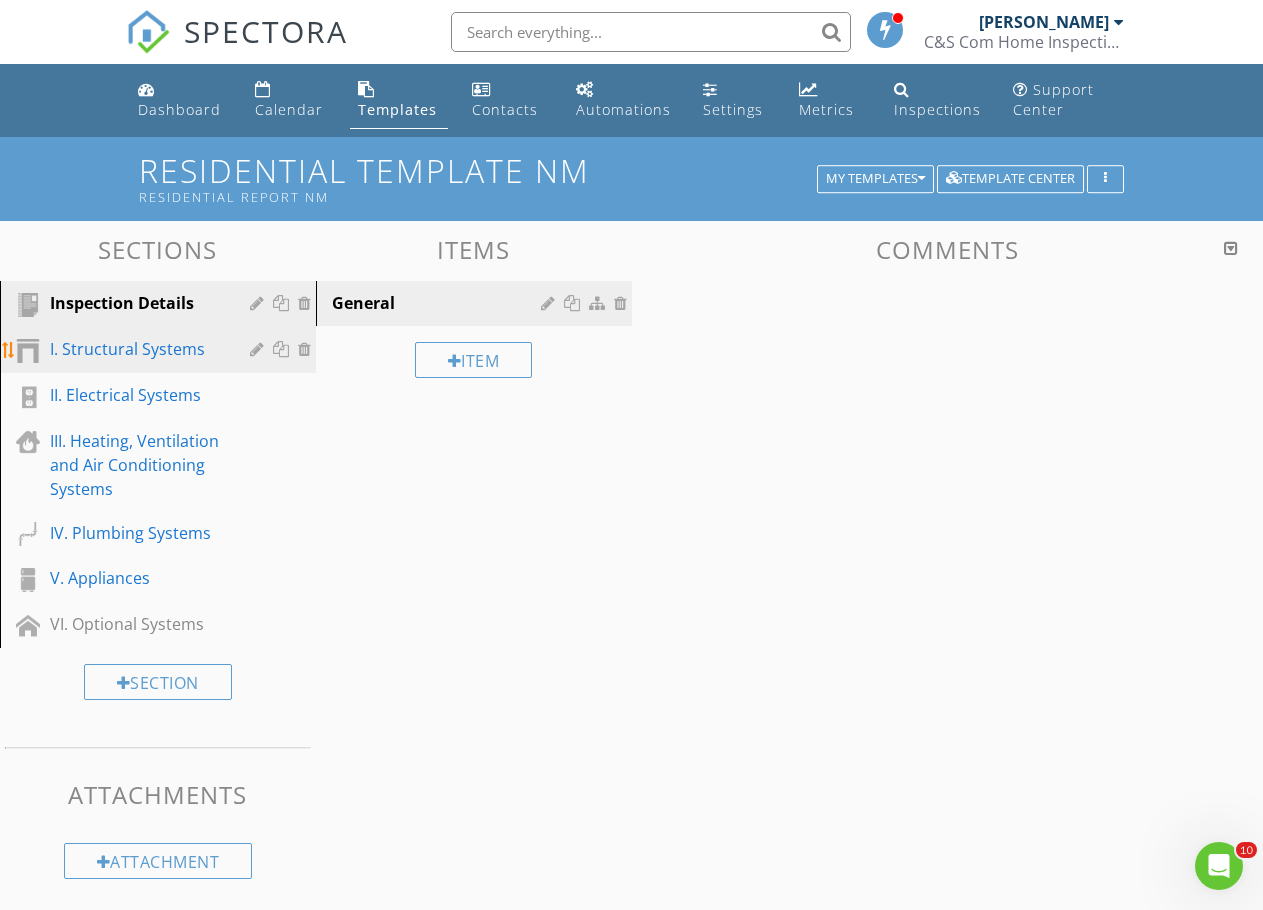 click on "I. Structural Systems" at bounding box center (135, 349) 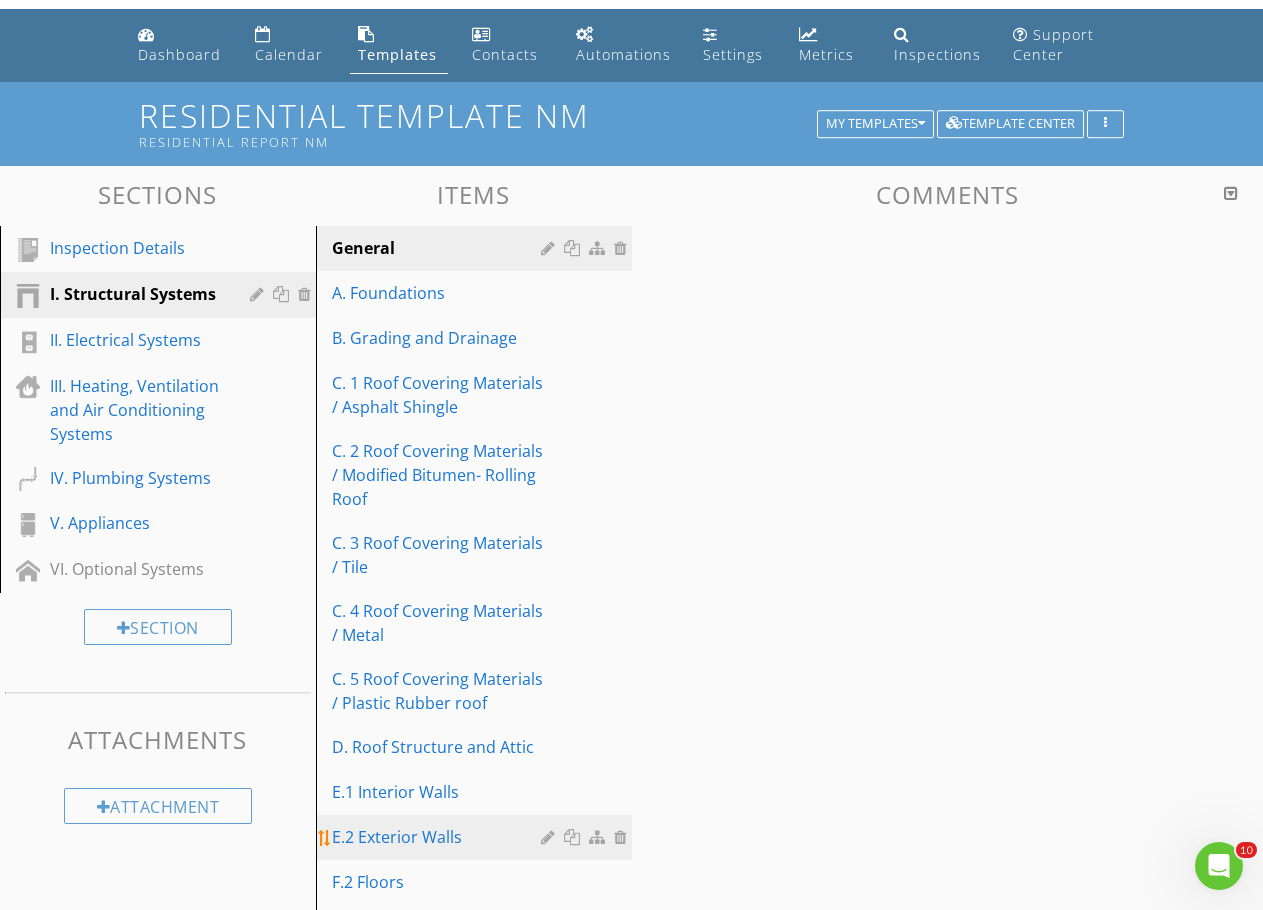 scroll, scrollTop: 100, scrollLeft: 0, axis: vertical 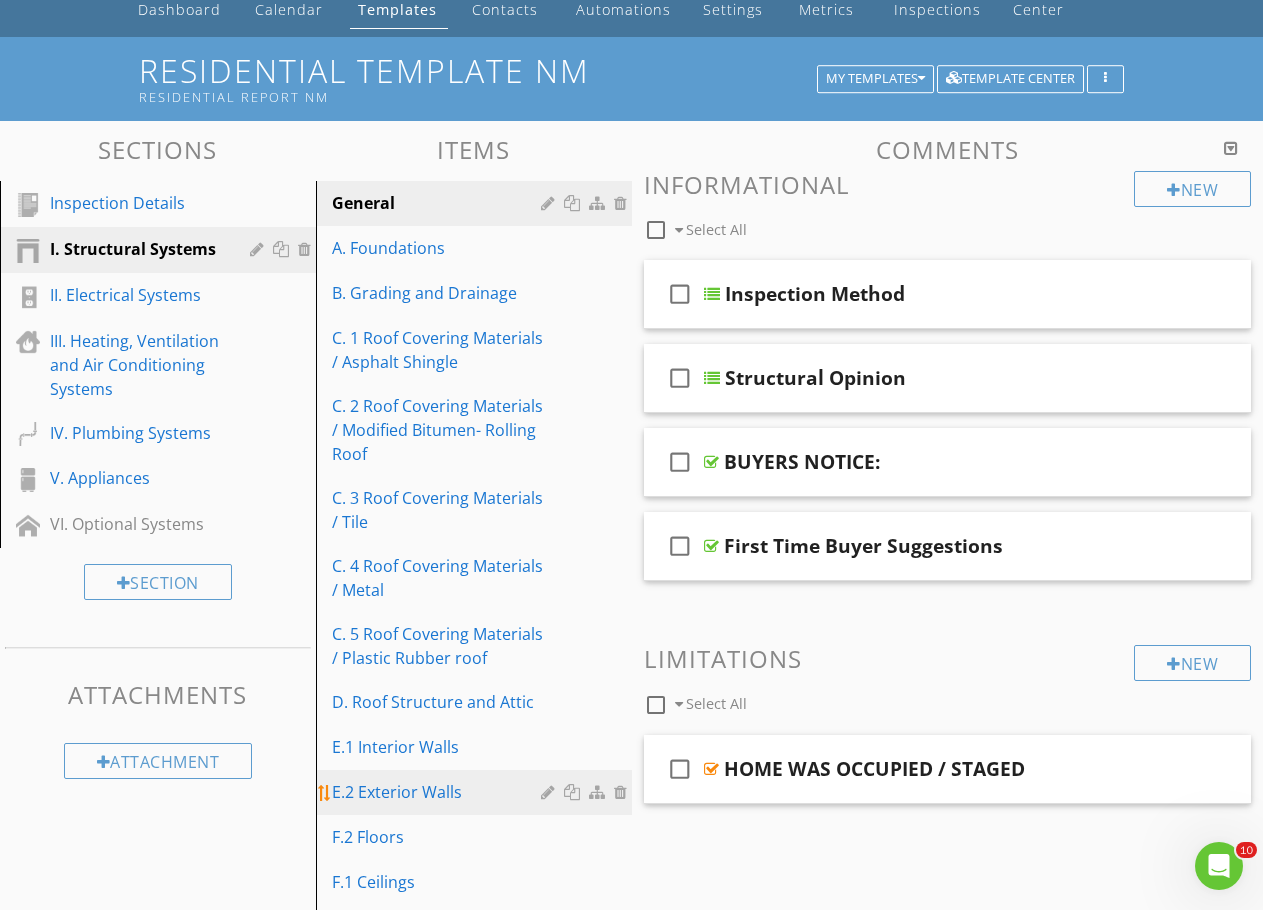 click on "E.2 Exterior Walls" at bounding box center [439, 792] 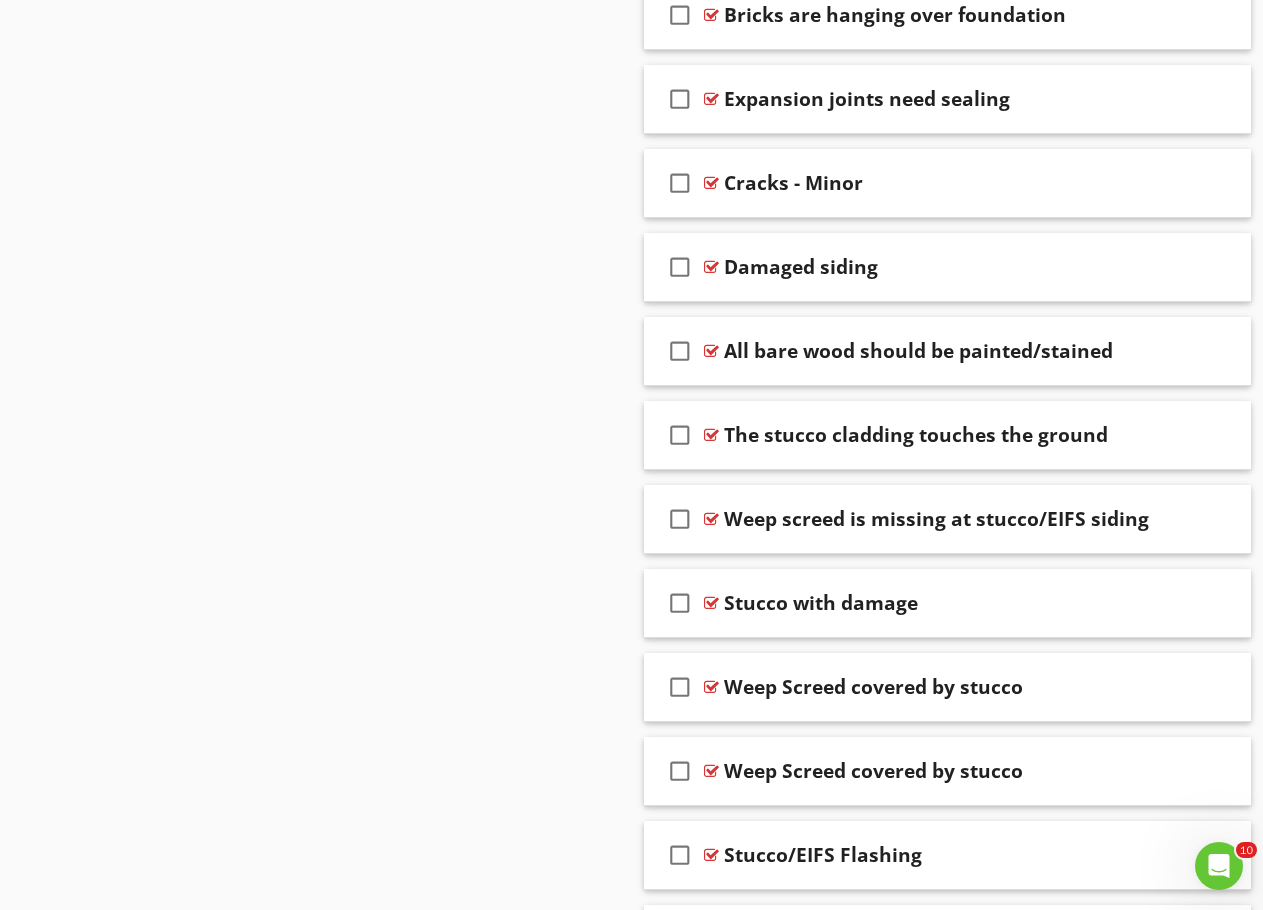 scroll, scrollTop: 4200, scrollLeft: 0, axis: vertical 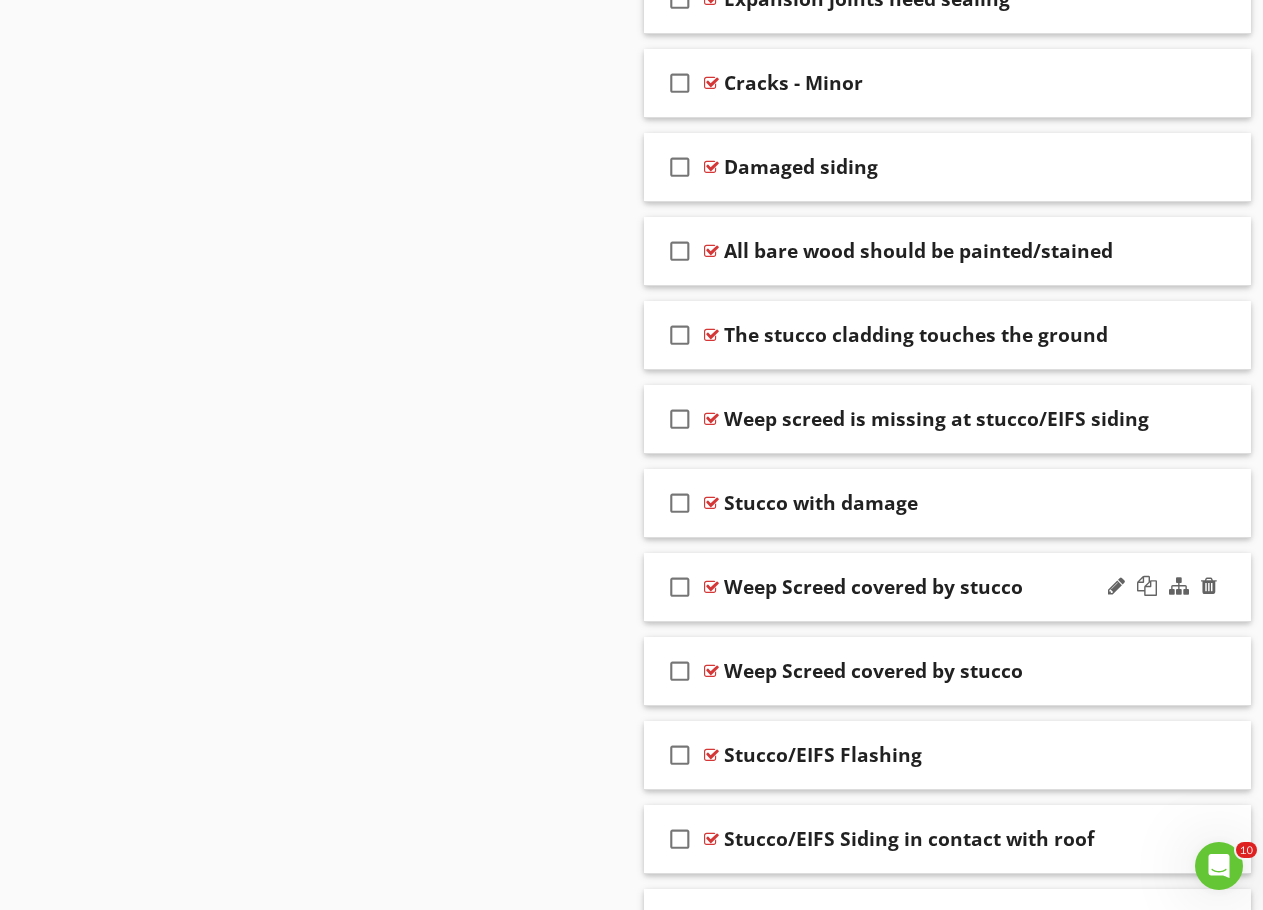 click on "Weep Screed covered by stucco" at bounding box center (937, 587) 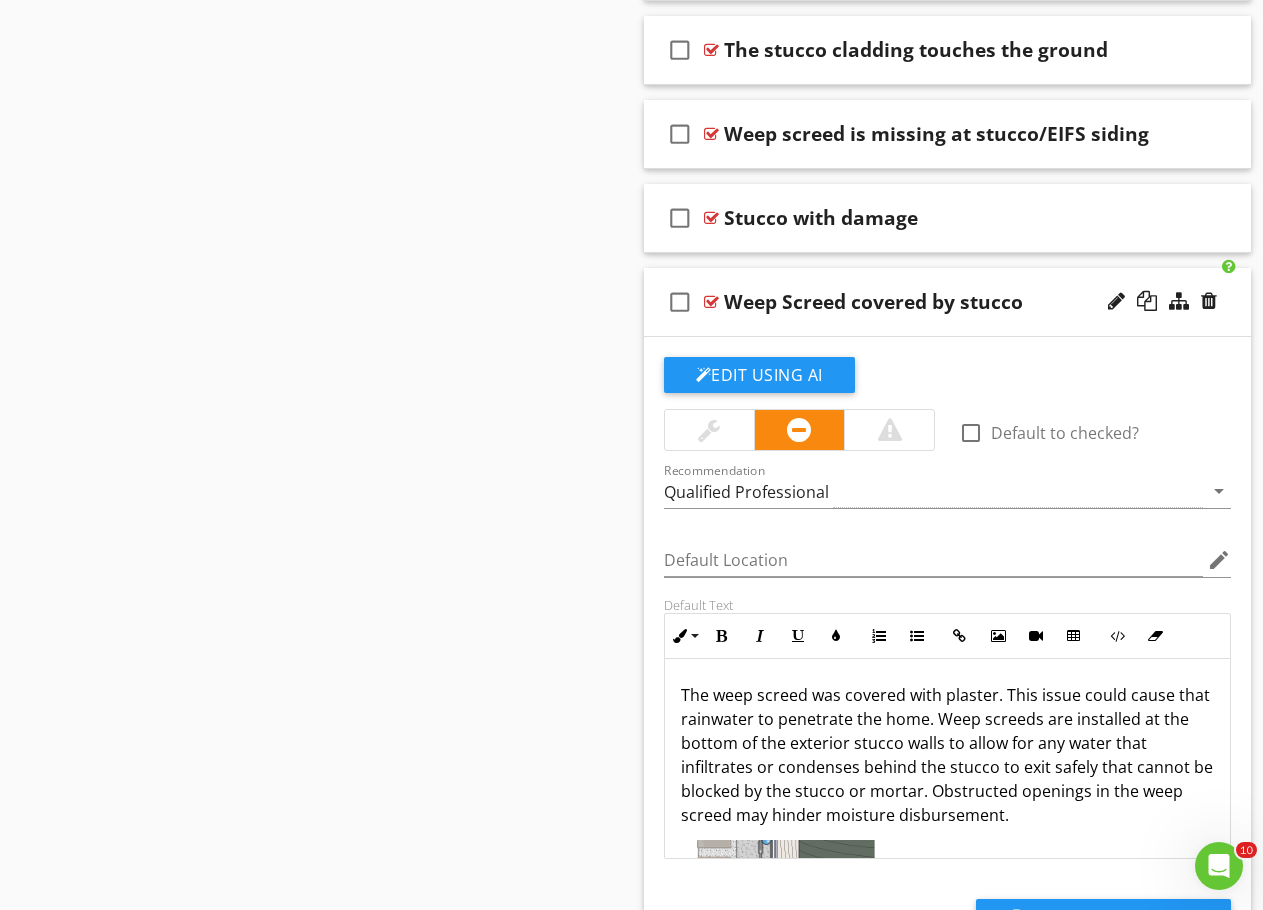 scroll, scrollTop: 4600, scrollLeft: 0, axis: vertical 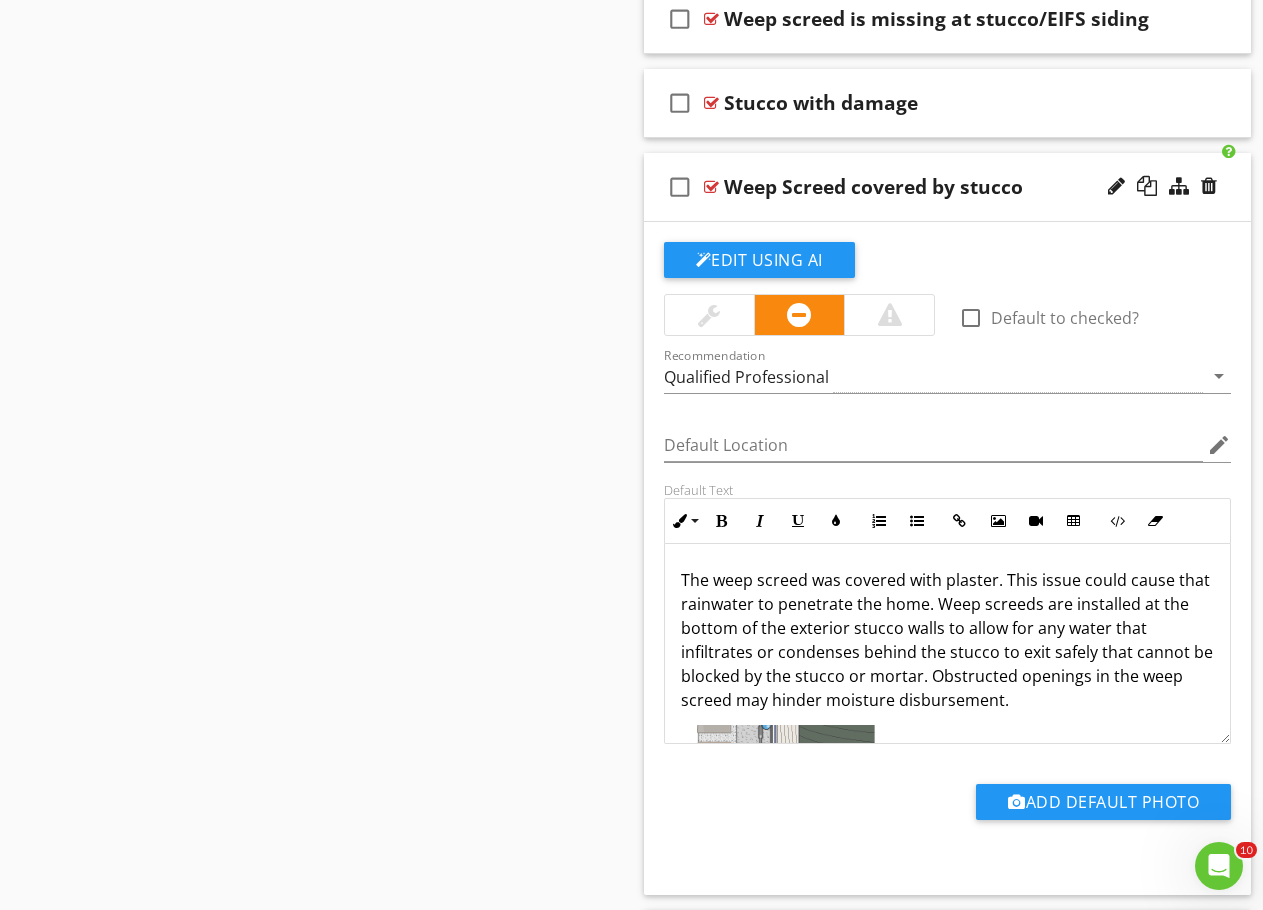 click on "Sections
Inspection Details           I. Structural Systems           II. Electrical Systems           III. Heating, Ventilation and Air Conditioning Systems           IV. Plumbing Systems           V. Appliances           VI. Optional Systems
Section
Attachments
Attachment
Items
General           A. Foundations           B. Grading and Drainage           C. 1  Roof Covering Materials  /  Asphalt Shingle           C. 2 Roof Covering Materials / Modified Bitumen- Rolling Roof           C. 3  Roof Covering Materials / Tile           C. 4  Roof Covering Materials  / Metal            C. 5   Roof Covering Materials  / Plastic Rubber roof           D. Roof Structure and Attic           E.1  Interior Walls           E.2 Exterior Walls           F.2 Floors           F.1 Ceilings           G. Doors (Interior and Exterior)           H. Windows" at bounding box center (631, 5514) 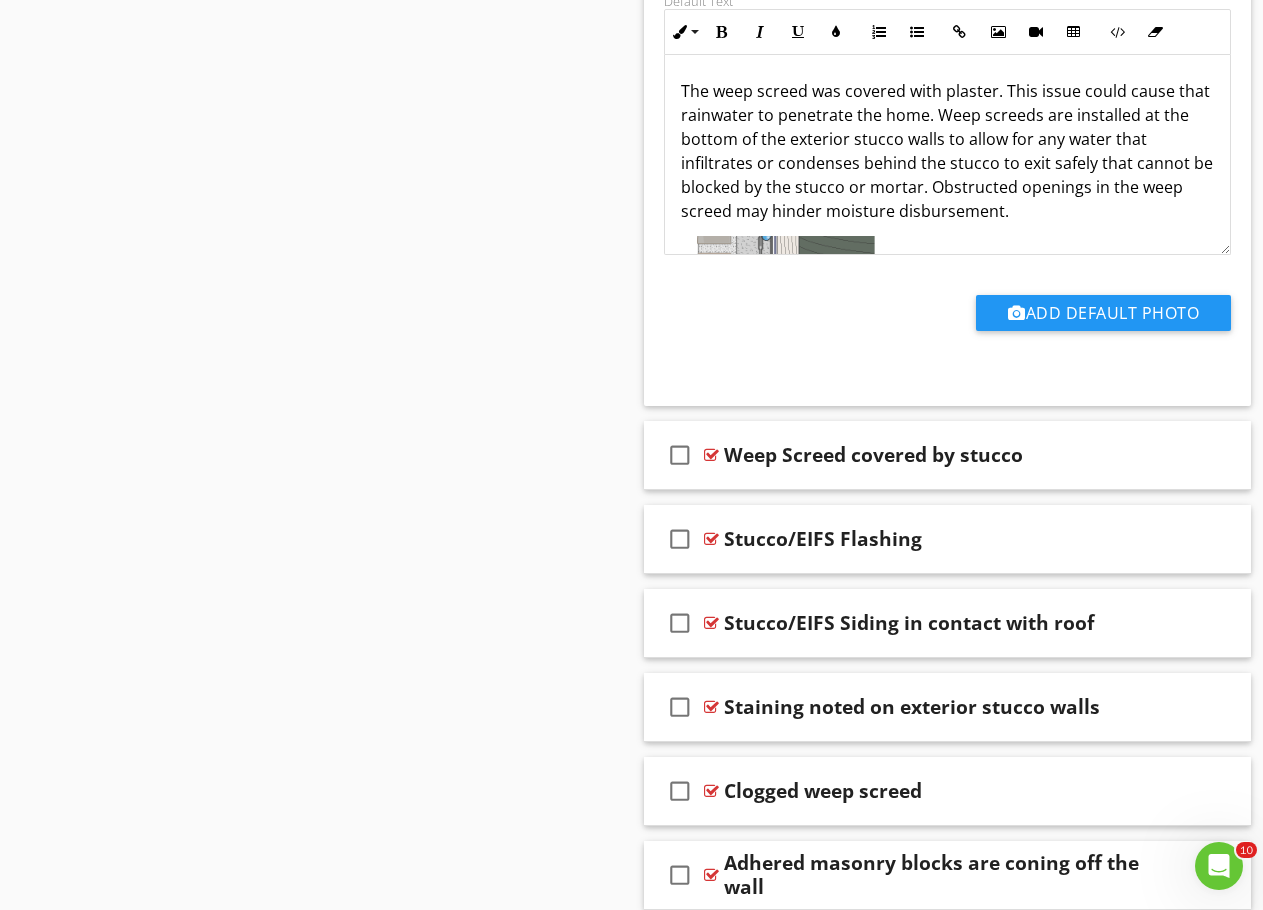 scroll, scrollTop: 5100, scrollLeft: 0, axis: vertical 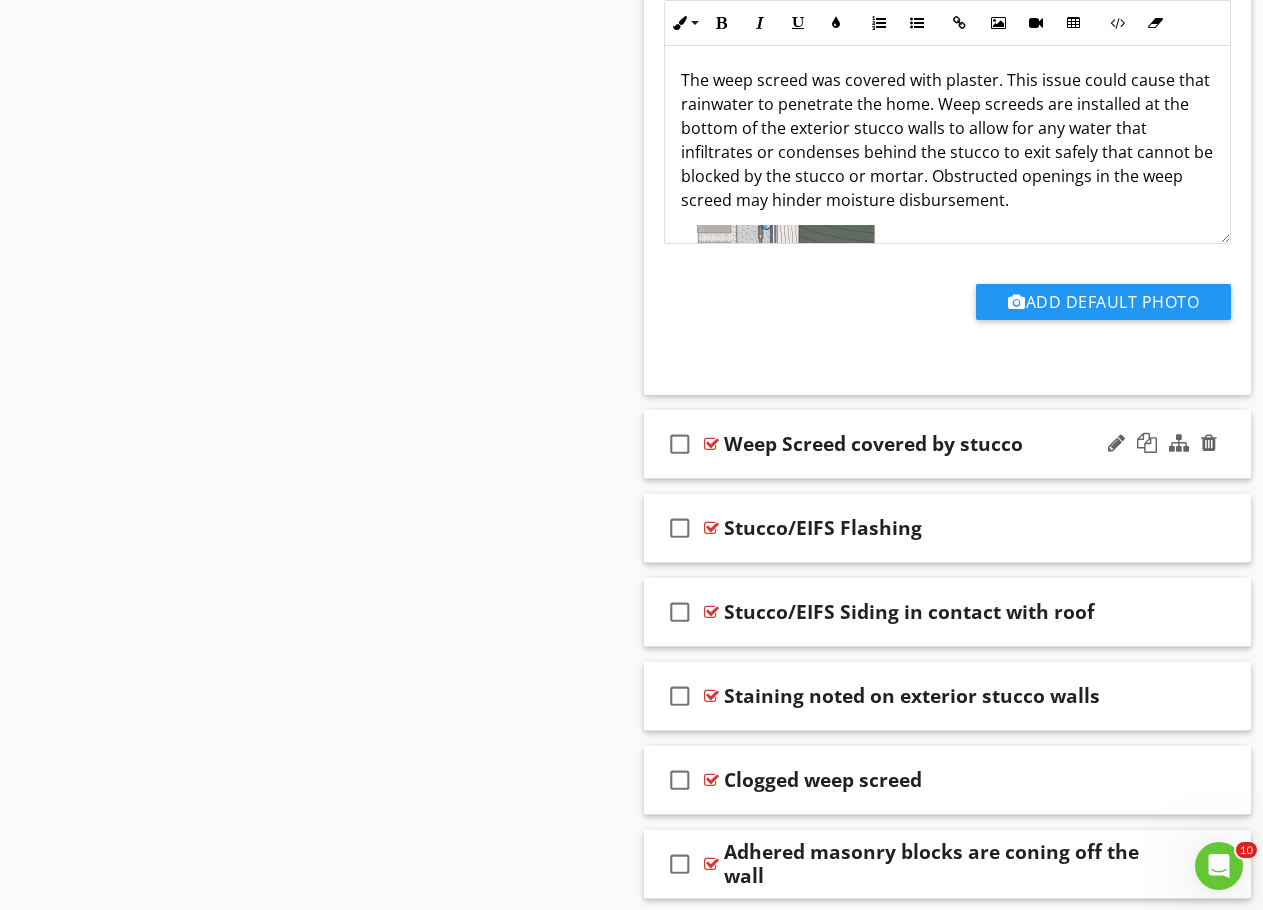 click on "Weep Screed covered by stucco" at bounding box center (937, 444) 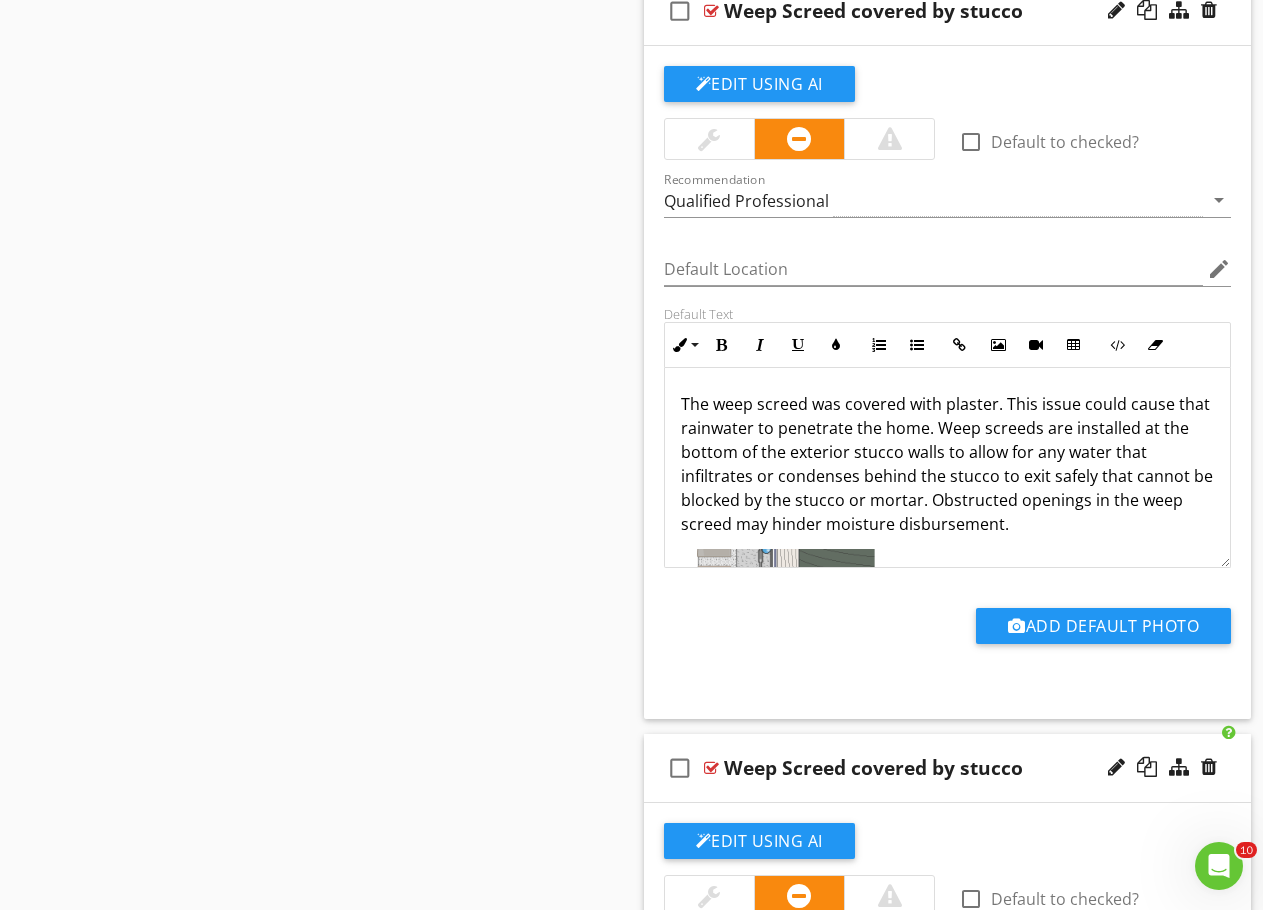 scroll, scrollTop: 4700, scrollLeft: 0, axis: vertical 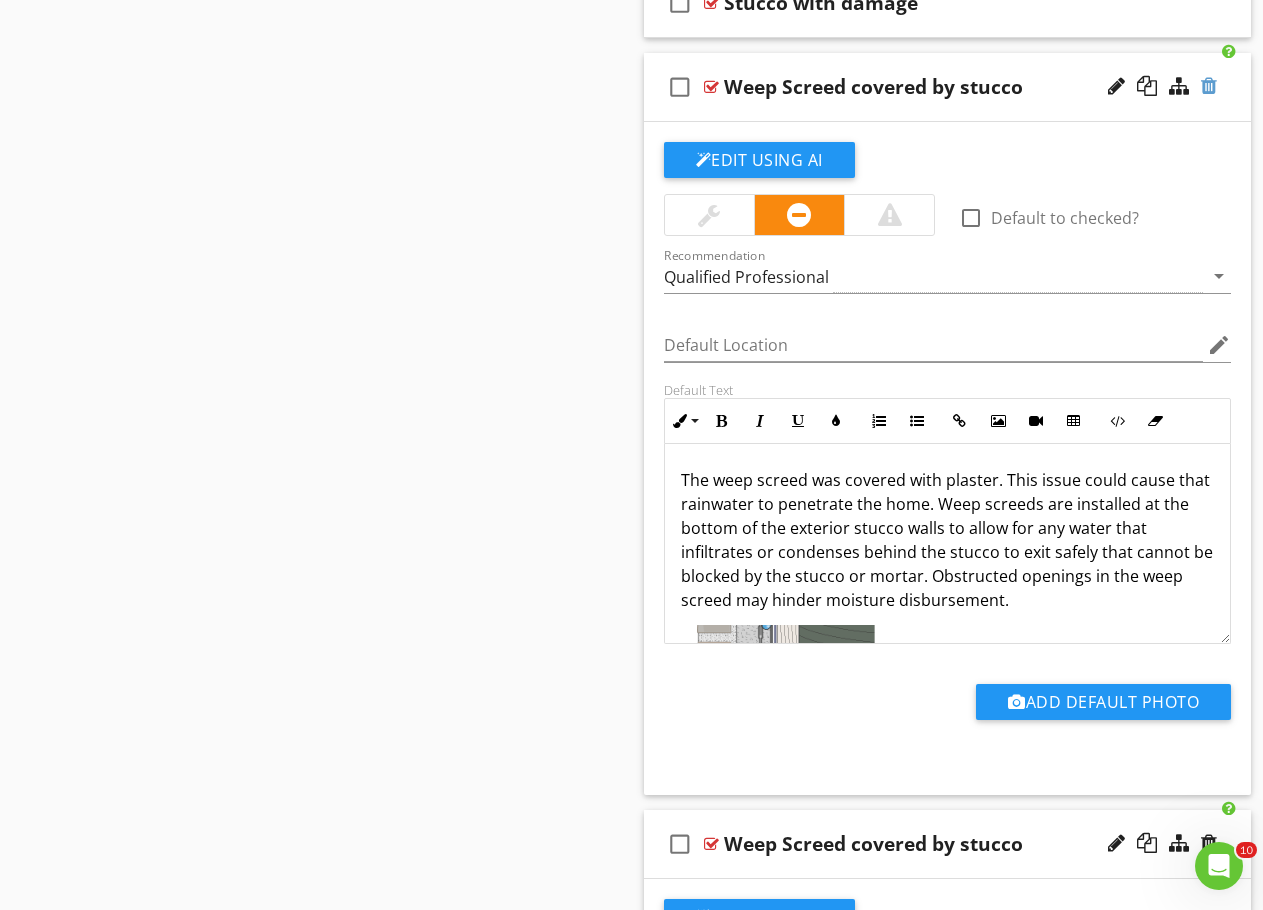 click at bounding box center (1209, 86) 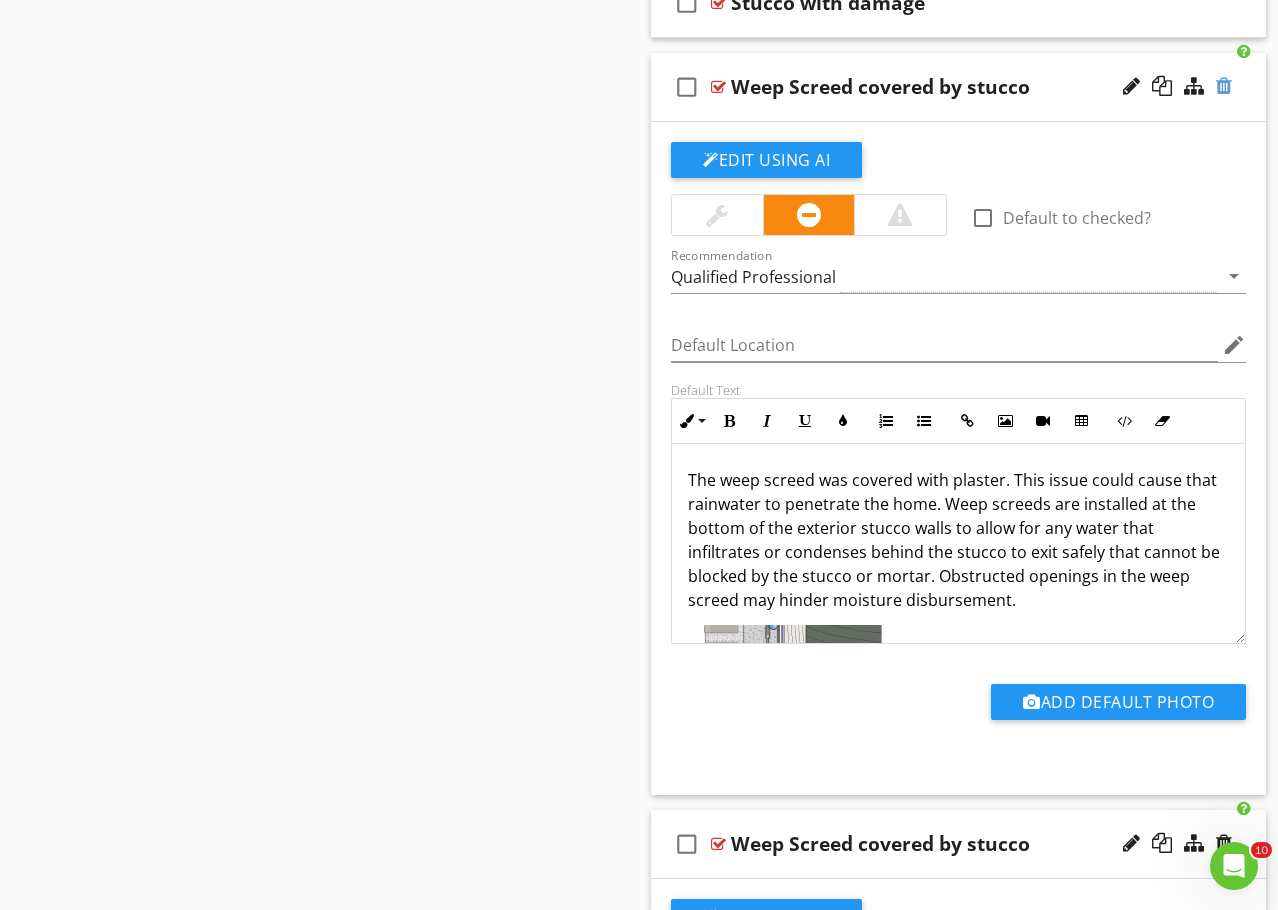 type on "<p>The weep screed was covered with plaster. This issue could cause that rainwater to penetrate the home. Weep screeds are installed at the bottom of the exterior stucco walls to allow for any water that infiltrates or condenses behind the stucco to exit safely that cannot be blocked by the stucco or mortar. Obstructed openings in the weep screed may hinder moisture disbursement.</p><p><img src="https://cdn.spectora.com/editor_assets/images/000/353/389/original/1669908212990.jpg?1669908213" style="width: 200px; display: inline-block; vertical-align: bottom; margin: 5px 5px 5px 0px; max-width: calc(100% - 5px); text-align: left; float: left;" draggable="false"></p>" 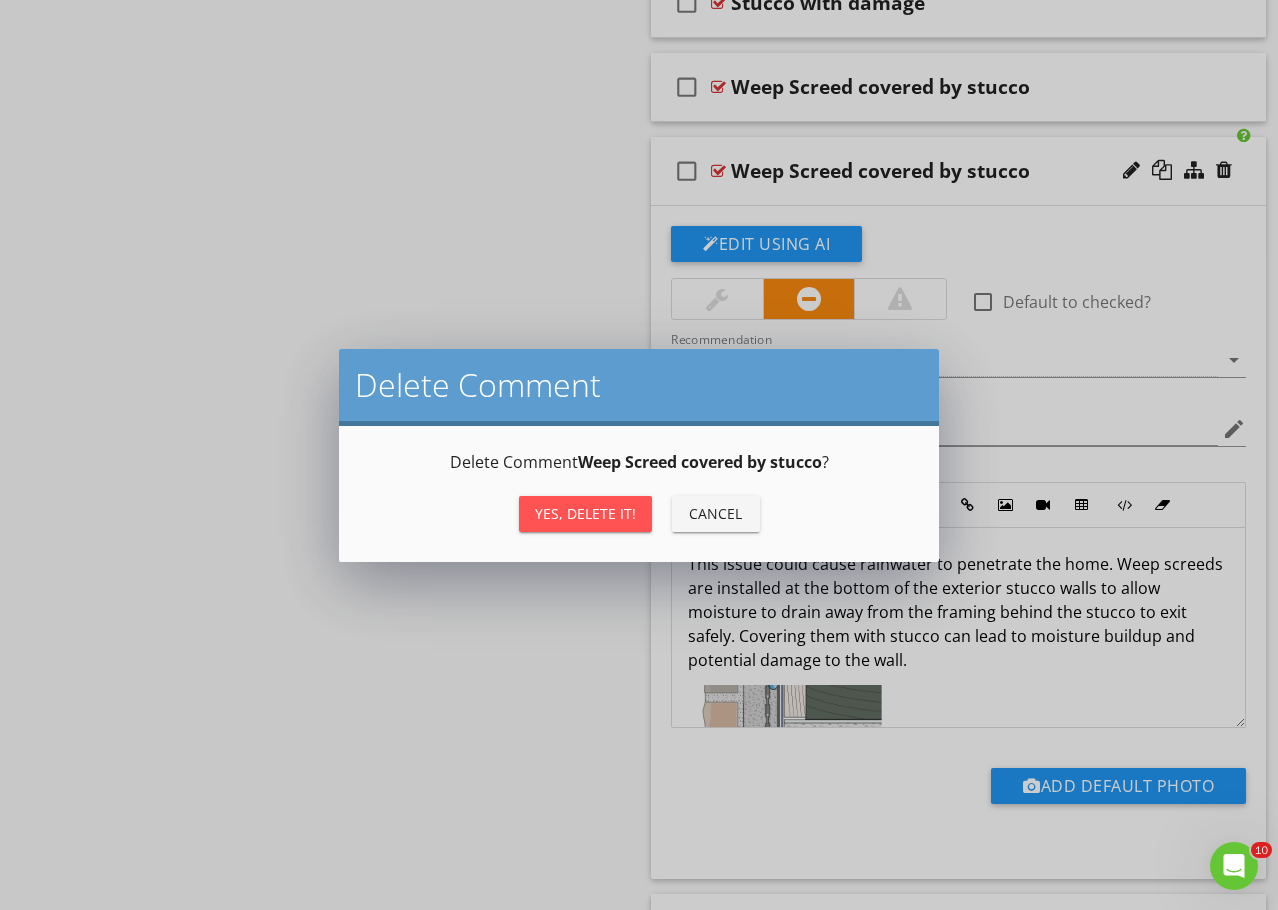 click on "Yes, Delete it!" at bounding box center (585, 513) 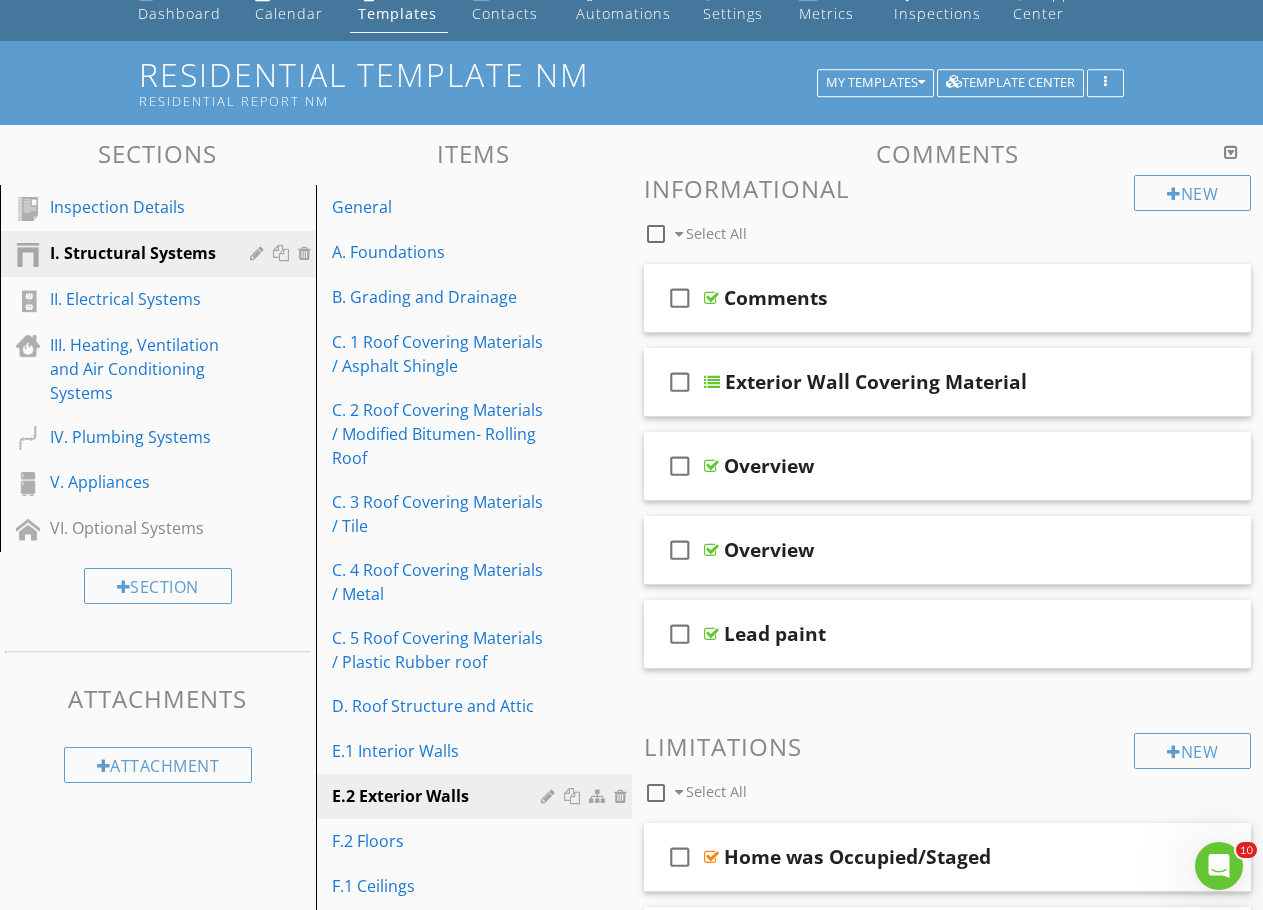 scroll, scrollTop: 0, scrollLeft: 0, axis: both 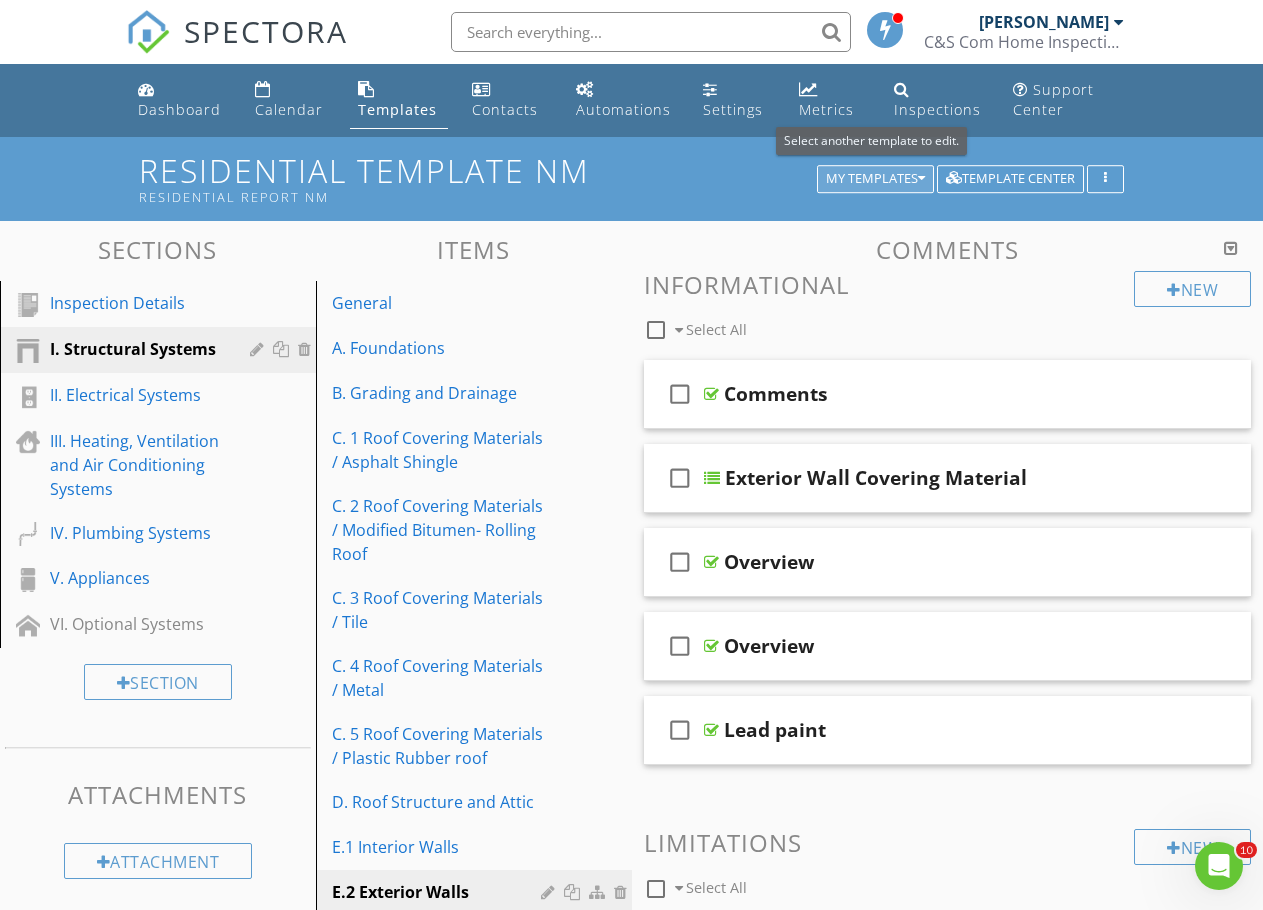 click on "My Templates" at bounding box center (875, 179) 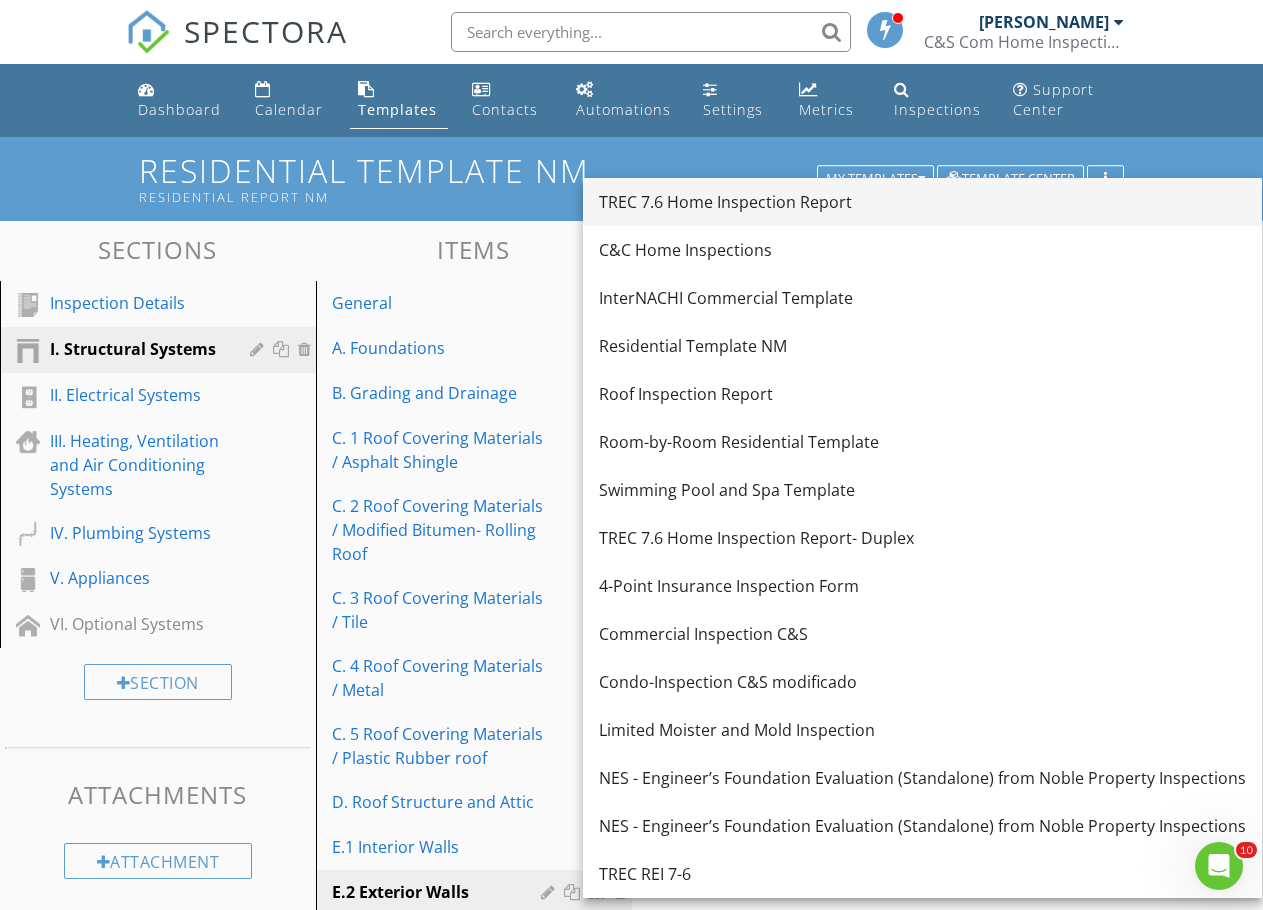 click on "TREC 7.6  Home Inspection Report" at bounding box center (922, 202) 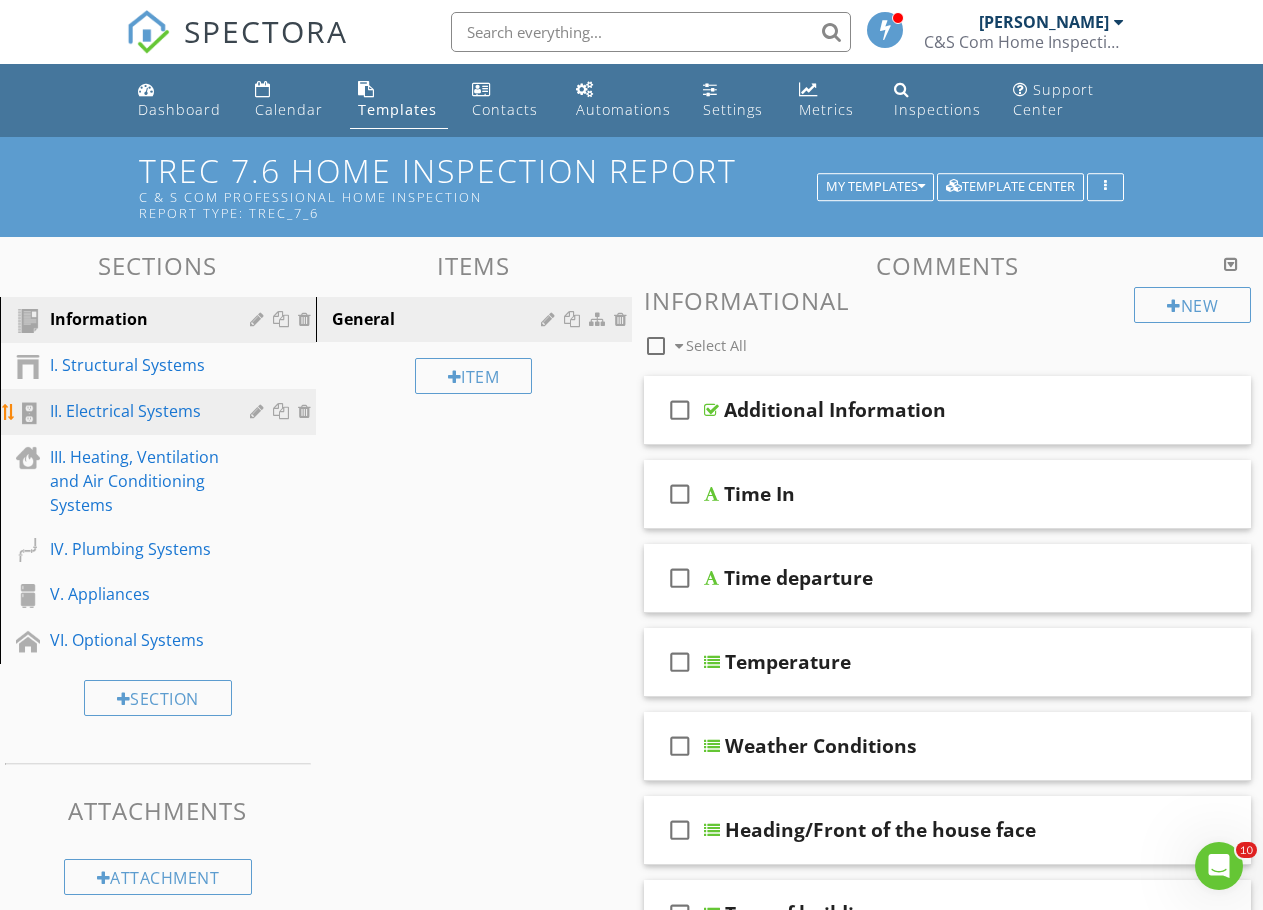 click on "II. Electrical Systems" at bounding box center (135, 411) 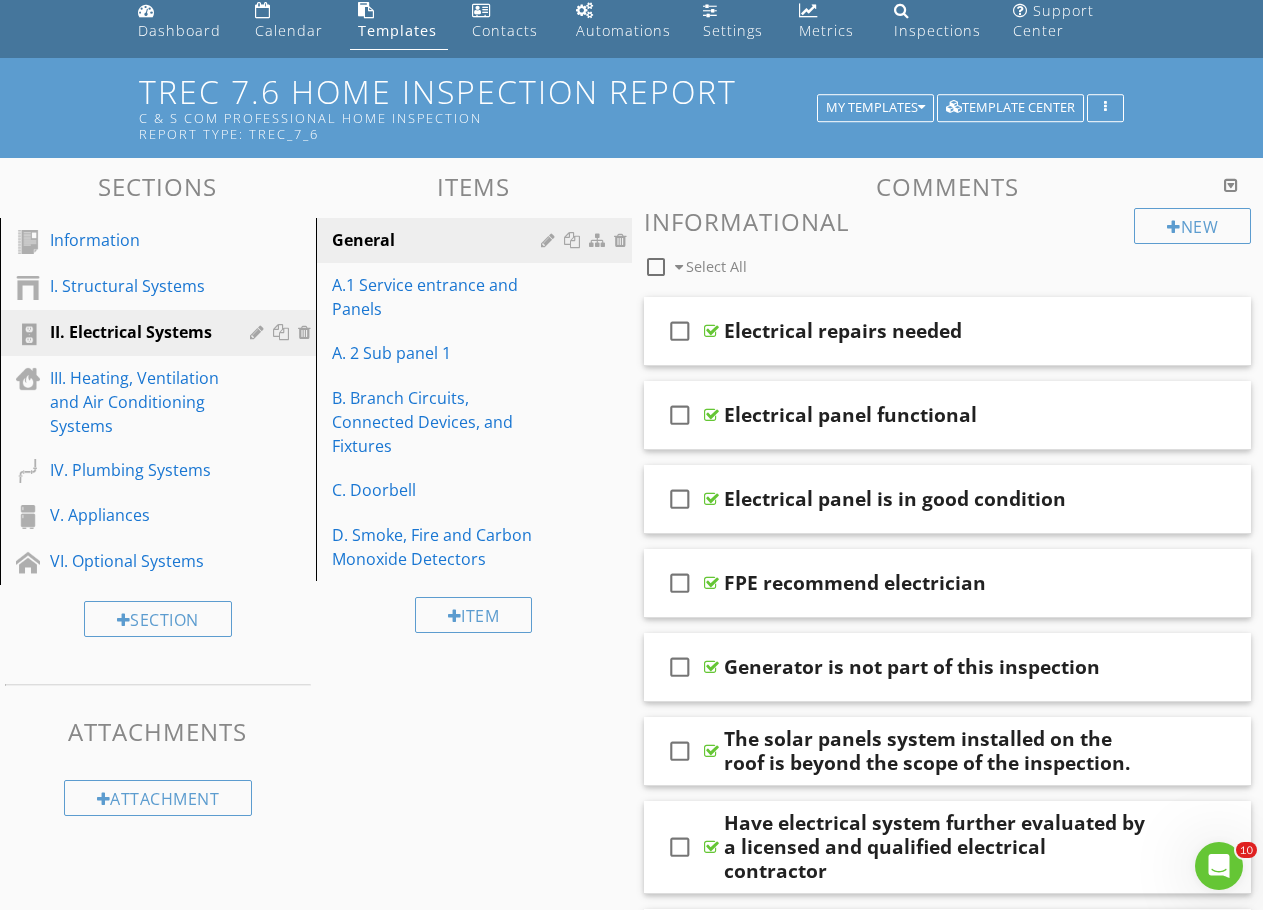 scroll, scrollTop: 0, scrollLeft: 0, axis: both 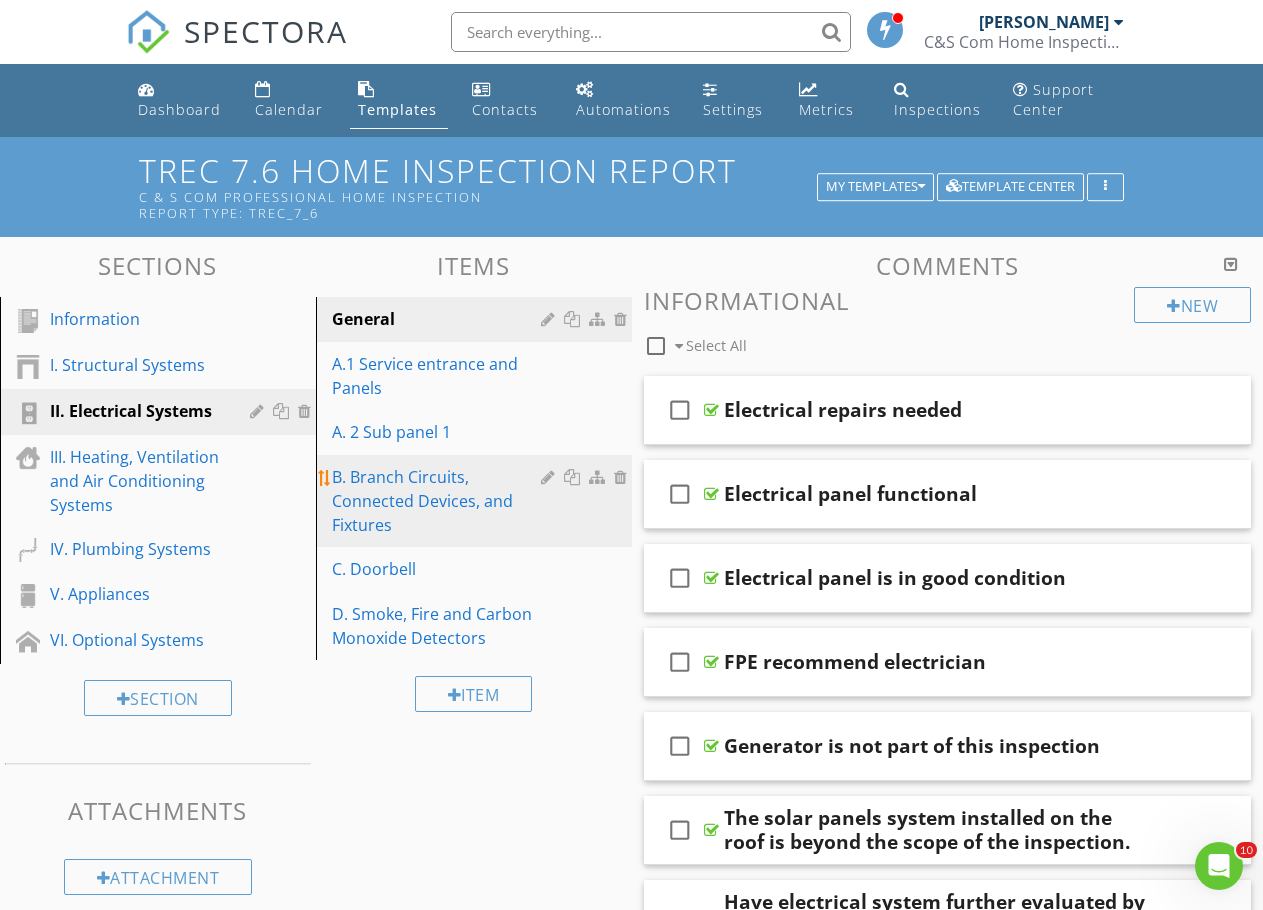 click on "B. Branch Circuits, Connected Devices, and Fixtures" at bounding box center (439, 501) 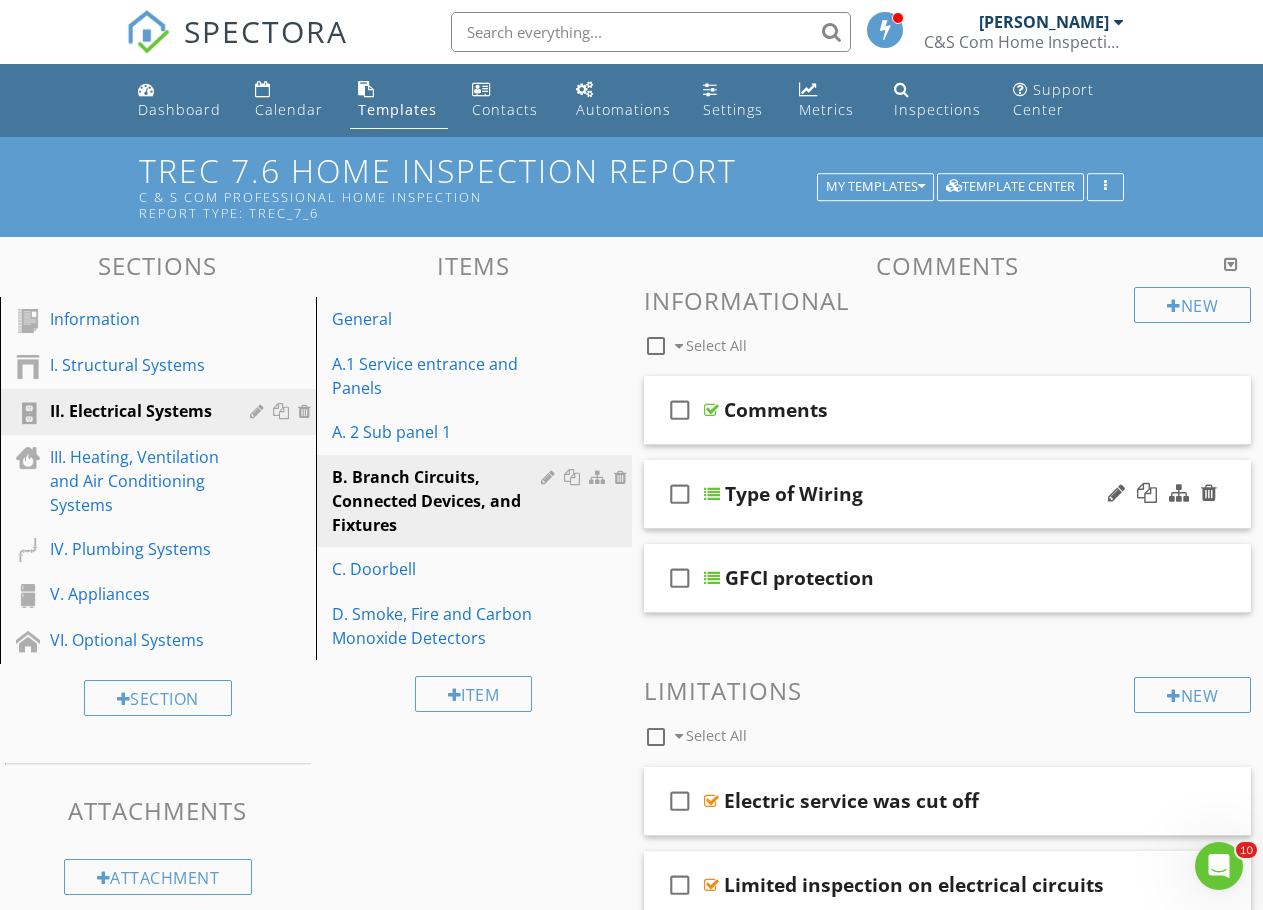 click on "Type of Wiring" at bounding box center [938, 494] 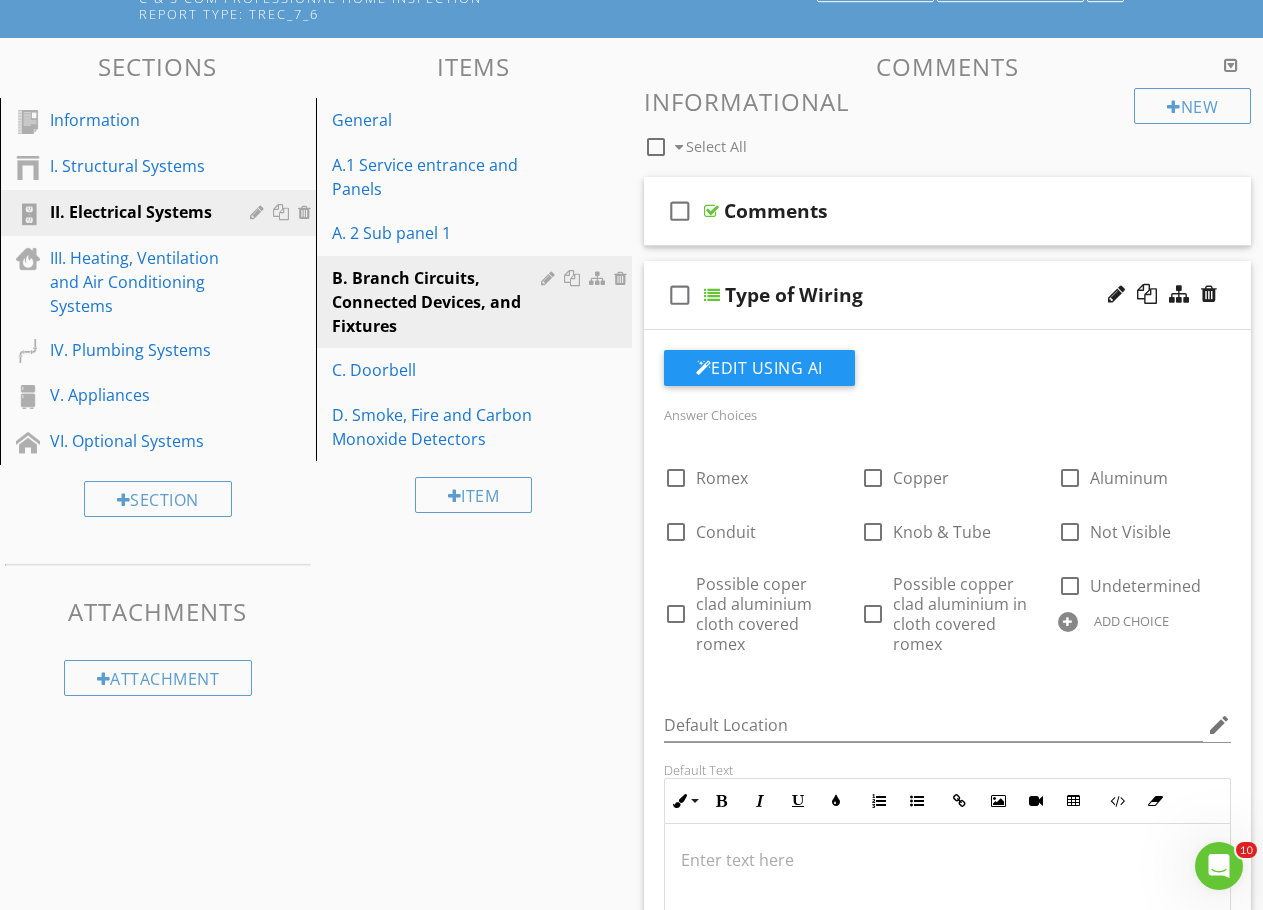 scroll, scrollTop: 200, scrollLeft: 0, axis: vertical 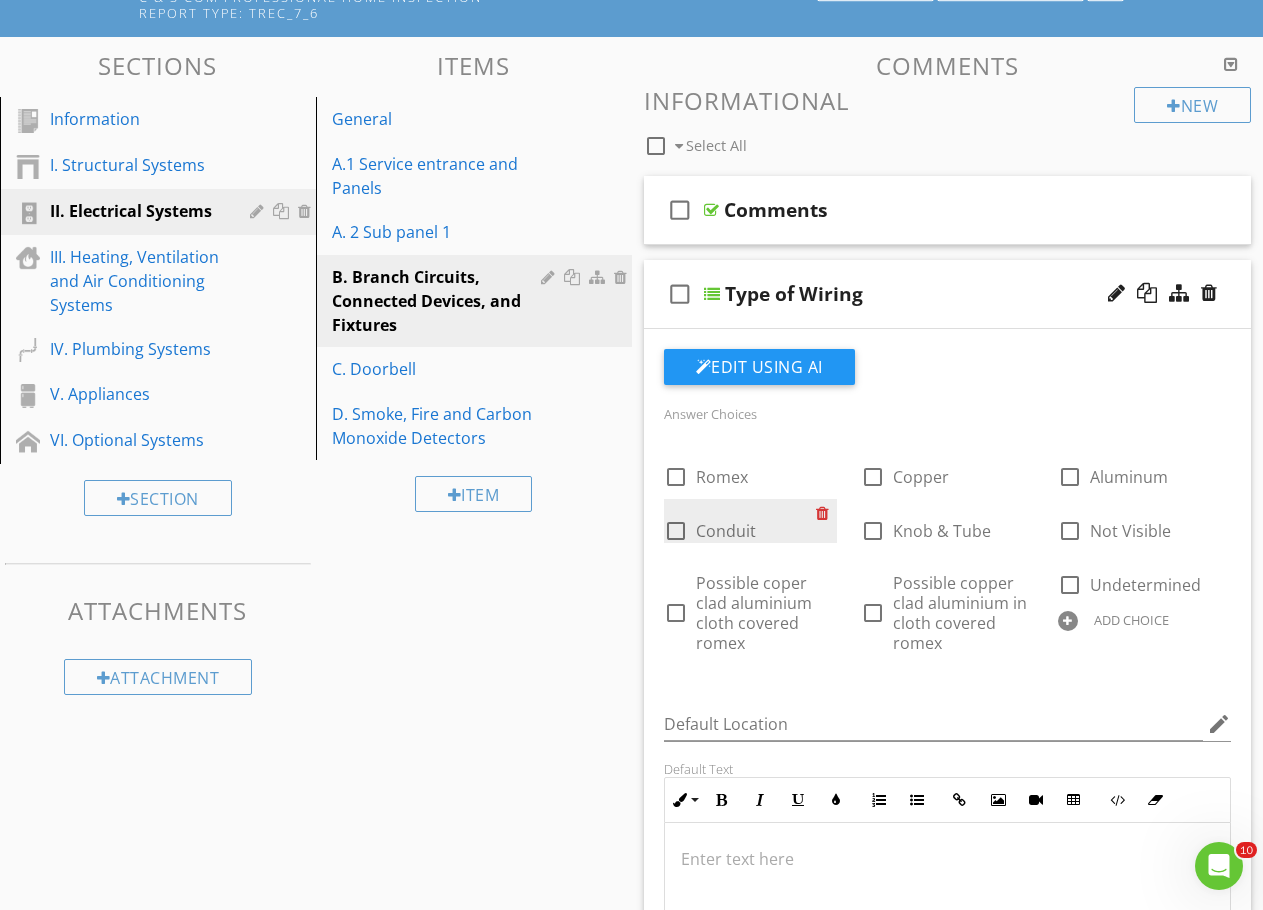 click at bounding box center (826, 513) 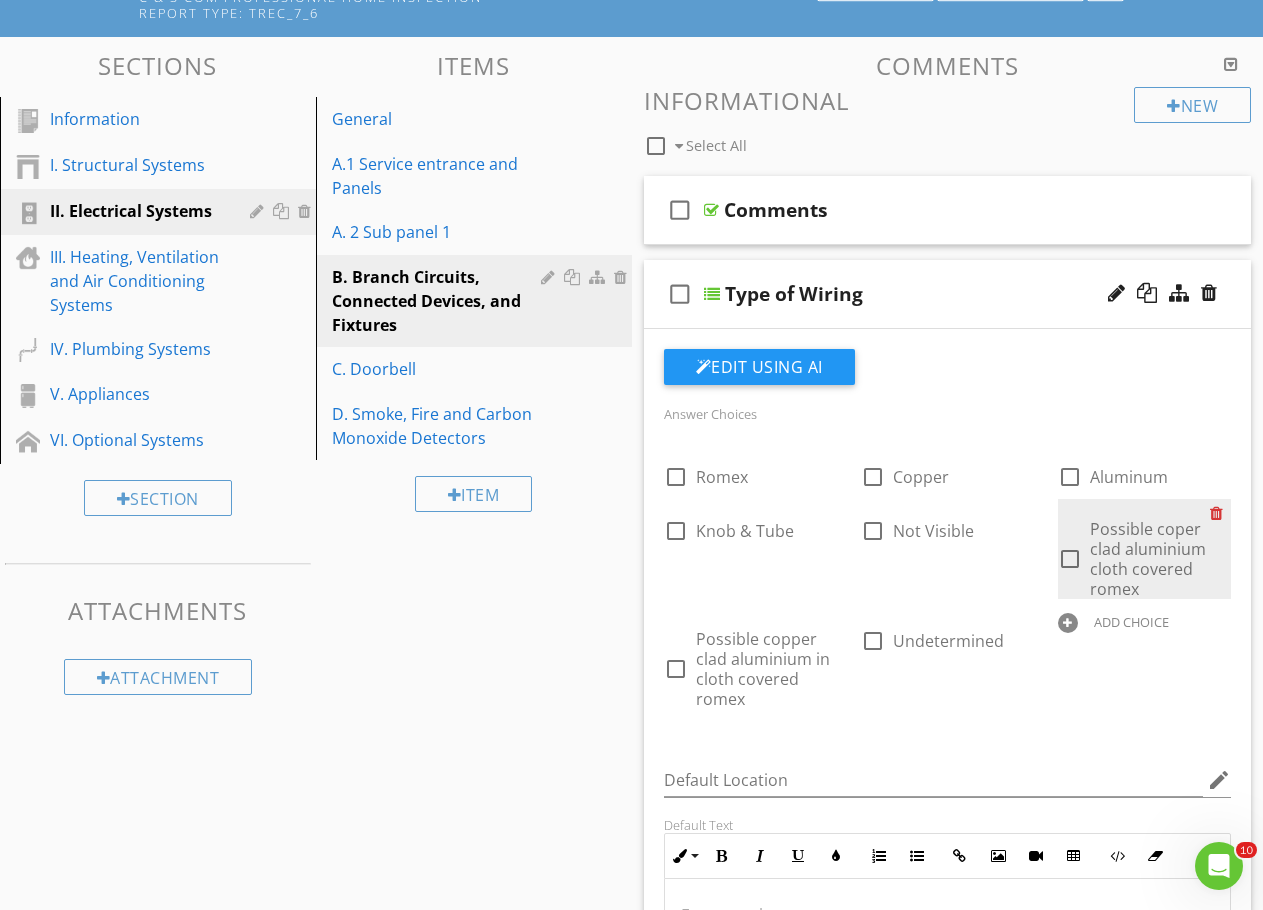 click at bounding box center (1220, 513) 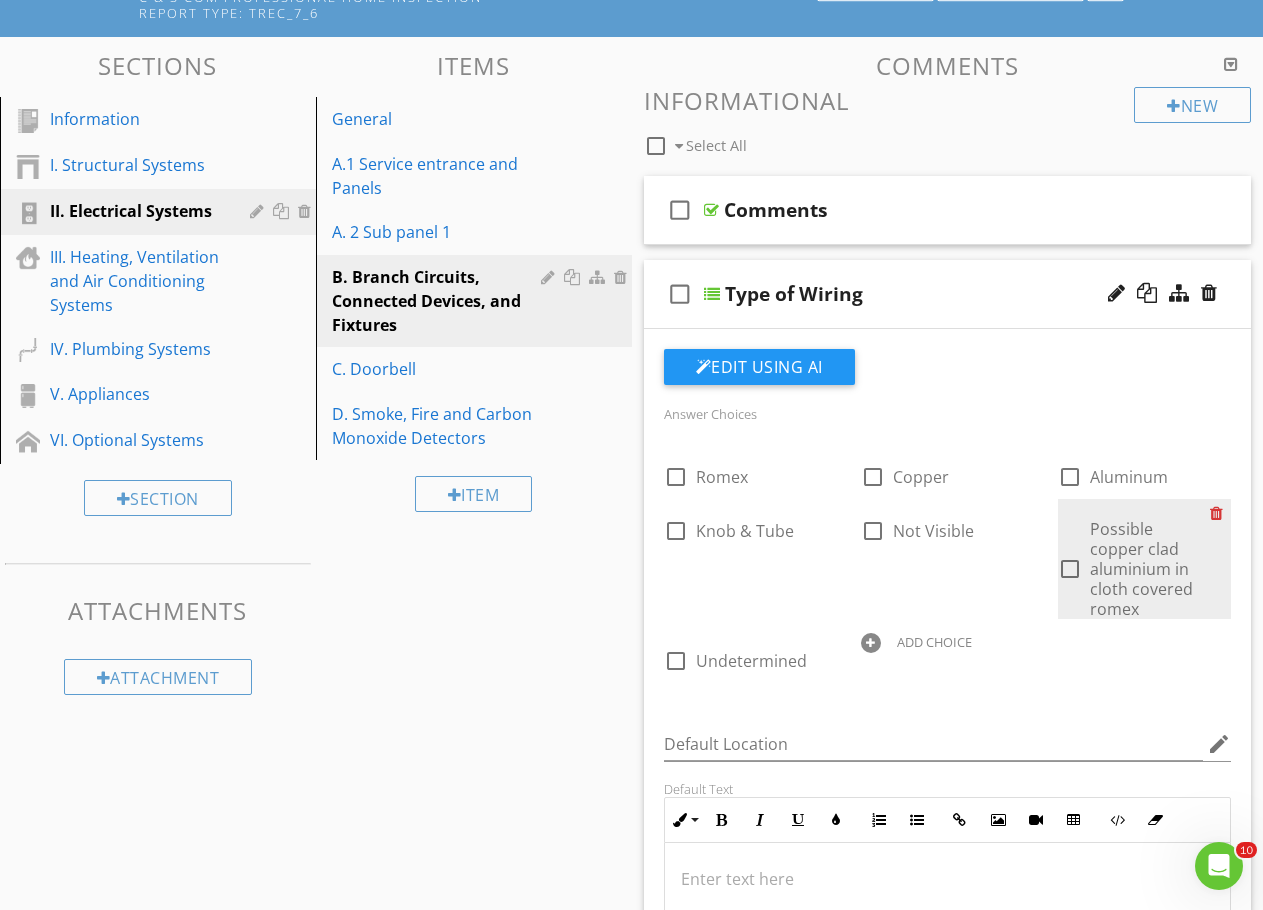 click at bounding box center (1220, 513) 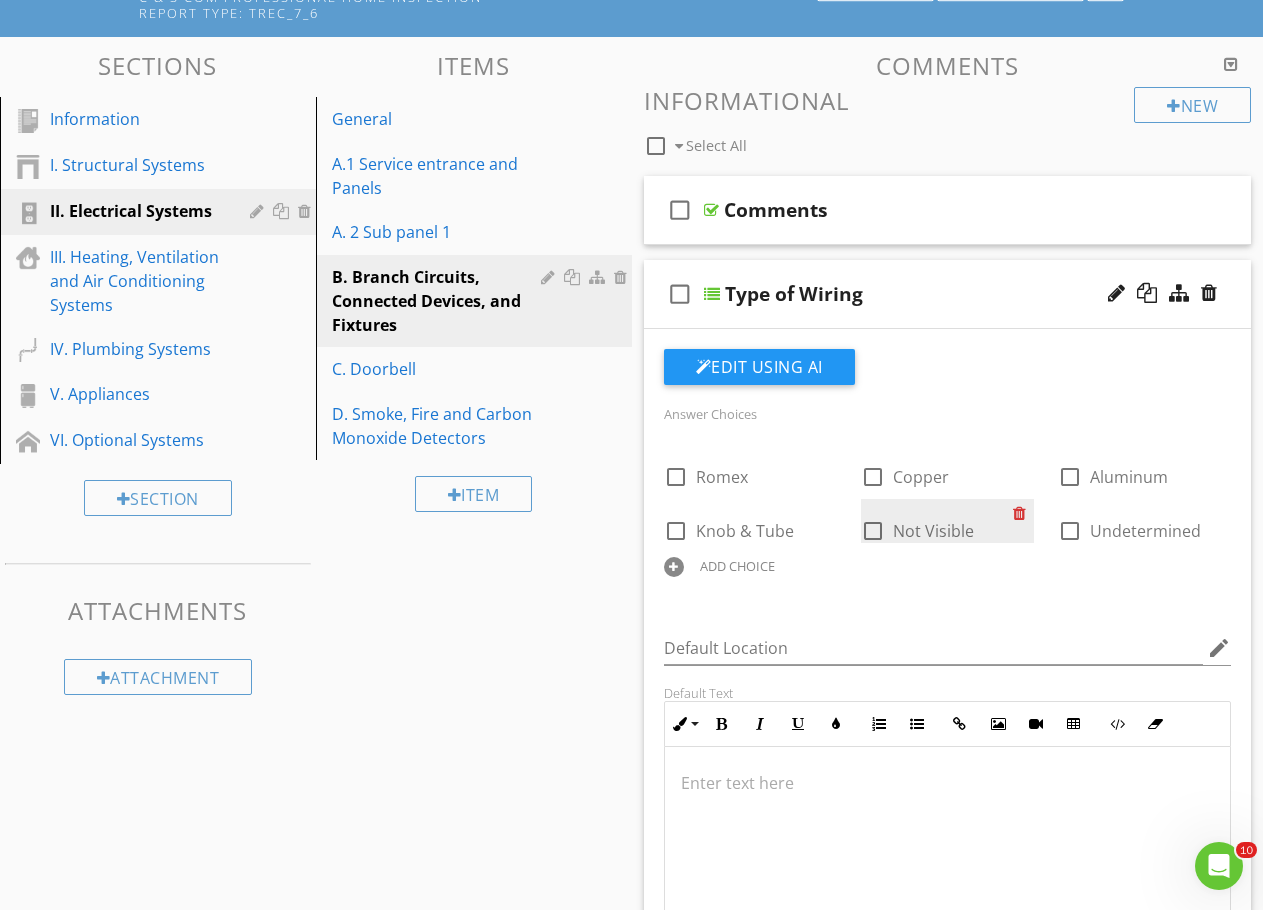 click at bounding box center [1023, 513] 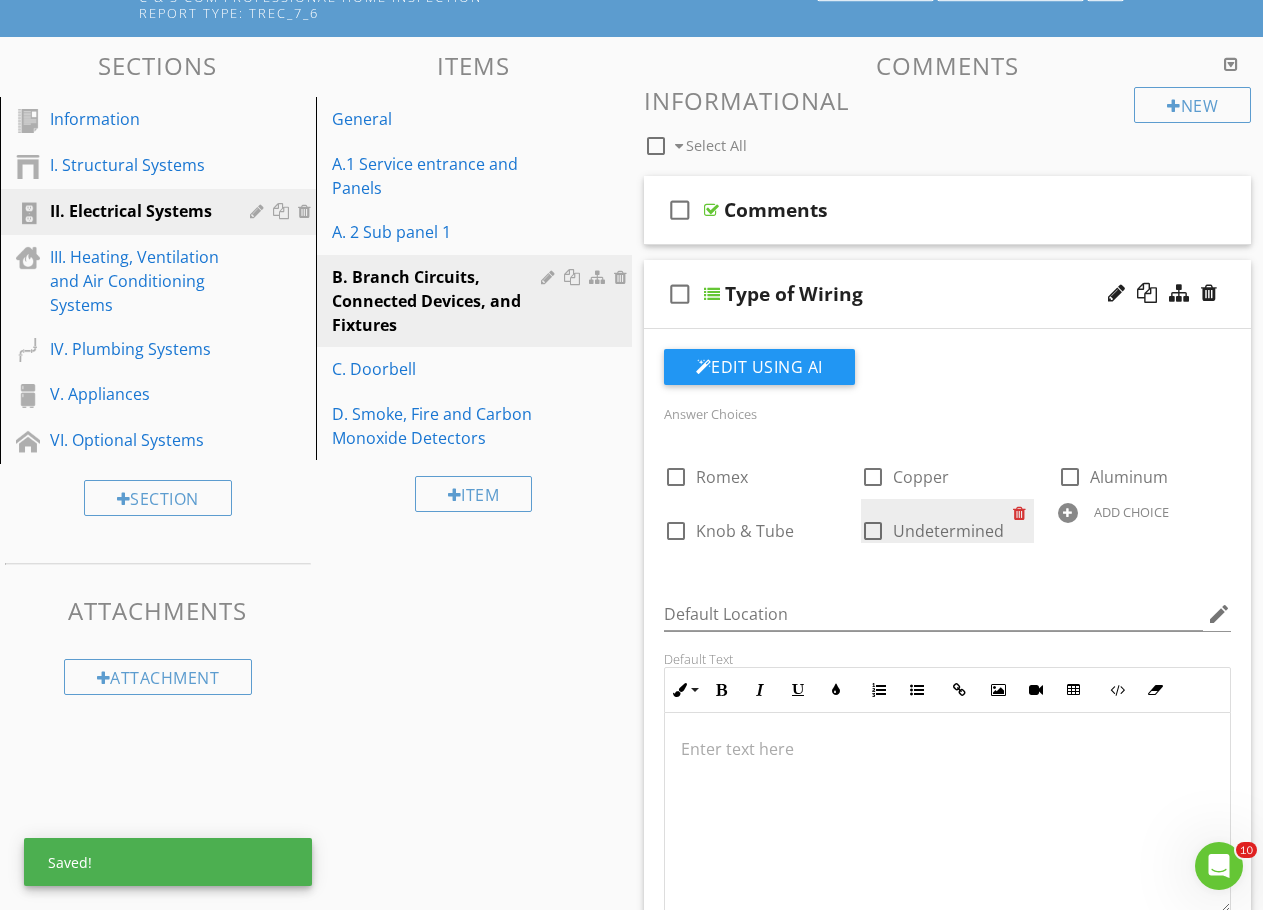 click at bounding box center (1023, 513) 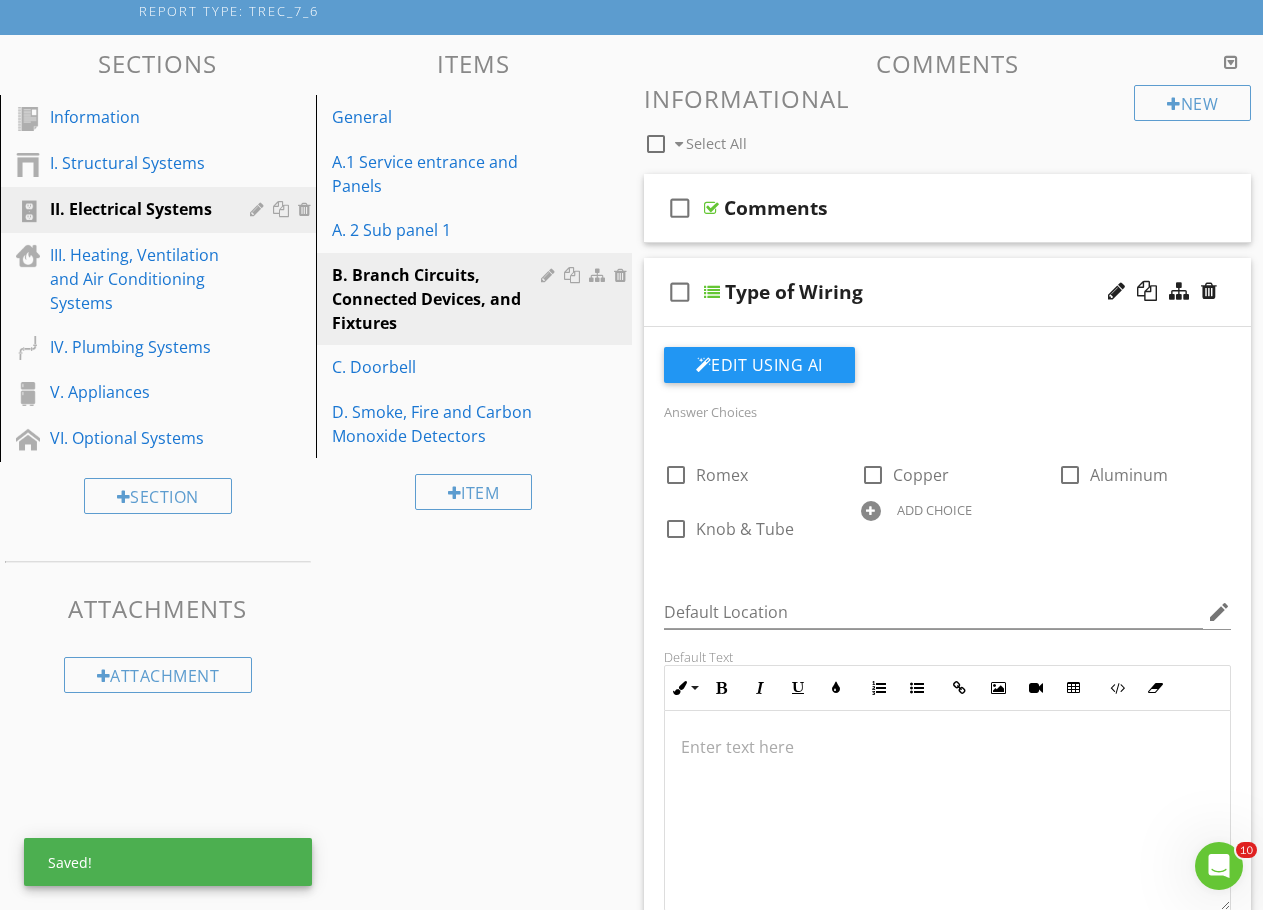 scroll, scrollTop: 200, scrollLeft: 0, axis: vertical 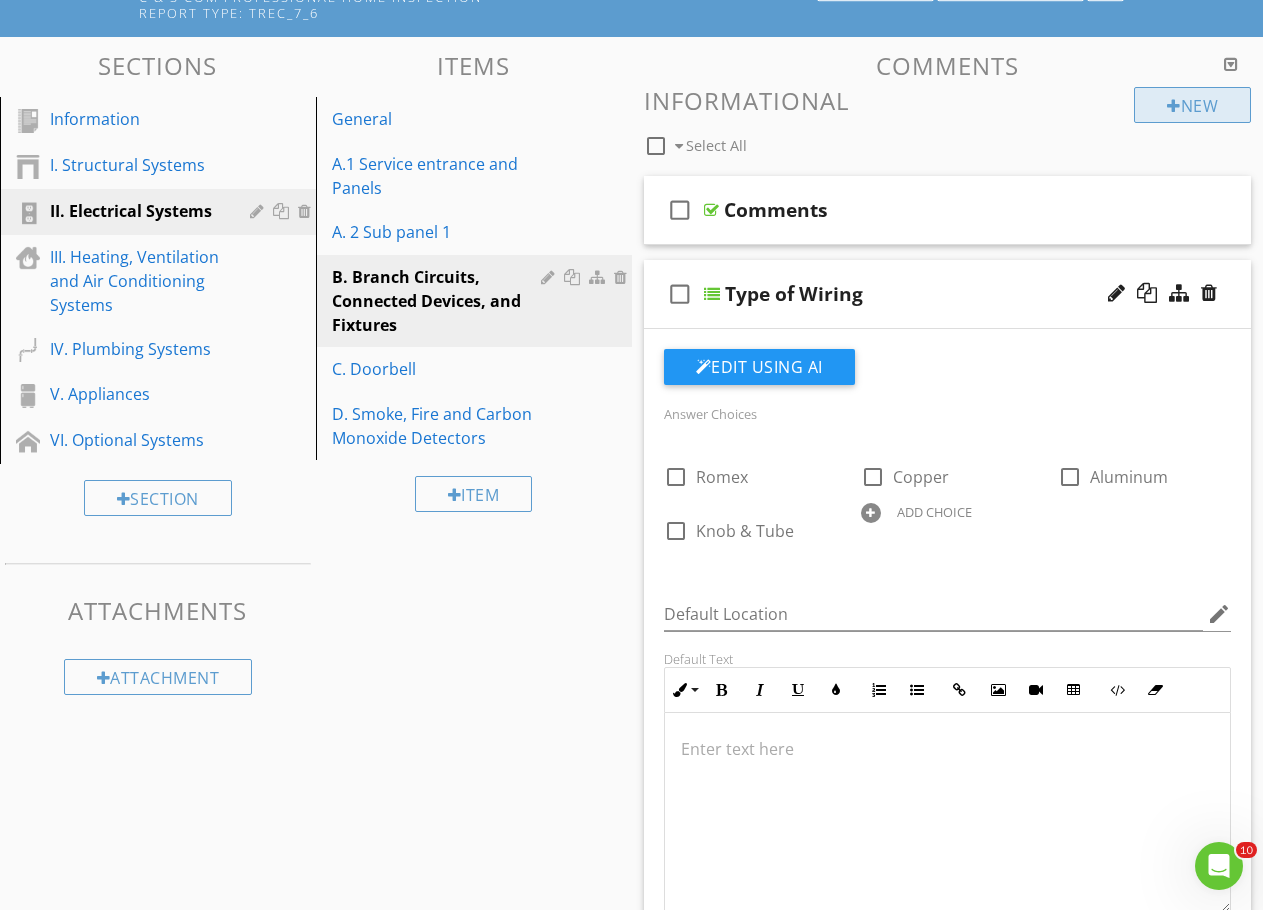 click on "New" at bounding box center (1192, 105) 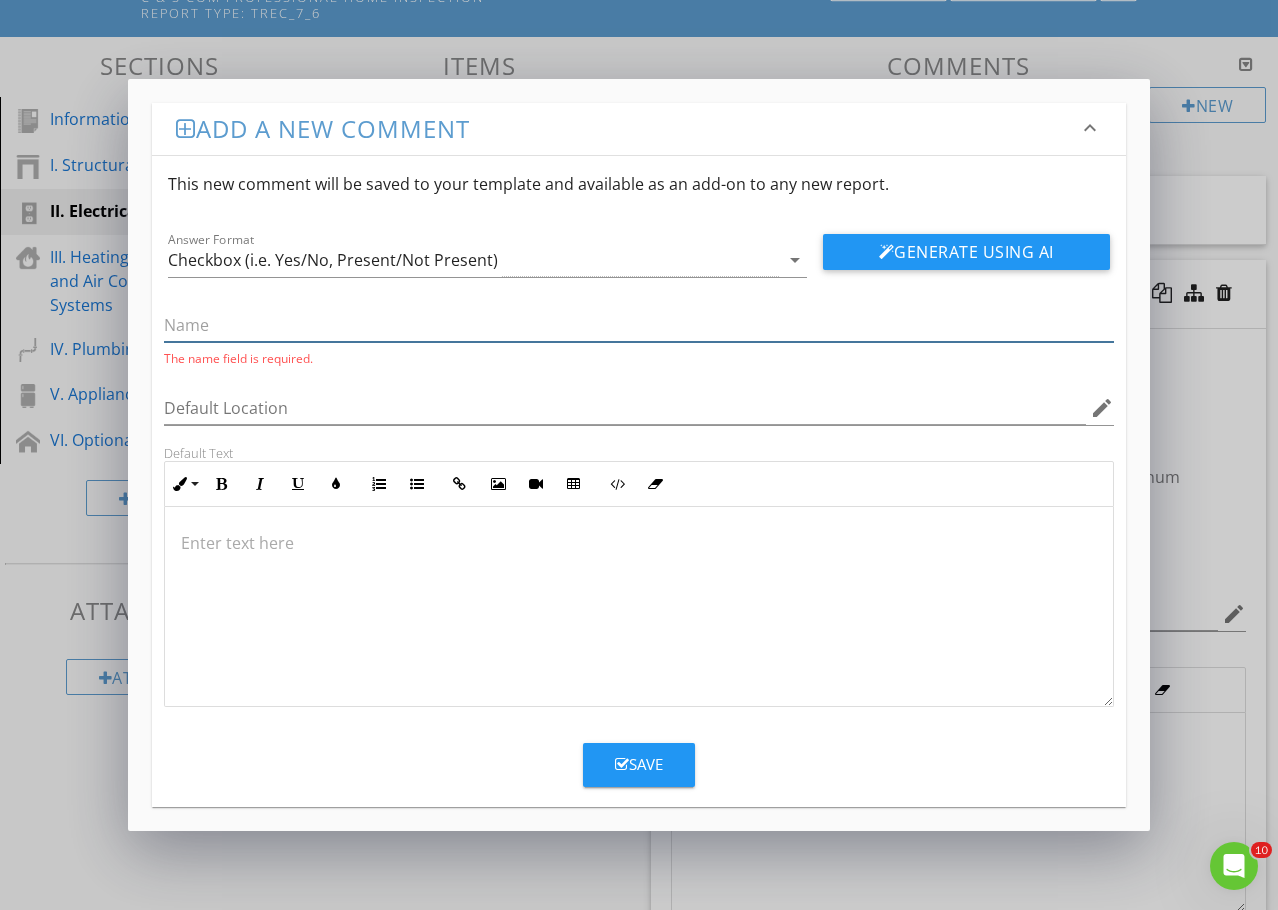 click at bounding box center [639, 325] 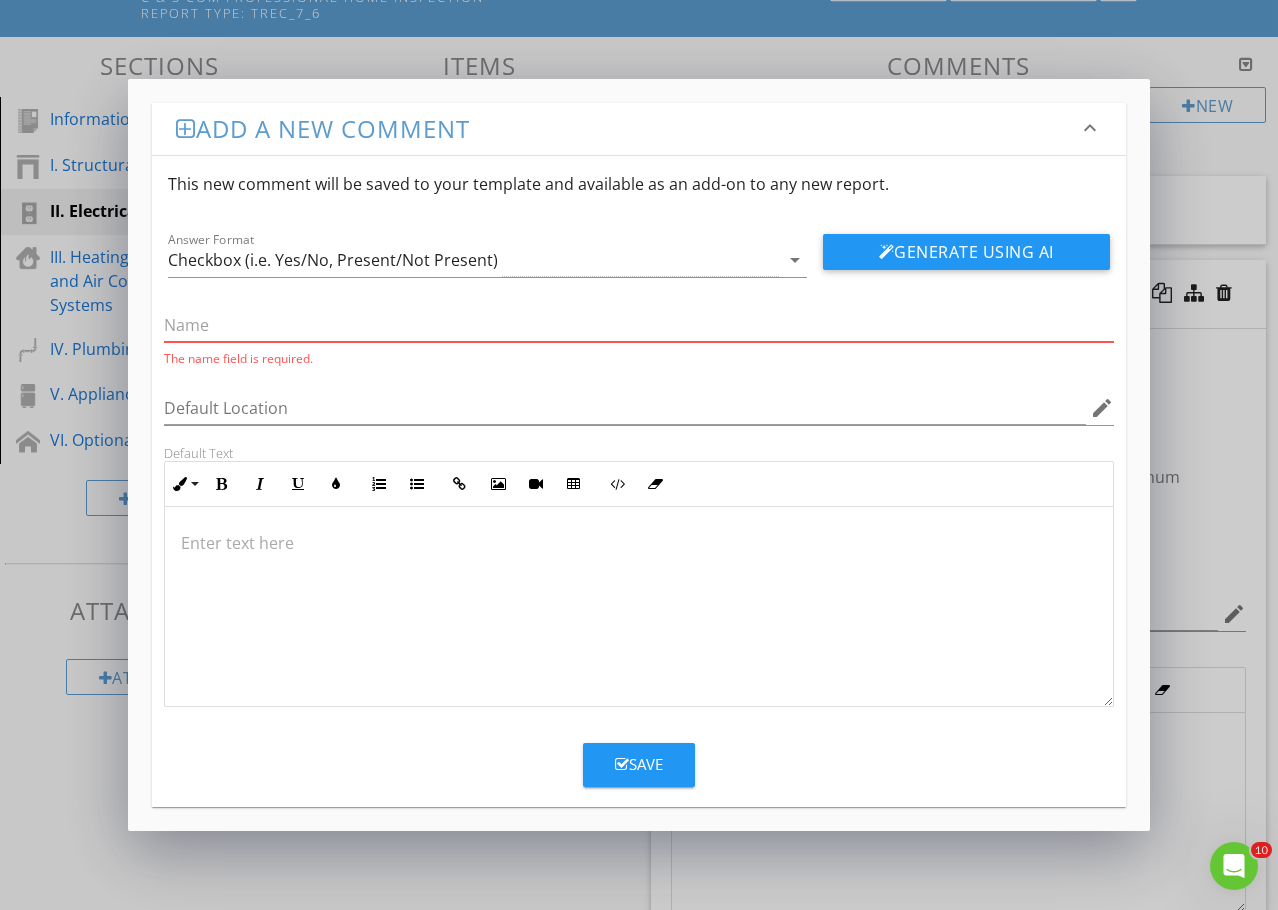 paste on "Open ground in an old house" 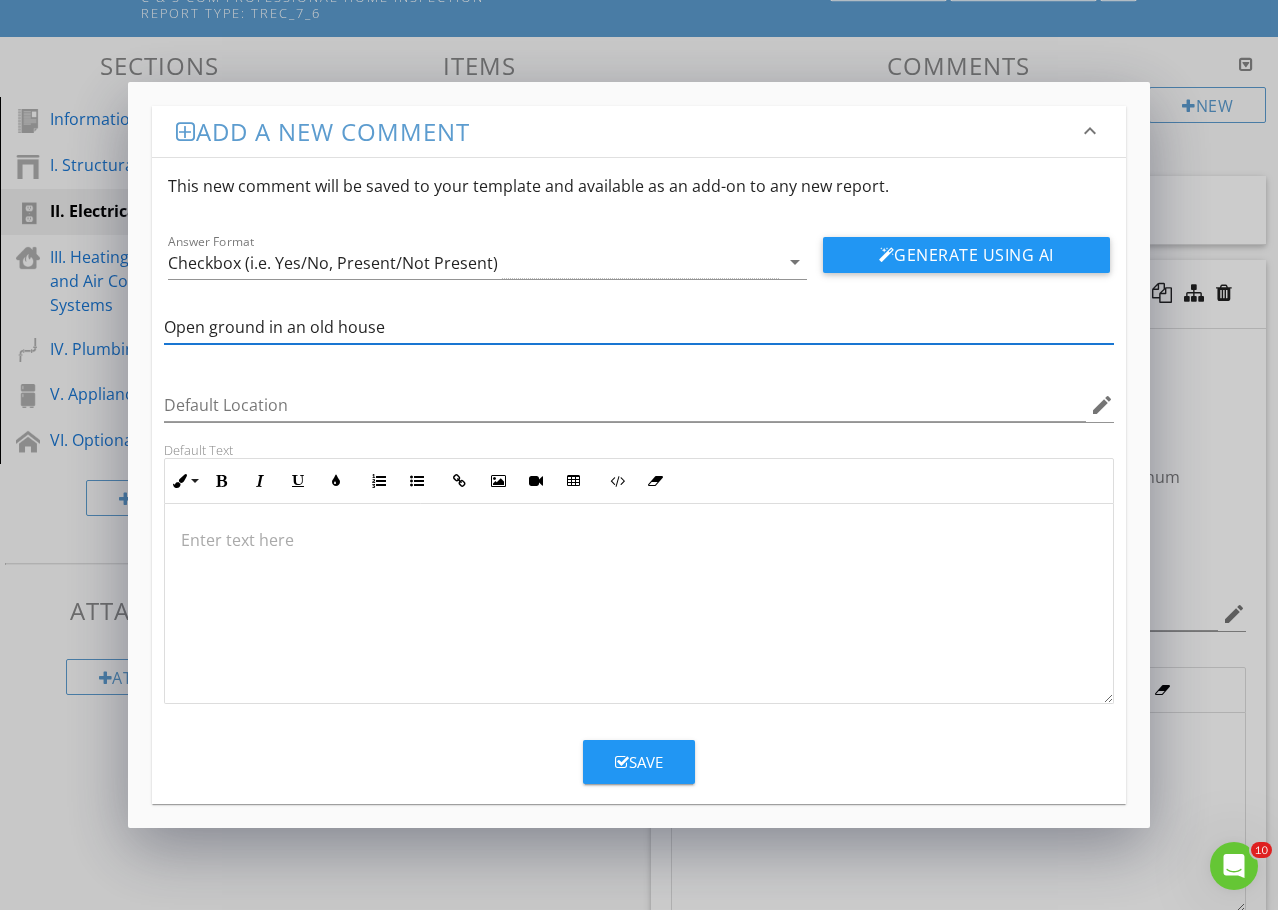 type on "Open ground in an old house" 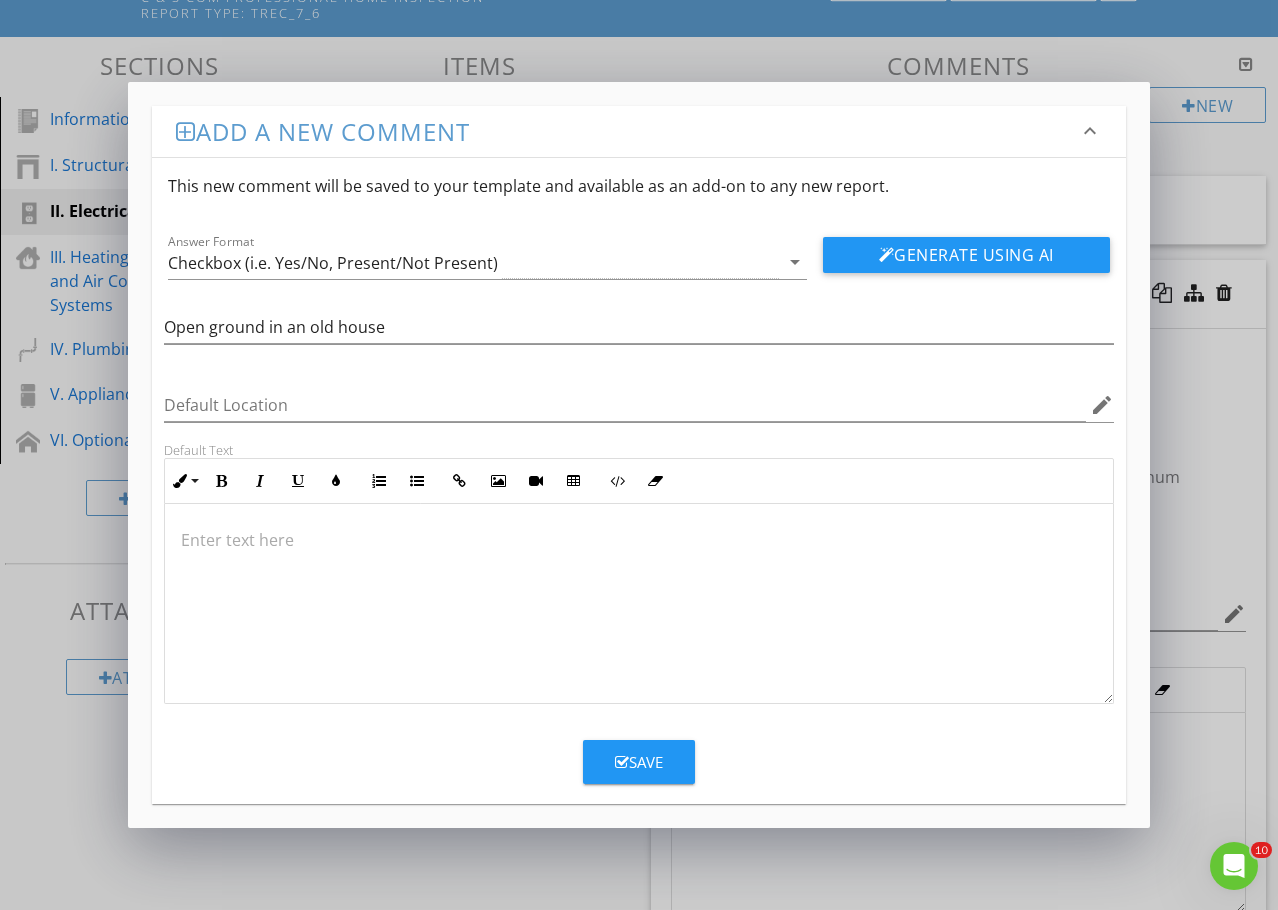 click at bounding box center [639, 540] 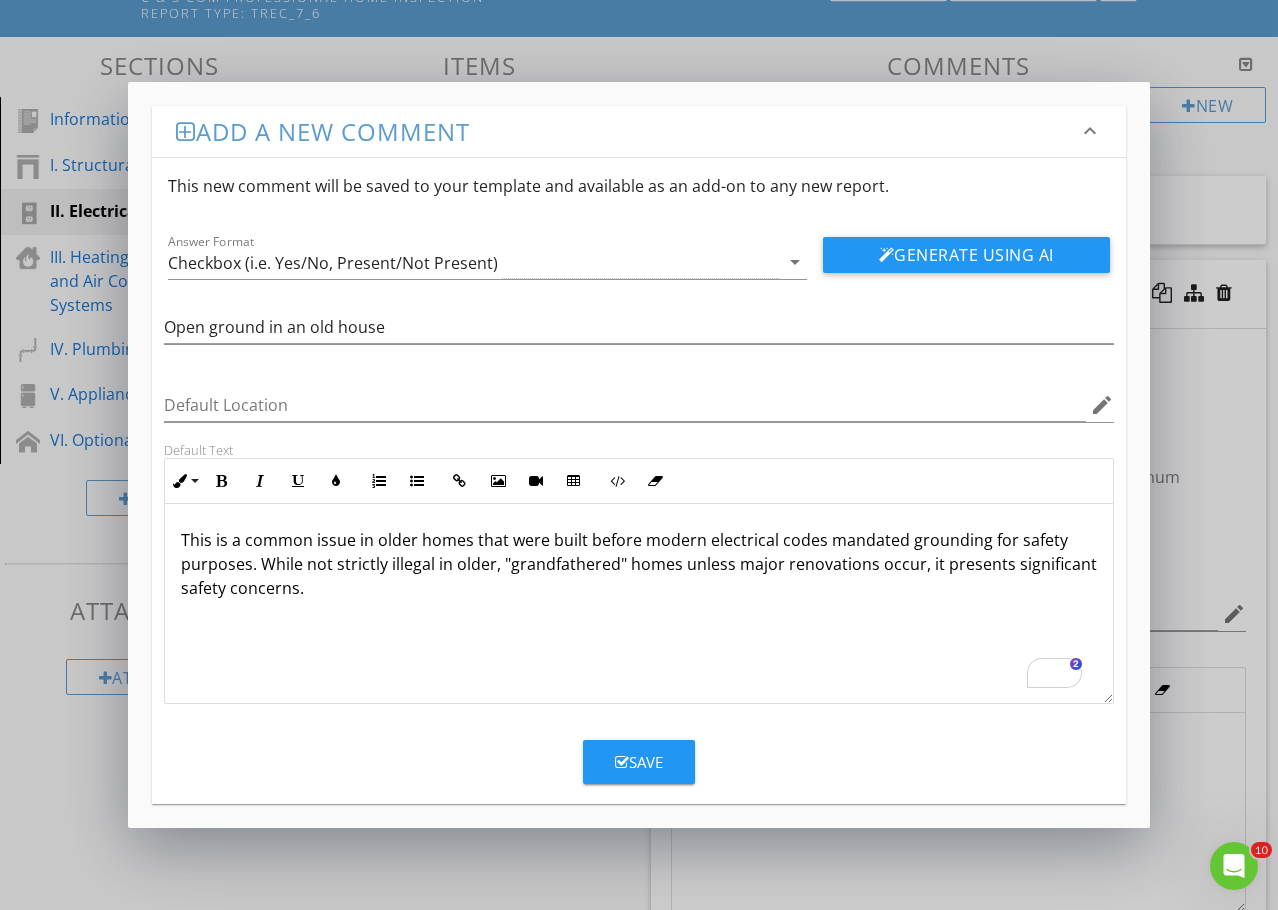 click on "This is a common issue in older homes that were built before modern electrical codes mandated grounding for safety purposes. While not strictly illegal in older, "grandfathered" homes unless major renovations occur, it presents significant safety concerns." at bounding box center [639, 564] 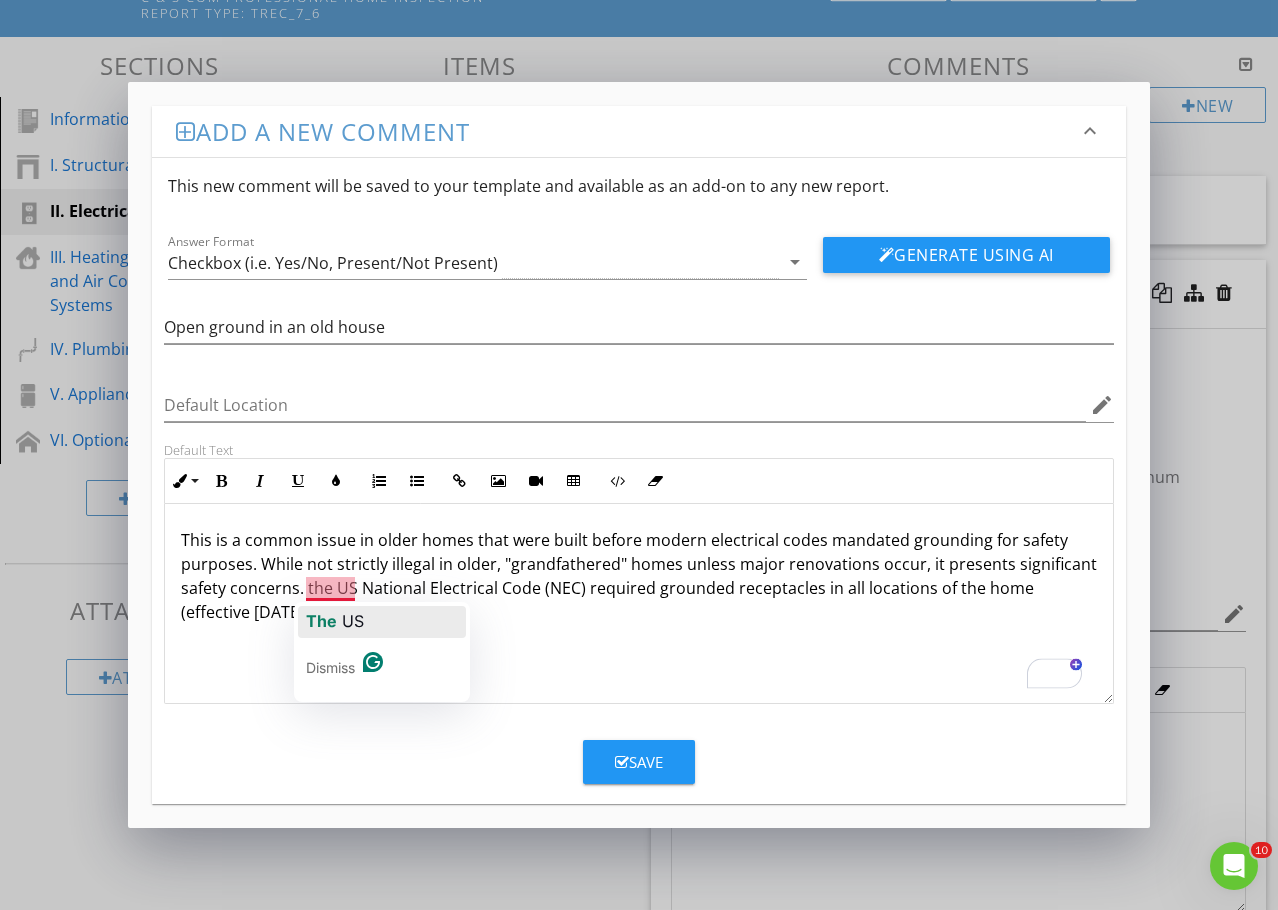 click on "The" 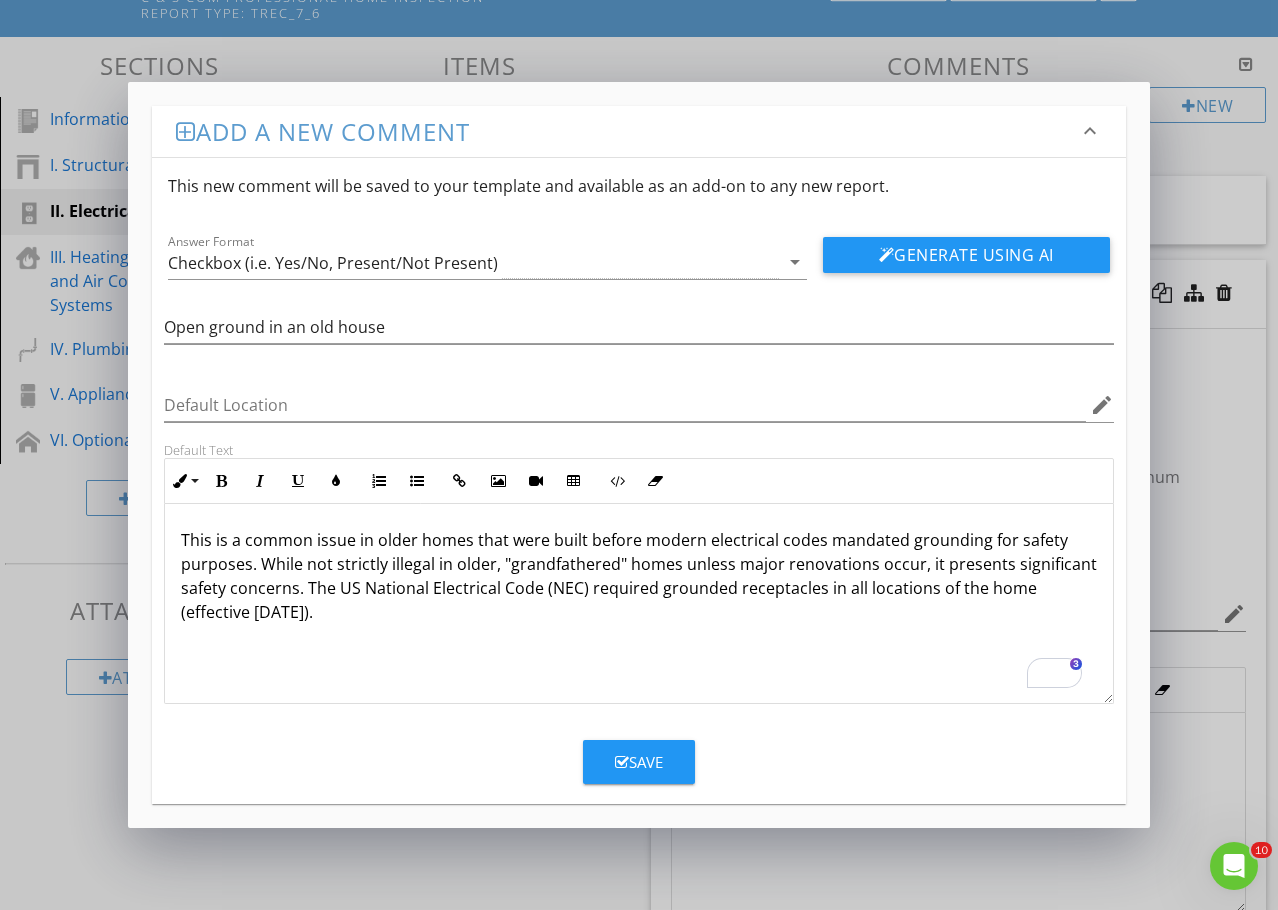click on "Save" at bounding box center (639, 762) 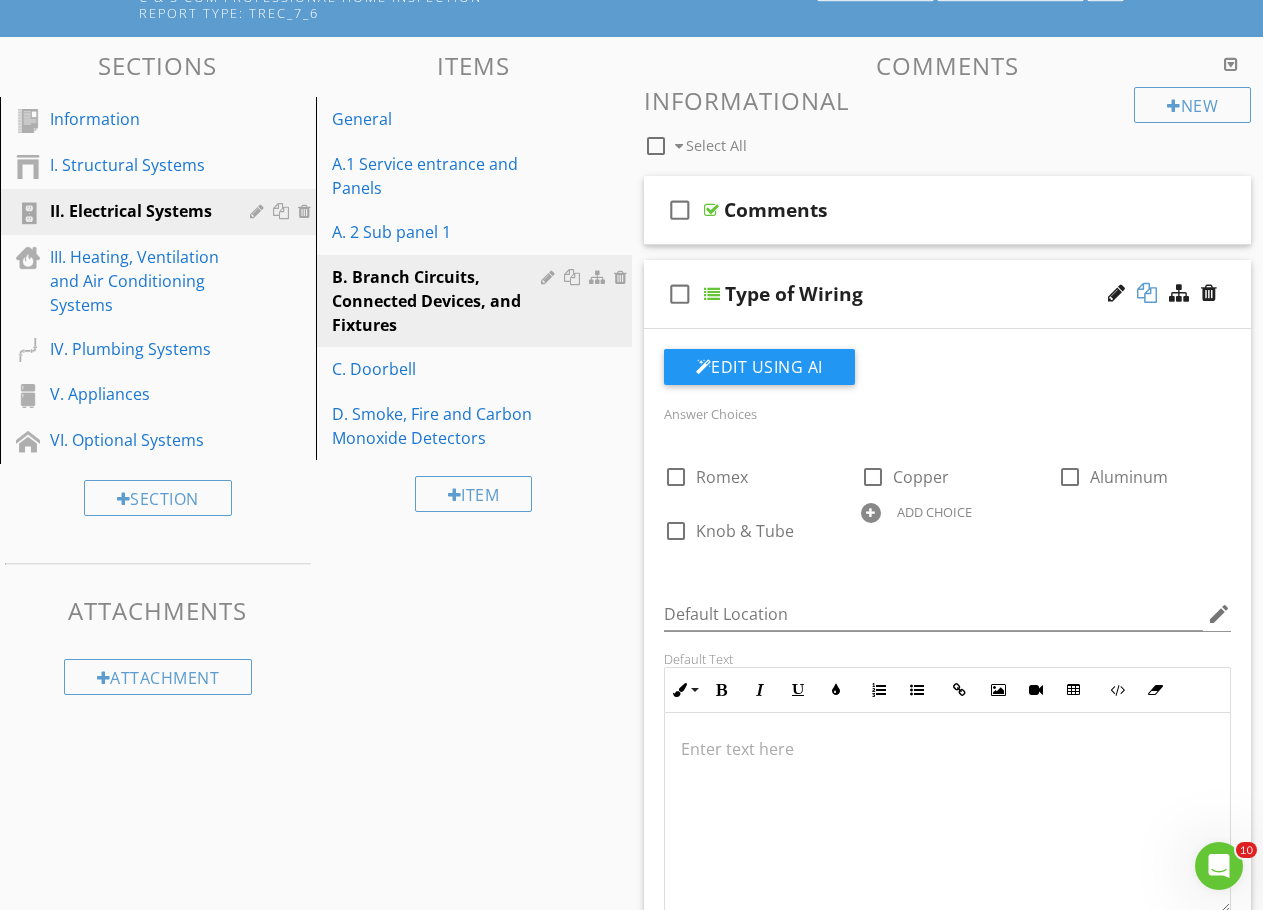 click at bounding box center (1147, 293) 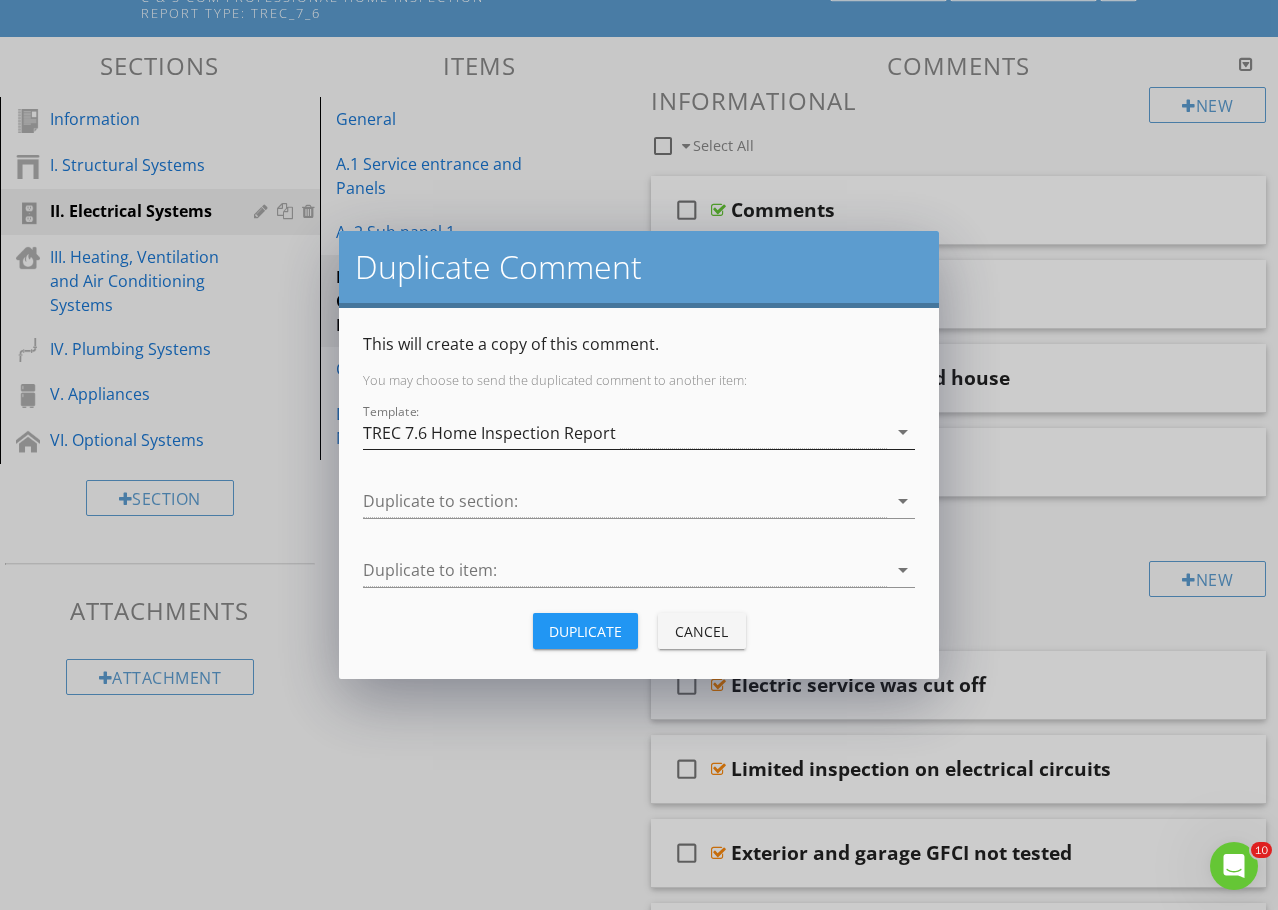 click on "TREC 7.6  Home Inspection Report" at bounding box center [489, 433] 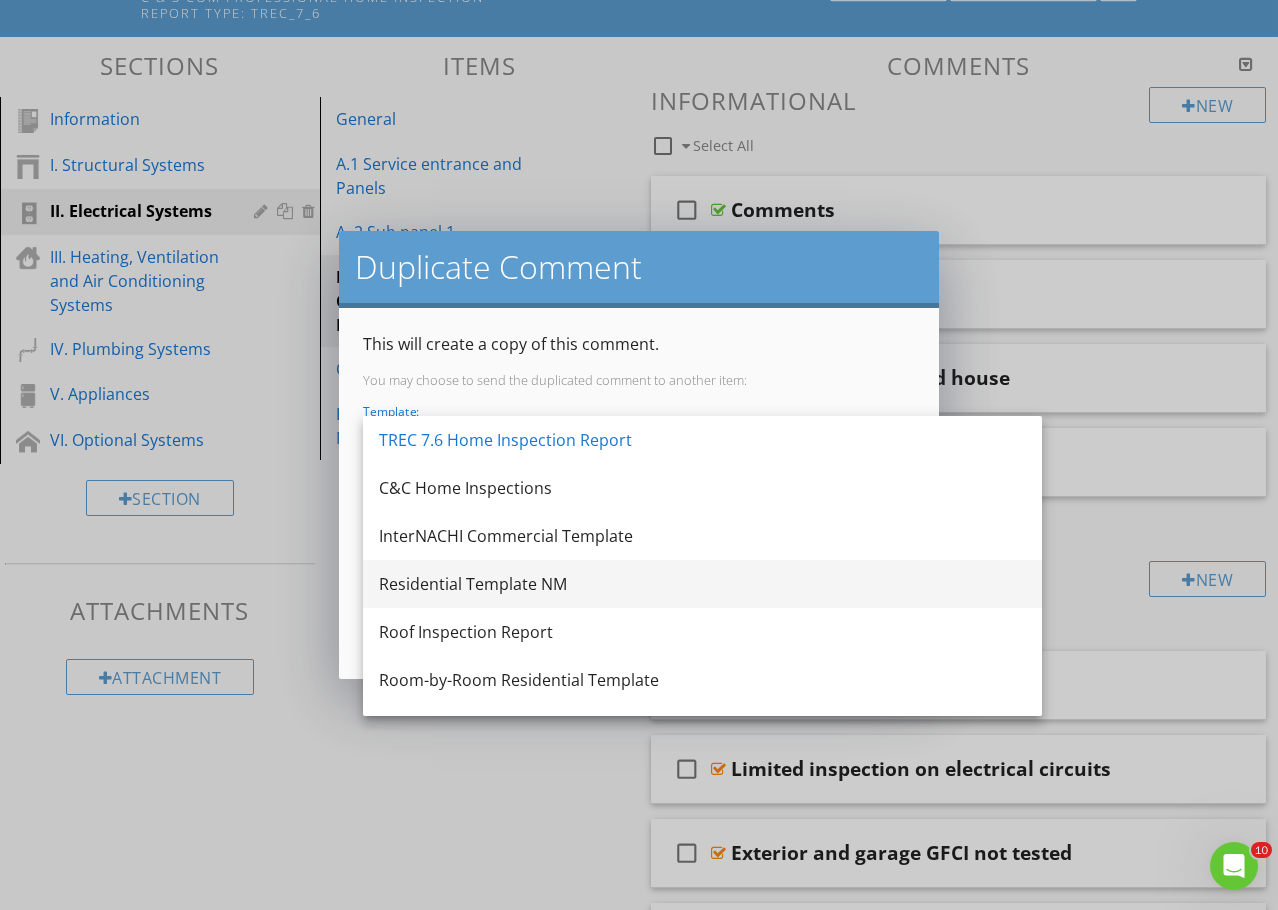 click on "Residential Template NM" at bounding box center [702, 584] 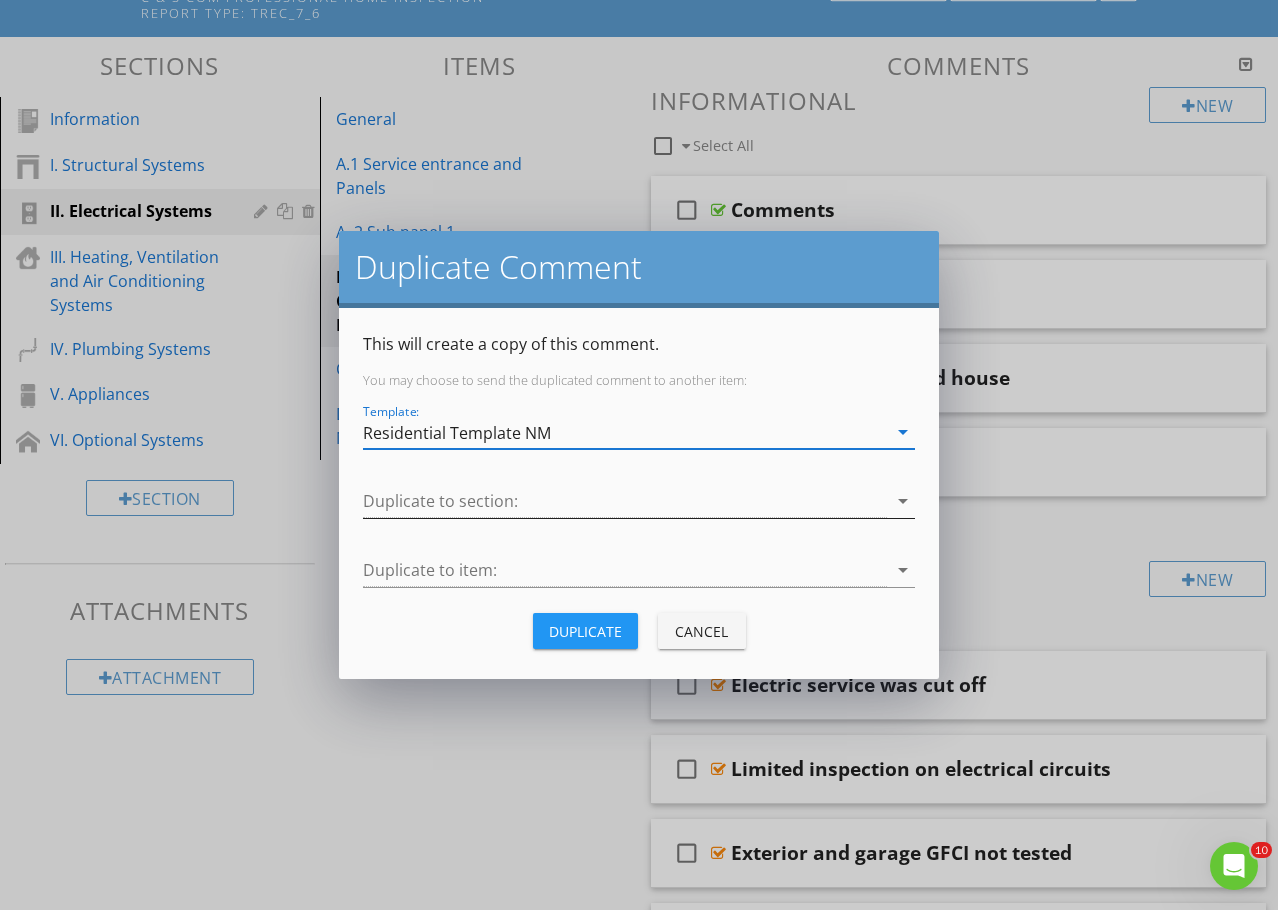 click at bounding box center (625, 501) 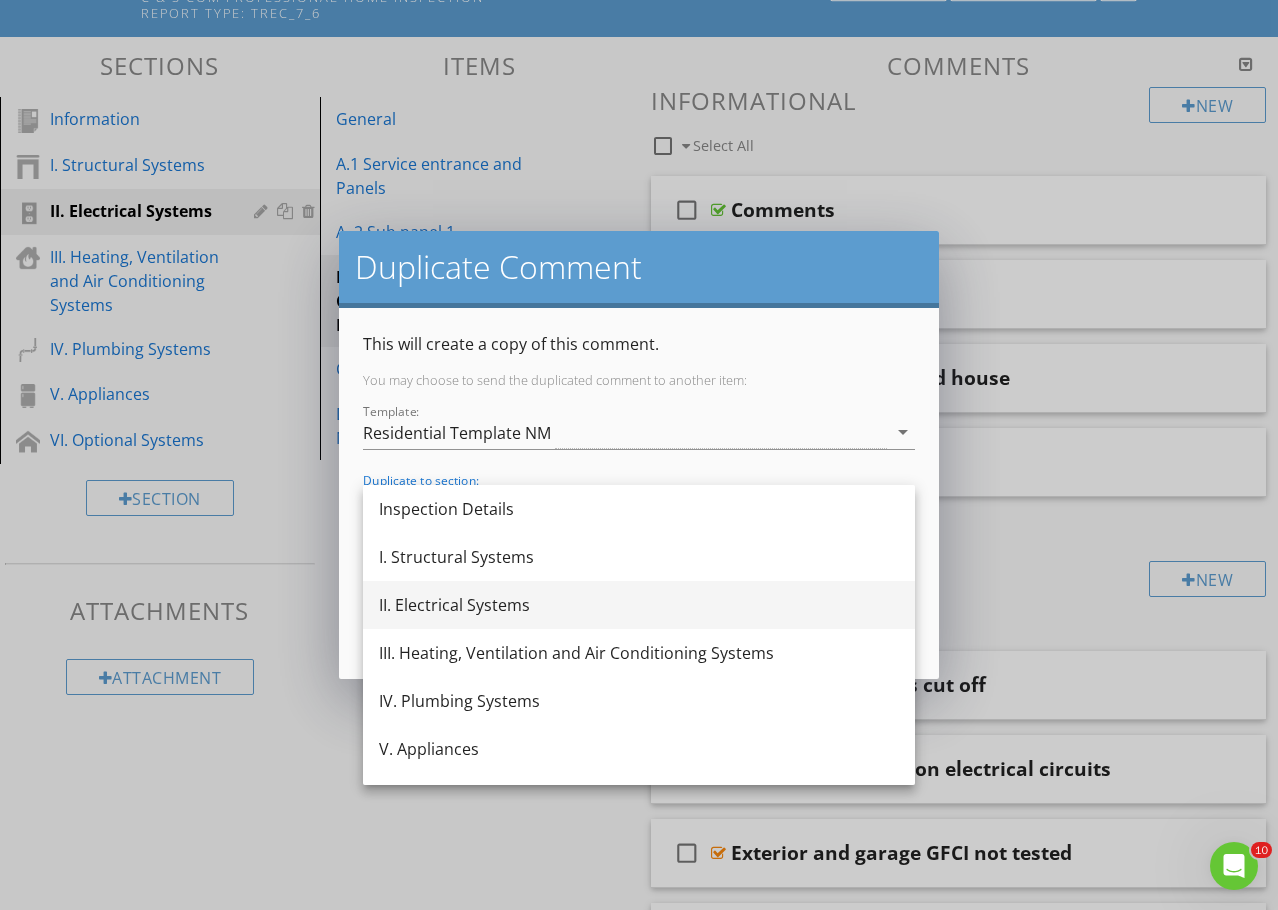 click on "II. Electrical Systems" at bounding box center (639, 605) 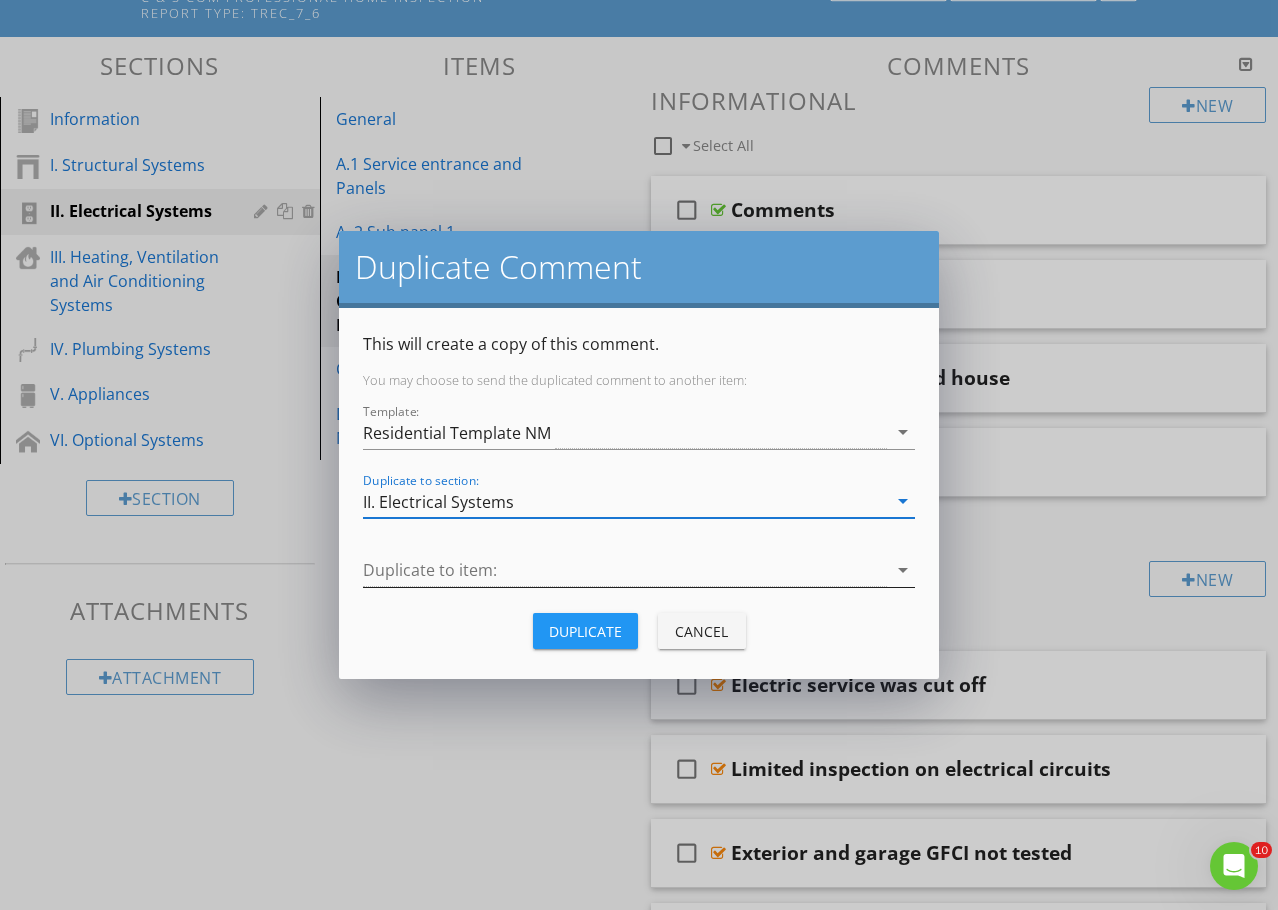click at bounding box center (625, 570) 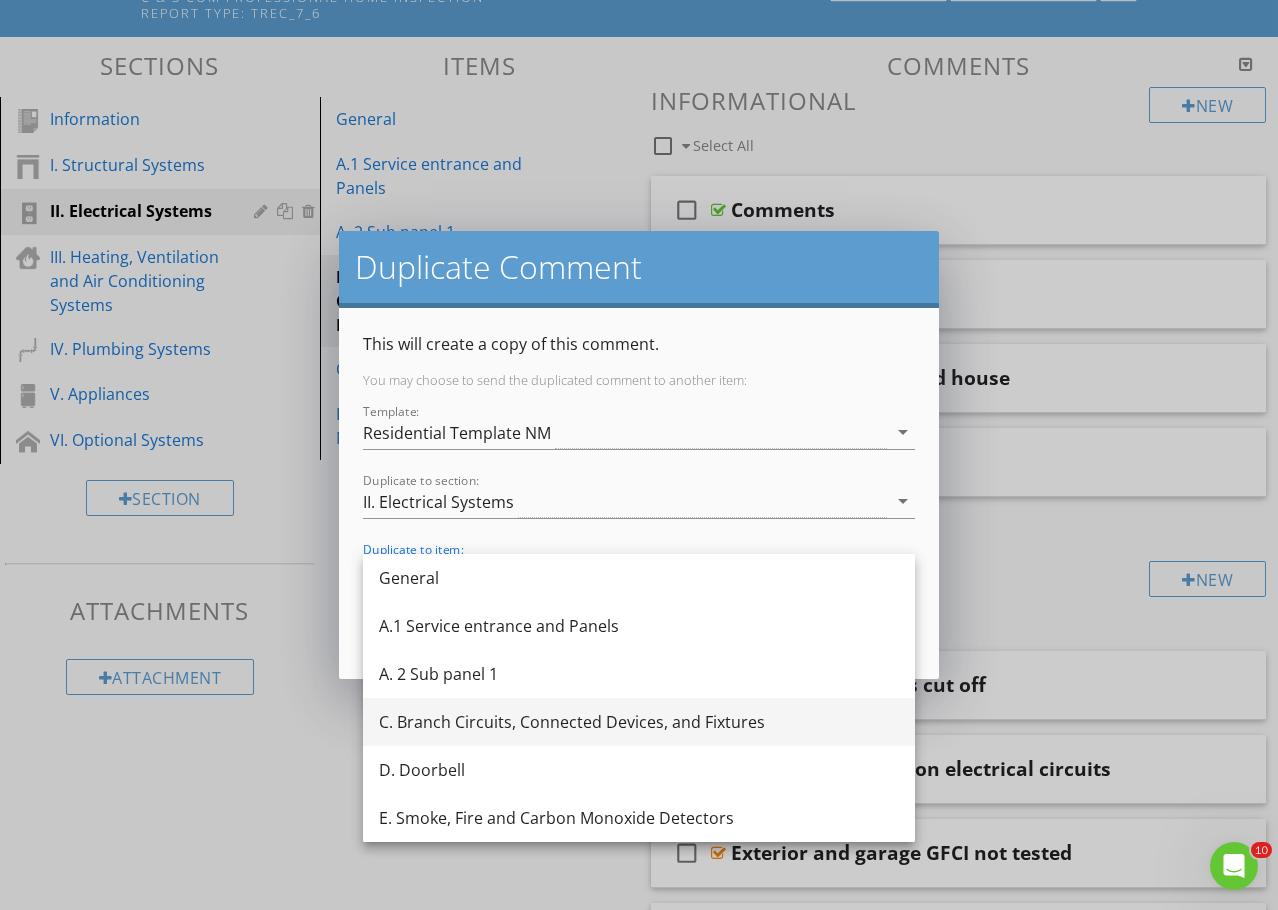 click on "C. Branch Circuits, Connected Devices, and Fixtures" at bounding box center (639, 722) 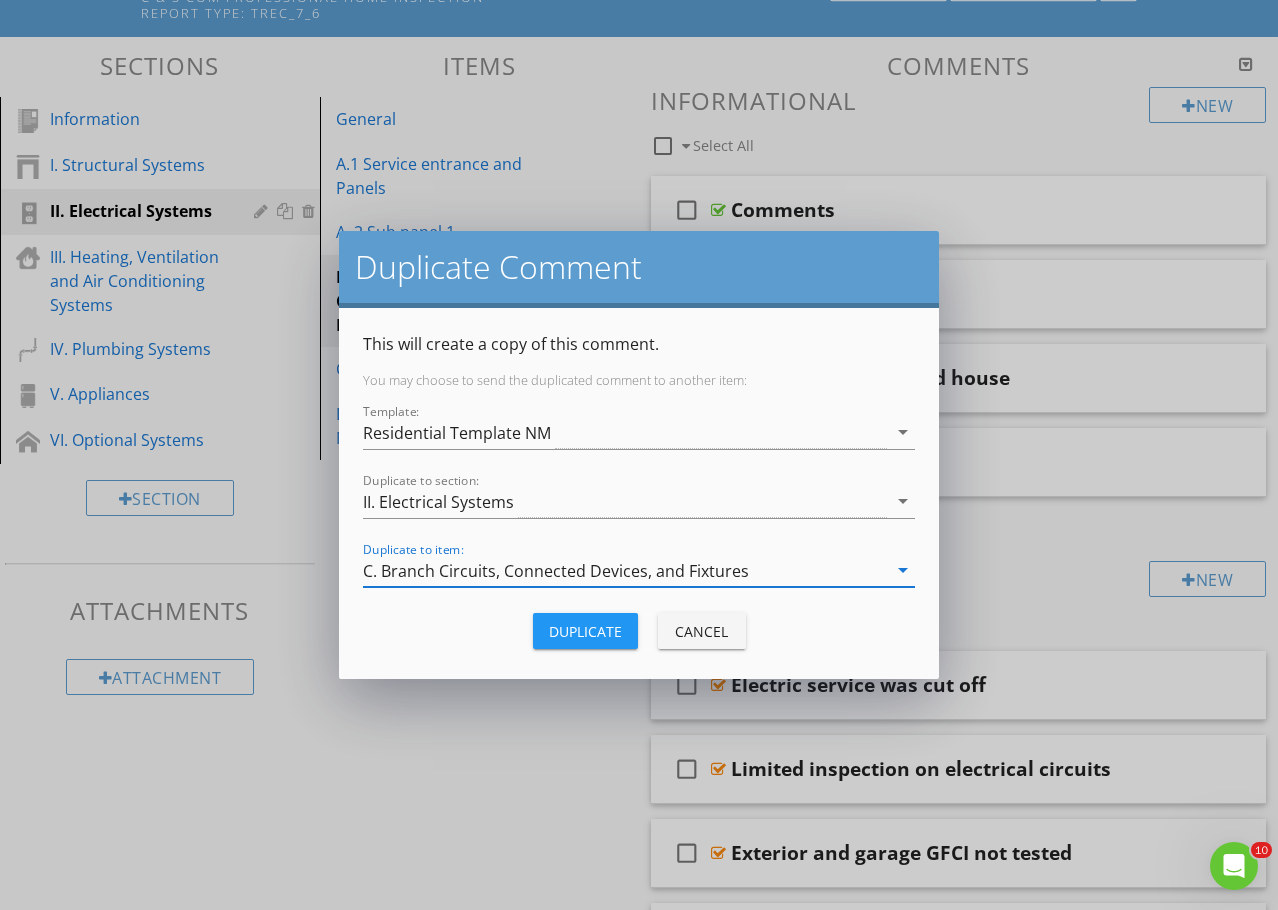 click on "Duplicate" at bounding box center [585, 631] 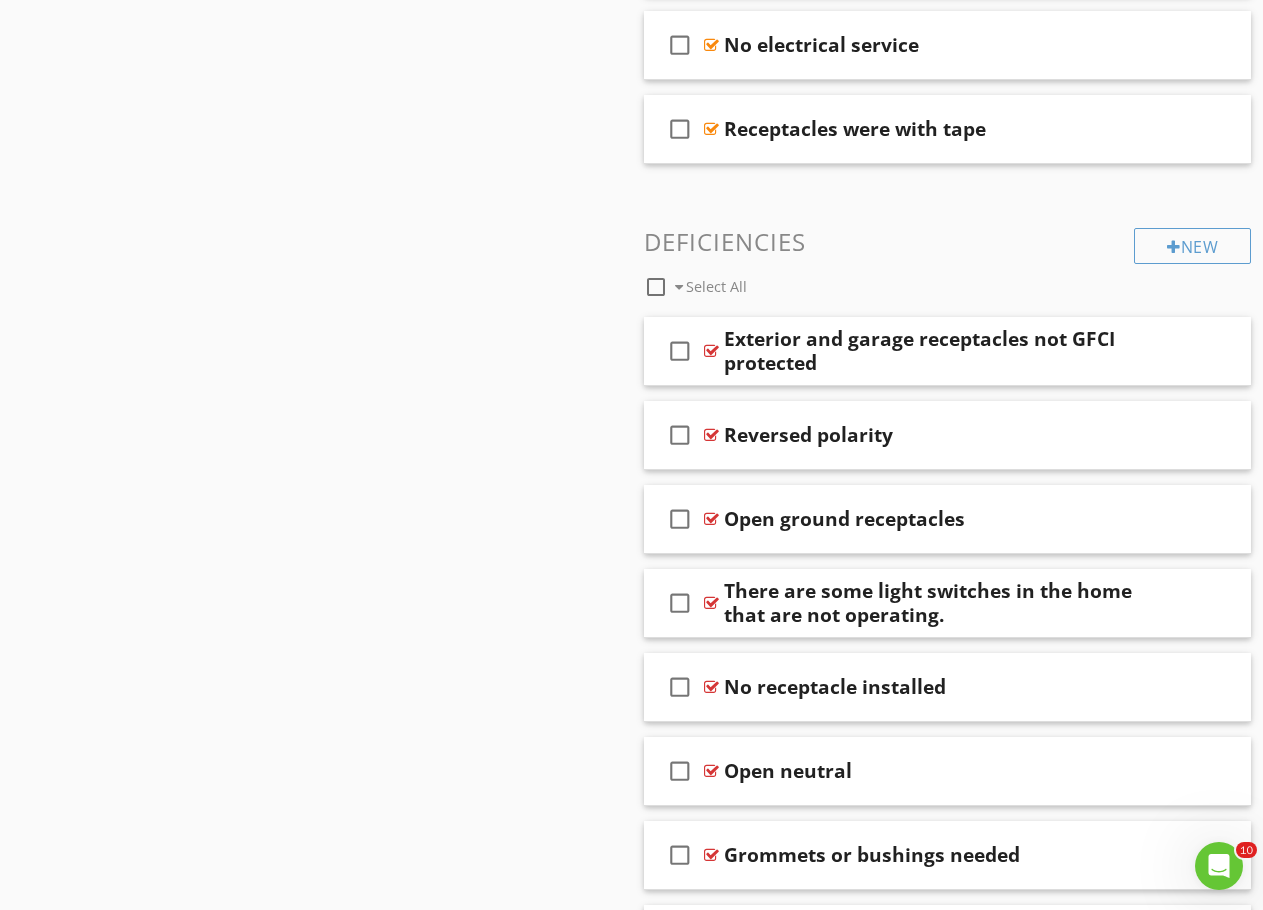 scroll, scrollTop: 1200, scrollLeft: 0, axis: vertical 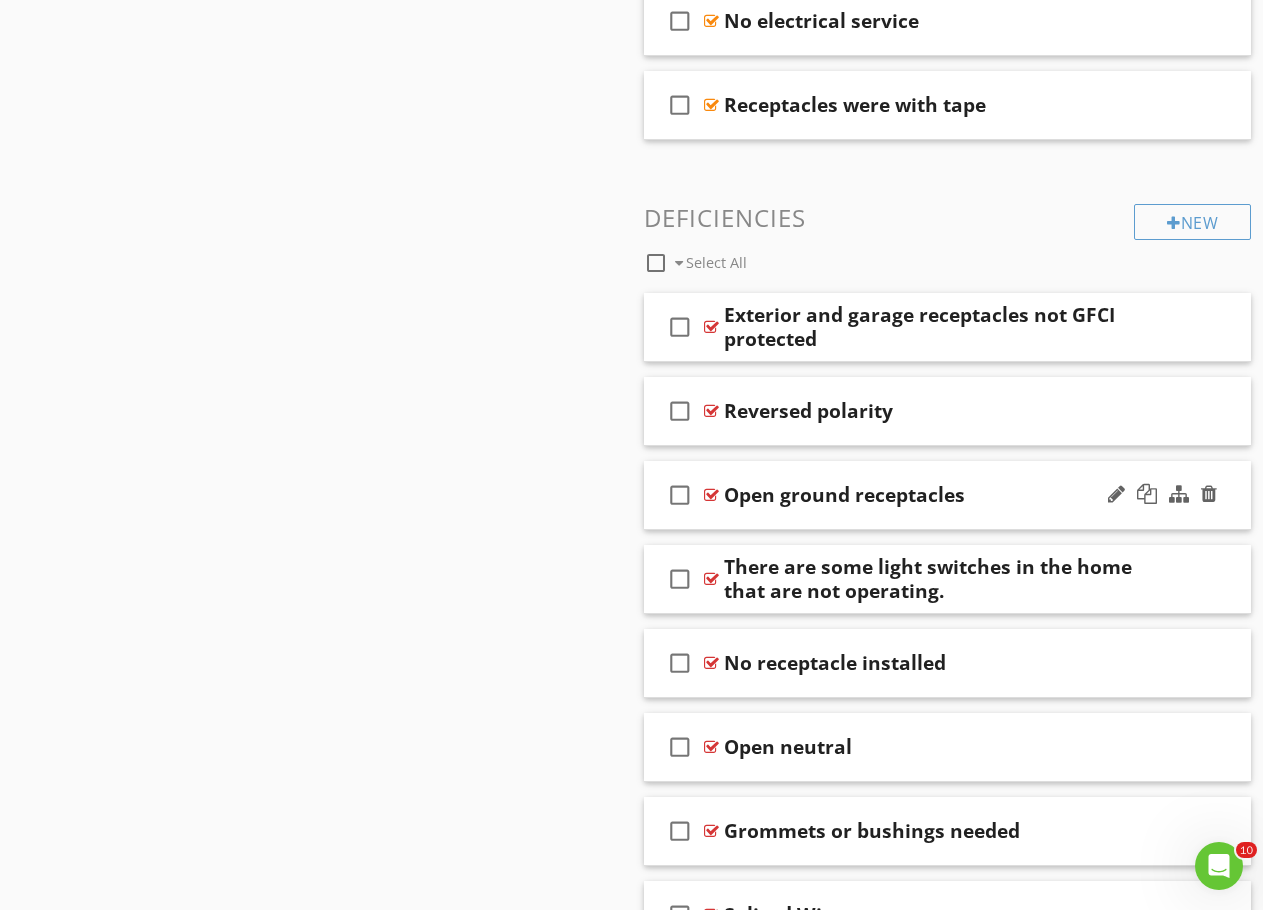 click on "Open ground receptacles" at bounding box center (937, 495) 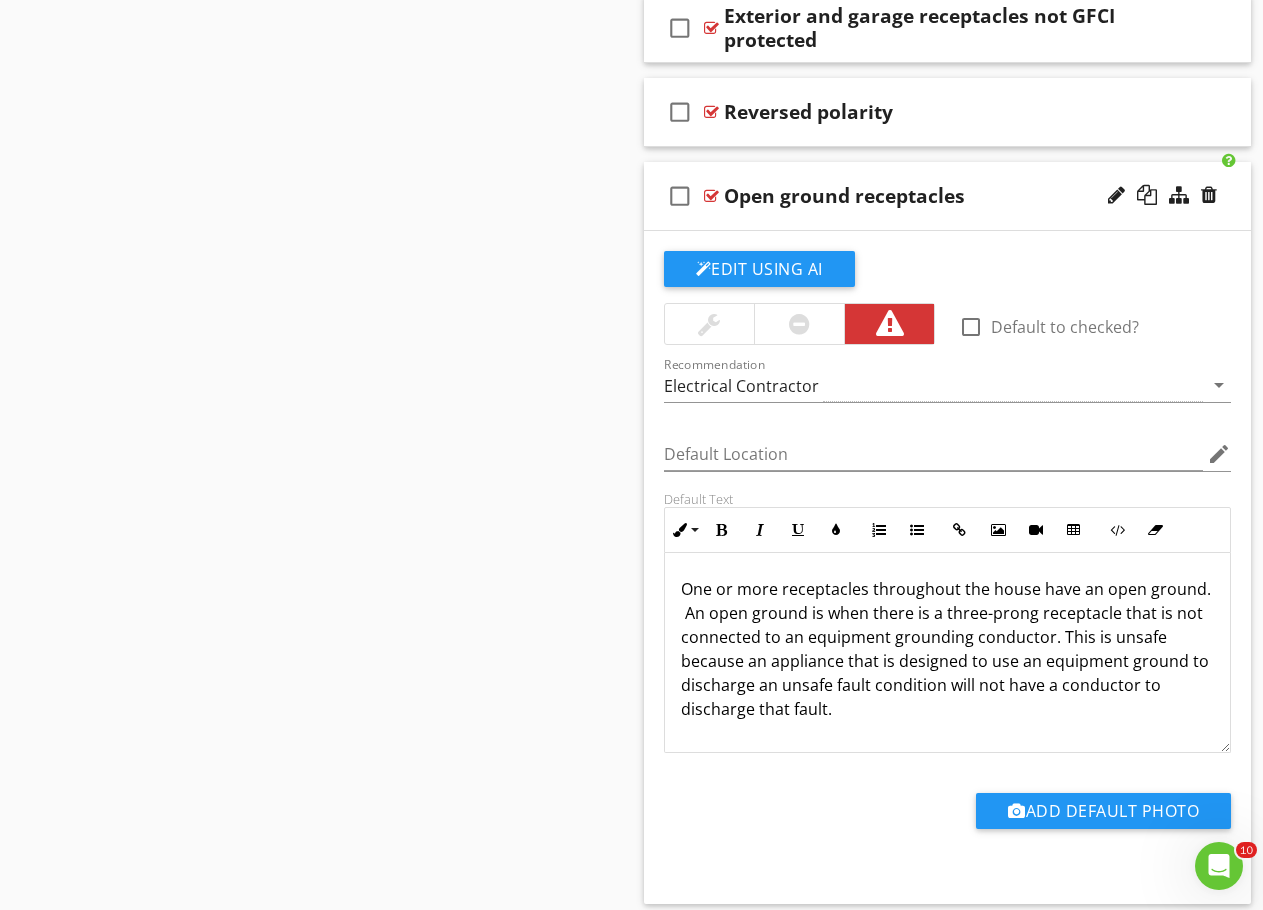 scroll, scrollTop: 1500, scrollLeft: 0, axis: vertical 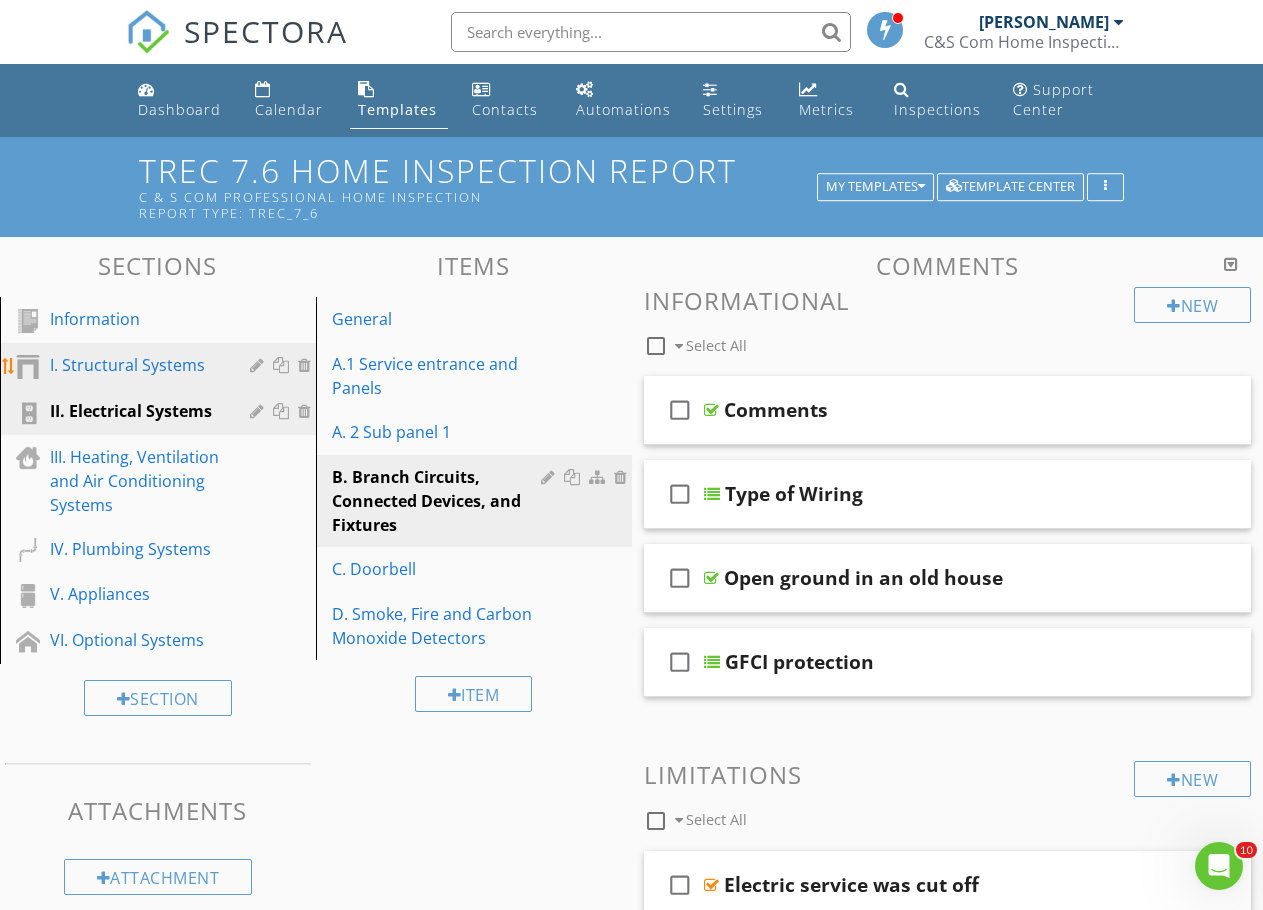 click on "I. Structural Systems" at bounding box center (135, 365) 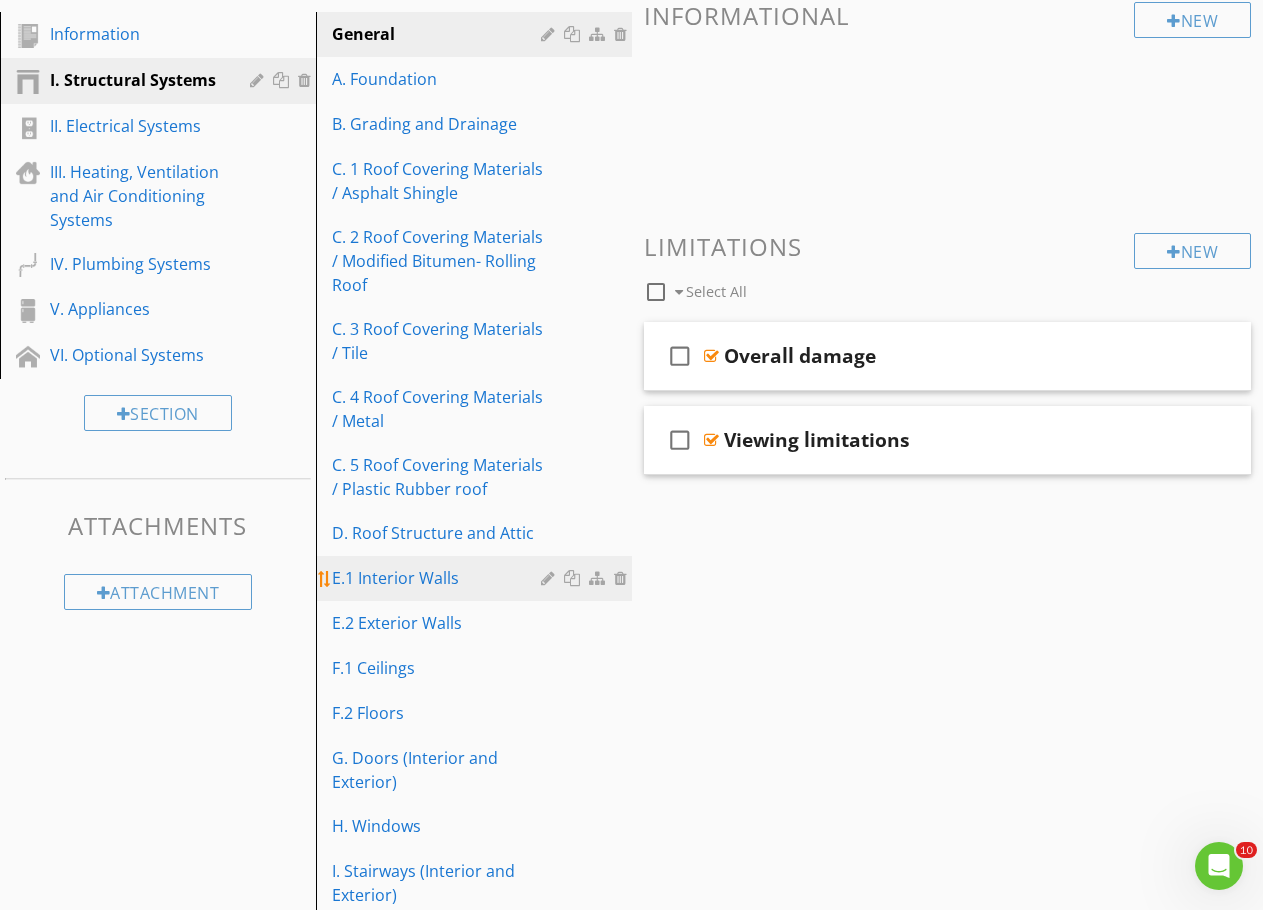 scroll, scrollTop: 300, scrollLeft: 0, axis: vertical 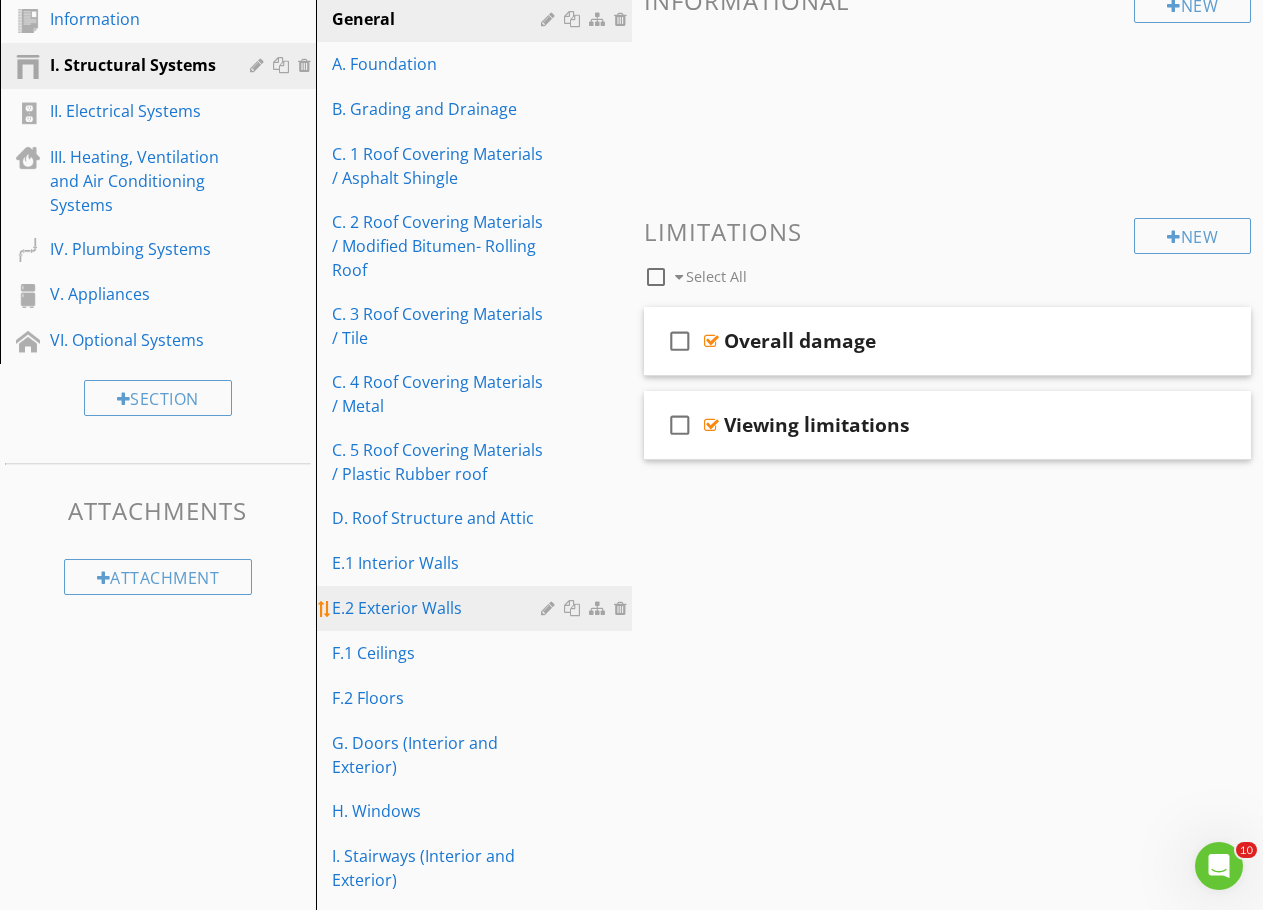 click on "E.2 Exterior Walls" at bounding box center [477, 608] 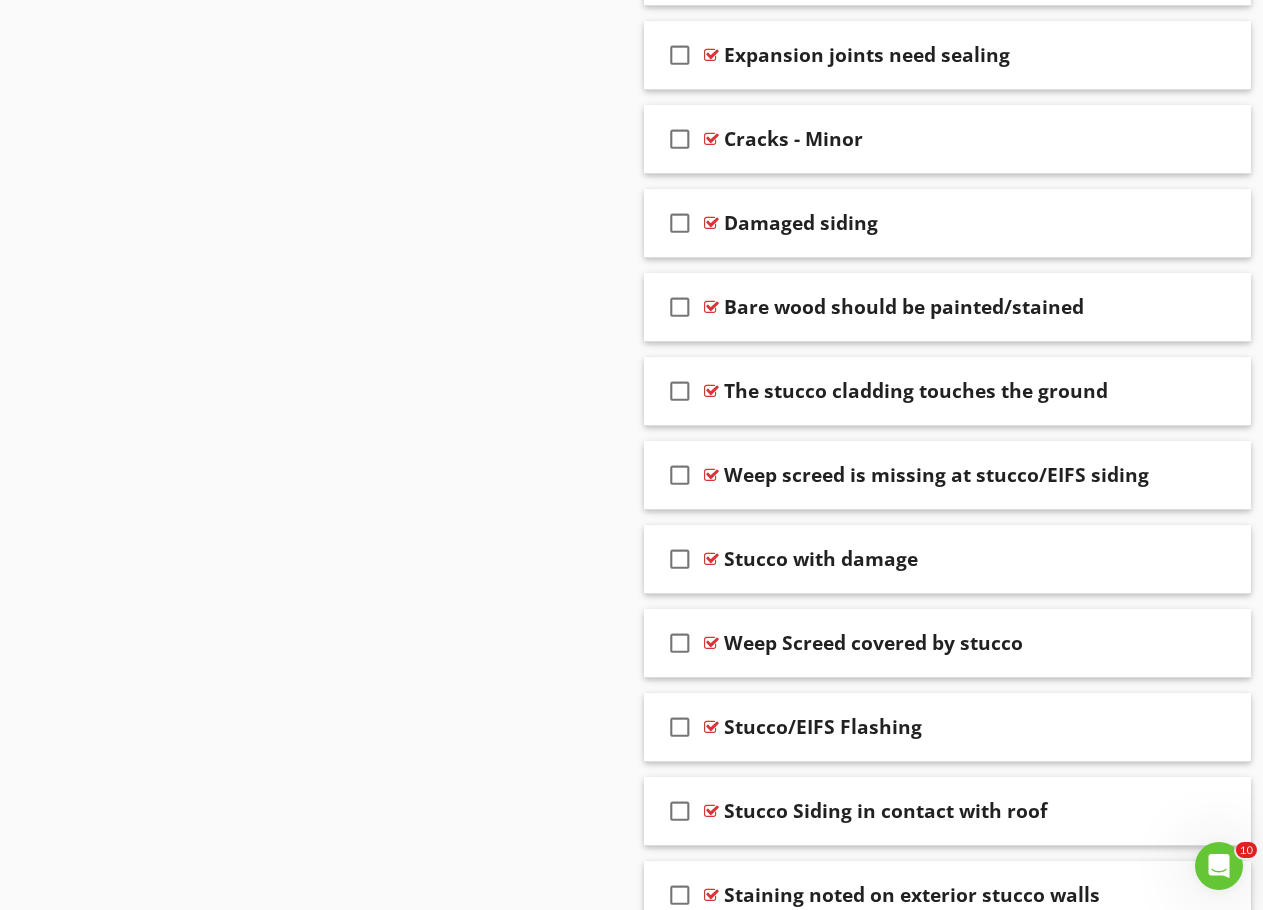 scroll, scrollTop: 4000, scrollLeft: 0, axis: vertical 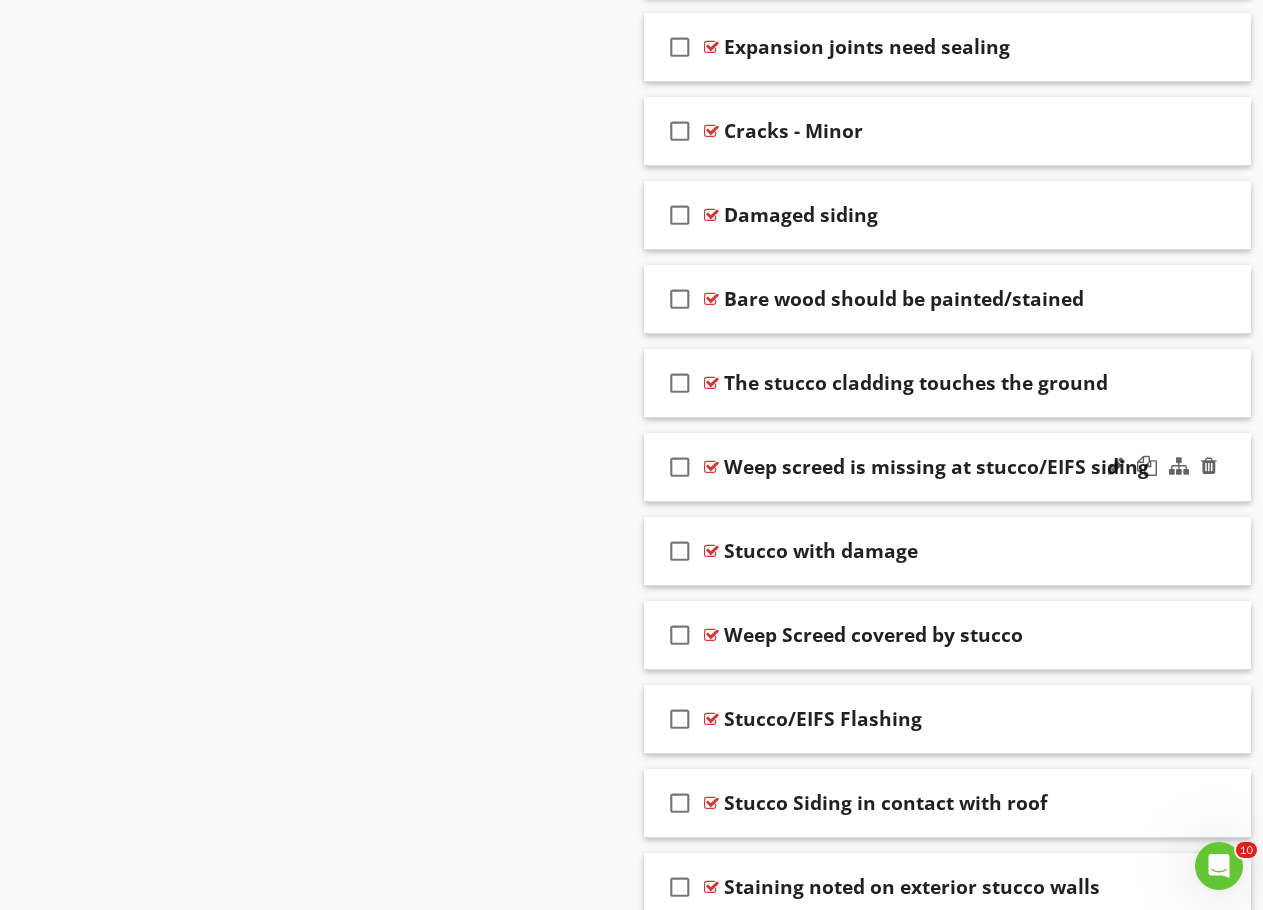 click on "check_box_outline_blank
Weep screed is missing at stucco/EIFS siding" at bounding box center (948, 467) 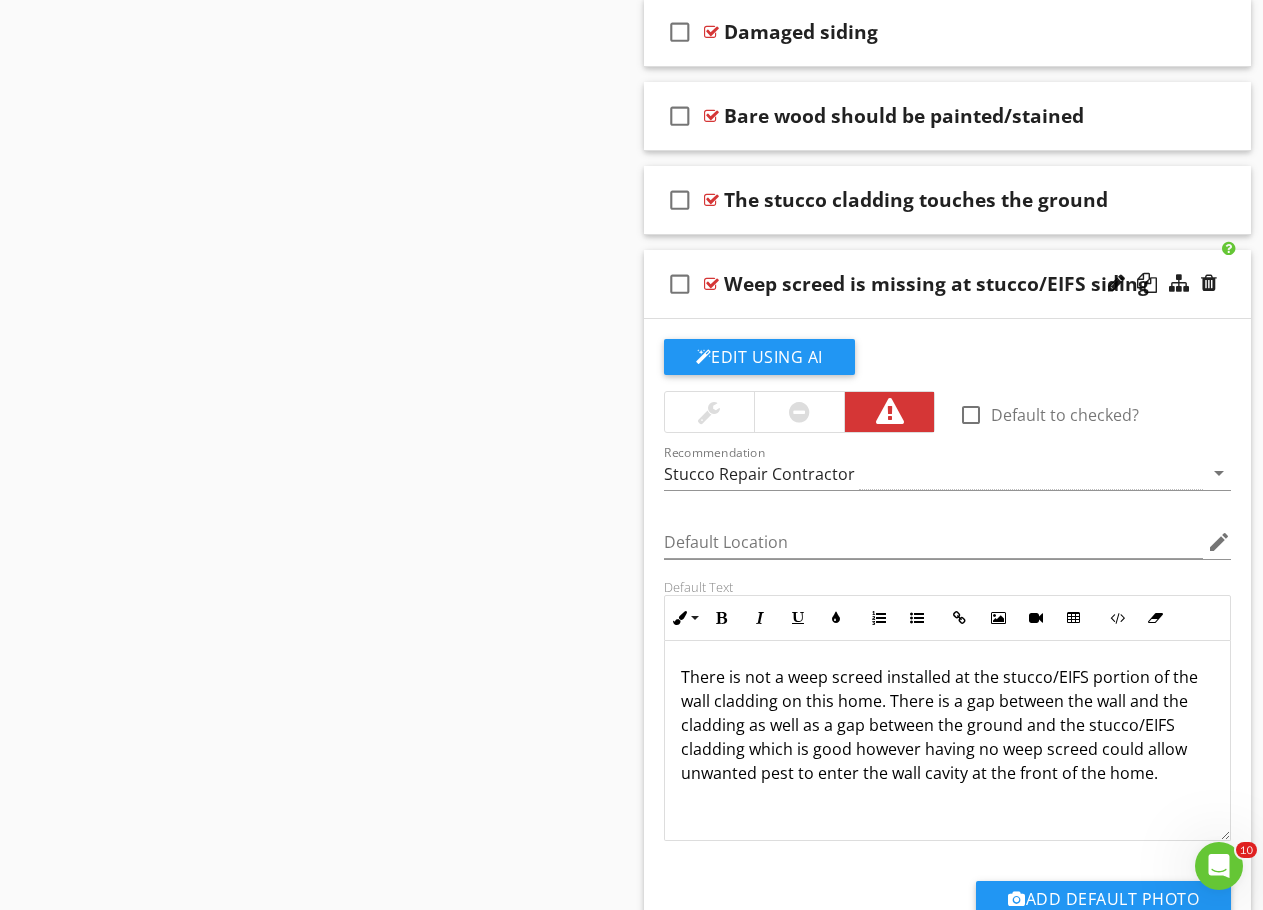 scroll, scrollTop: 4200, scrollLeft: 0, axis: vertical 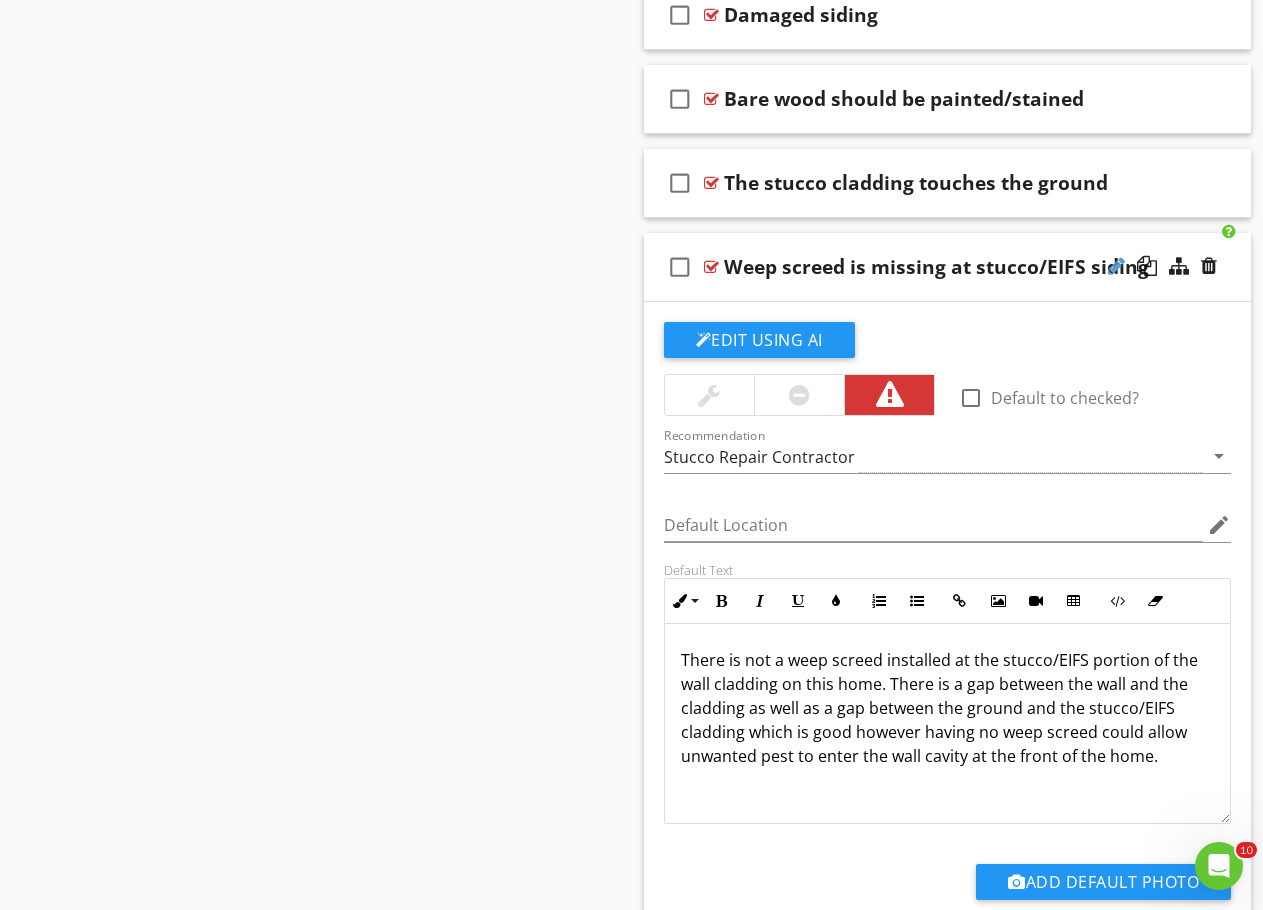 click at bounding box center [1116, 266] 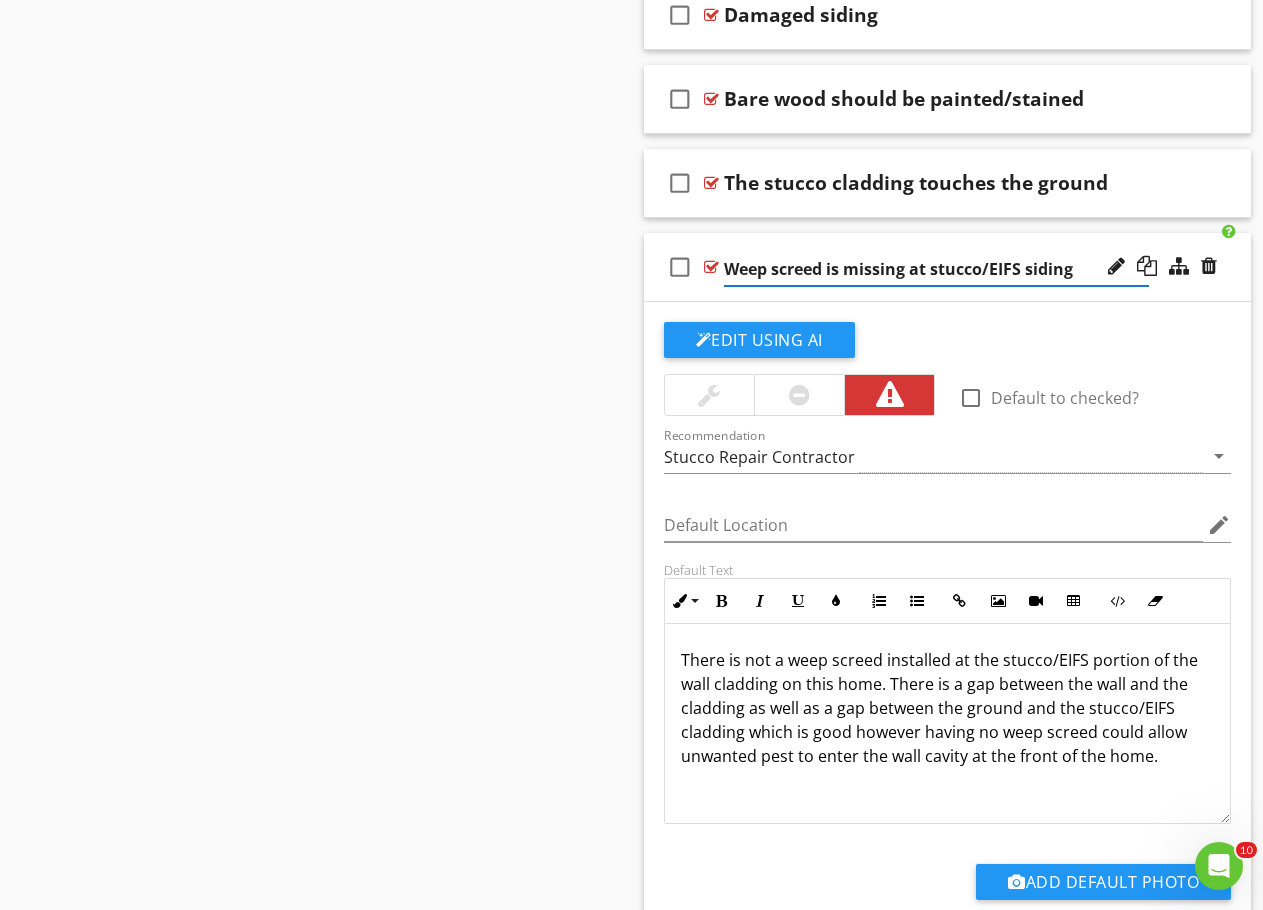click on "Weep screed is missing at stucco/EIFS siding" at bounding box center (937, 269) 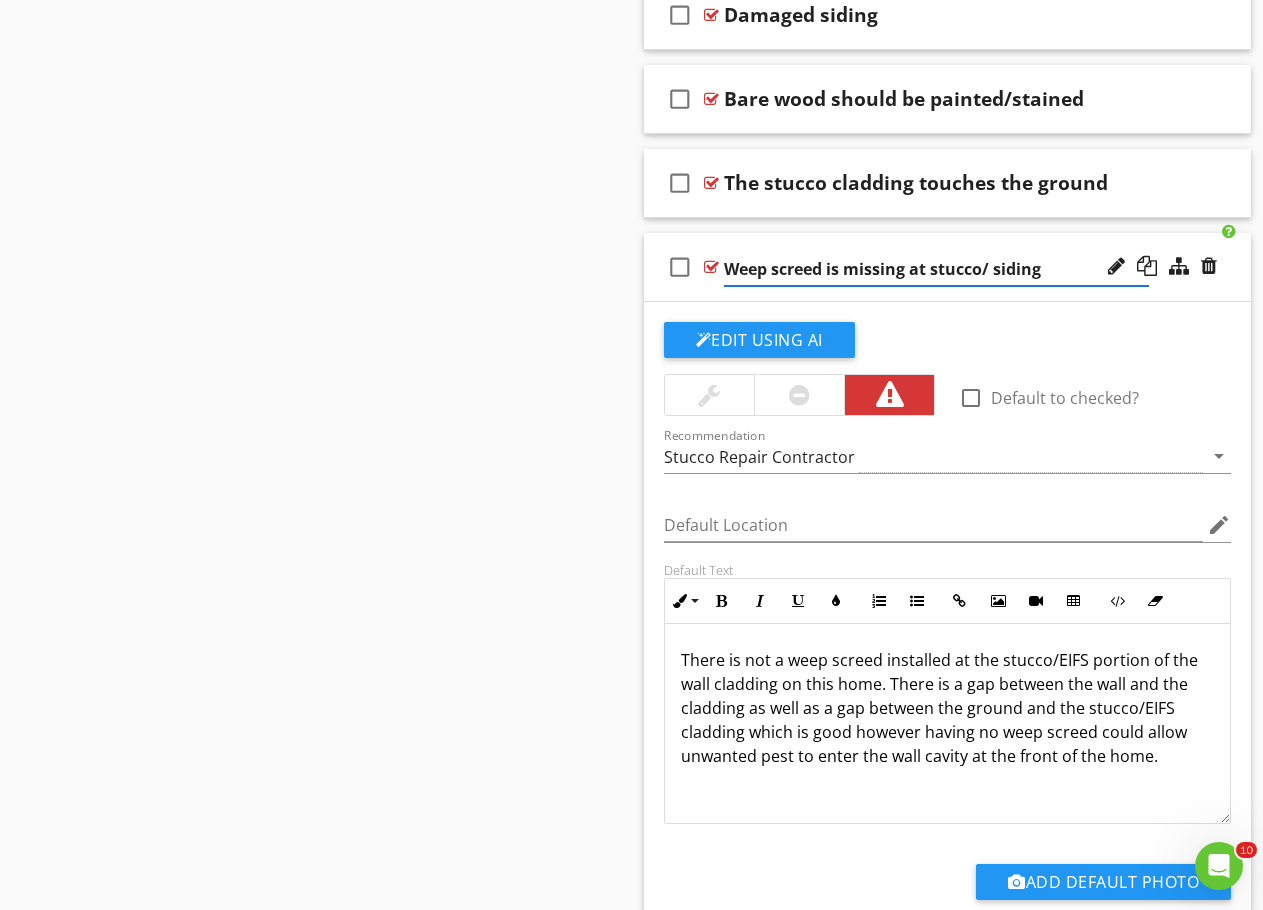 type on "Weep screed is missing at stucco siding" 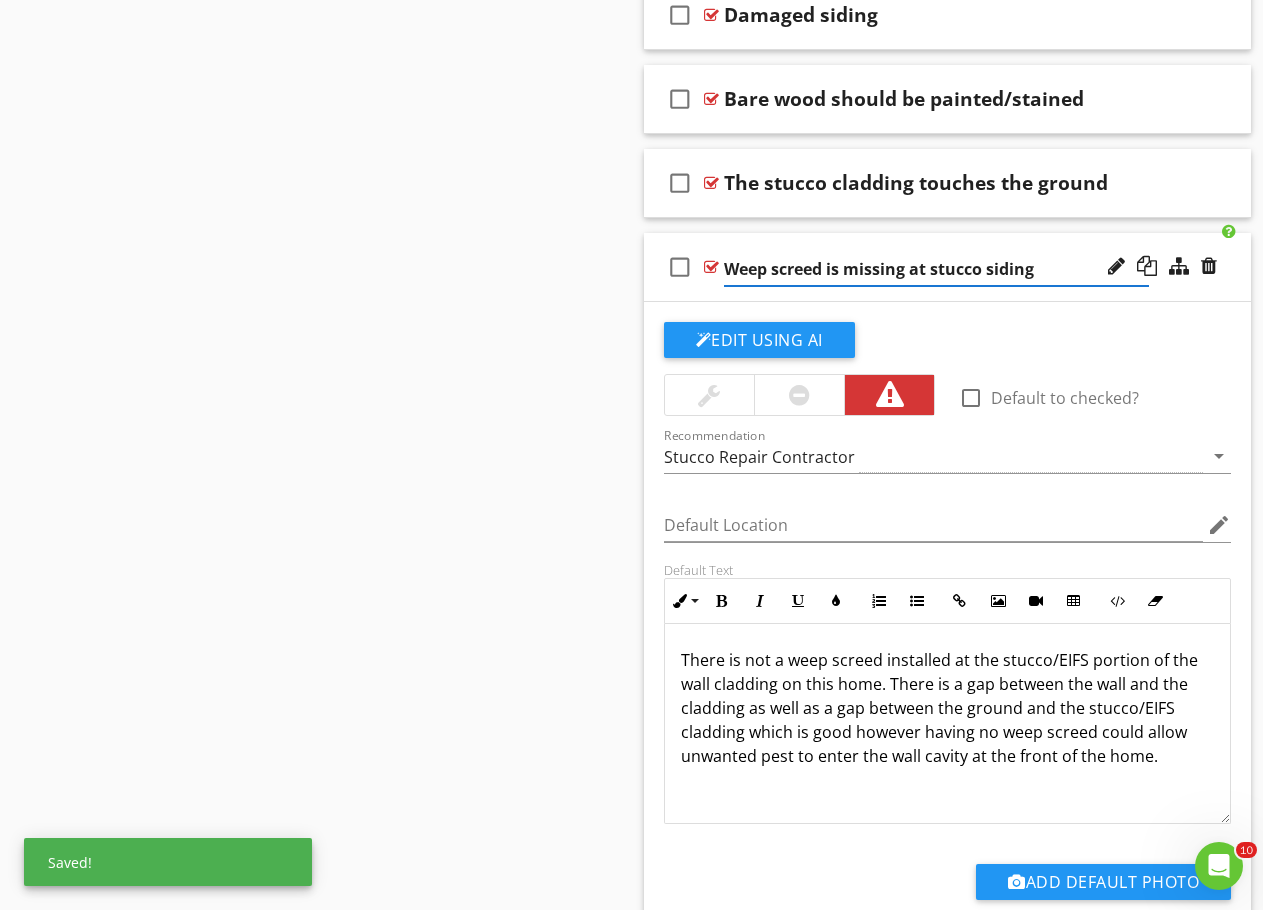 click on "There is not a weep screed installed at the stucco/EIFS portion of the wall cladding on this home. There is a gap between the wall and the cladding as well as a gap between the ground and the stucco/EIFS cladding which is good however having no weep screed could allow unwanted pest to enter the wall cavity at the front of the home." at bounding box center [948, 708] 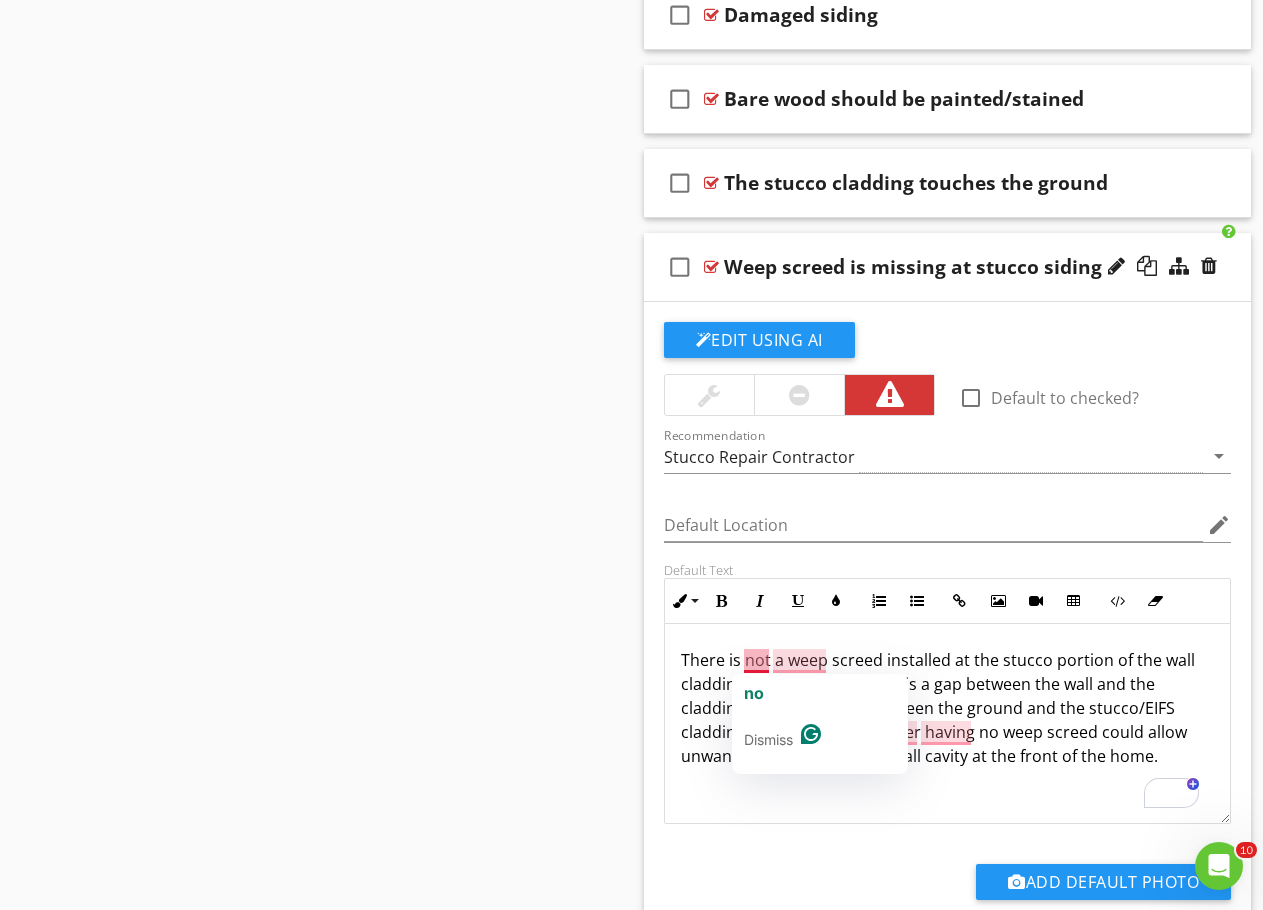 click on "There is not a weep screed installed at the stucco portion of the wall cladding on this home. There is a gap between the wall and the cladding as well as a gap between the ground and the stucco/EIFS cladding which is good however having no weep screed could allow unwanted pest to enter the wall cavity at the front of the home." at bounding box center (948, 708) 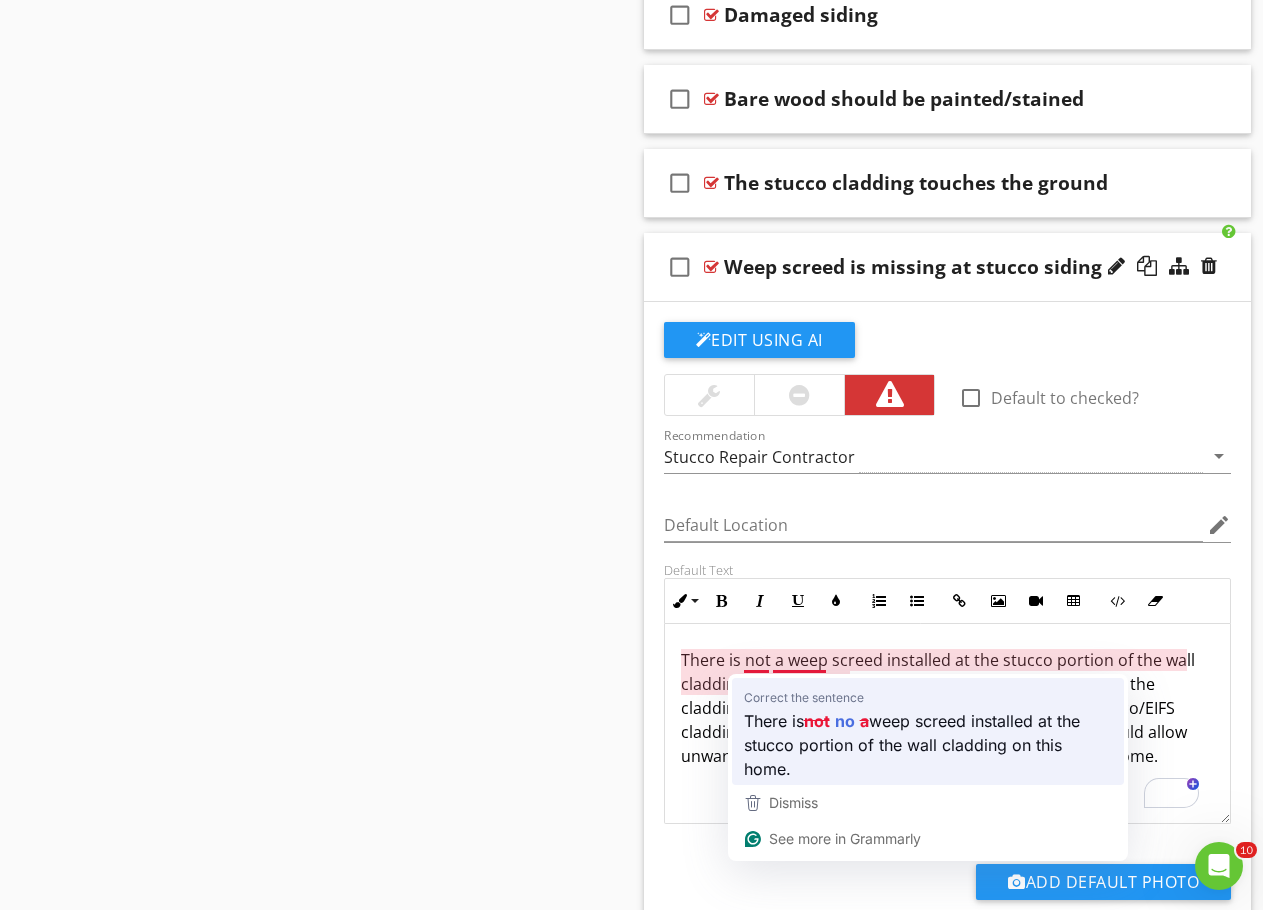 type 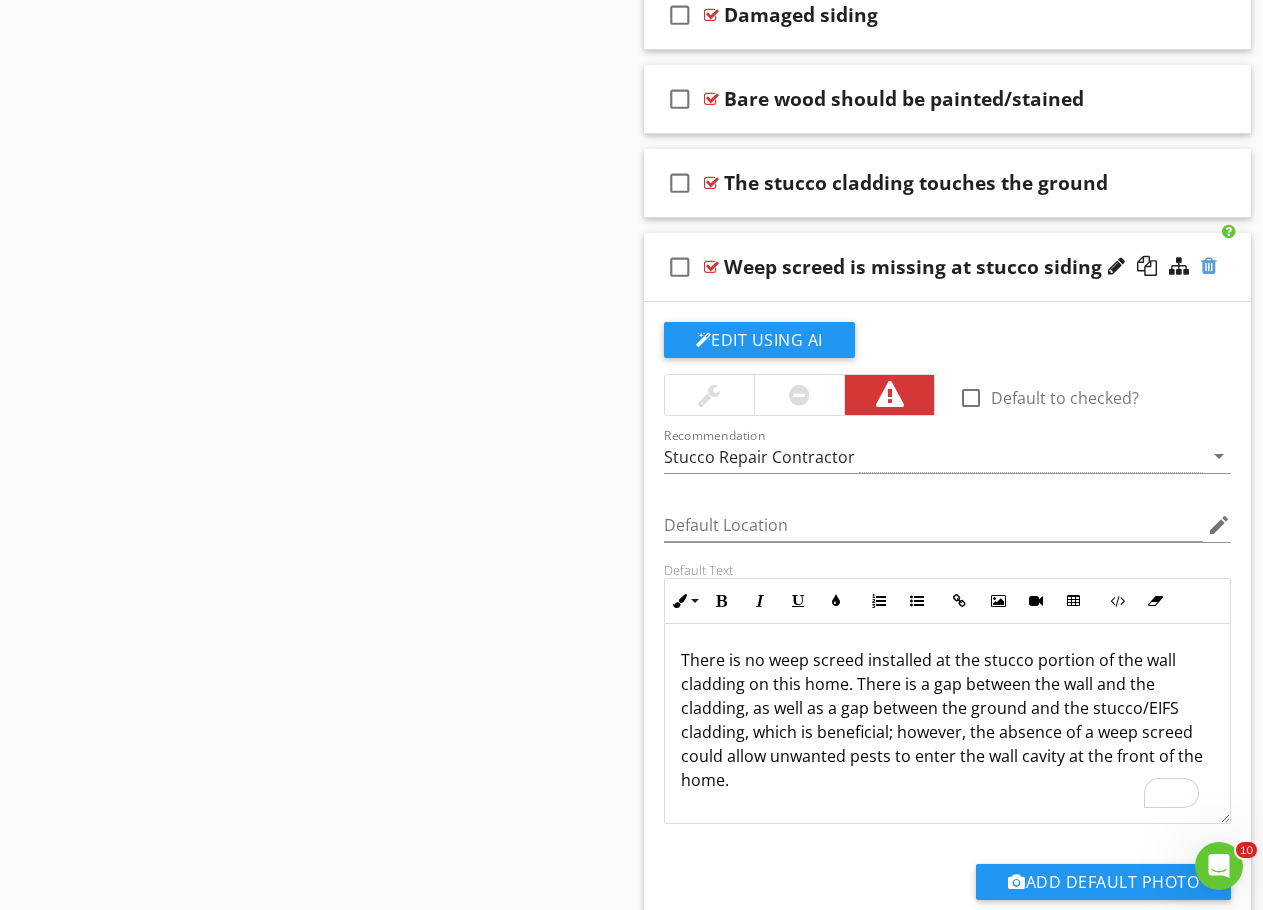 click at bounding box center [1209, 266] 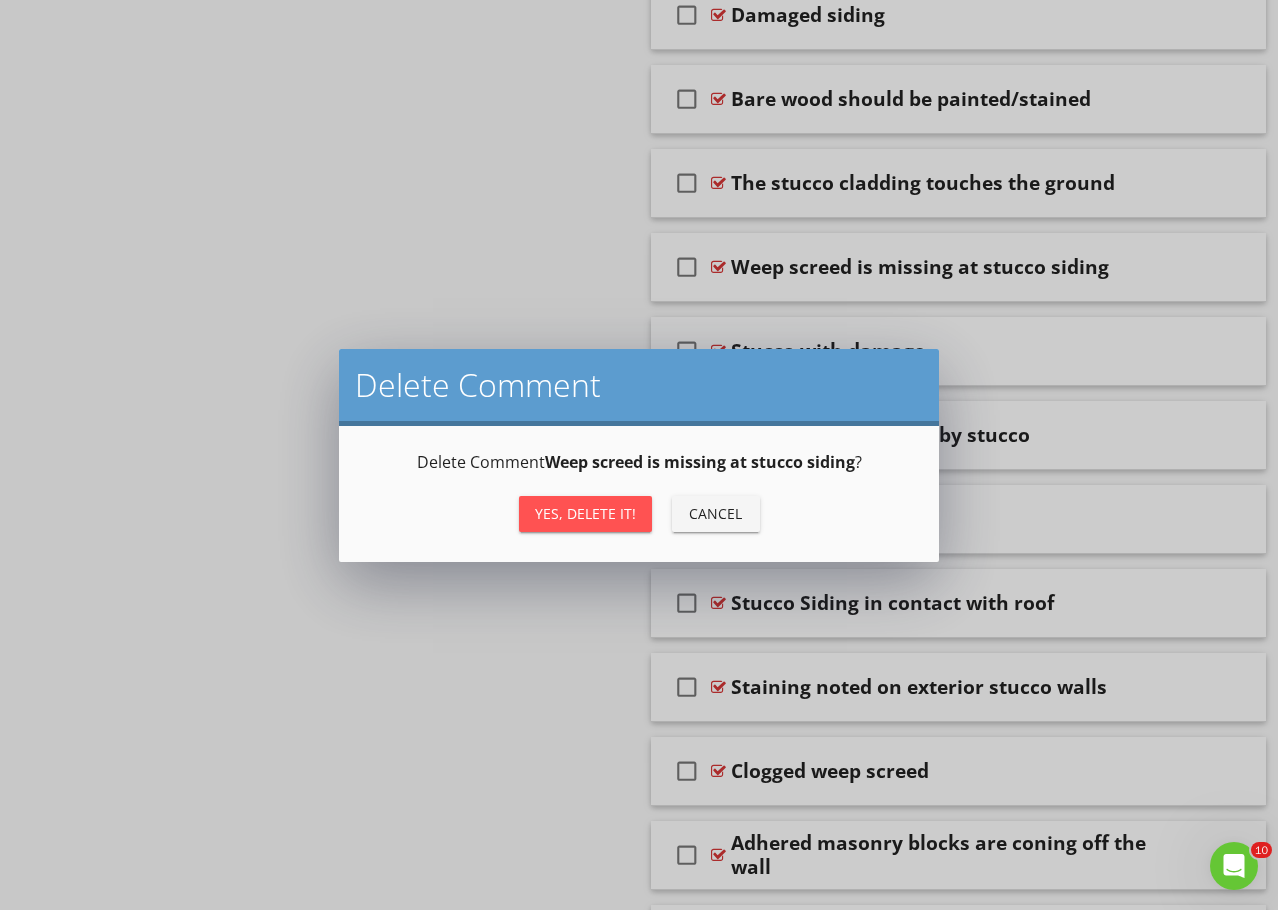 click on "Yes, Delete it!" at bounding box center [585, 513] 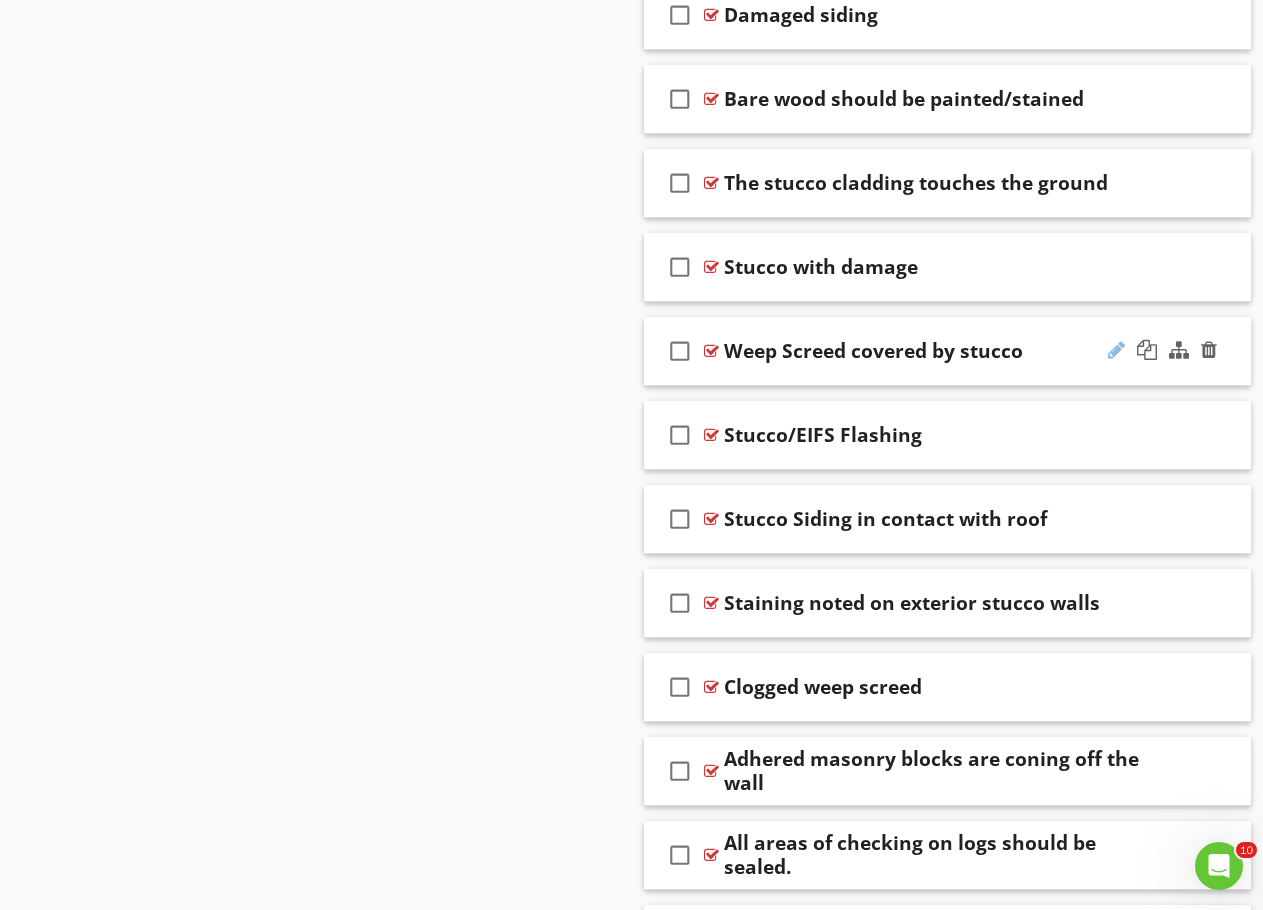 click at bounding box center (1116, 350) 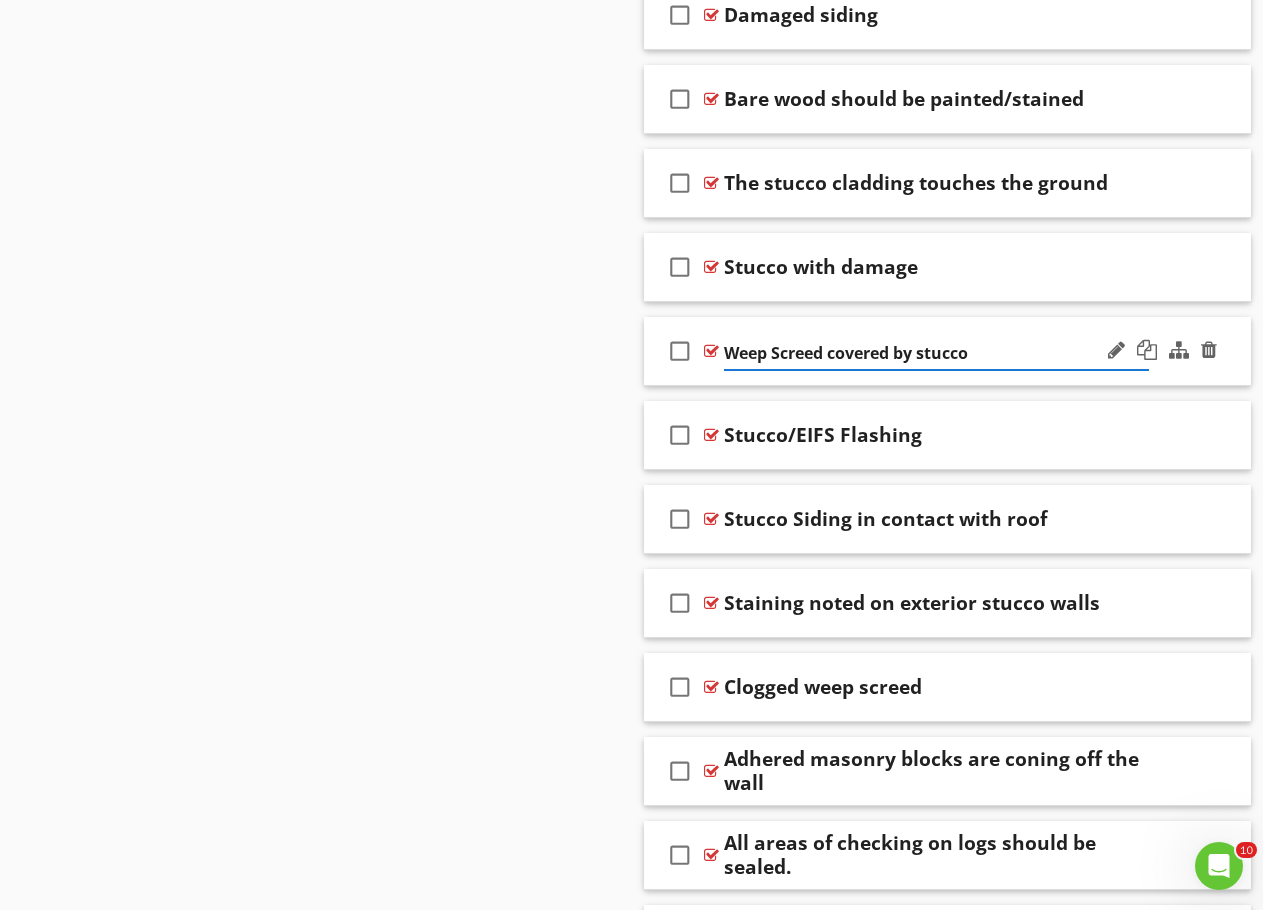 click on "Weep Screed covered by stucco" at bounding box center [937, 353] 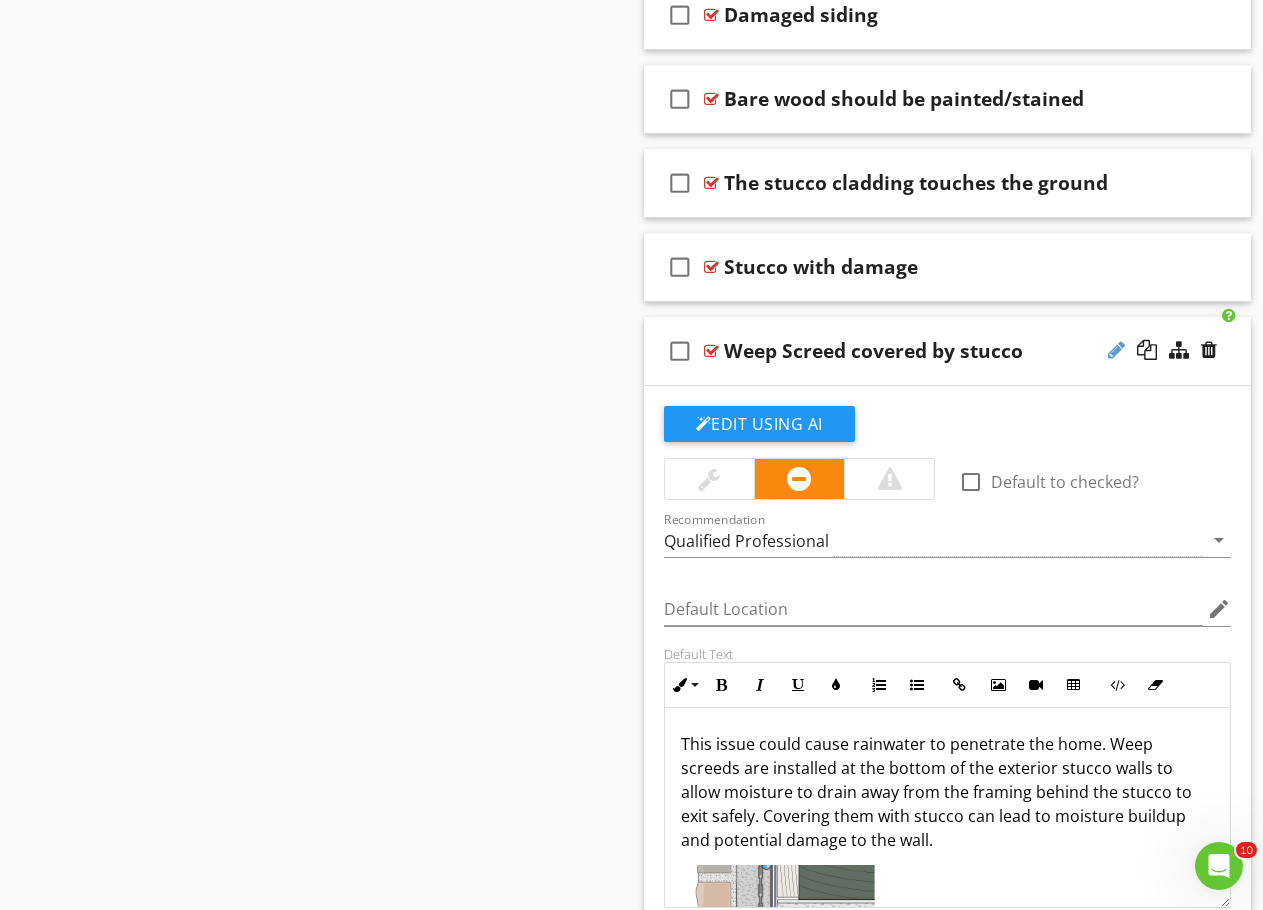 click at bounding box center (1116, 350) 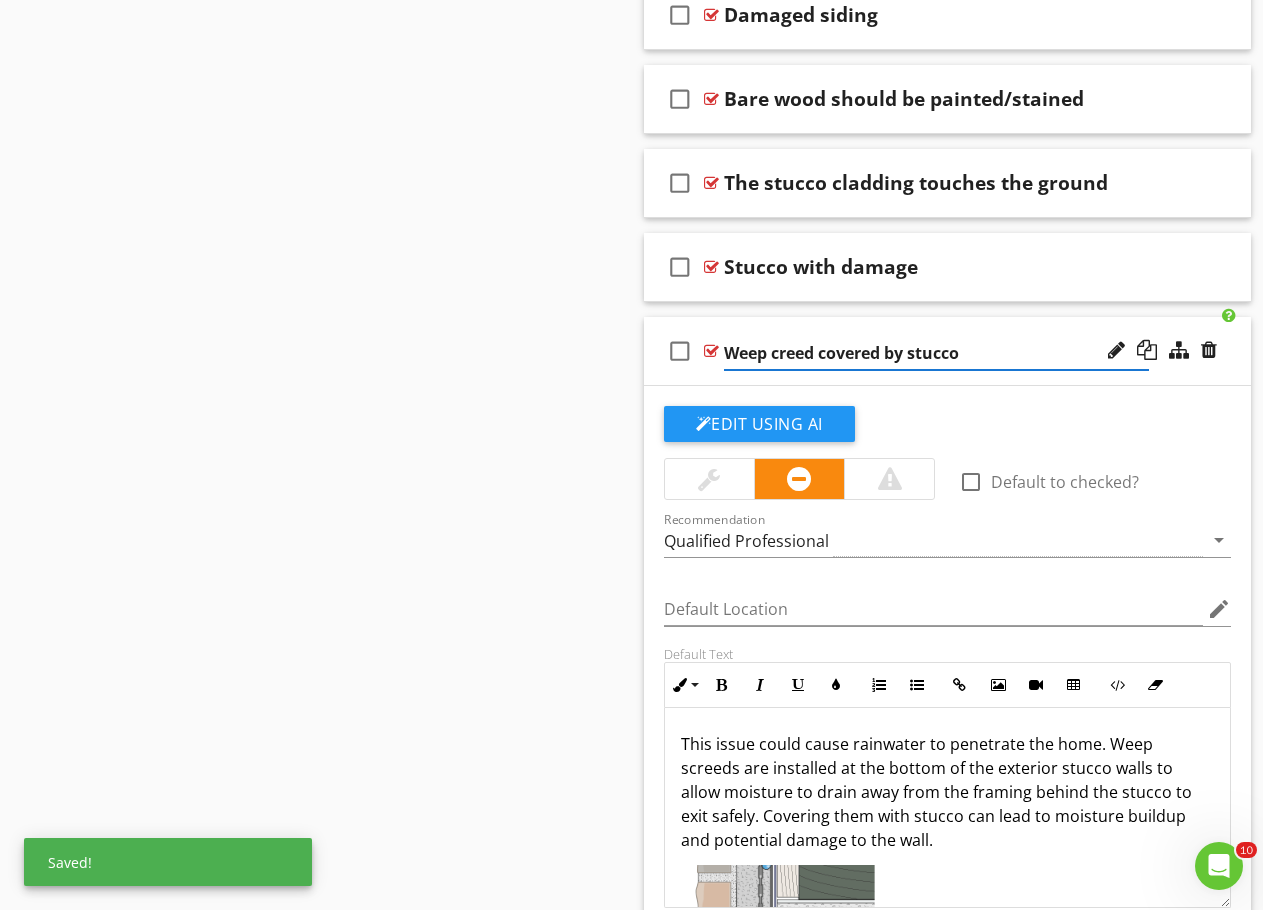 type on "Weep screed covered by stucco" 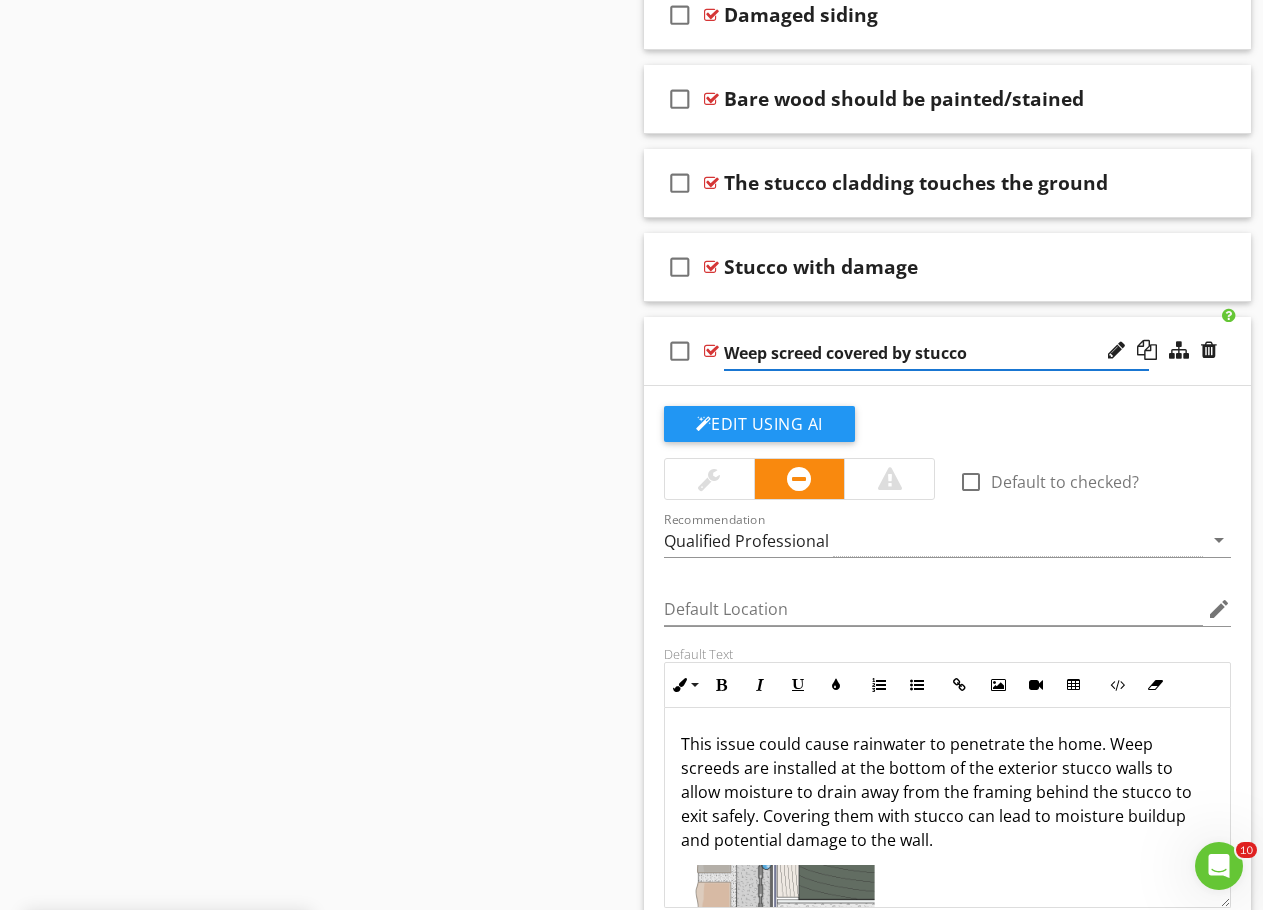 click on "Sections
Information           I. Structural Systems           II. Electrical Systems           III. Heating, Ventilation and Air Conditioning Systems           IV. Plumbing Systems           V. Appliances           VI. Optional Systems
Section
Attachments
Attachment
Items
General           A. Foundation           B. Grading and Drainage           C. 1  Roof Covering Materials  /  Asphalt Shingle           C. 2 Roof Covering Materials / Modified Bitumen- Rolling Roof           C. 3  Roof Covering Materials / Tile           C. 4  Roof Covering Materials  / Metal            C. 5   Roof Covering Materials  / Plastic Rubber roof           D. Roof Structure and Attic           E.1  Interior Walls           E.2 Exterior Walls           F.1 Ceilings           F.2 Floors           G. Doors (Interior and Exterior)           H. Windows           I. Stairways (Interior and Exterior)" at bounding box center [631, 6812] 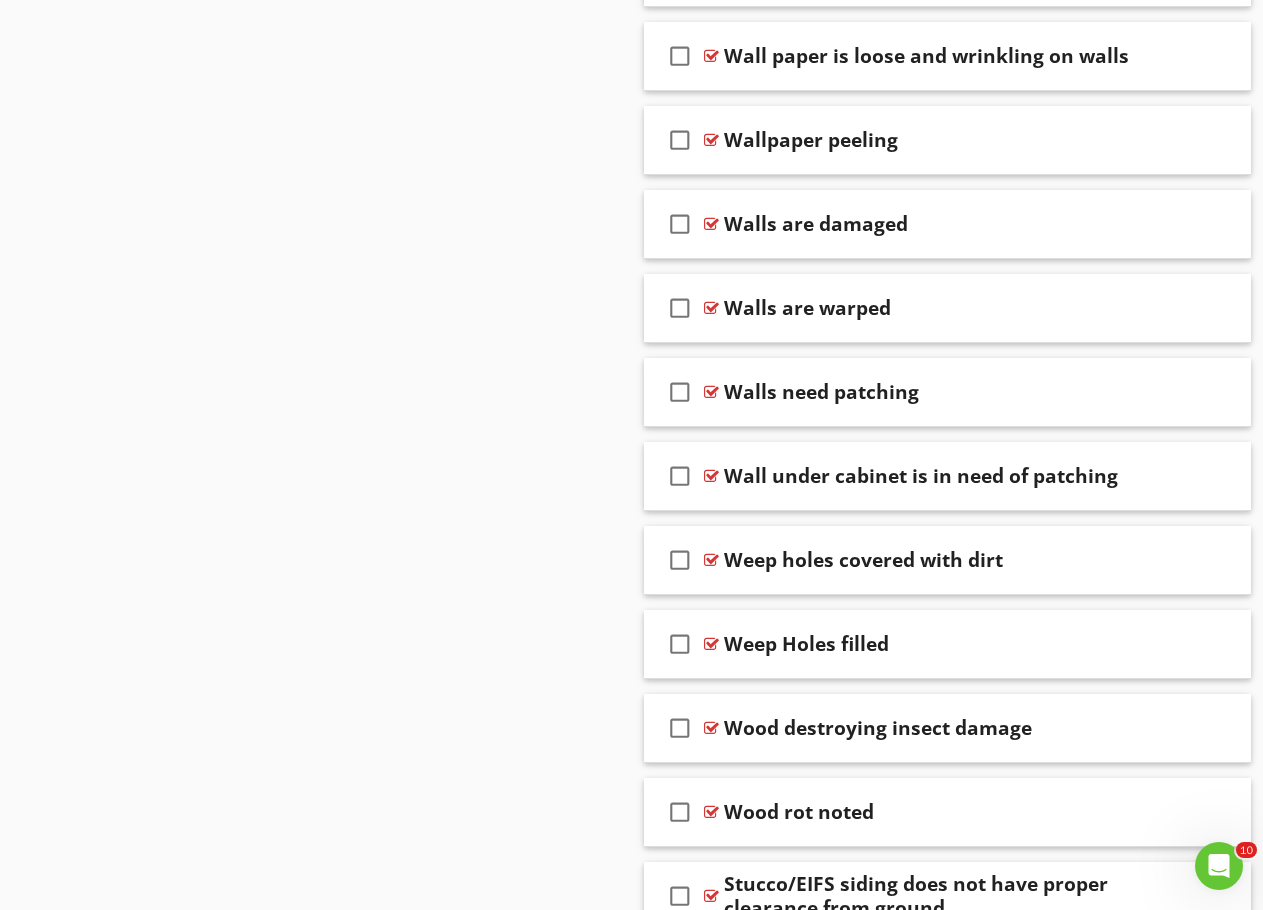 scroll, scrollTop: 13700, scrollLeft: 0, axis: vertical 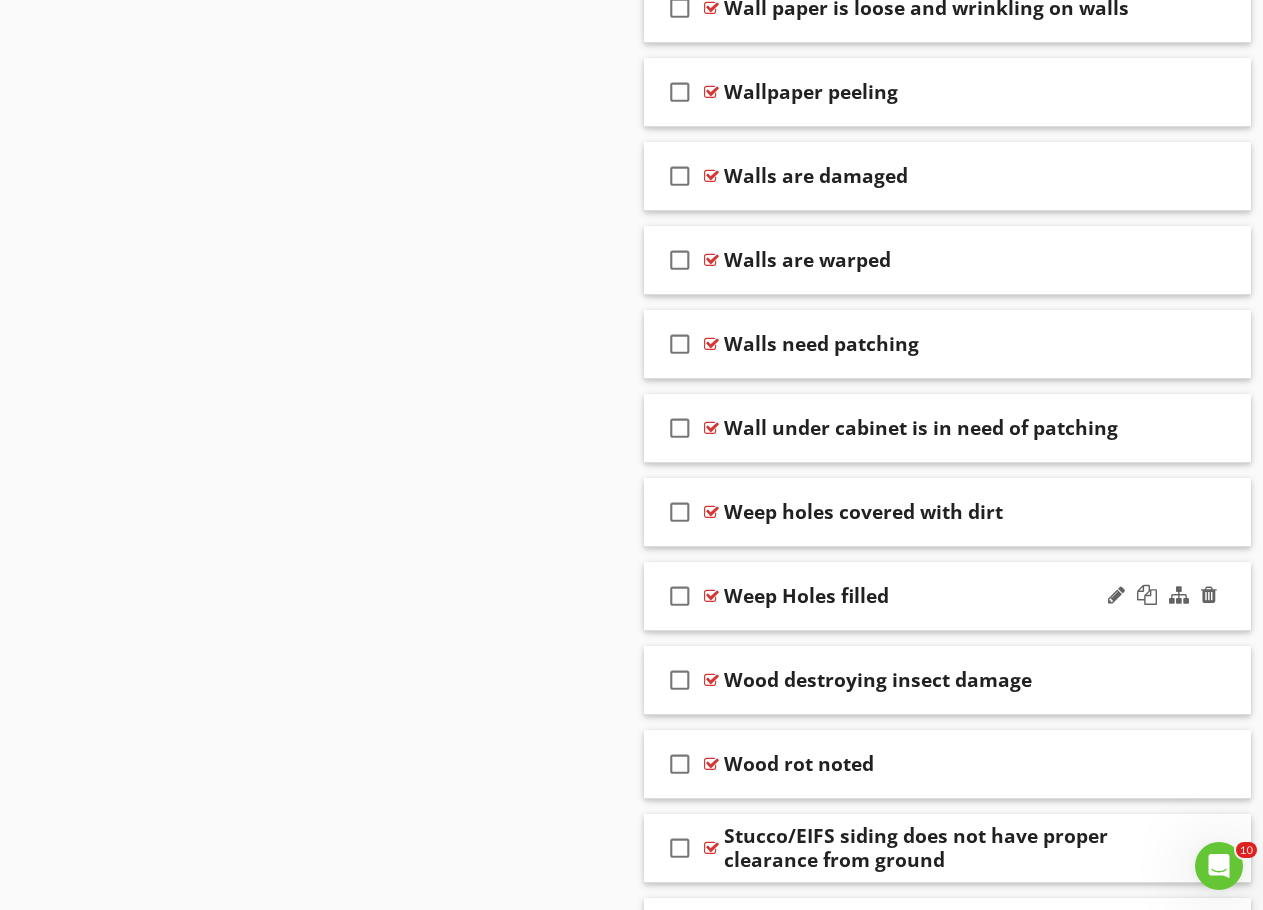 click on "check_box_outline_blank
Weep Holes filled" at bounding box center [948, 596] 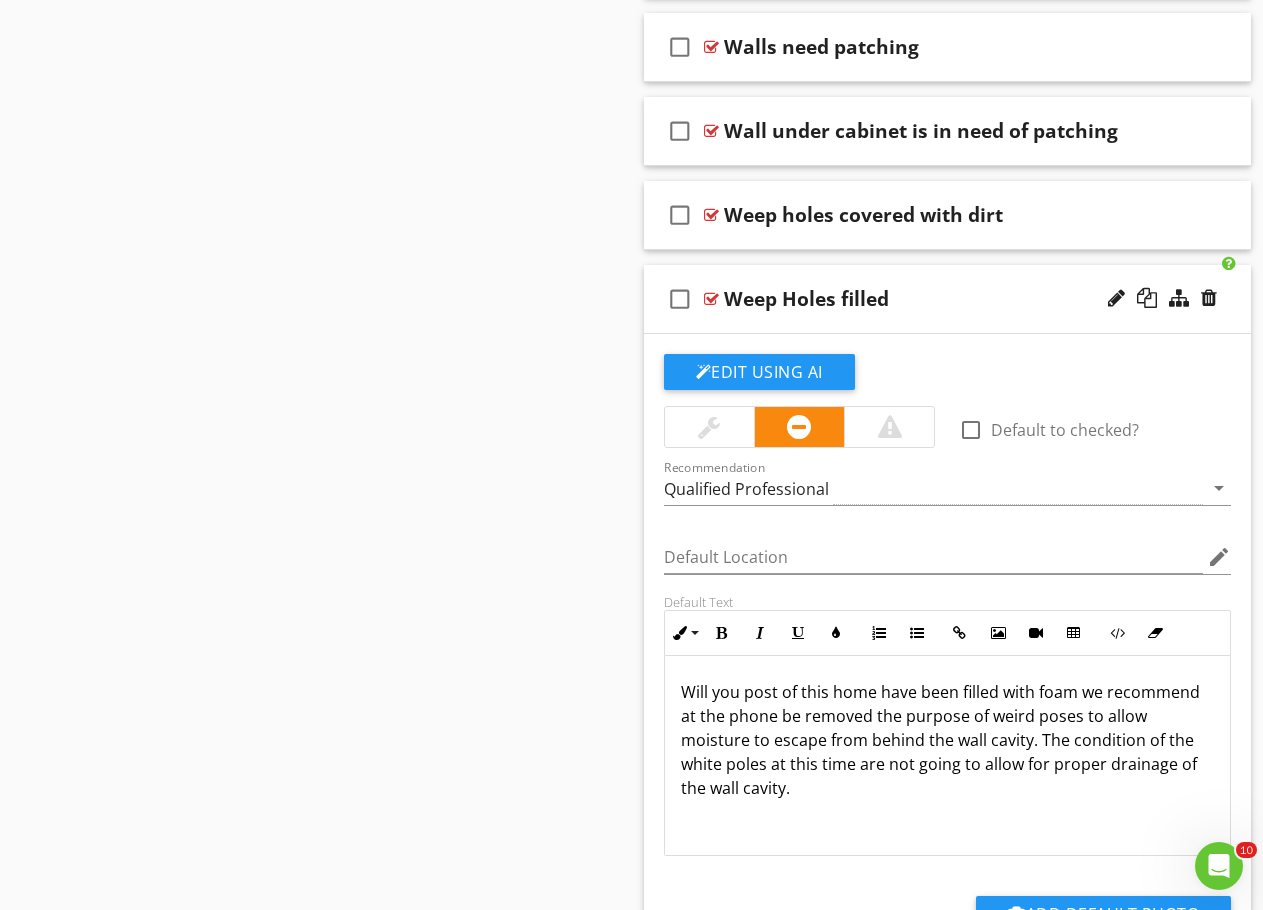 scroll, scrollTop: 14000, scrollLeft: 0, axis: vertical 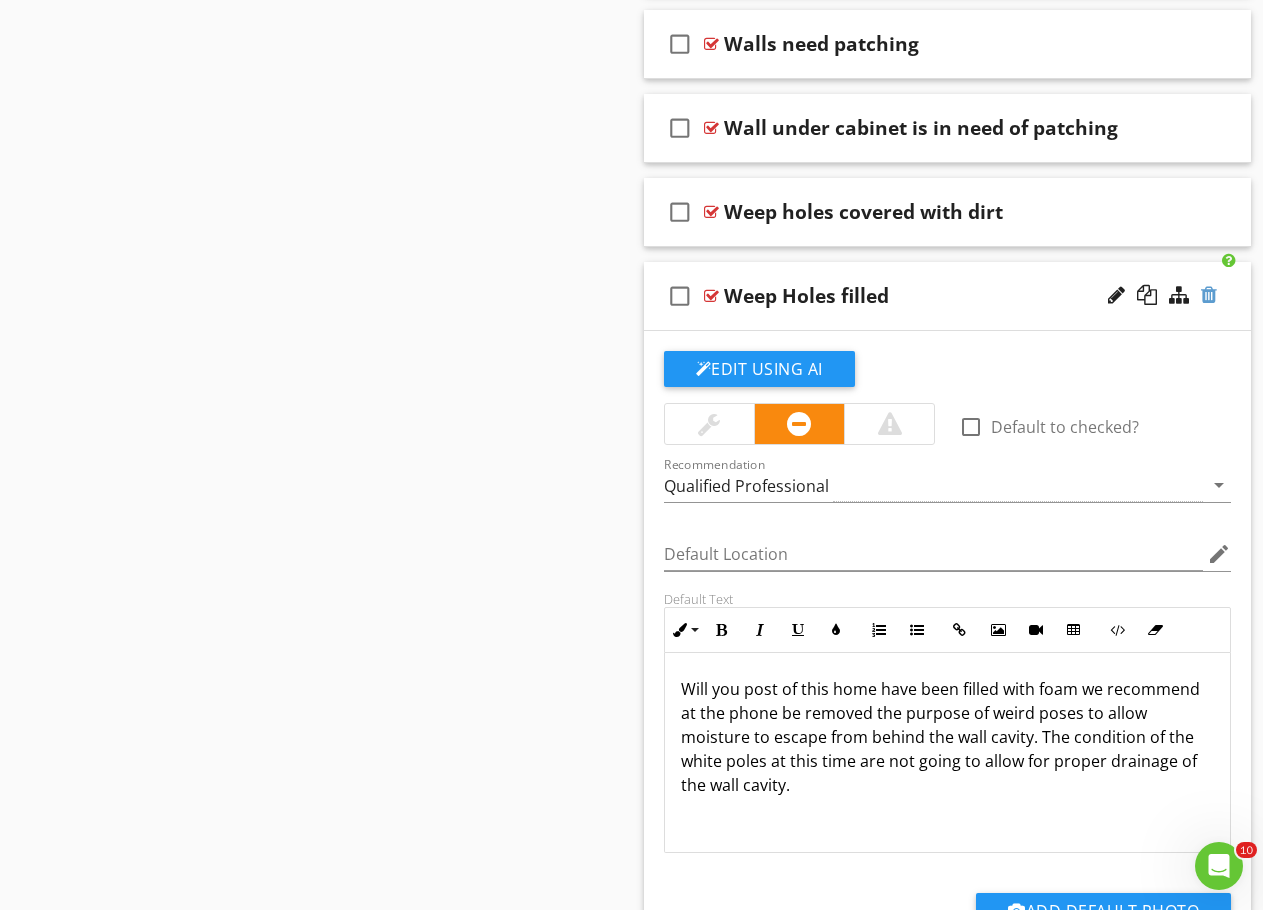 click at bounding box center (1209, 295) 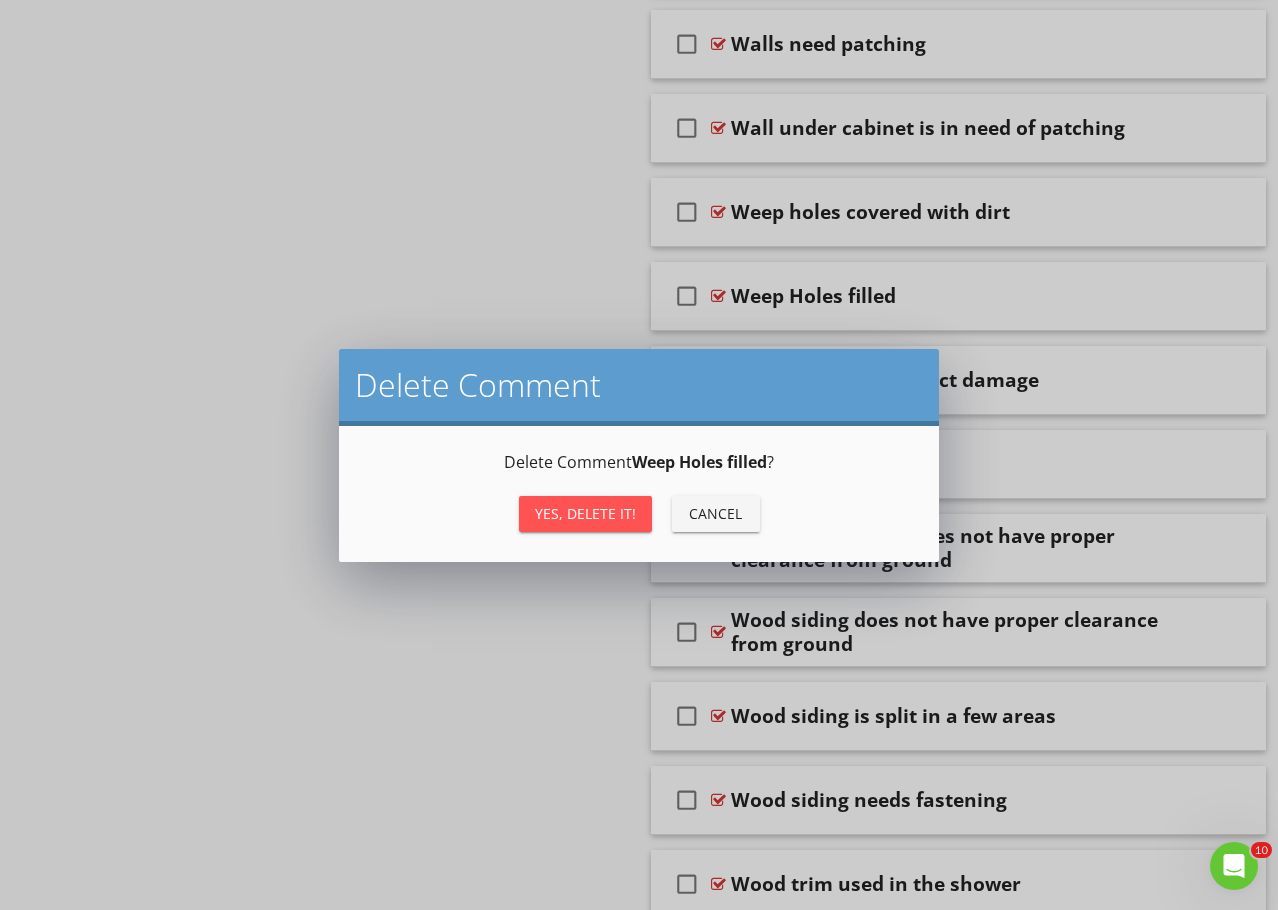 click on "Yes, Delete it!" at bounding box center [585, 513] 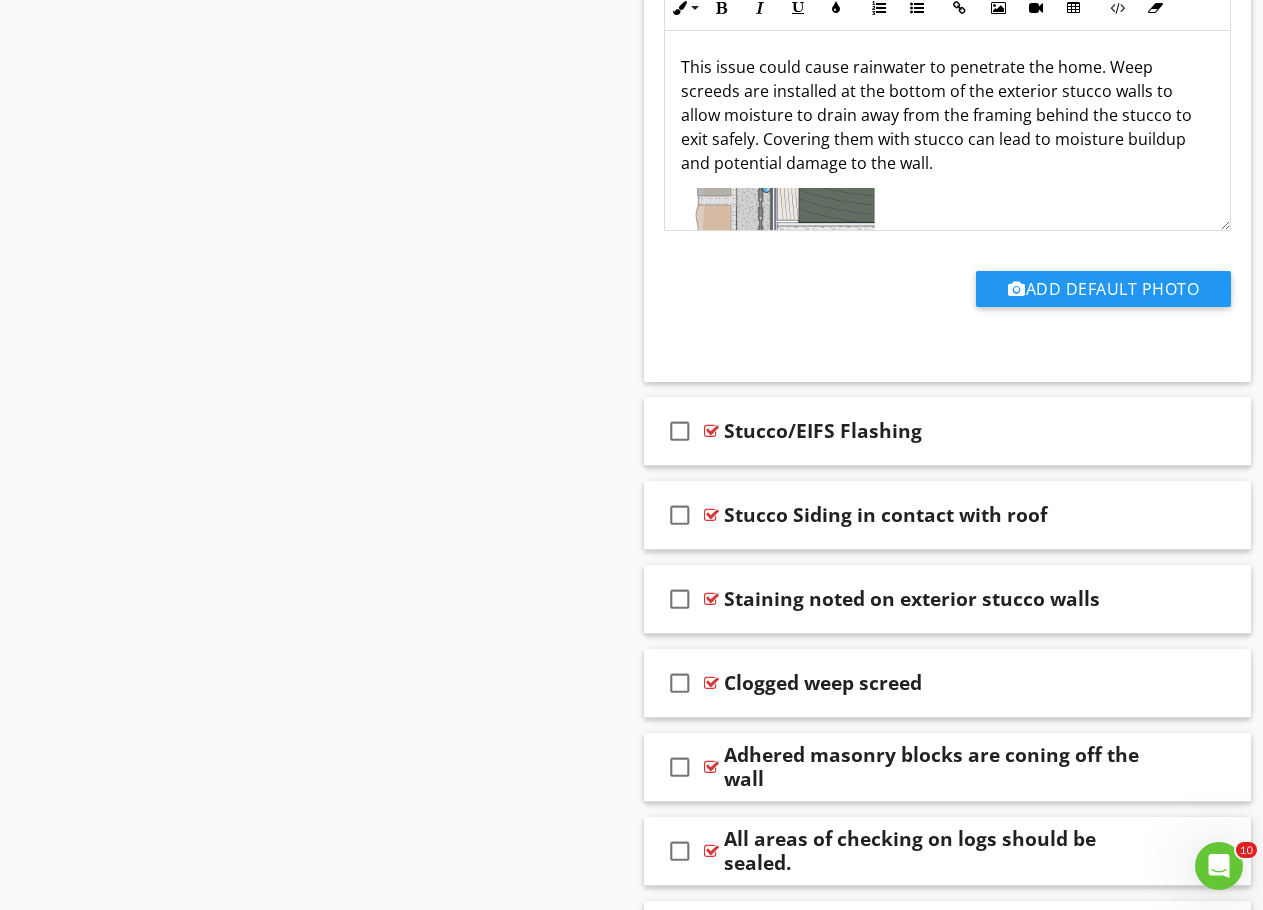 scroll, scrollTop: 4913, scrollLeft: 0, axis: vertical 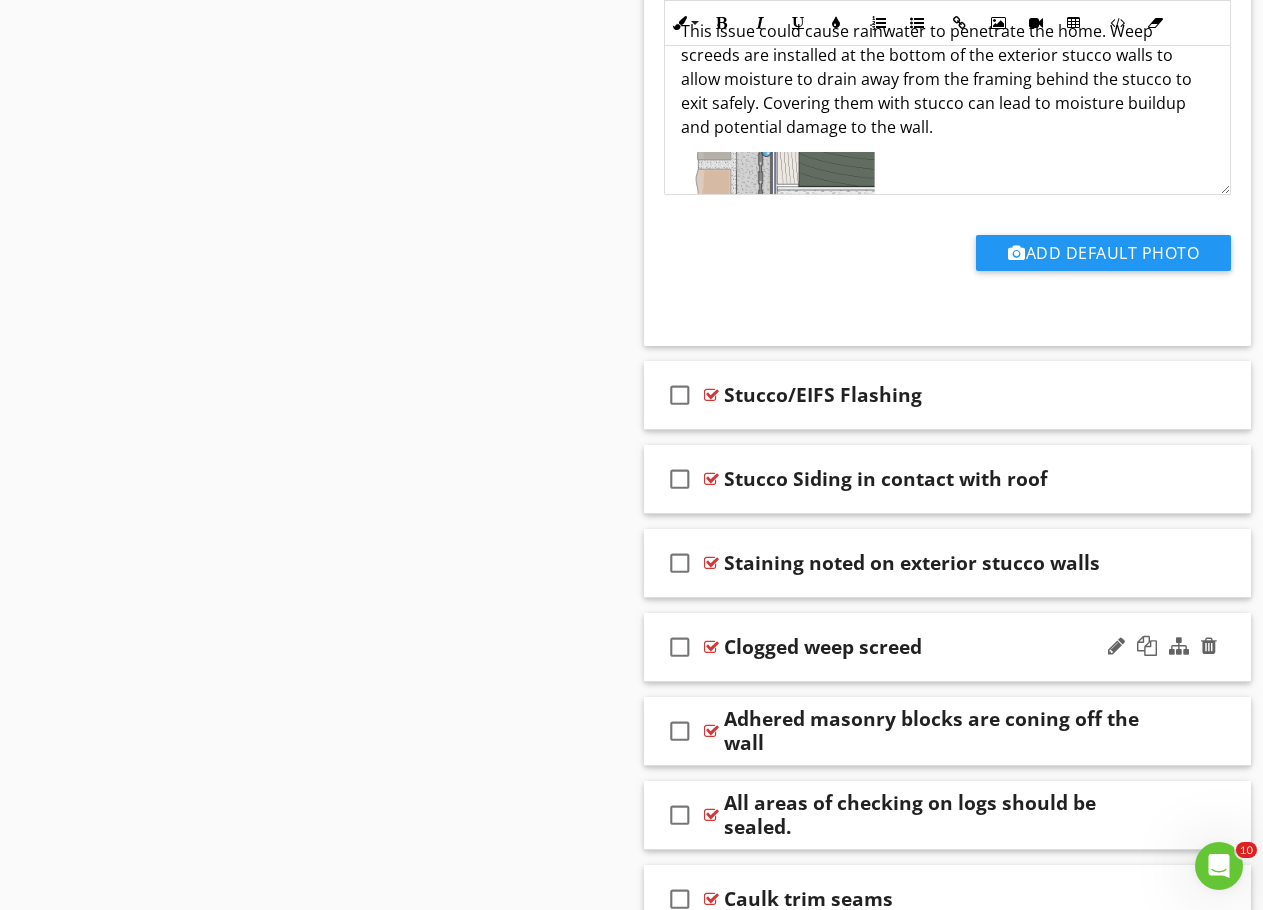 type 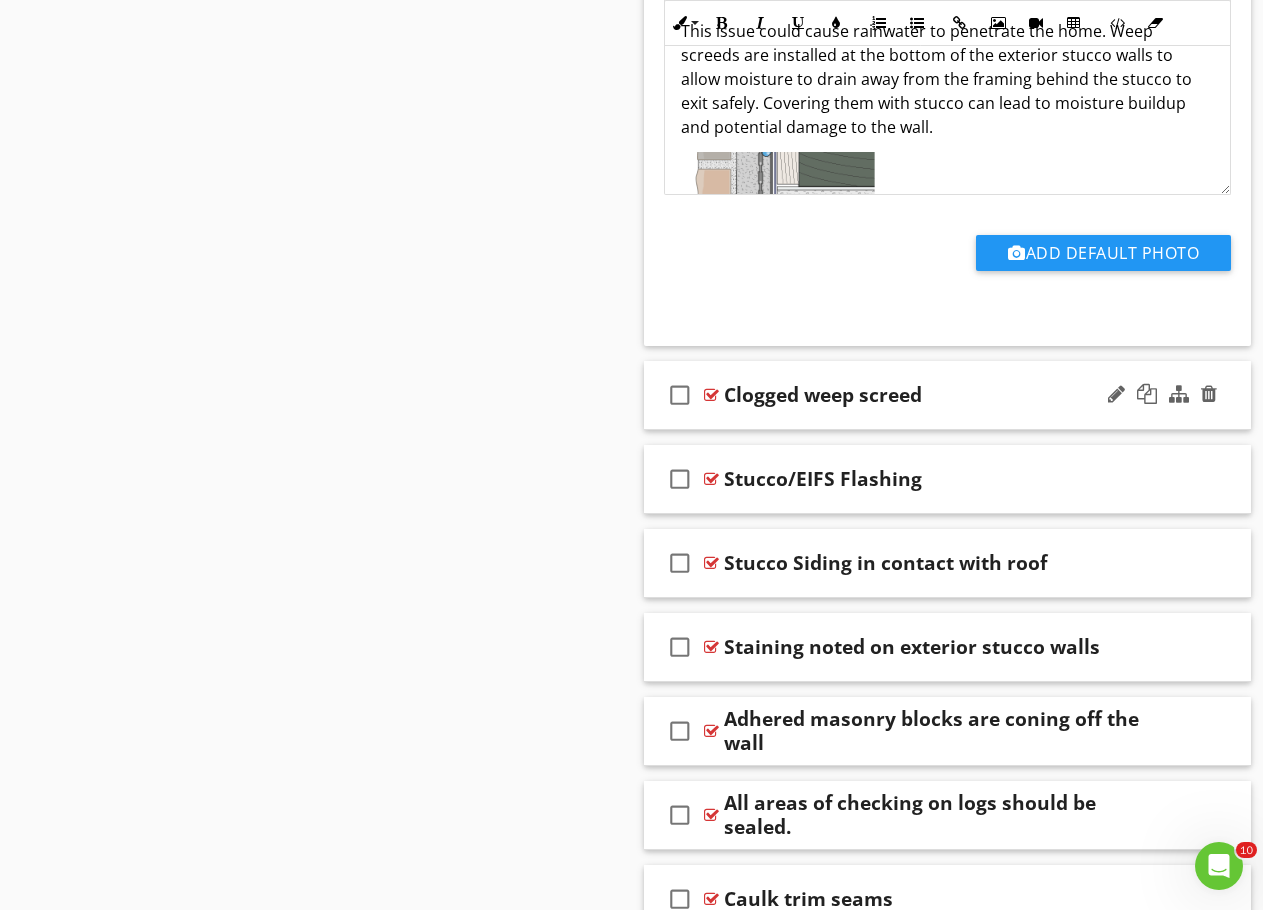 click on "Clogged weep screed" at bounding box center [937, 395] 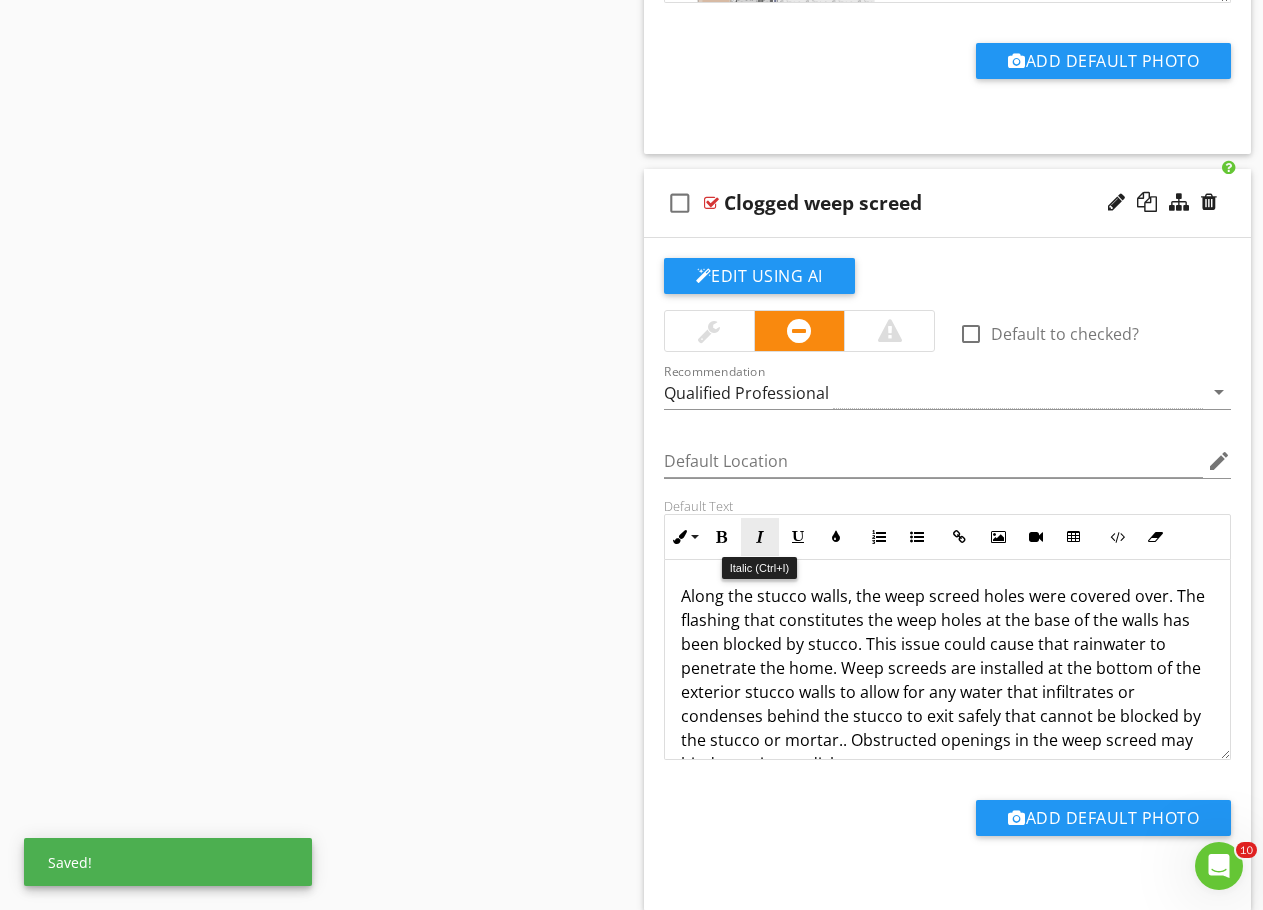 scroll, scrollTop: 5113, scrollLeft: 0, axis: vertical 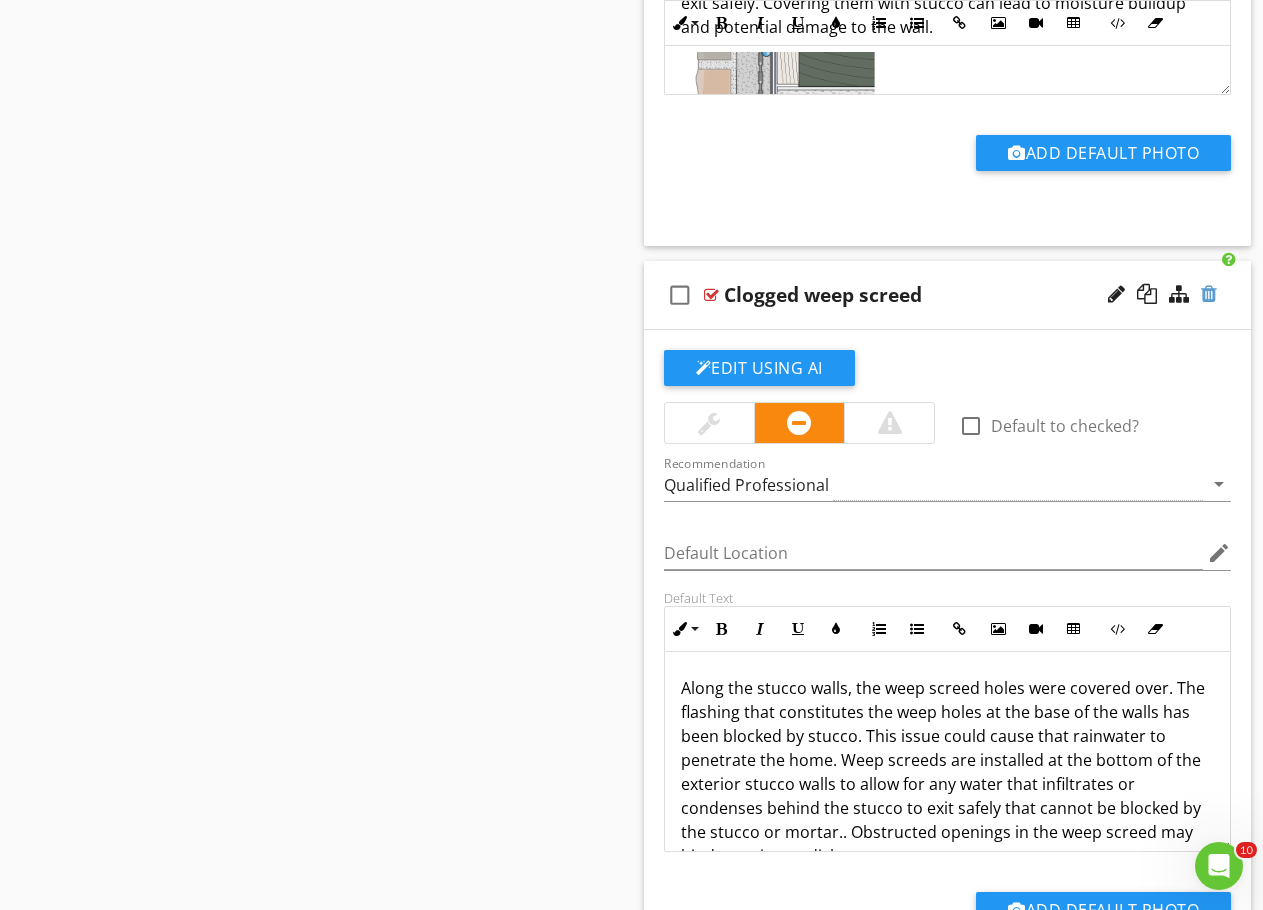 click at bounding box center [1209, 294] 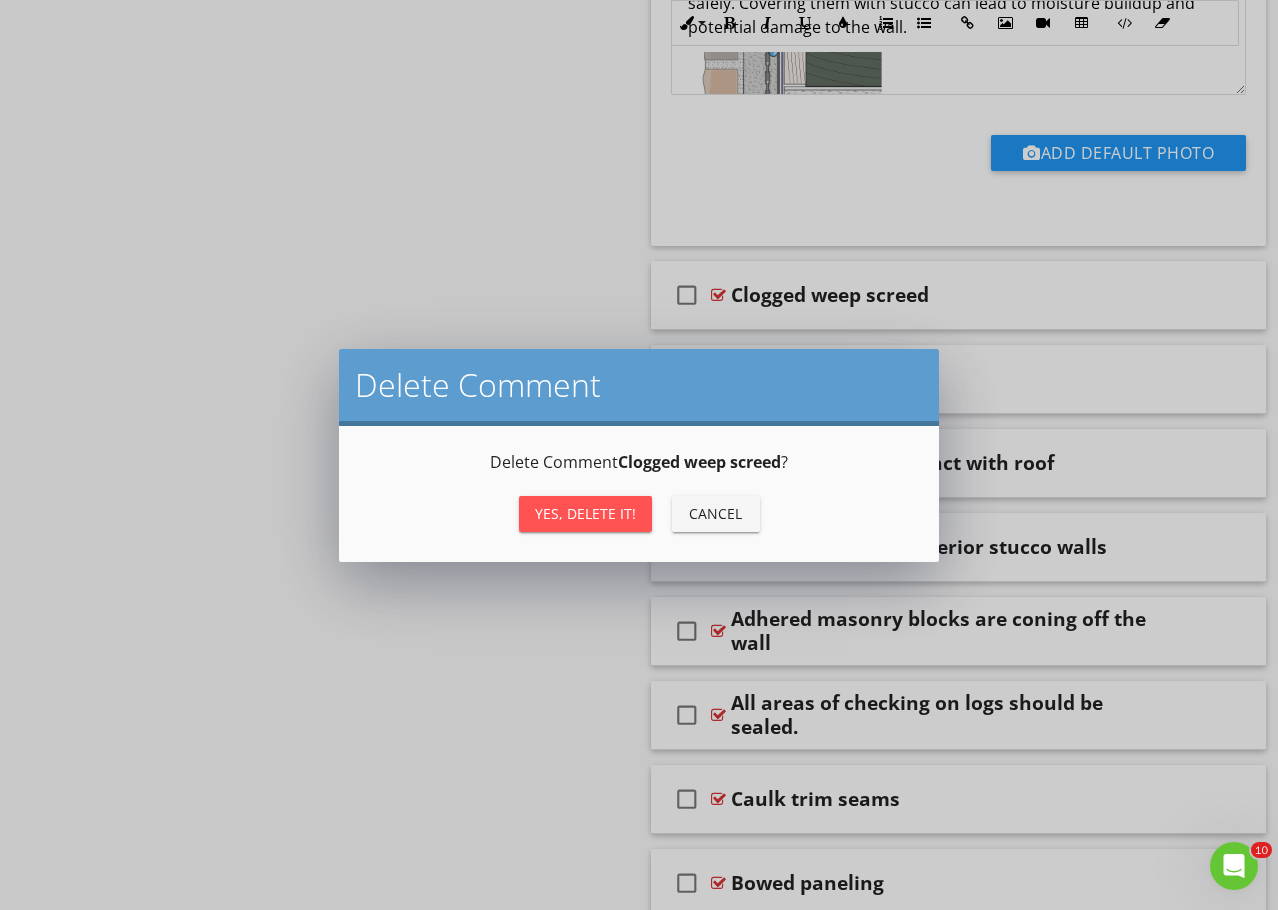 click on "Yes, Delete it!" at bounding box center [585, 513] 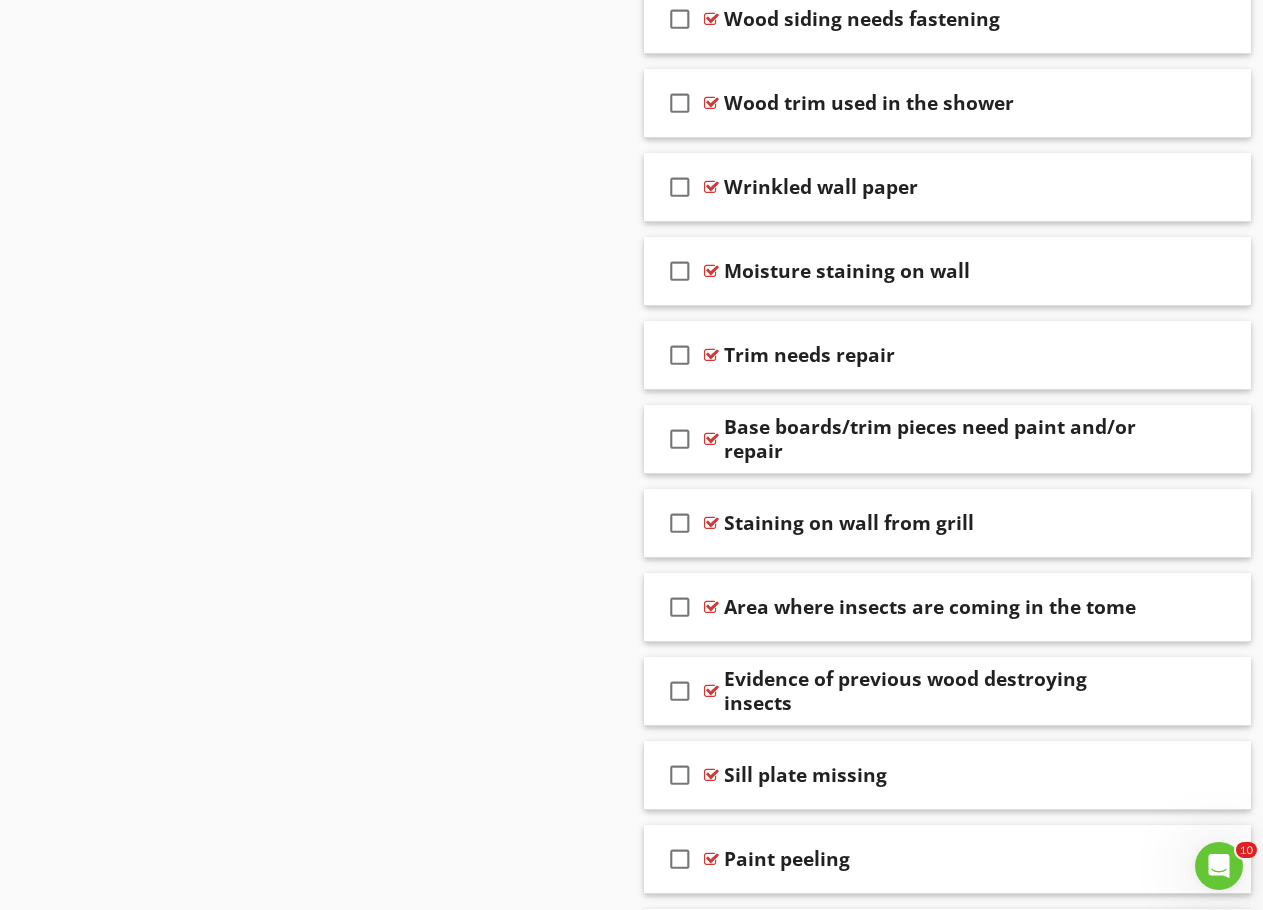 scroll, scrollTop: 15013, scrollLeft: 0, axis: vertical 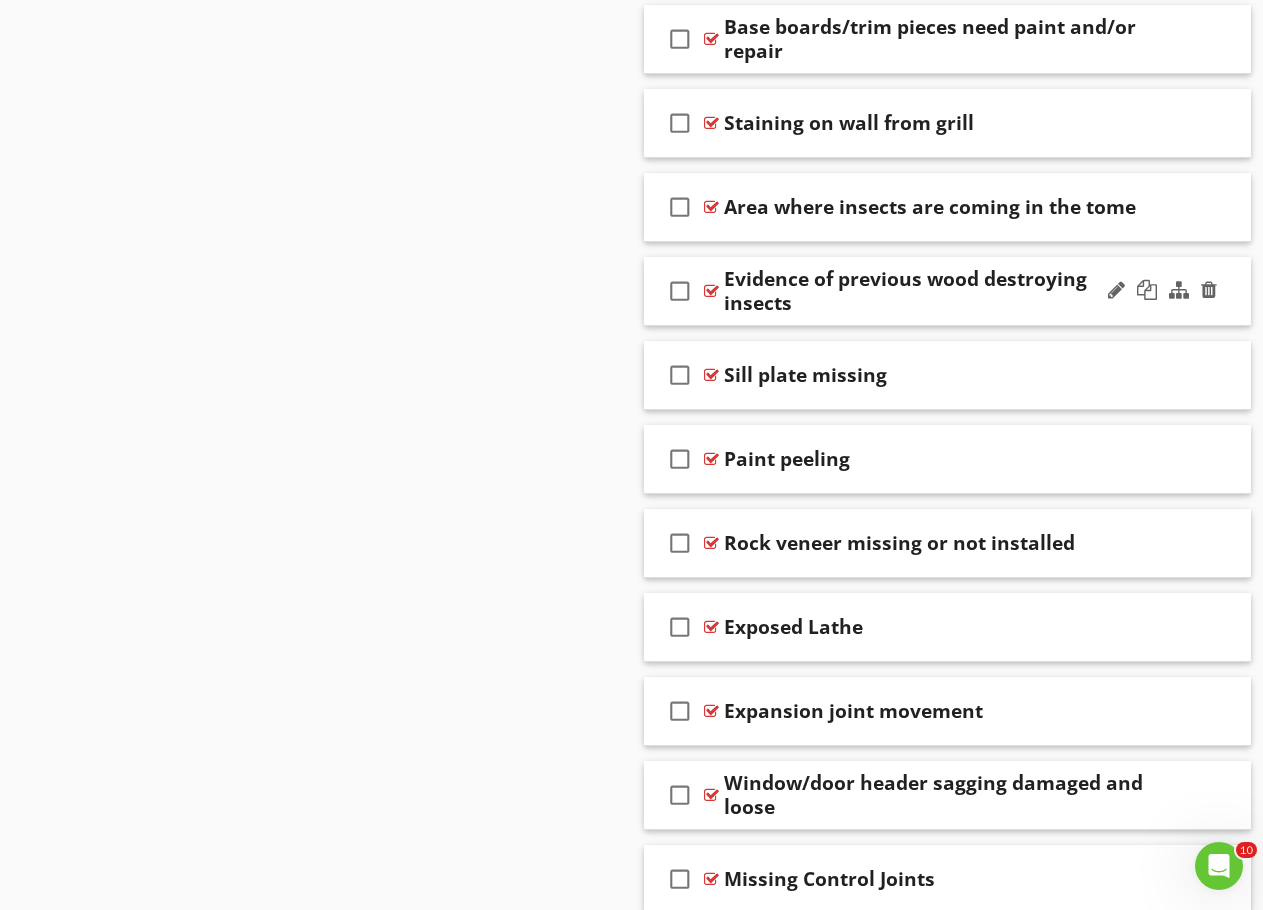 click on "Evidence of previous wood destroying insects" at bounding box center (937, 291) 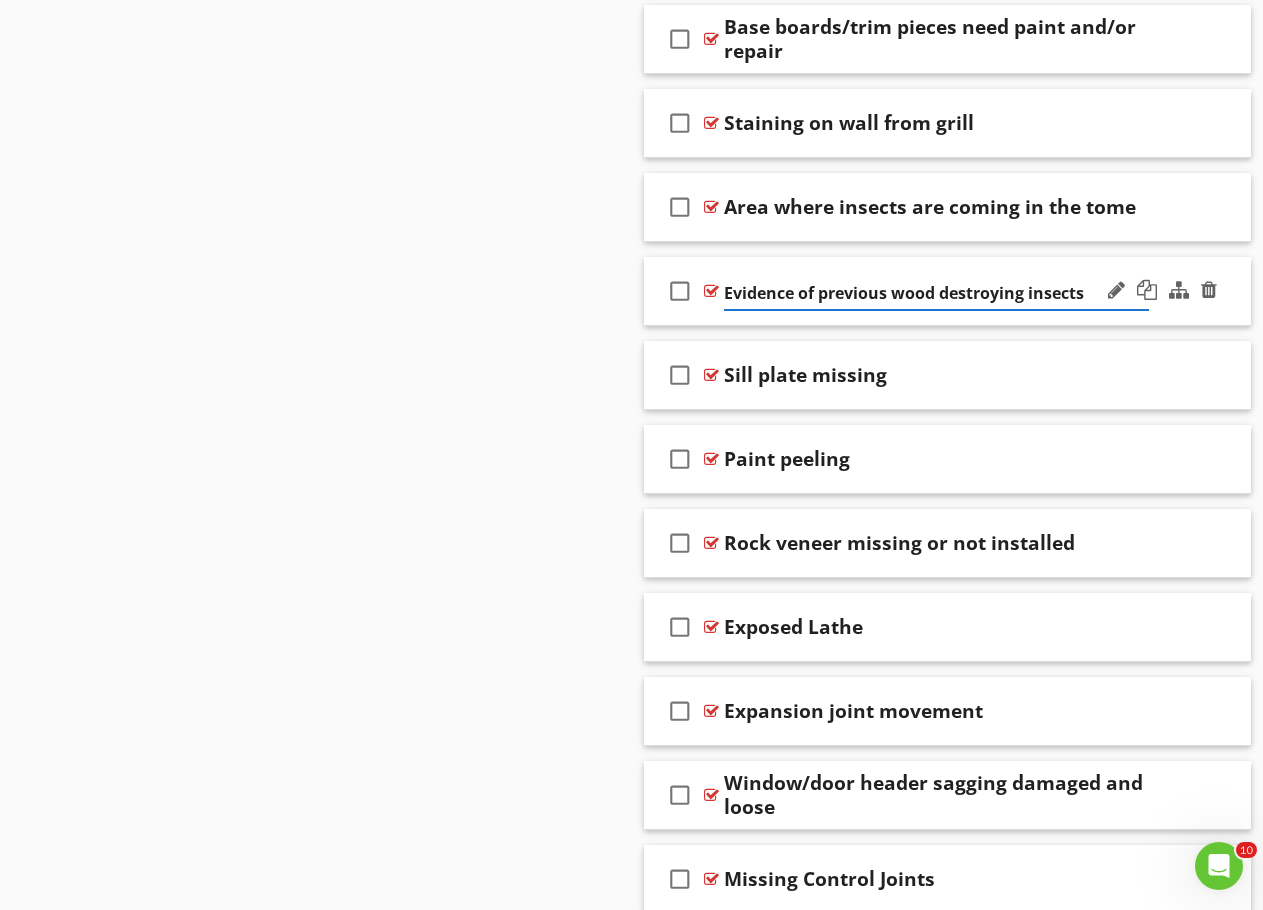 click at bounding box center [1162, 291] 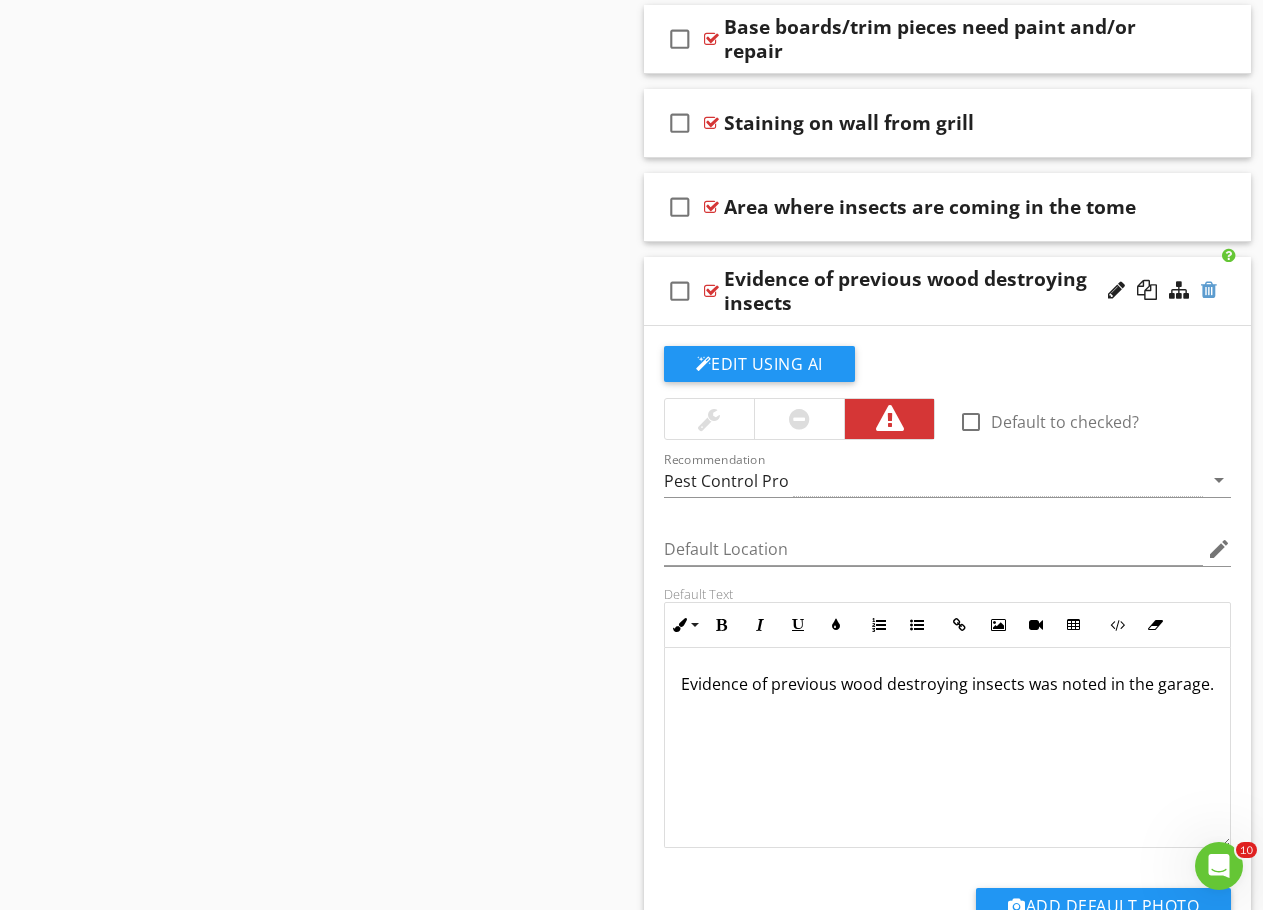 click at bounding box center (1209, 290) 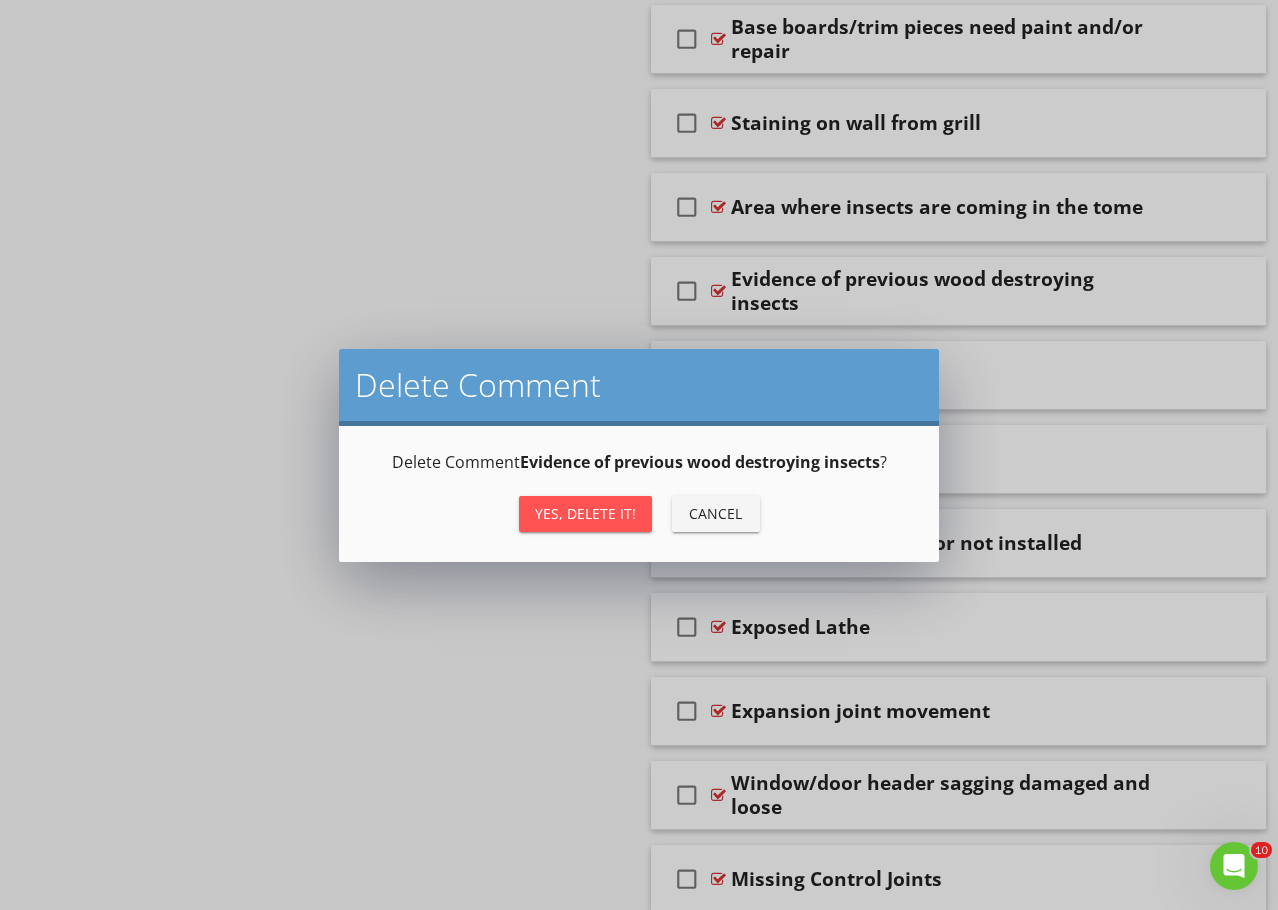 click on "Yes, Delete it!" at bounding box center [585, 513] 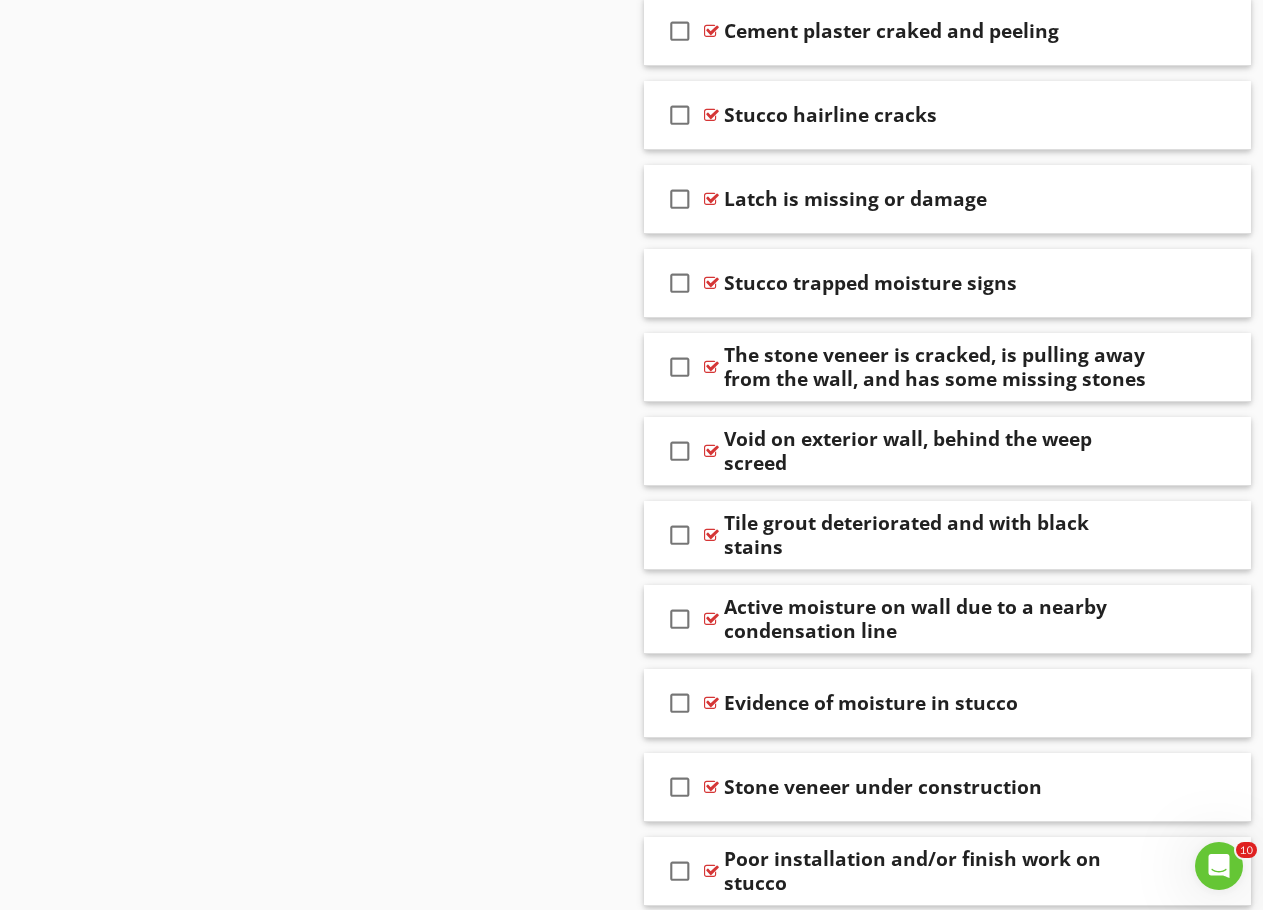 scroll, scrollTop: 15913, scrollLeft: 0, axis: vertical 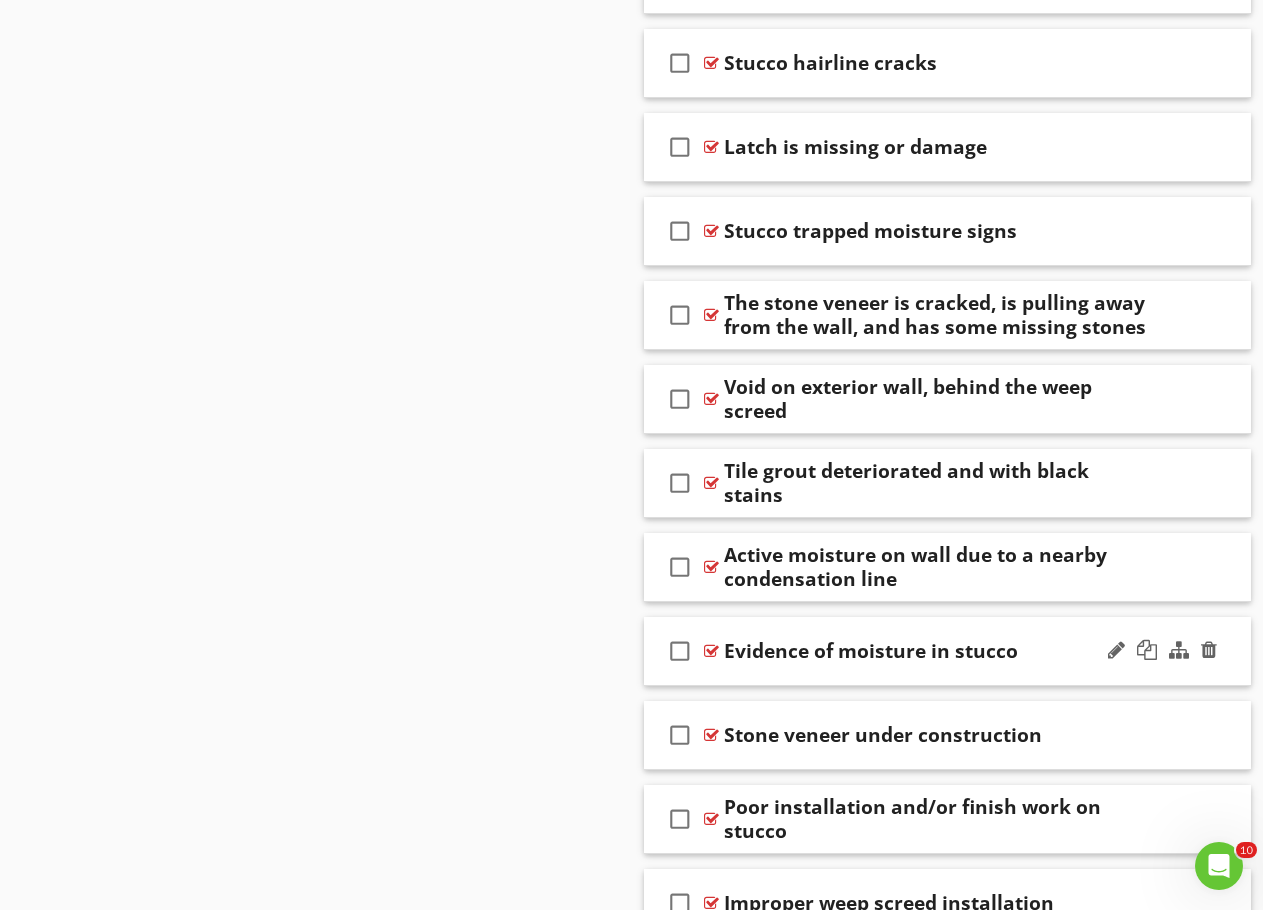 click on "Evidence of moisture in stucco" at bounding box center (871, 651) 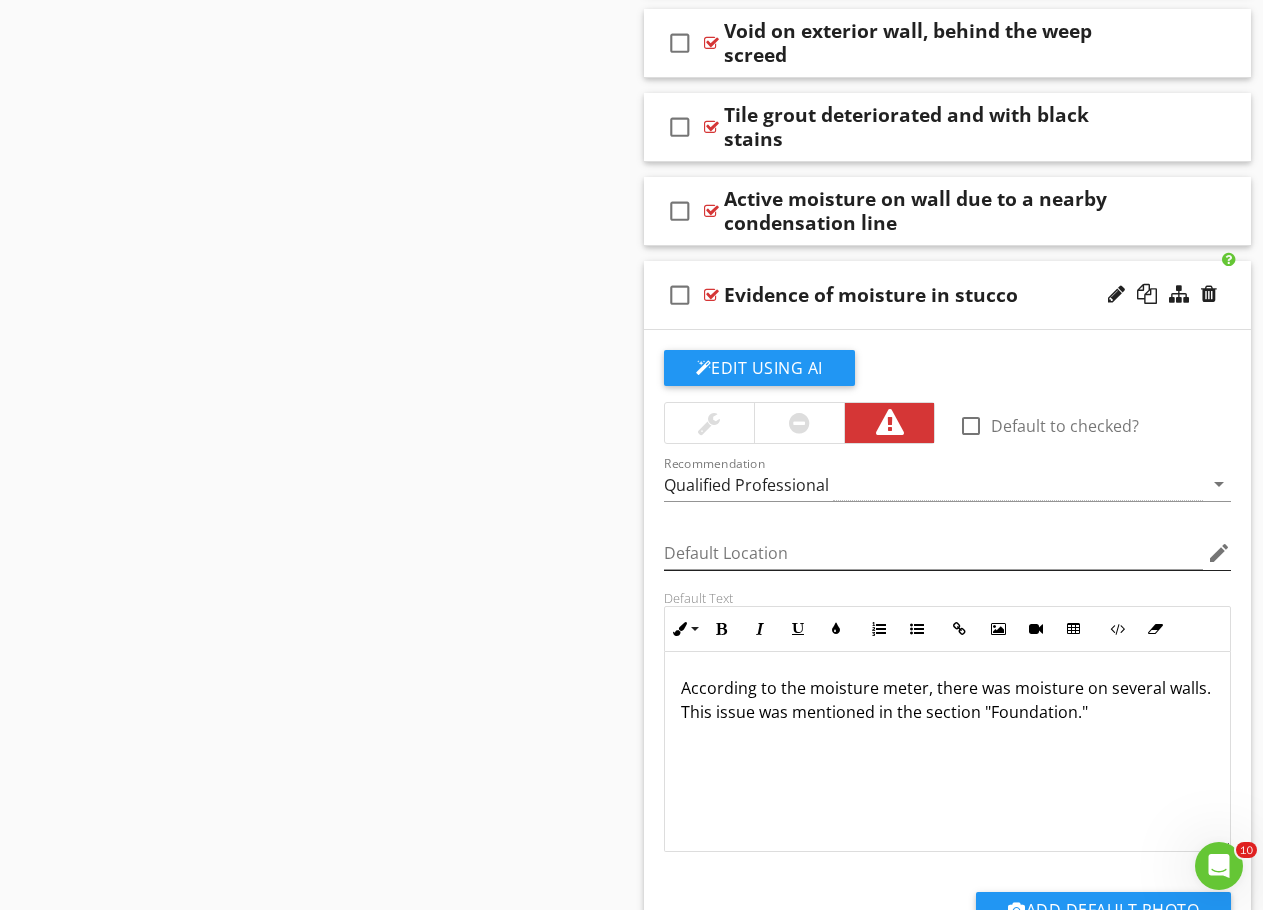 scroll, scrollTop: 16213, scrollLeft: 0, axis: vertical 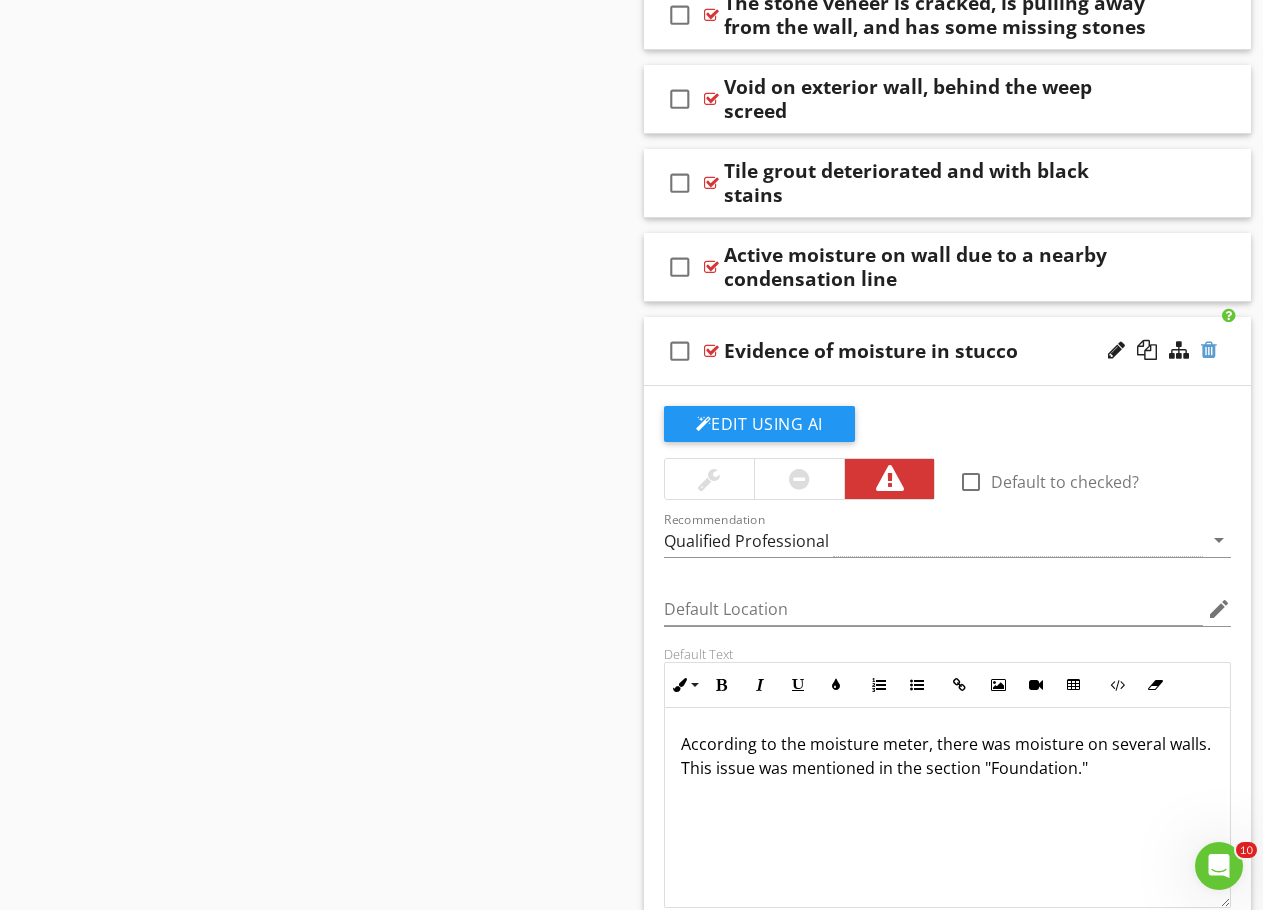 click at bounding box center [1209, 350] 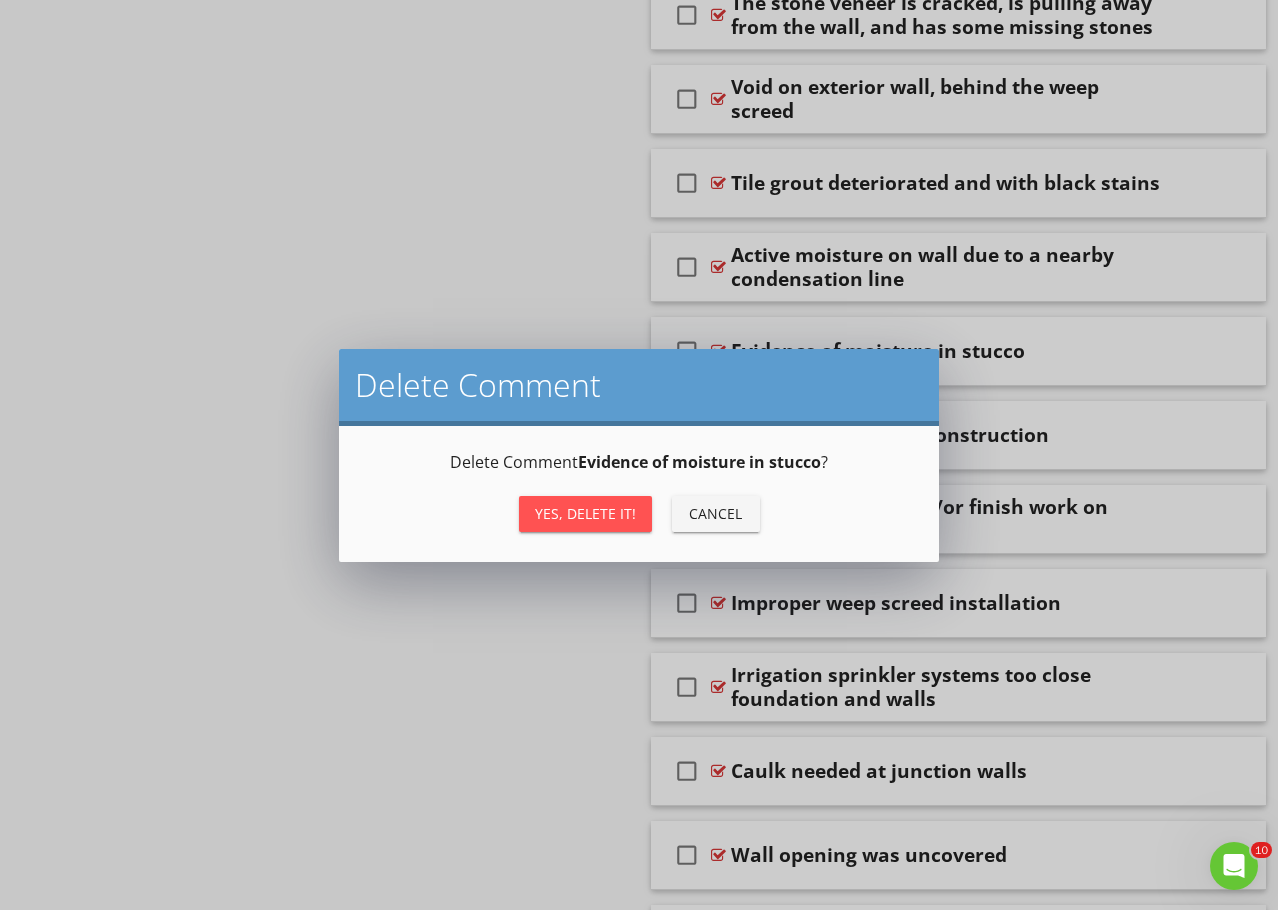 click on "Yes, Delete it!" at bounding box center (585, 513) 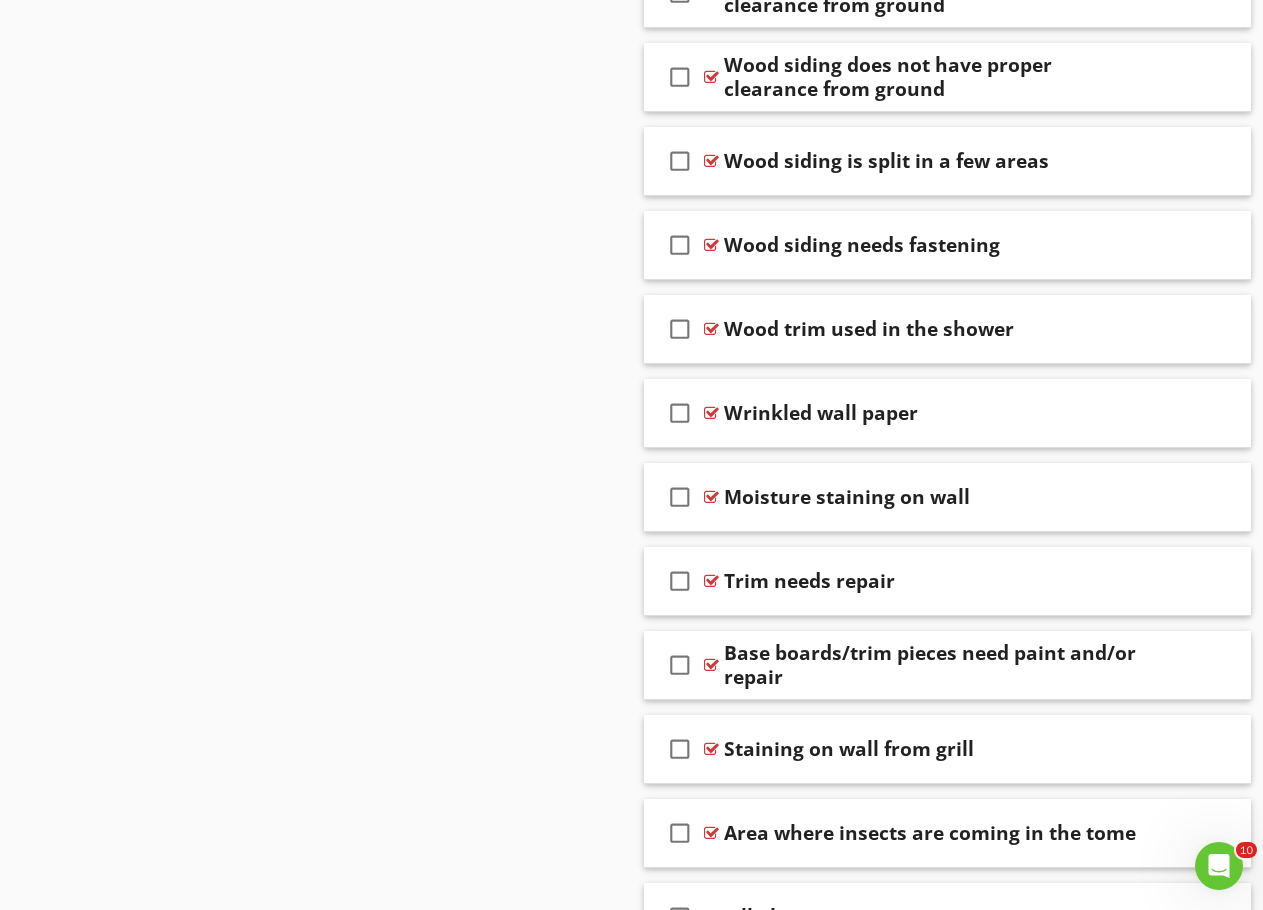 scroll, scrollTop: 14313, scrollLeft: 0, axis: vertical 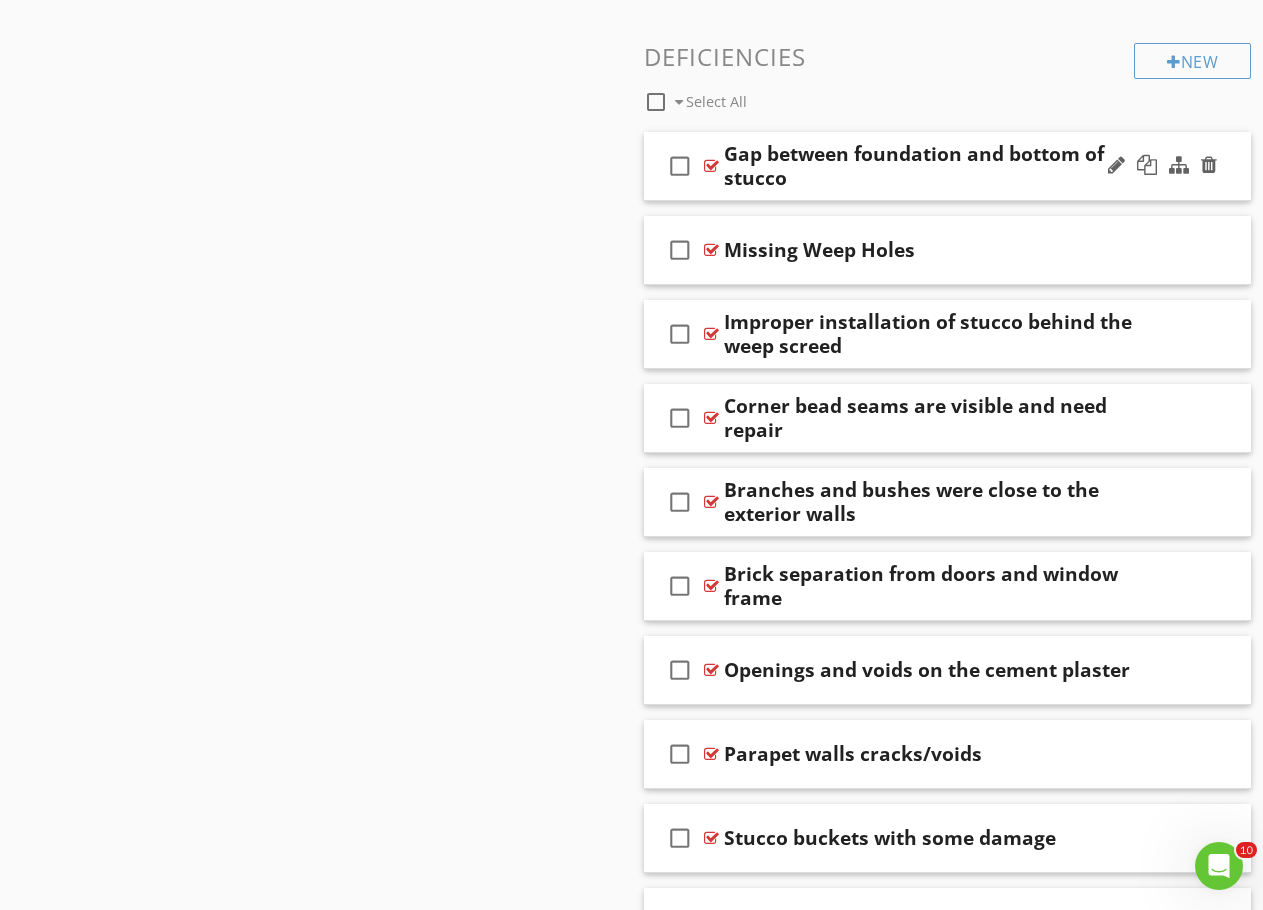 click on "Gap between foundation and bottom of stucco" at bounding box center [937, 166] 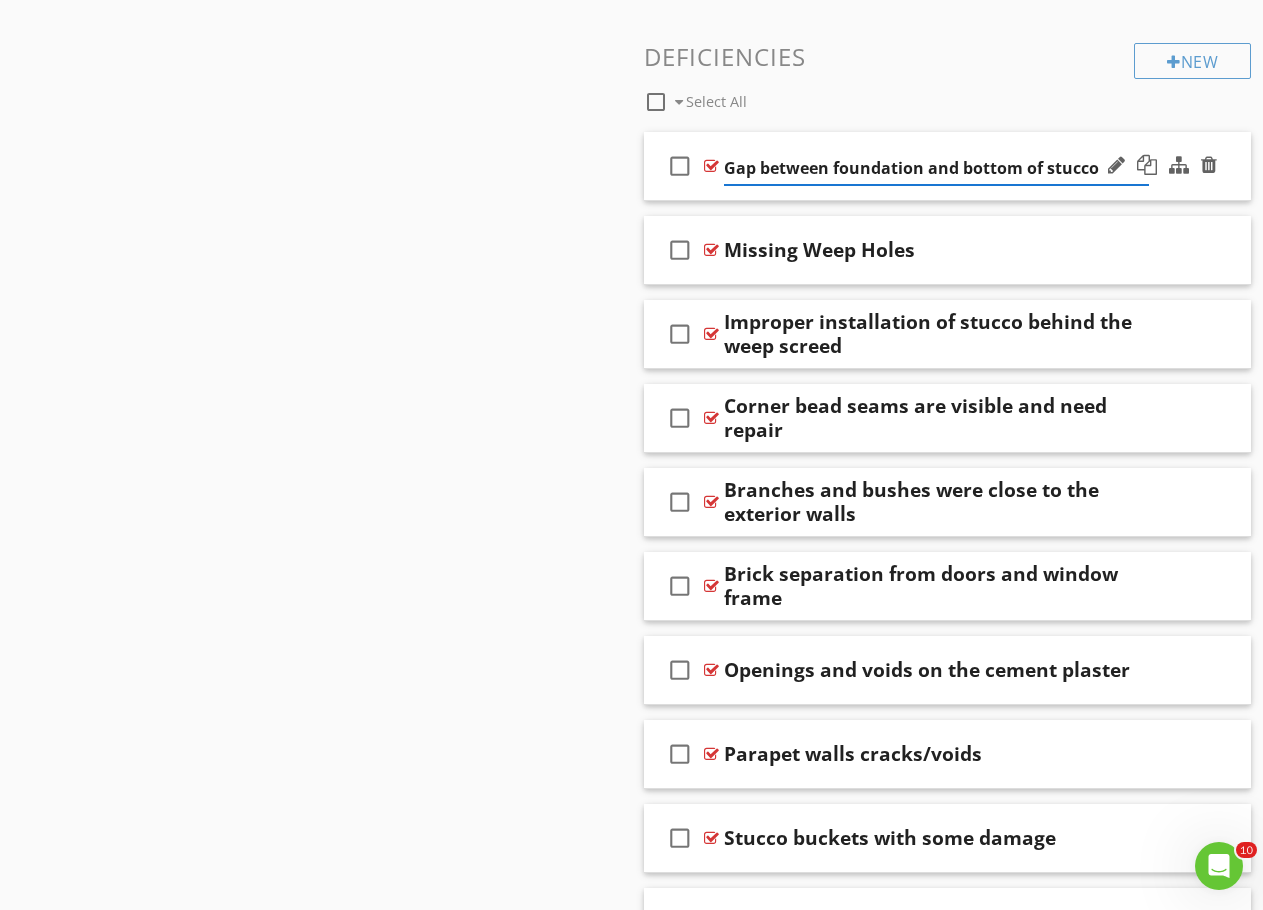 click at bounding box center (1162, 166) 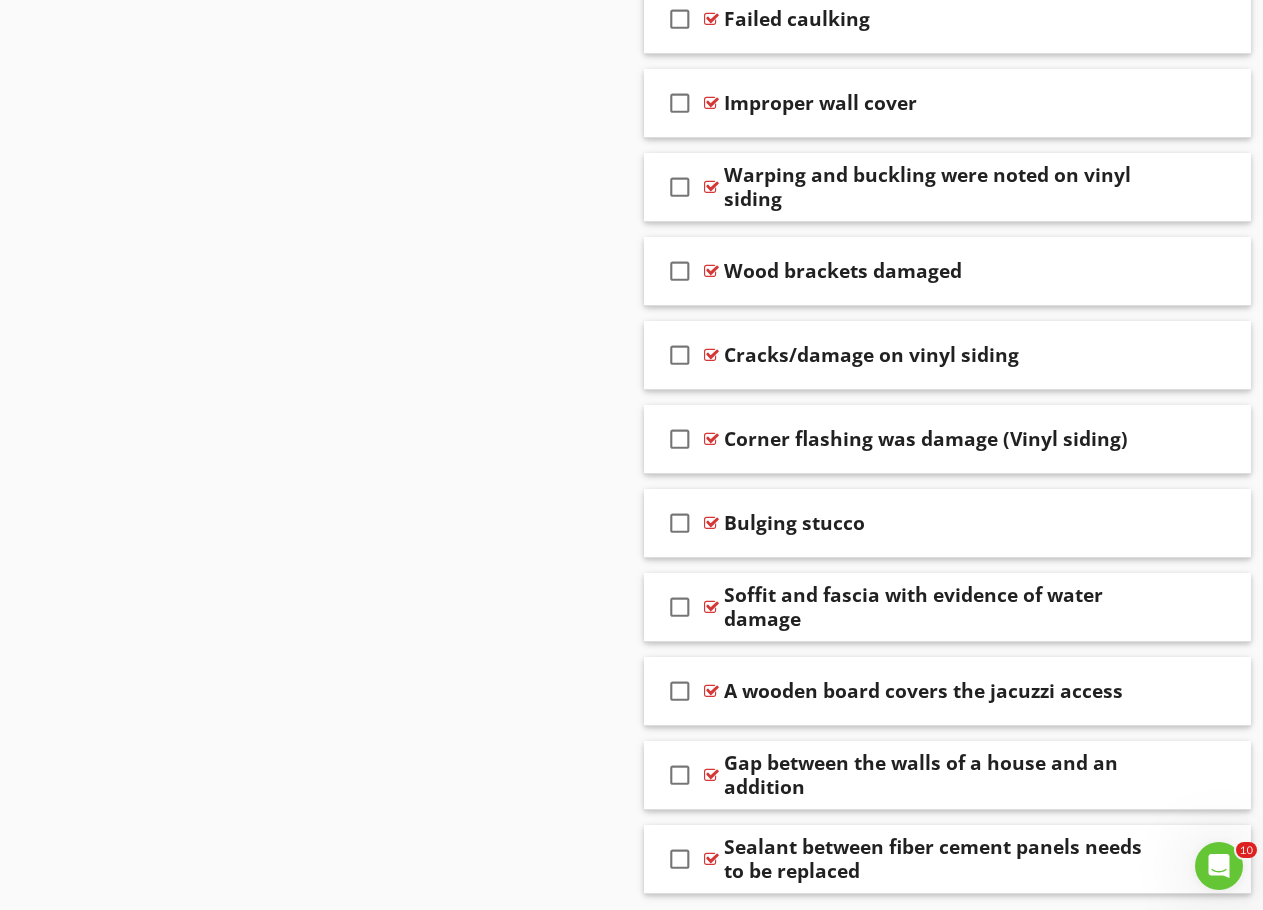 scroll, scrollTop: 21213, scrollLeft: 0, axis: vertical 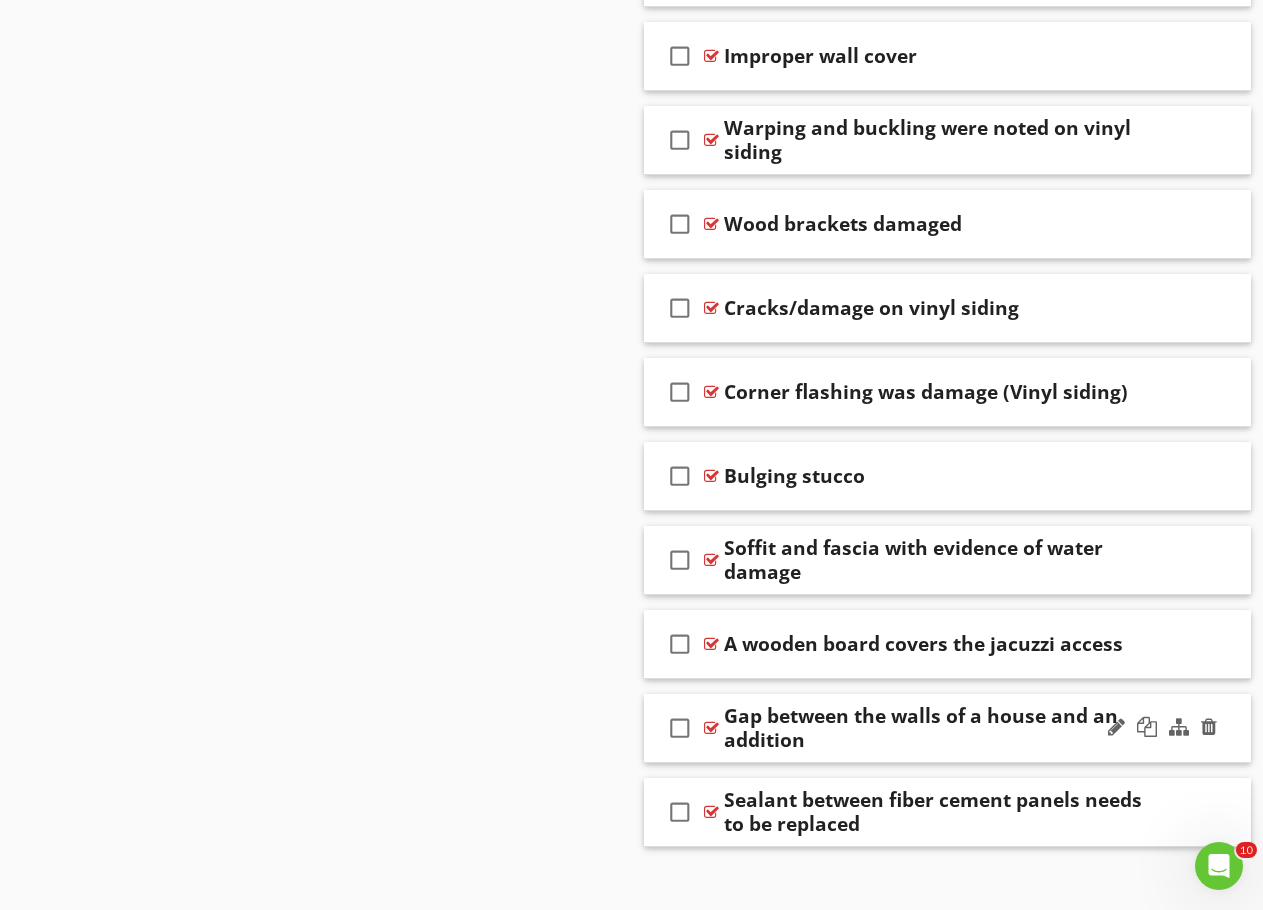 click on "Gap between the walls of a house and an addition" at bounding box center (937, 728) 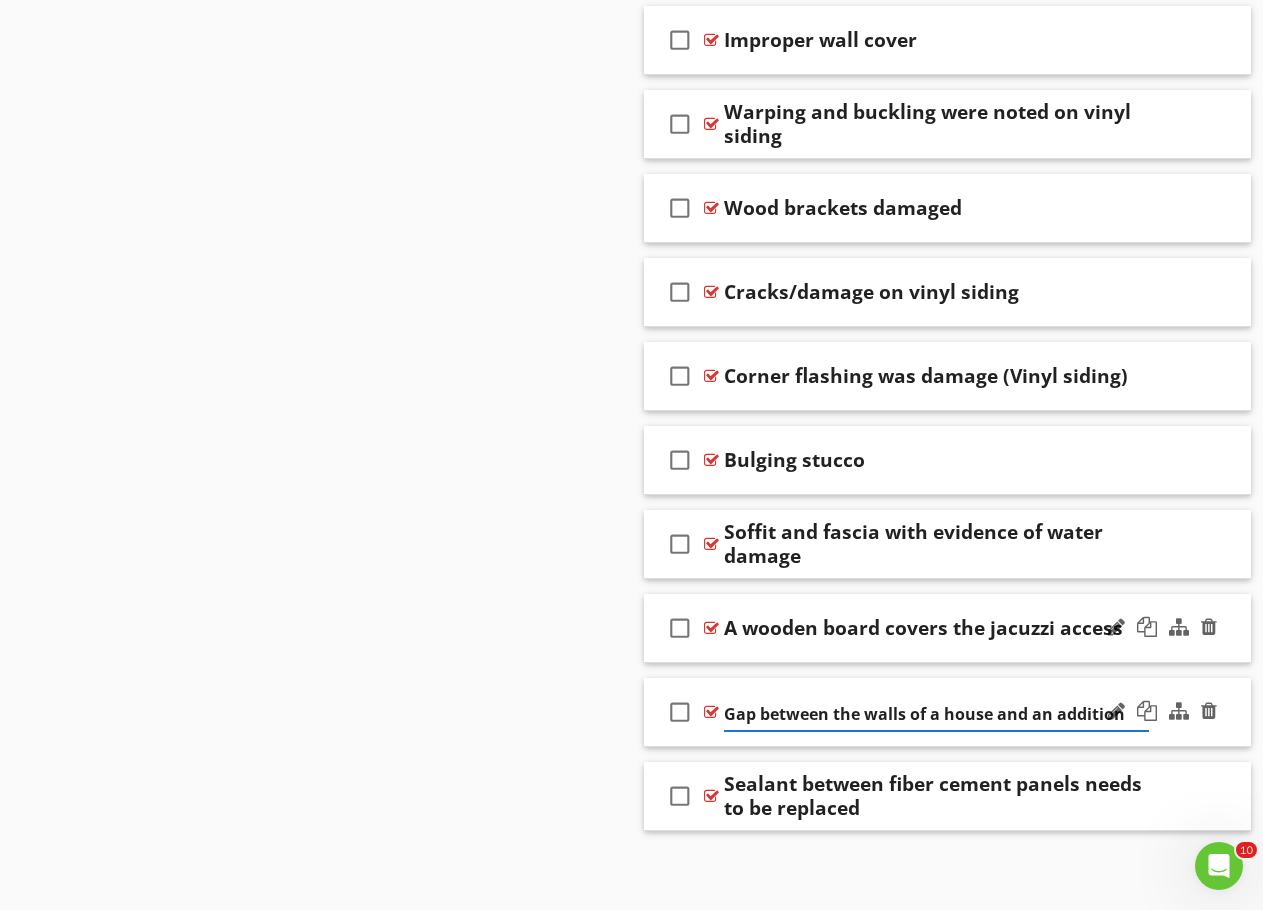 scroll, scrollTop: 21234, scrollLeft: 0, axis: vertical 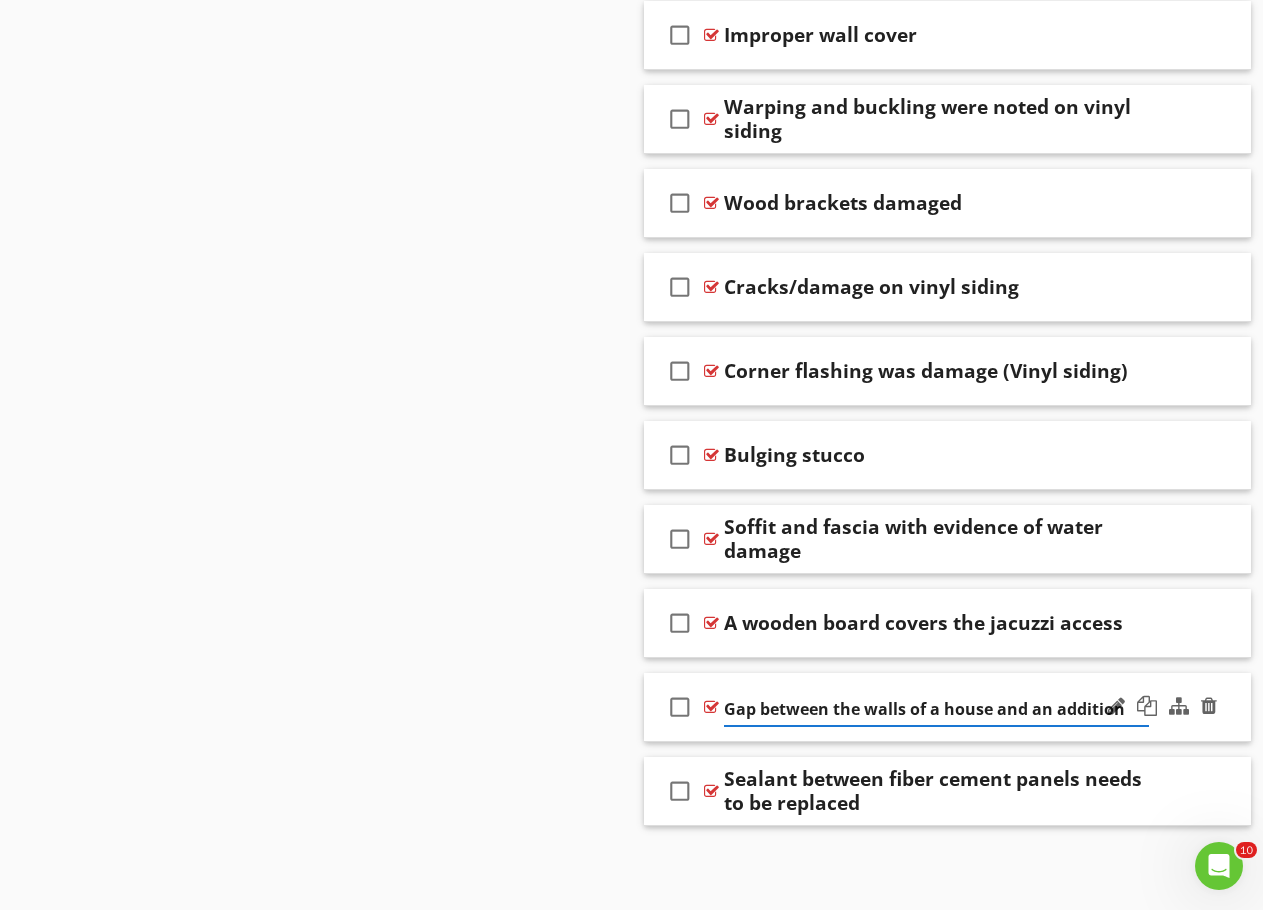 click at bounding box center (1162, 707) 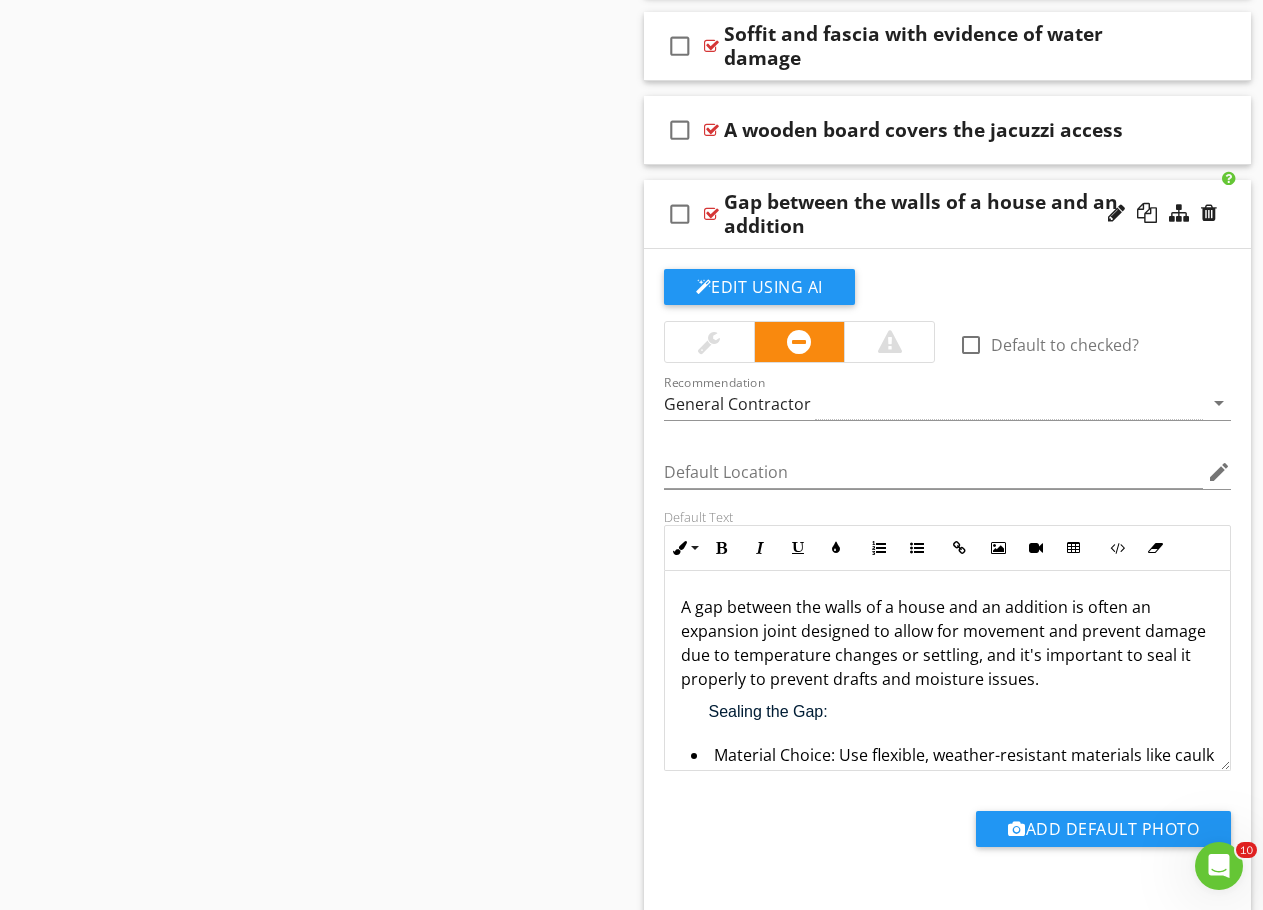 scroll, scrollTop: 21734, scrollLeft: 0, axis: vertical 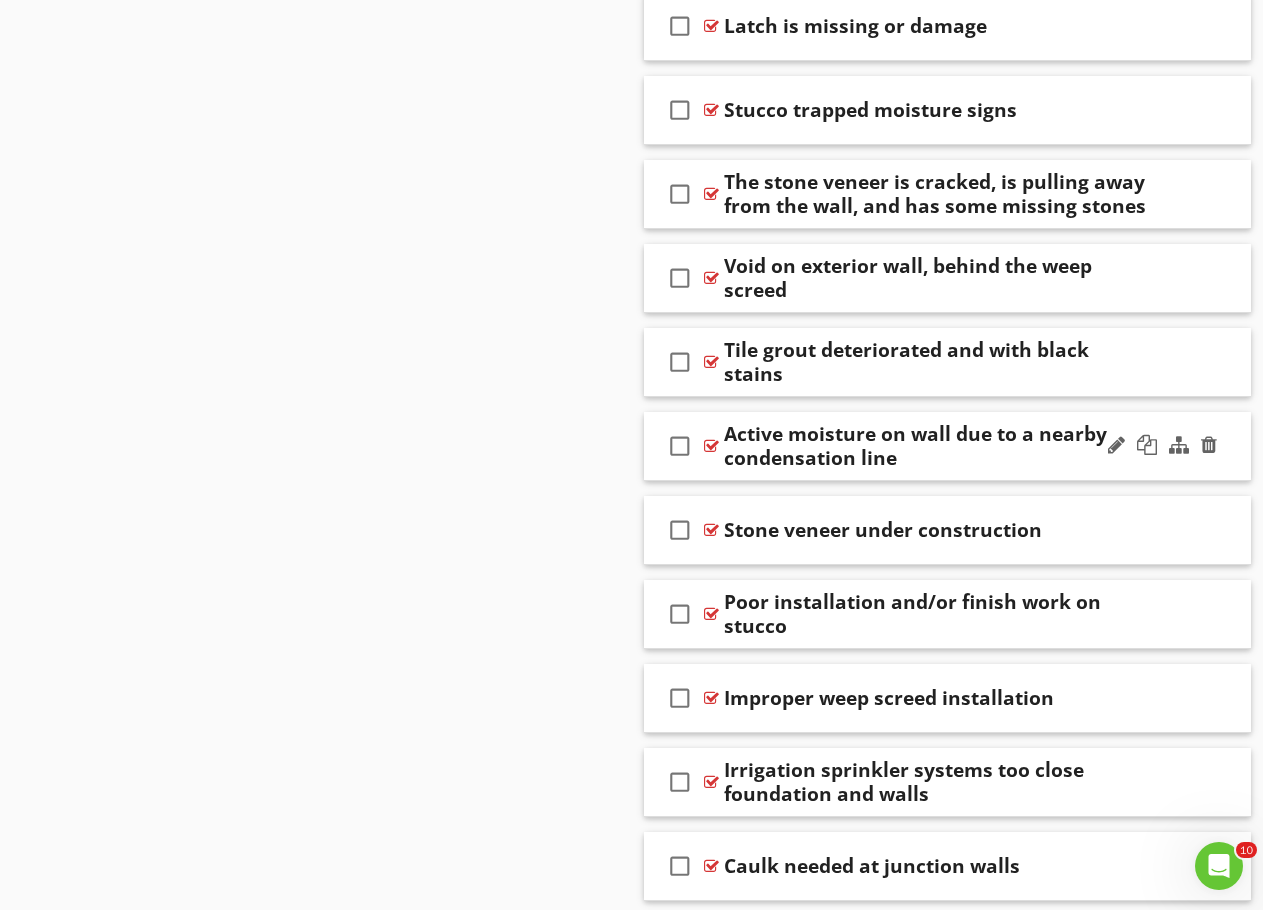 click on "Active moisture on wall due to a nearby condensation line" at bounding box center [937, 446] 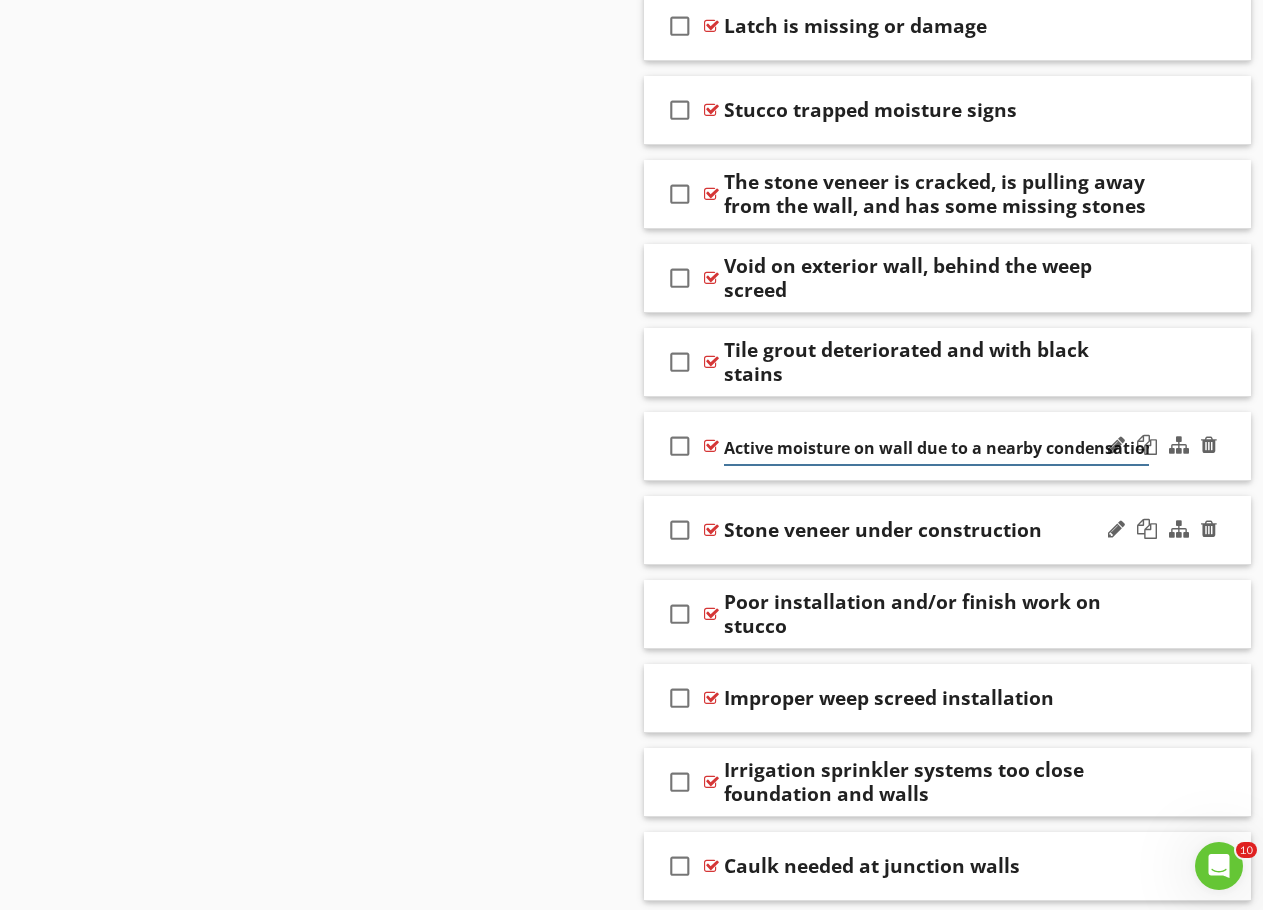 scroll, scrollTop: 0, scrollLeft: 38, axis: horizontal 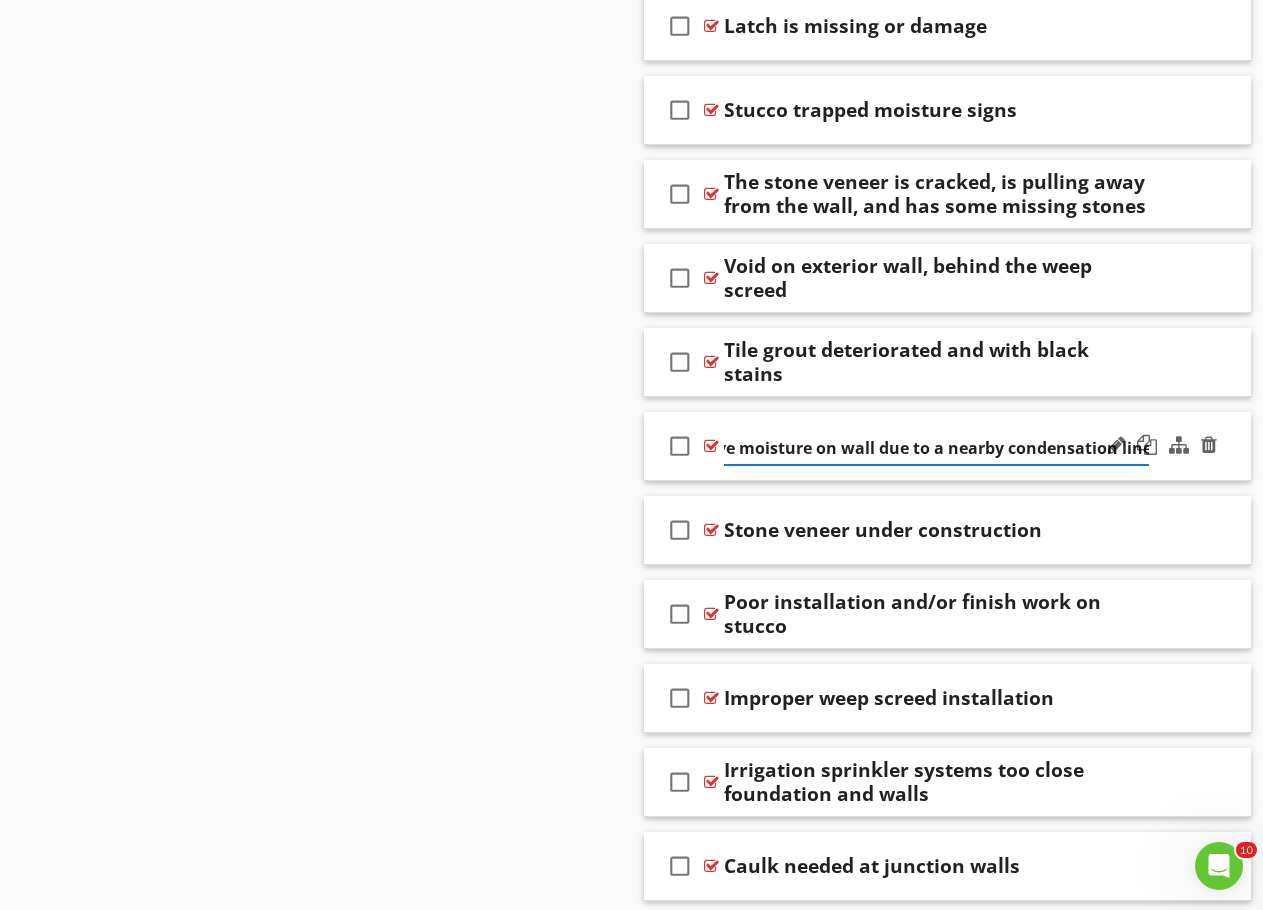 click at bounding box center (1162, 446) 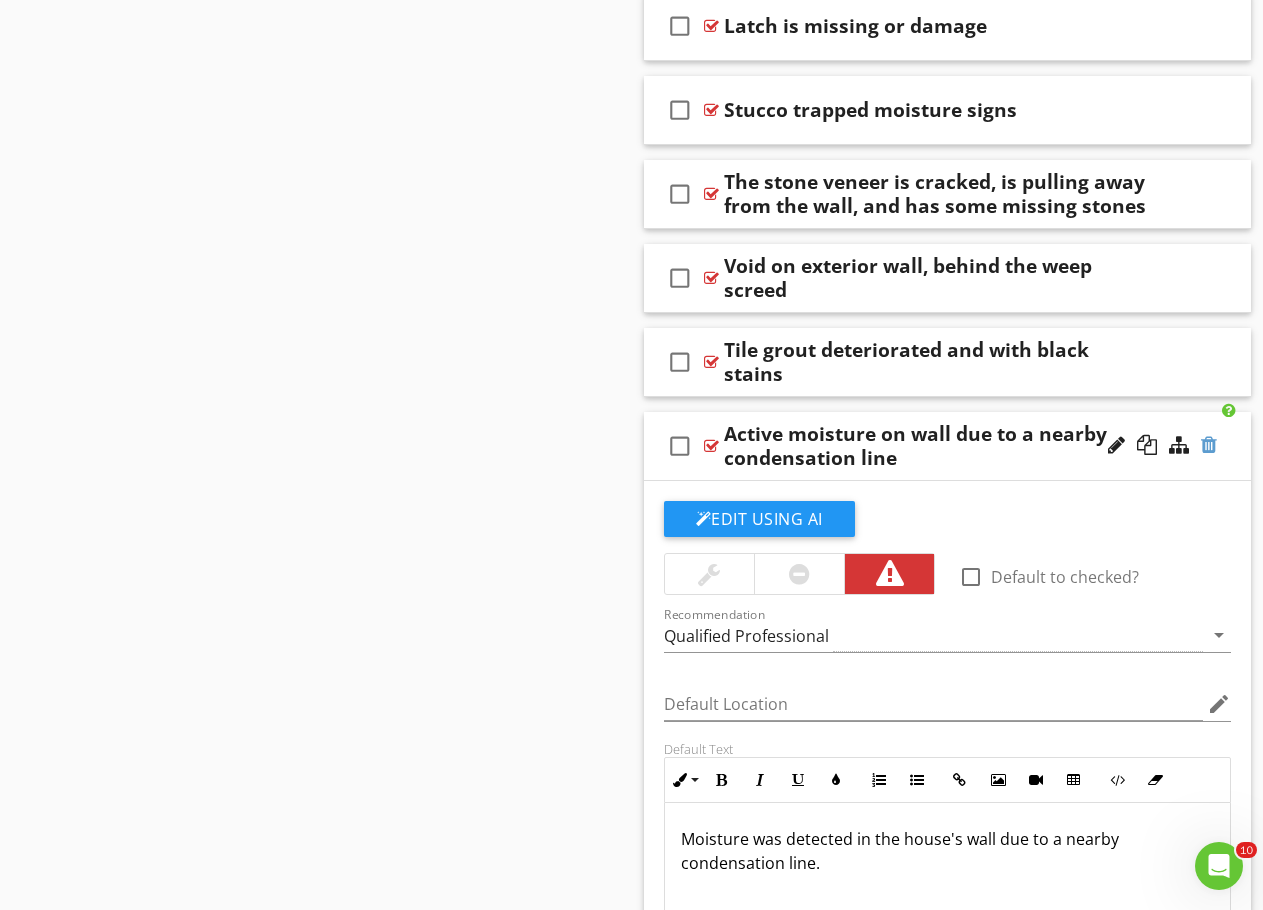 click at bounding box center (1209, 445) 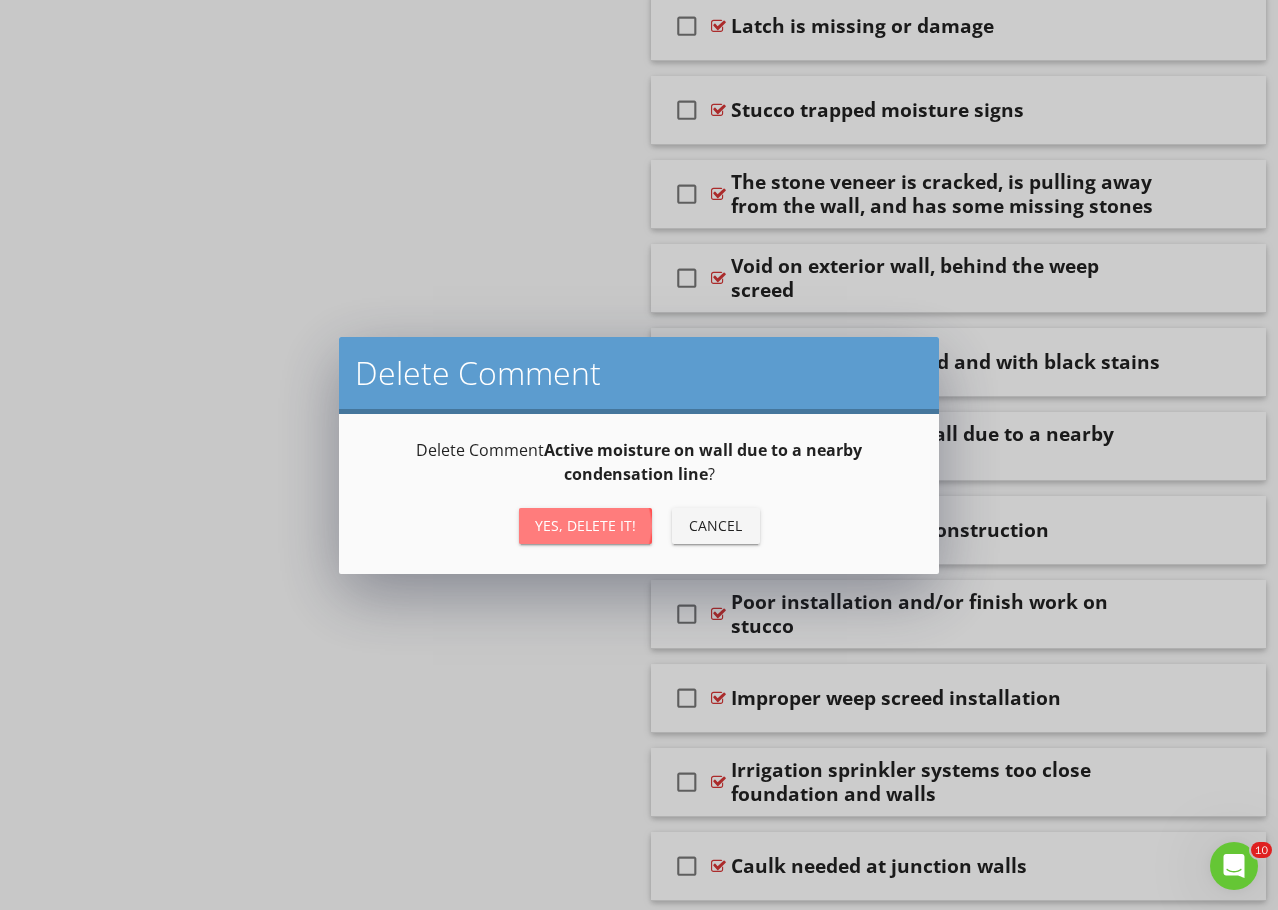 click on "Yes, Delete it!" at bounding box center (585, 525) 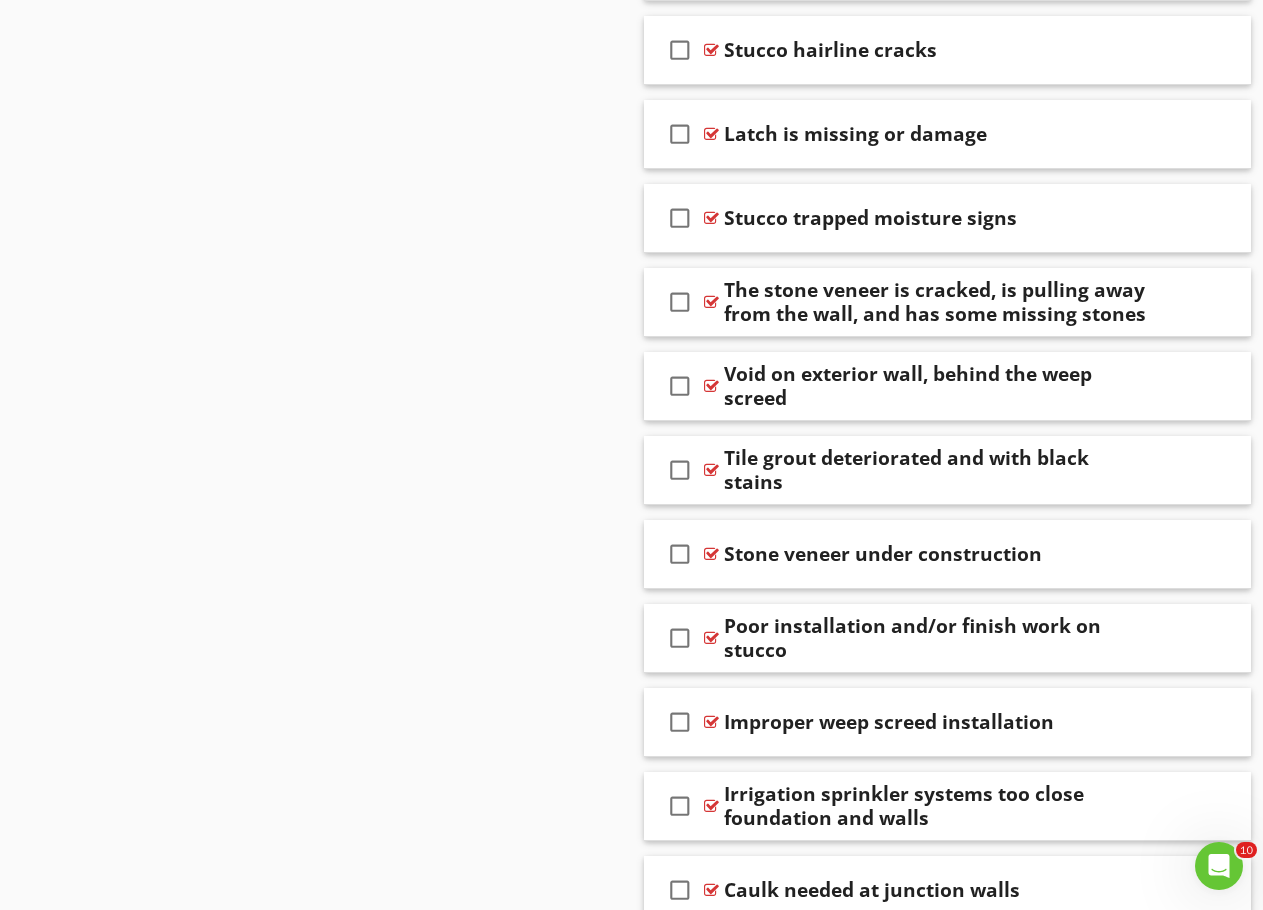 scroll, scrollTop: 16507, scrollLeft: 0, axis: vertical 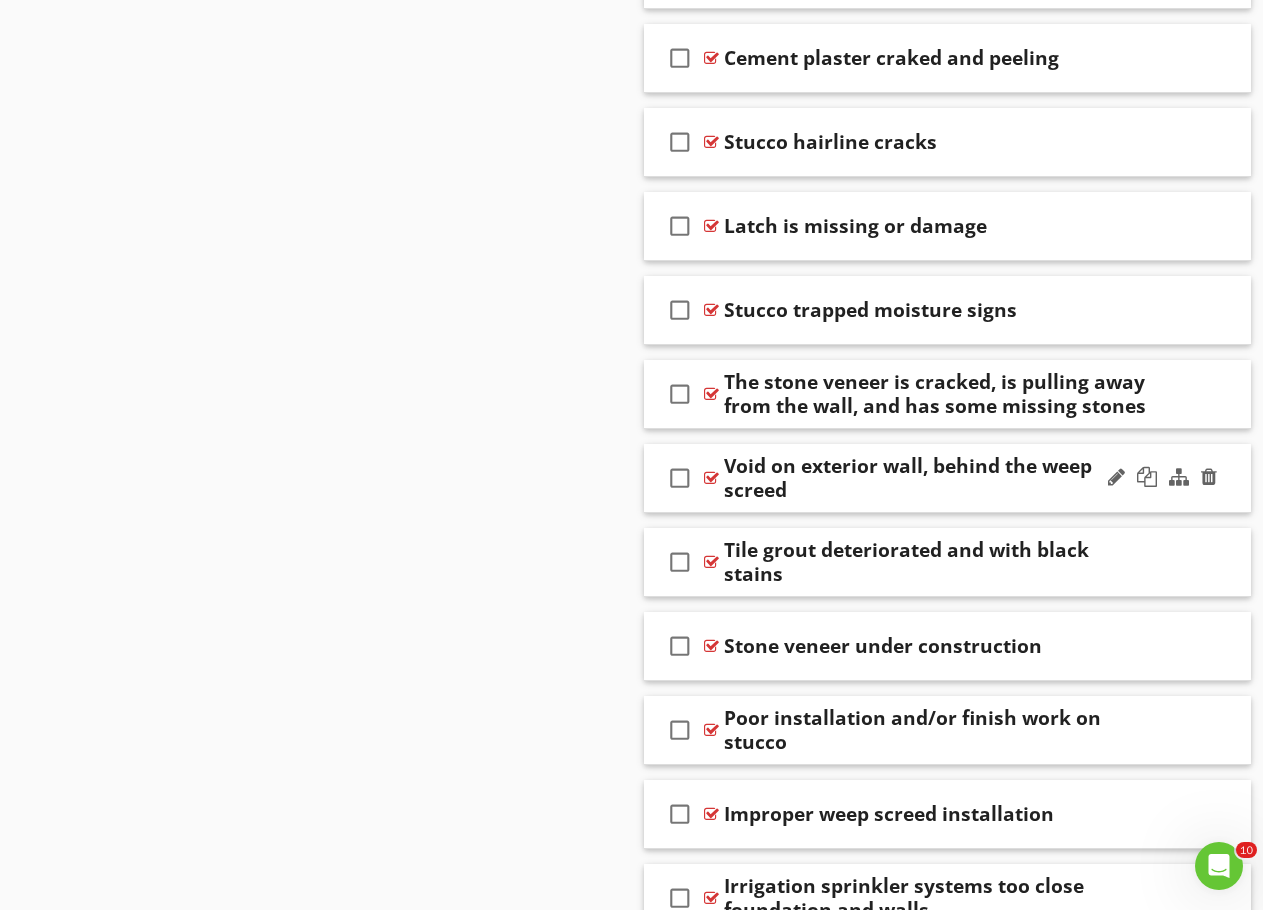 click on "Void on  exterior wall, behind the weep screed" at bounding box center [937, 478] 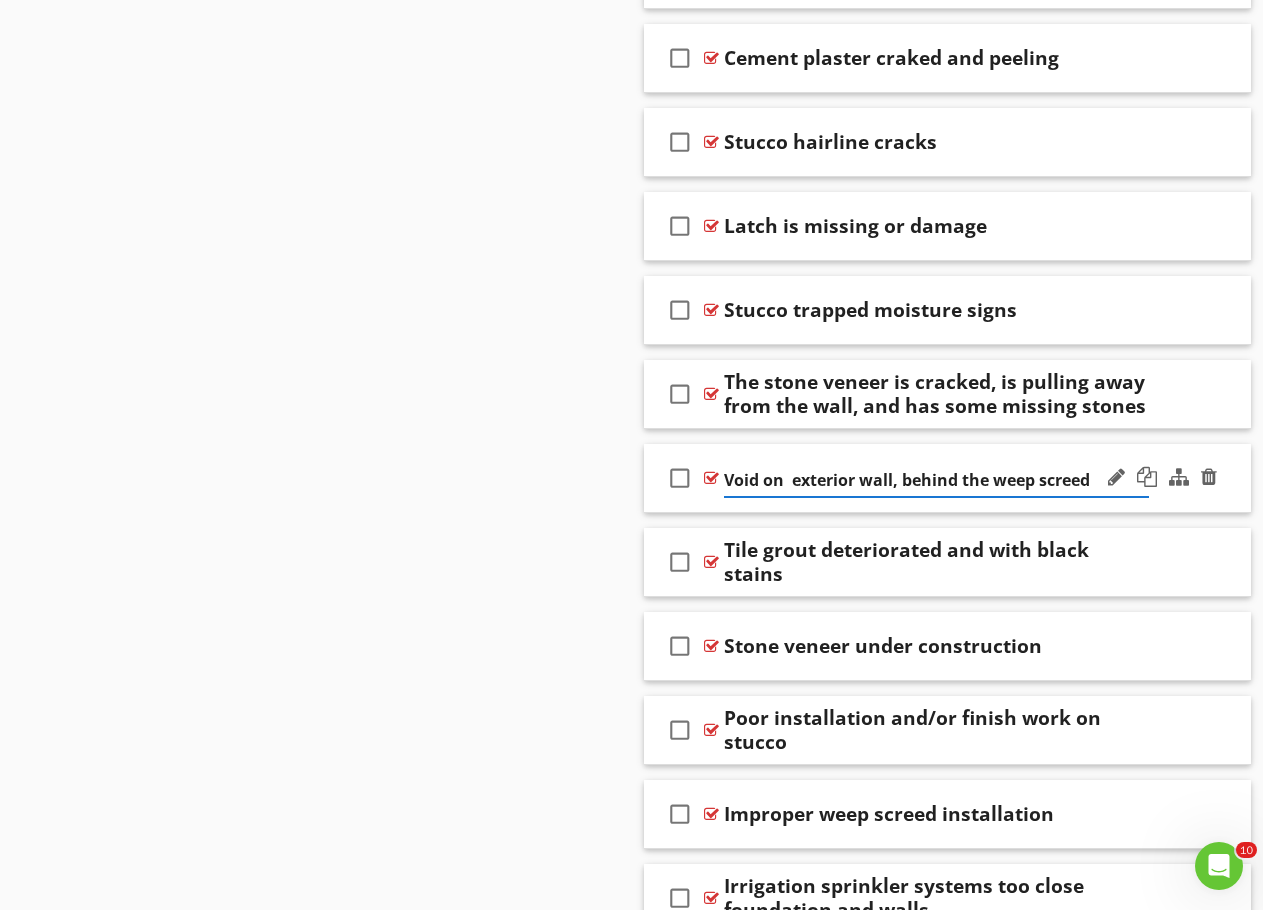 click at bounding box center (1162, 478) 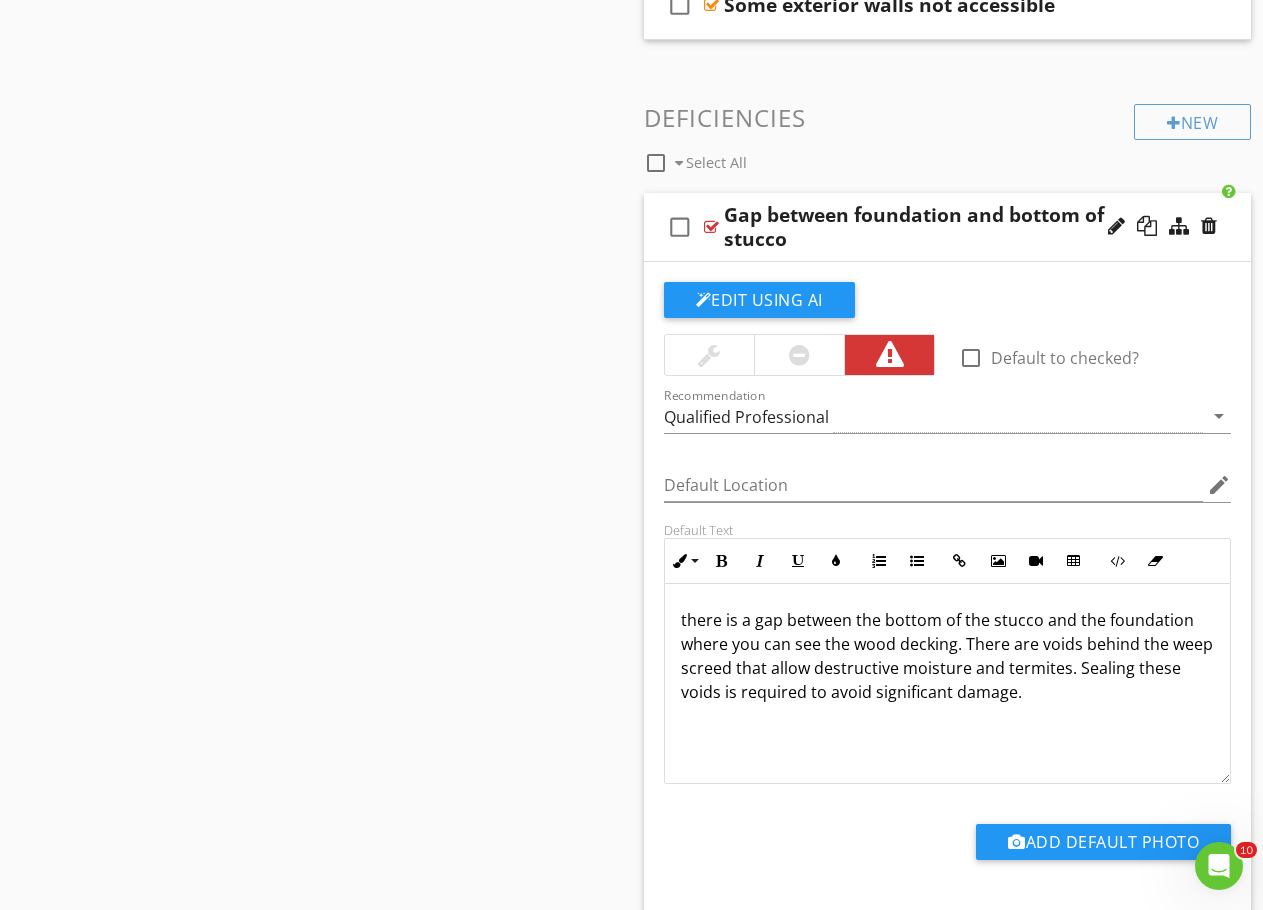 scroll, scrollTop: 1507, scrollLeft: 0, axis: vertical 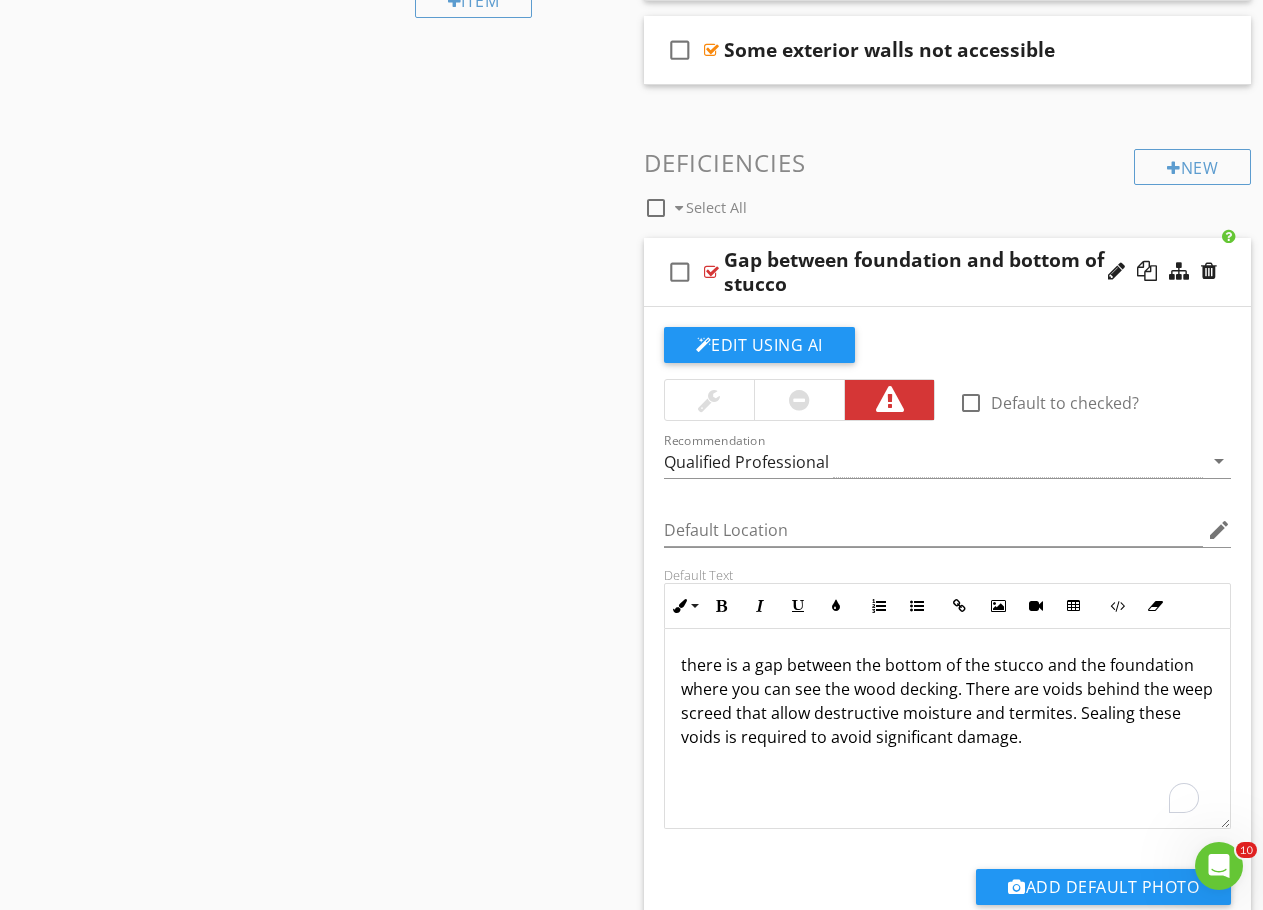 click on "there is a gap between the bottom of the stucco and the foundation where you can see the wood decking. There are voids behind the weep screed that allow destructive moisture and termites. Sealing these voids is required to avoid significant damage." at bounding box center (948, 701) 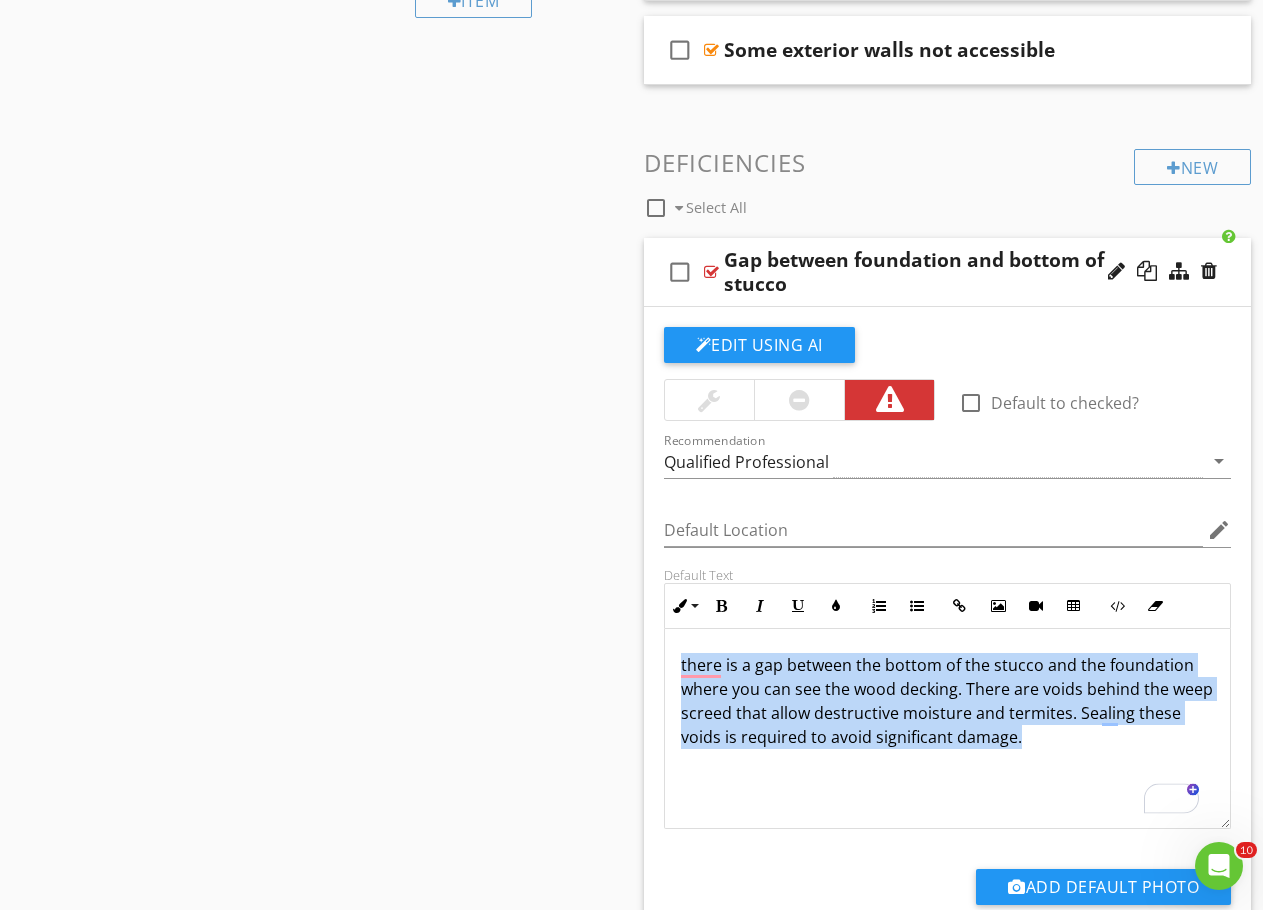 drag, startPoint x: 675, startPoint y: 659, endPoint x: 1063, endPoint y: 740, distance: 396.36475 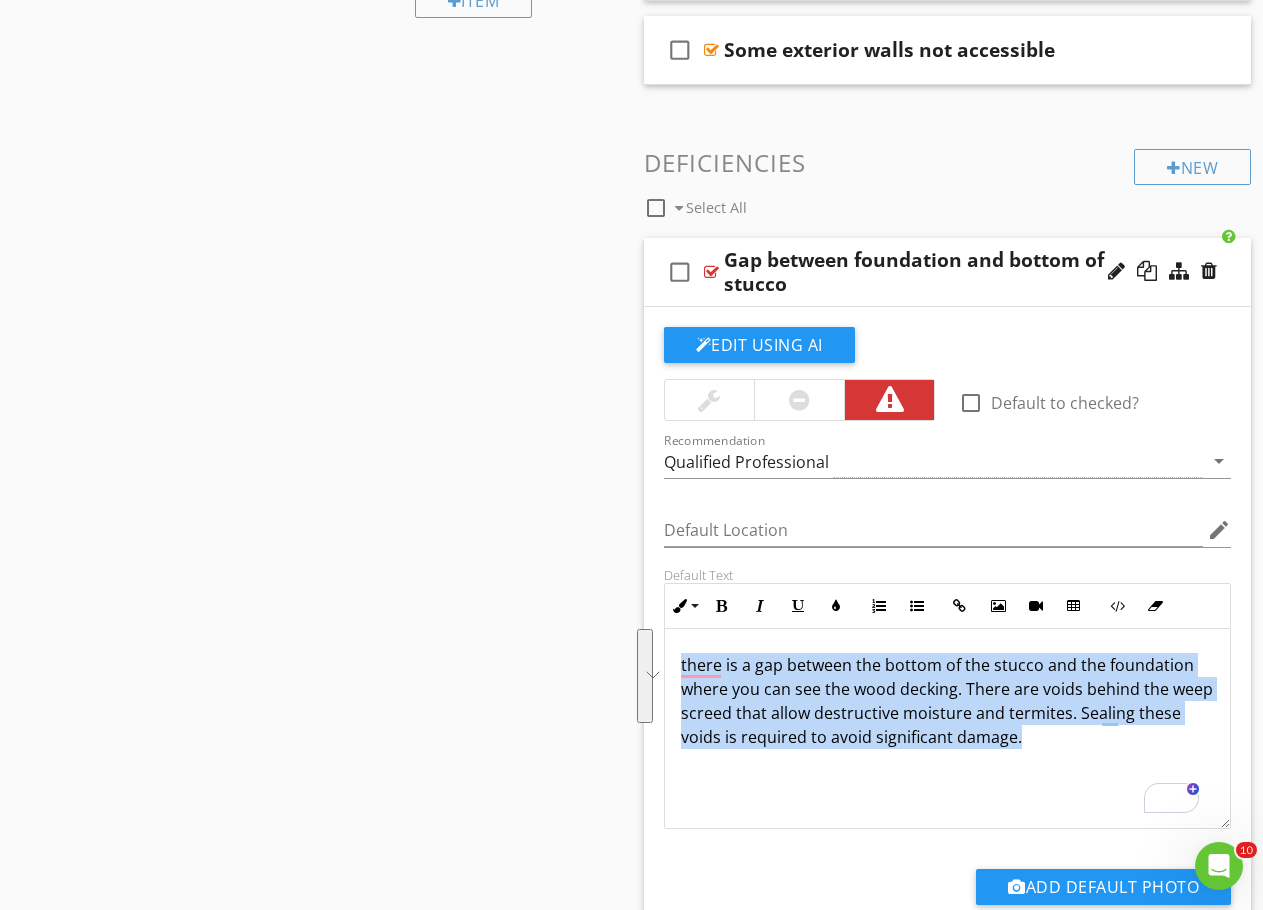 click on "there is a gap between the bottom of the stucco and the foundation where you can see the wood decking. There are voids behind the weep screed that allow destructive moisture and termites. Sealing these voids is required to avoid significant damage." at bounding box center [948, 701] 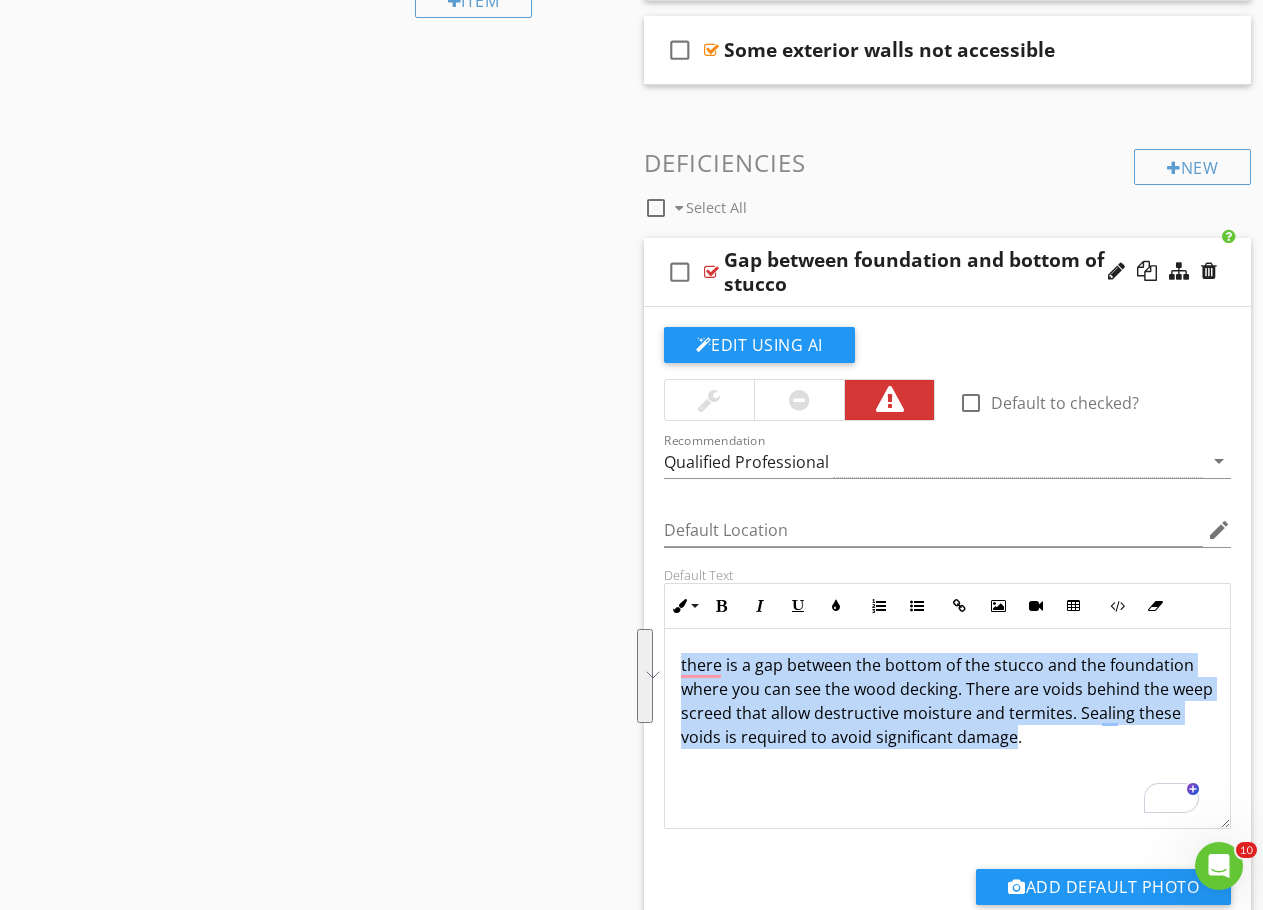 drag, startPoint x: 677, startPoint y: 664, endPoint x: 1056, endPoint y: 739, distance: 386.34958 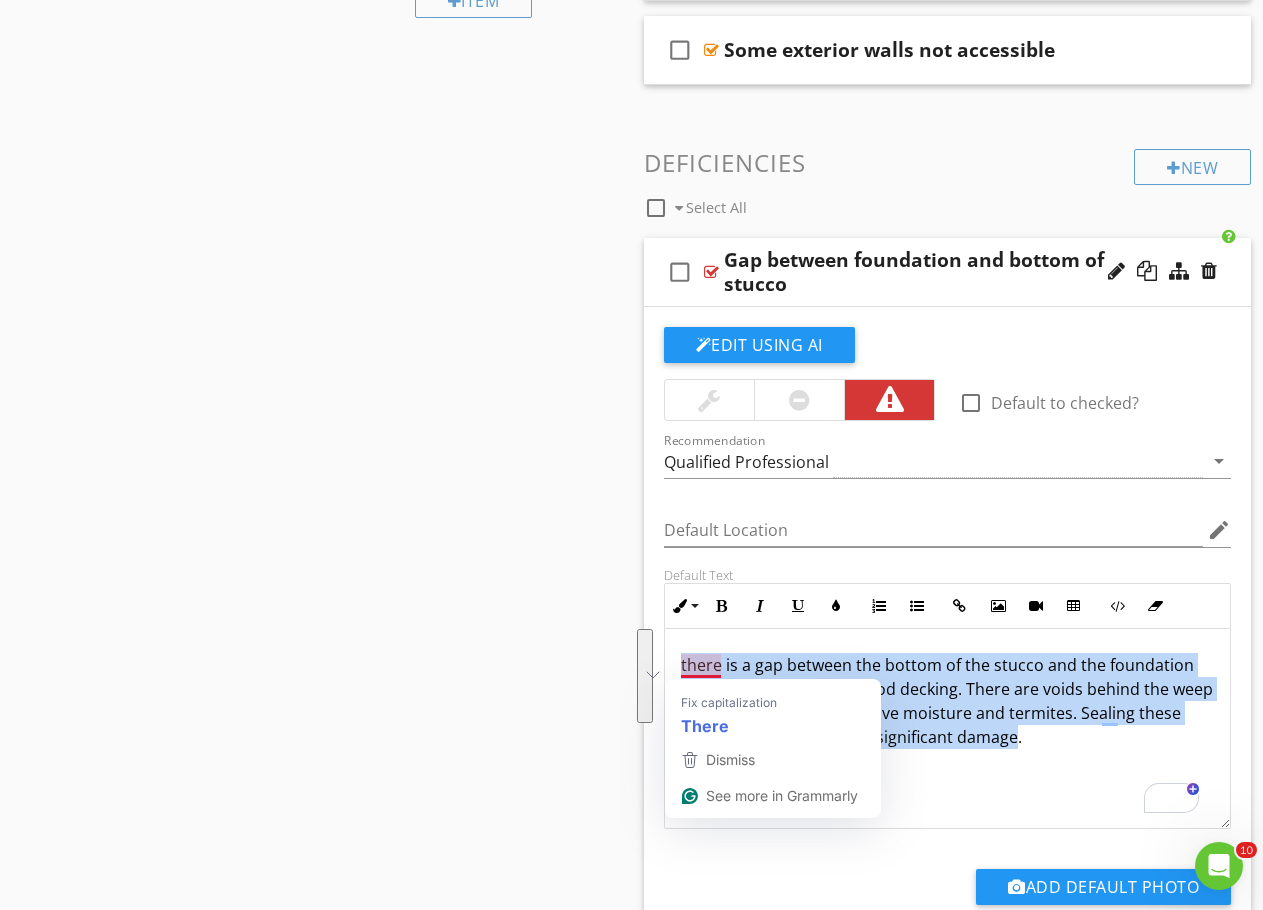 click on "there is a gap between the bottom of the stucco and the foundation where you can see the wood decking. There are voids behind the weep screed that allow destructive moisture and termites. Sealing these voids is required to avoid significant damage." at bounding box center [948, 701] 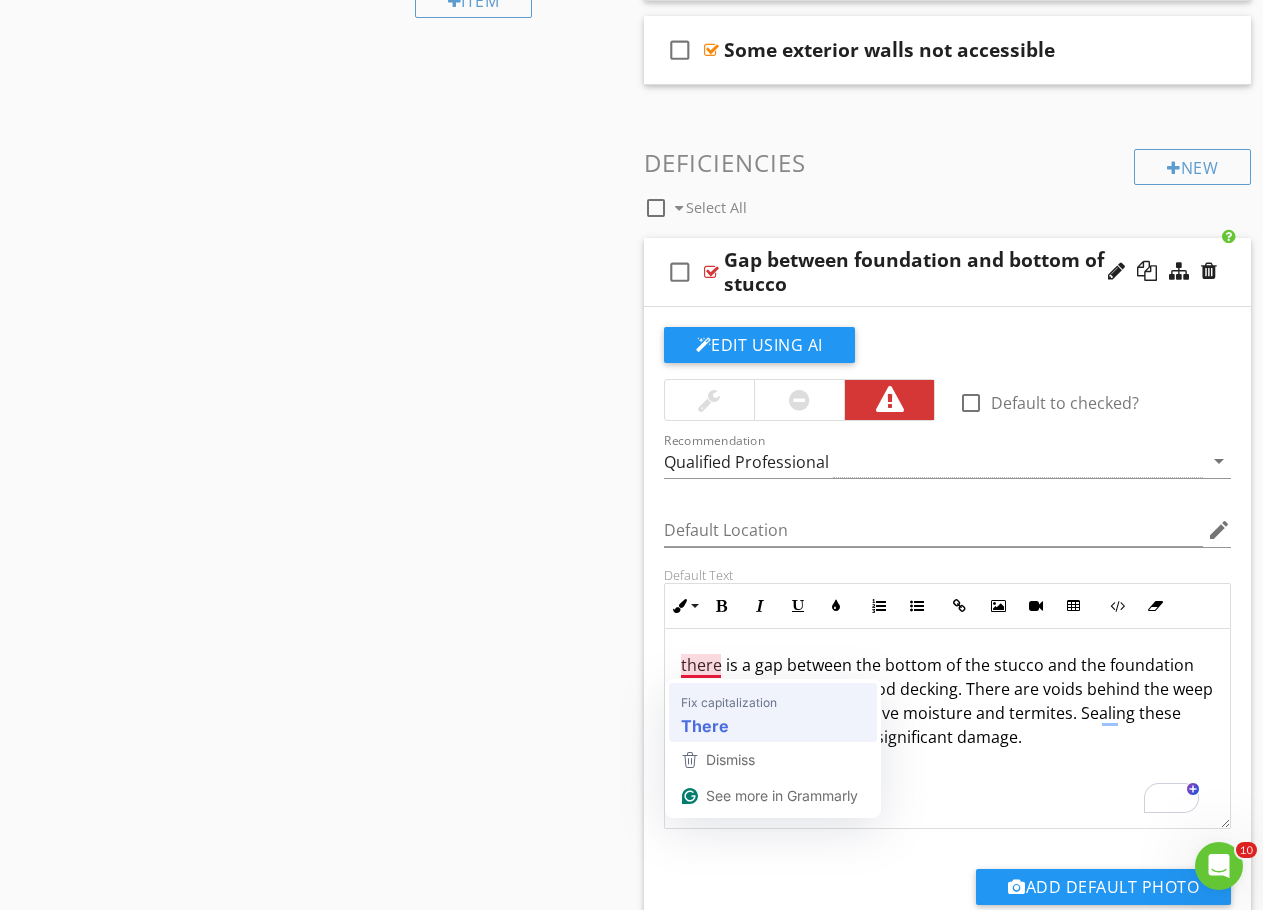 type 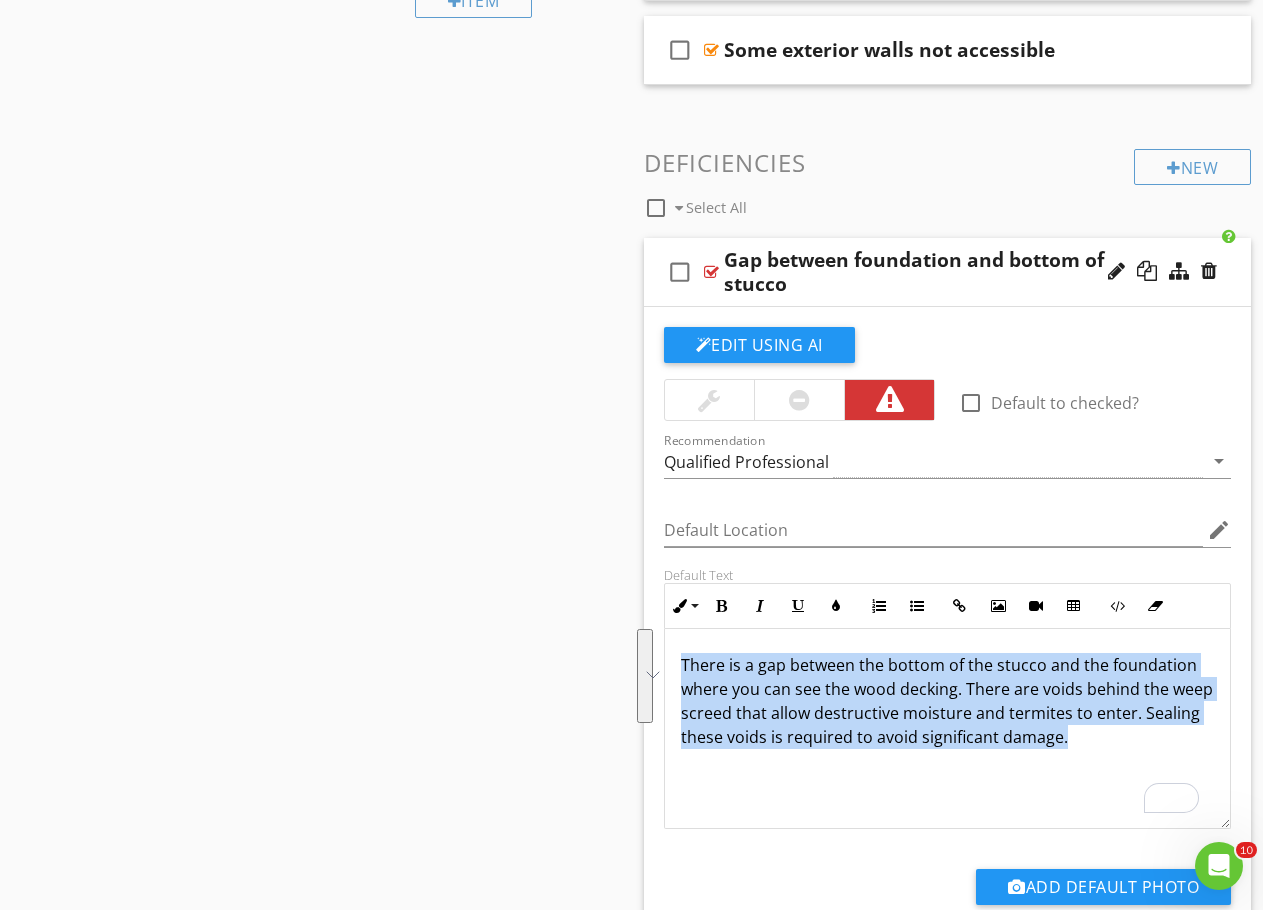 drag, startPoint x: 1124, startPoint y: 735, endPoint x: 678, endPoint y: 665, distance: 451.45987 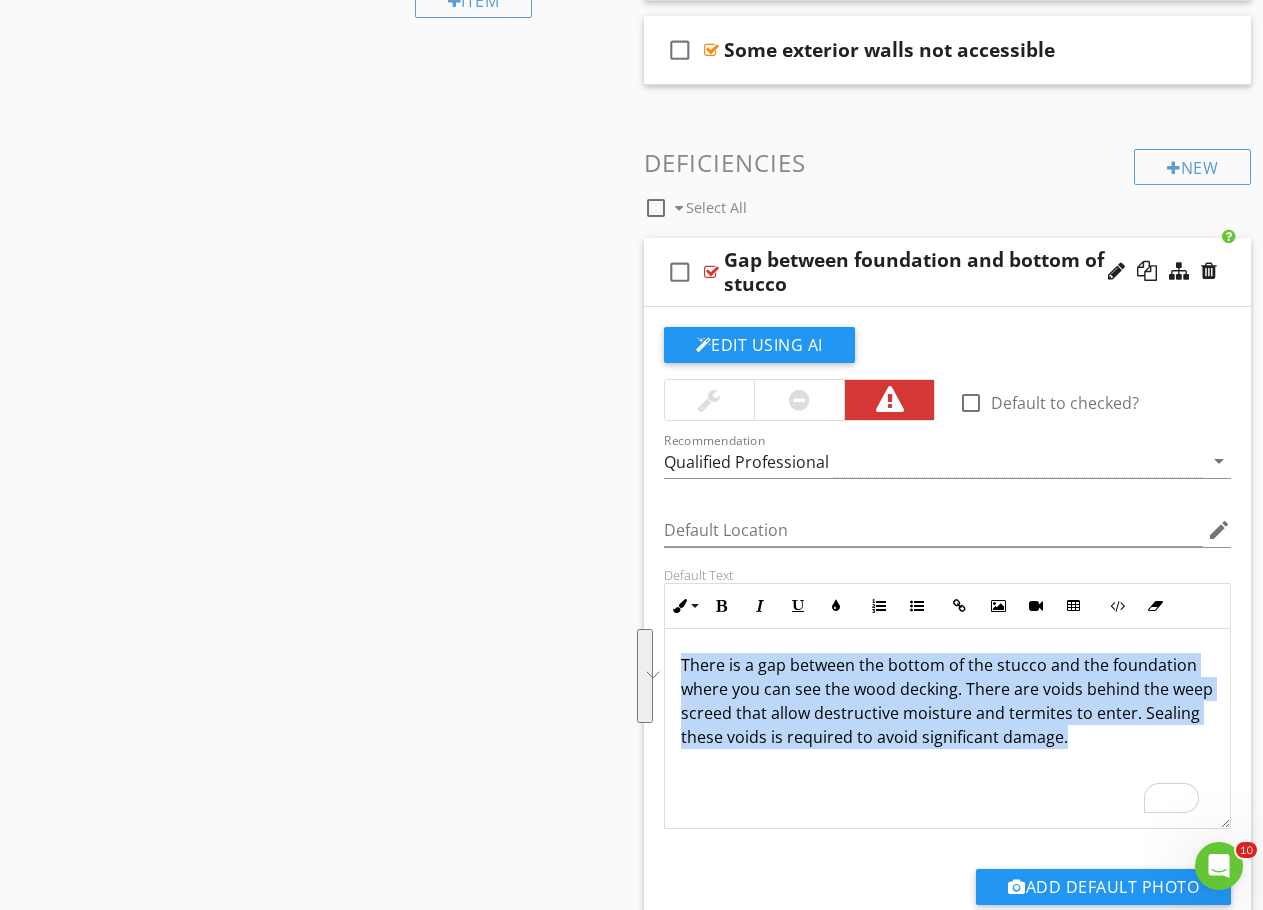 click on "There is a gap between the bottom of the stucco and the foundation where you can see the wood decking. There are voids behind the weep screed that allow destructive moisture and termites to enter. Sealing these voids is required to avoid significant damage." at bounding box center (948, 729) 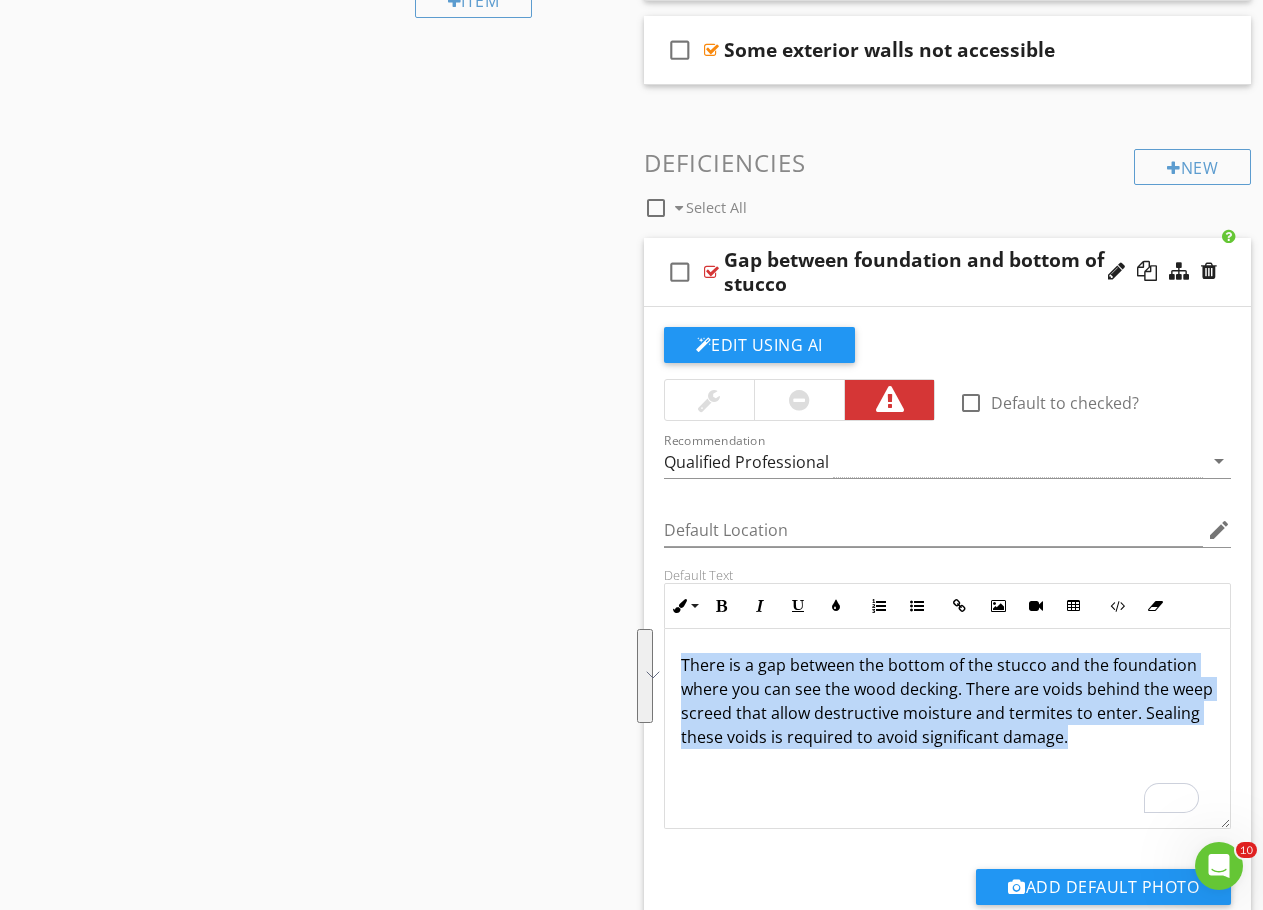 click on "There is a gap between the bottom of the stucco and the foundation where you can see the wood decking. There are voids behind the weep screed that allow destructive moisture and termites to enter. Sealing these voids is required to avoid significant damage." at bounding box center [948, 729] 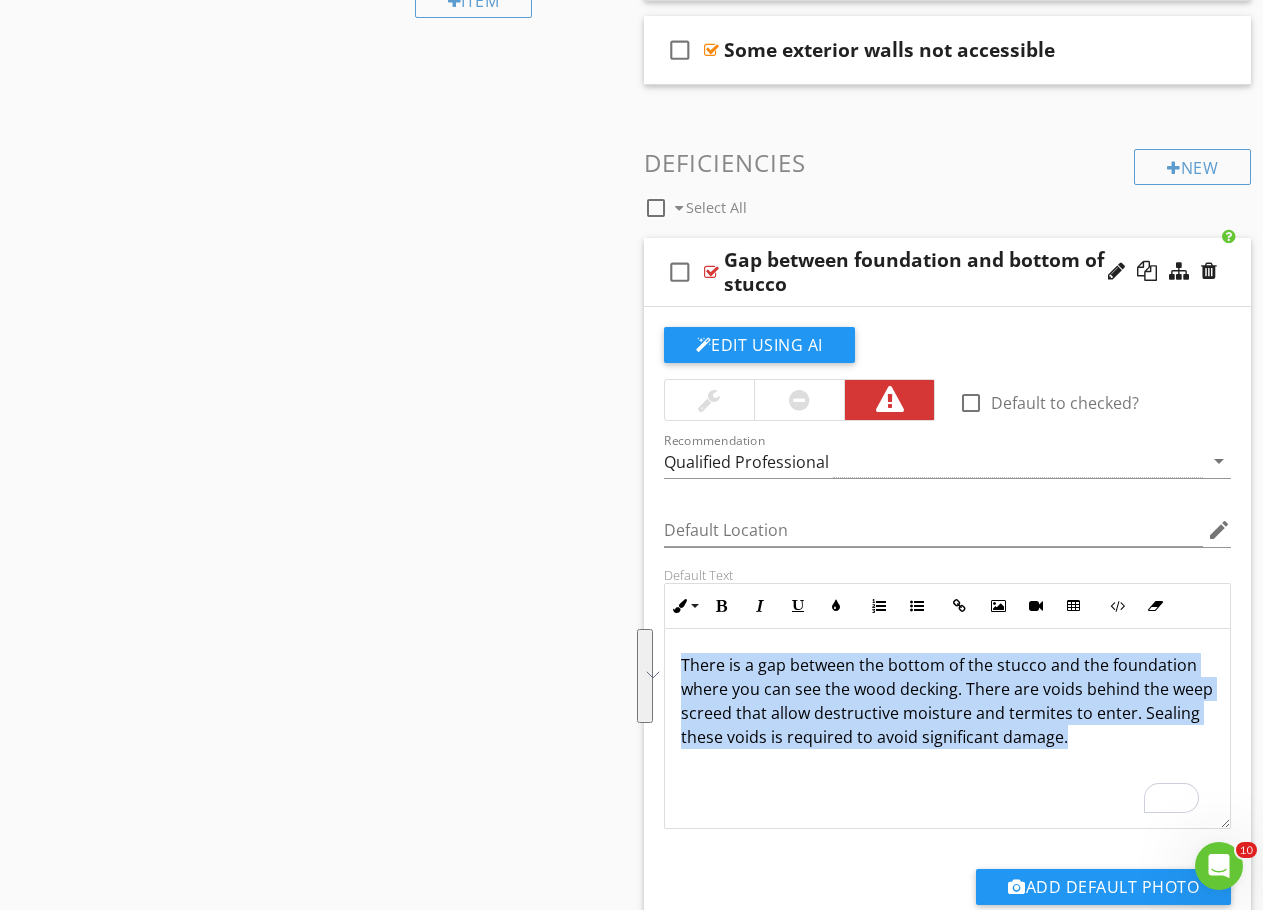 drag, startPoint x: 678, startPoint y: 661, endPoint x: 1121, endPoint y: 750, distance: 451.85175 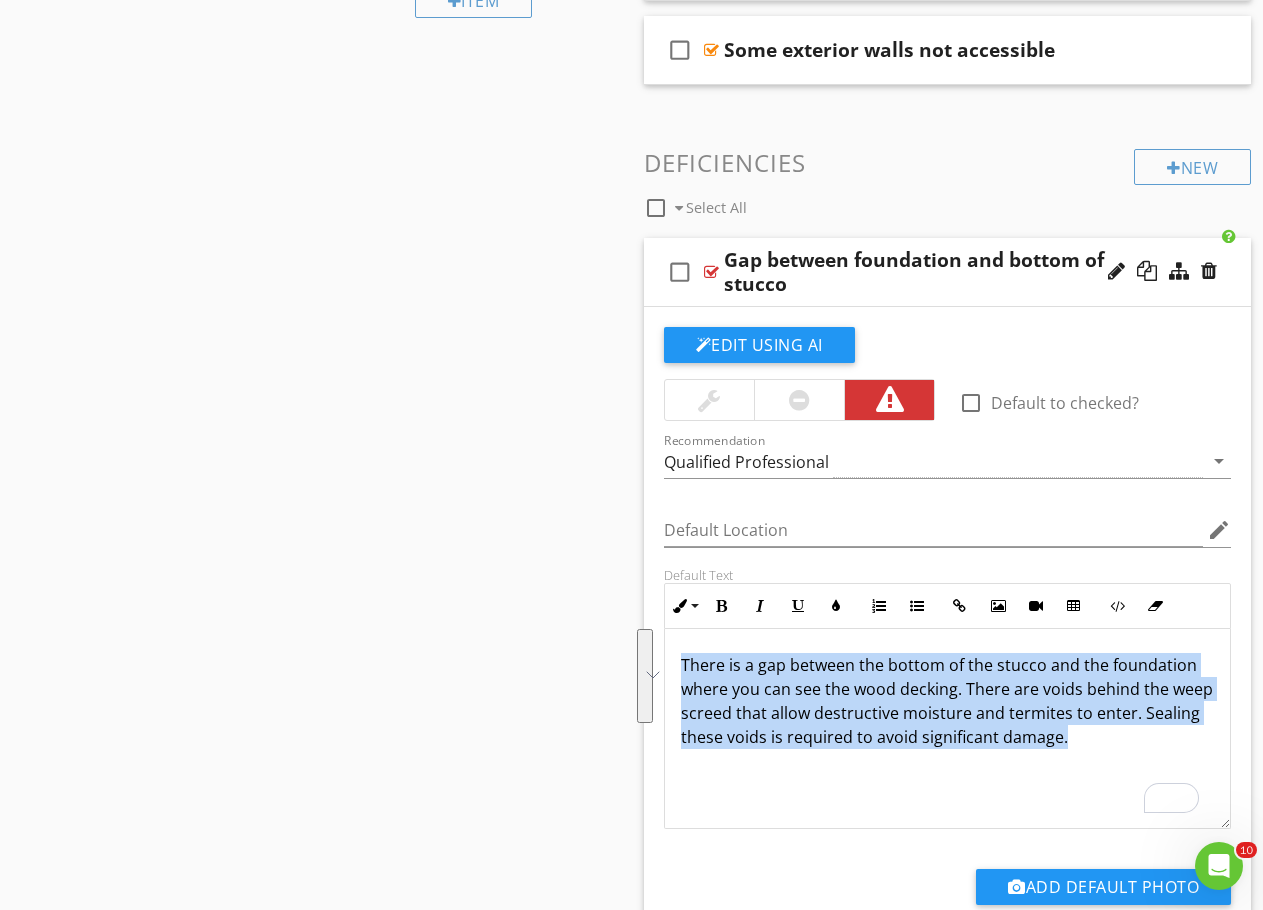 click on "There is a gap between the bottom of the stucco and the foundation where you can see the wood decking. There are voids behind the weep screed that allow destructive moisture and termites to enter. Sealing these voids is required to avoid significant damage." at bounding box center [948, 729] 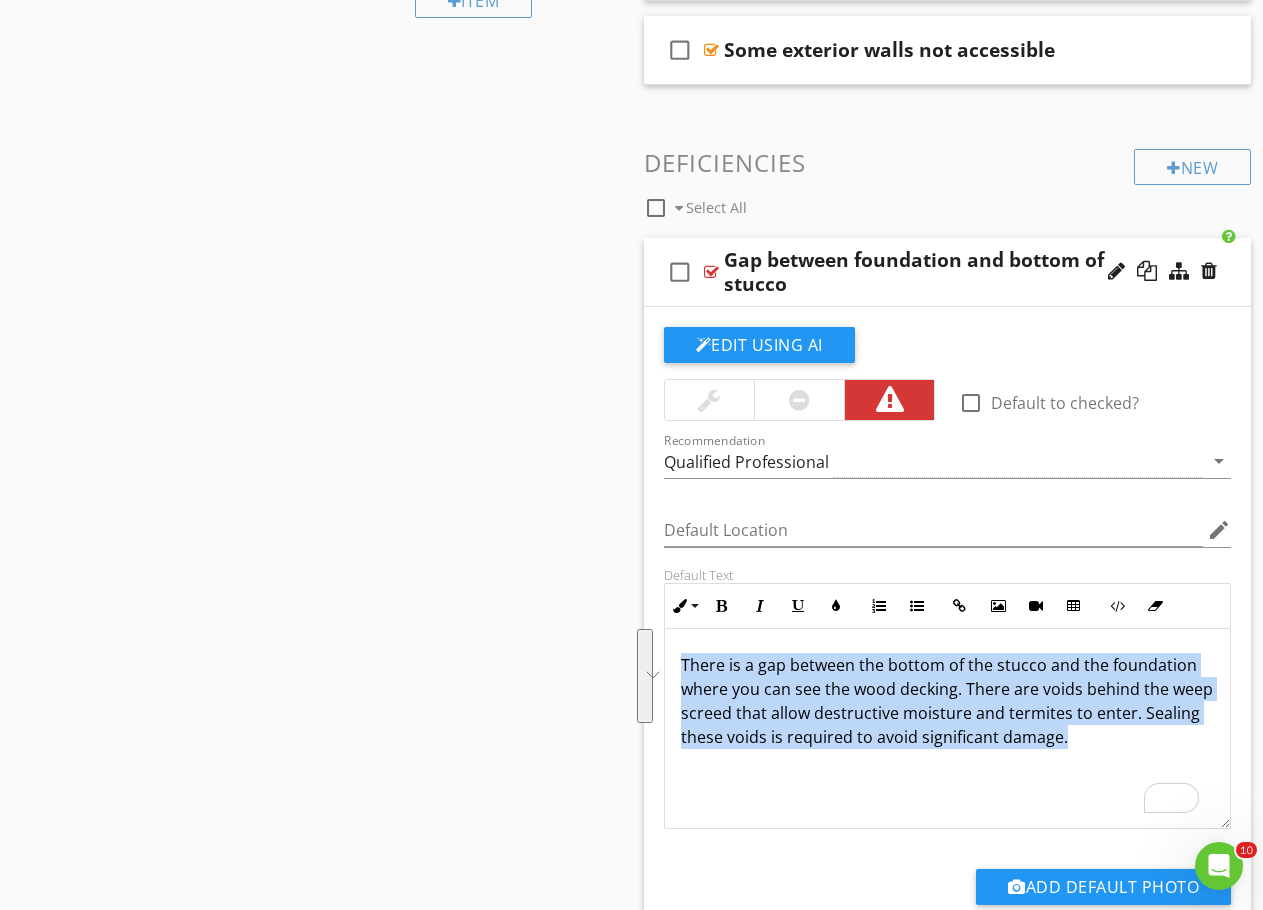 copy on "There is a gap between the bottom of the stucco and the foundation where you can see the wood decking. There are voids behind the weep screed that allow destructive moisture and termites to enter. Sealing these voids is required to avoid significant damage." 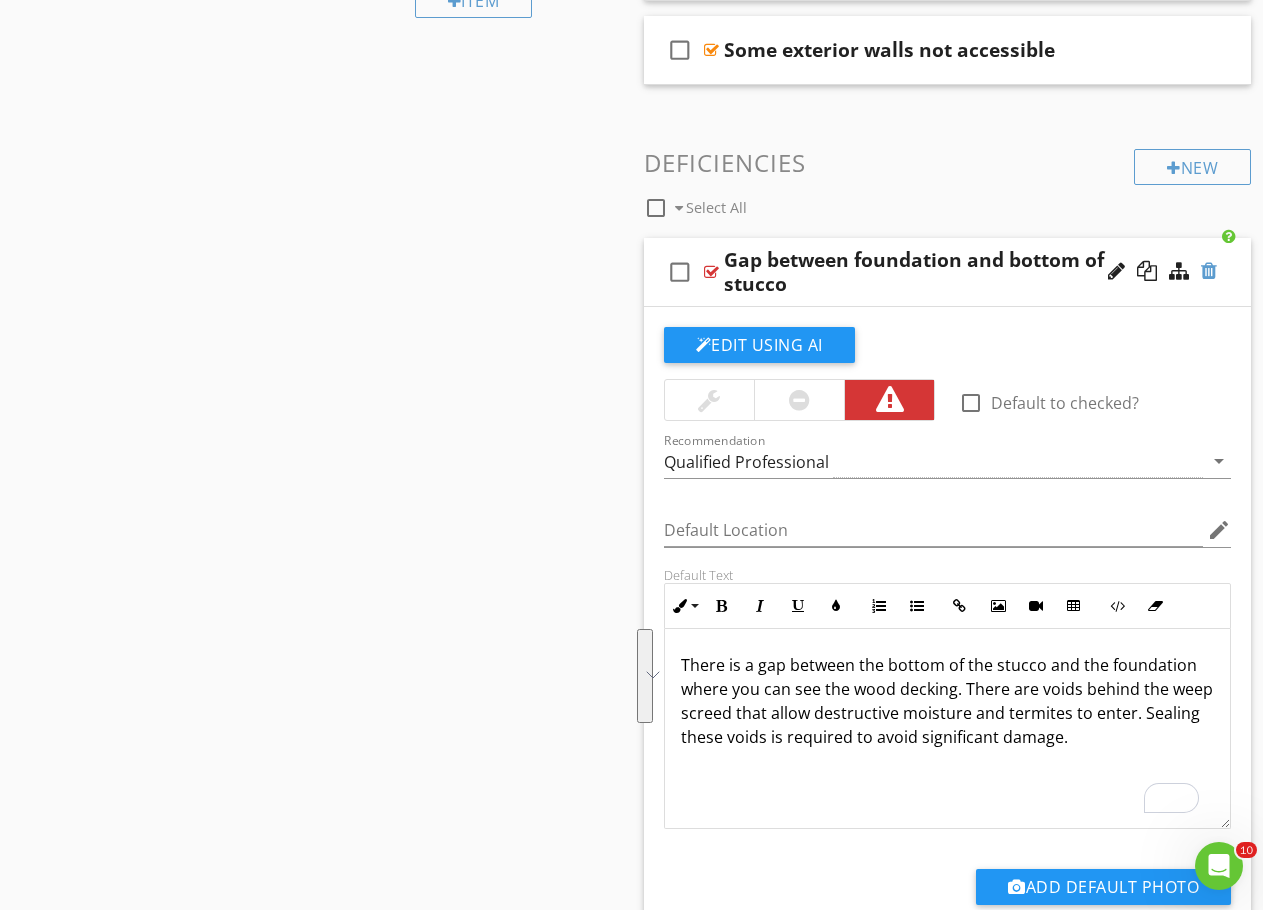 click at bounding box center [1209, 271] 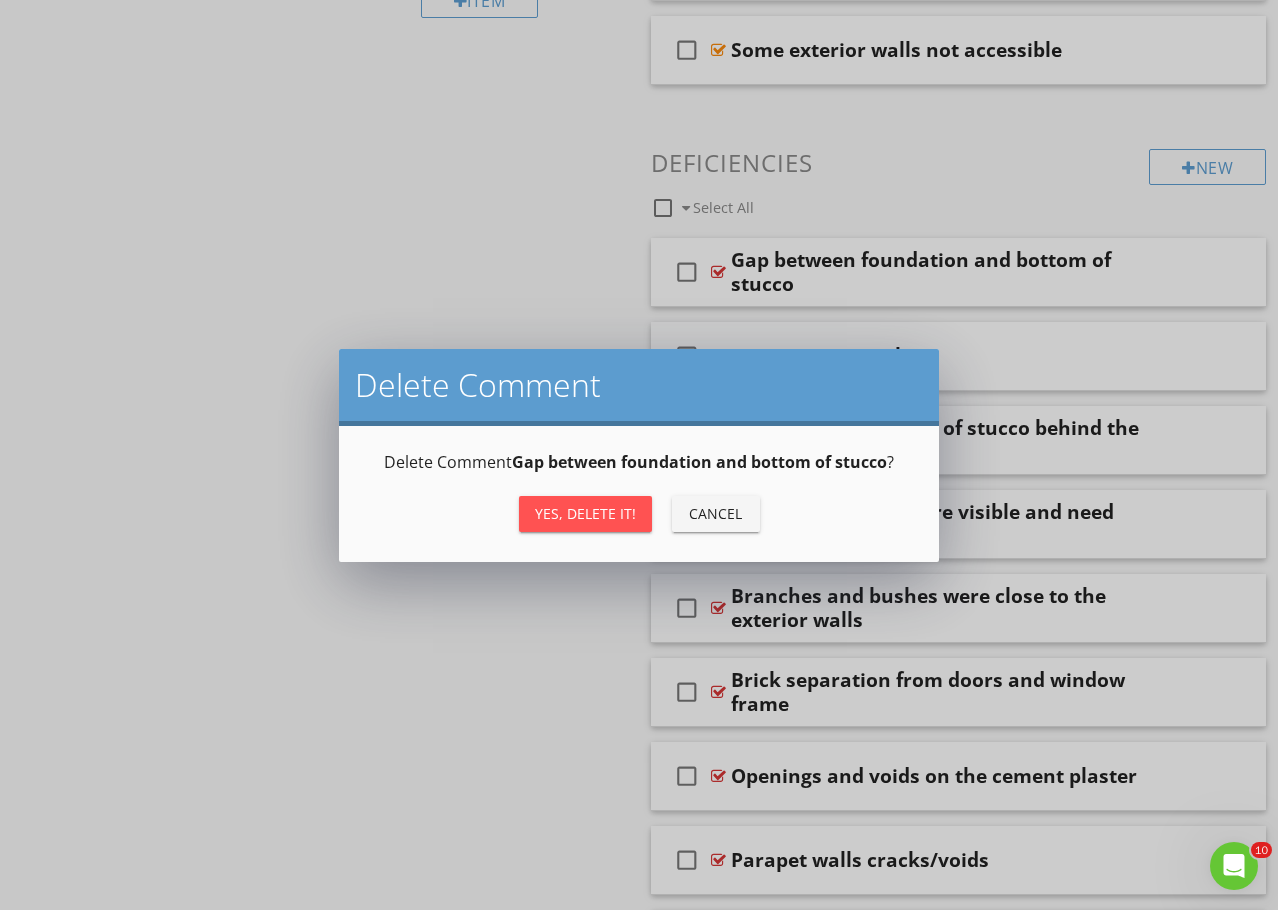 click on "Yes, Delete it!" at bounding box center (585, 514) 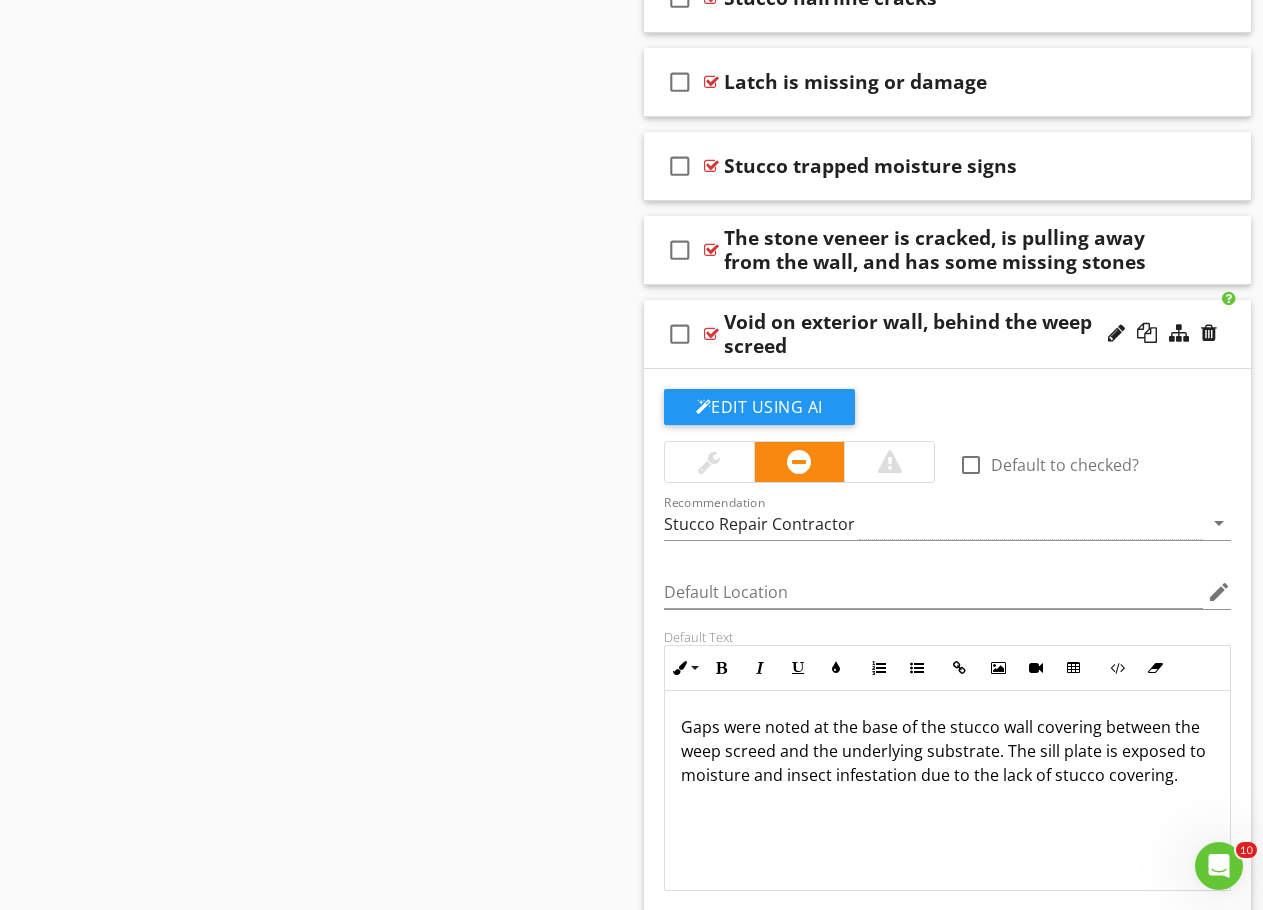scroll, scrollTop: 16207, scrollLeft: 0, axis: vertical 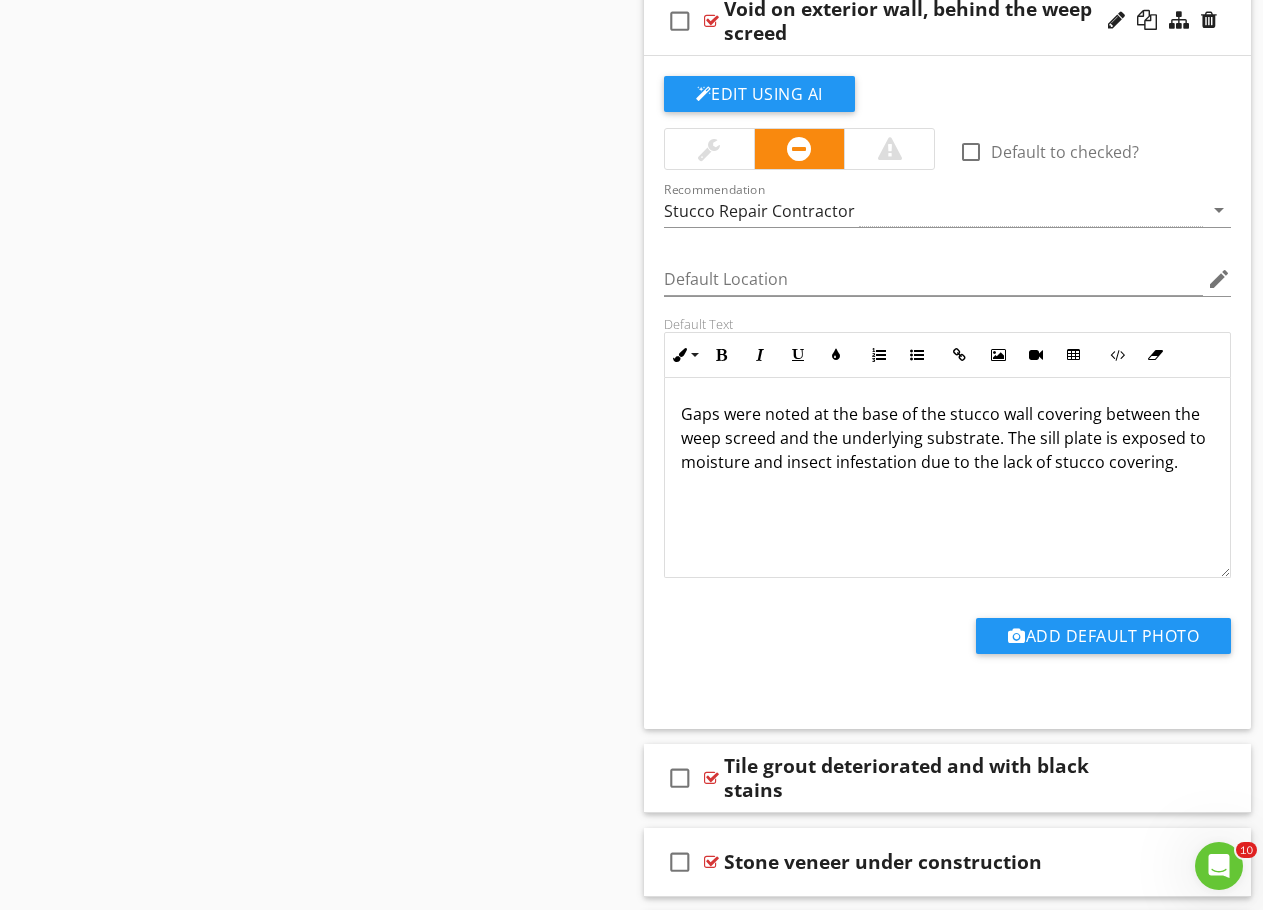 click on "Gaps were noted at the base of the stucco wall covering between the weep screed and the underlying substrate. The sill plate is exposed to moisture and insect infestation due to the lack of stucco covering." at bounding box center (948, 438) 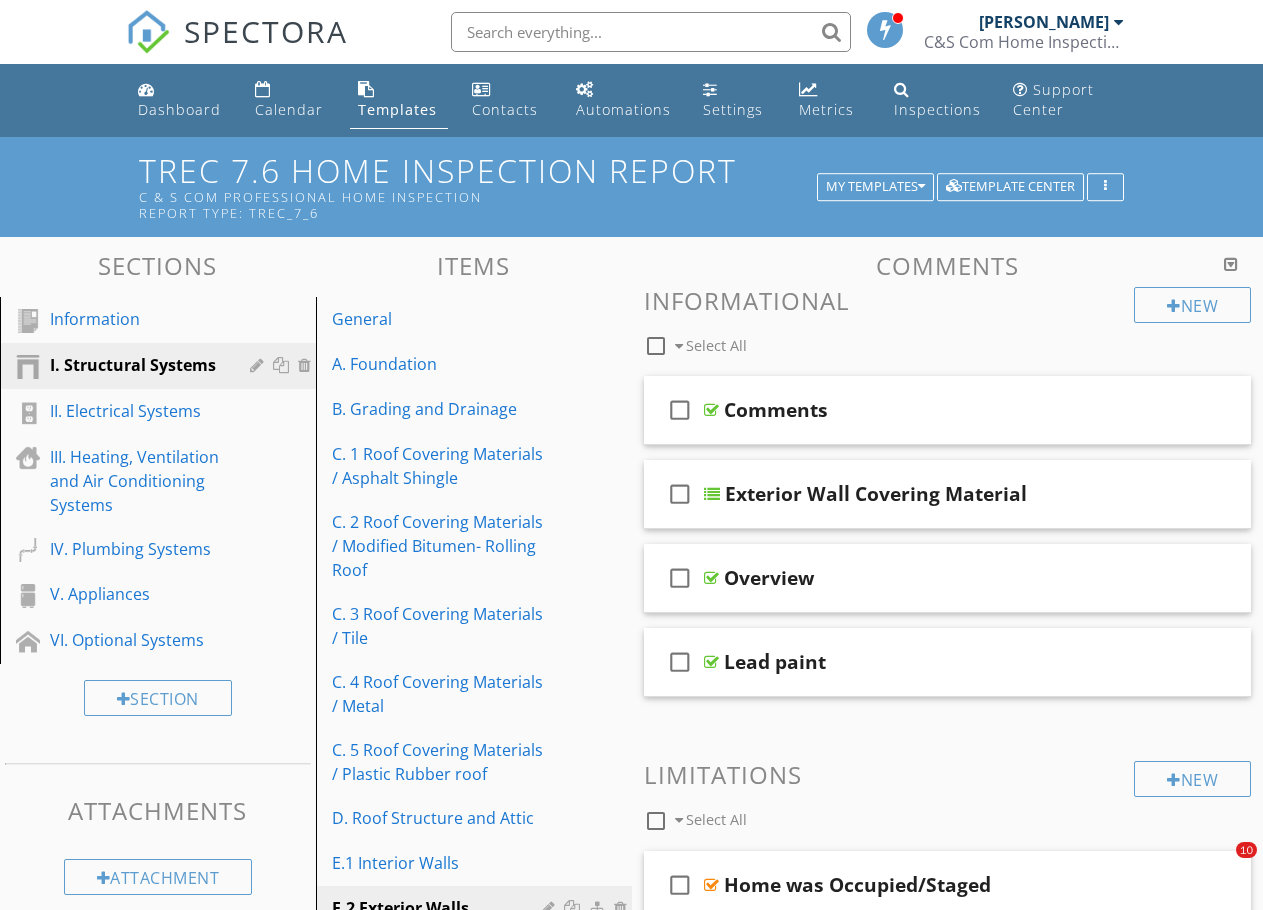 scroll, scrollTop: 16207, scrollLeft: 0, axis: vertical 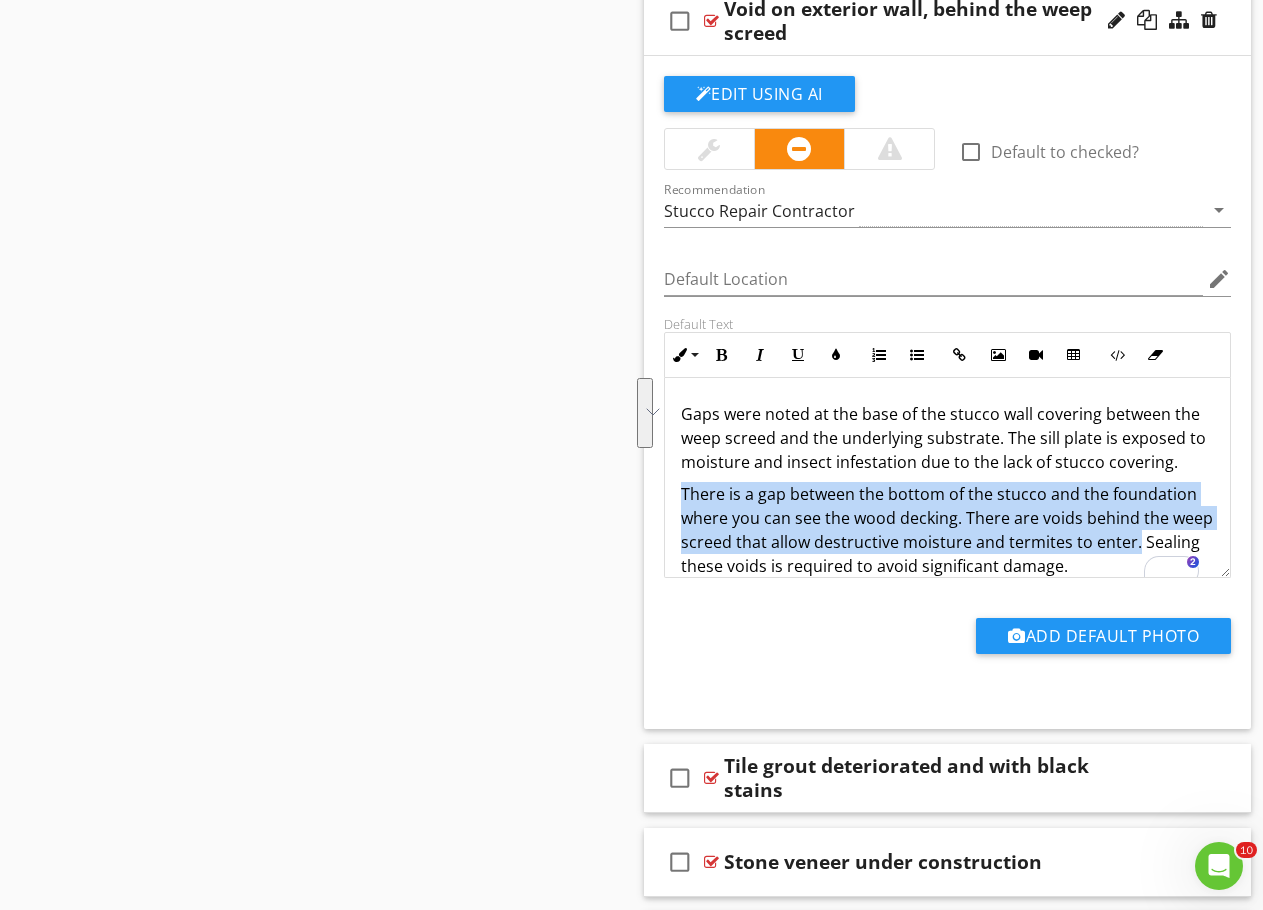 drag, startPoint x: 677, startPoint y: 486, endPoint x: 1177, endPoint y: 532, distance: 502.11154 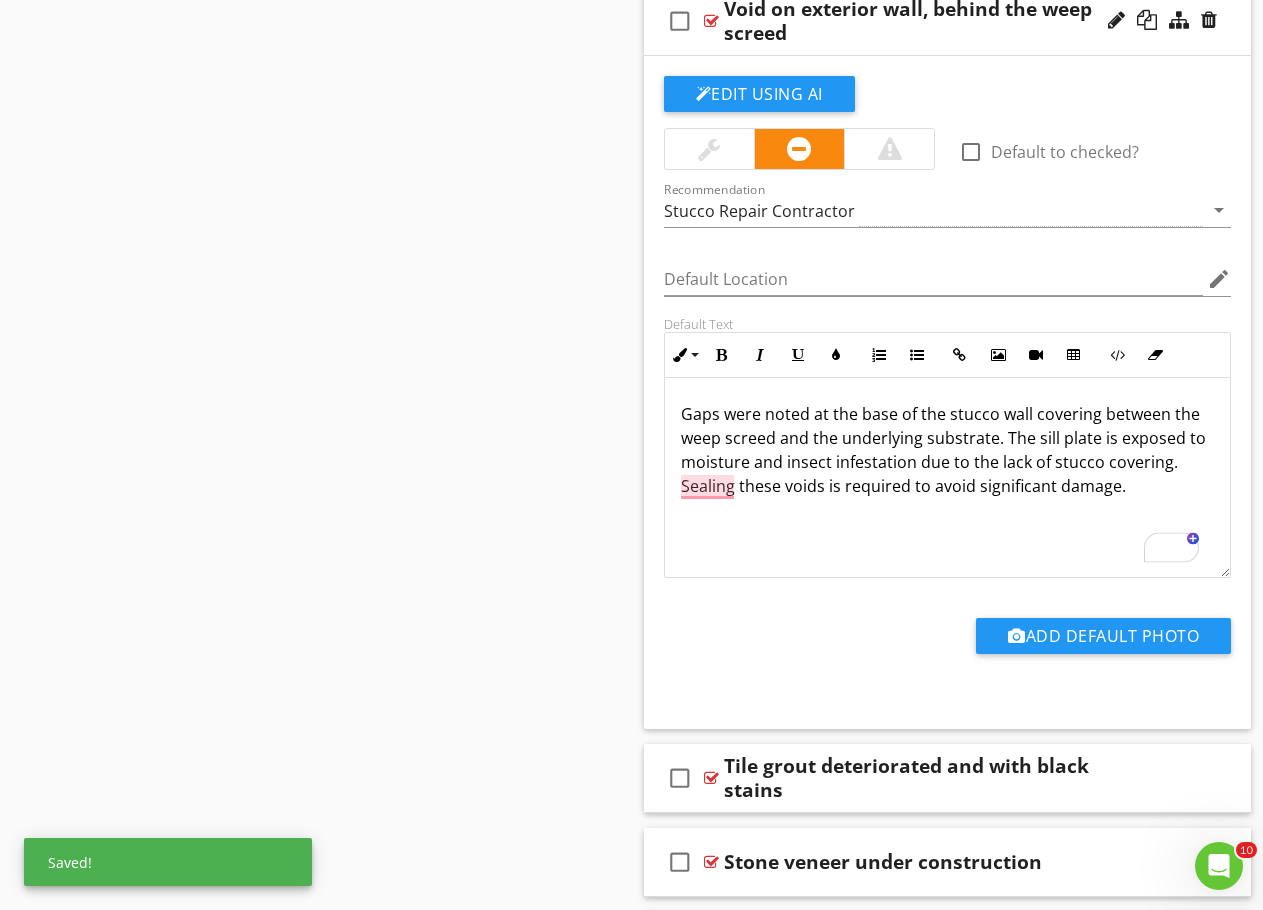 type 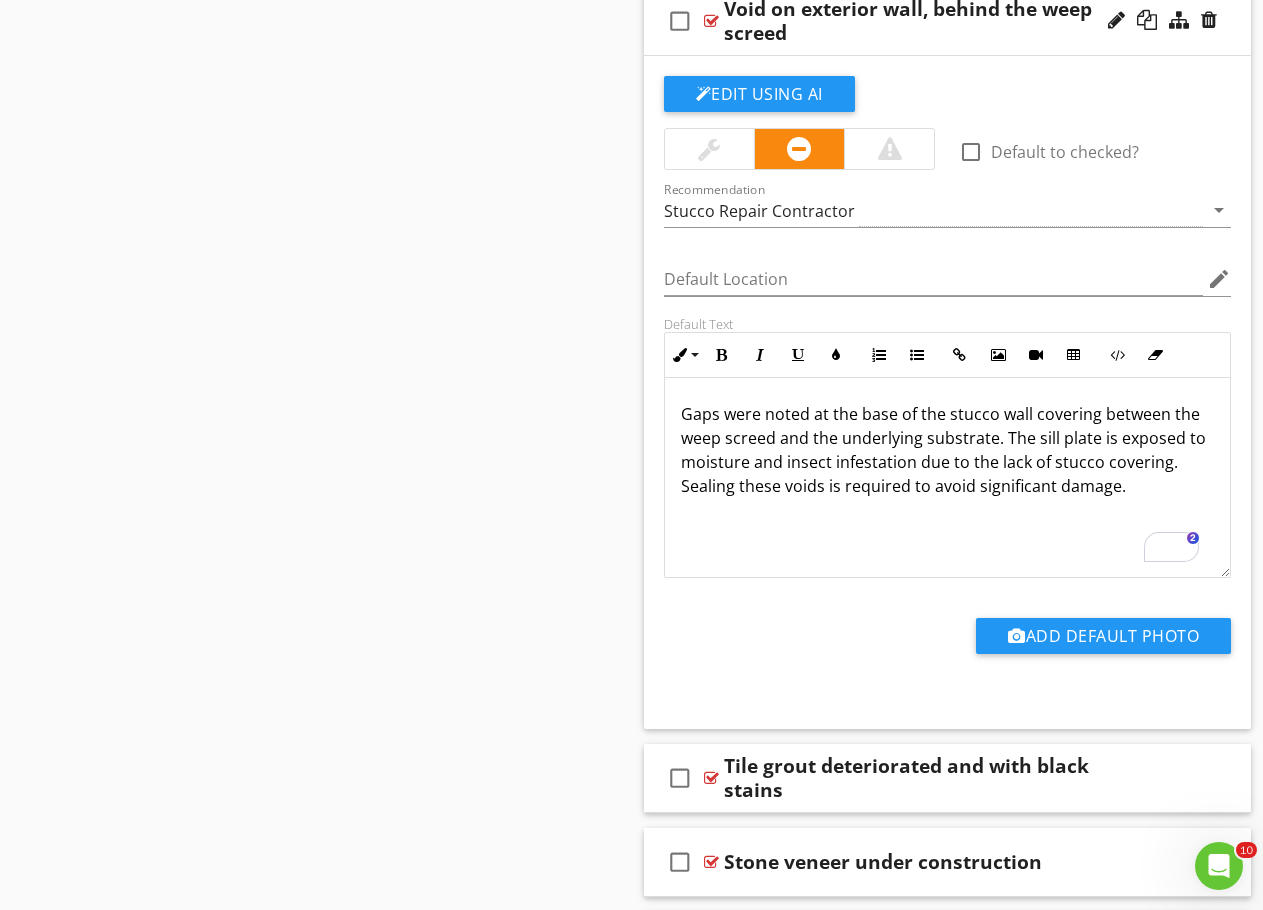click on "Gaps were noted at the base of the stucco wall covering between the weep screed and the underlying substrate. The sill plate is exposed to moisture and insect infestation due to the lack of stucco covering. Sealing these voids is required to avoid significant damage." at bounding box center [948, 450] 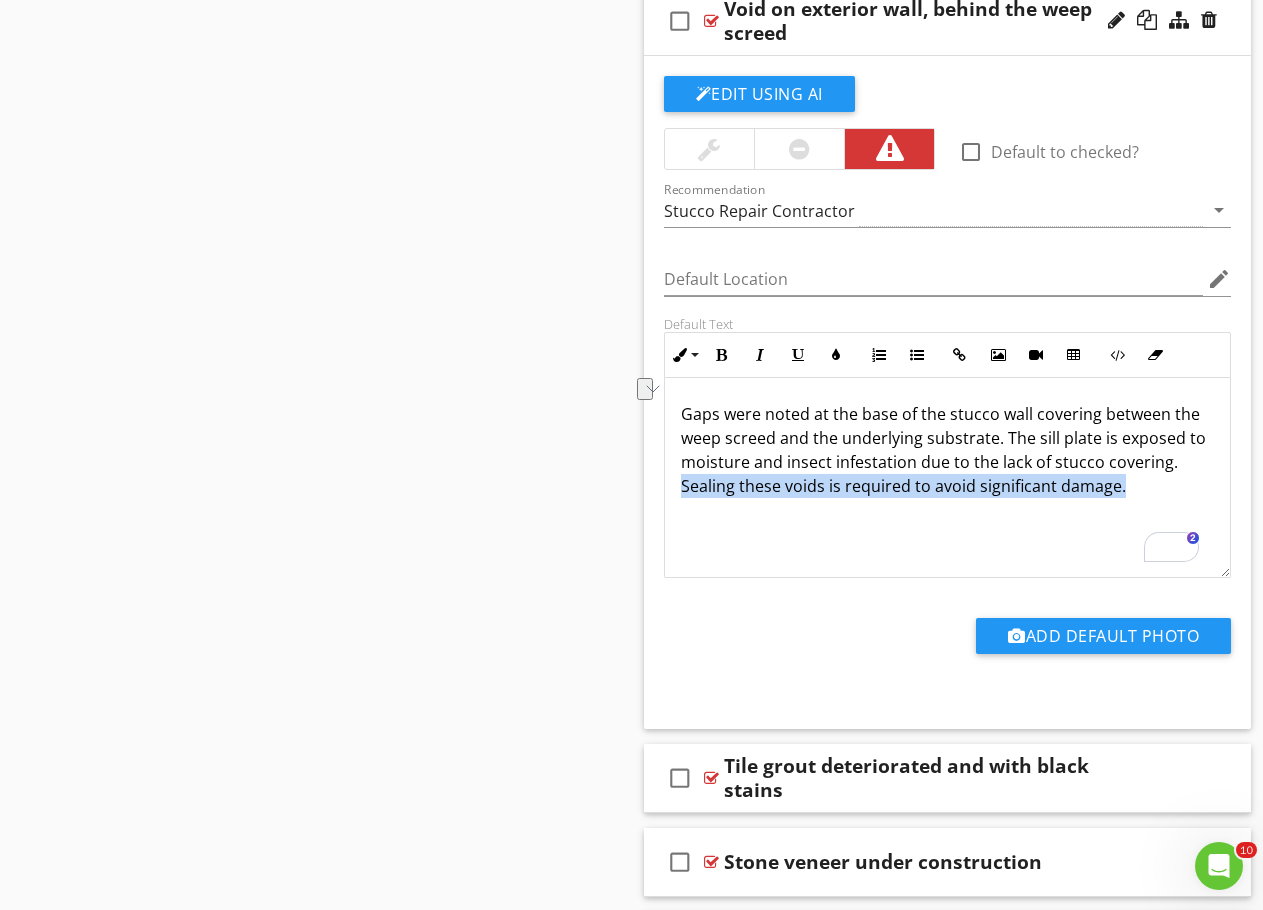 drag, startPoint x: 679, startPoint y: 481, endPoint x: 1118, endPoint y: 493, distance: 439.16397 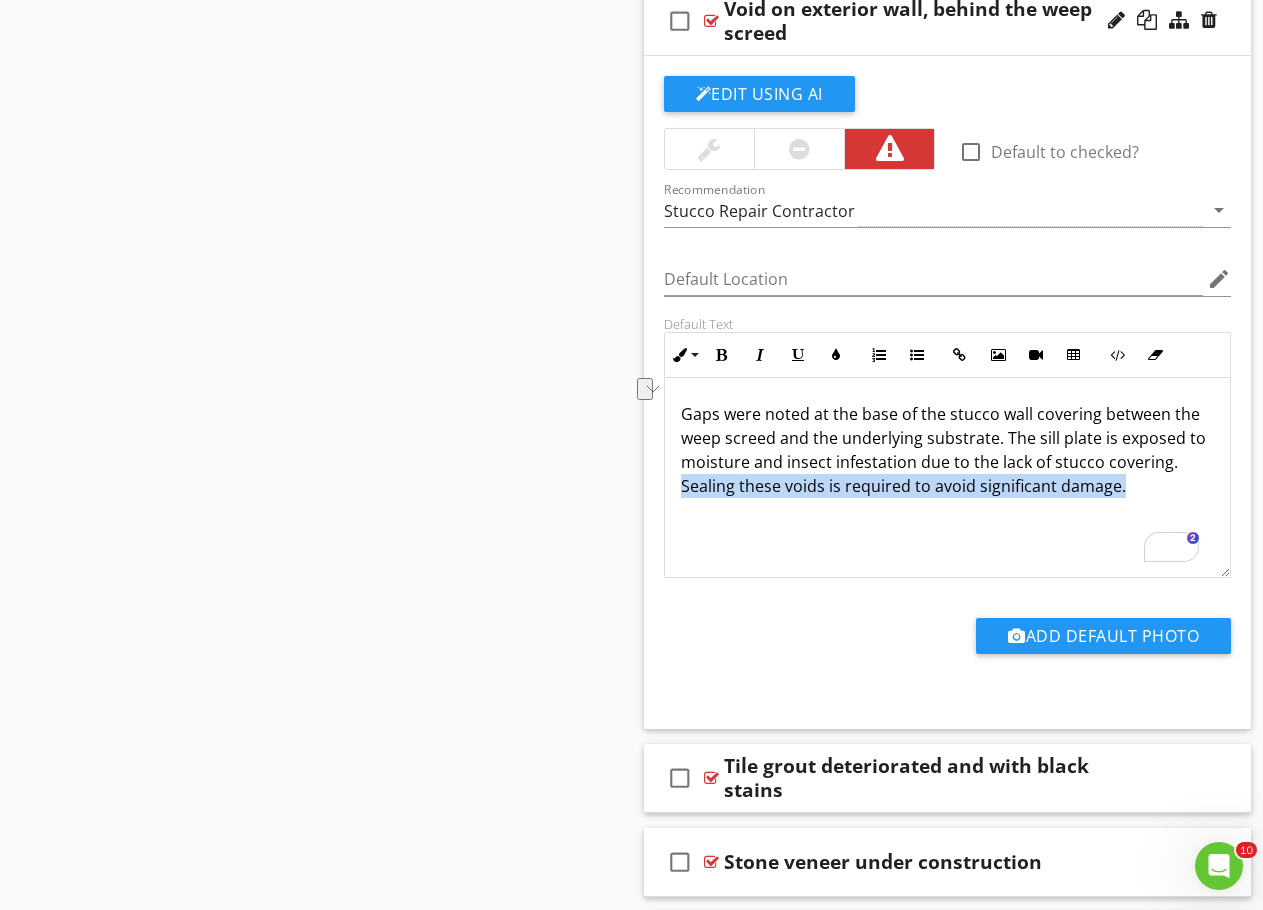 click on "Gaps were noted at the base of the stucco wall covering between the weep screed and the underlying substrate. The sill plate is exposed to moisture and insect infestation due to the lack of stucco covering. Sealing these voids is required to avoid significant damage." at bounding box center (948, 478) 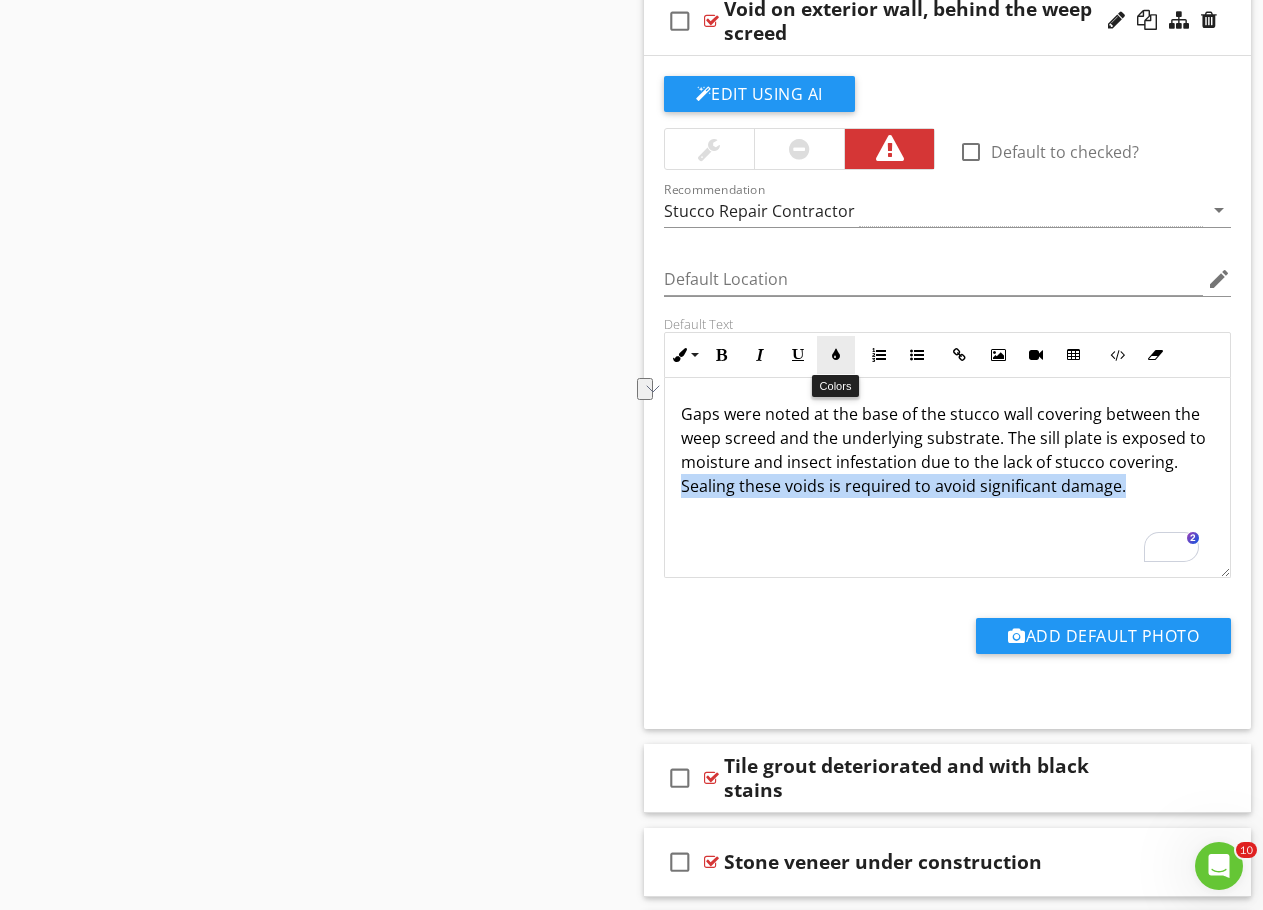 click on "Colors" at bounding box center [836, 355] 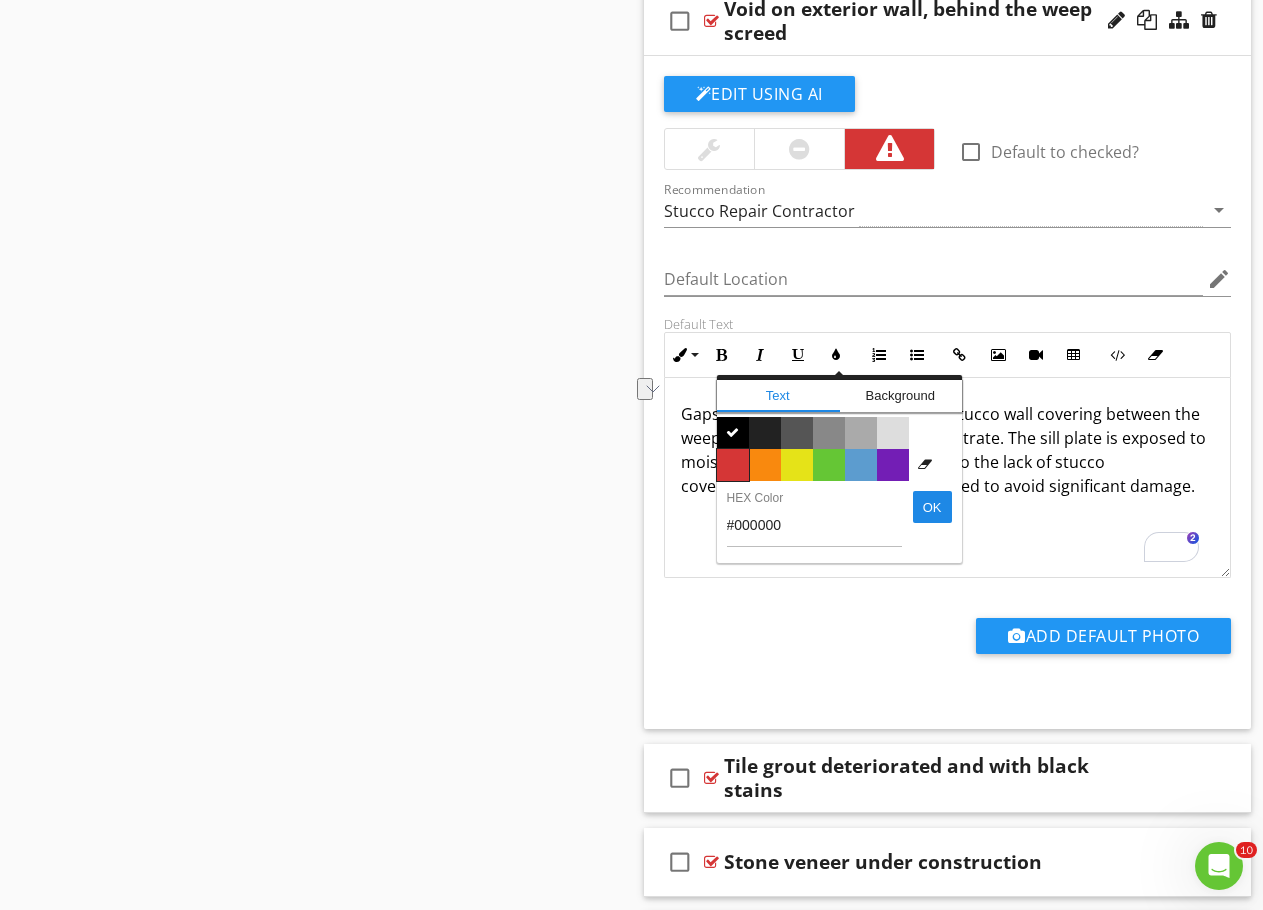 click on "Color #d53636" at bounding box center [733, 465] 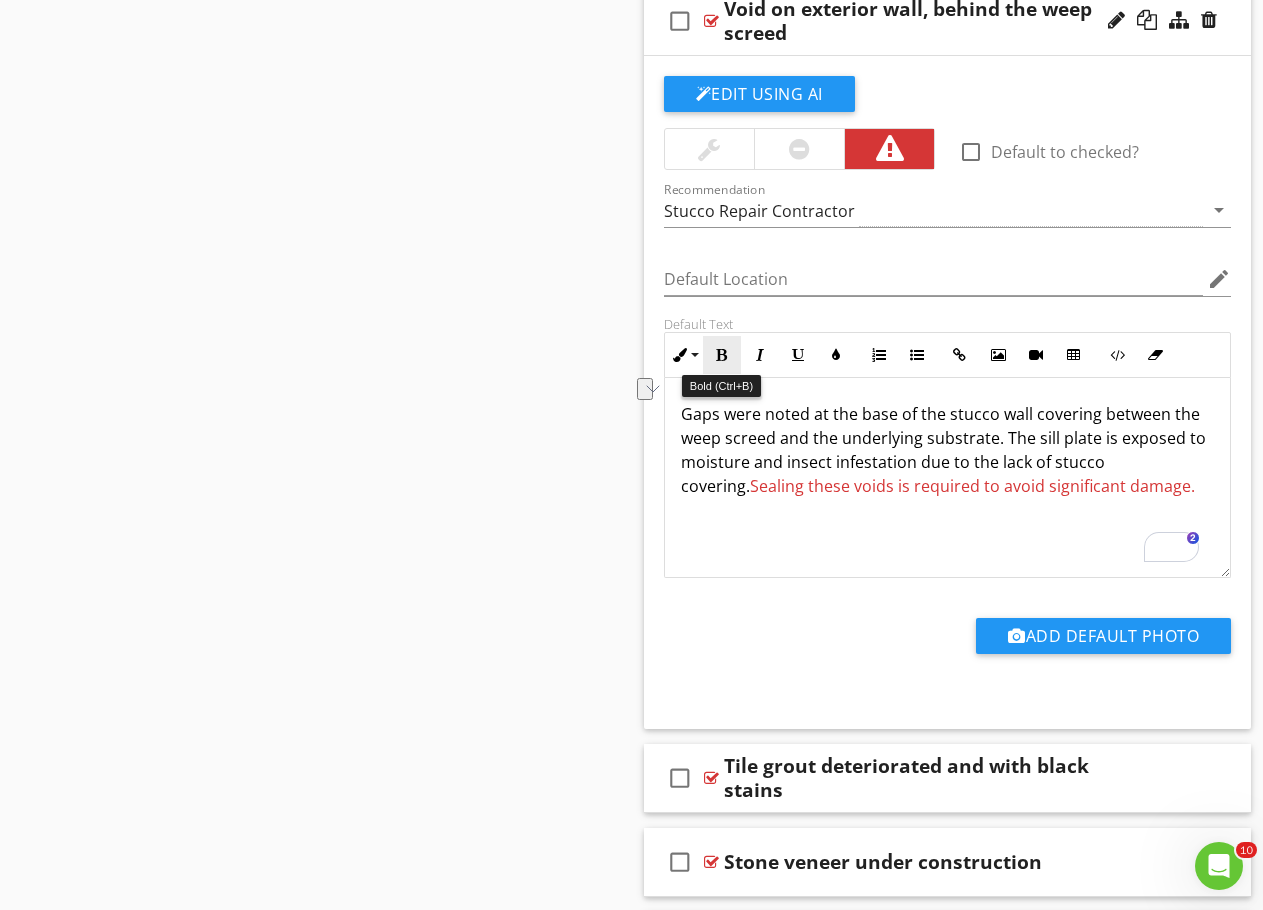 click at bounding box center [722, 355] 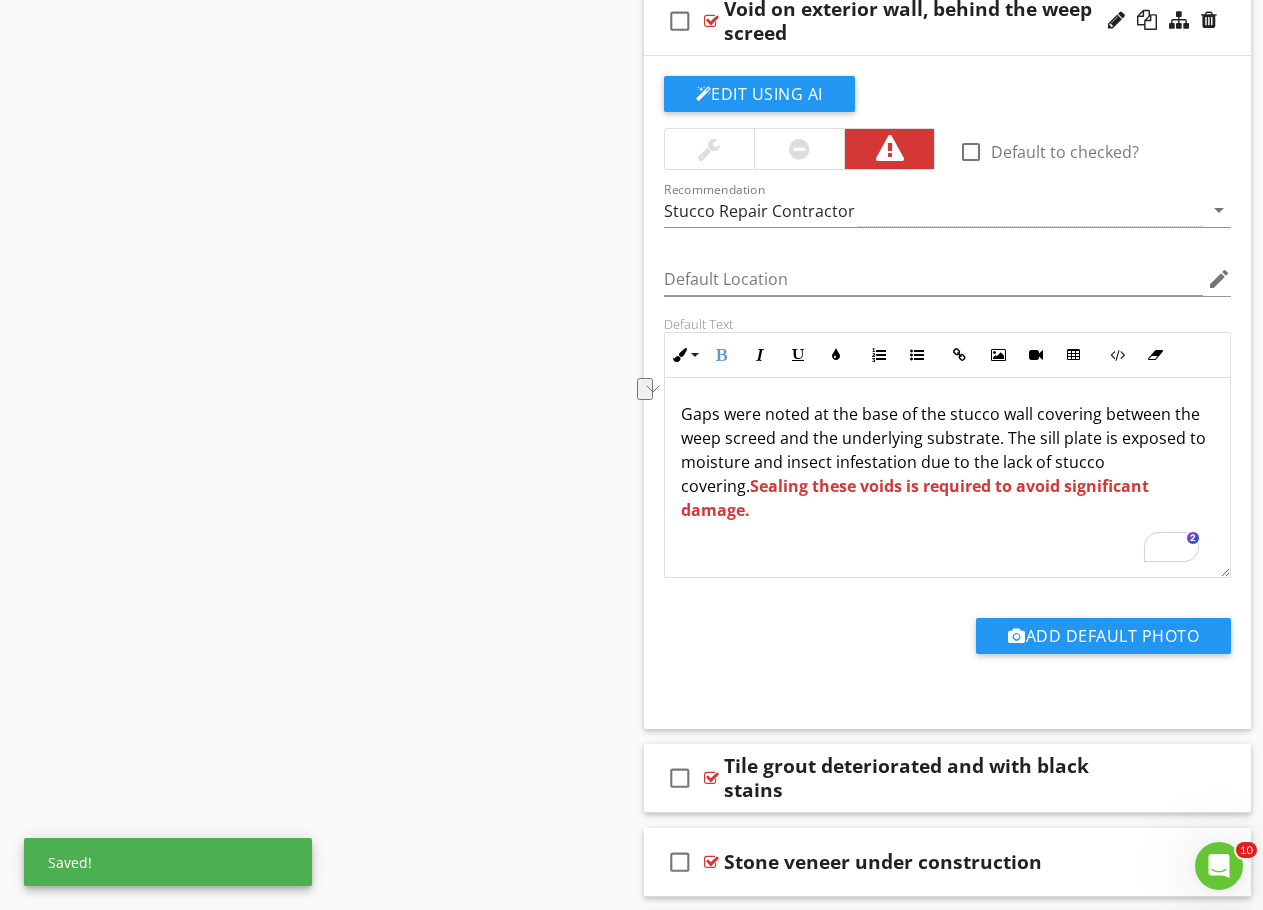 click on "Gaps were noted at the base of the stucco wall covering between the weep screed and the underlying substrate. The sill plate is exposed to moisture and insect infestation due to the lack of stucco covering.  Sealing these voids is required to avoid significant damage." at bounding box center [948, 478] 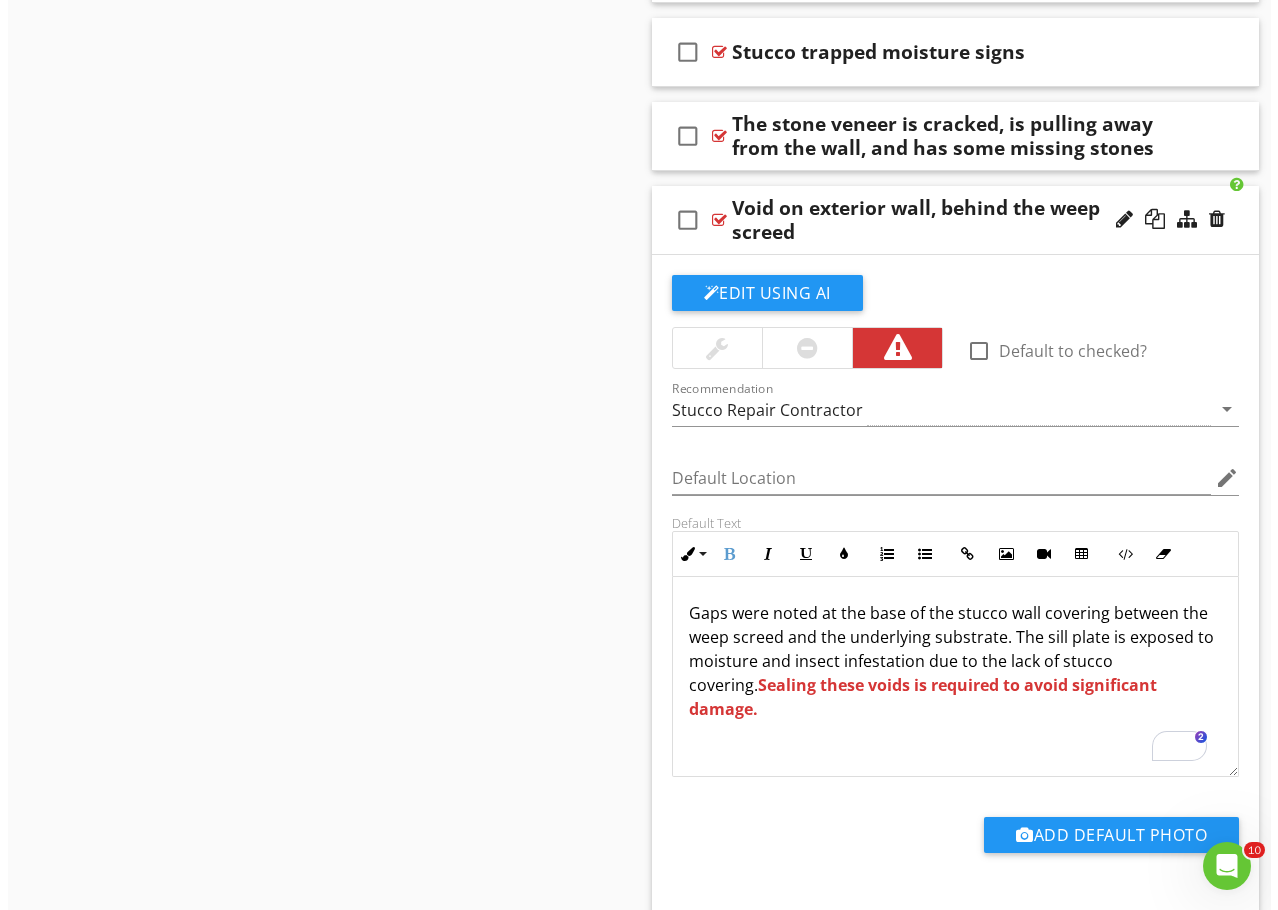 scroll, scrollTop: 16007, scrollLeft: 0, axis: vertical 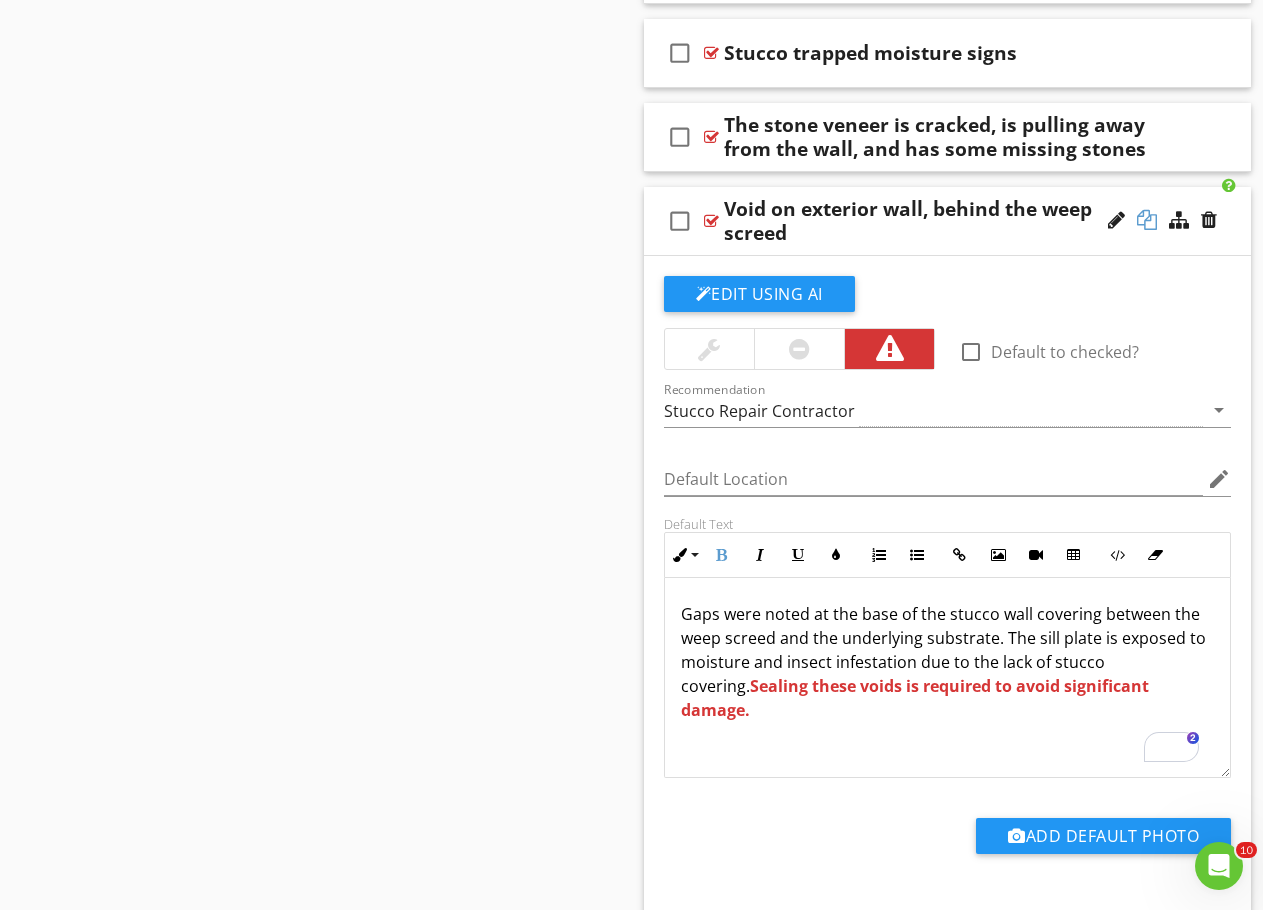 click at bounding box center [1147, 220] 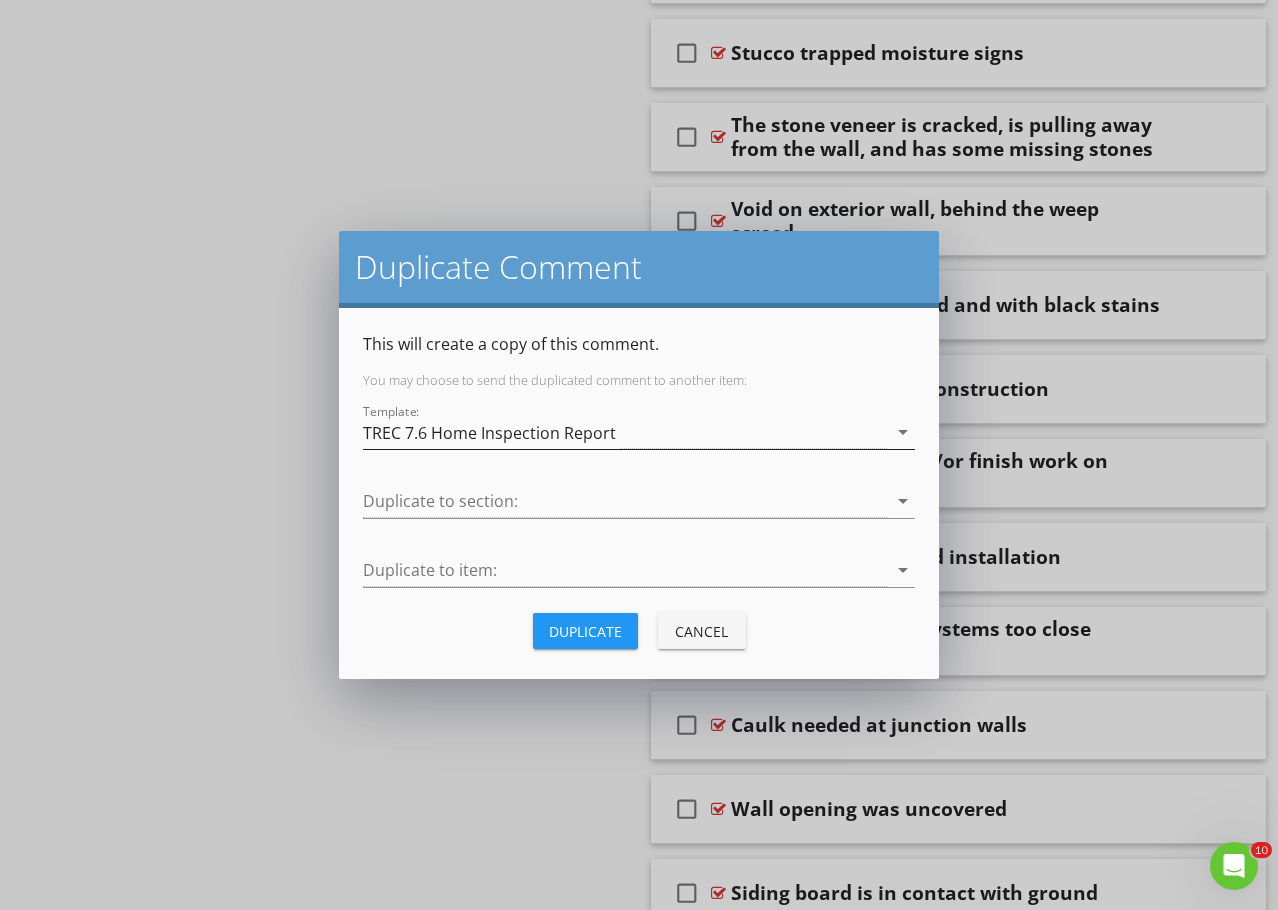 click on "TREC 7.6  Home Inspection Report" at bounding box center [489, 433] 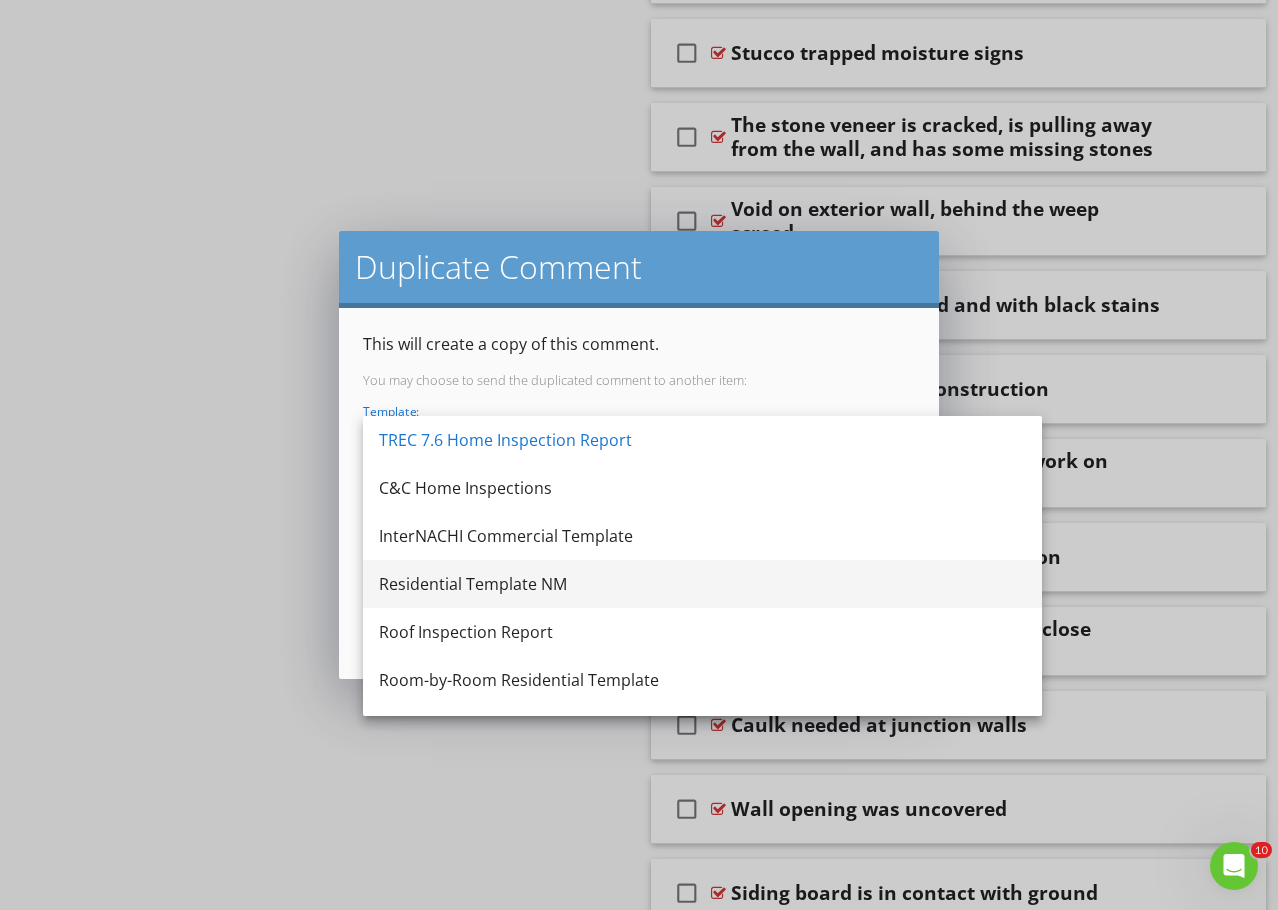 click on "Residential Template NM" at bounding box center (702, 584) 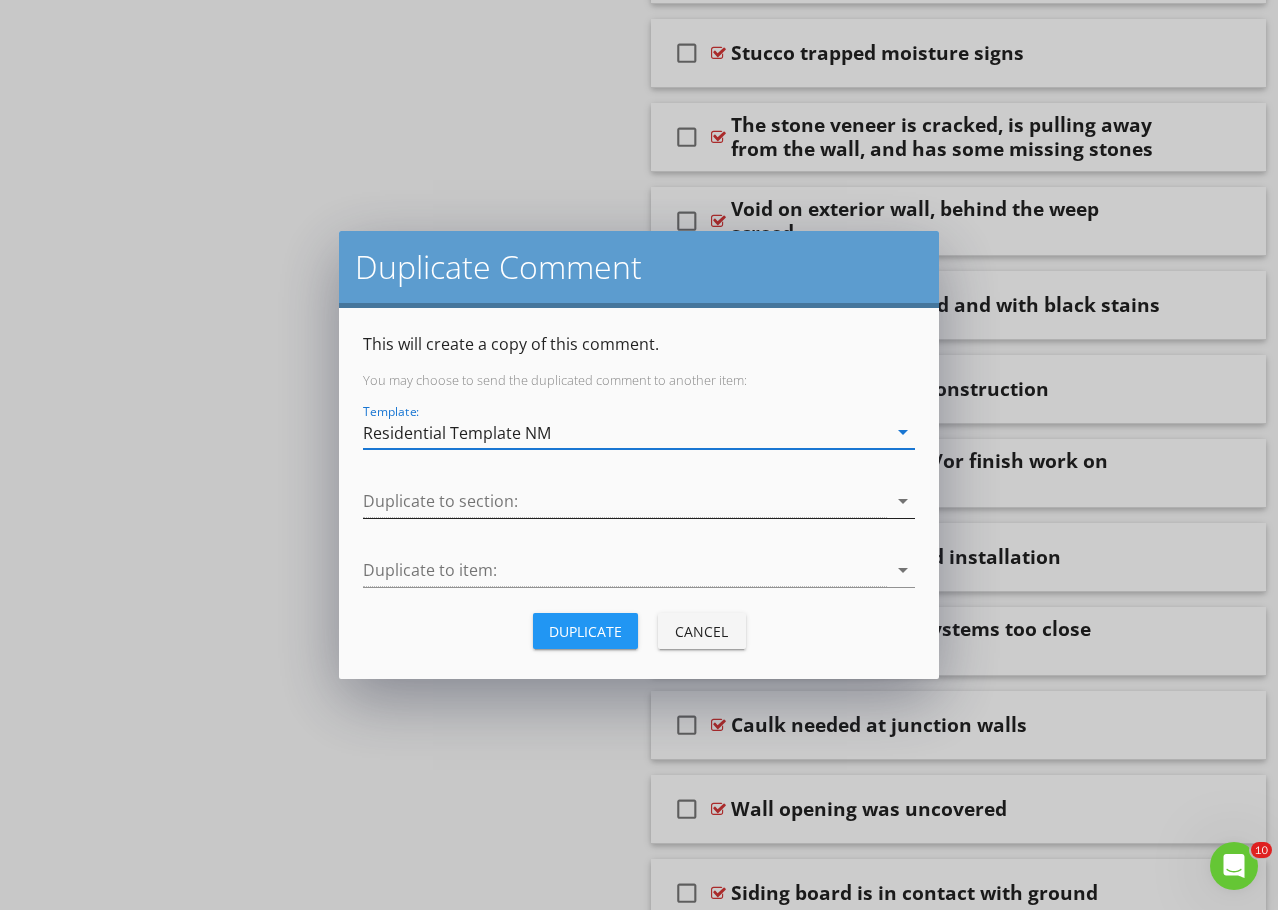 click at bounding box center (625, 501) 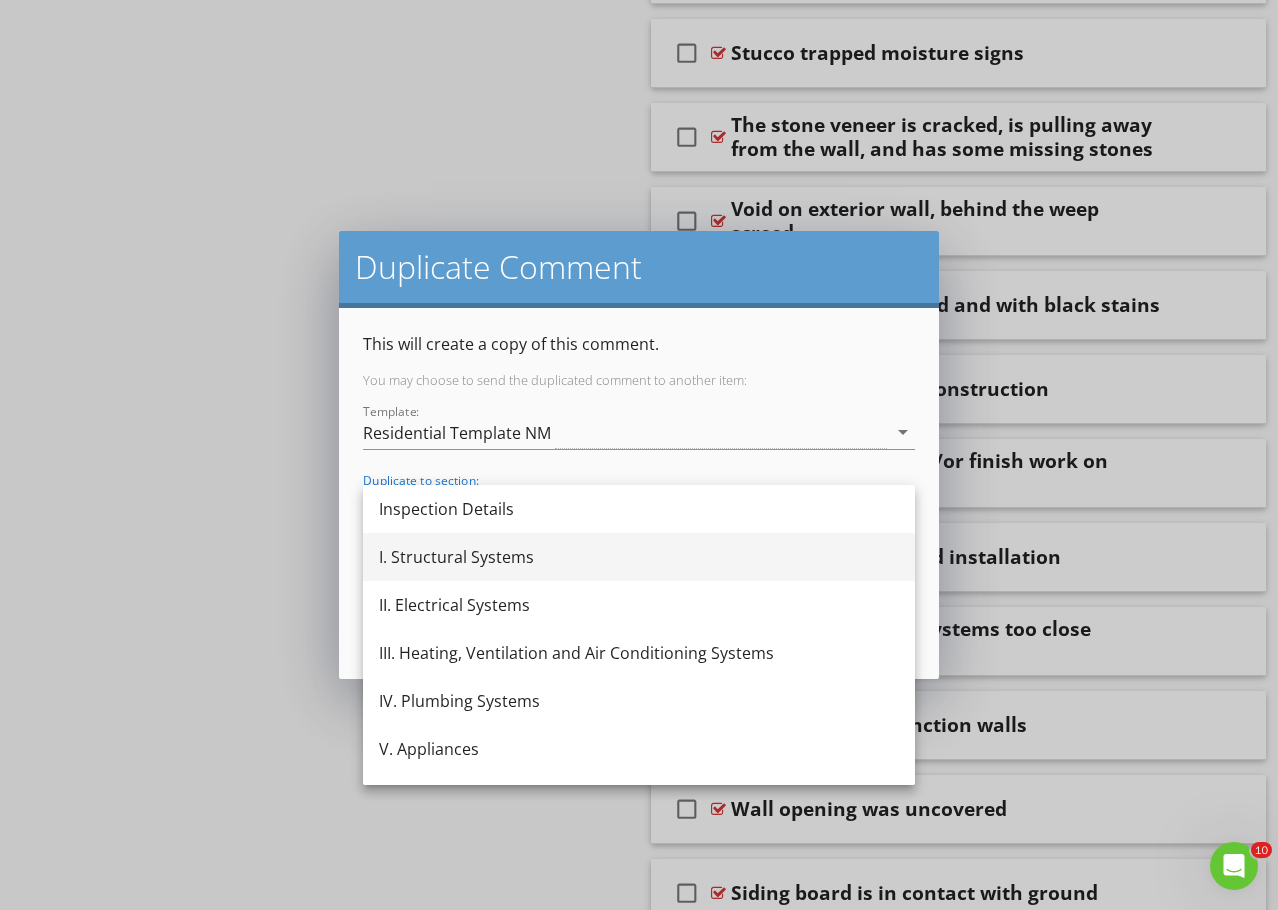 click on "I. Structural Systems" at bounding box center [639, 557] 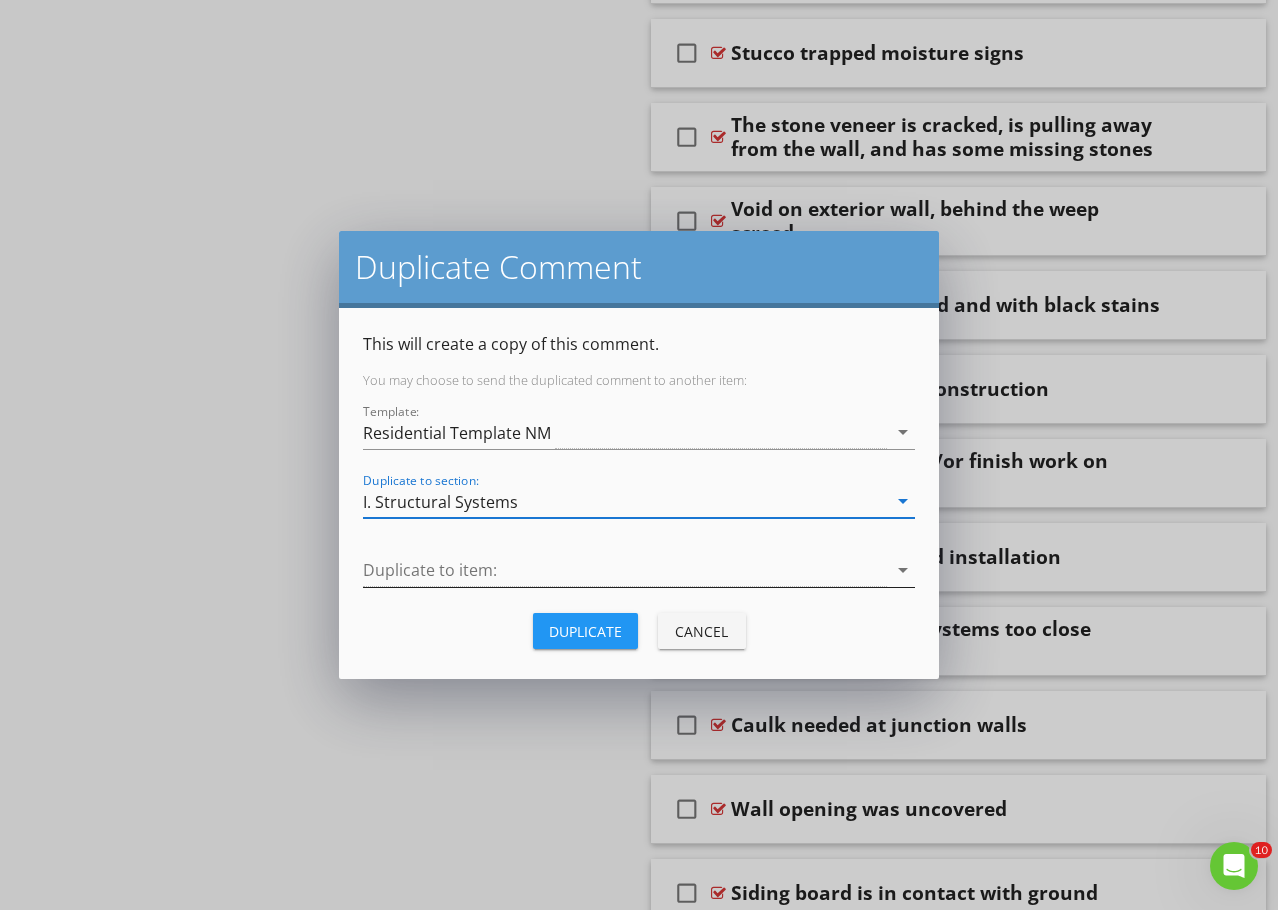 click at bounding box center [625, 570] 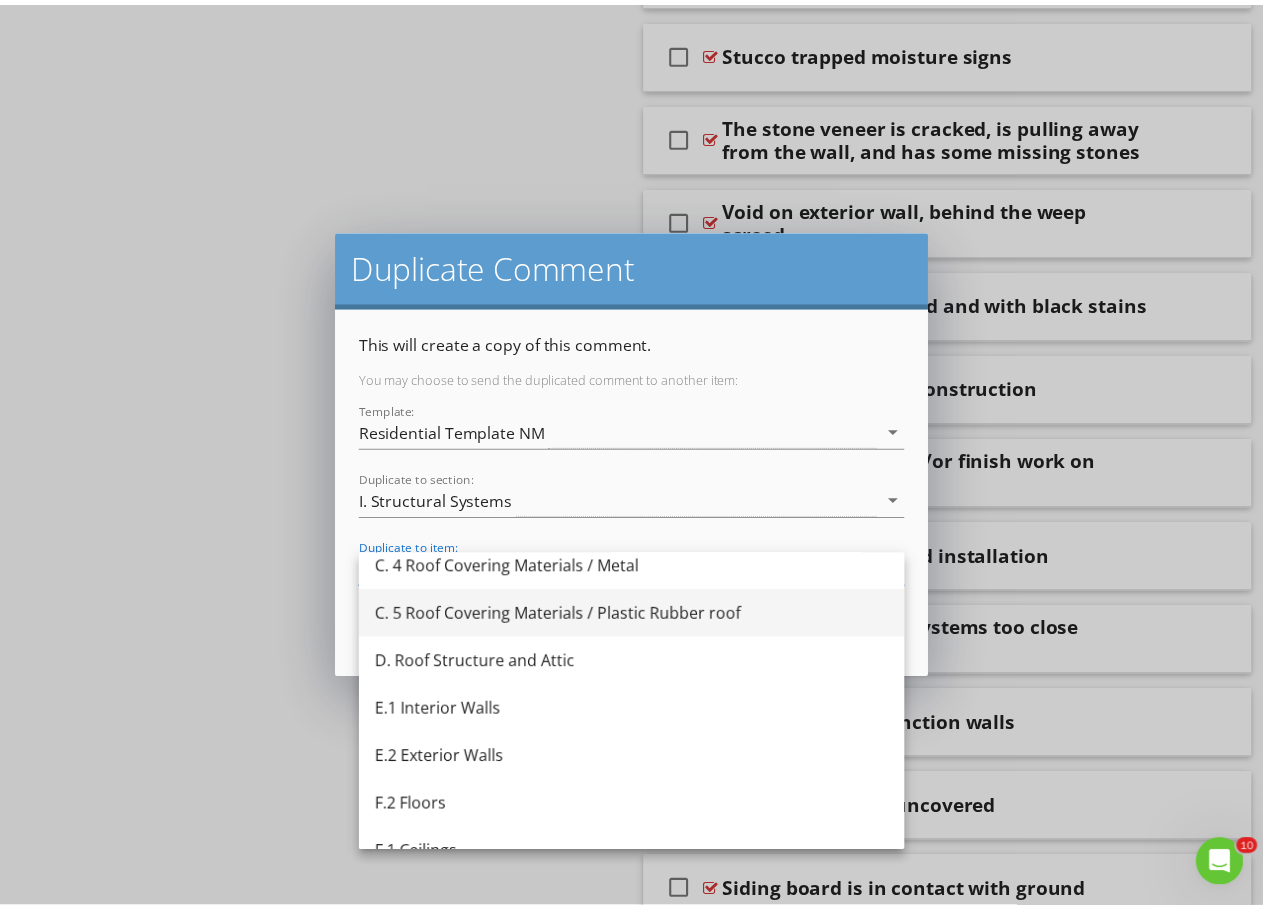 scroll, scrollTop: 300, scrollLeft: 0, axis: vertical 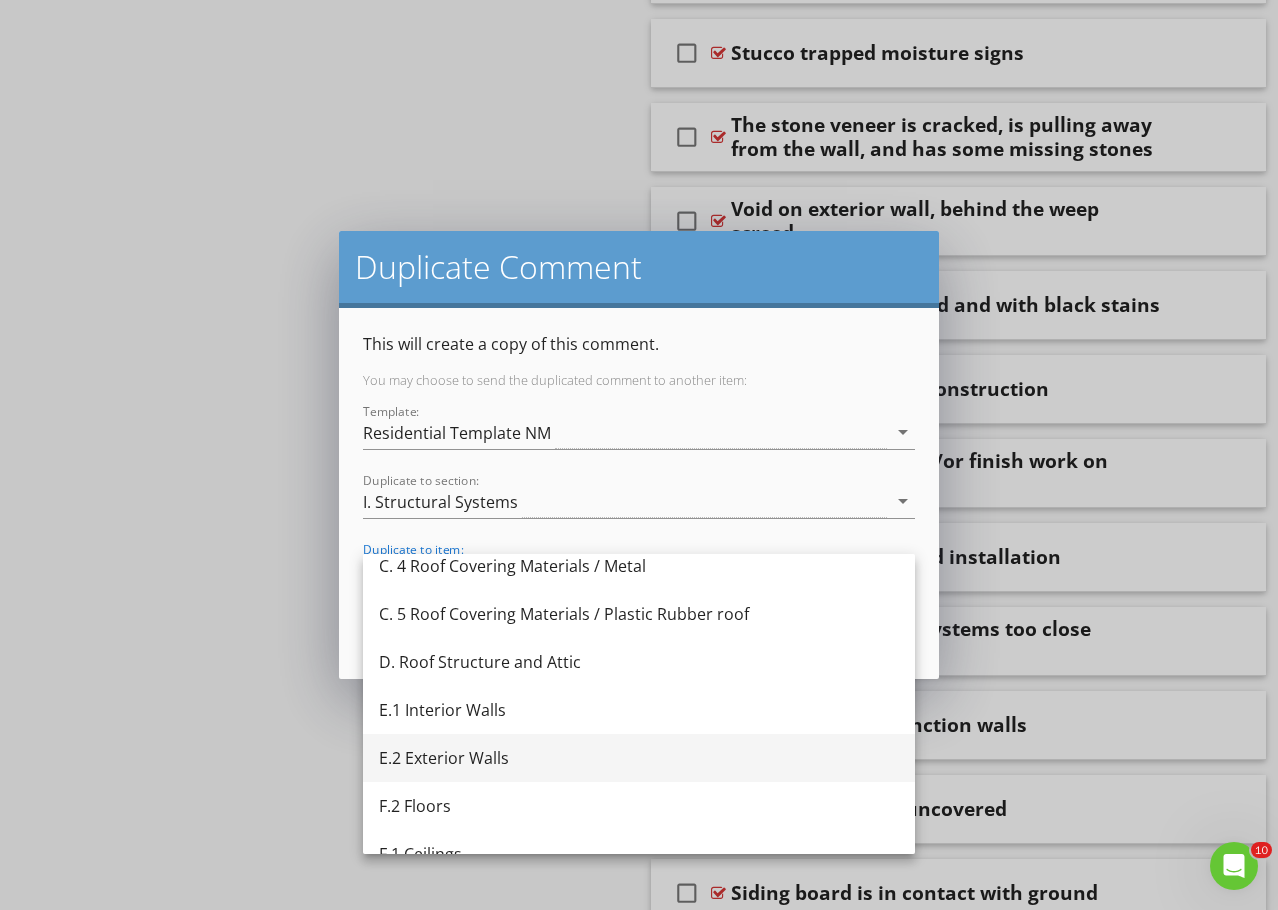 click on "E.2 Exterior Walls" at bounding box center [639, 758] 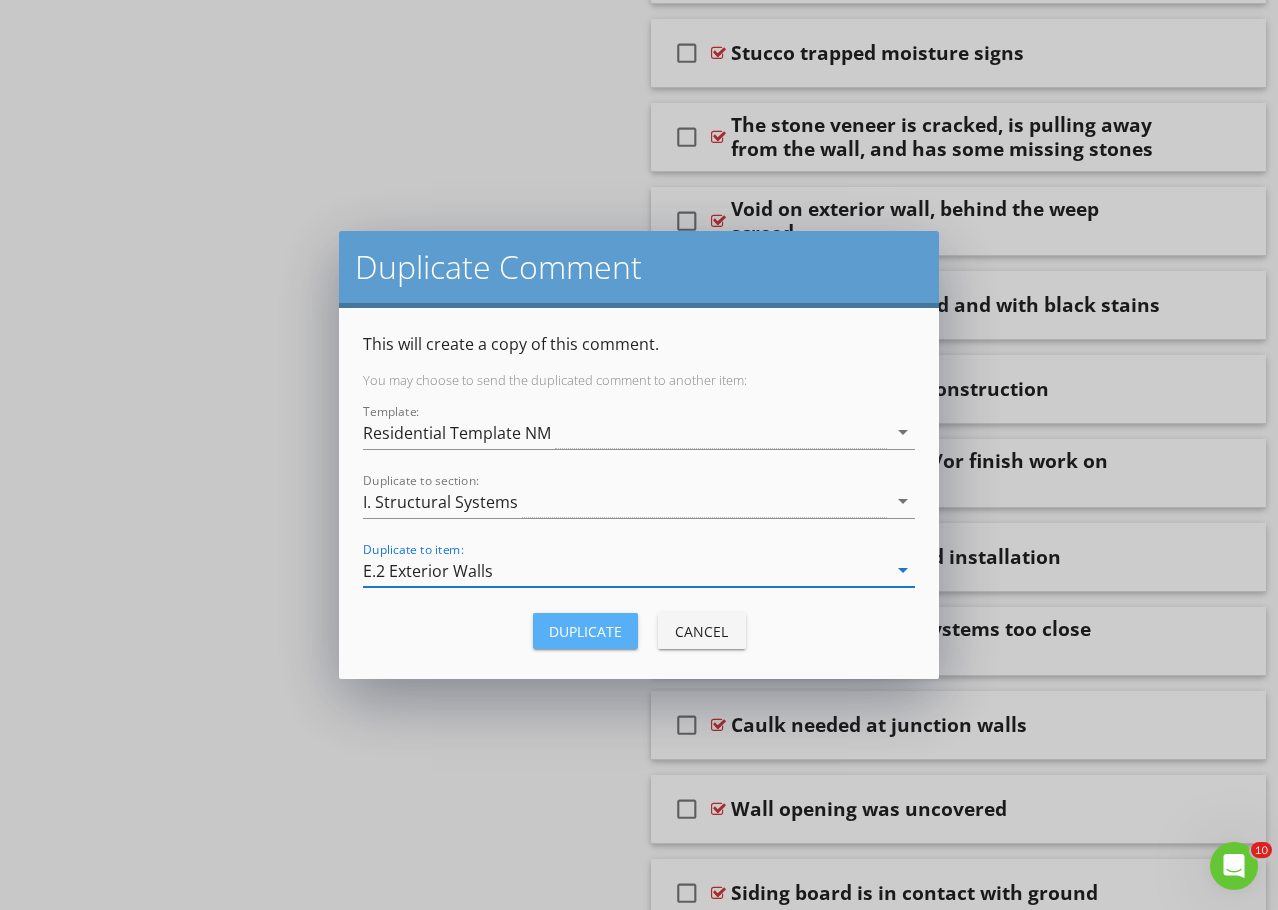 click on "Duplicate" at bounding box center [585, 631] 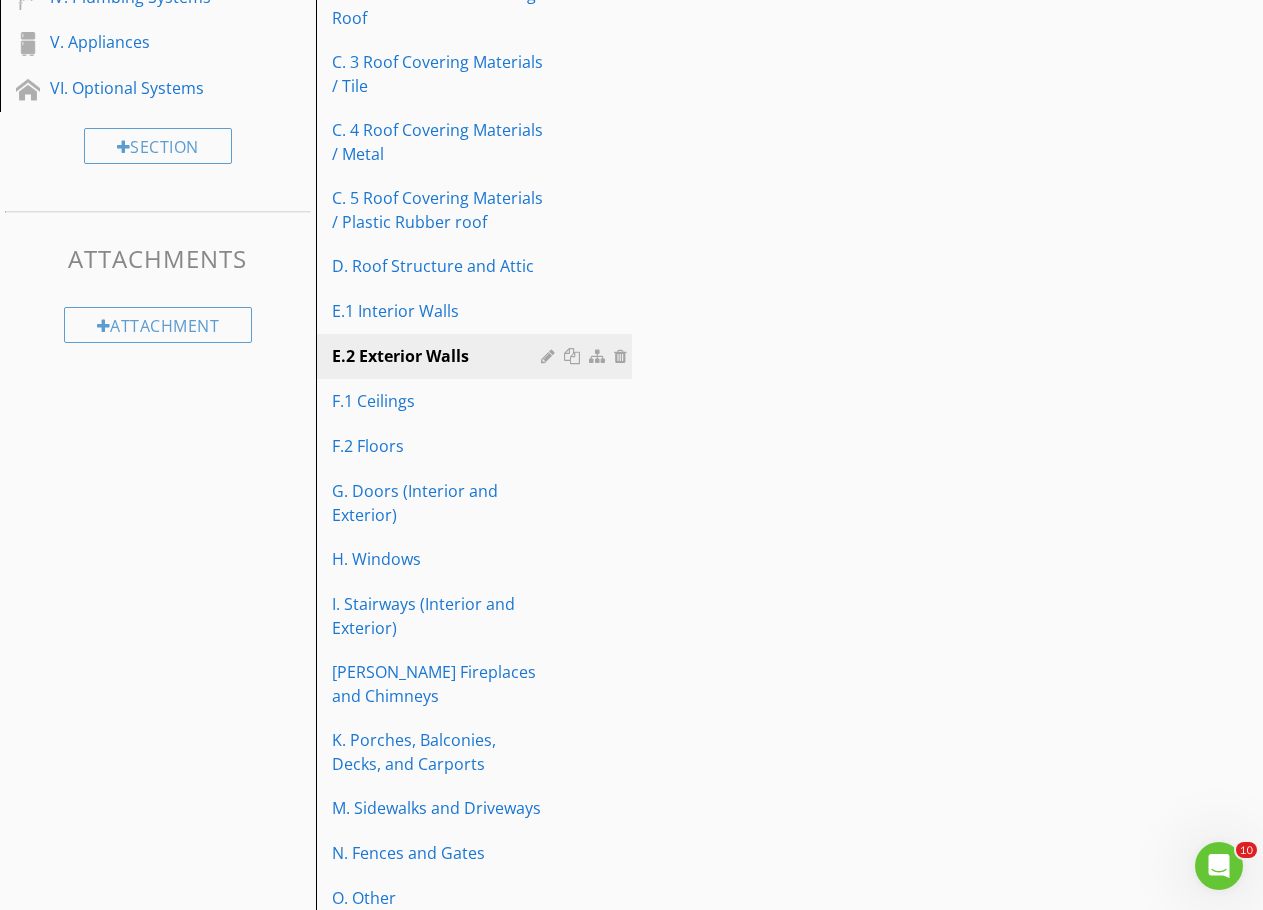 scroll, scrollTop: 0, scrollLeft: 0, axis: both 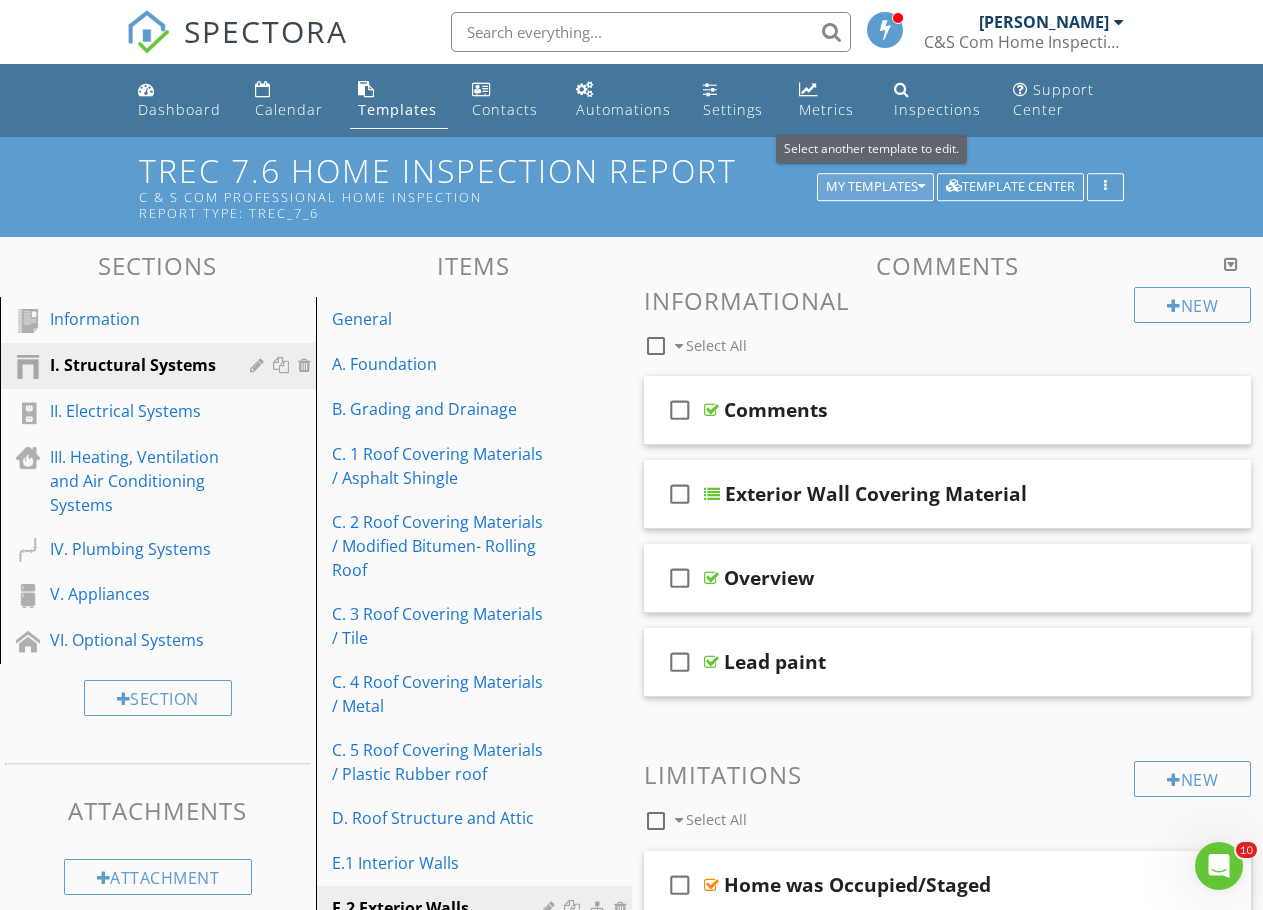 click on "My Templates" at bounding box center (875, 187) 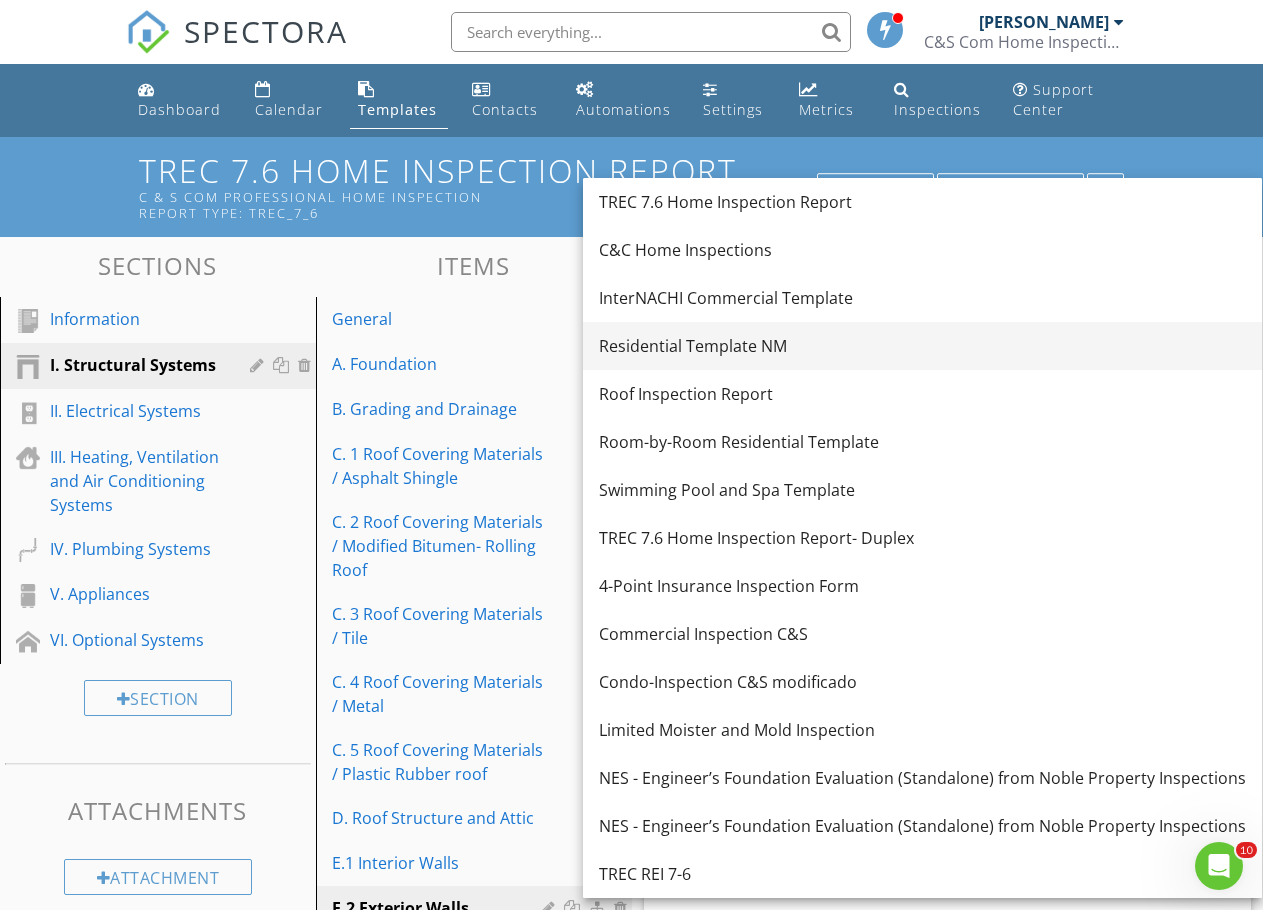 click on "Residential Template NM" at bounding box center [922, 346] 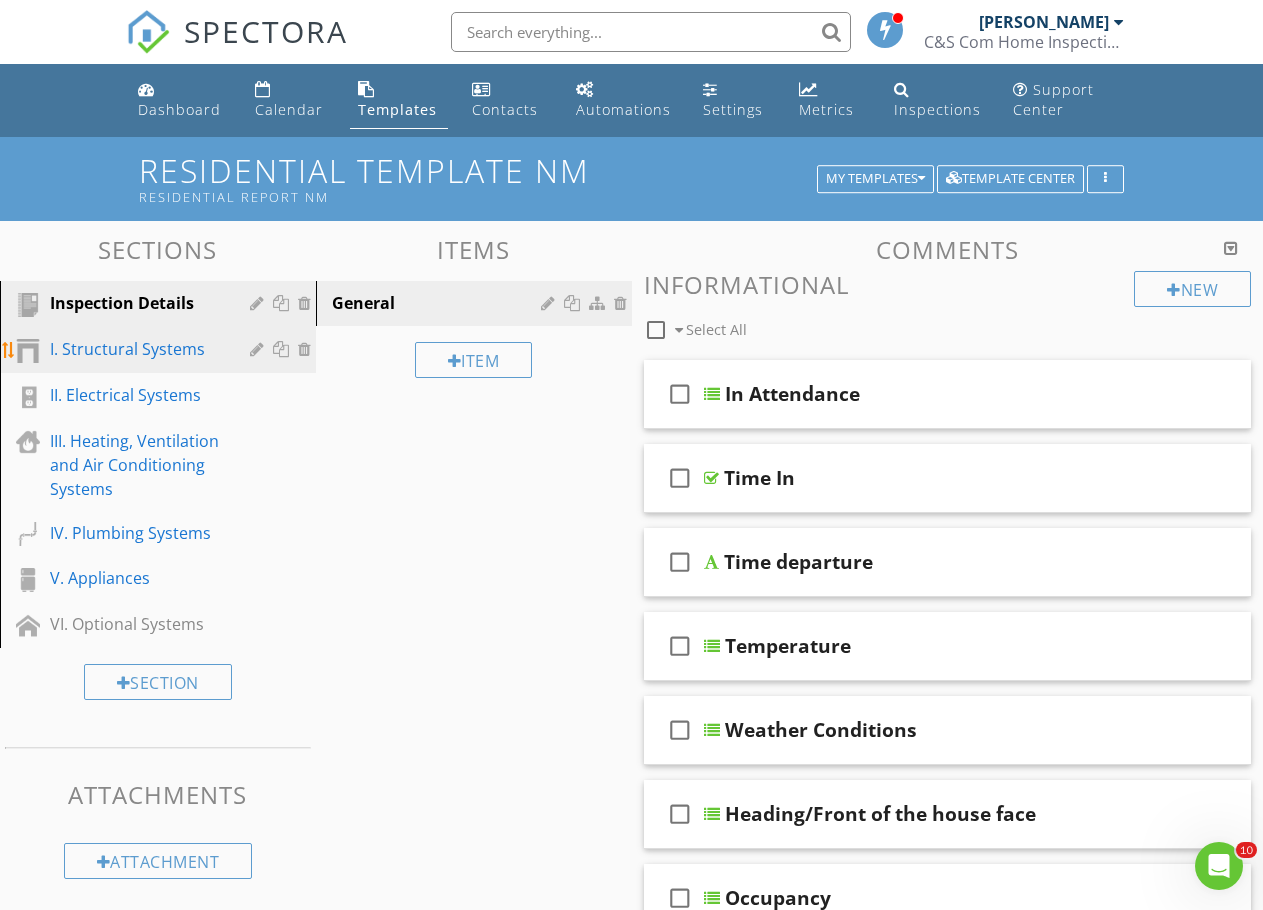 click on "I. Structural Systems" at bounding box center [135, 349] 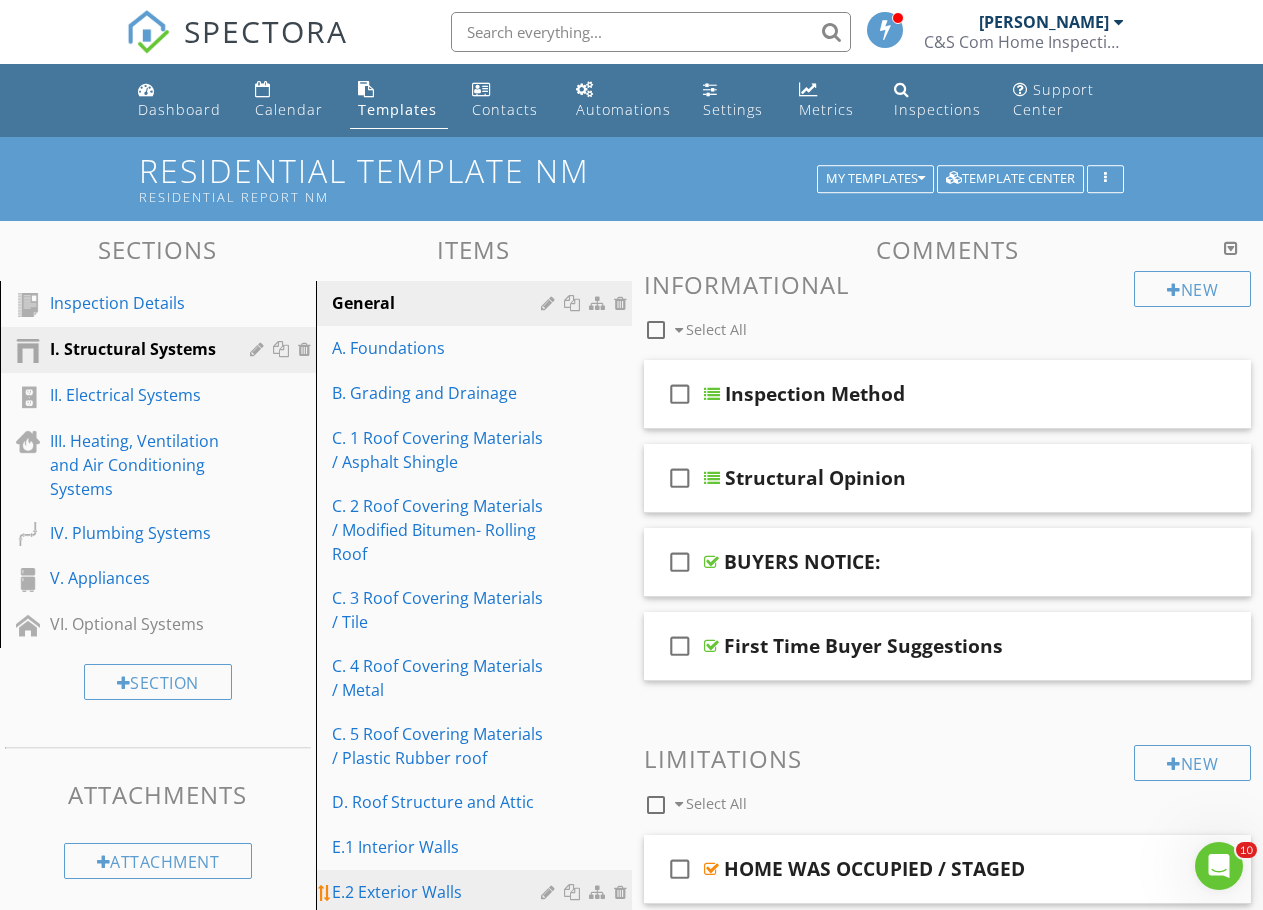drag, startPoint x: 412, startPoint y: 887, endPoint x: 426, endPoint y: 876, distance: 17.804493 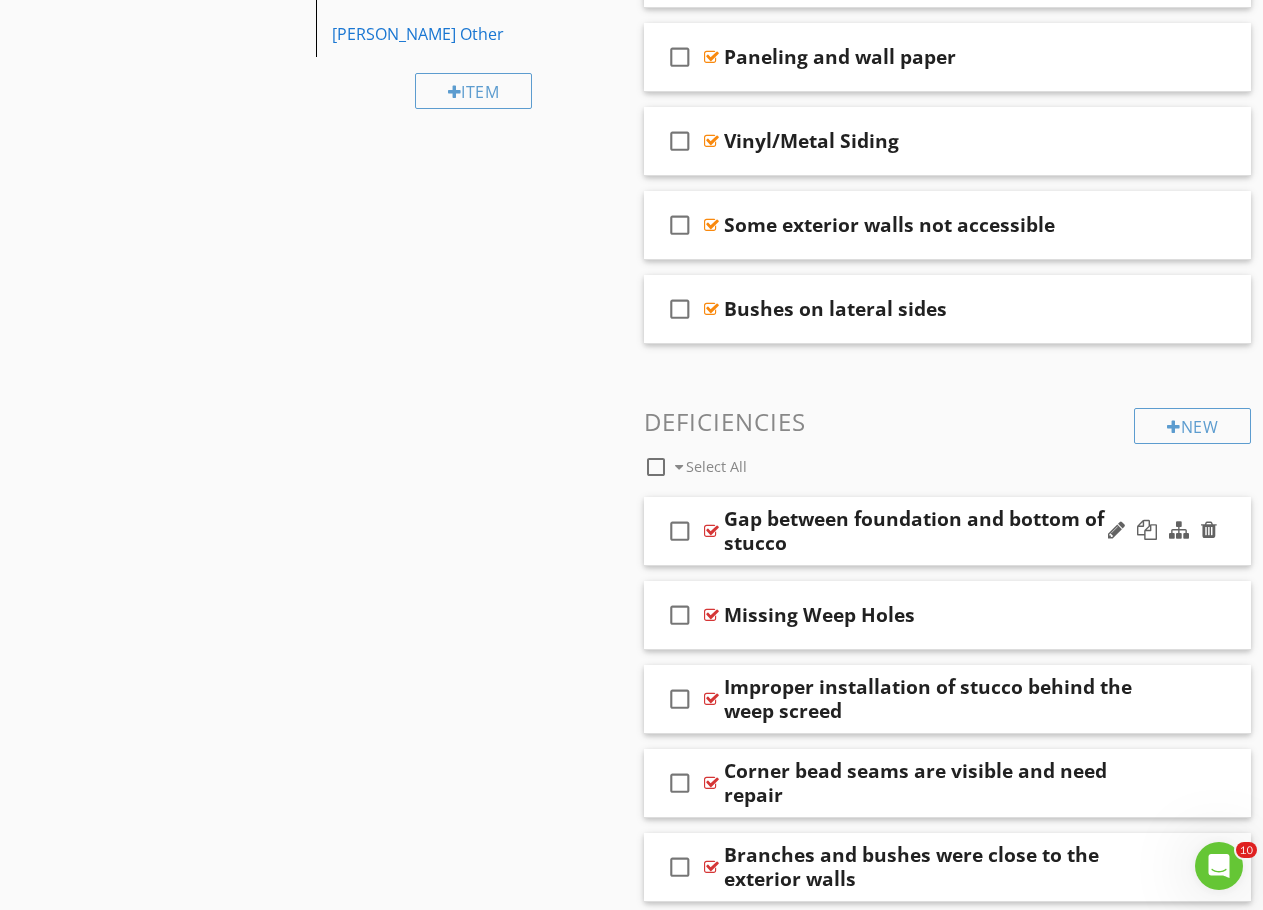 scroll, scrollTop: 1285, scrollLeft: 0, axis: vertical 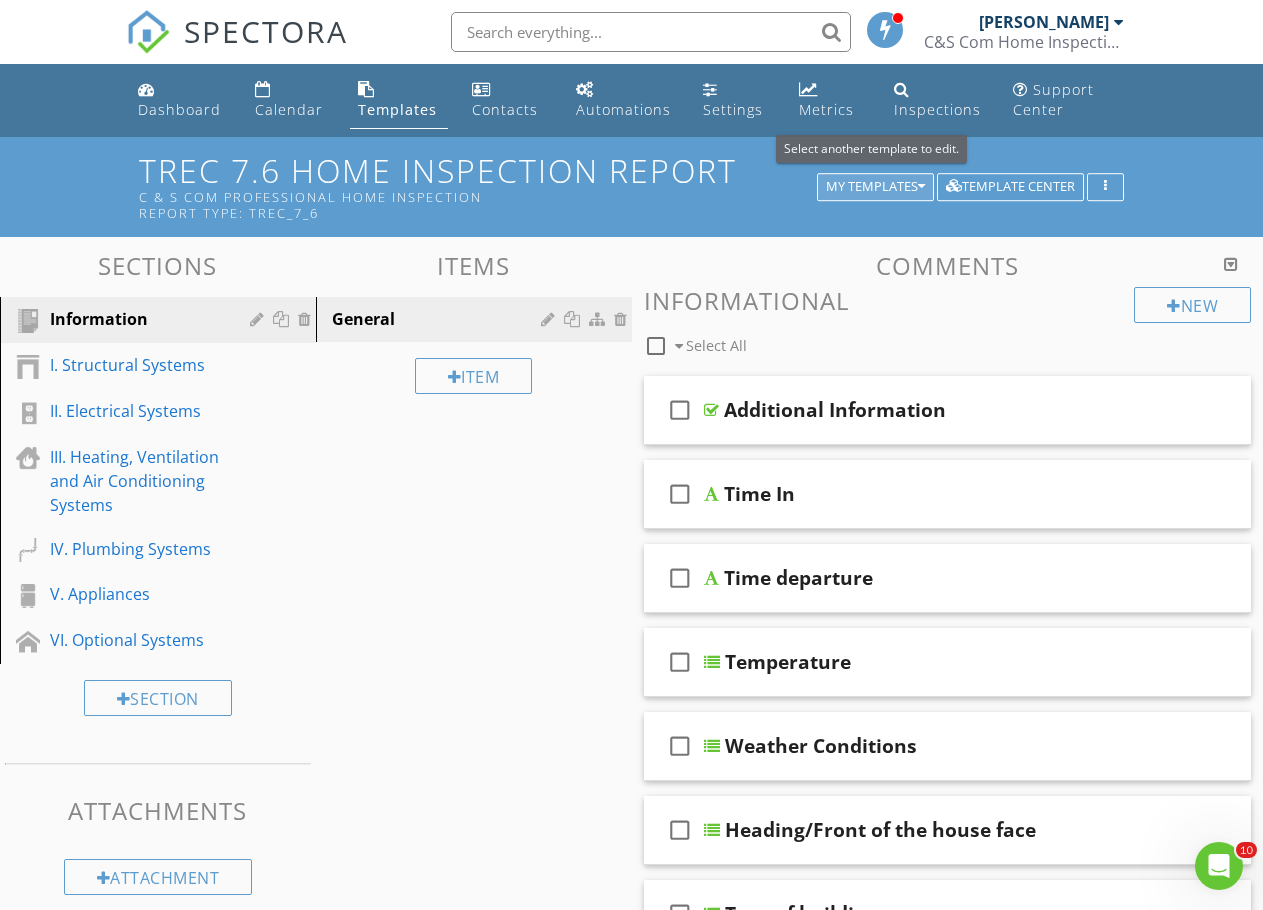 click on "My Templates" at bounding box center [875, 187] 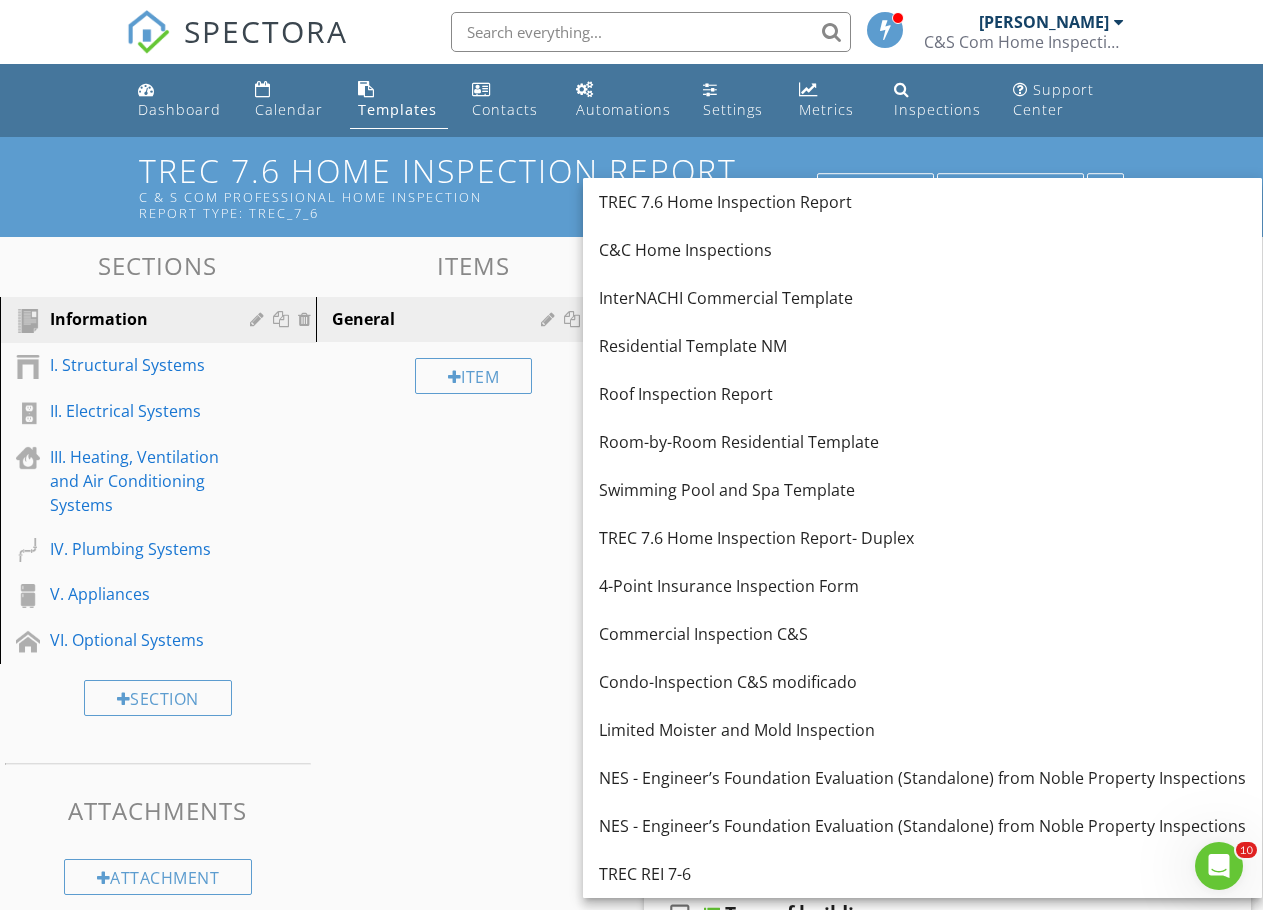 click on "Residential Template NM" at bounding box center [922, 346] 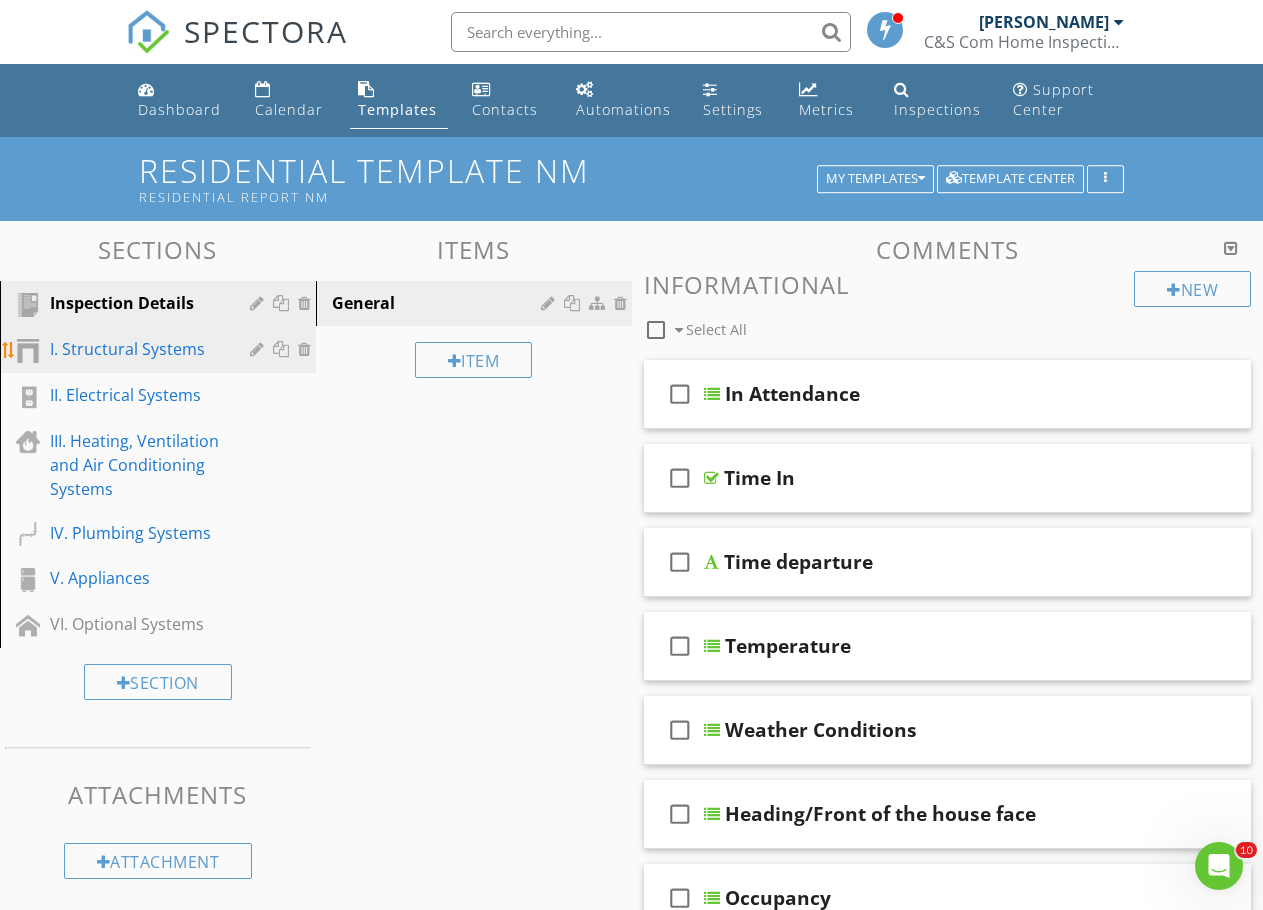 click on "I. Structural Systems" at bounding box center [135, 349] 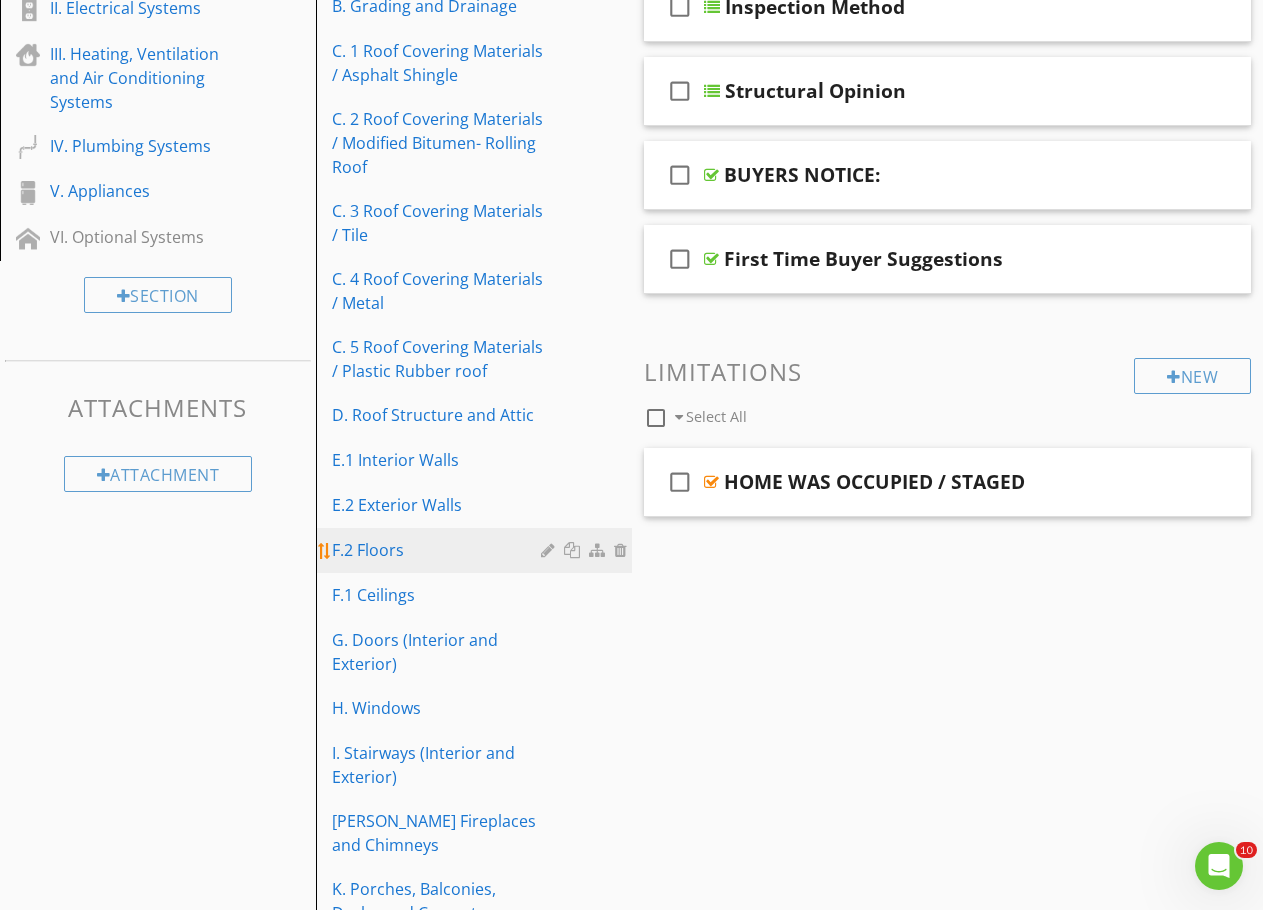 scroll, scrollTop: 400, scrollLeft: 0, axis: vertical 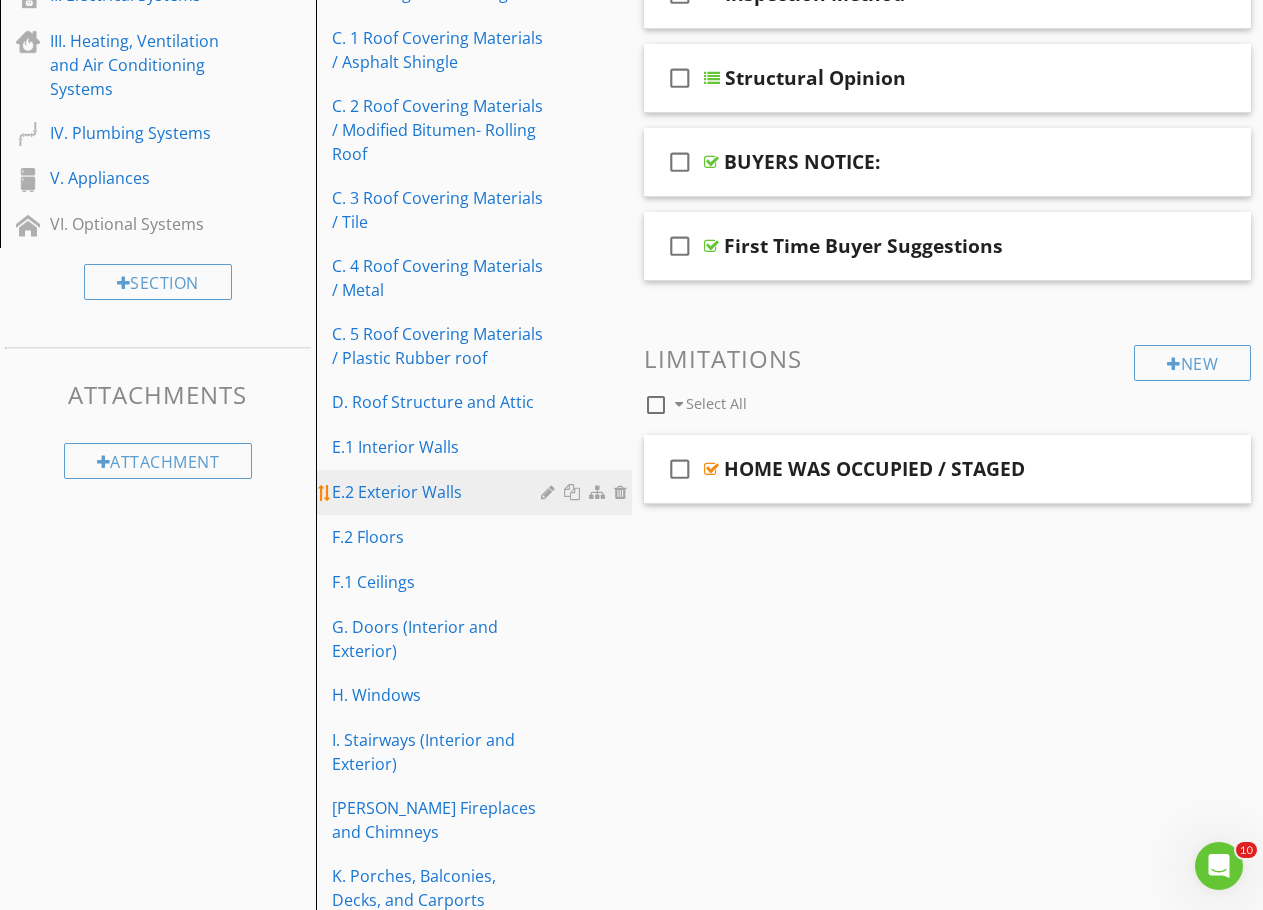 click on "E.2 Exterior Walls" at bounding box center (439, 492) 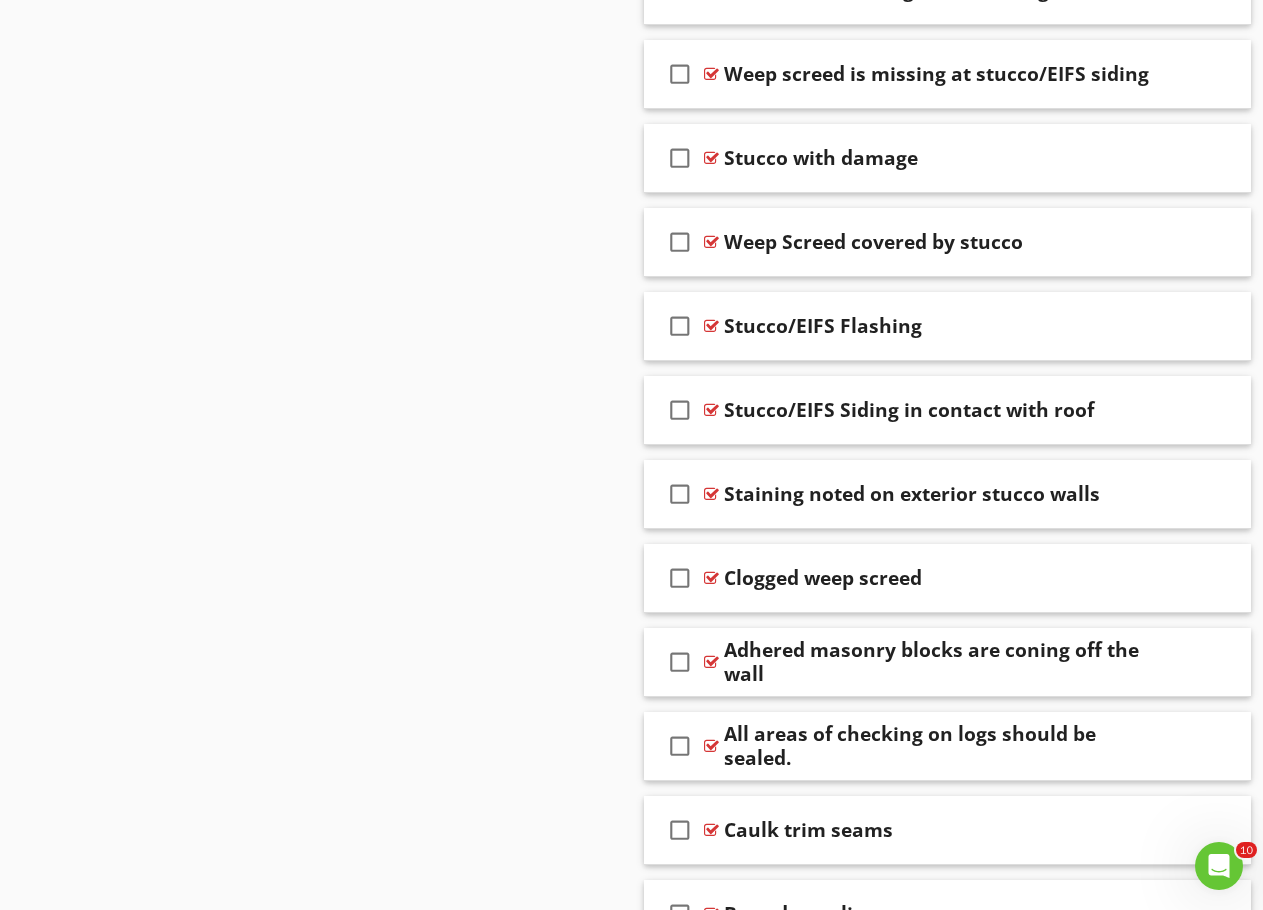 scroll, scrollTop: 4600, scrollLeft: 0, axis: vertical 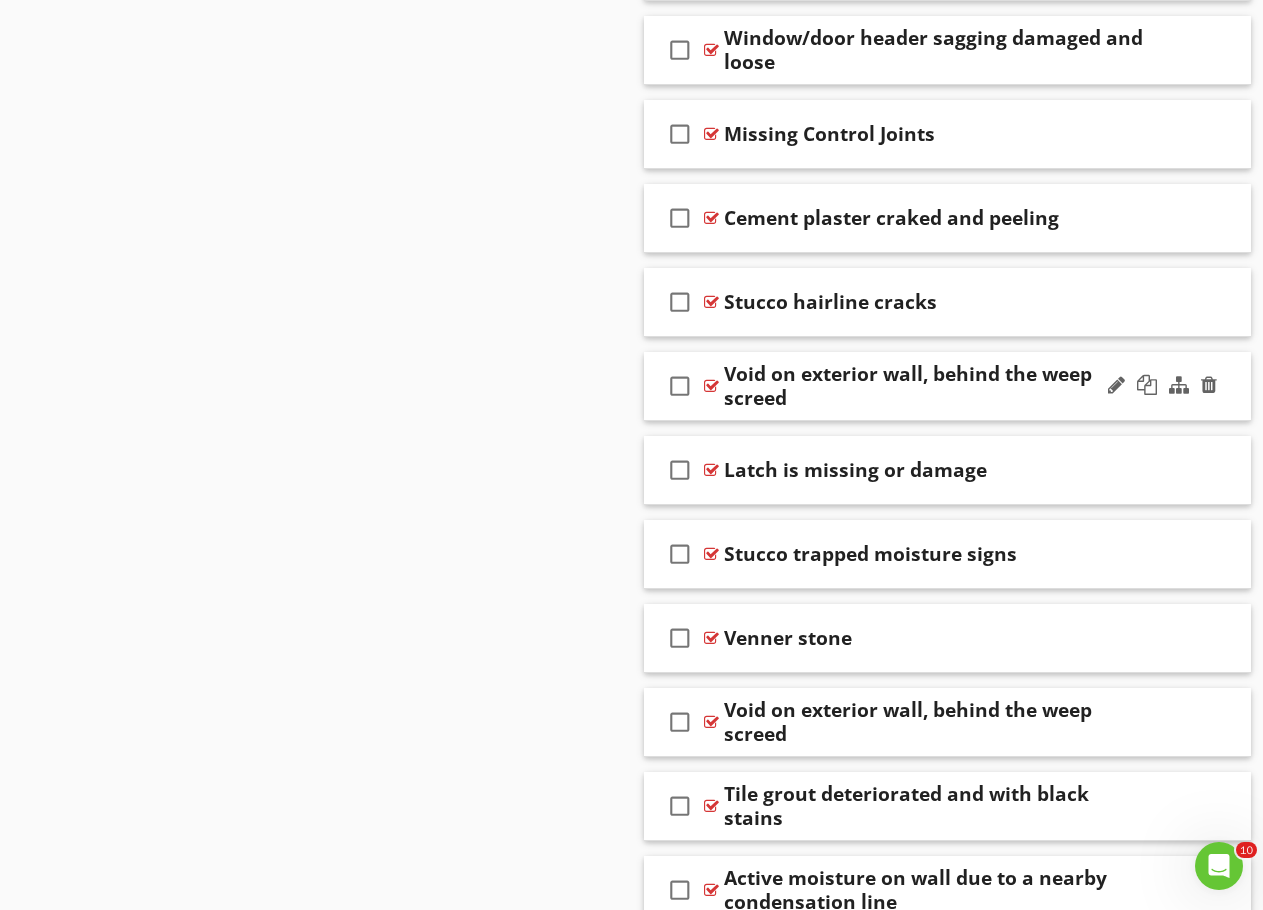 click on "Void on  exterior wall, behind the weep screed" at bounding box center (937, 386) 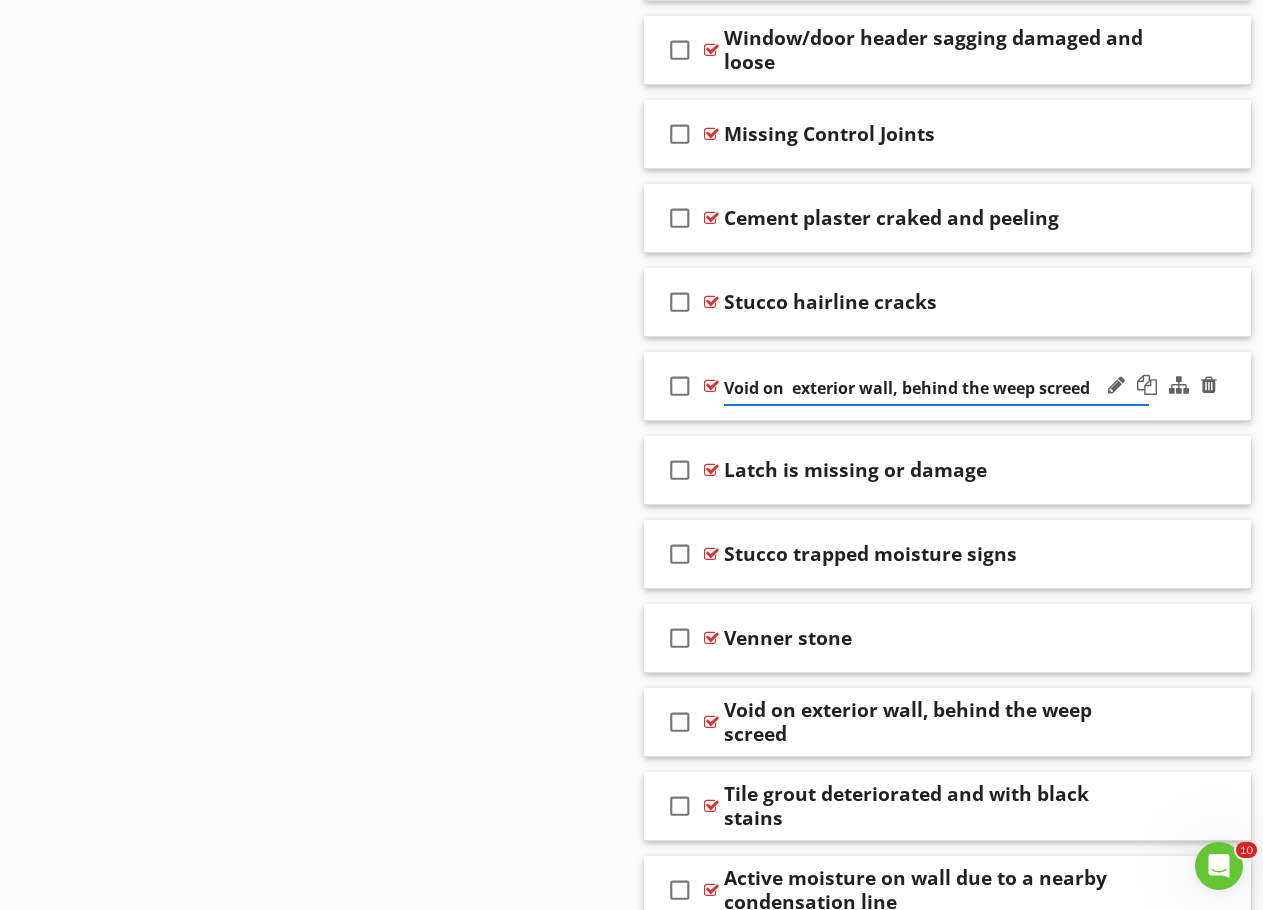 click on "check_box_outline_blank         Void on  exterior wall, behind the weep screed" at bounding box center (948, 386) 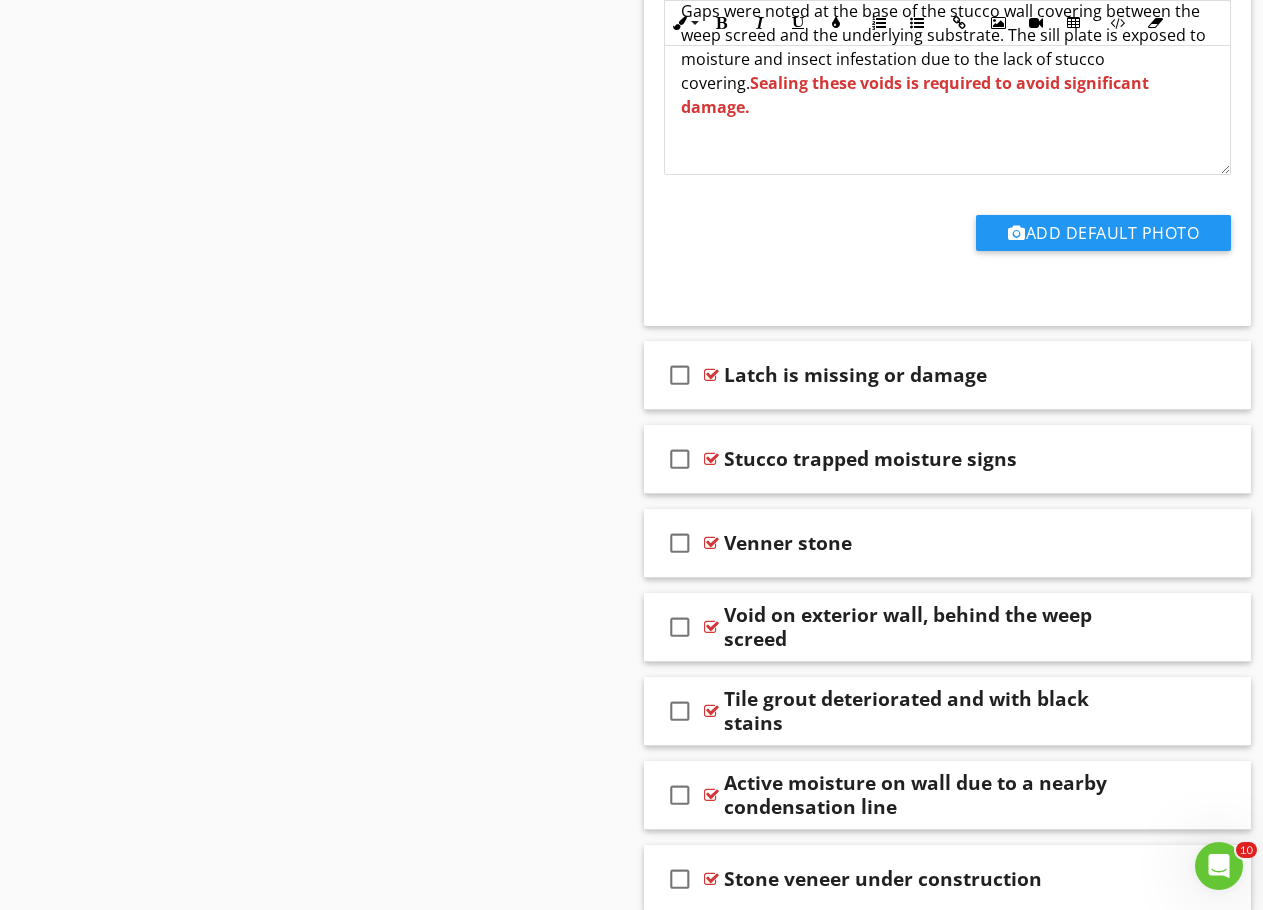 scroll, scrollTop: 16289, scrollLeft: 0, axis: vertical 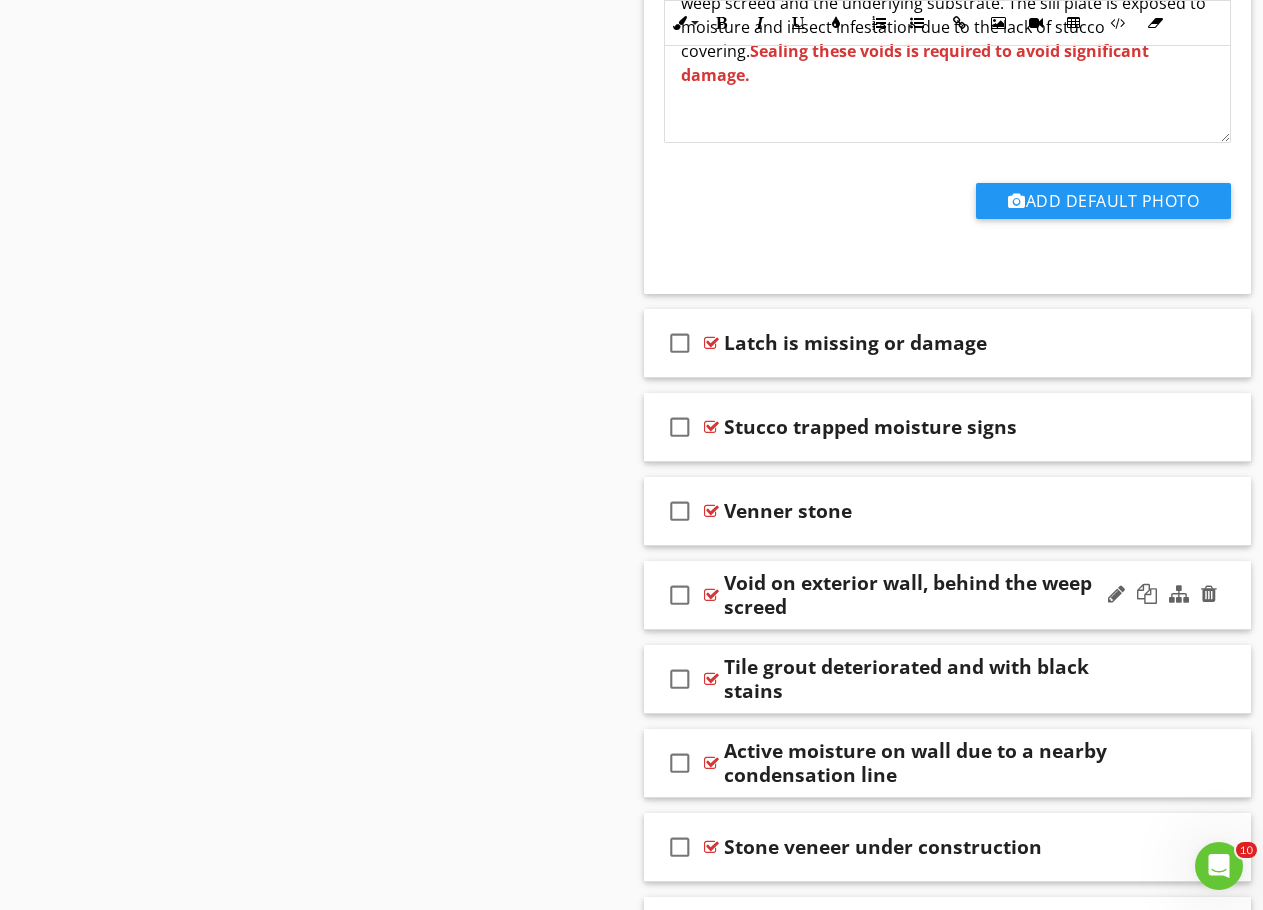 click on "Void on  exterior wall, behind the weep screed" at bounding box center [937, 595] 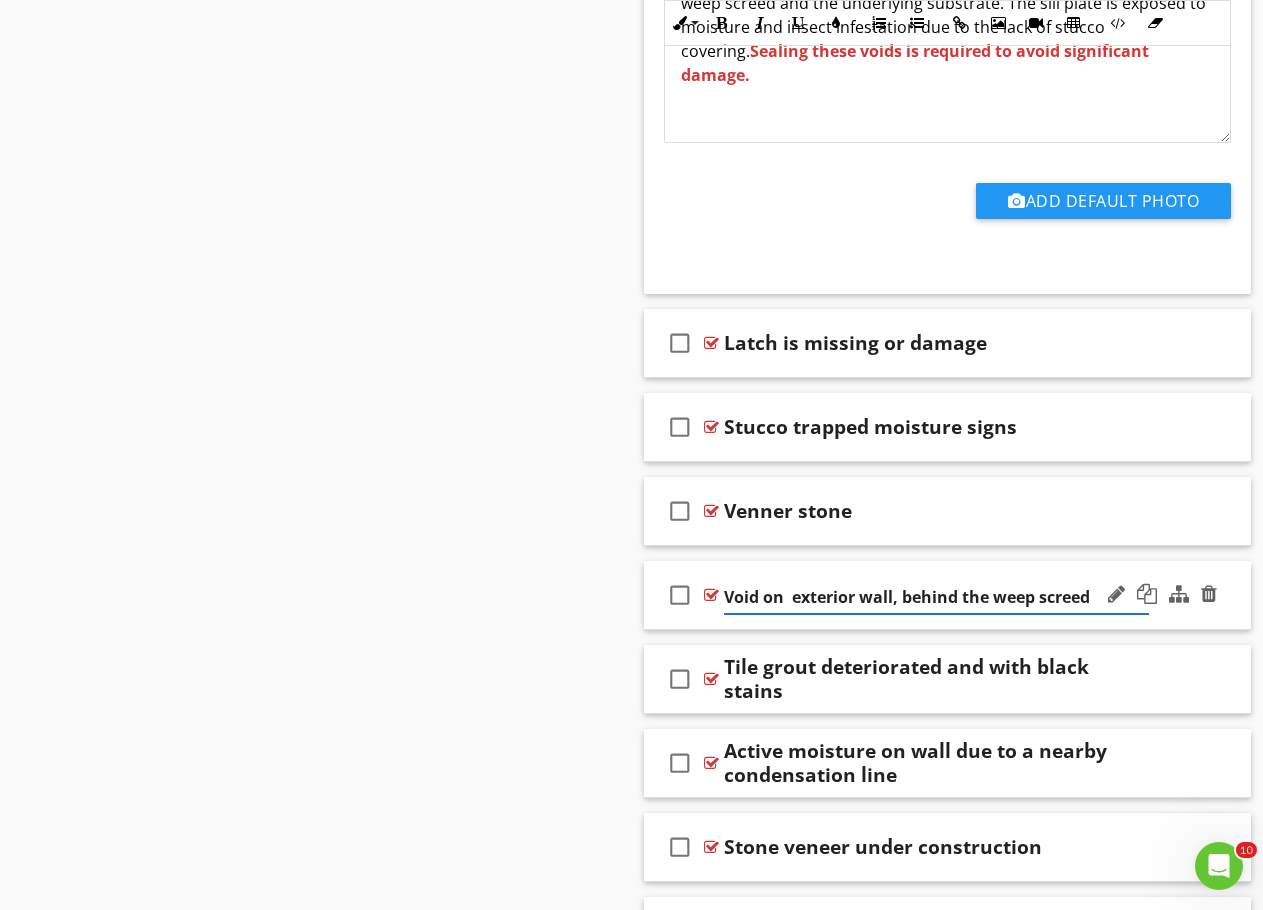 click on "check_box_outline_blank         Void on  exterior wall, behind the weep screed" at bounding box center [948, 595] 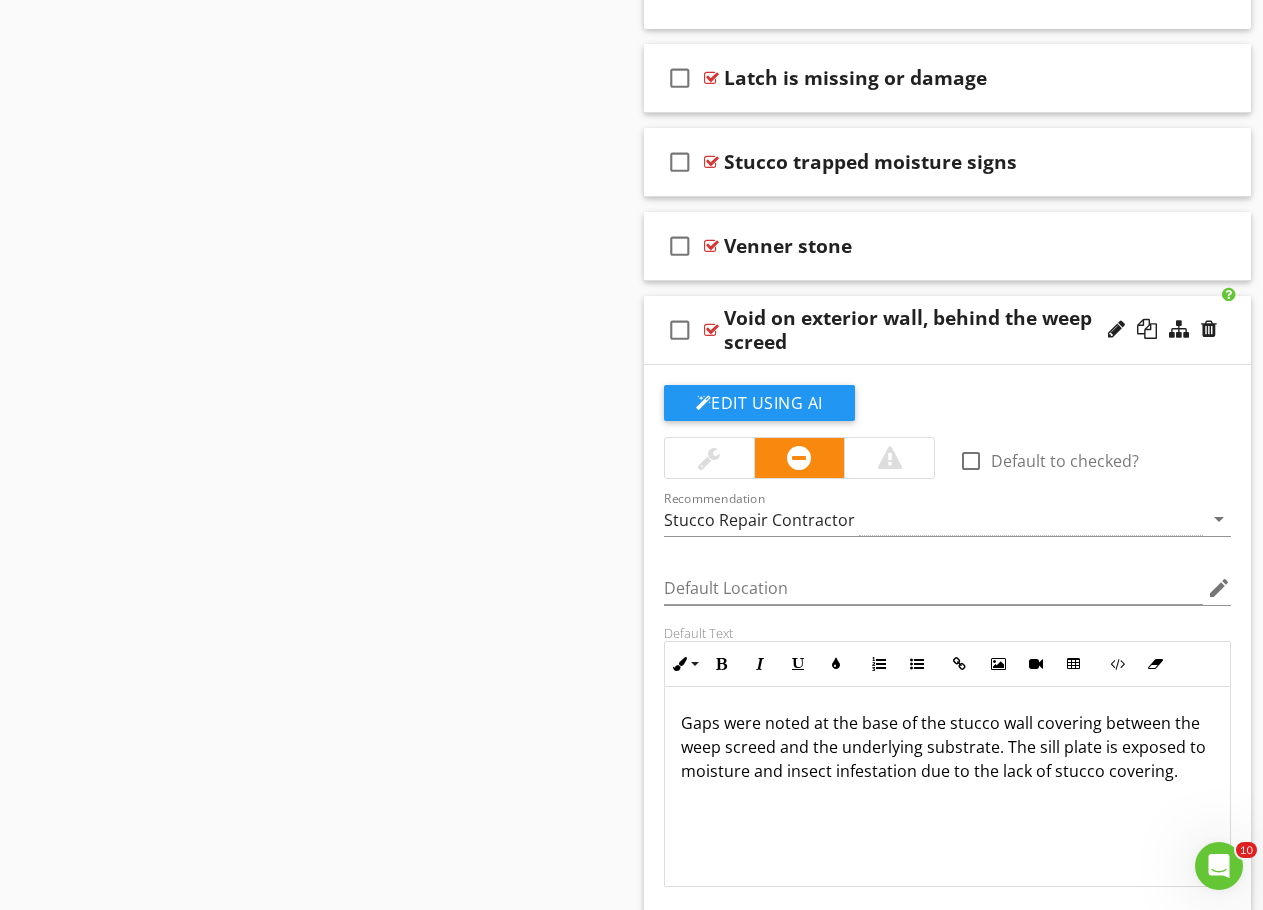 scroll, scrollTop: 16589, scrollLeft: 0, axis: vertical 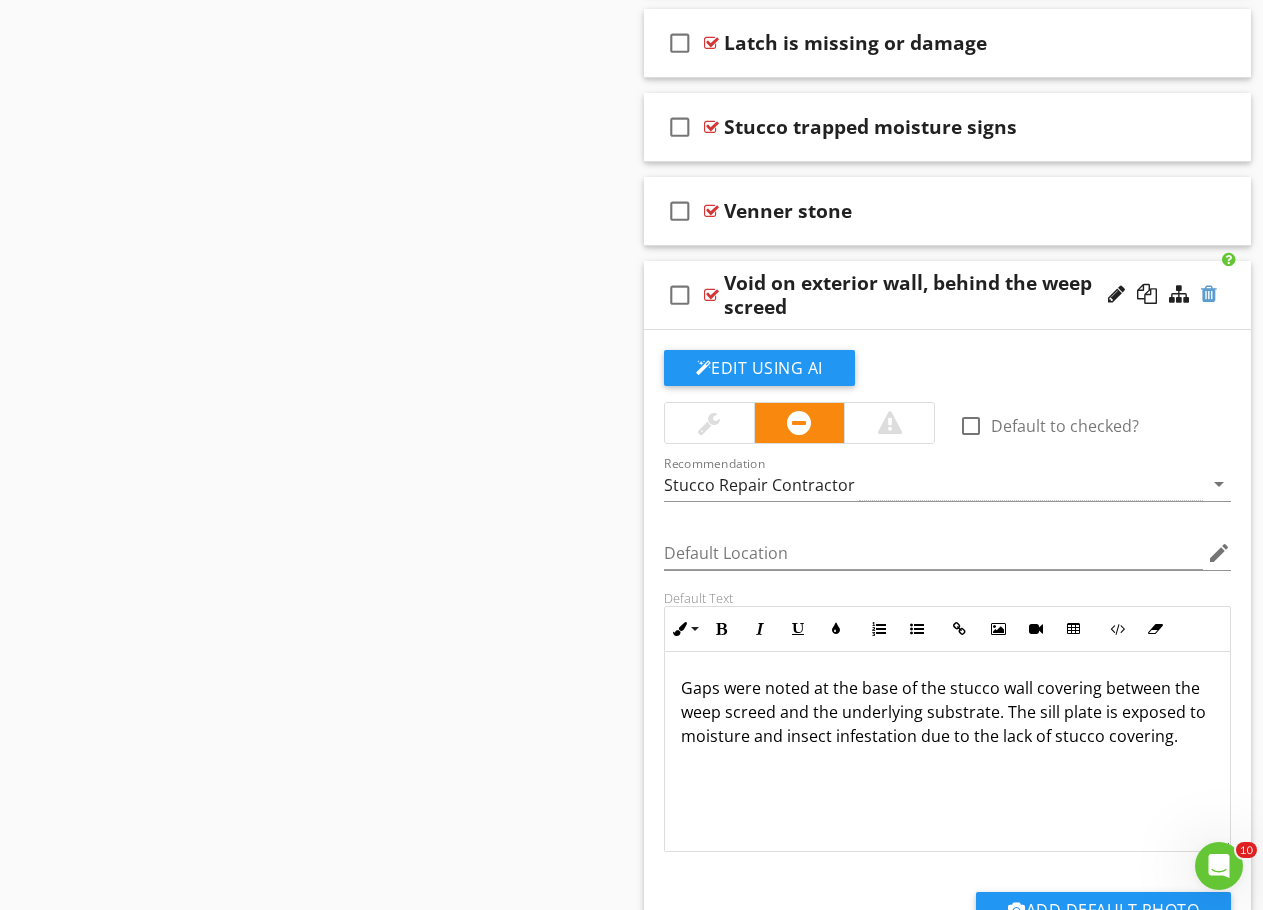 click at bounding box center (1209, 294) 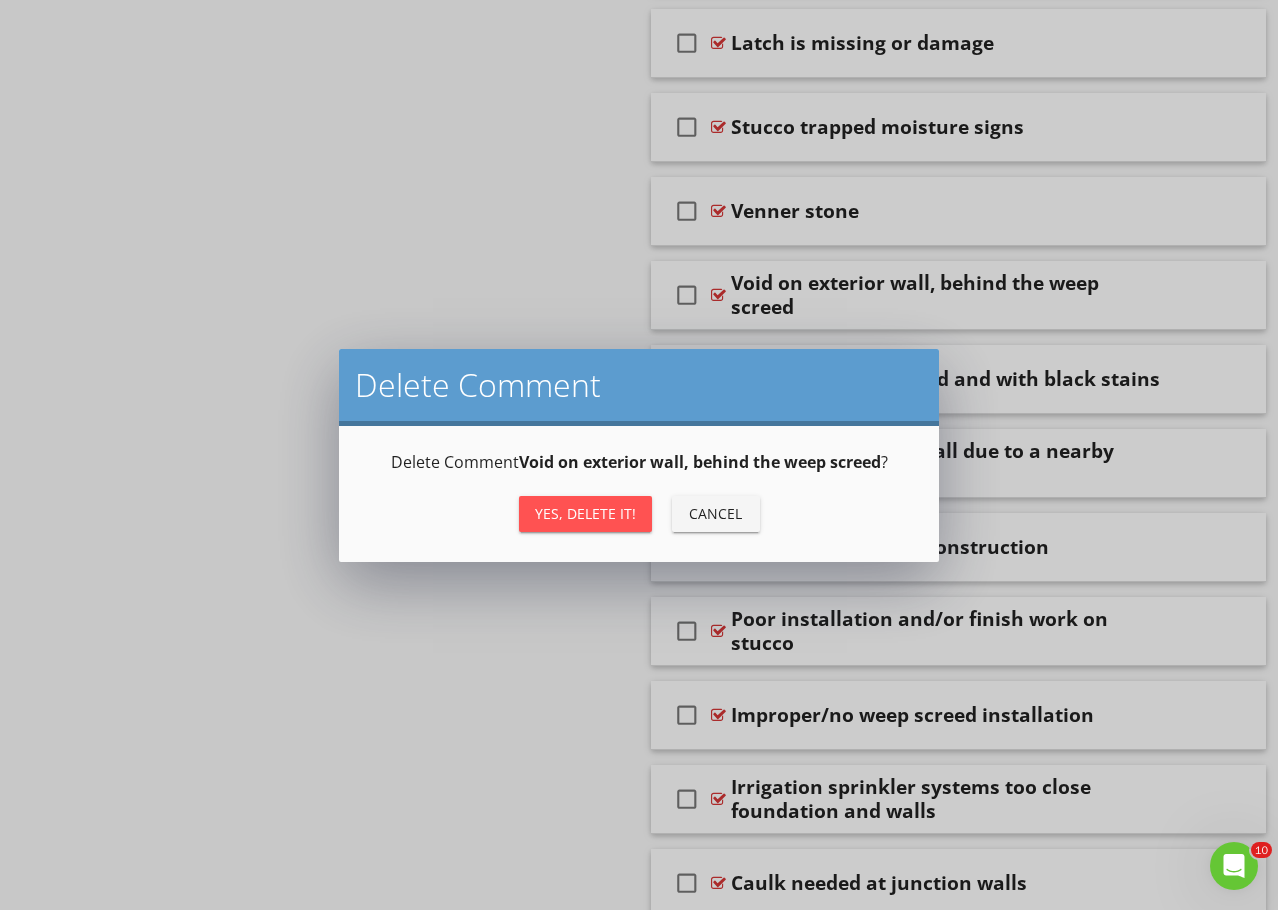 click on "Yes, Delete it!" at bounding box center [585, 513] 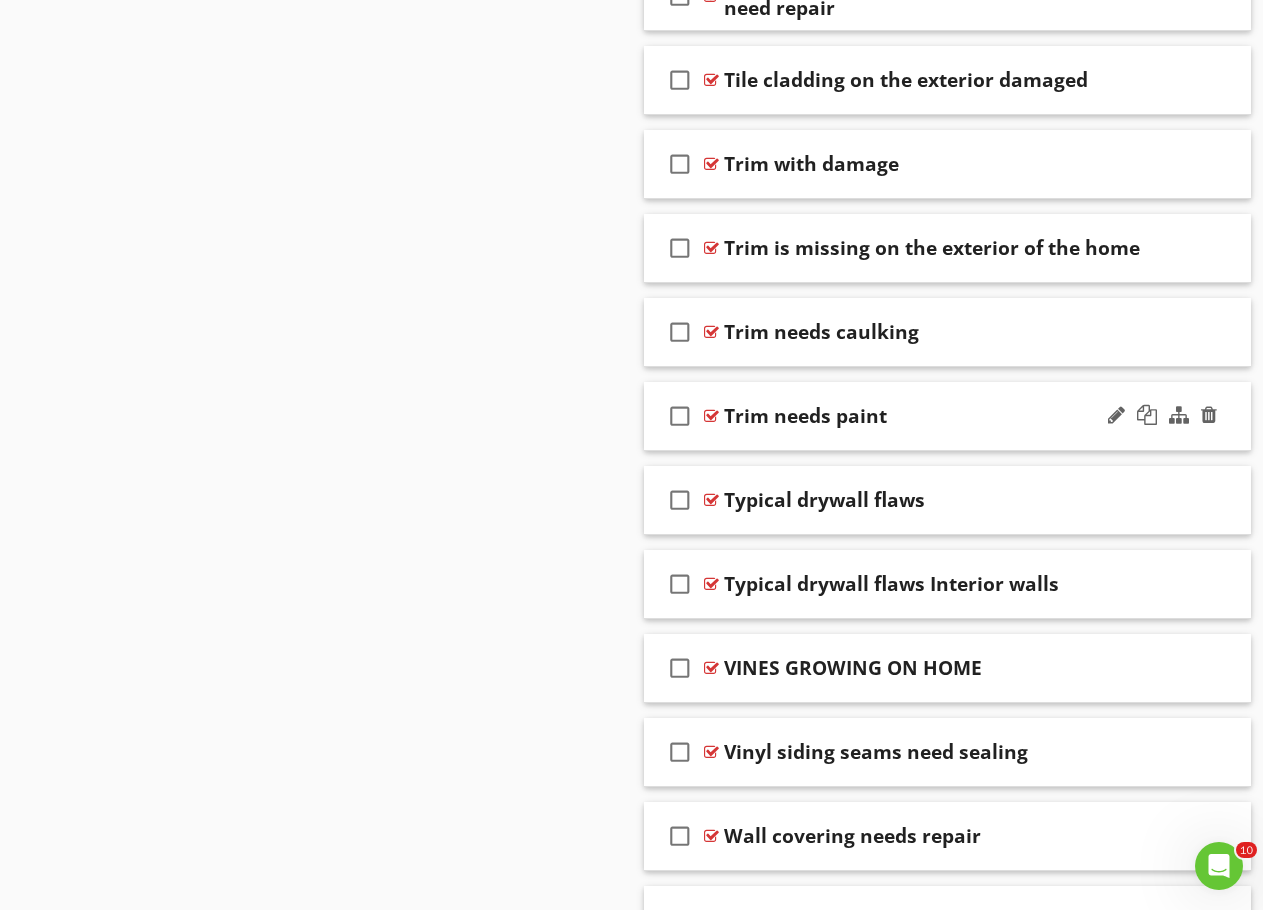 scroll, scrollTop: 12089, scrollLeft: 0, axis: vertical 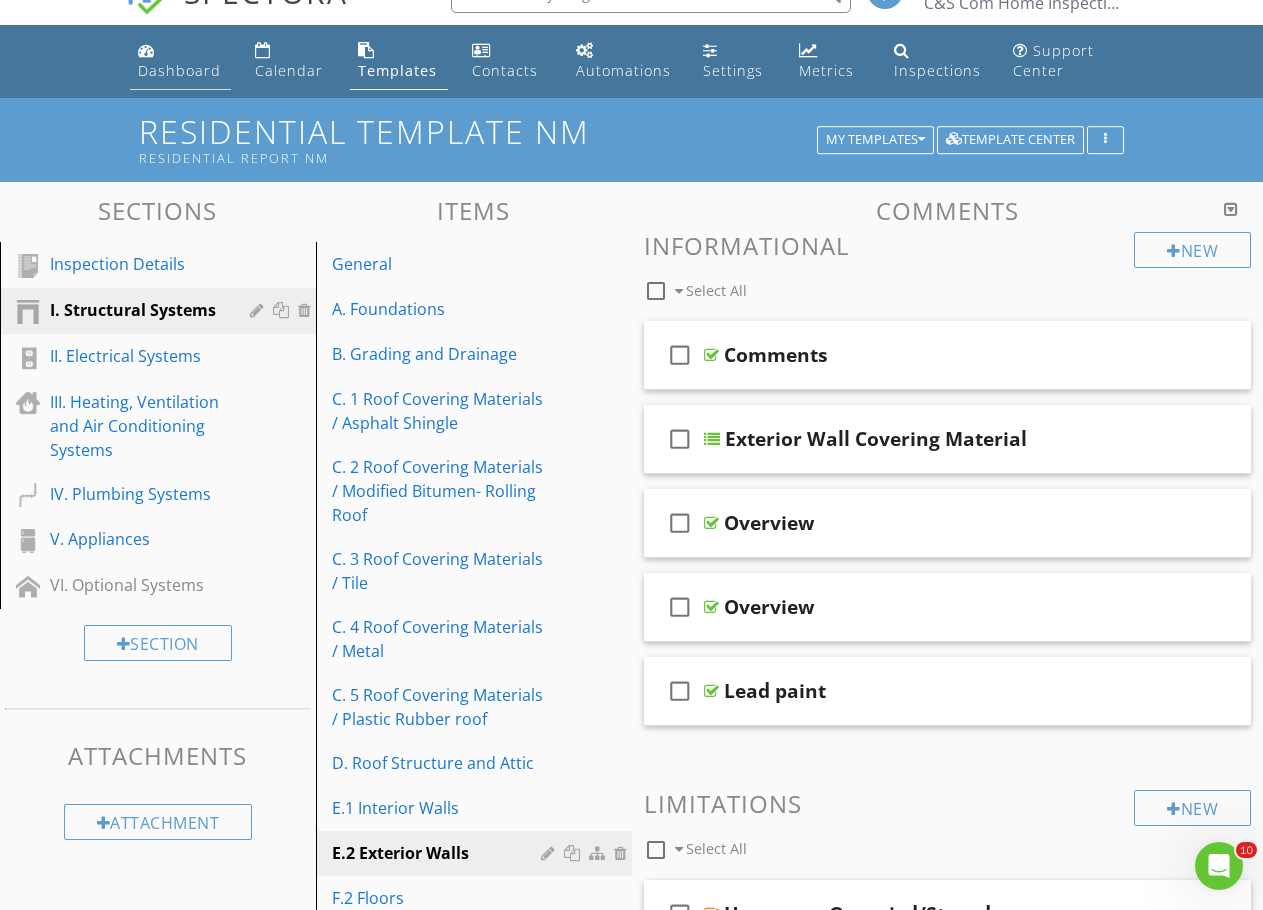 click on "Dashboard" at bounding box center [179, 70] 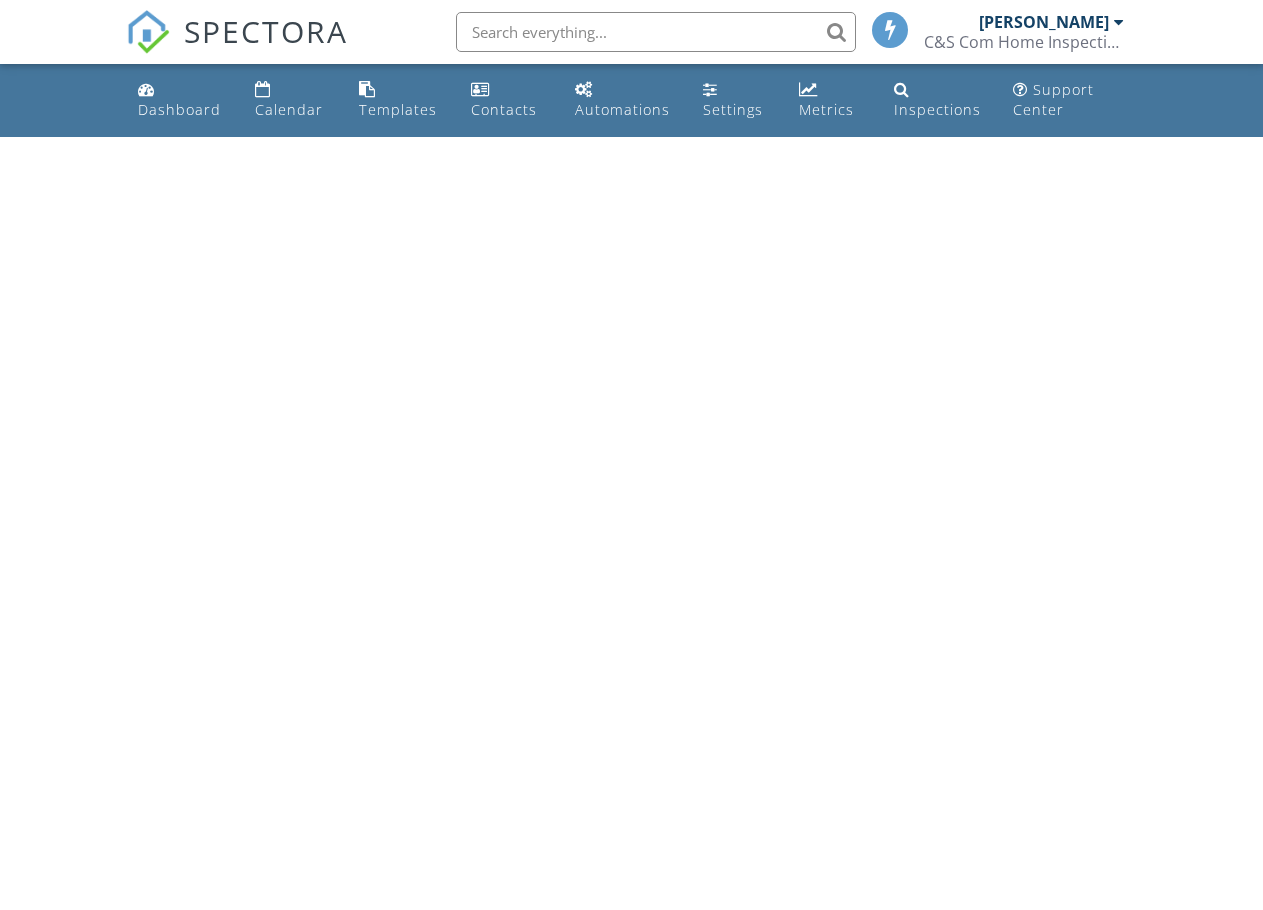 scroll, scrollTop: 0, scrollLeft: 0, axis: both 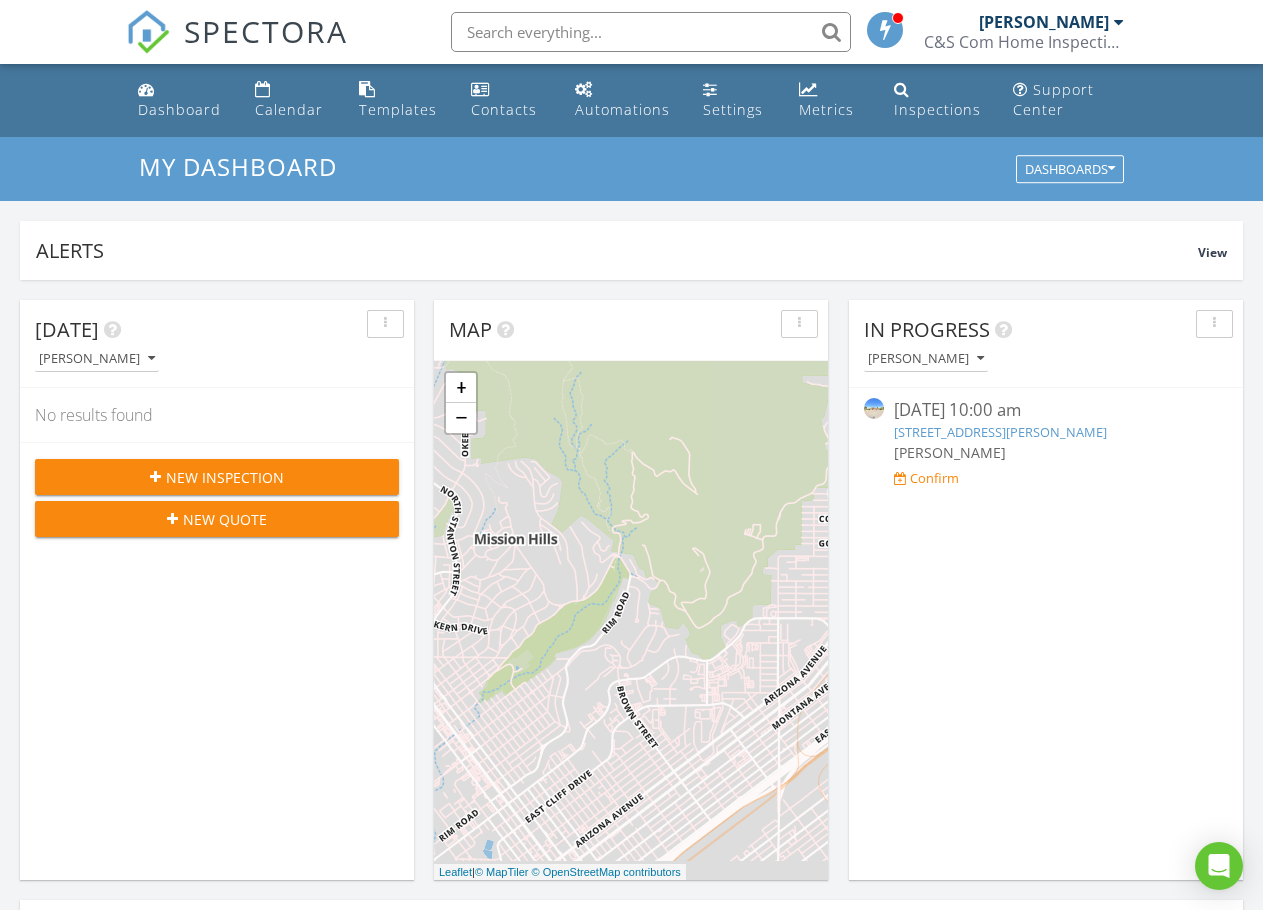 click on "New Inspection" at bounding box center [225, 477] 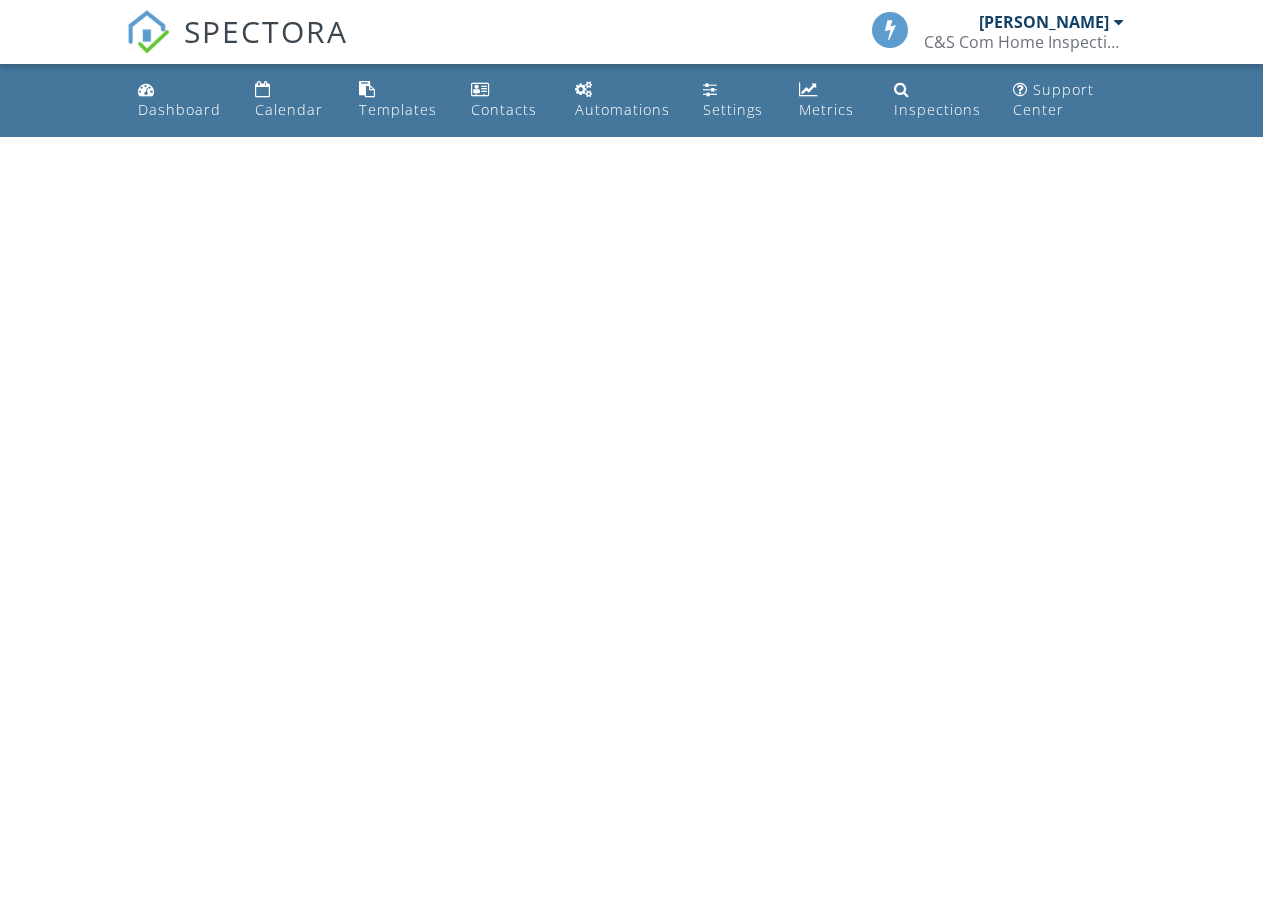 scroll, scrollTop: 0, scrollLeft: 0, axis: both 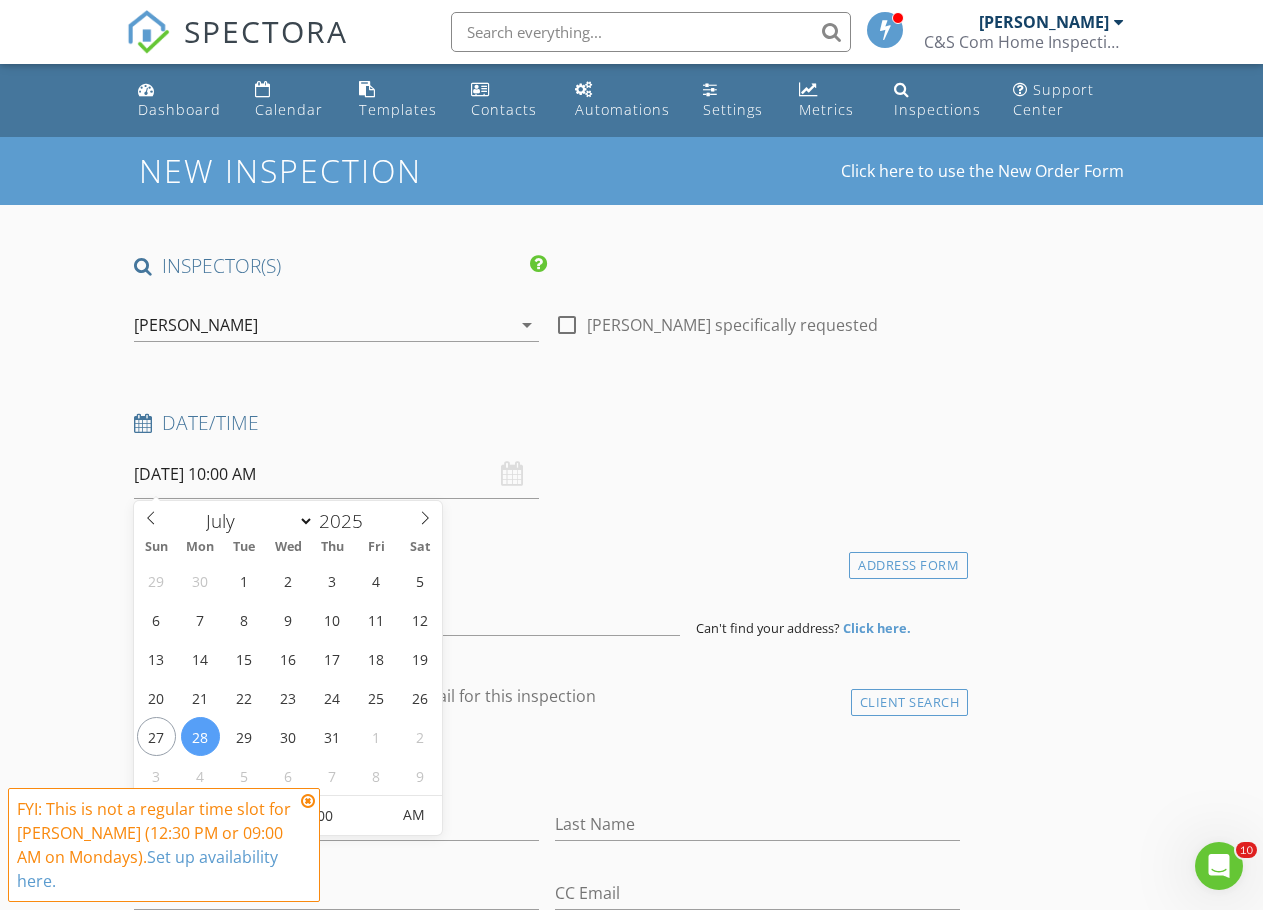 click on "[DATE] 10:00 AM" at bounding box center (336, 474) 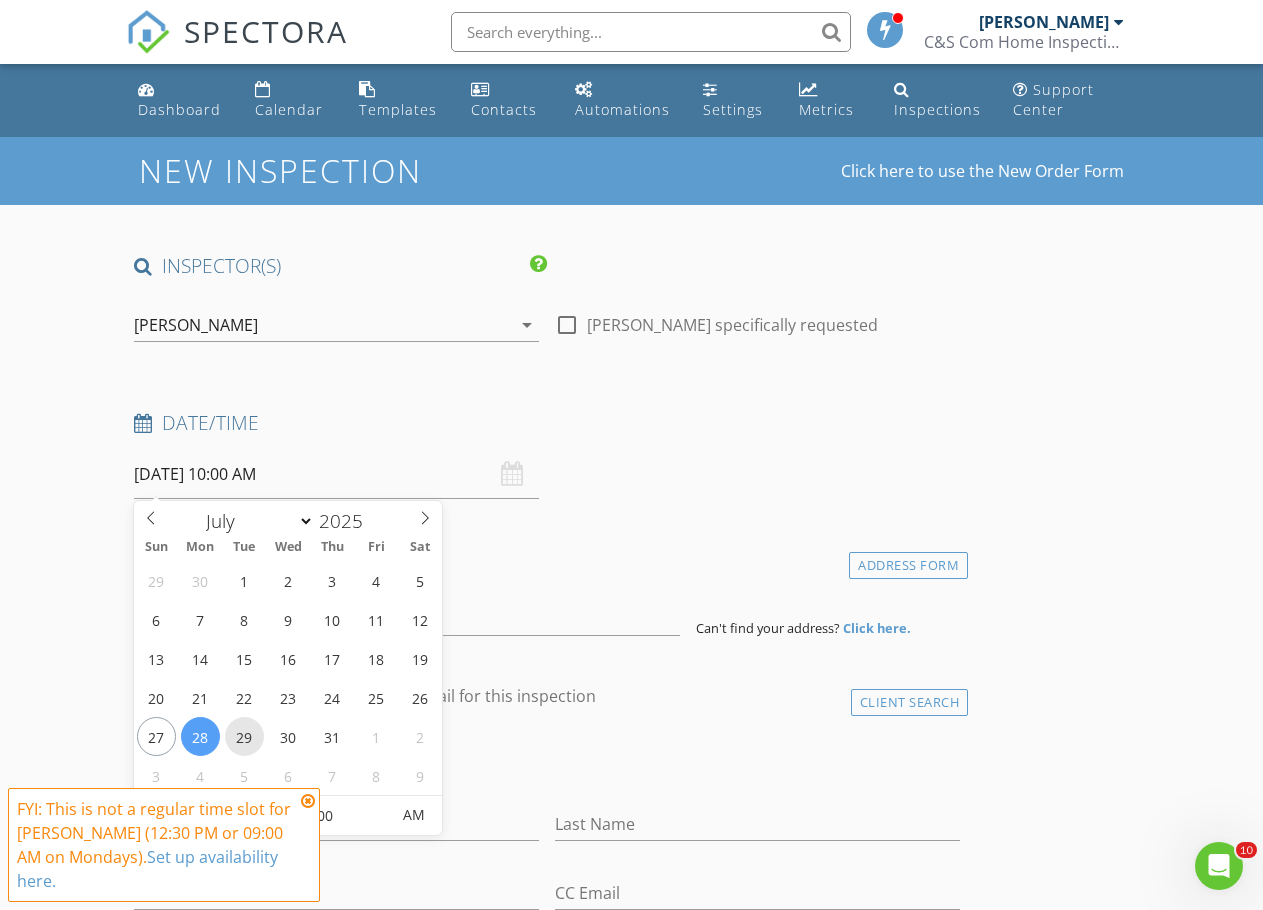 type on "[DATE] 10:00 AM" 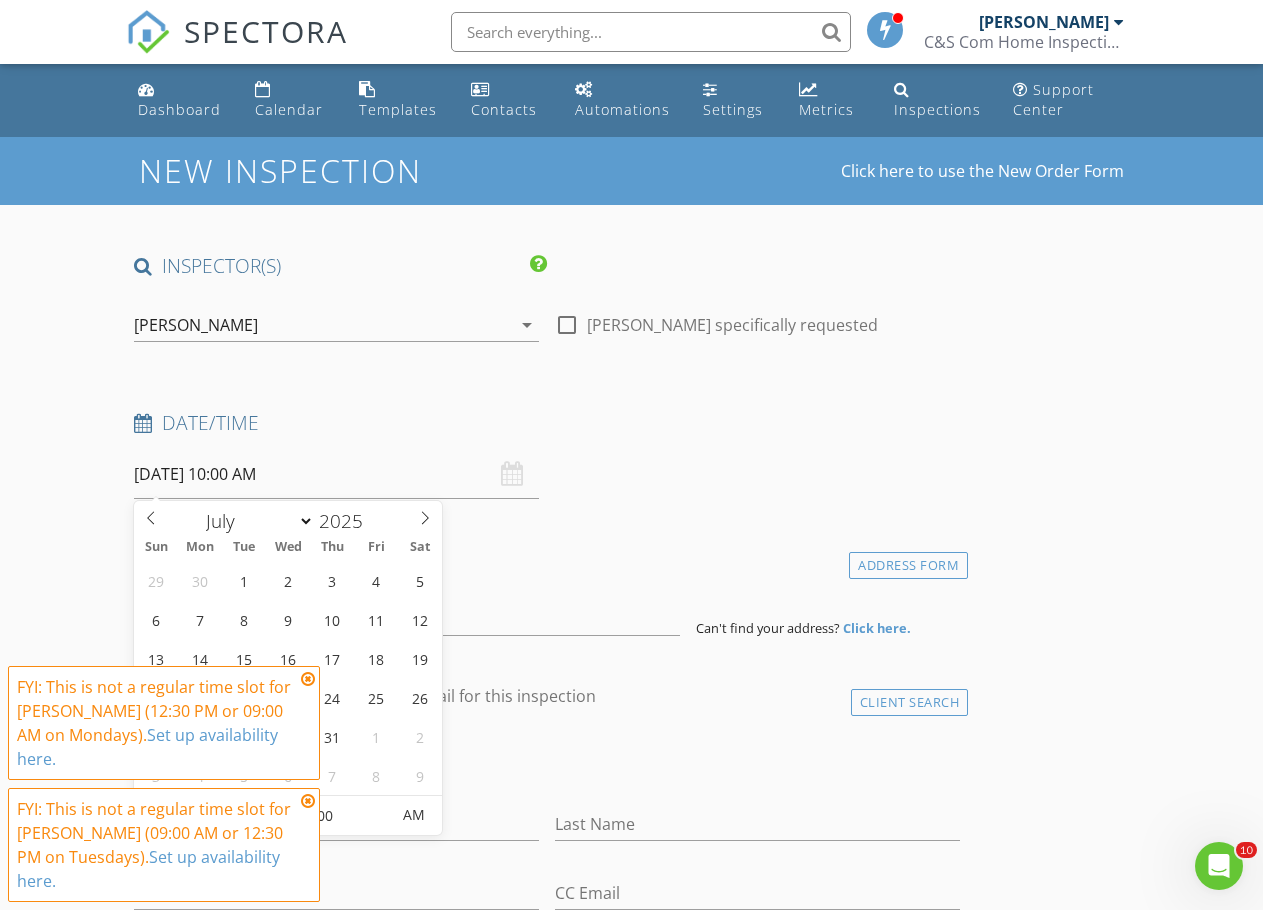 click at bounding box center (308, 679) 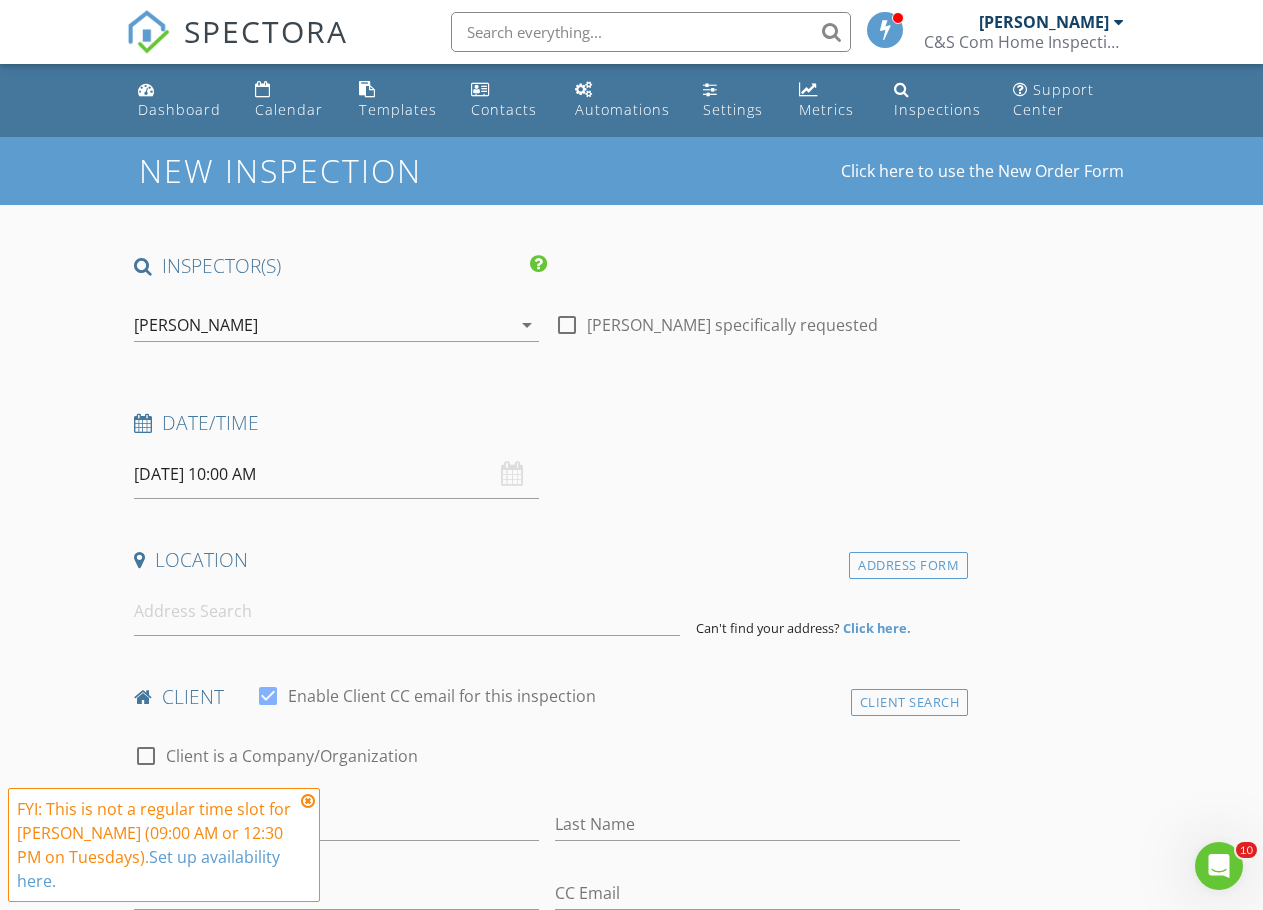 click at bounding box center (308, 801) 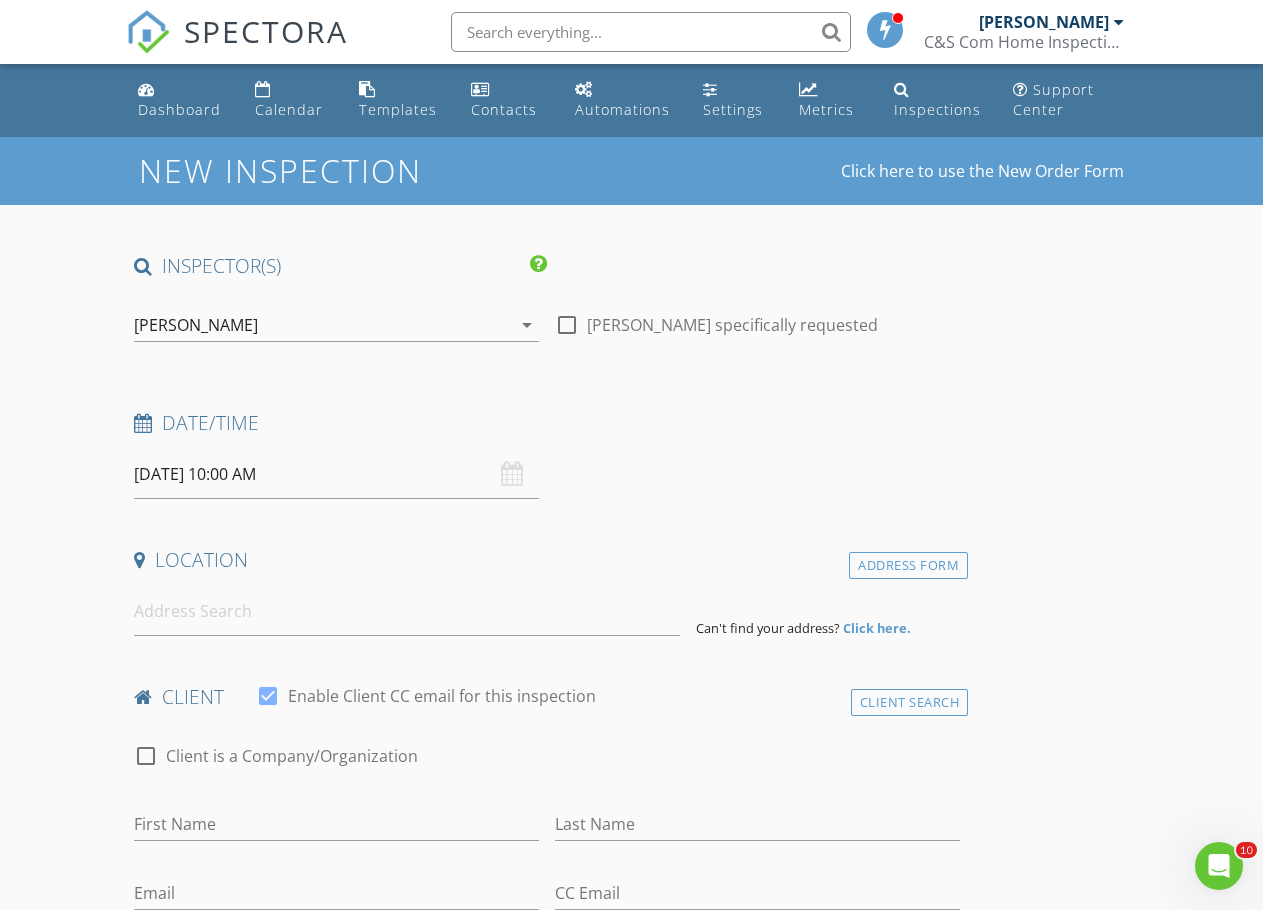 click on "07/29/2025 10:00 AM" at bounding box center [336, 474] 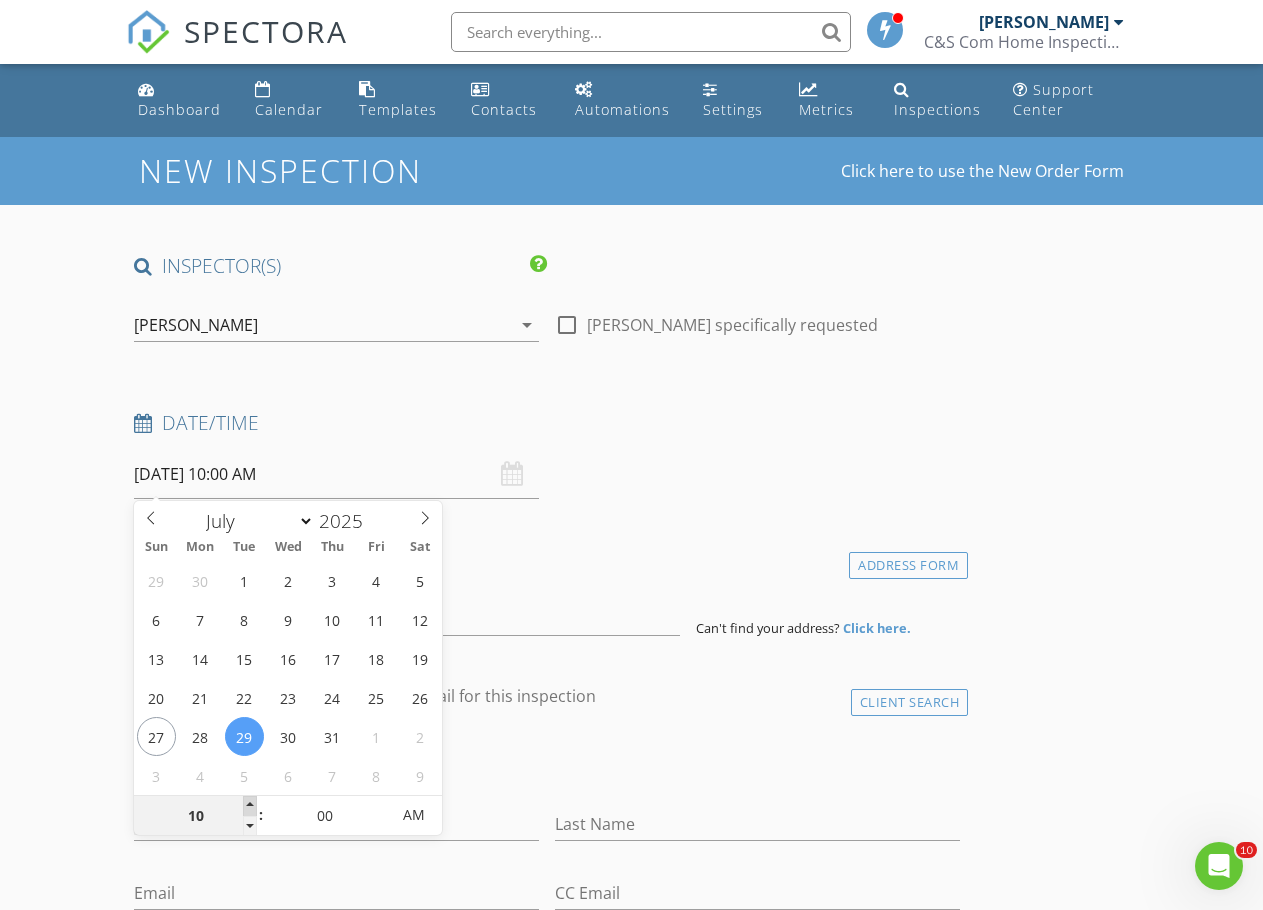 type on "11" 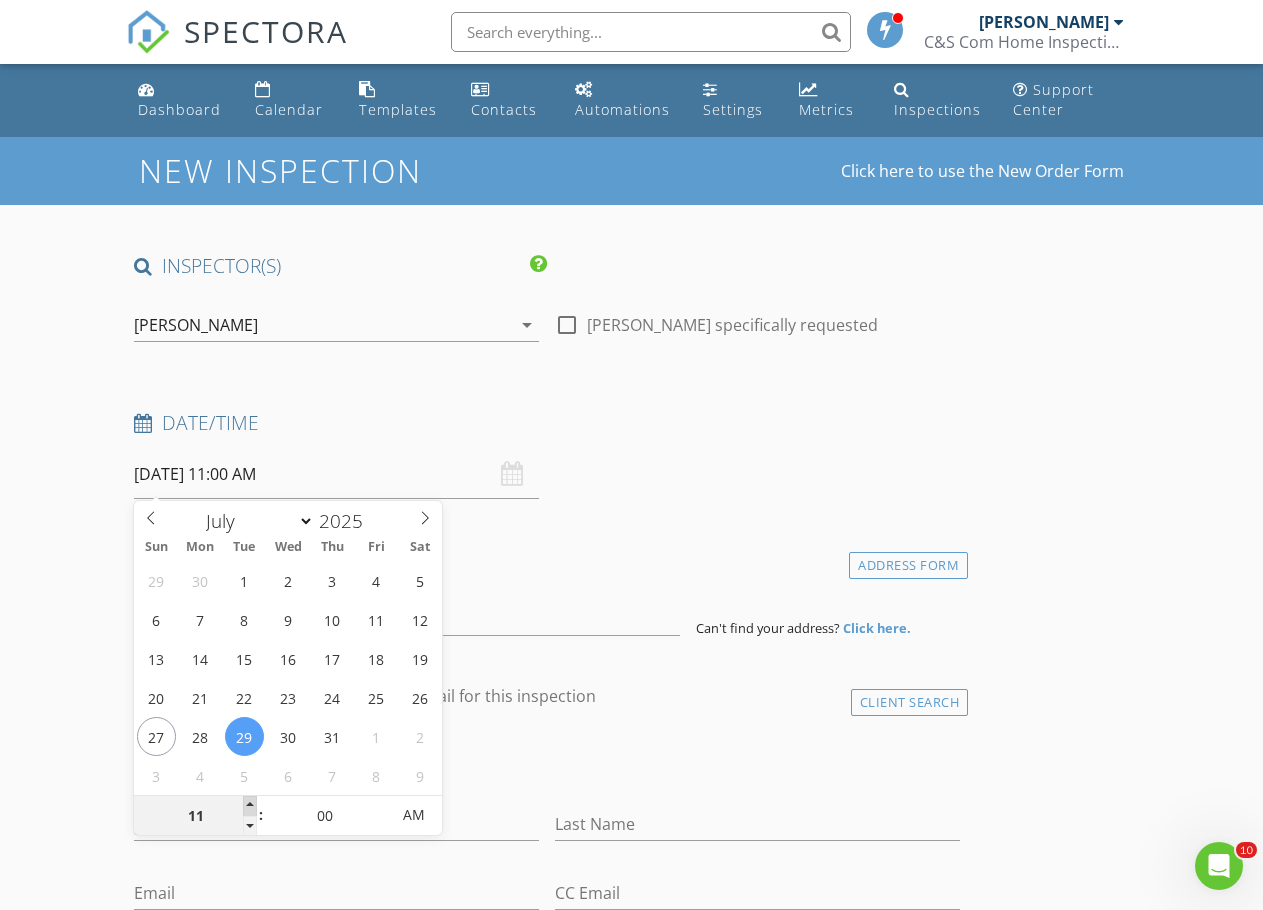 click at bounding box center [250, 806] 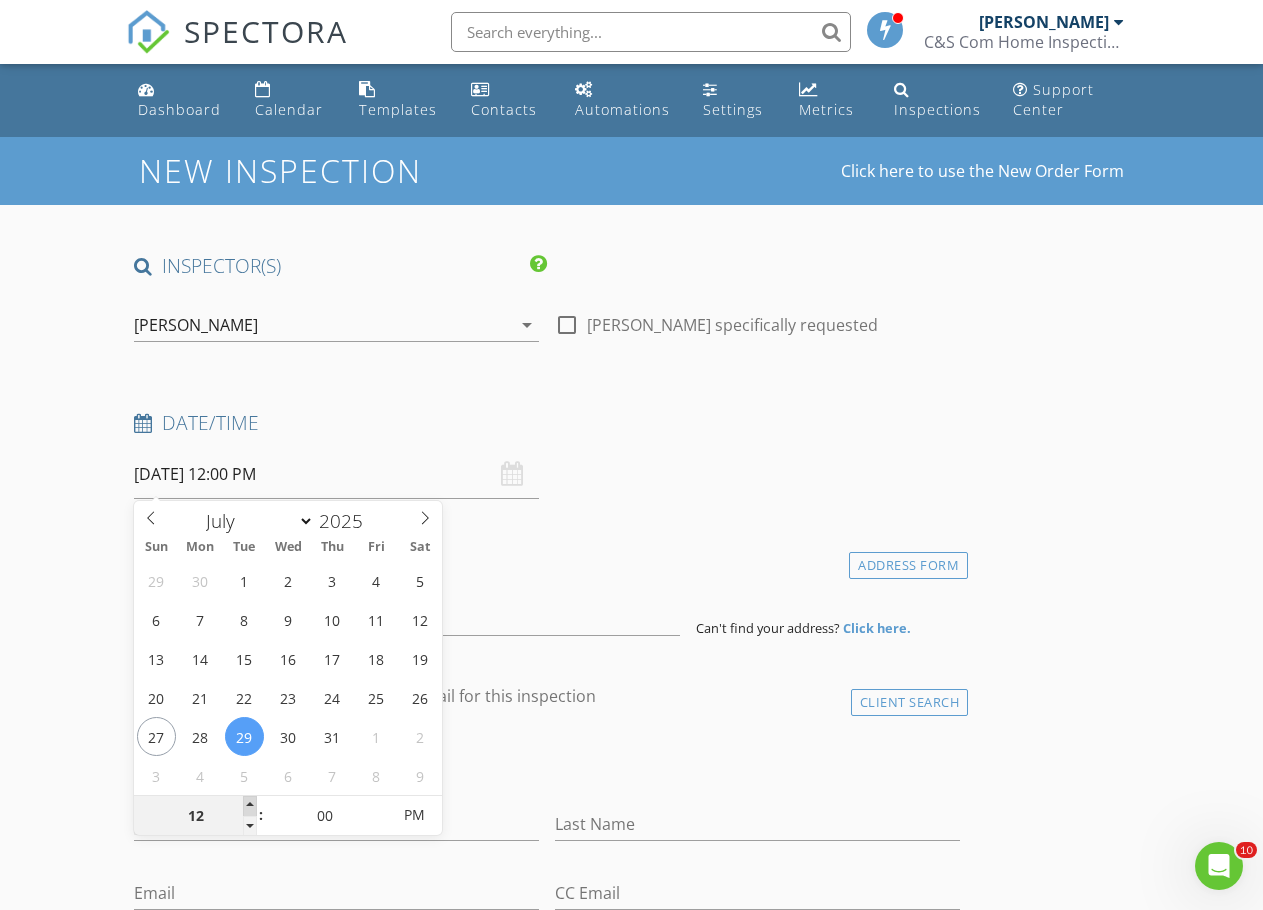 click at bounding box center (250, 806) 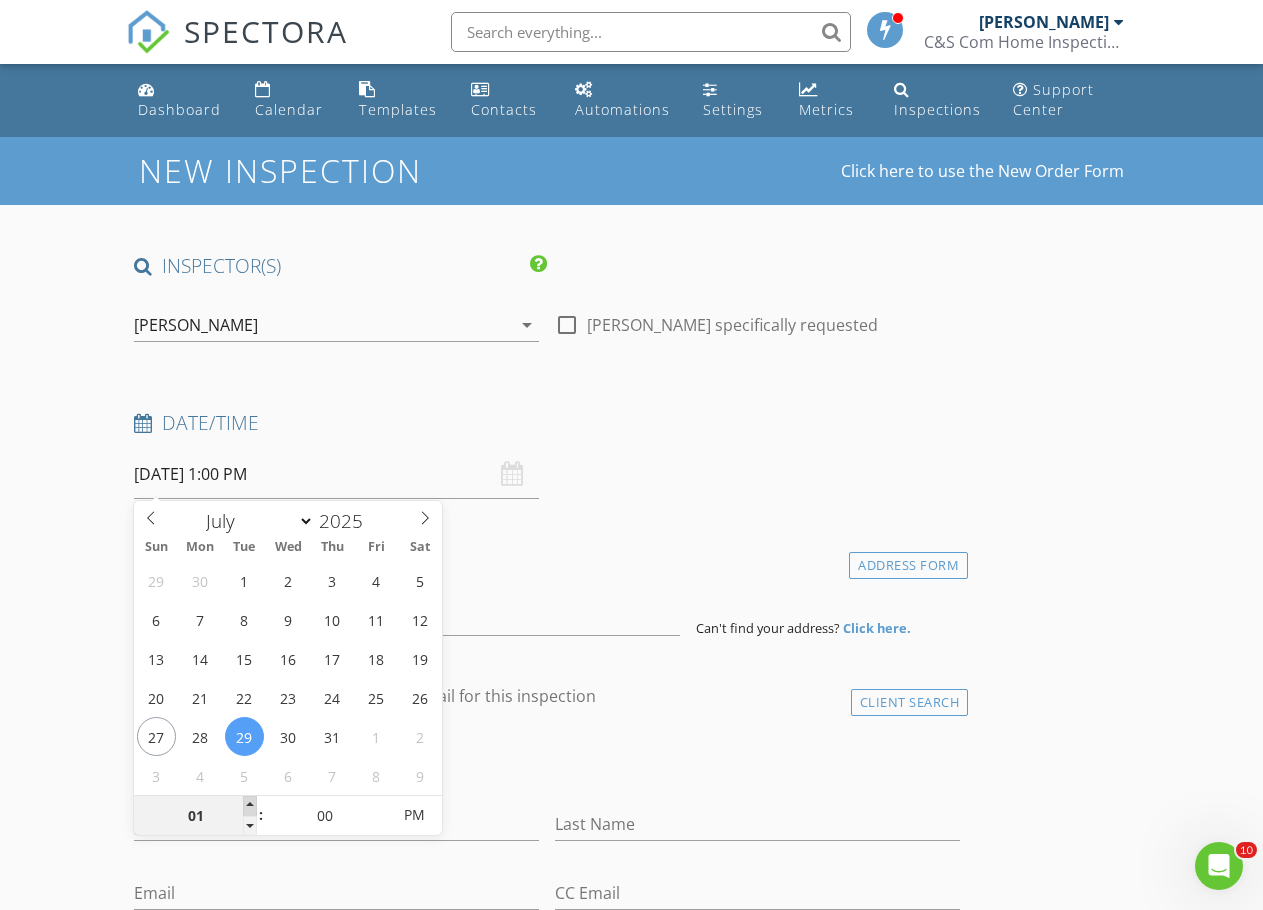 click at bounding box center (250, 806) 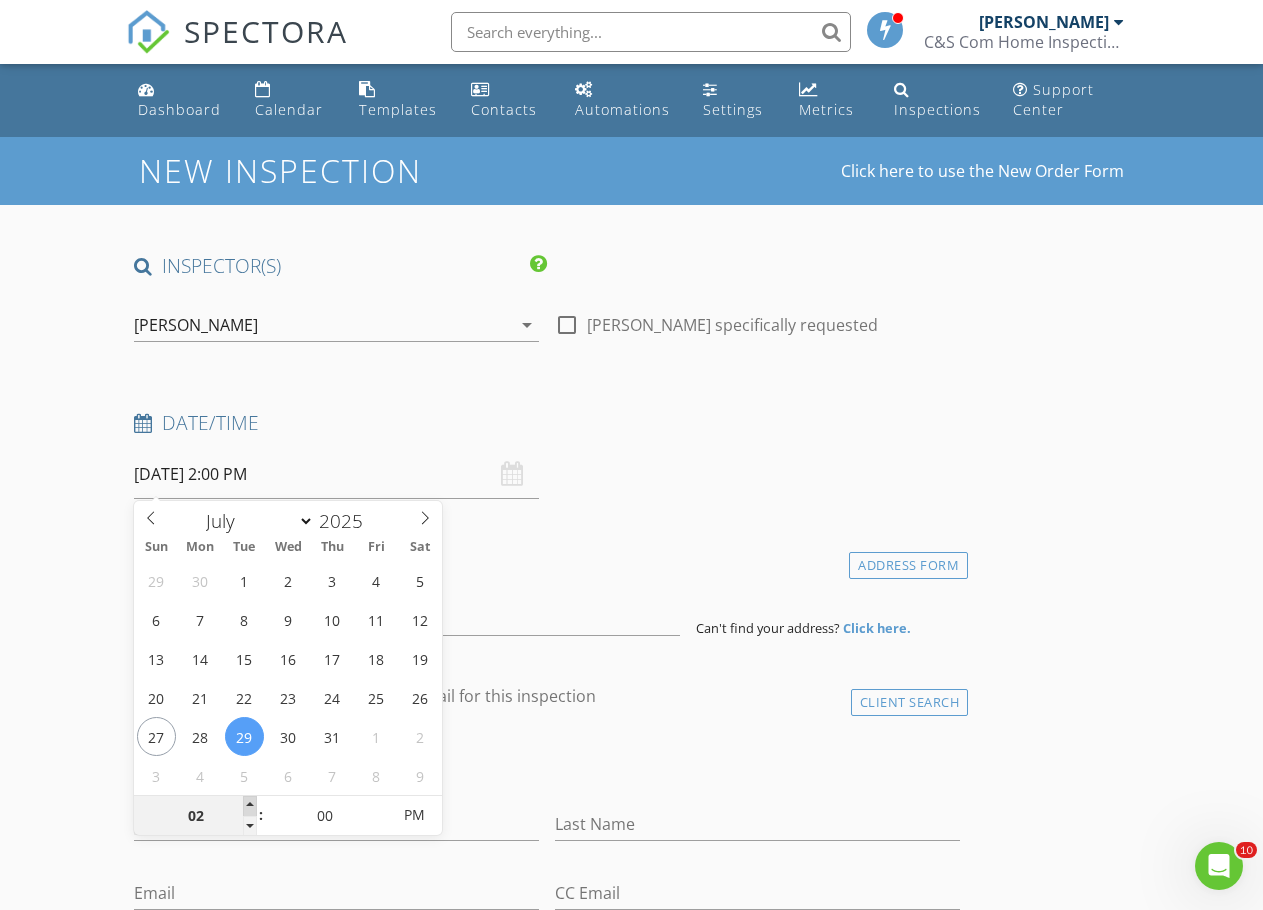 click at bounding box center [250, 806] 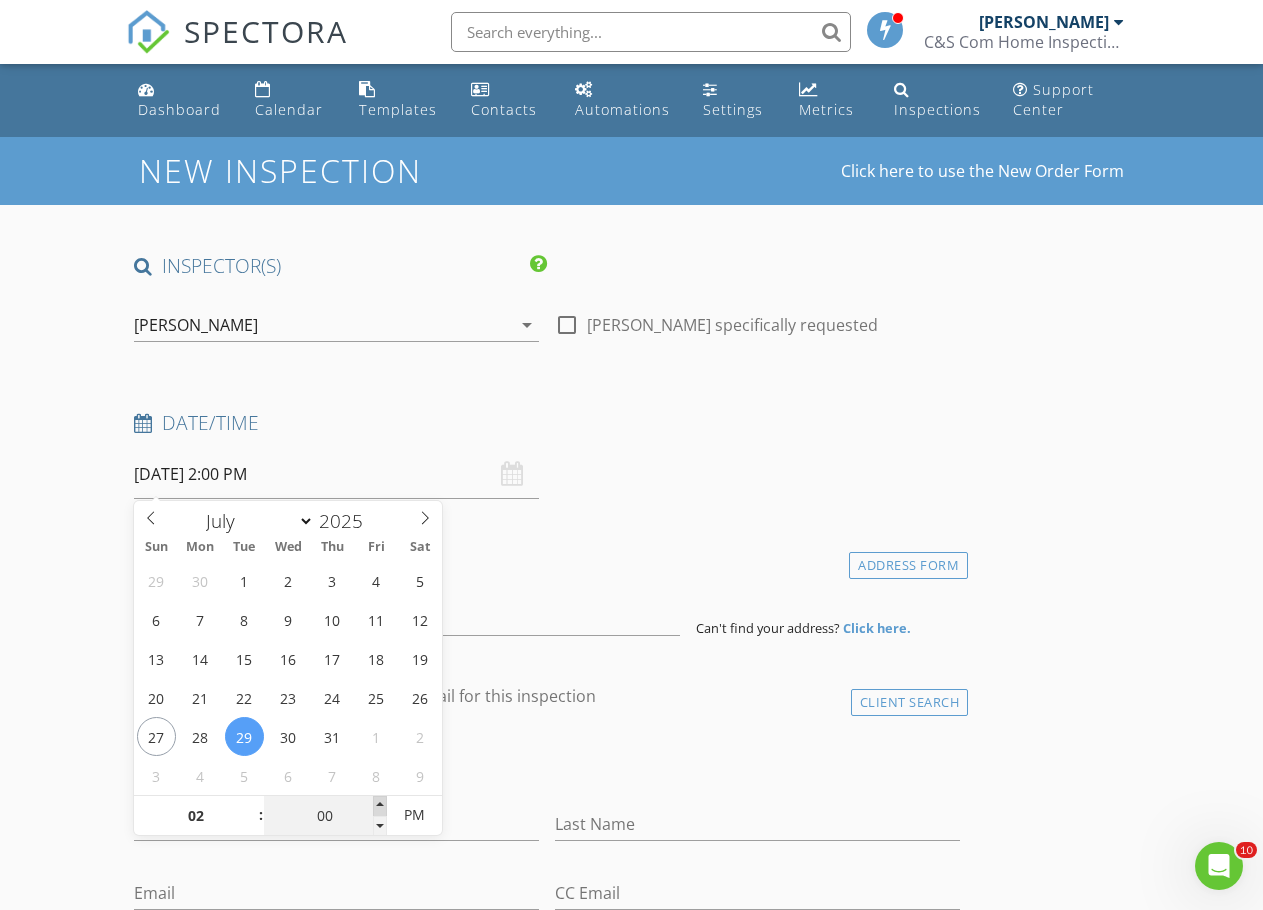 type on "05" 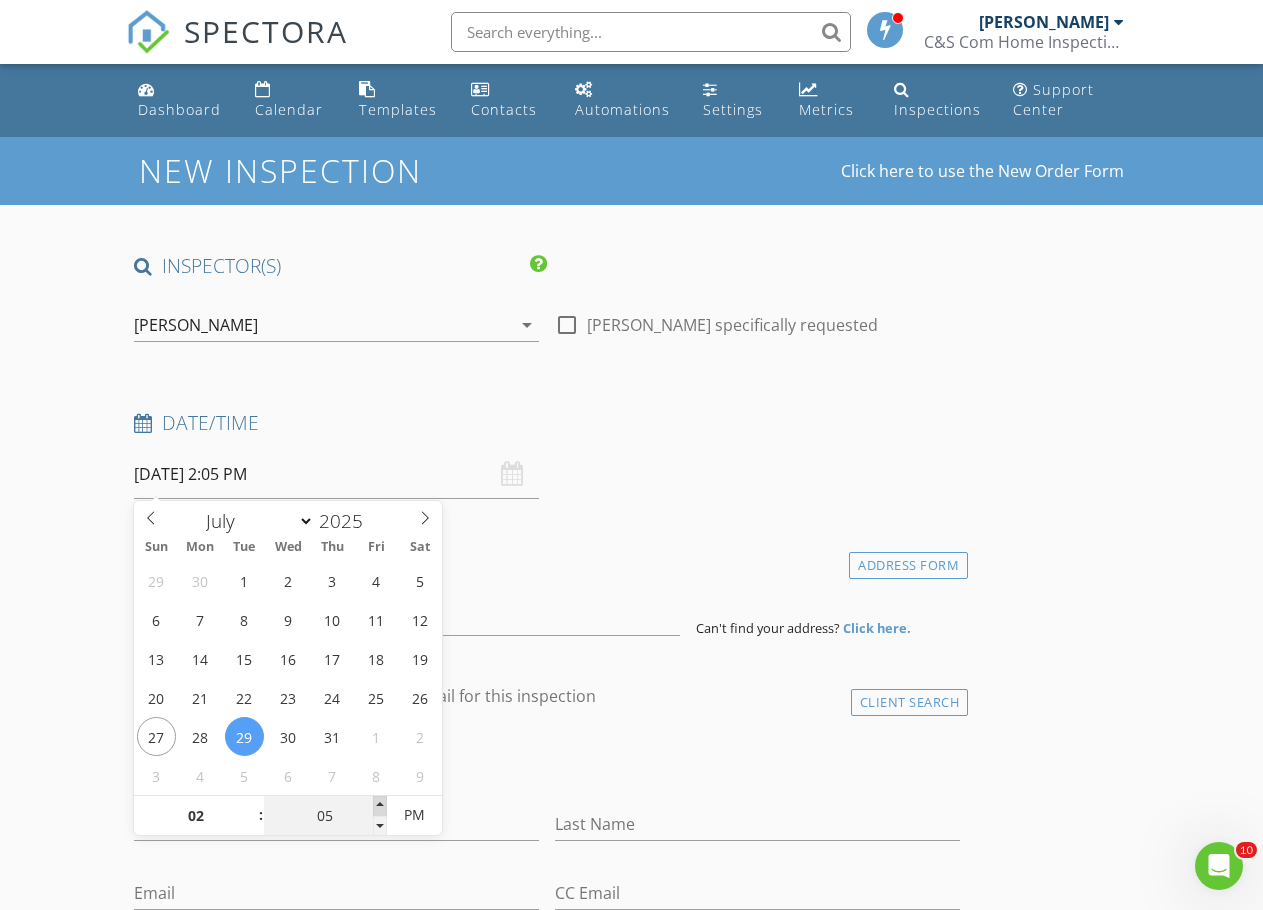 click at bounding box center (380, 806) 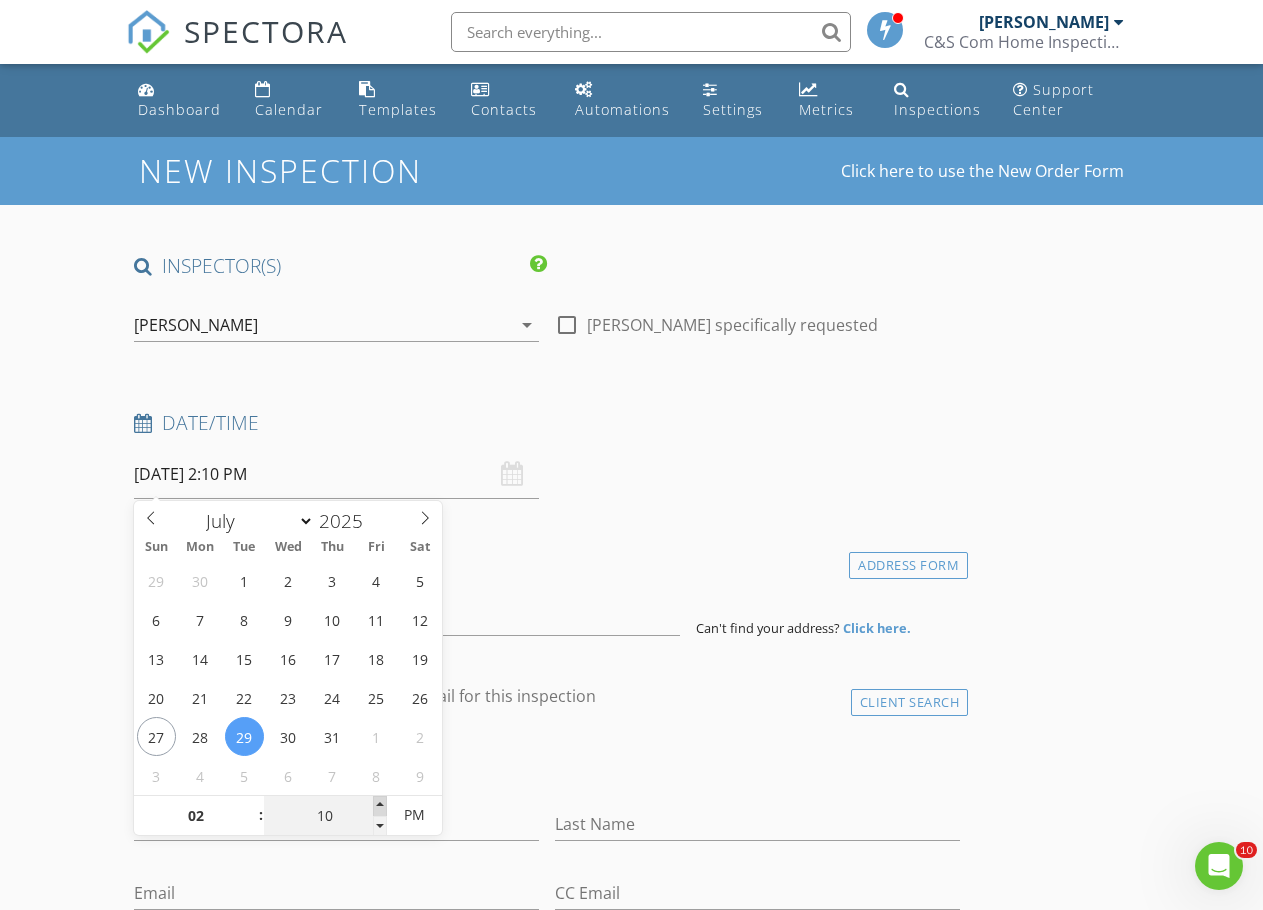 click at bounding box center [380, 806] 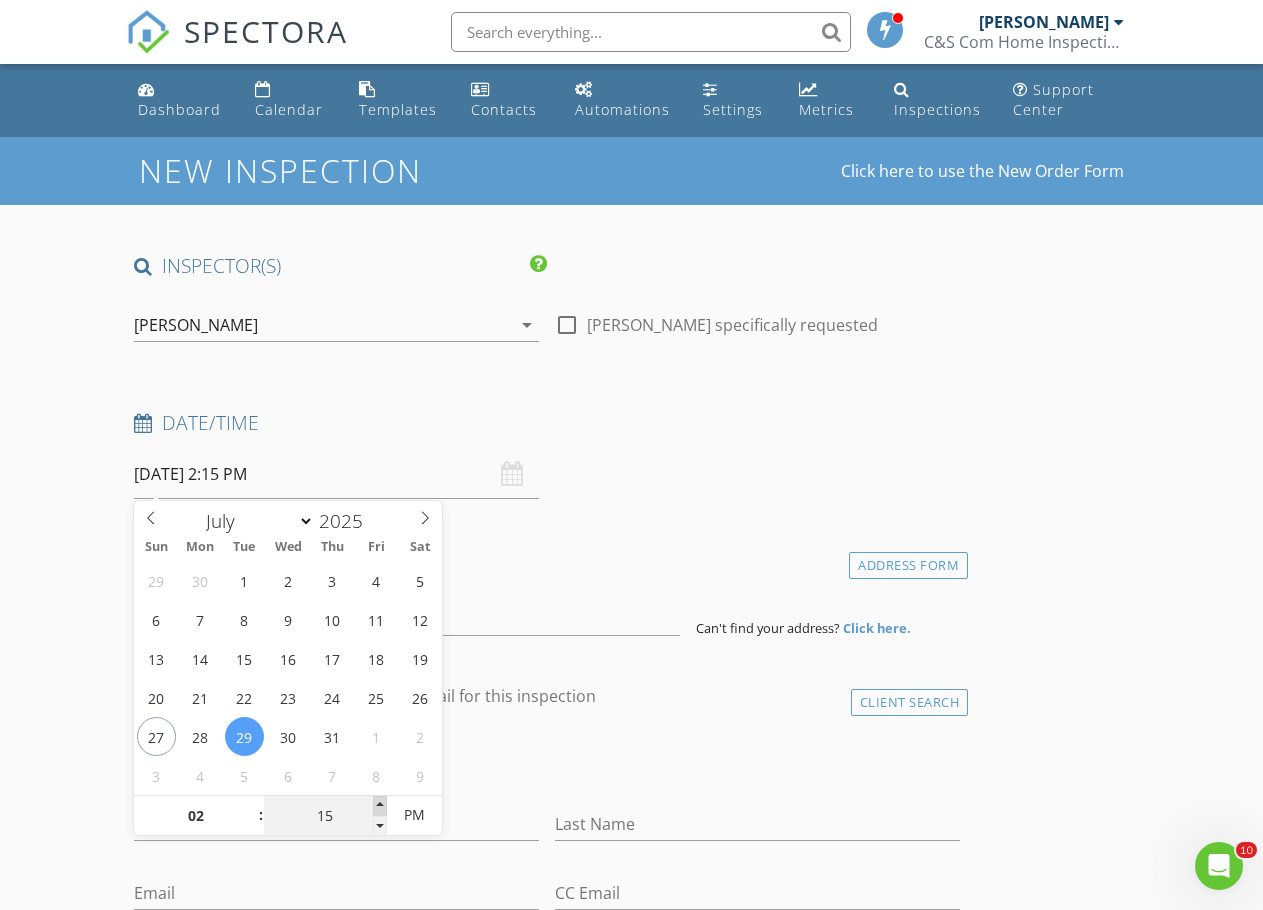 click at bounding box center [380, 806] 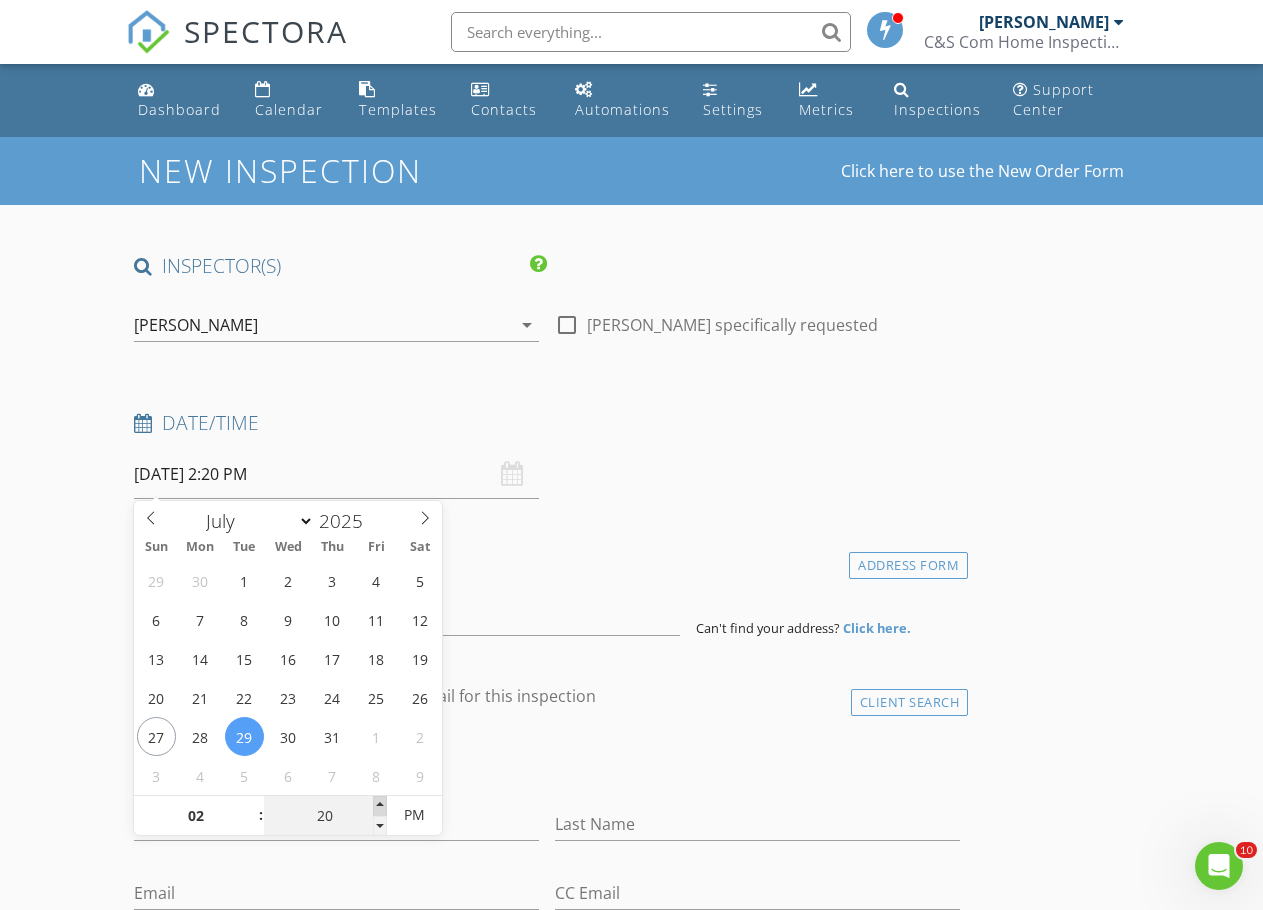 click at bounding box center (380, 806) 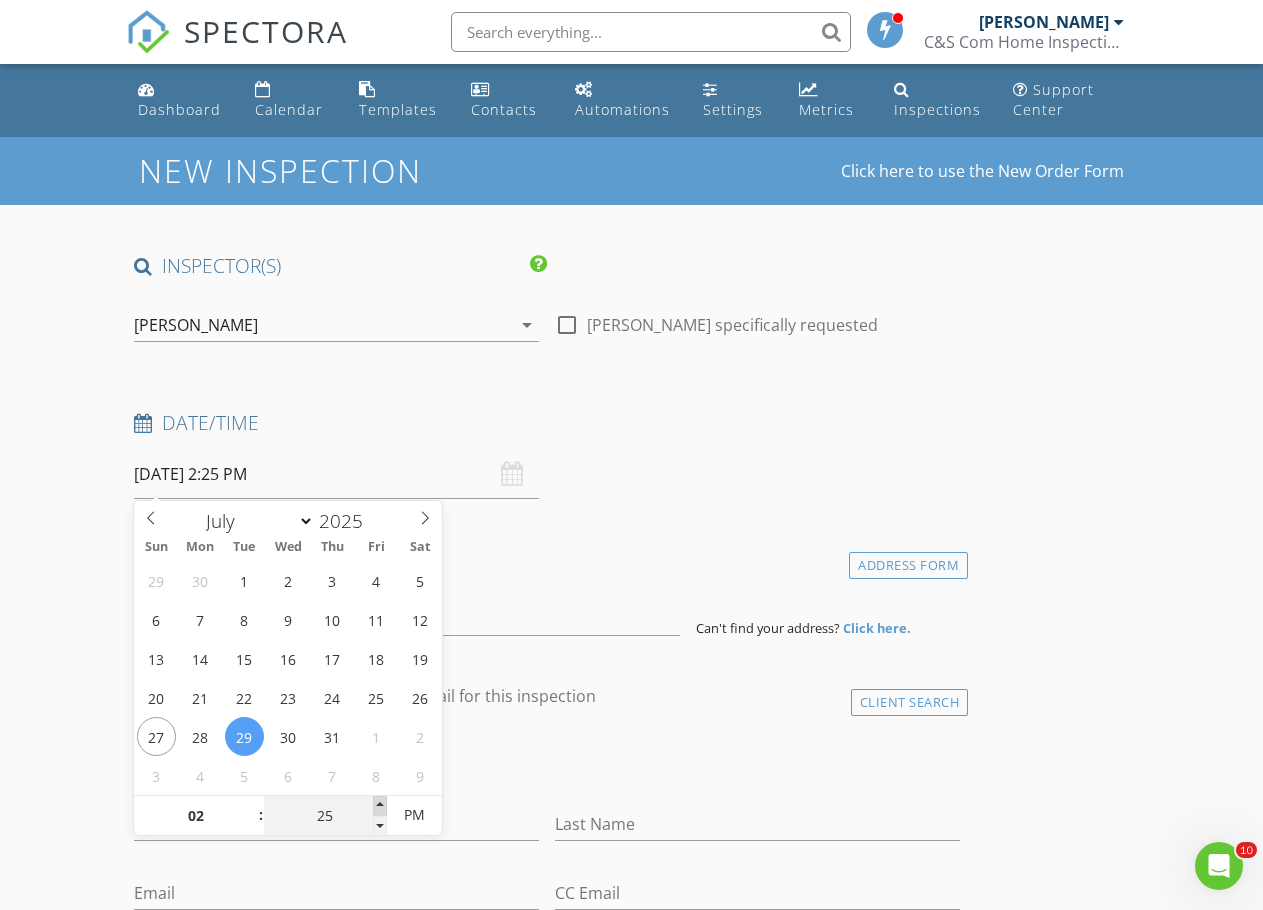 click at bounding box center (380, 806) 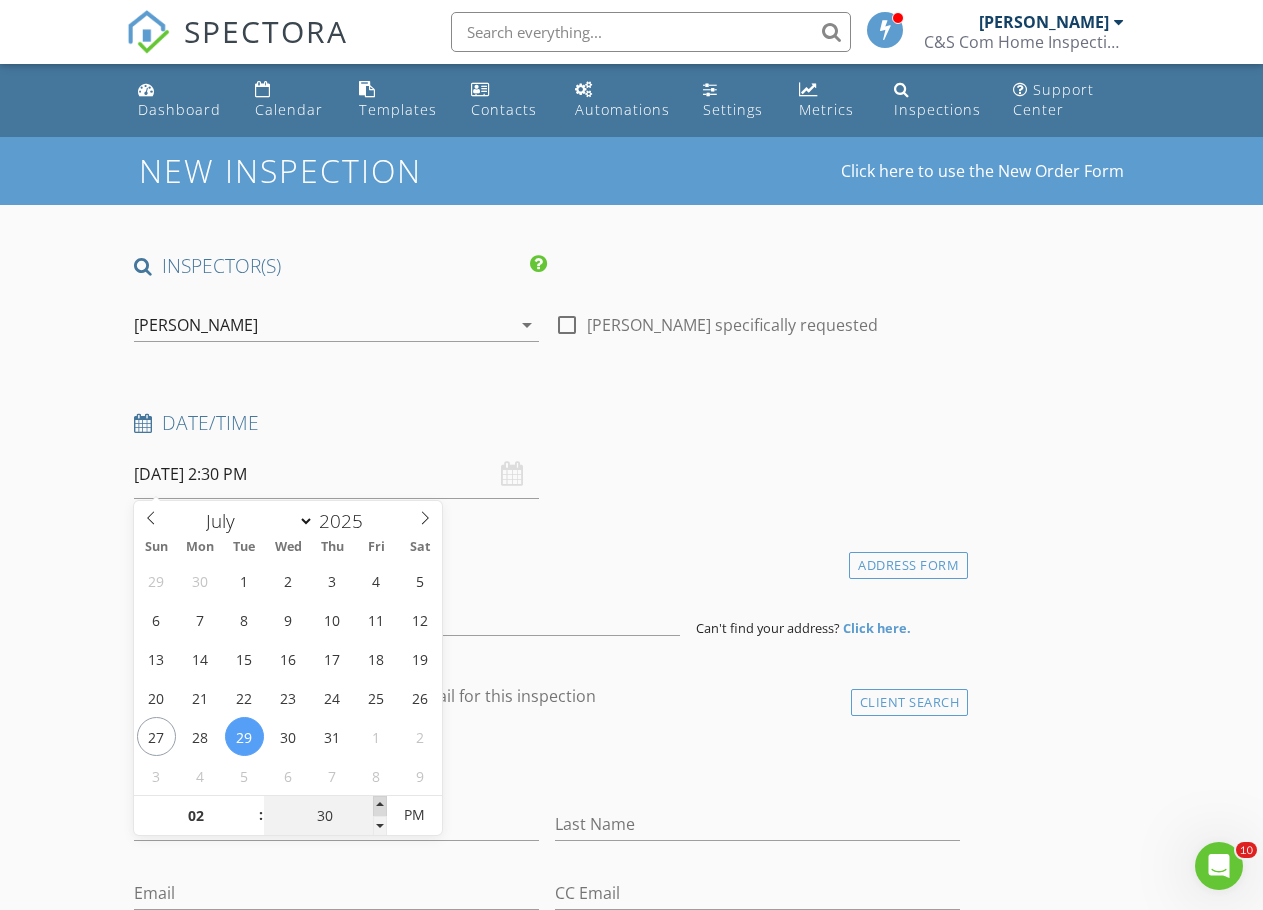 click at bounding box center [380, 806] 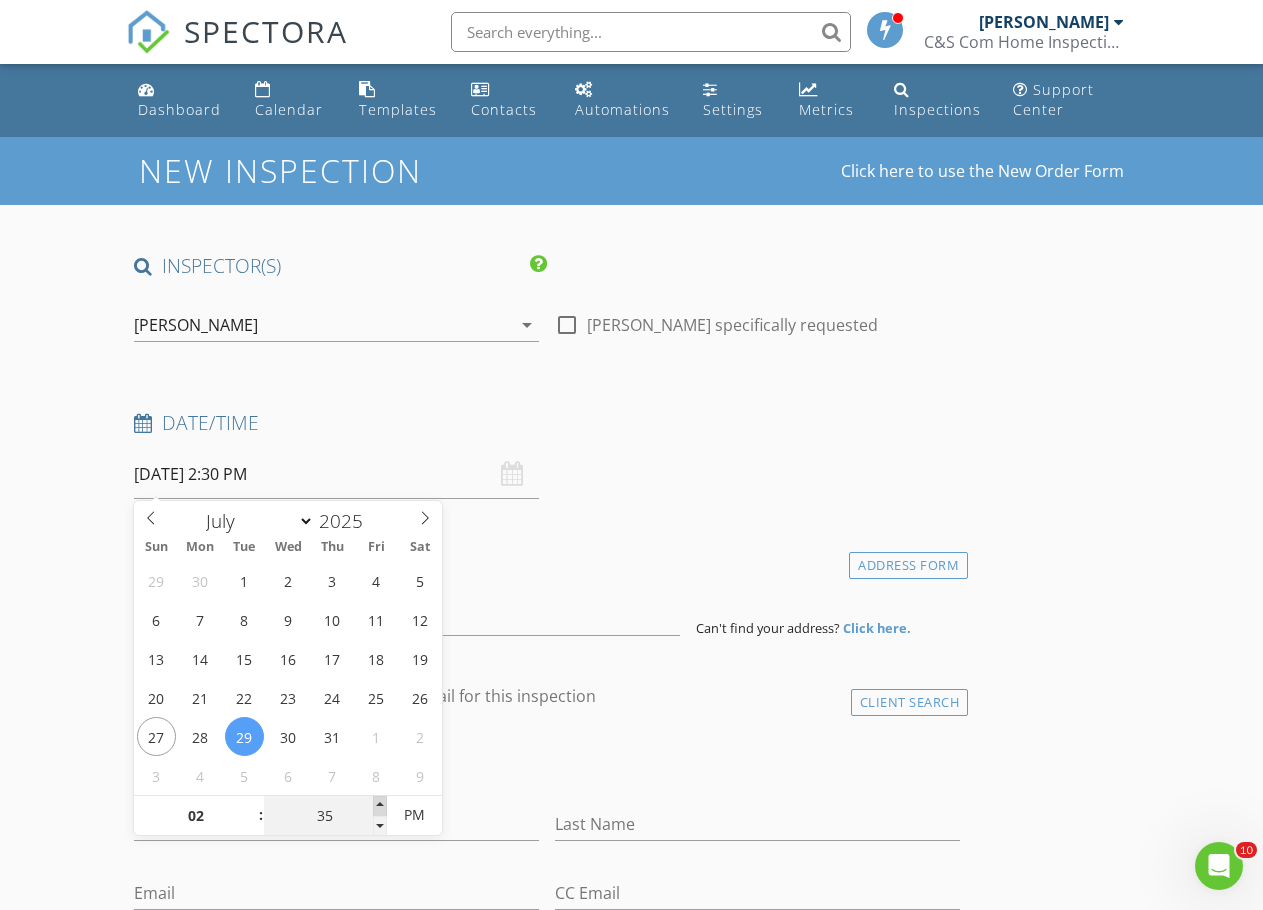 type on "07/29/2025 2:35 PM" 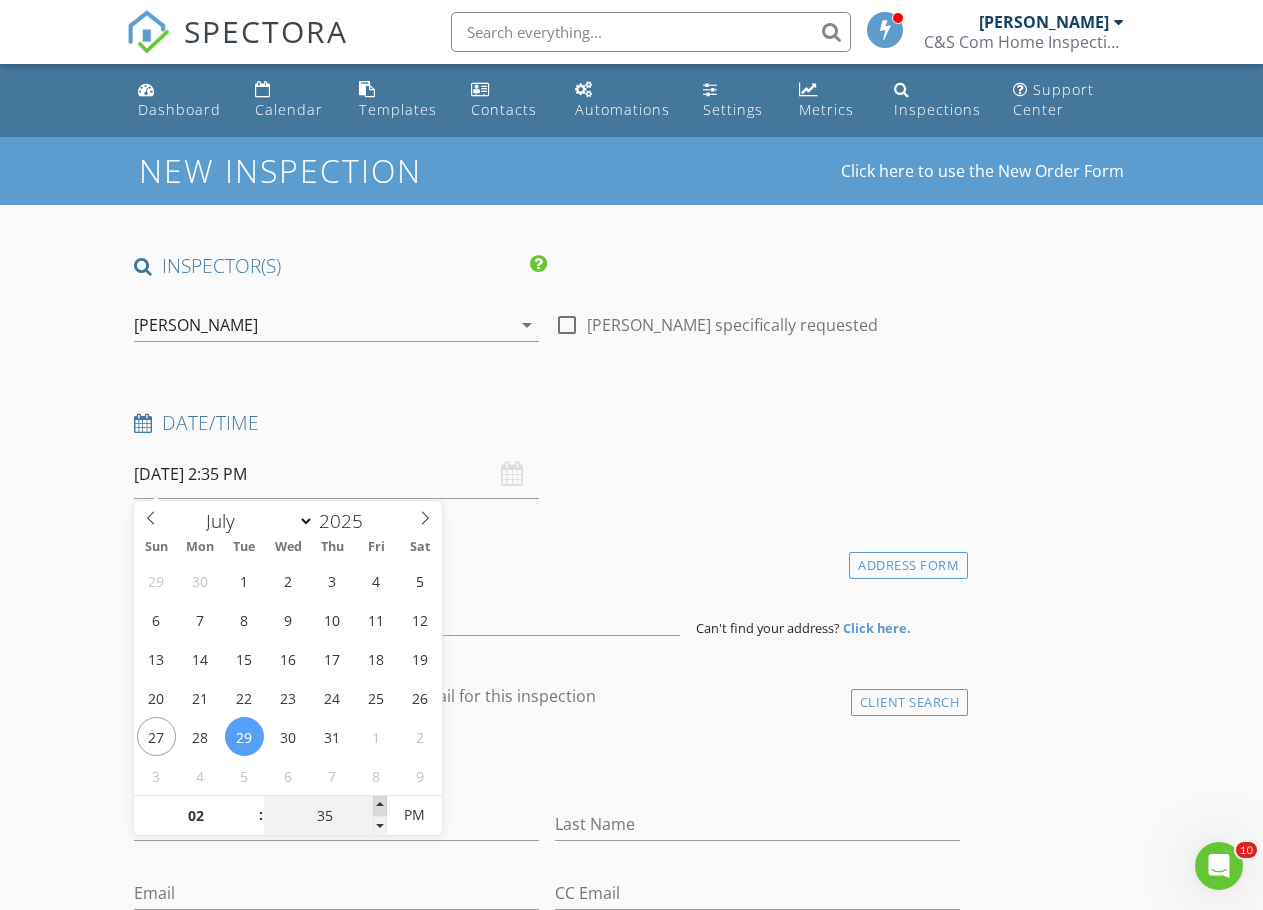 click at bounding box center [380, 806] 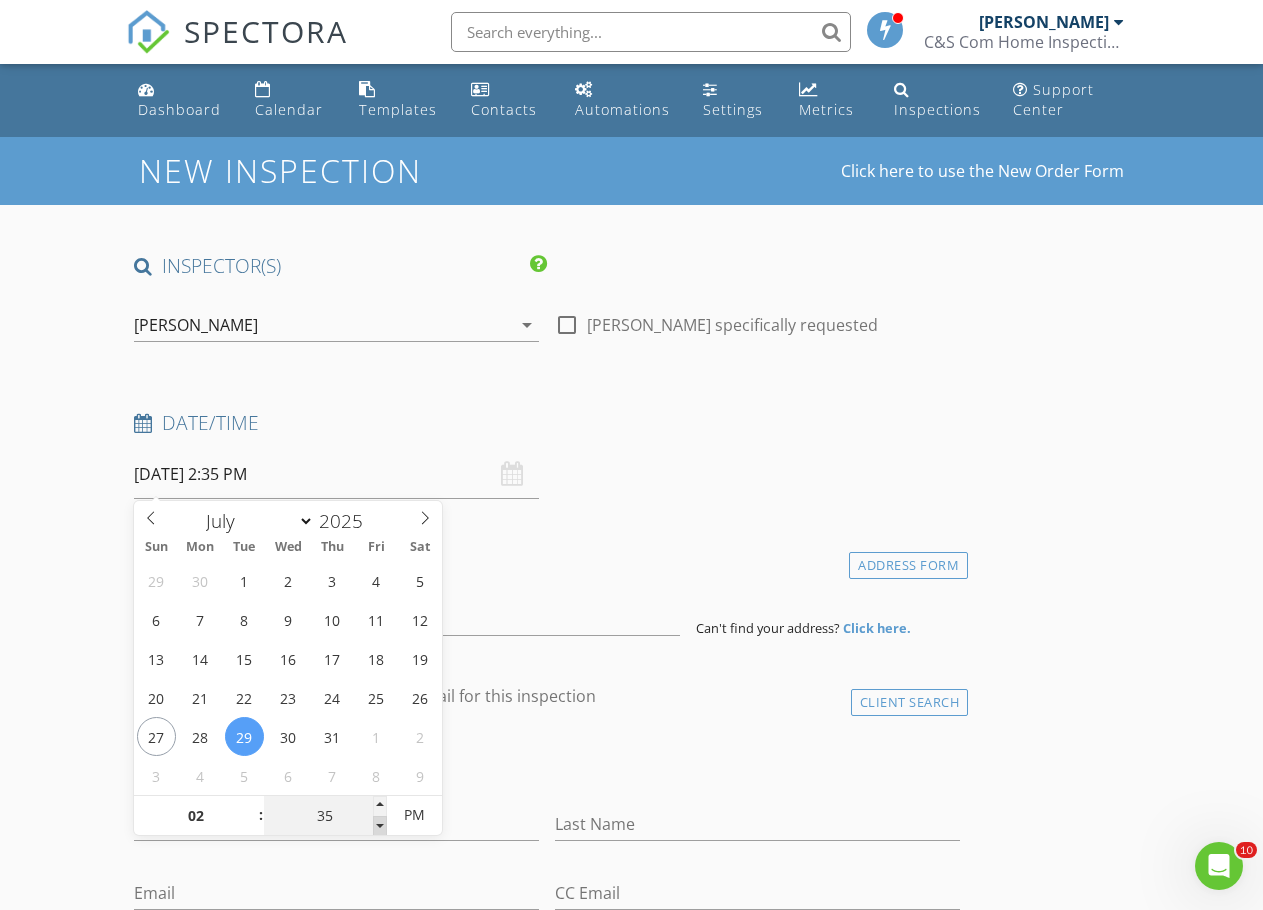 type on "30" 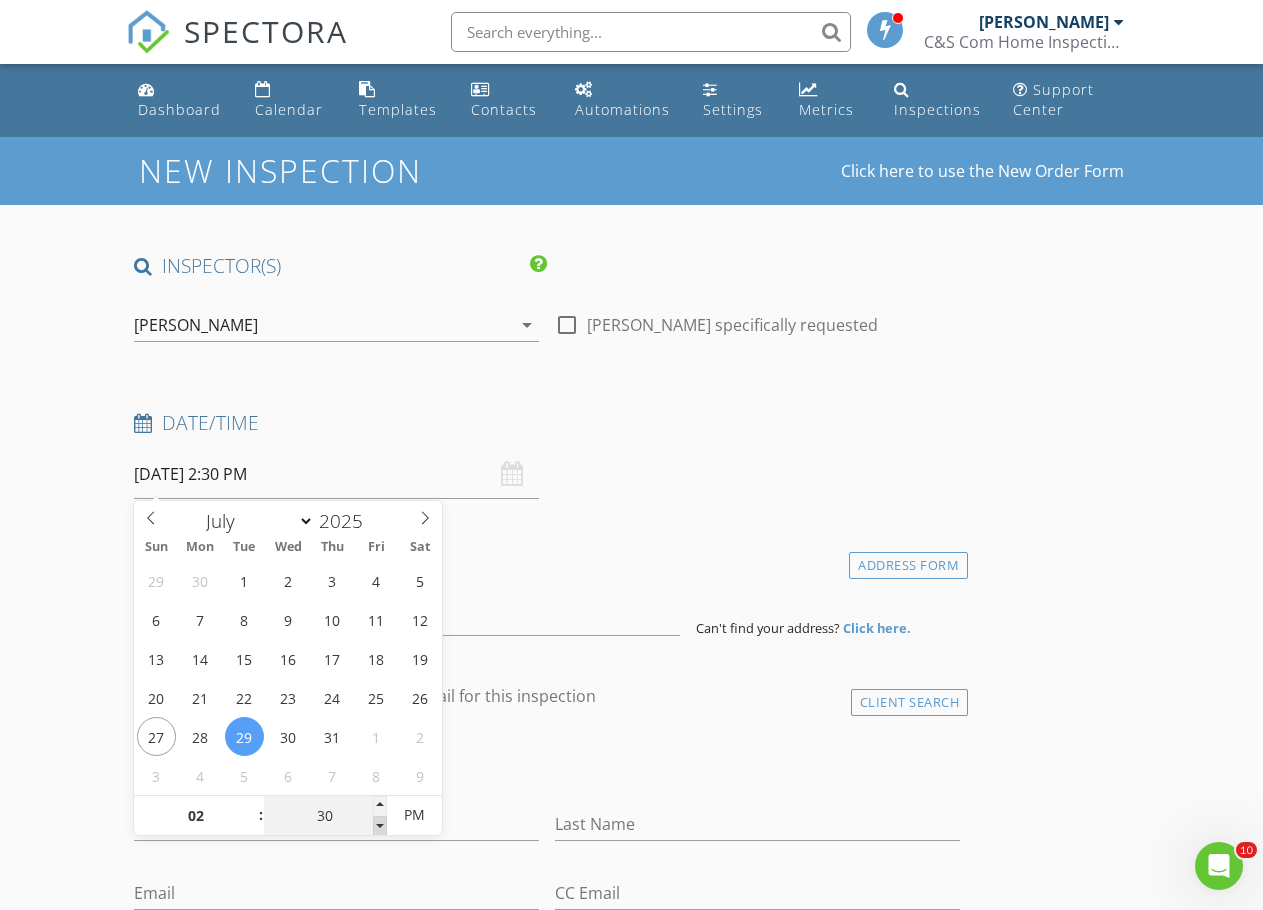 click at bounding box center (380, 826) 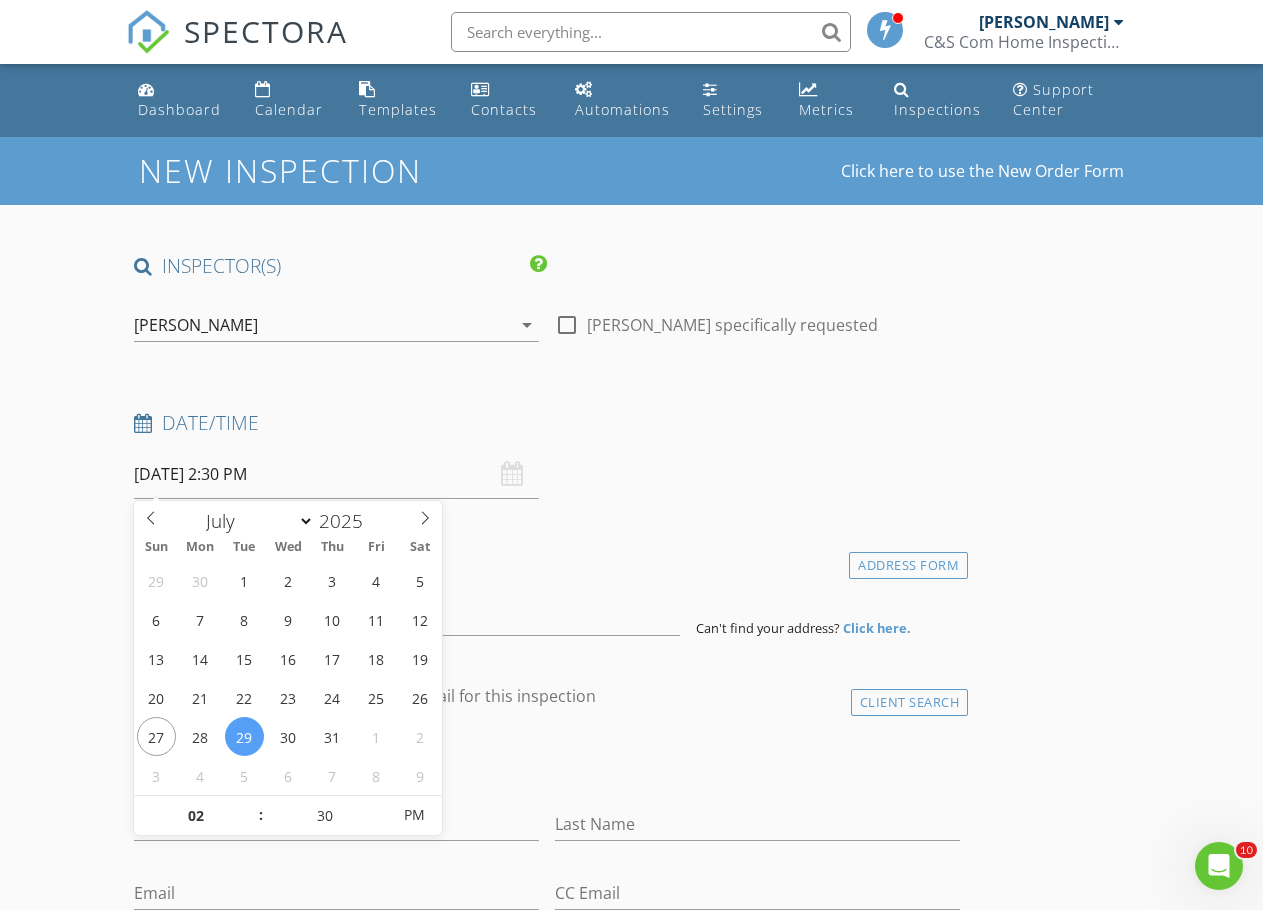 click on "New Inspection
Click here to use the New Order Form
INSPECTOR(S)
check_box   RAUL CARRILLO   PRIMARY   check_box_outline_blank   HECTOR JURADO     RAUL CARRILLO arrow_drop_down   check_box_outline_blank RAUL CARRILLO specifically requested
Date/Time
07/29/2025 2:30 PM
Location
Address Form       Can't find your address?   Click here.
client
check_box Enable Client CC email for this inspection   Client Search     check_box_outline_blank Client is a Company/Organization     First Name   Last Name   Email   CC Email   Phone           Notes   Private Notes
ADD ADDITIONAL client
SERVICES
check_box_outline_blank   PROFESSIONAL HOME INSPECTION TEXAS   Professional home inspection check_box_outline_blank   Professional HOME INSPECTION New Mexico   check_box_outline_blank" at bounding box center (631, 1688) 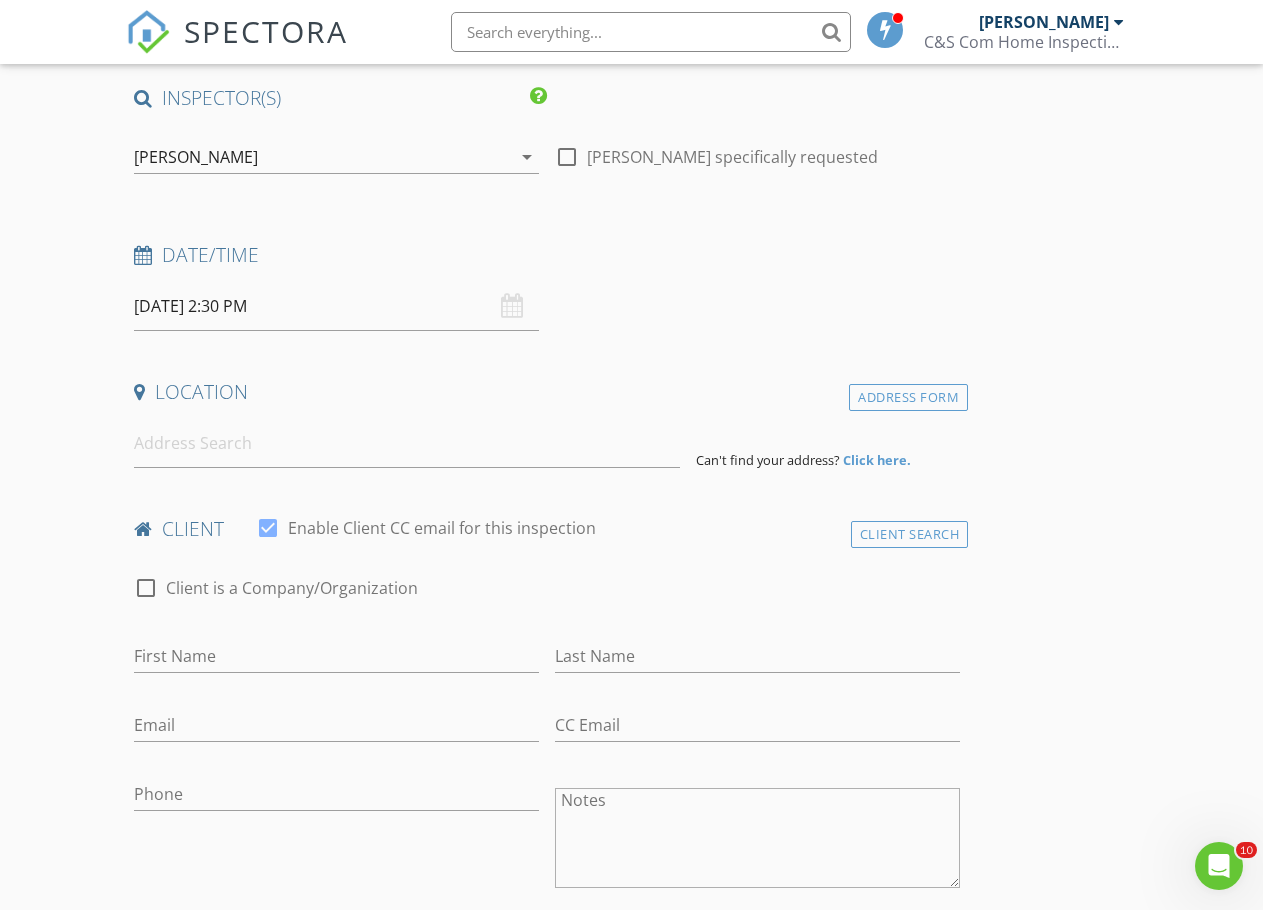 scroll, scrollTop: 200, scrollLeft: 0, axis: vertical 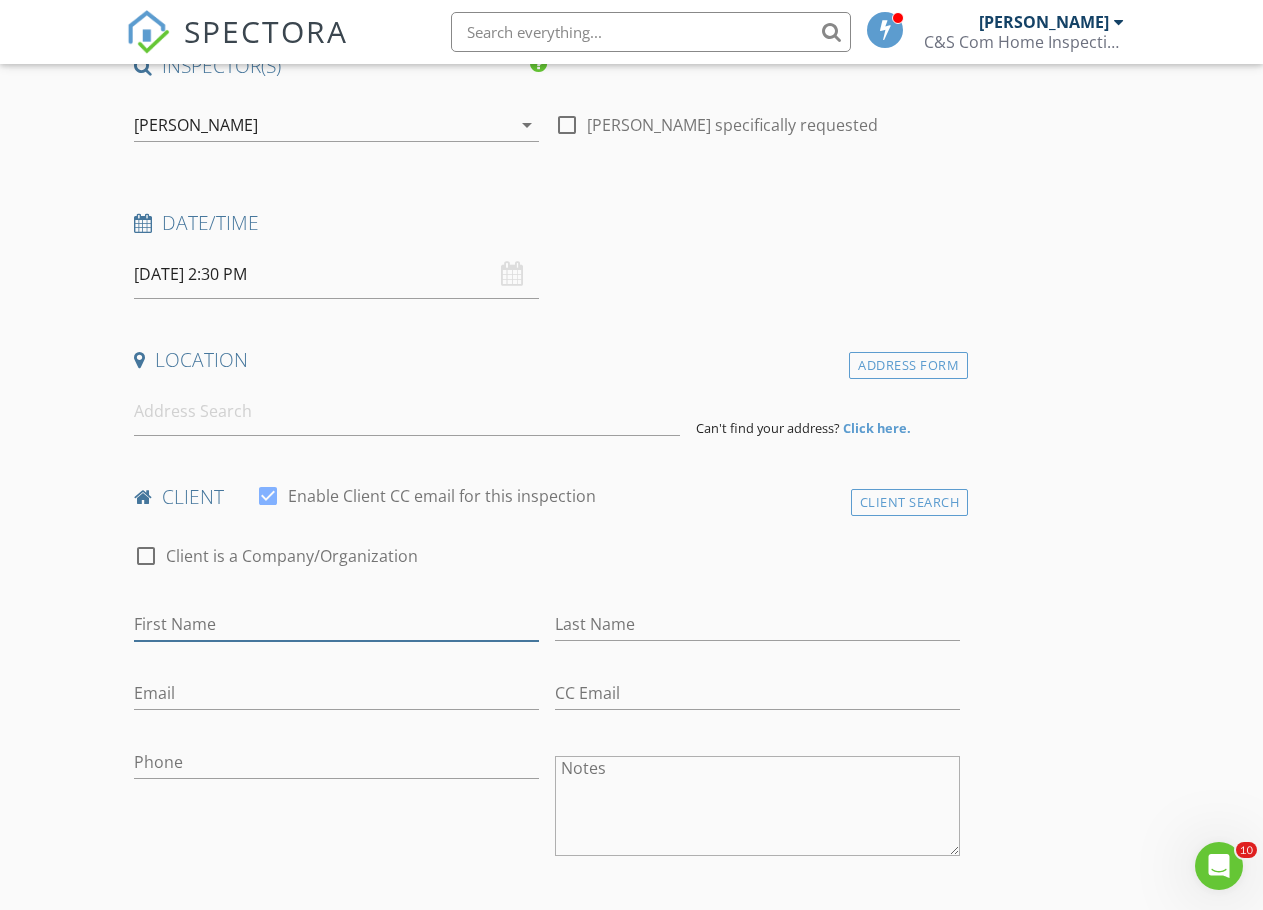click on "First Name" at bounding box center (336, 624) 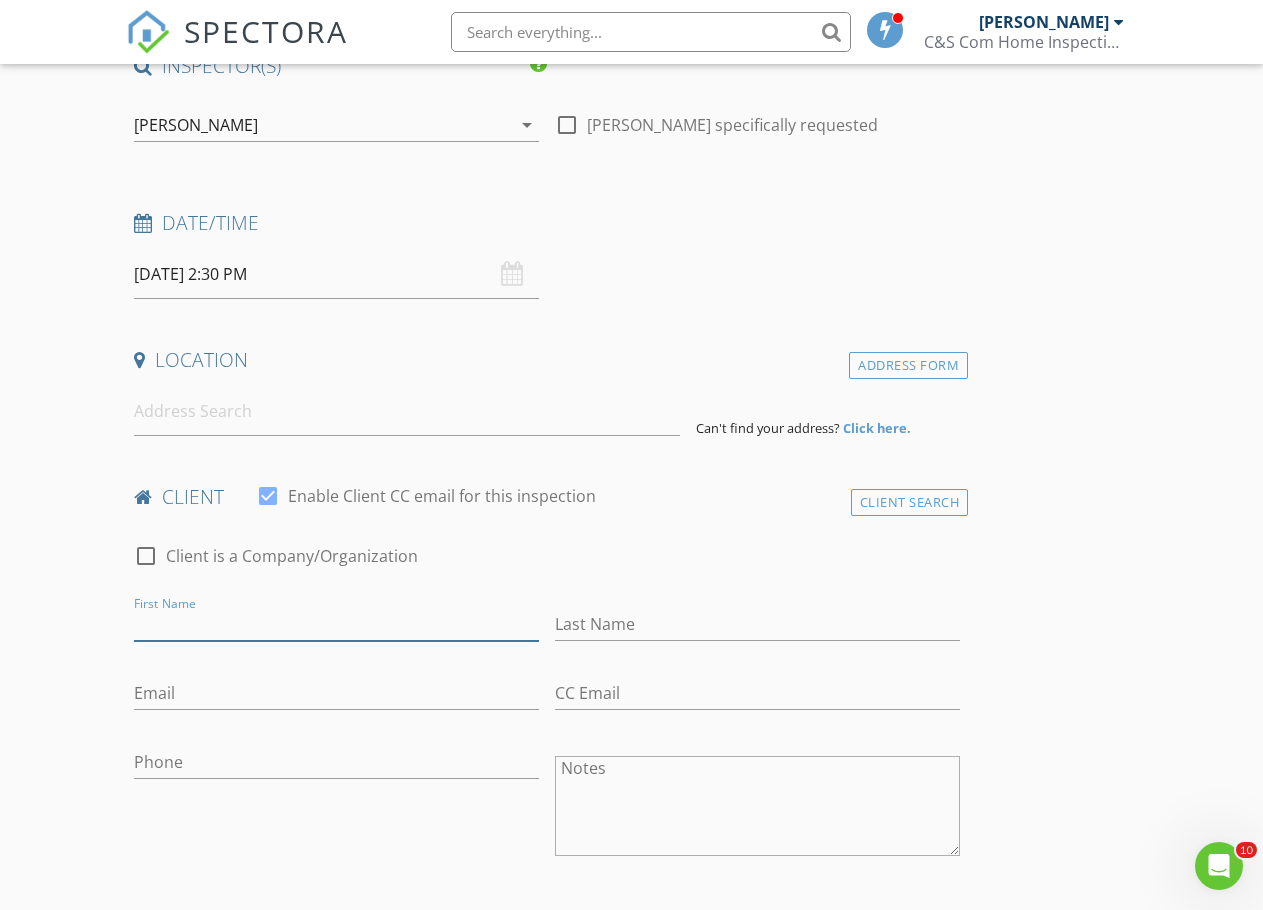 paste on "564 Chula Vista" 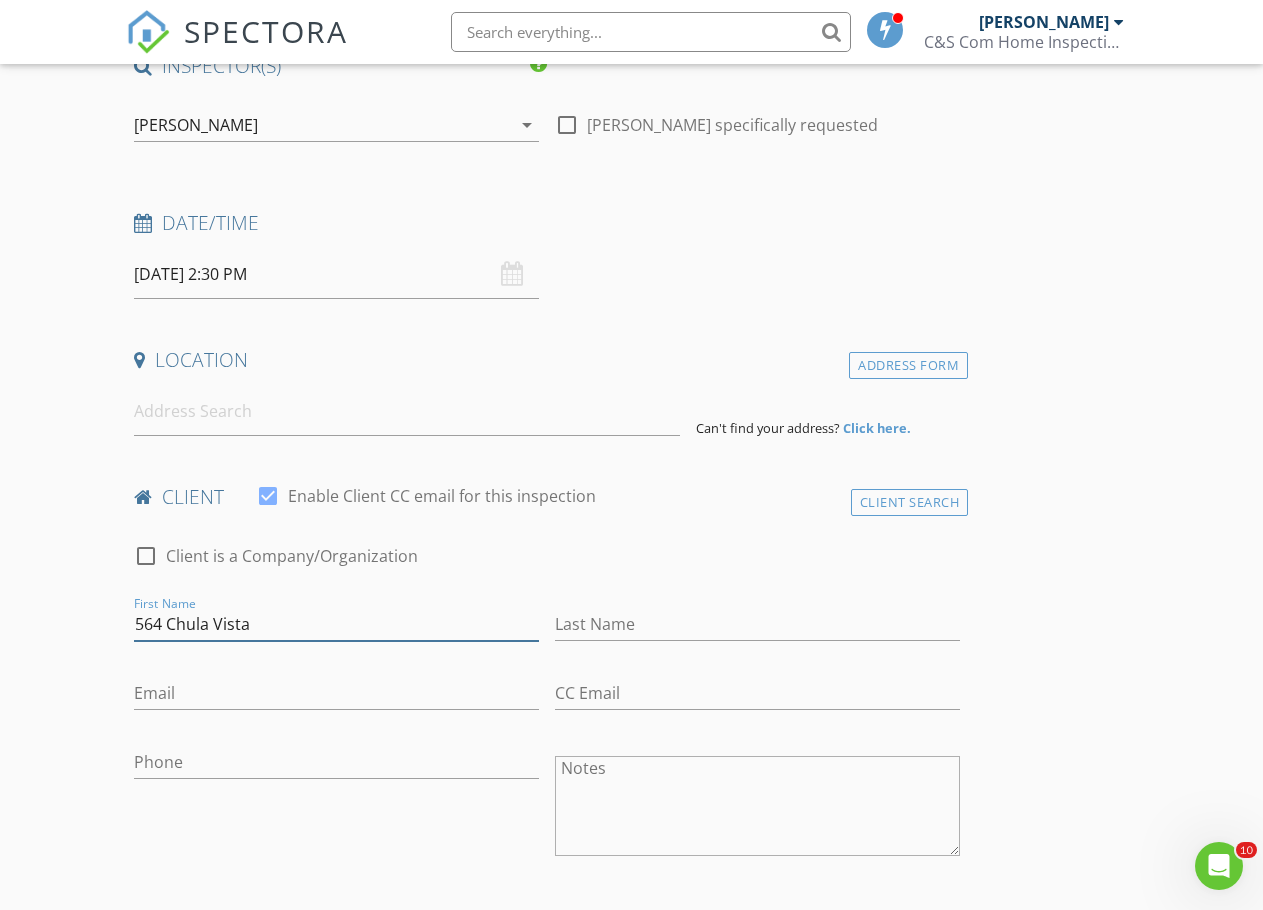 type on "564 Chula Vista" 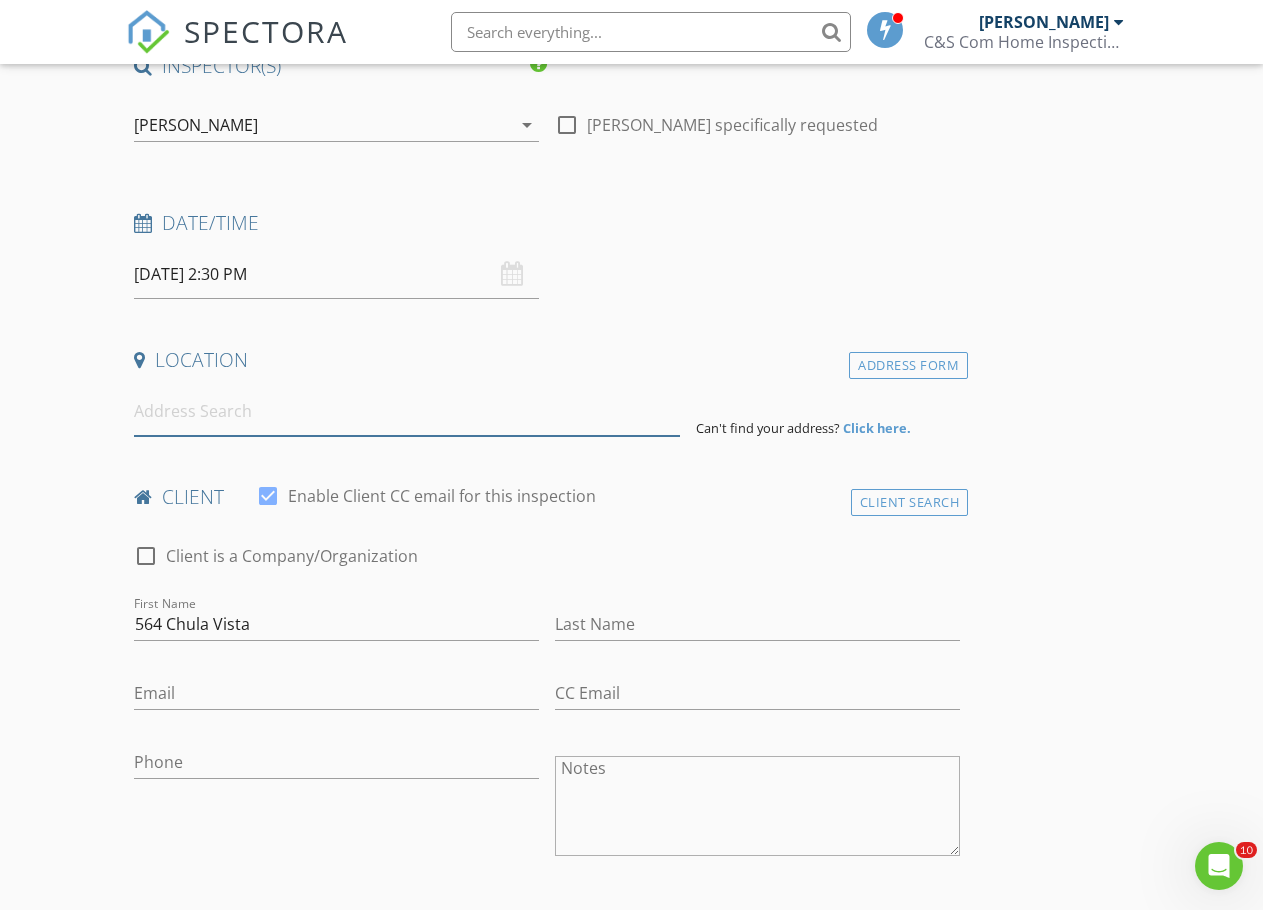 click at bounding box center (406, 411) 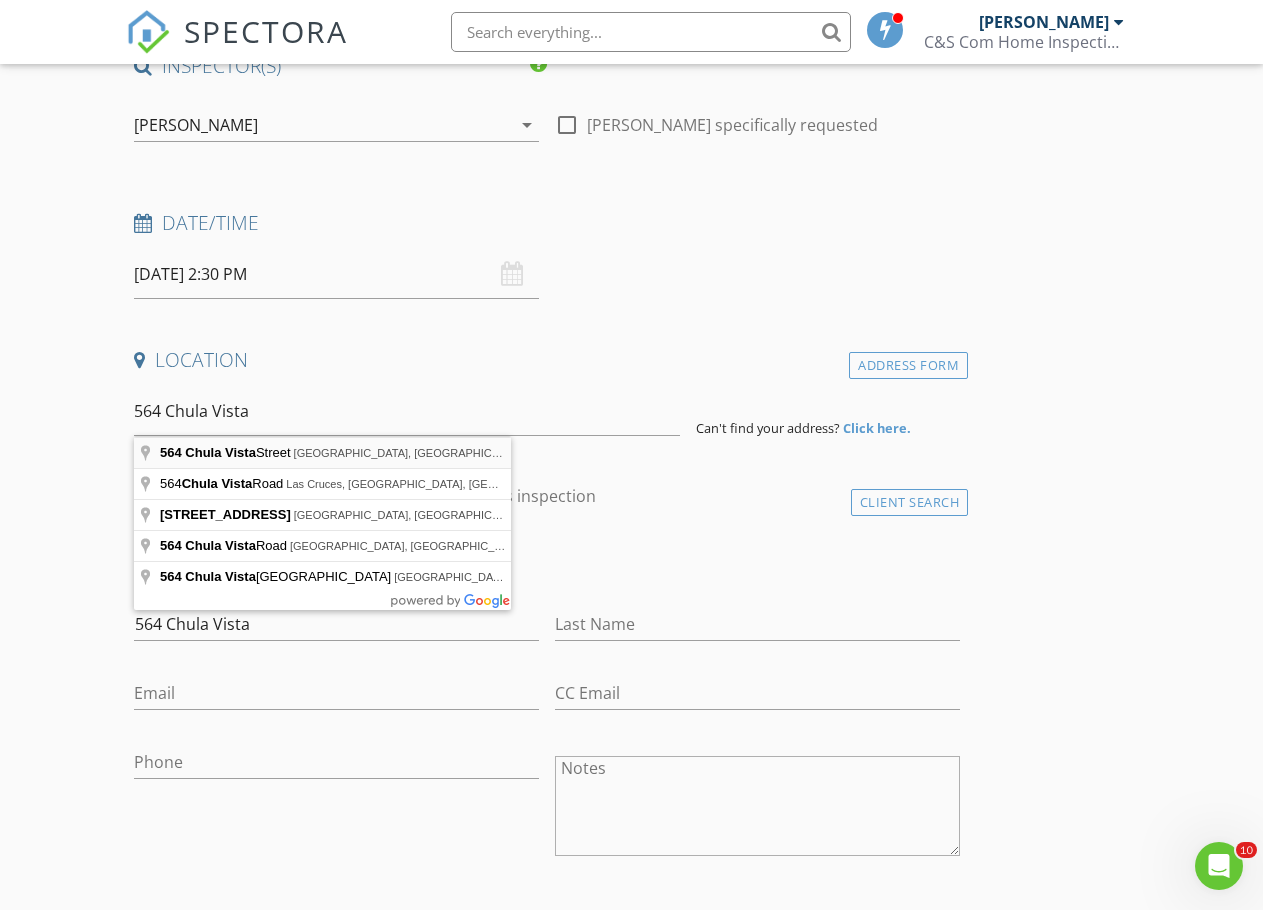 type on "564 Chula Vista Street, El Paso, TX, USA" 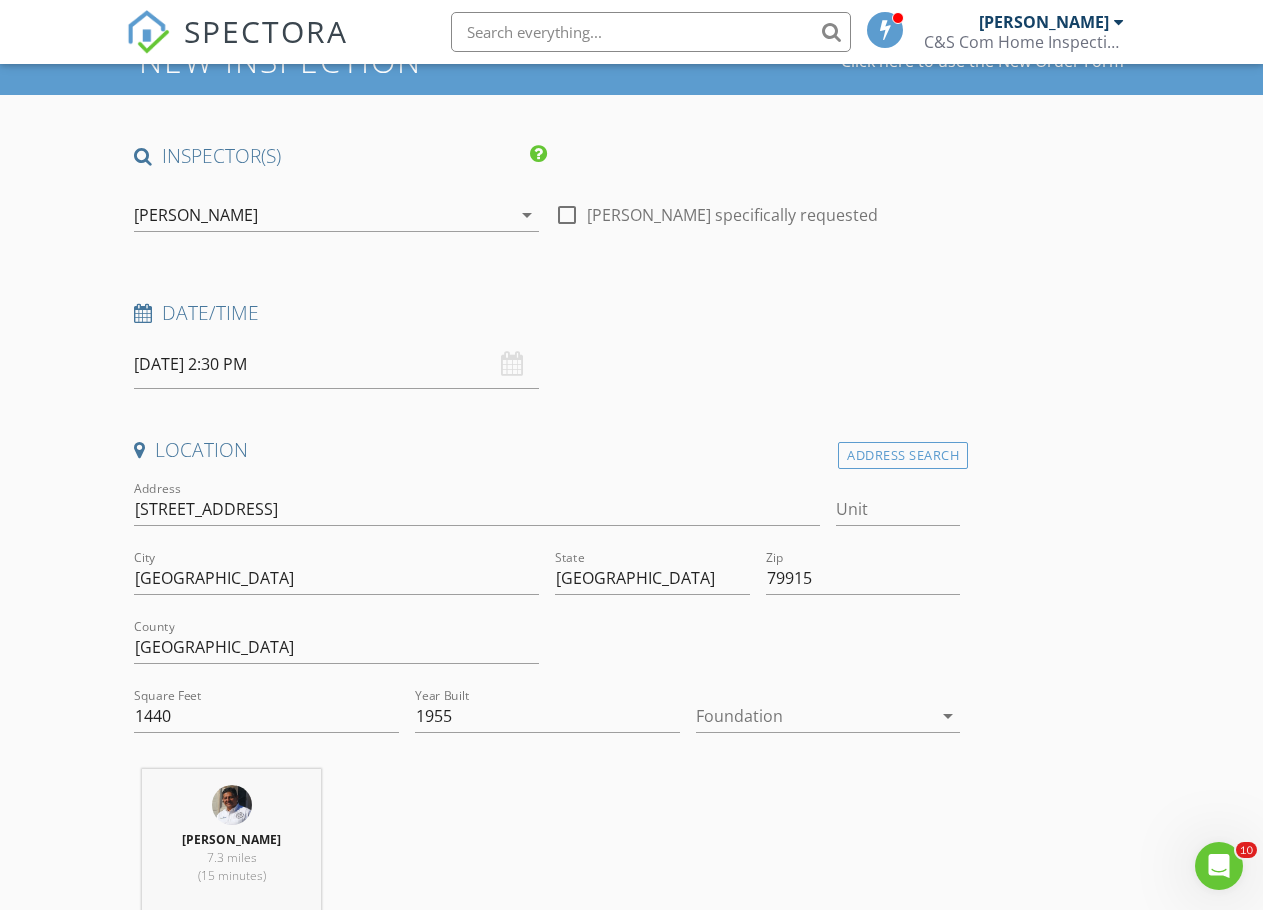 scroll, scrollTop: 0, scrollLeft: 0, axis: both 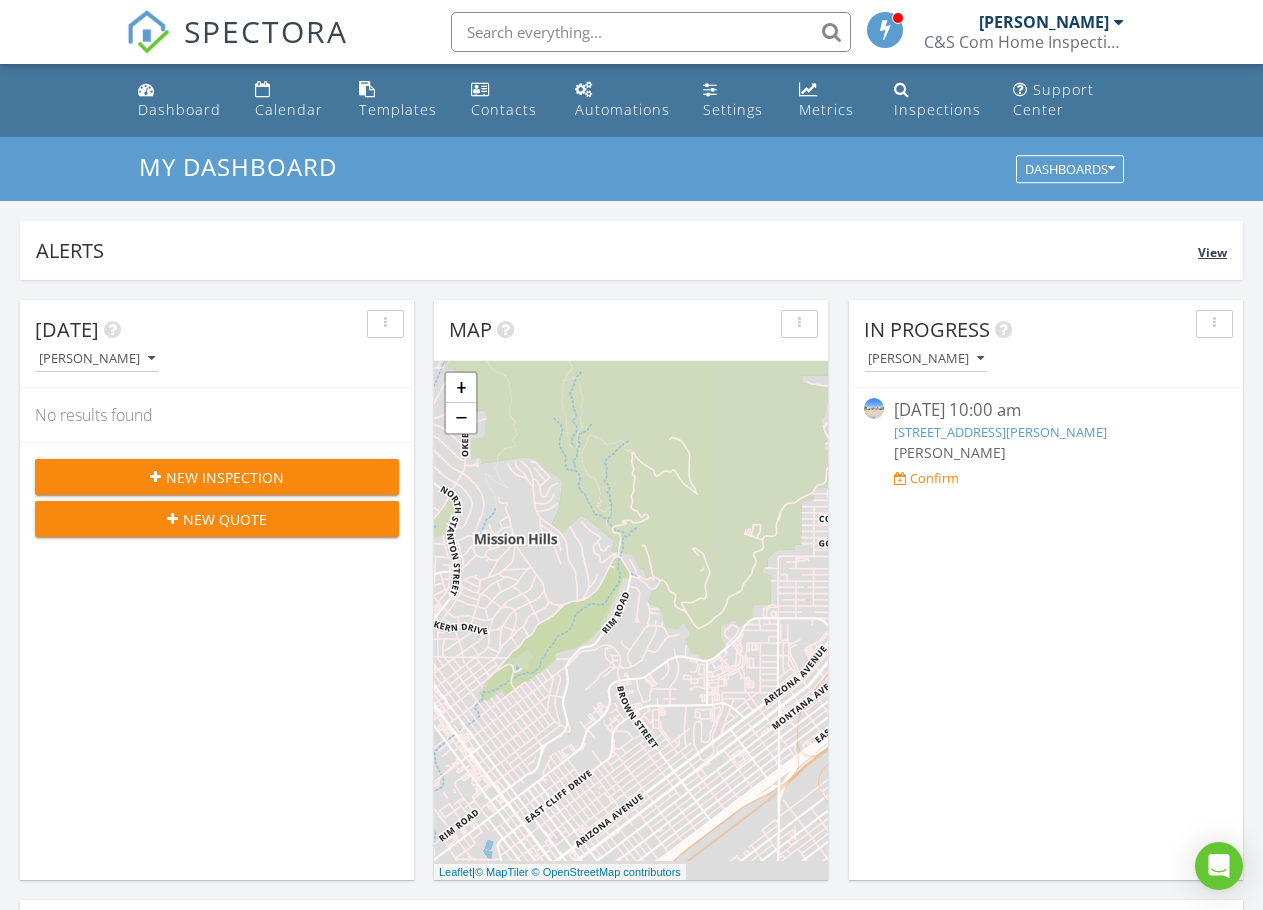 click at bounding box center [902, 89] 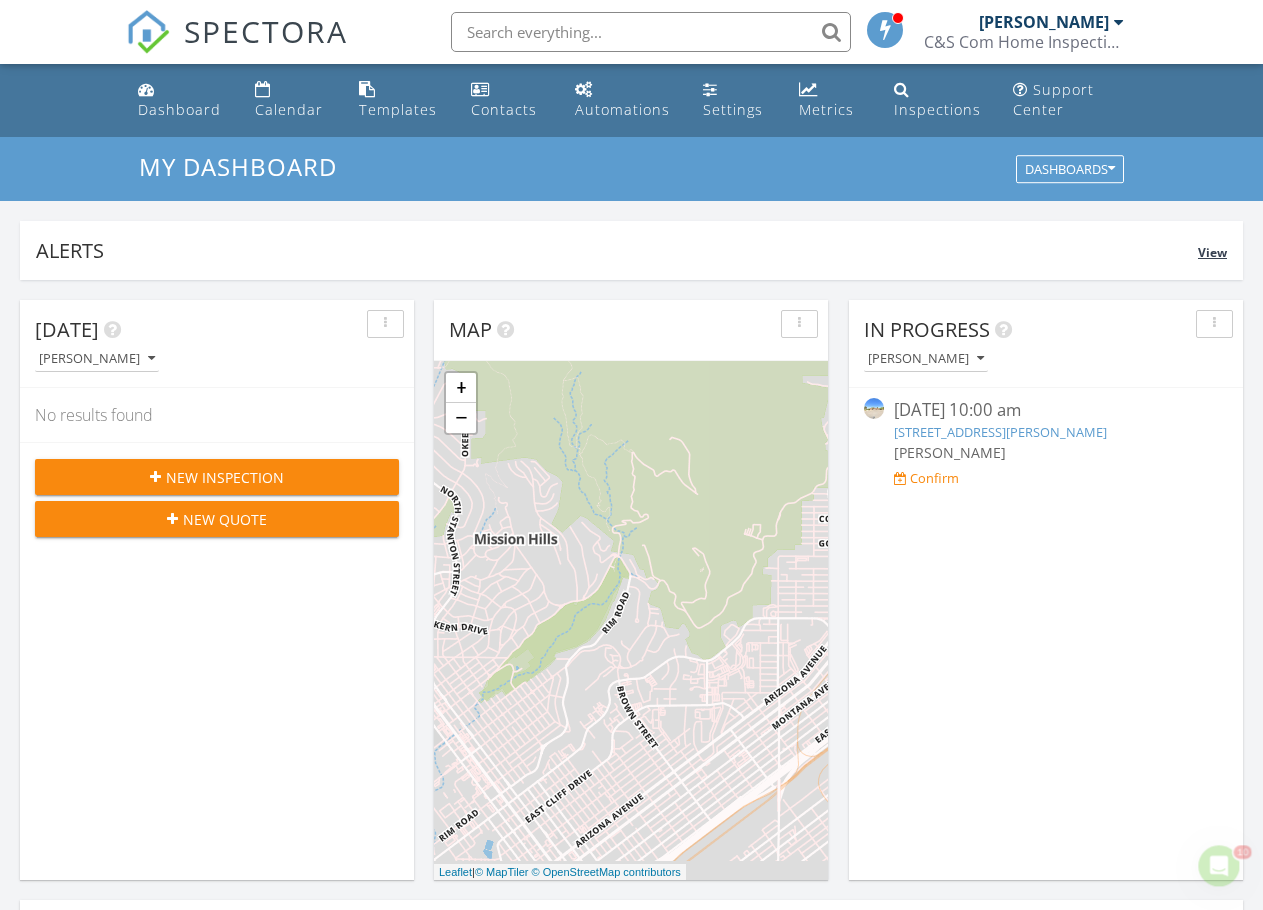 scroll, scrollTop: 0, scrollLeft: 0, axis: both 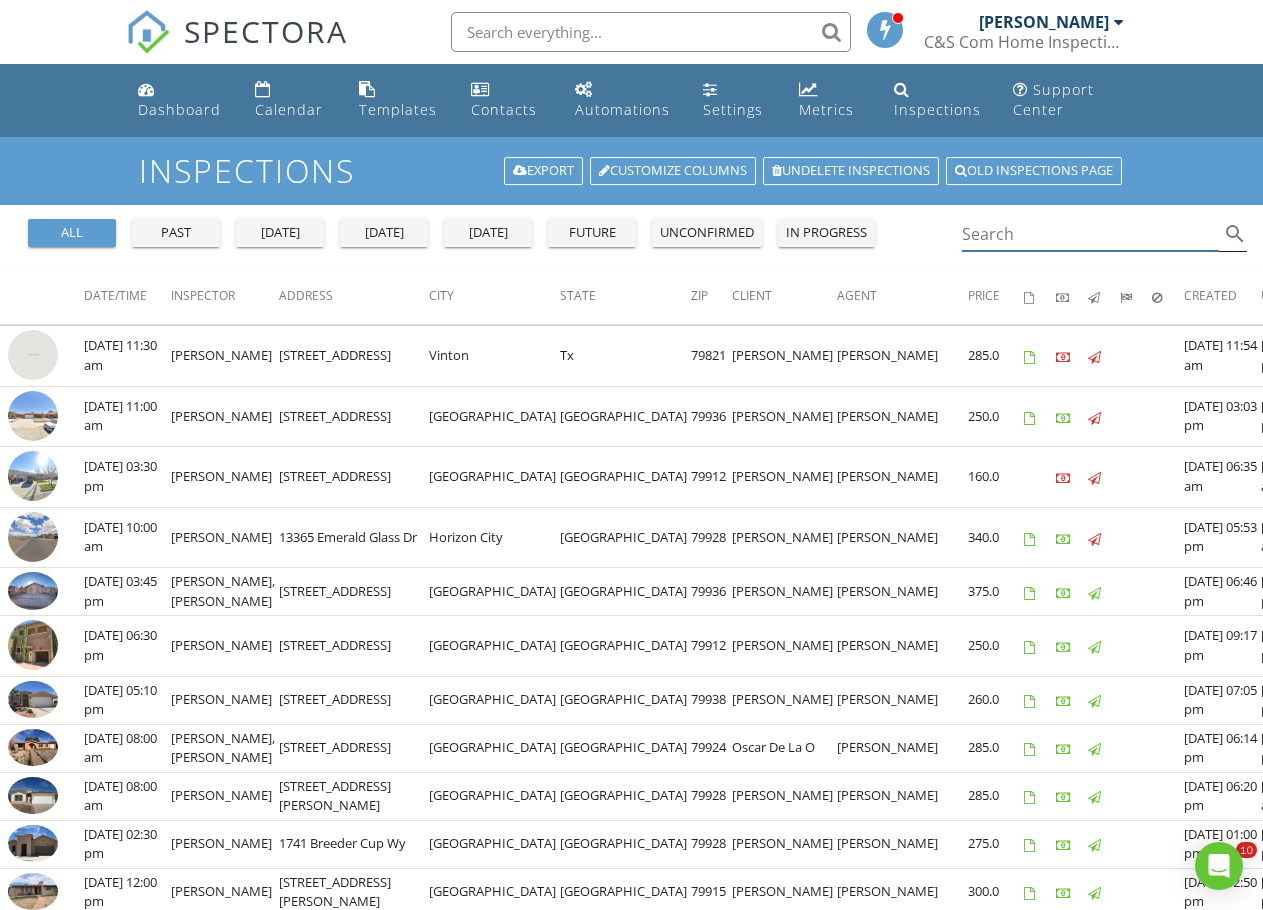click at bounding box center [1091, 234] 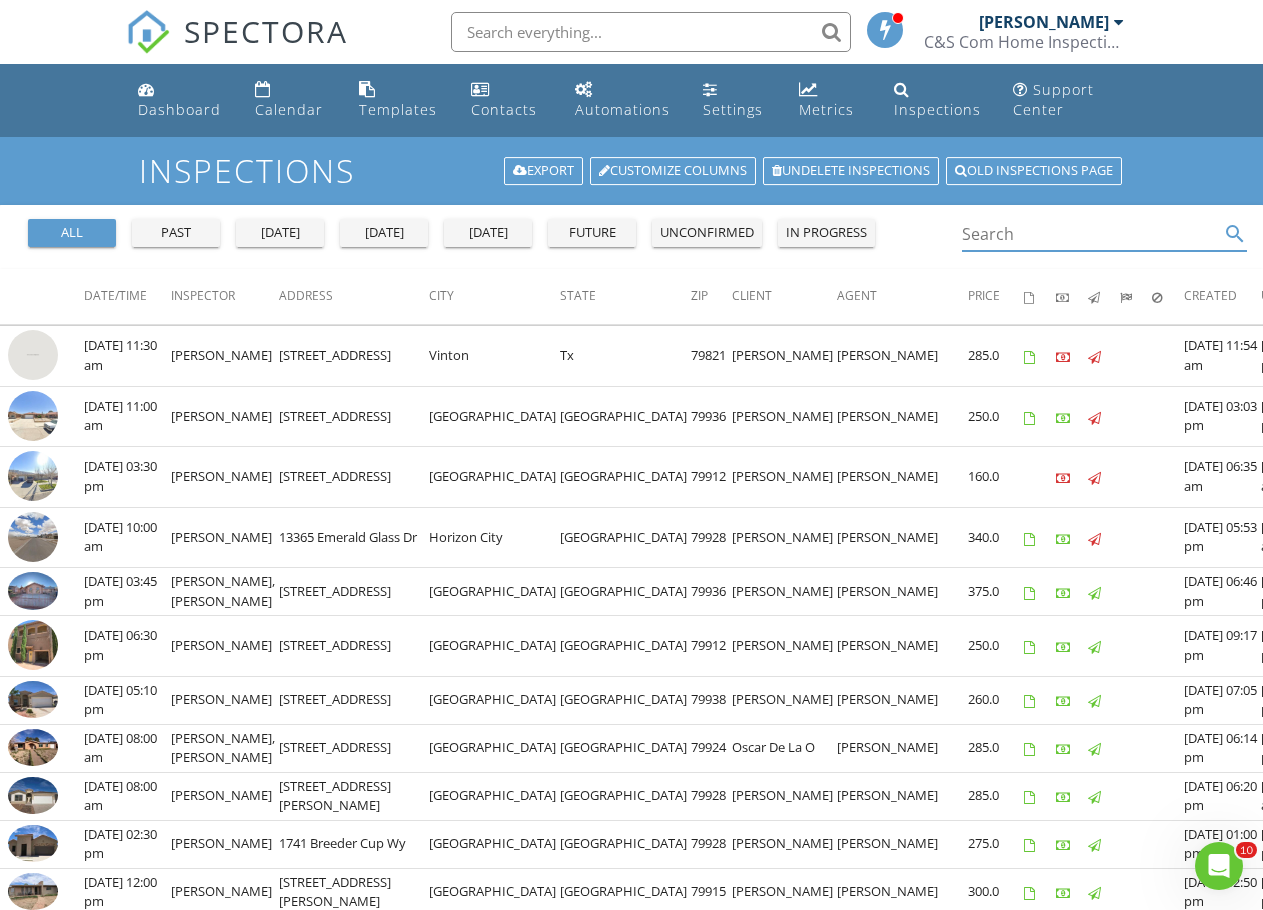 scroll, scrollTop: 0, scrollLeft: 0, axis: both 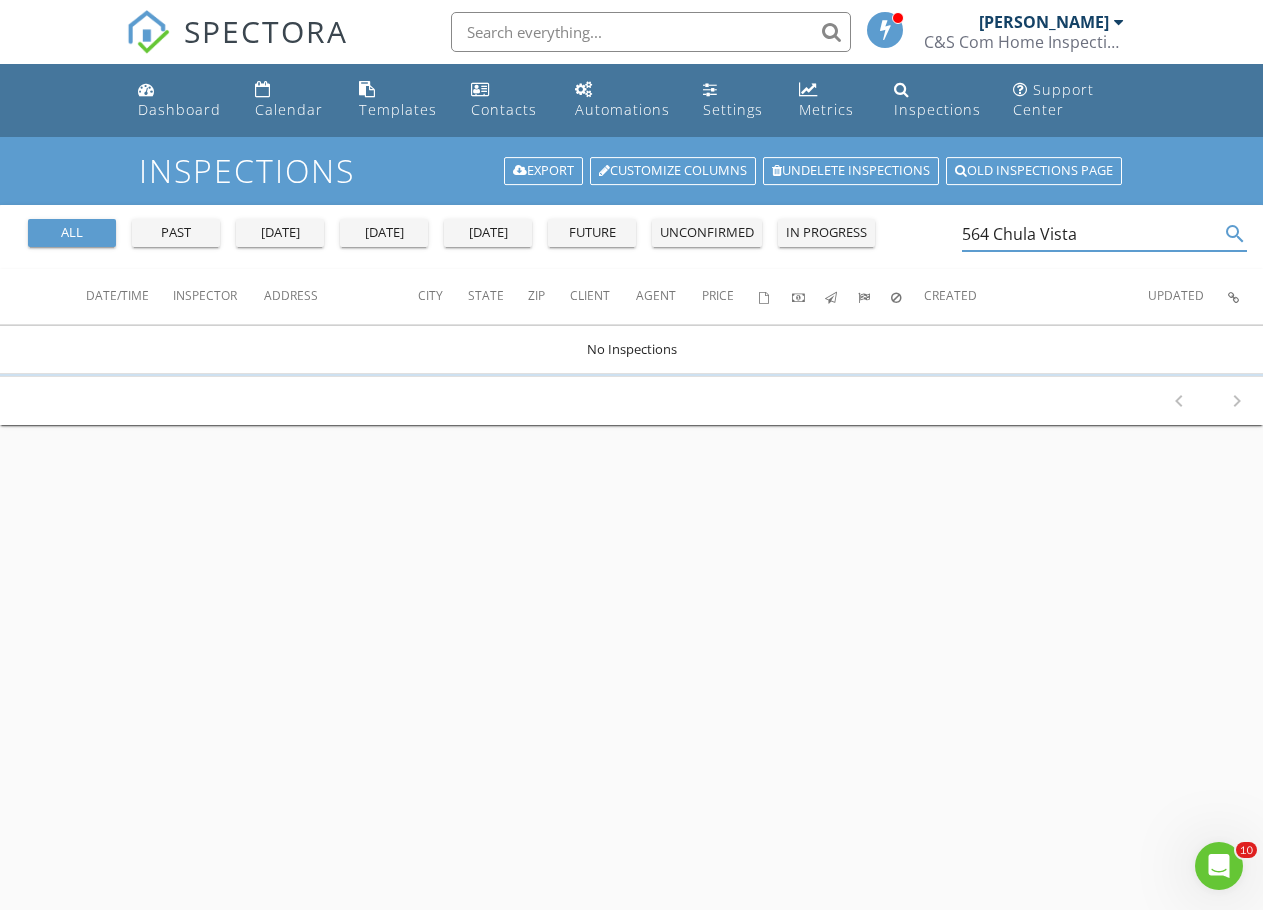 type on "564 Chula Vista" 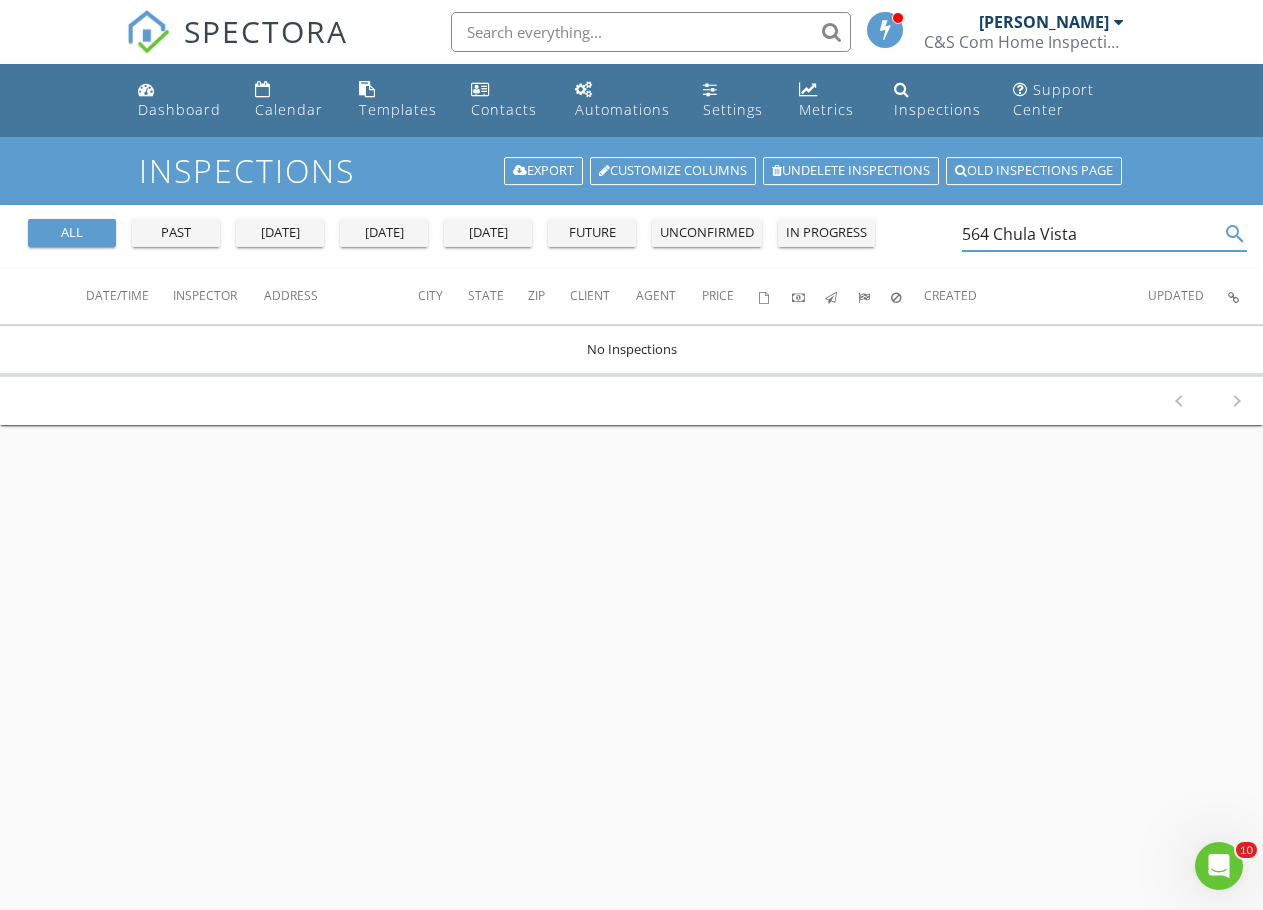 click on "search" at bounding box center [1235, 234] 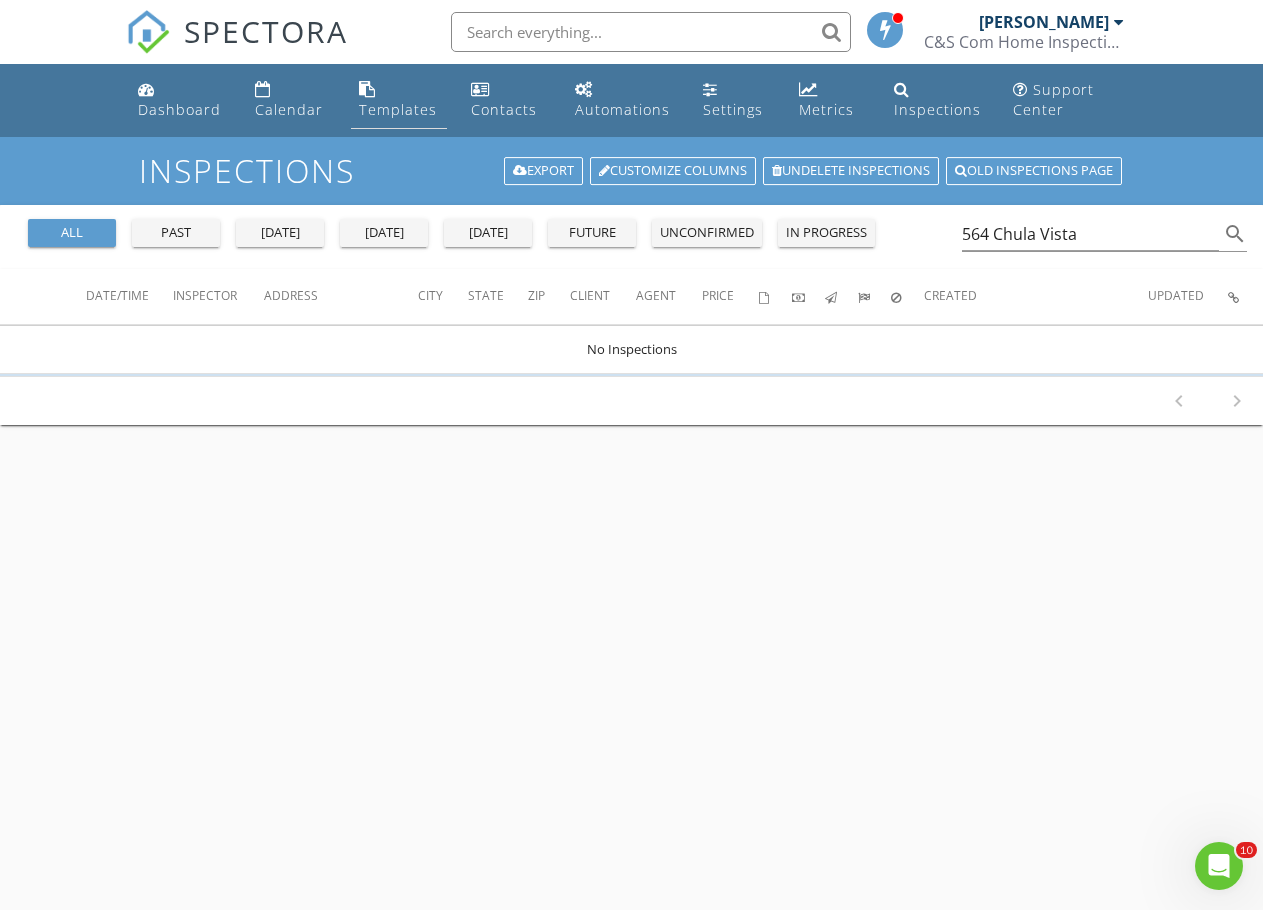 click on "Templates" at bounding box center [399, 100] 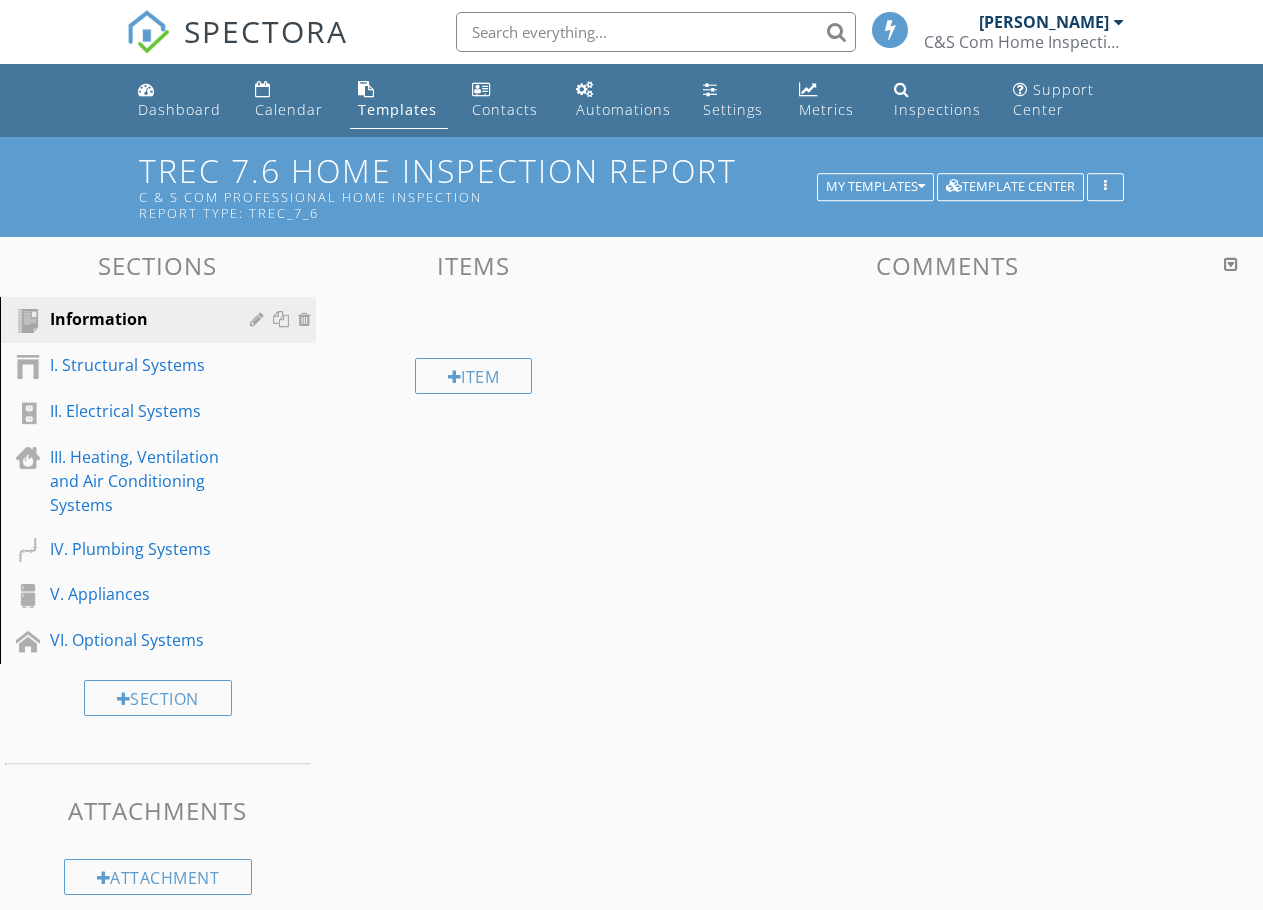 scroll, scrollTop: 0, scrollLeft: 0, axis: both 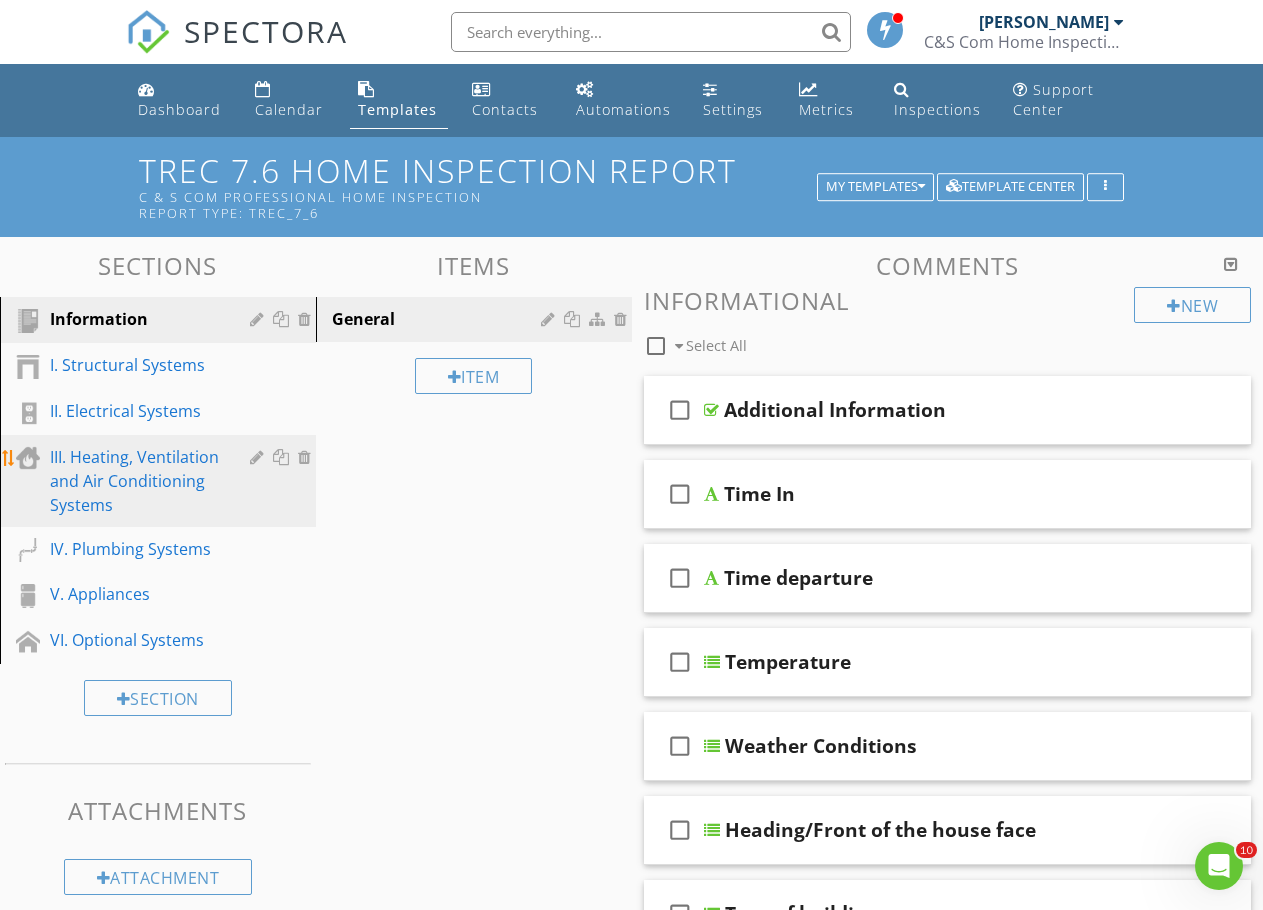 click on "III. Heating, Ventilation and Air Conditioning Systems" at bounding box center (135, 481) 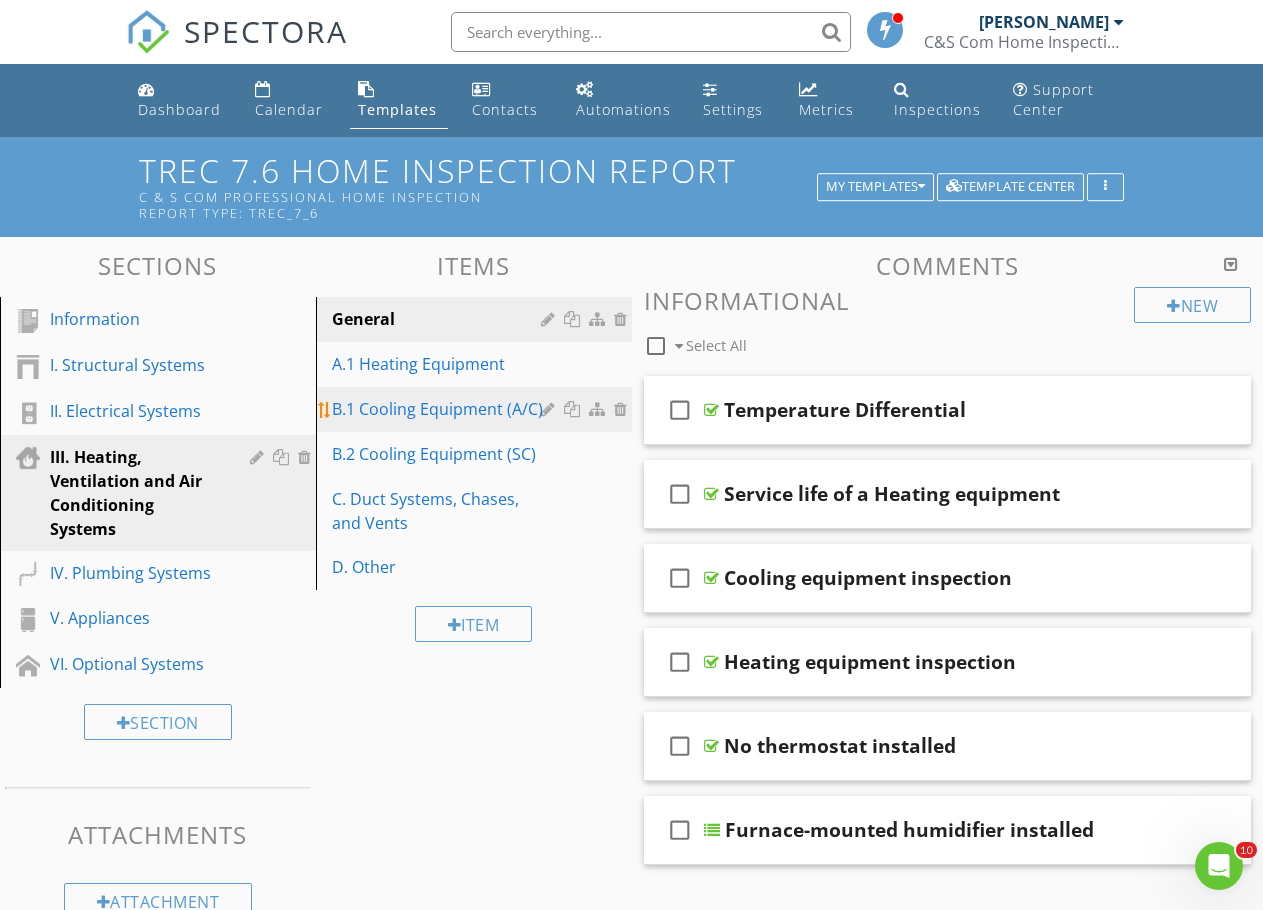 click on "B.1 Cooling Equipment (A/C)" at bounding box center [439, 409] 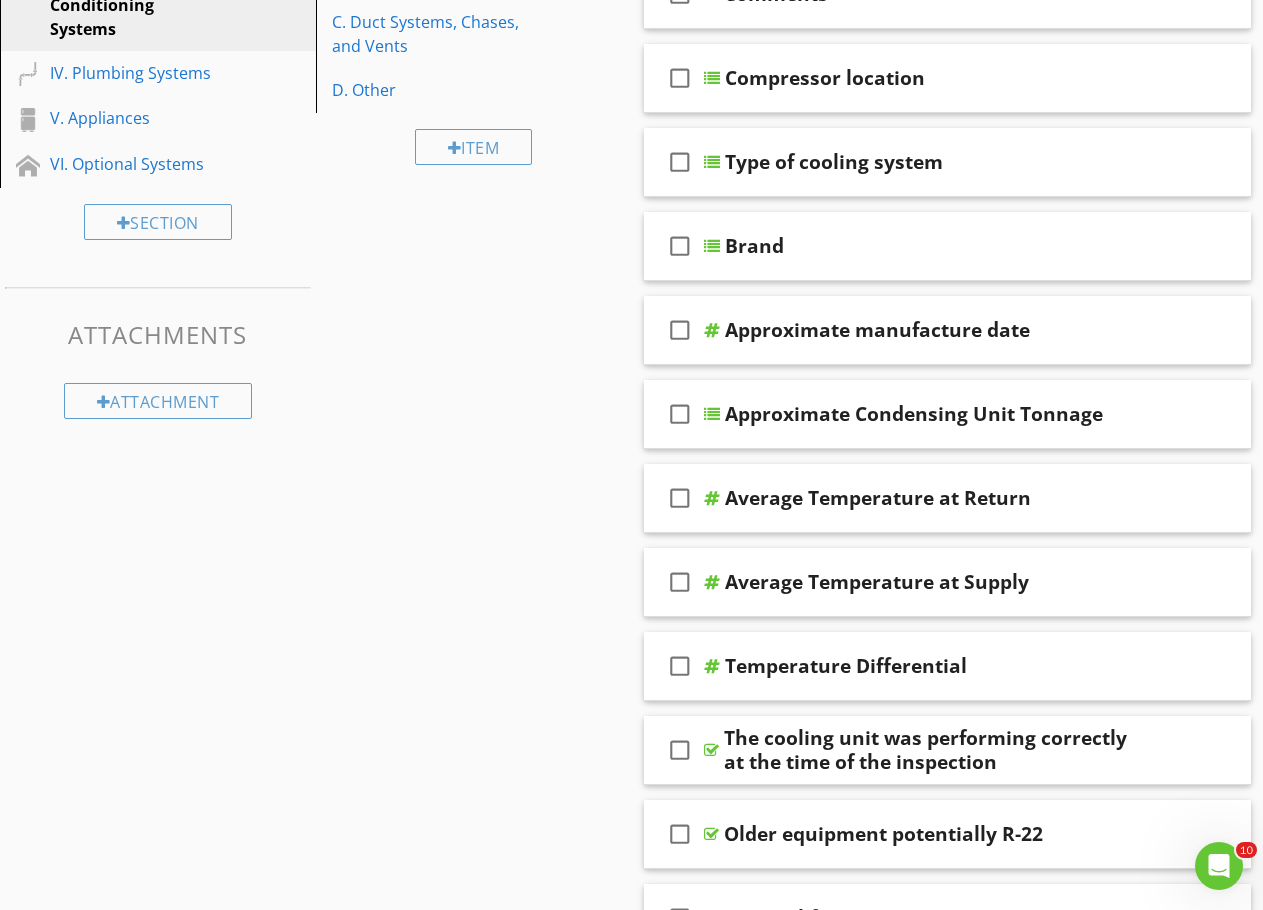 scroll, scrollTop: 600, scrollLeft: 0, axis: vertical 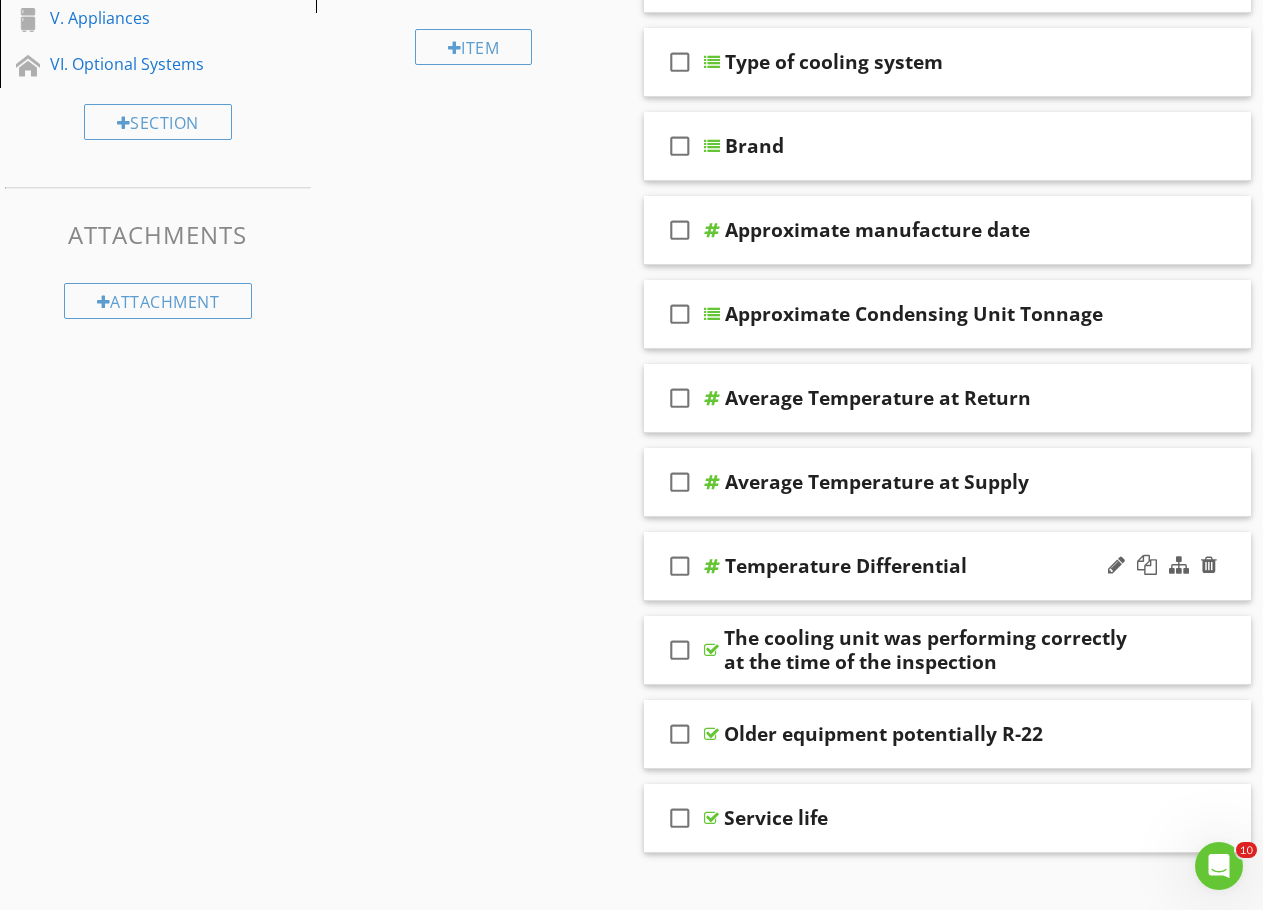 click on "check_box_outline_blank
Temperature Differential" at bounding box center (948, 566) 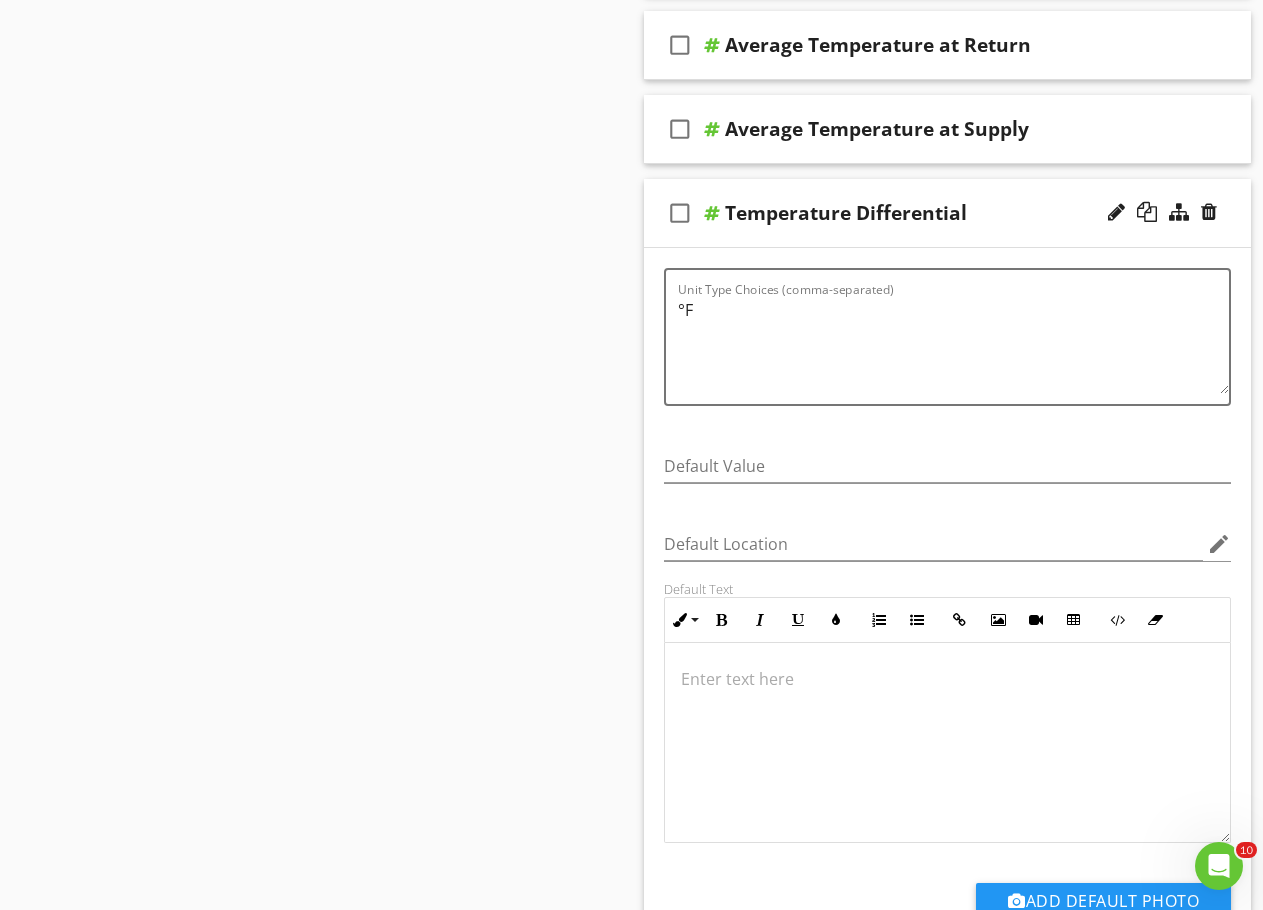 scroll, scrollTop: 1000, scrollLeft: 0, axis: vertical 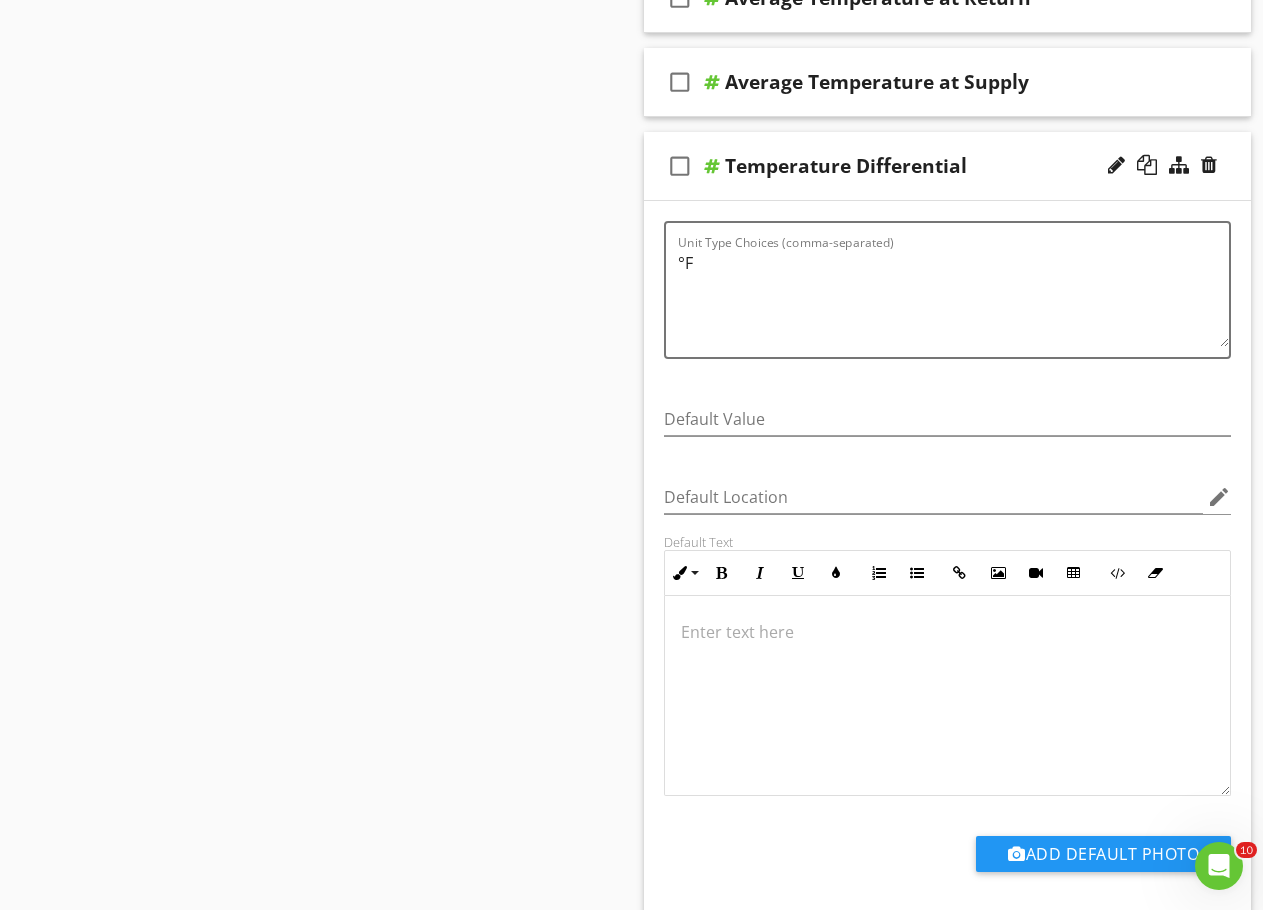 click on "Sections
Information           I. Structural Systems           II. Electrical Systems           III. Heating, Ventilation and Air Conditioning Systems           IV. Plumbing Systems           V. Appliances           VI. Optional Systems
Section
Attachments
Attachment
Items
General           A.1  Heating Equipment           B.1 Cooling Equipment (A/C)           B.2 Cooling Equipment (SC)           C. Duct Systems, Chases, and Vents           D. Other
Item
Comments
New
Informational   check_box_outline_blank     Select All       check_box_outline_blank
Scope of the refrigeration units inspection
check_box_outline_blank
Comments
check_box_outline_blank
Compressor location" at bounding box center (631, 5513) 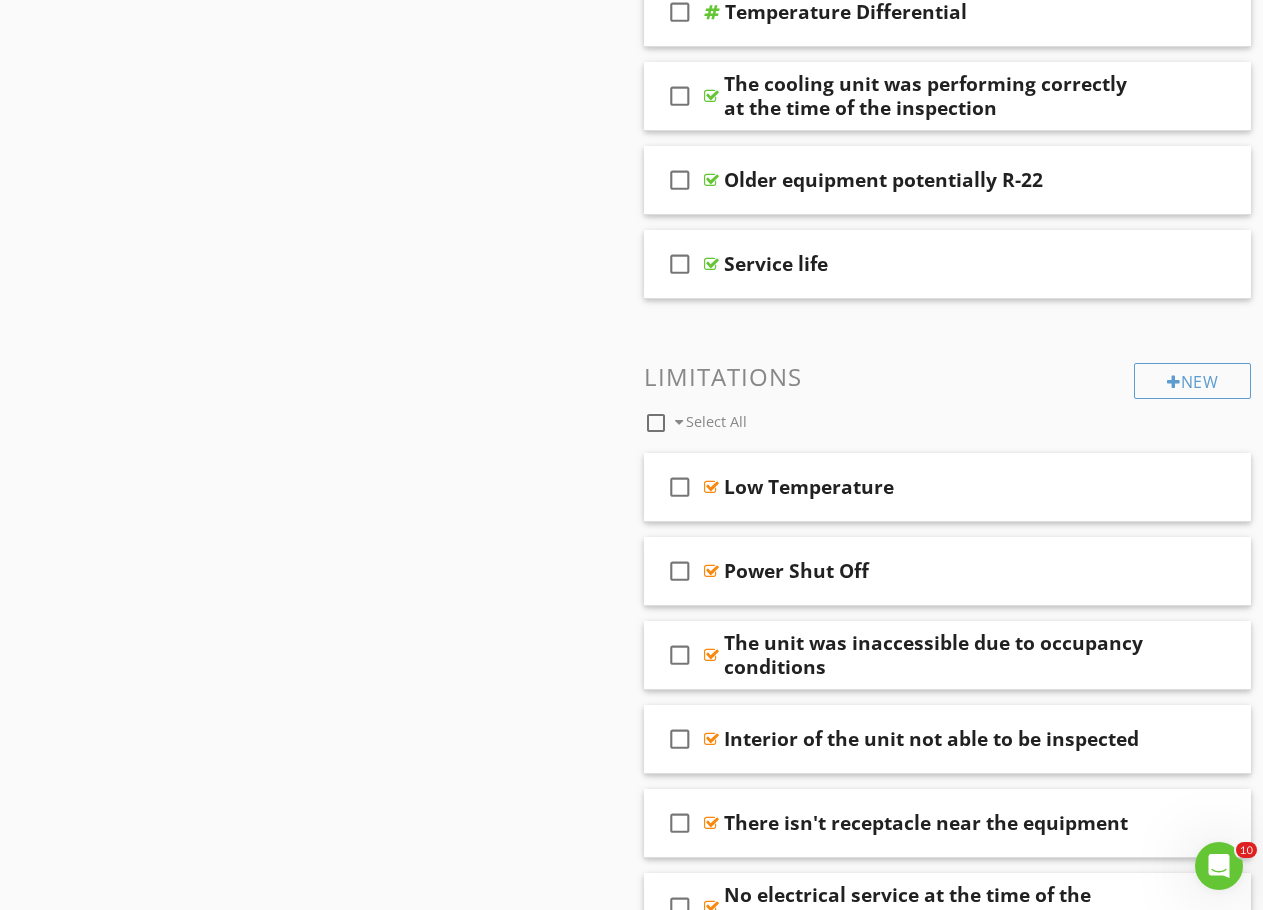 scroll, scrollTop: 1200, scrollLeft: 0, axis: vertical 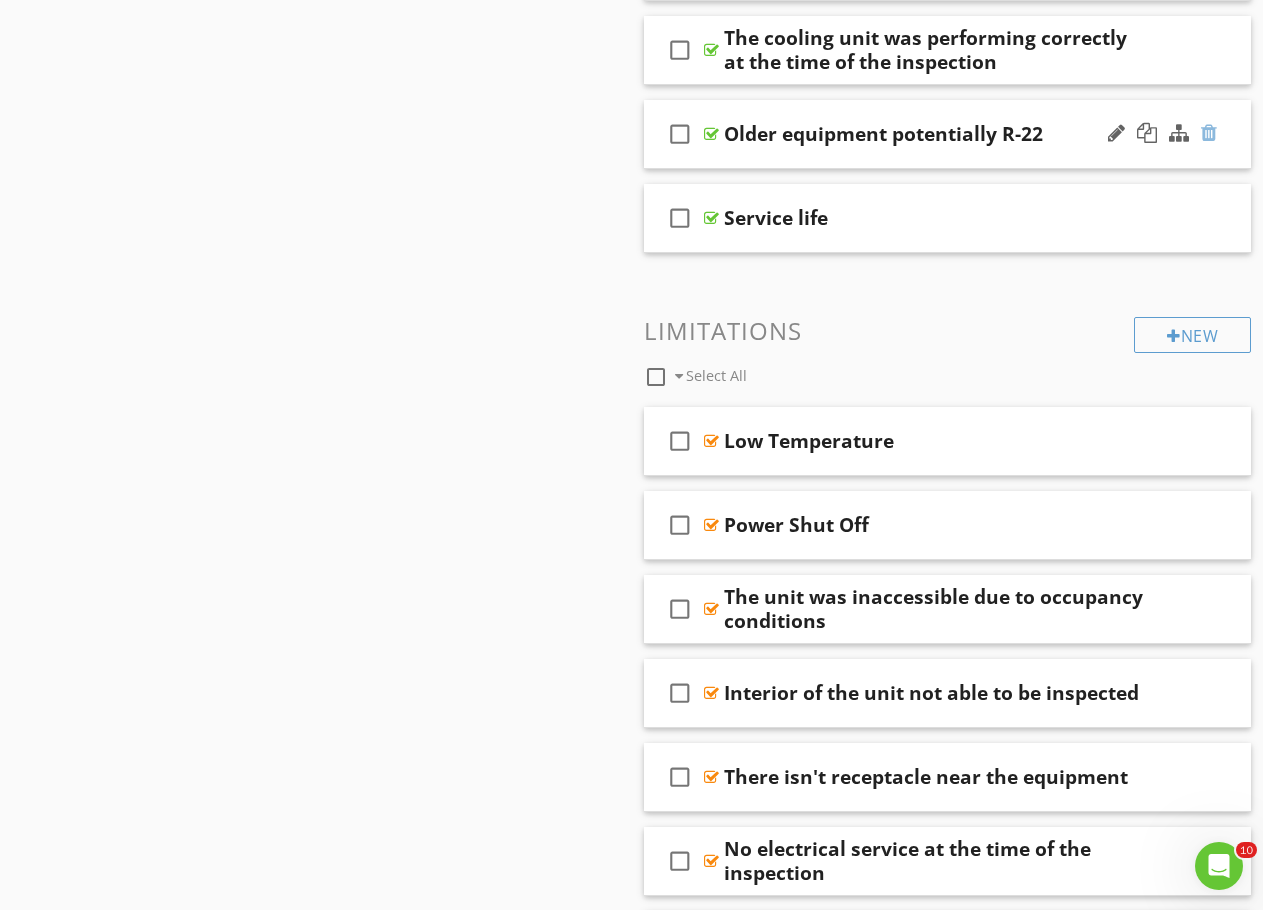 click at bounding box center (1209, 133) 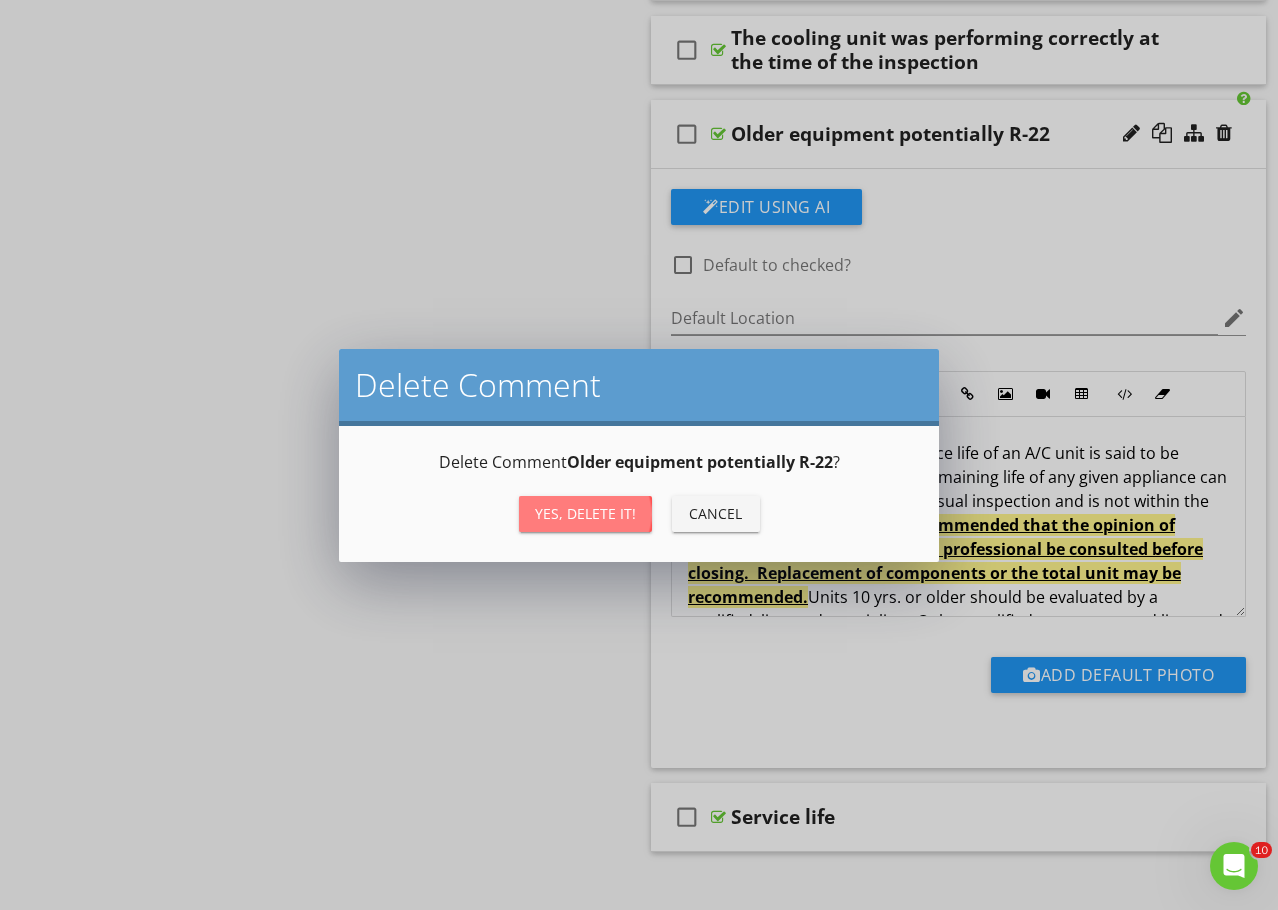 click on "Yes, Delete it!" at bounding box center (585, 513) 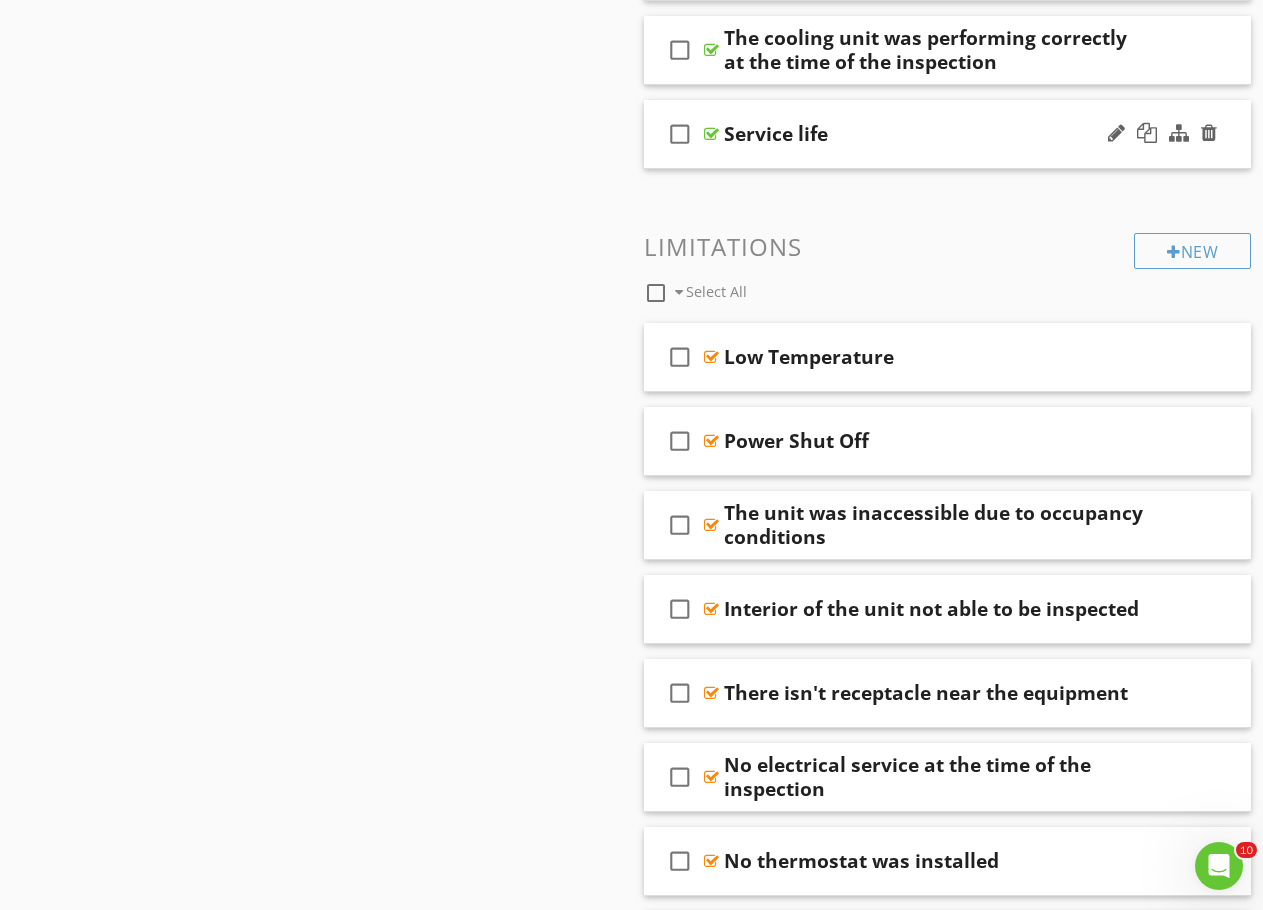 click on "Service life" at bounding box center [937, 134] 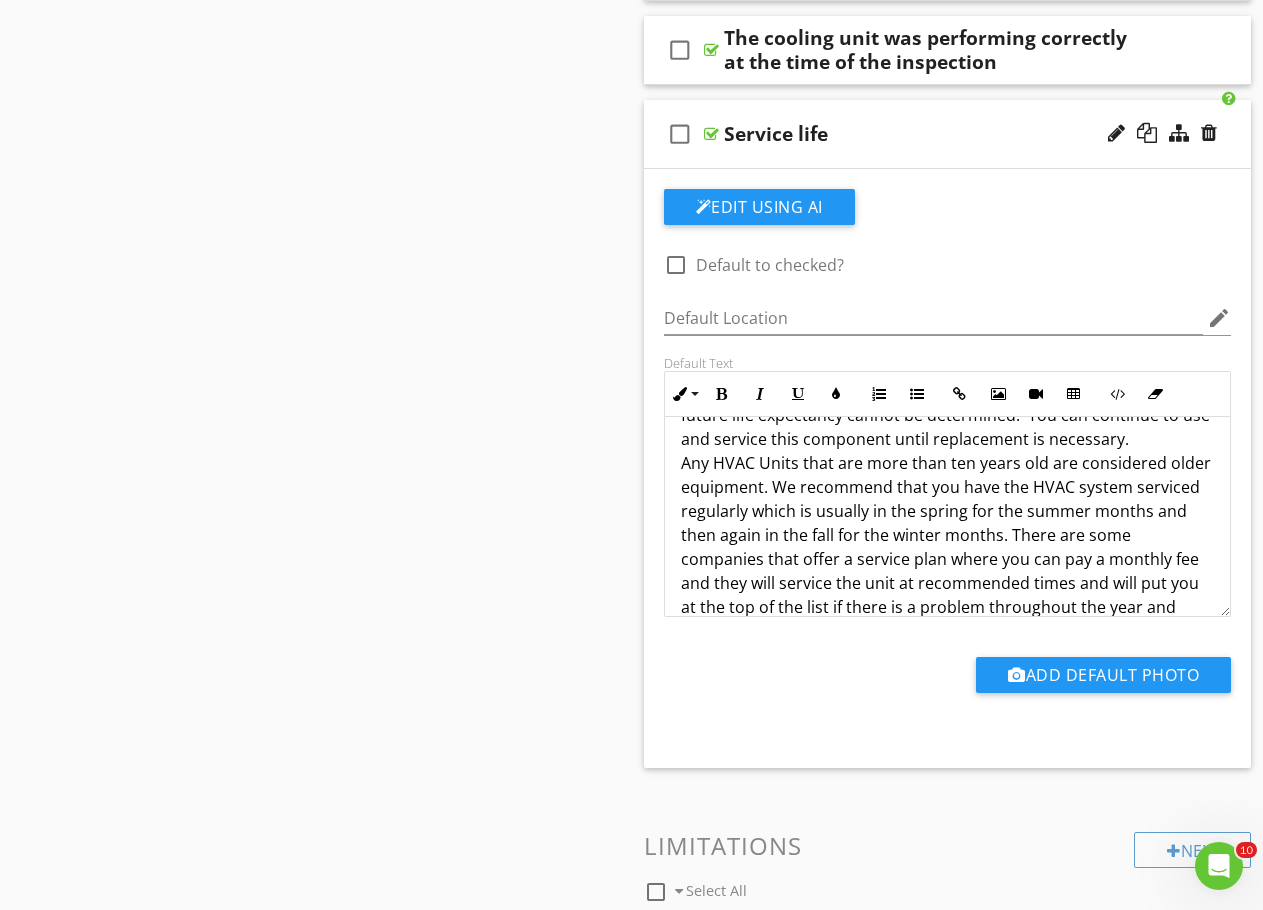 scroll, scrollTop: 0, scrollLeft: 0, axis: both 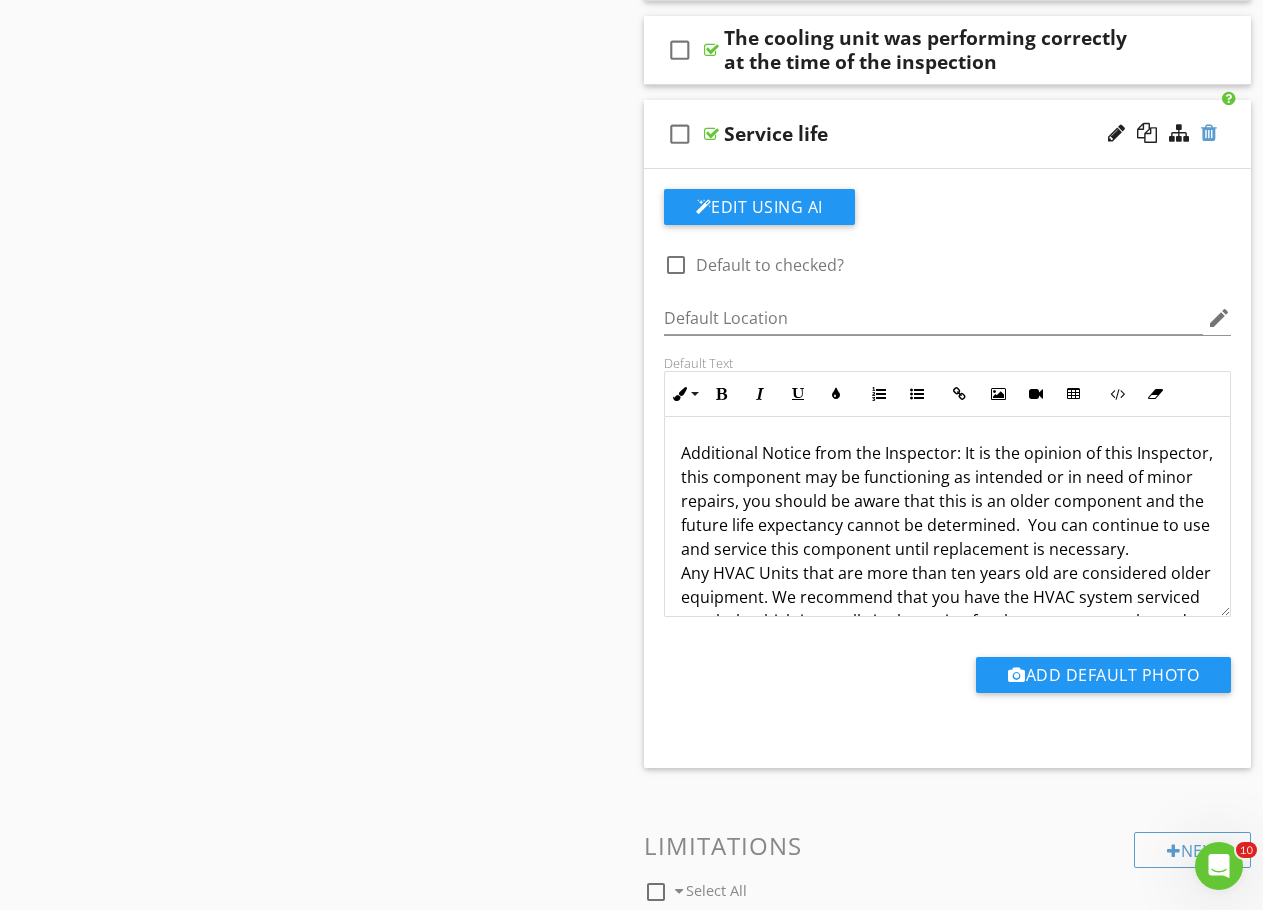 click at bounding box center [1209, 133] 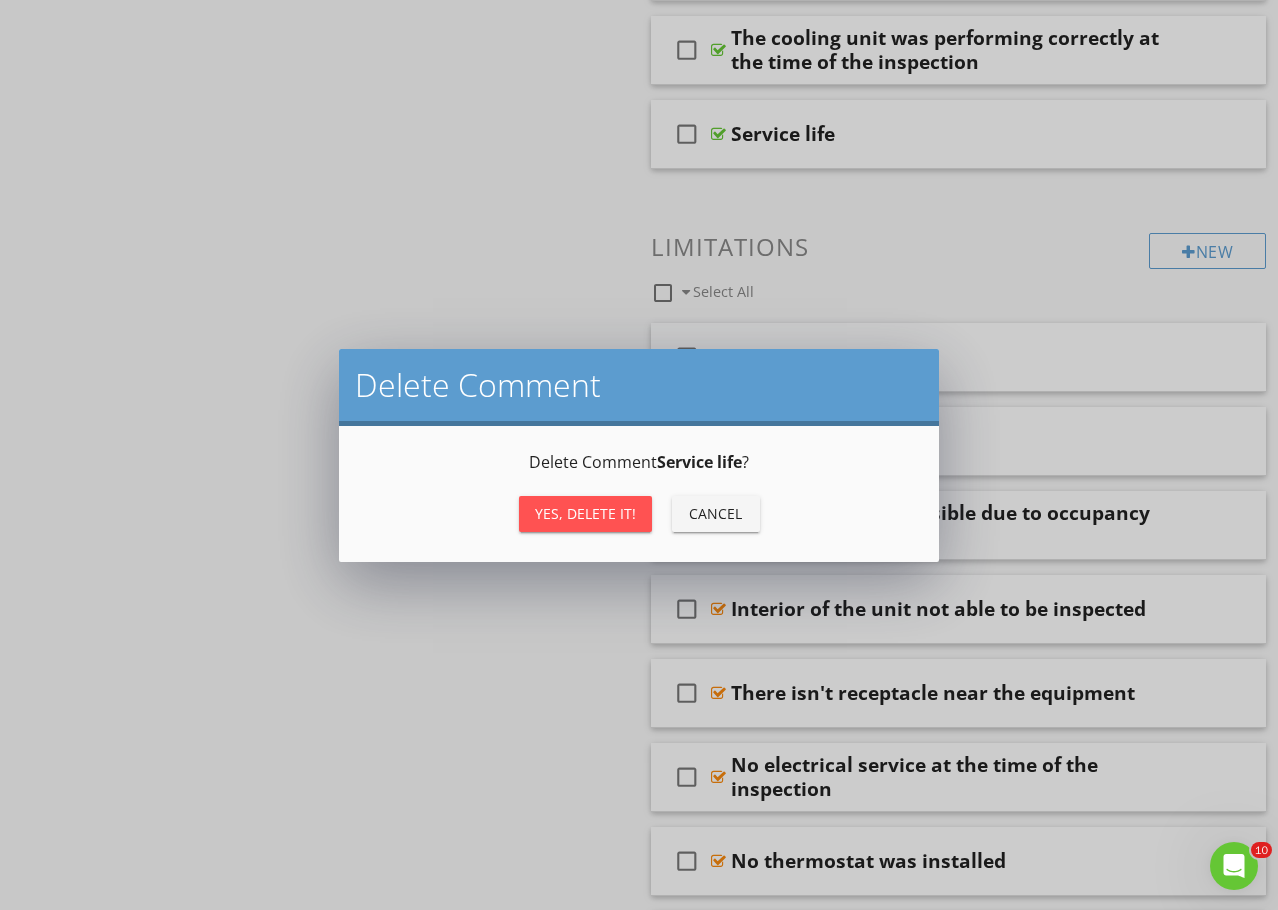 click on "Yes, Delete it!" at bounding box center [585, 513] 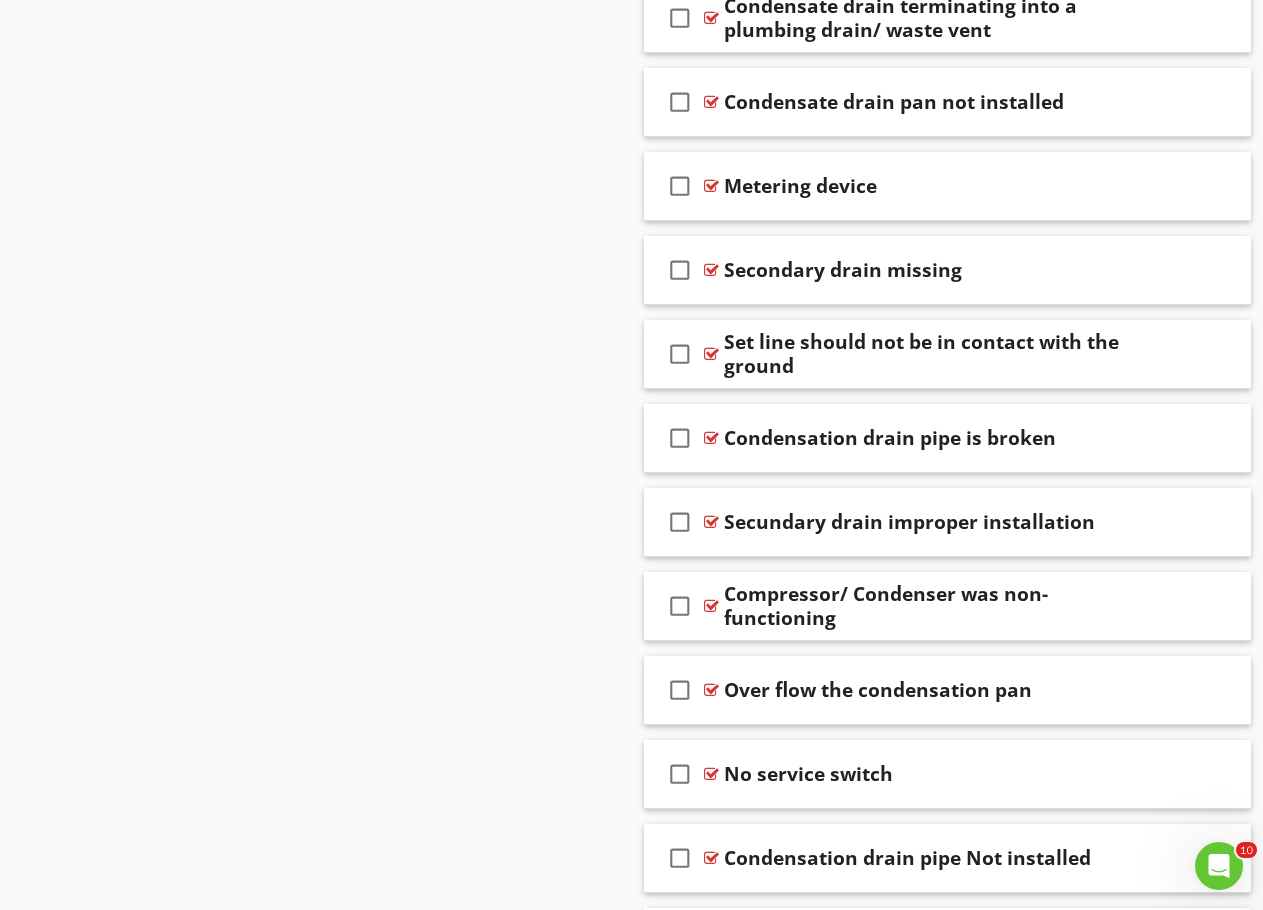 scroll, scrollTop: 8684, scrollLeft: 0, axis: vertical 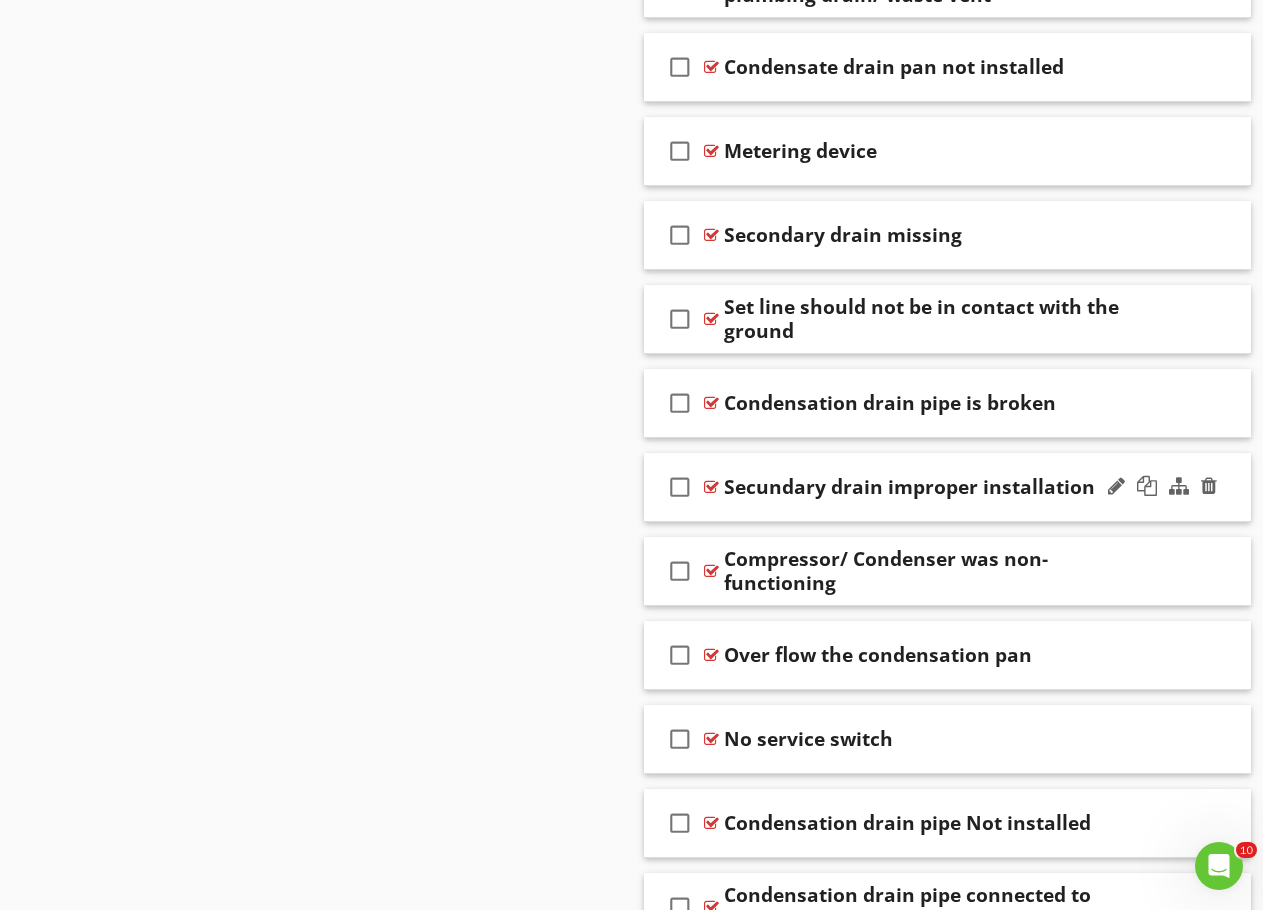 type 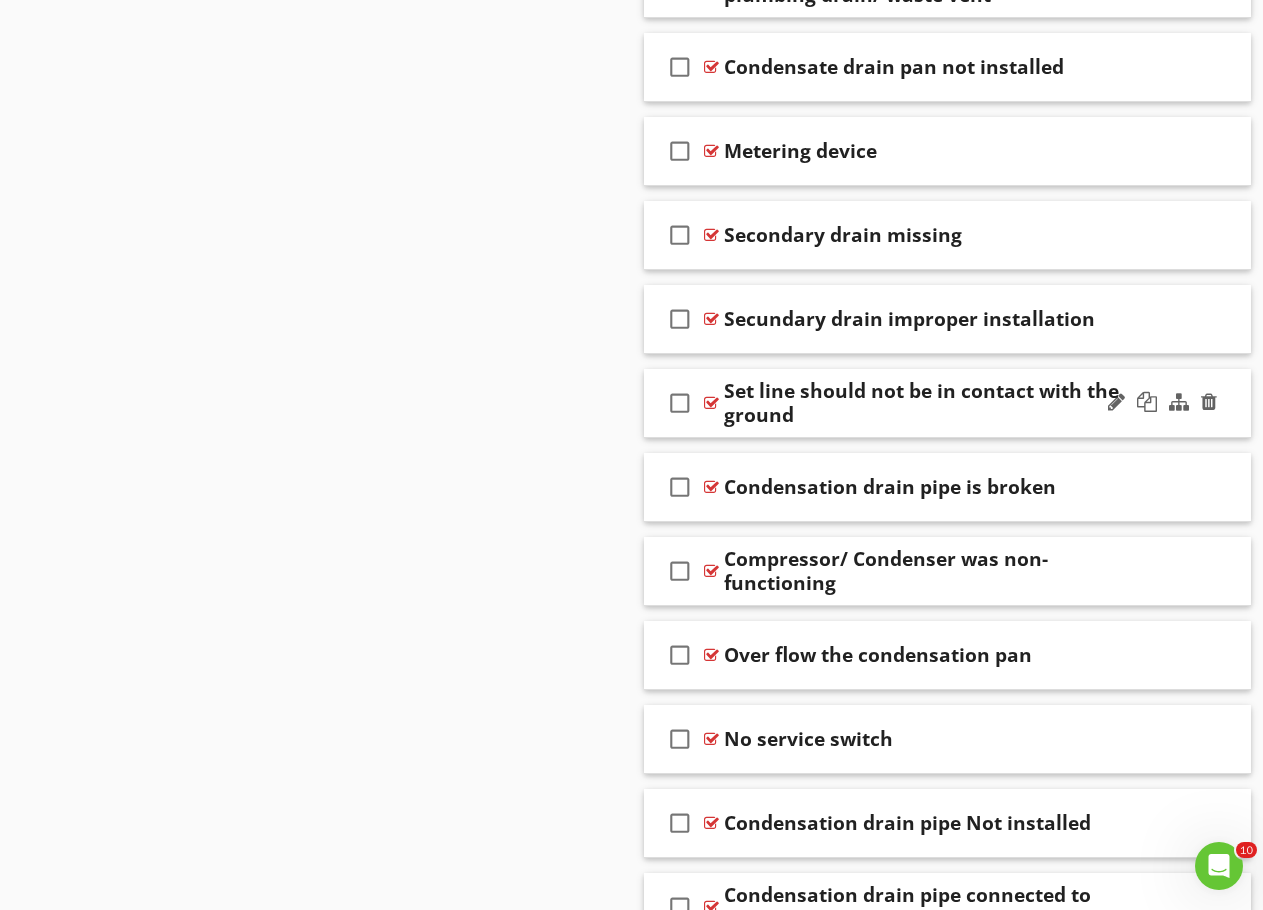 click at bounding box center (1162, 403) 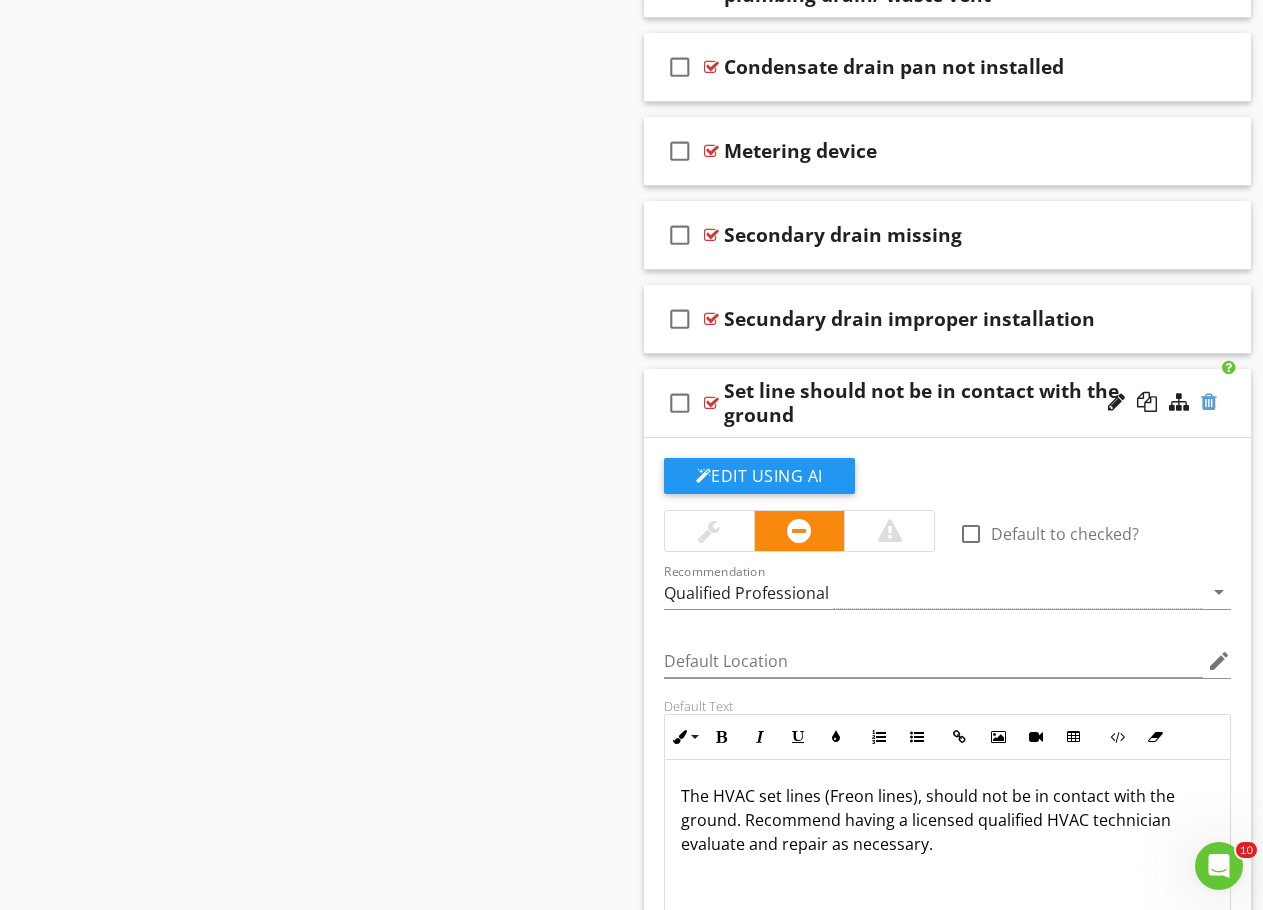 click at bounding box center [1209, 402] 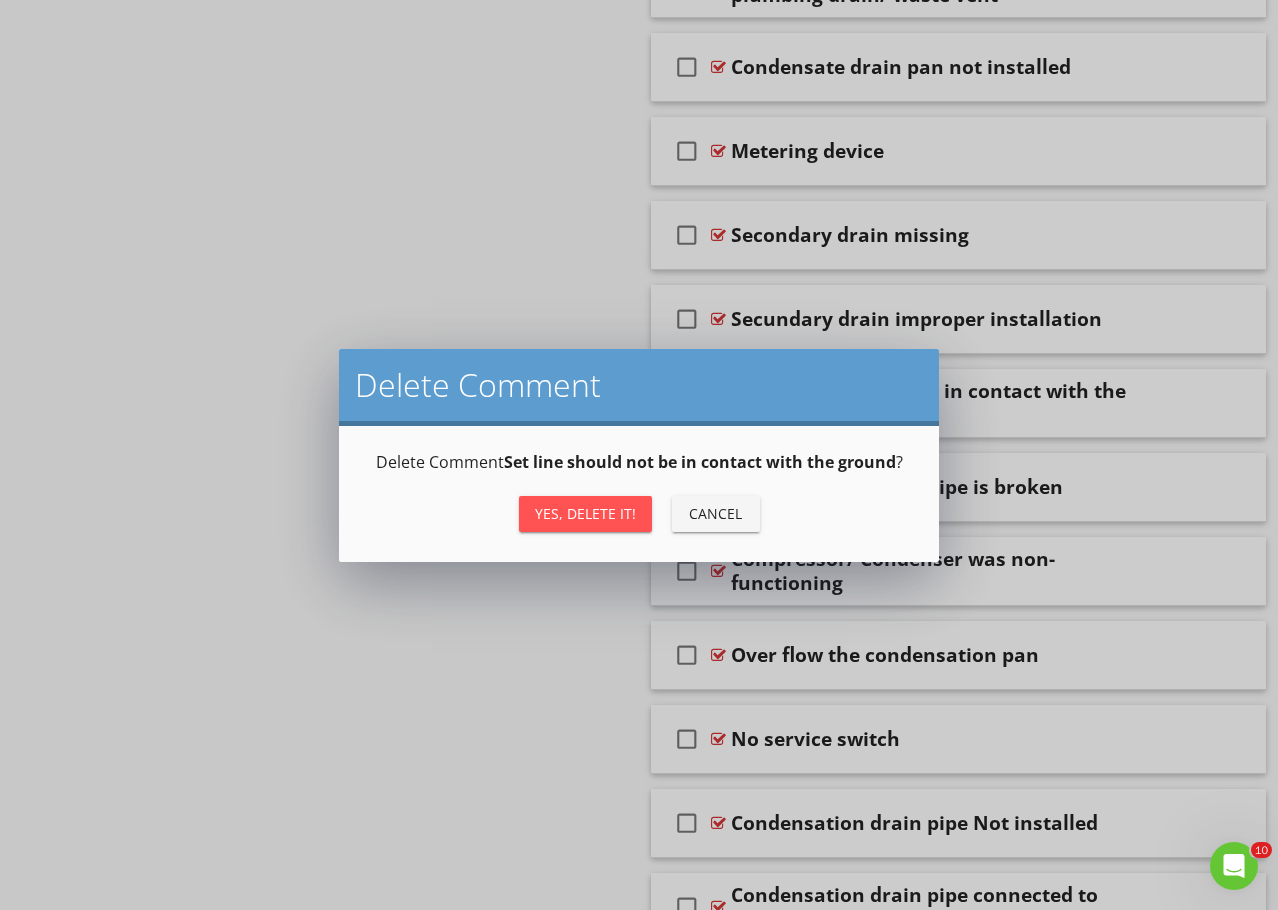 click on "Yes, Delete it!" at bounding box center [585, 513] 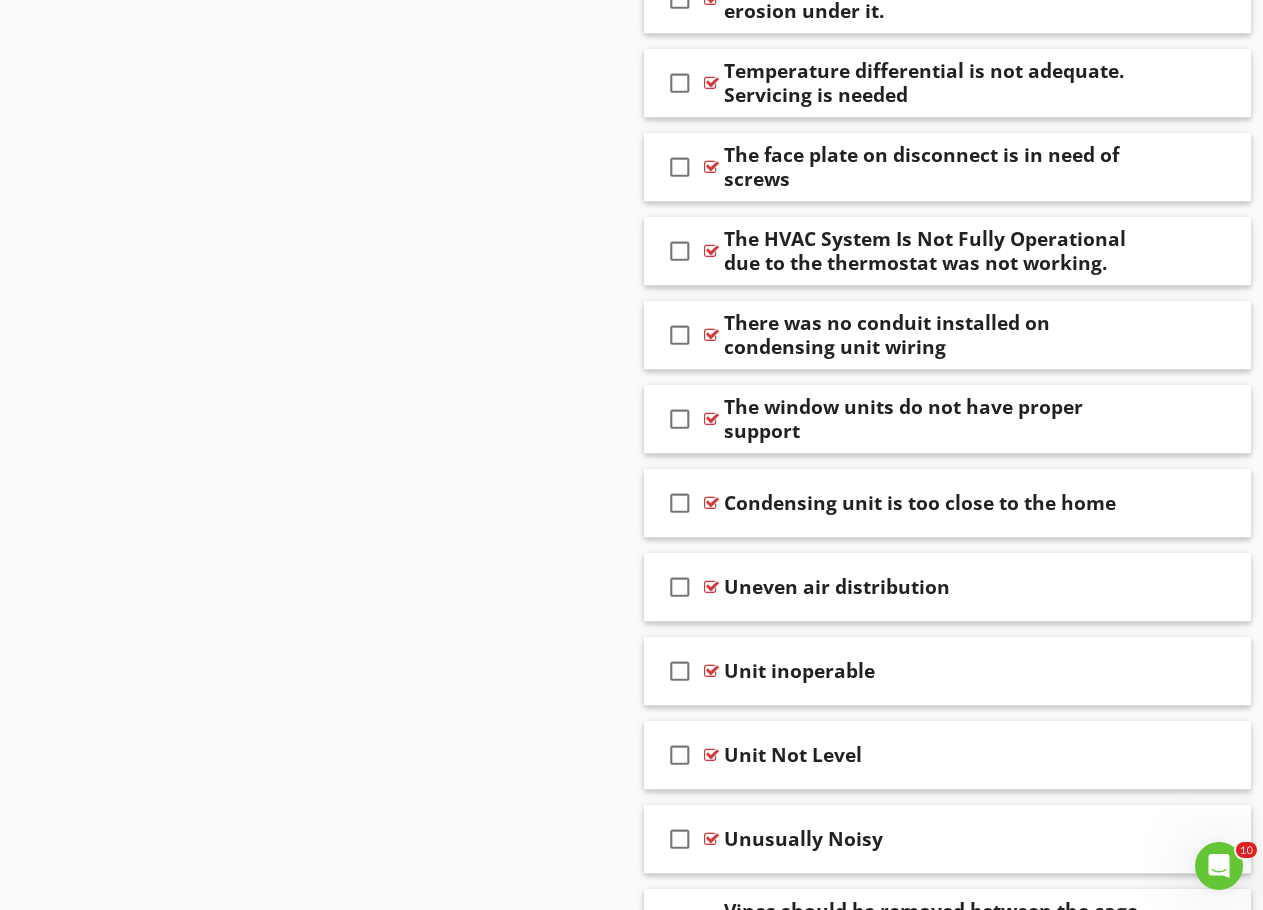 scroll, scrollTop: 6384, scrollLeft: 0, axis: vertical 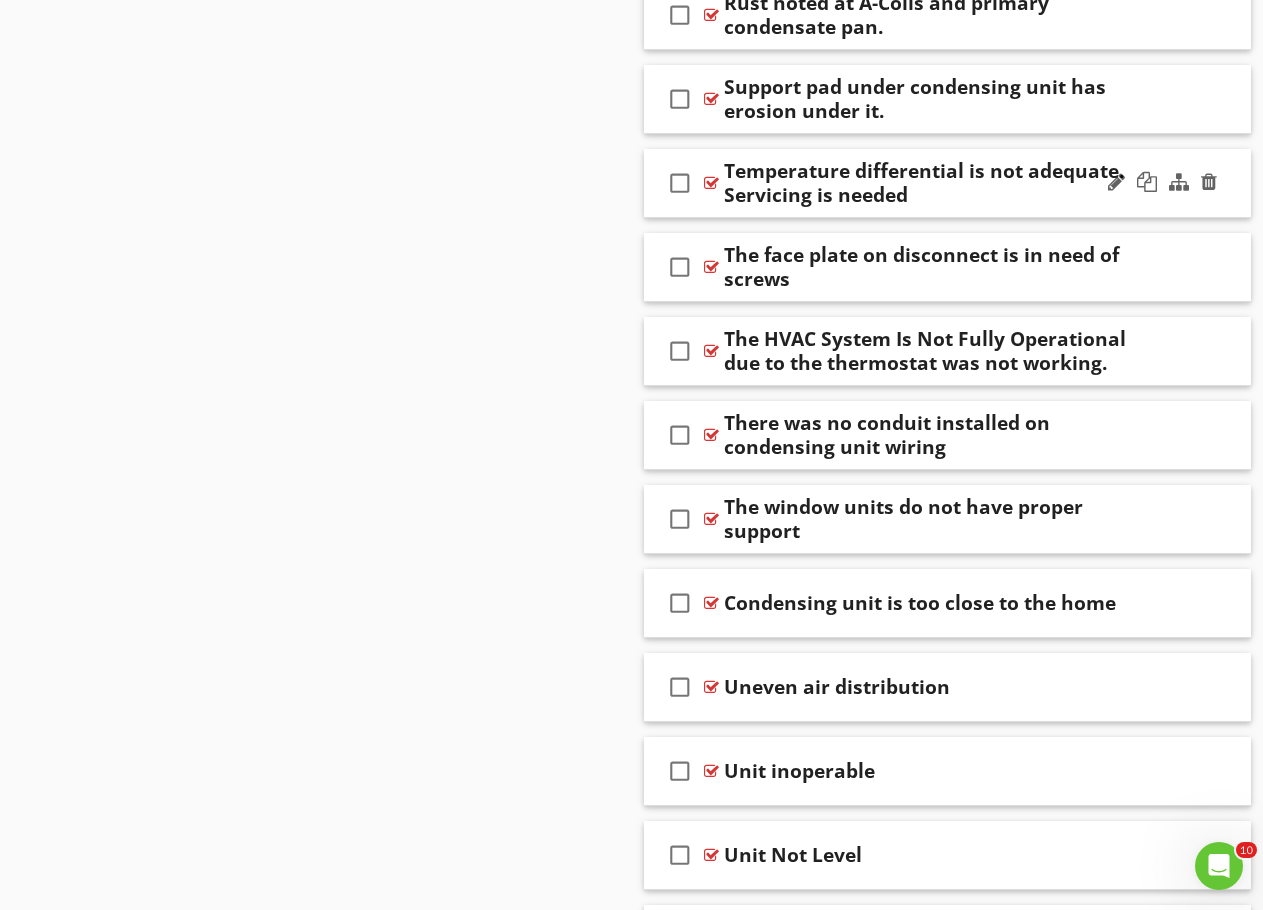 click on "Temperature differential is not adequate. Servicing is needed" at bounding box center [937, 183] 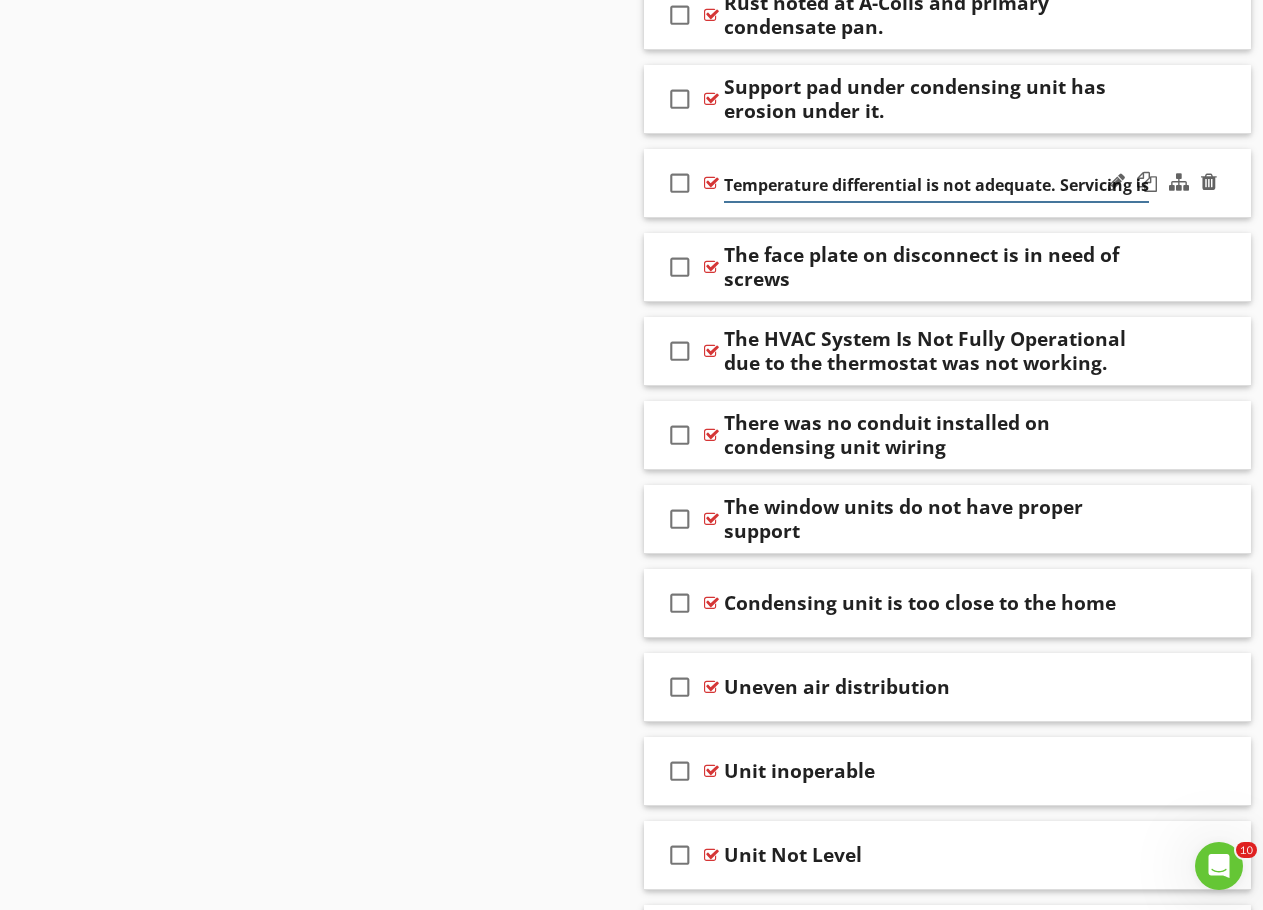 scroll, scrollTop: 0, scrollLeft: 64, axis: horizontal 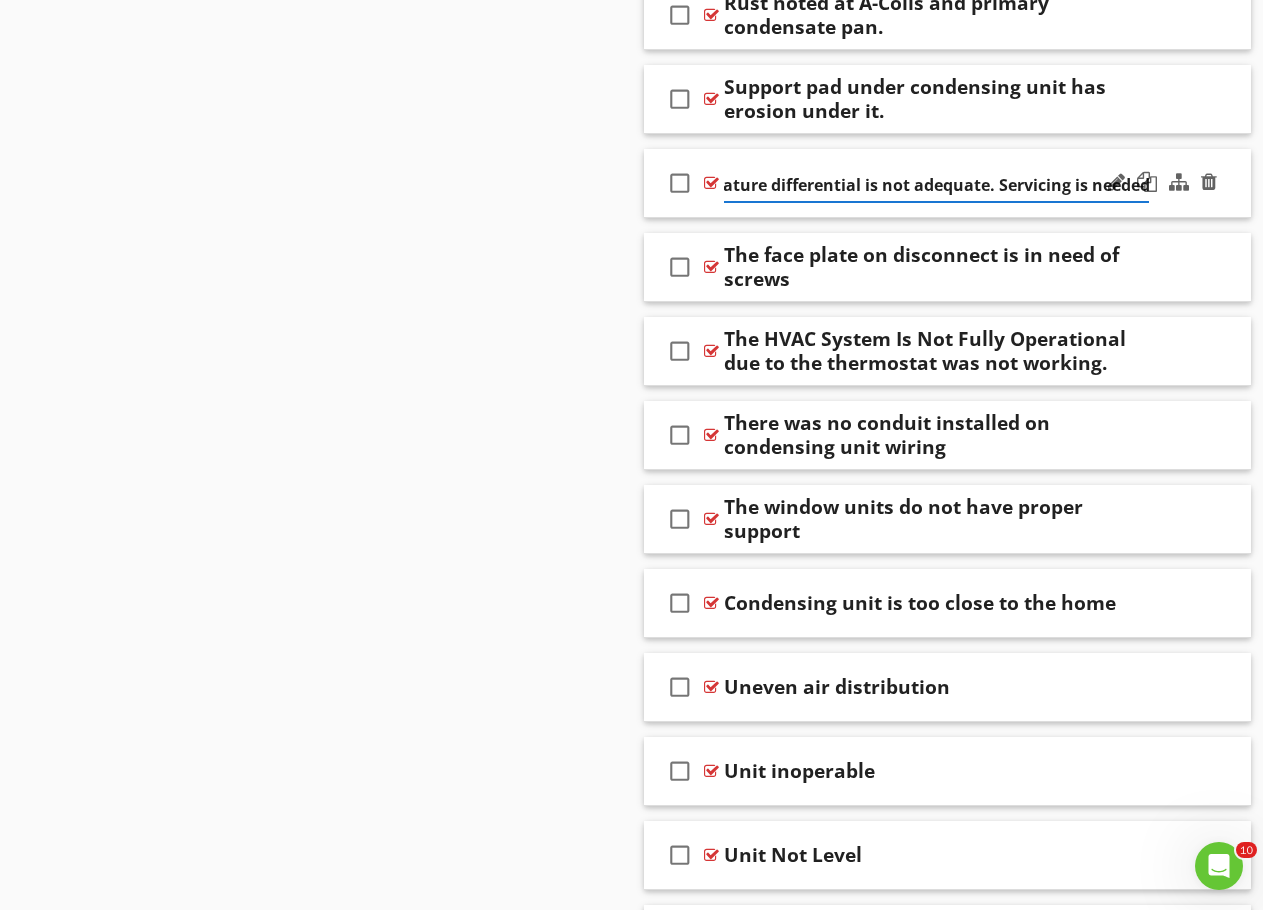 click at bounding box center (1162, 183) 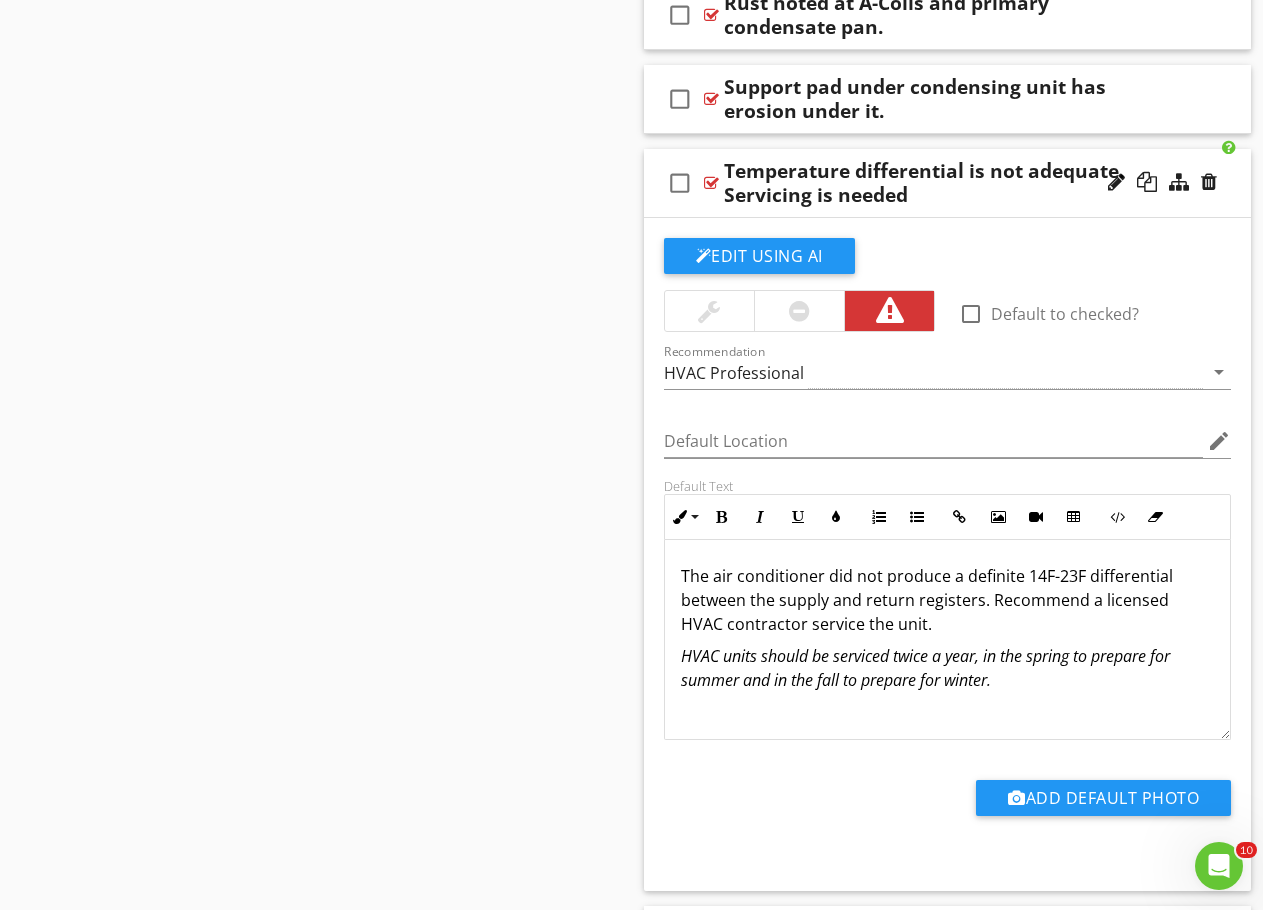 click on "The air conditioner did not produce a definite 14F-23F differential between the supply and return registers. Recommend a licensed HVAC contractor service the unit." at bounding box center [948, 600] 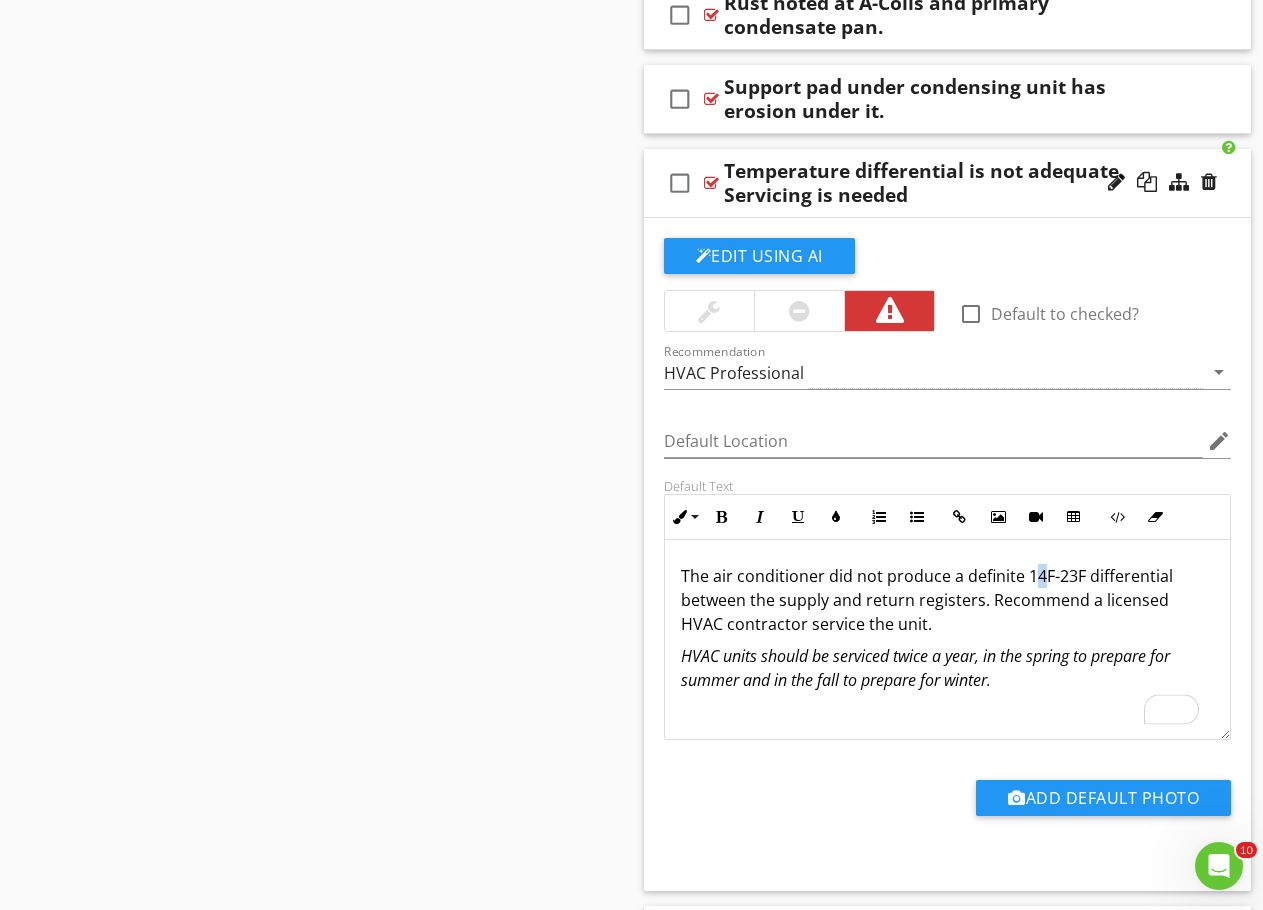 click on "The air conditioner did not produce a definite 14F-23F differential between the supply and return registers. Recommend a licensed HVAC contractor service the unit." at bounding box center (948, 600) 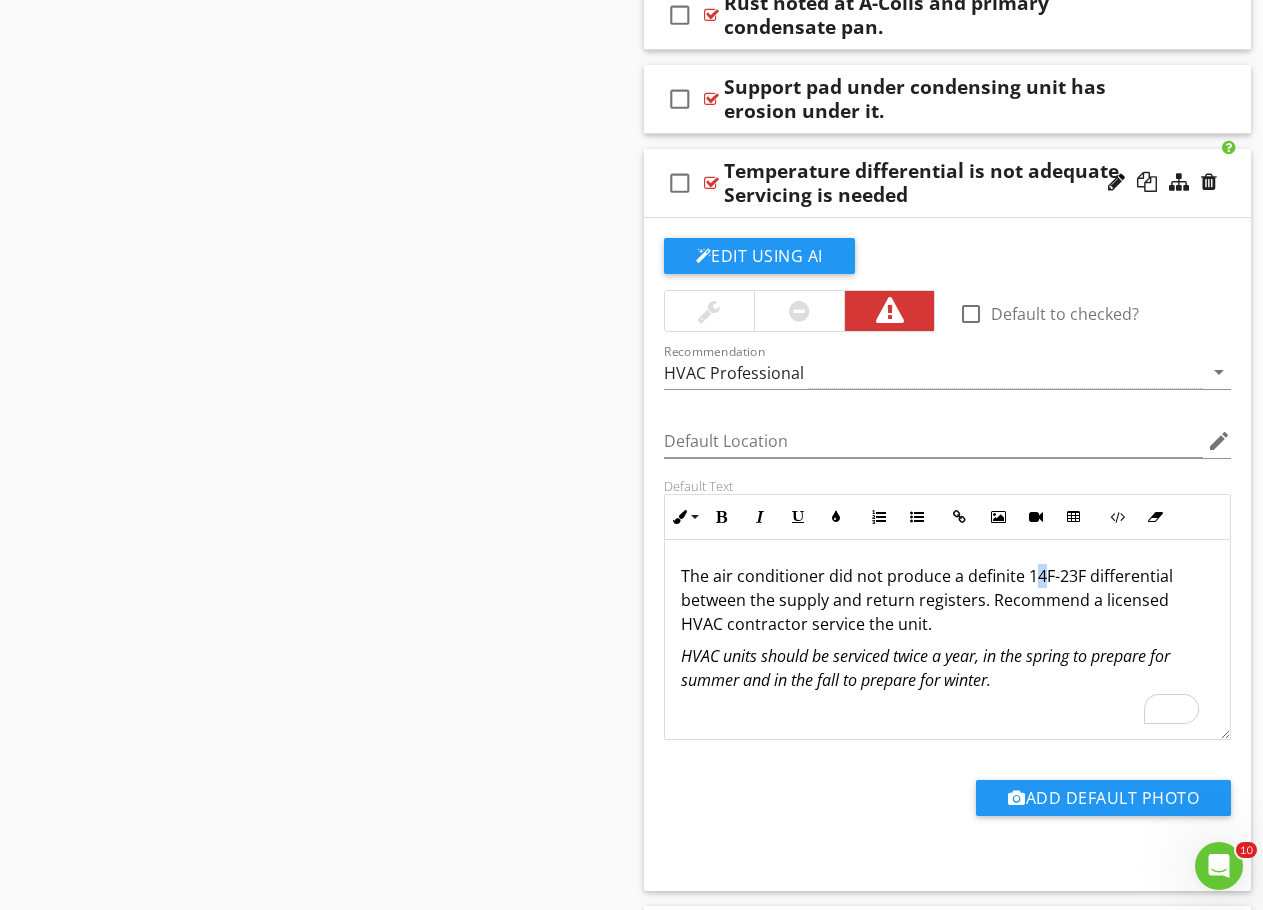 type 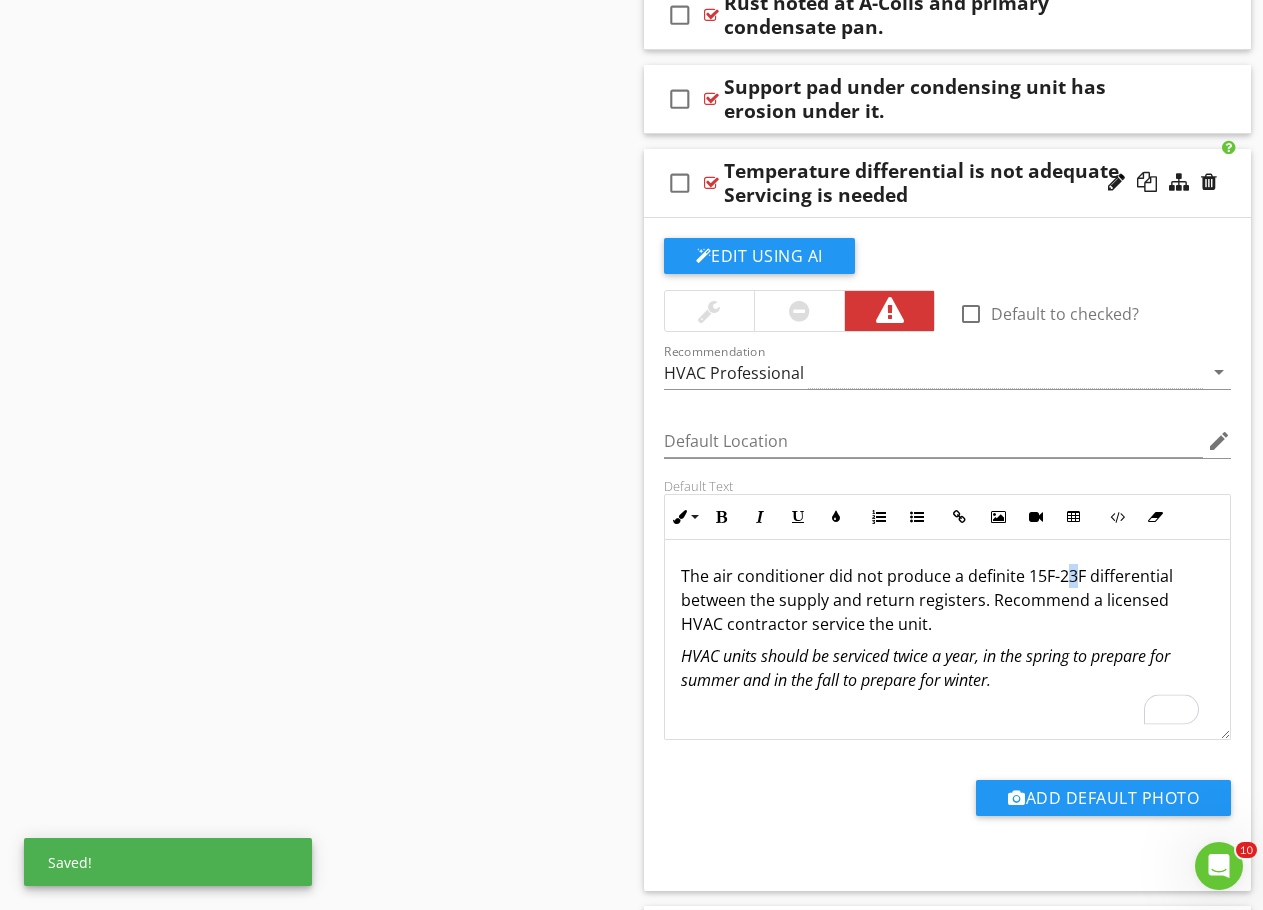 click on "The air conditioner did not produce a definite 15F-23F differential between the supply and return registers. Recommend a licensed HVAC contractor service the unit." at bounding box center [948, 600] 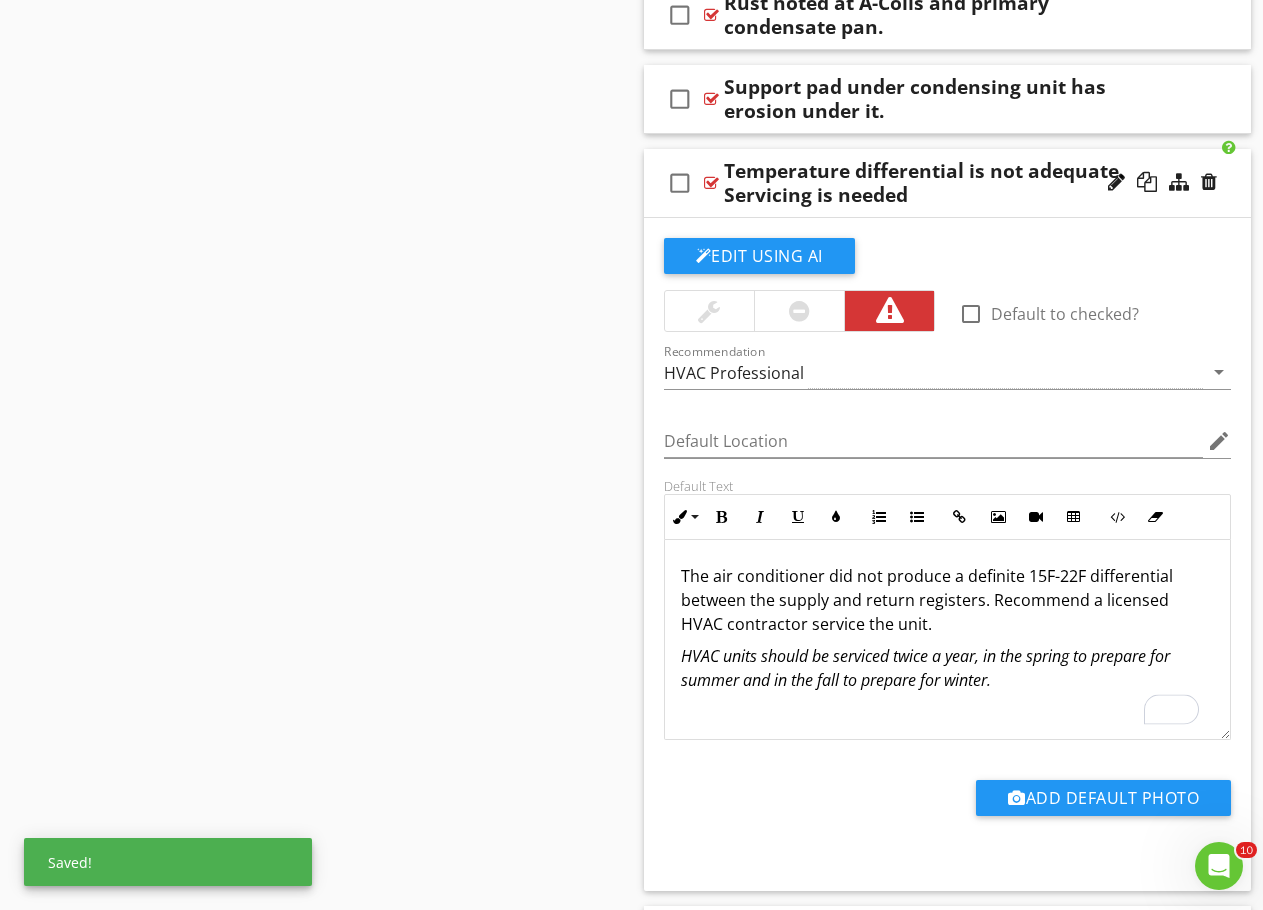 click on "The air conditioner did not produce a definite 15F-22F differential between the supply and return registers. Recommend a licensed HVAC contractor service the unit." at bounding box center [948, 600] 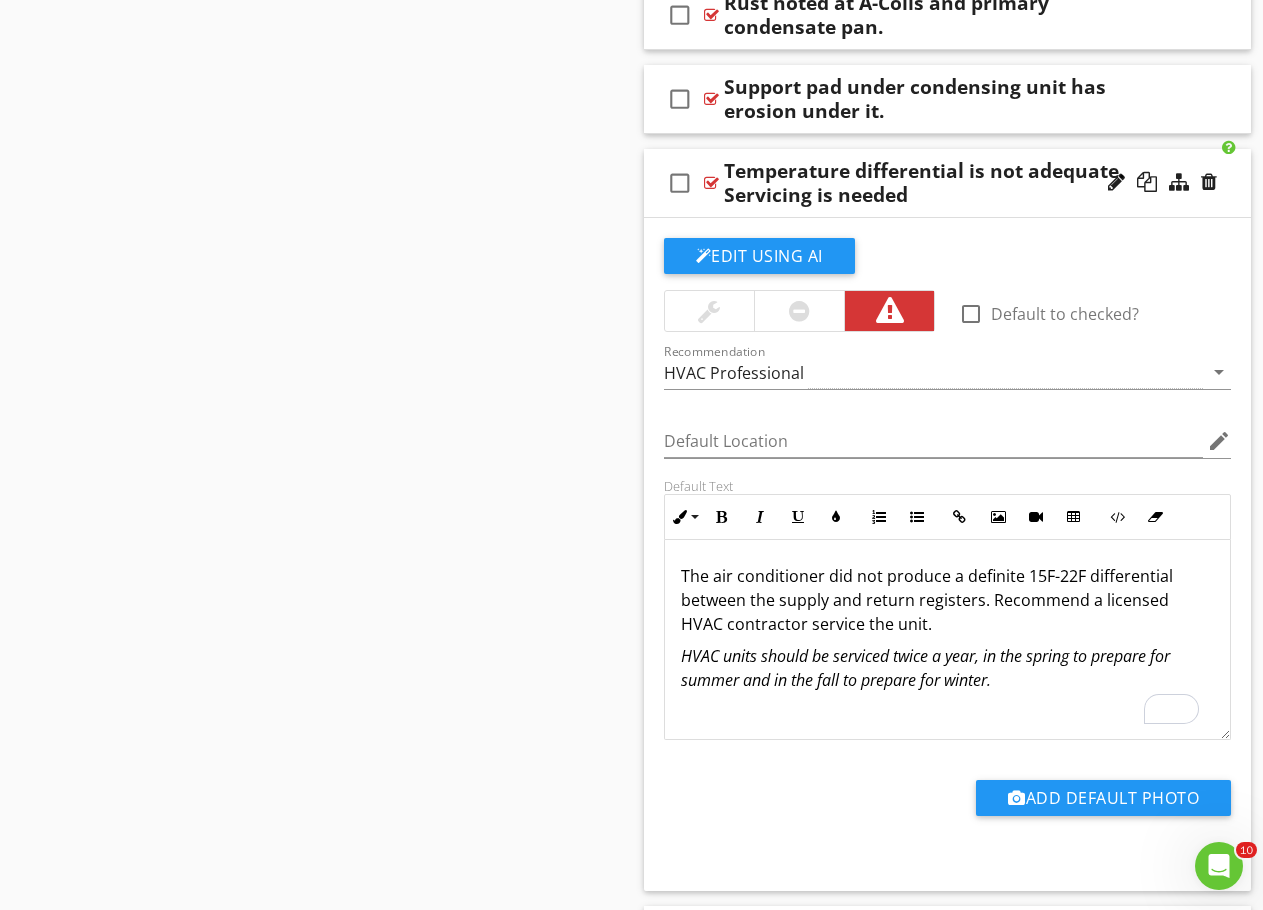click on "The air conditioner did not produce a definite 15F-22F differential between the supply and return registers. Recommend a licensed HVAC contractor service the unit." at bounding box center (948, 600) 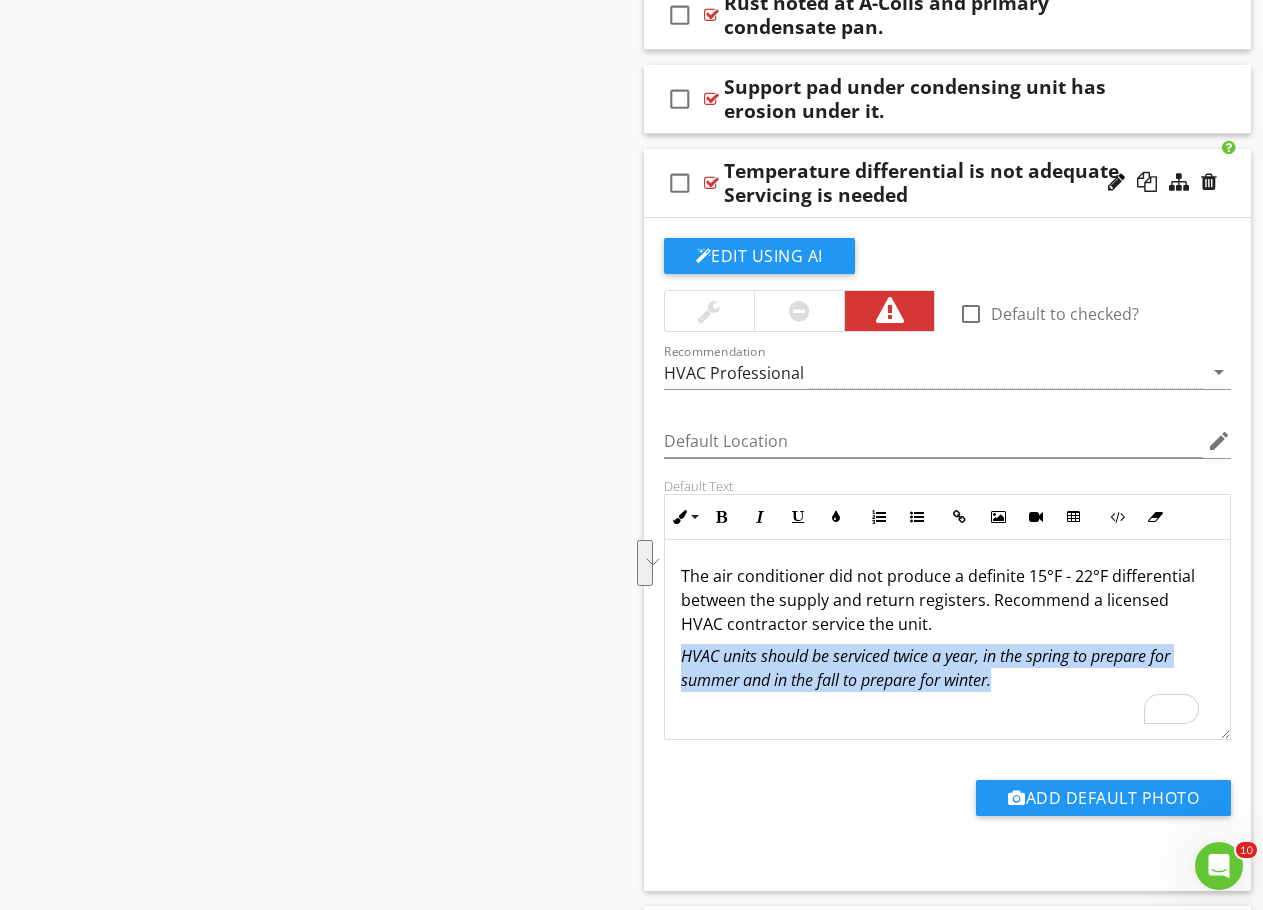 drag, startPoint x: 680, startPoint y: 651, endPoint x: 1027, endPoint y: 678, distance: 348.04886 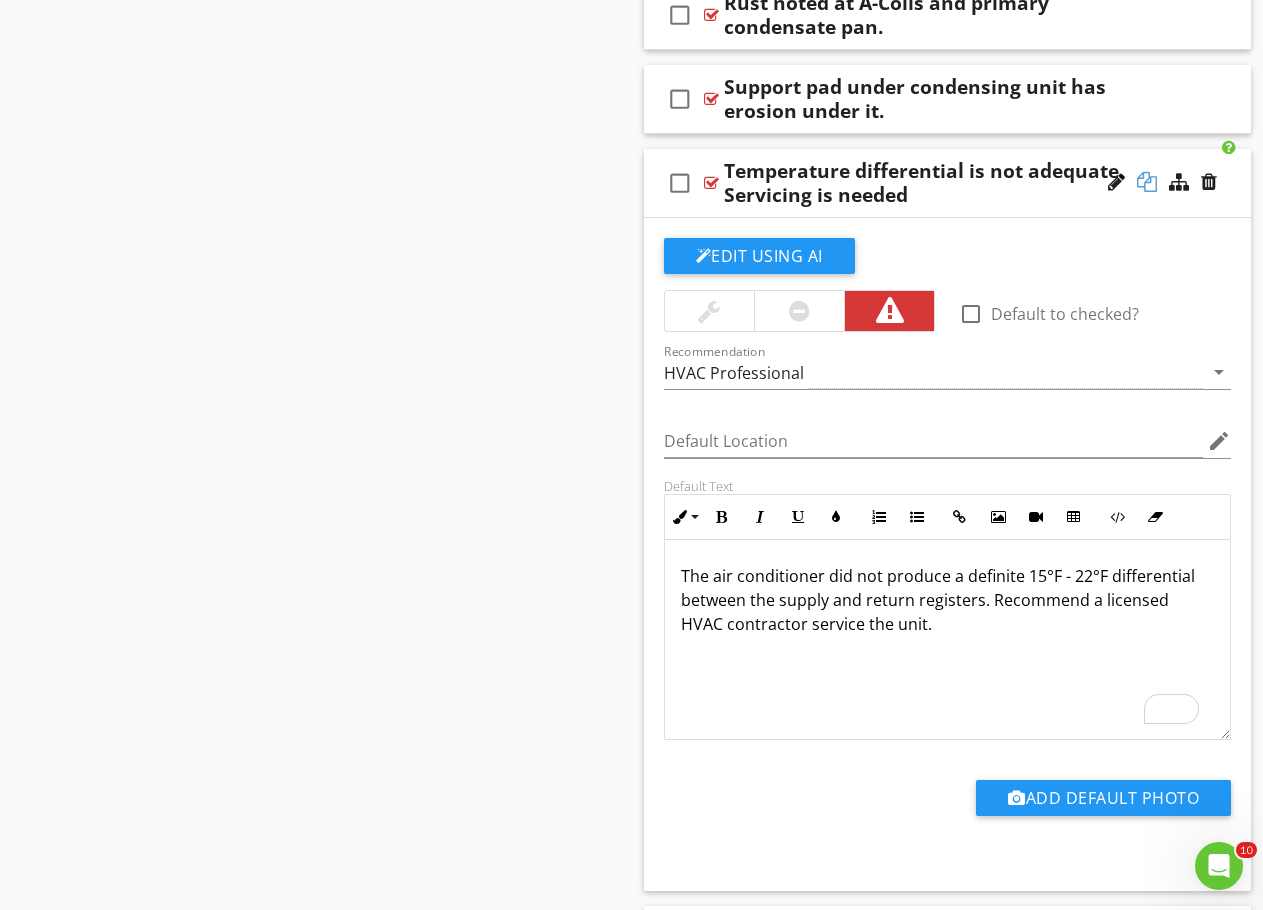 click at bounding box center (1147, 182) 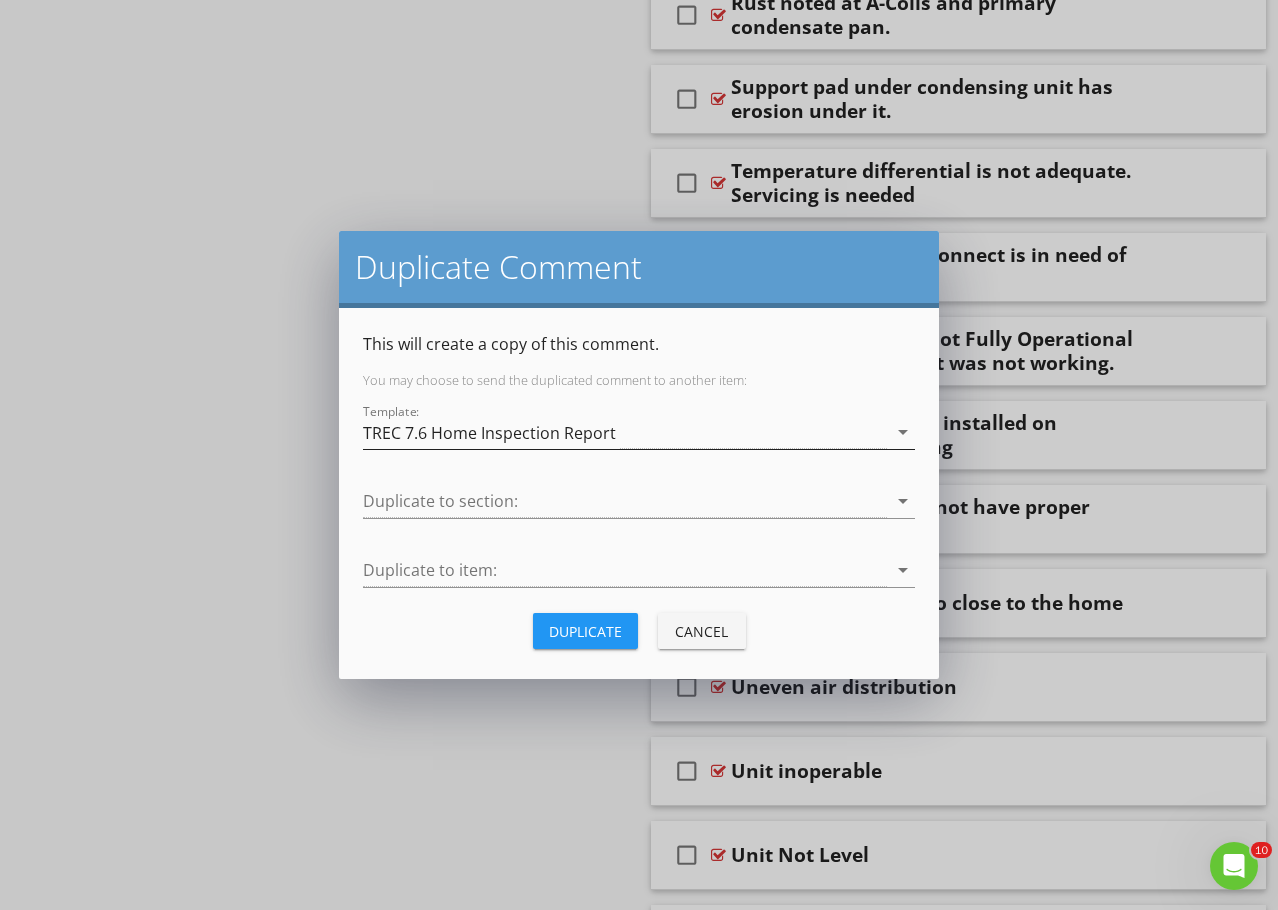 click on "TREC 7.6  Home Inspection Report" at bounding box center (489, 433) 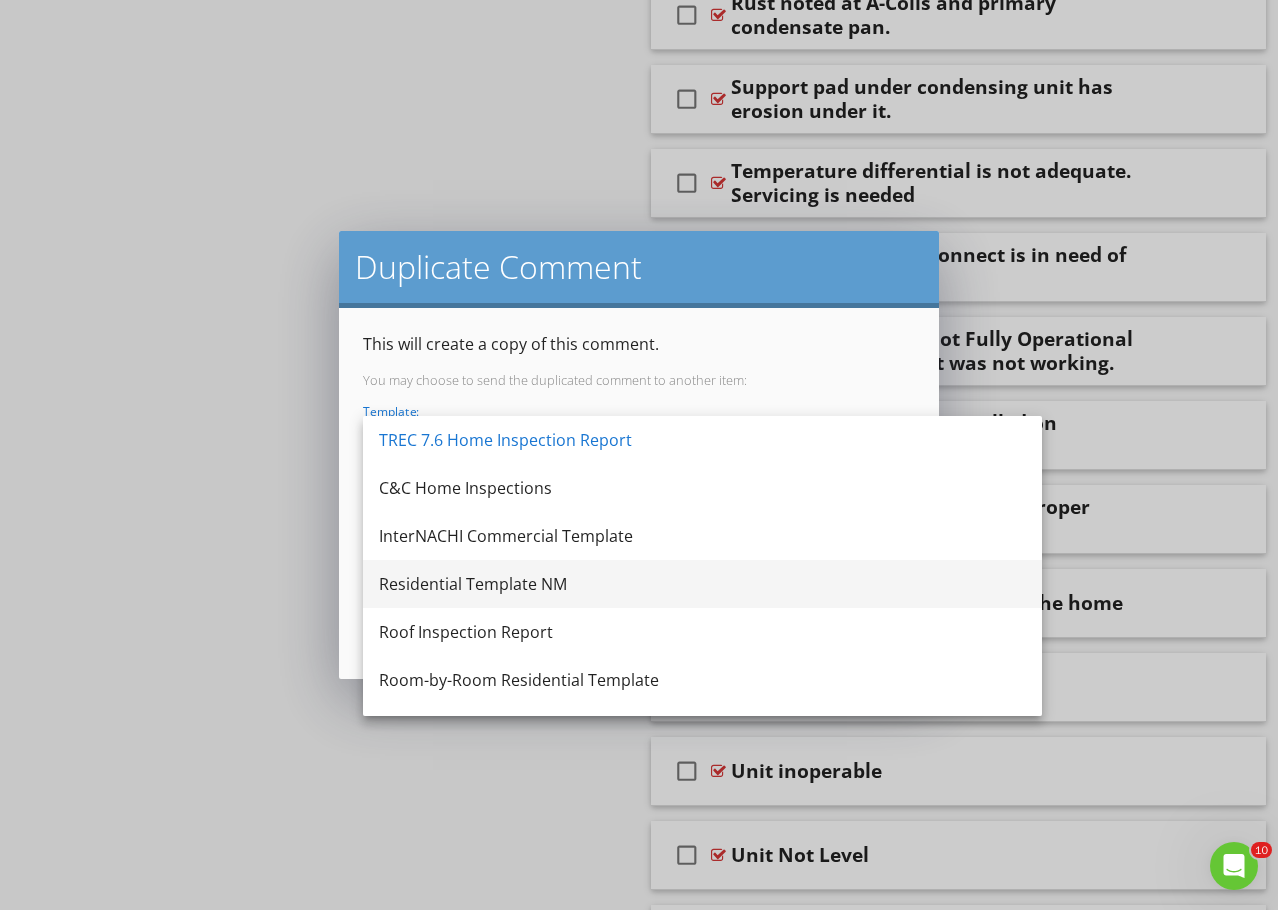 click on "Residential Template NM" at bounding box center [702, 584] 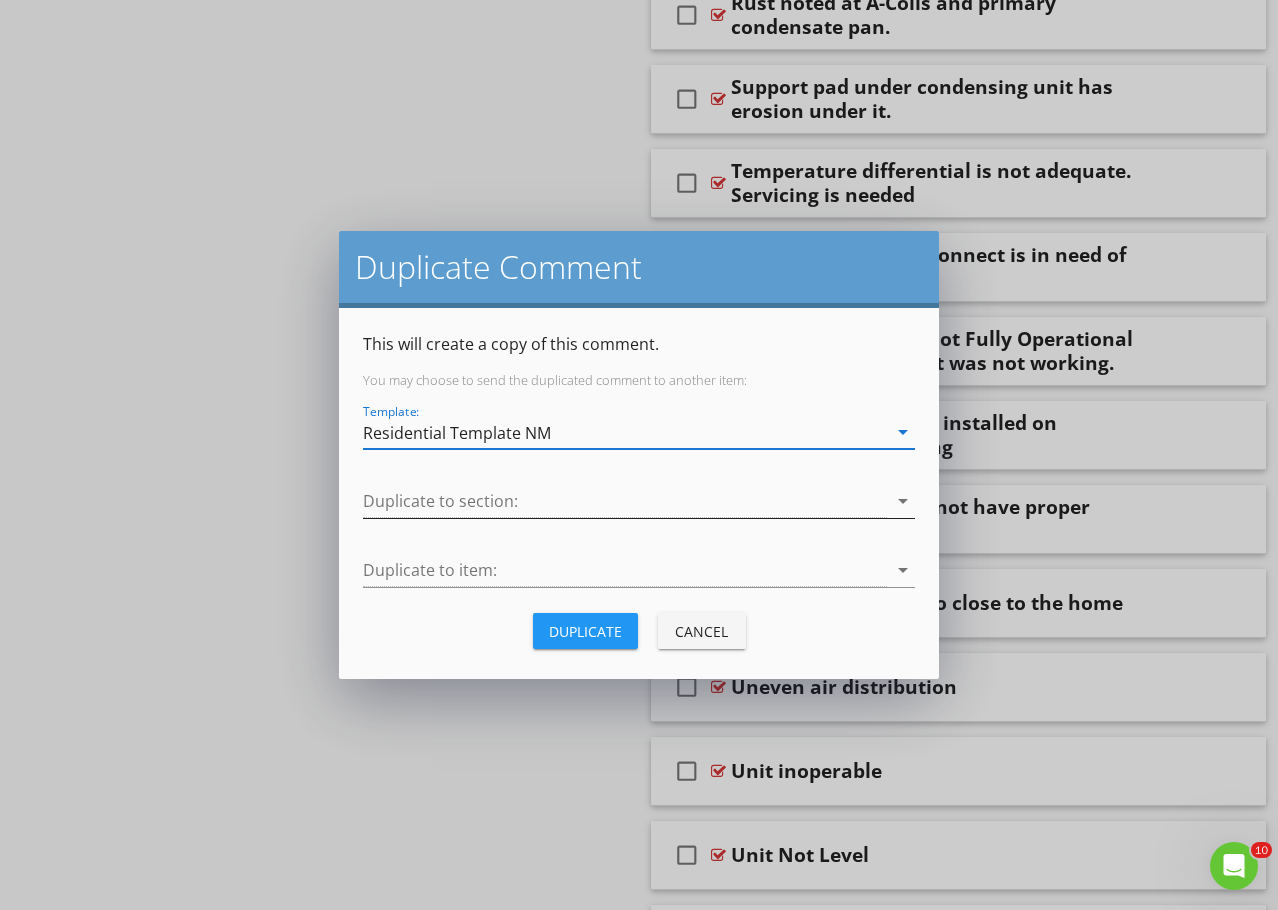 click at bounding box center [625, 501] 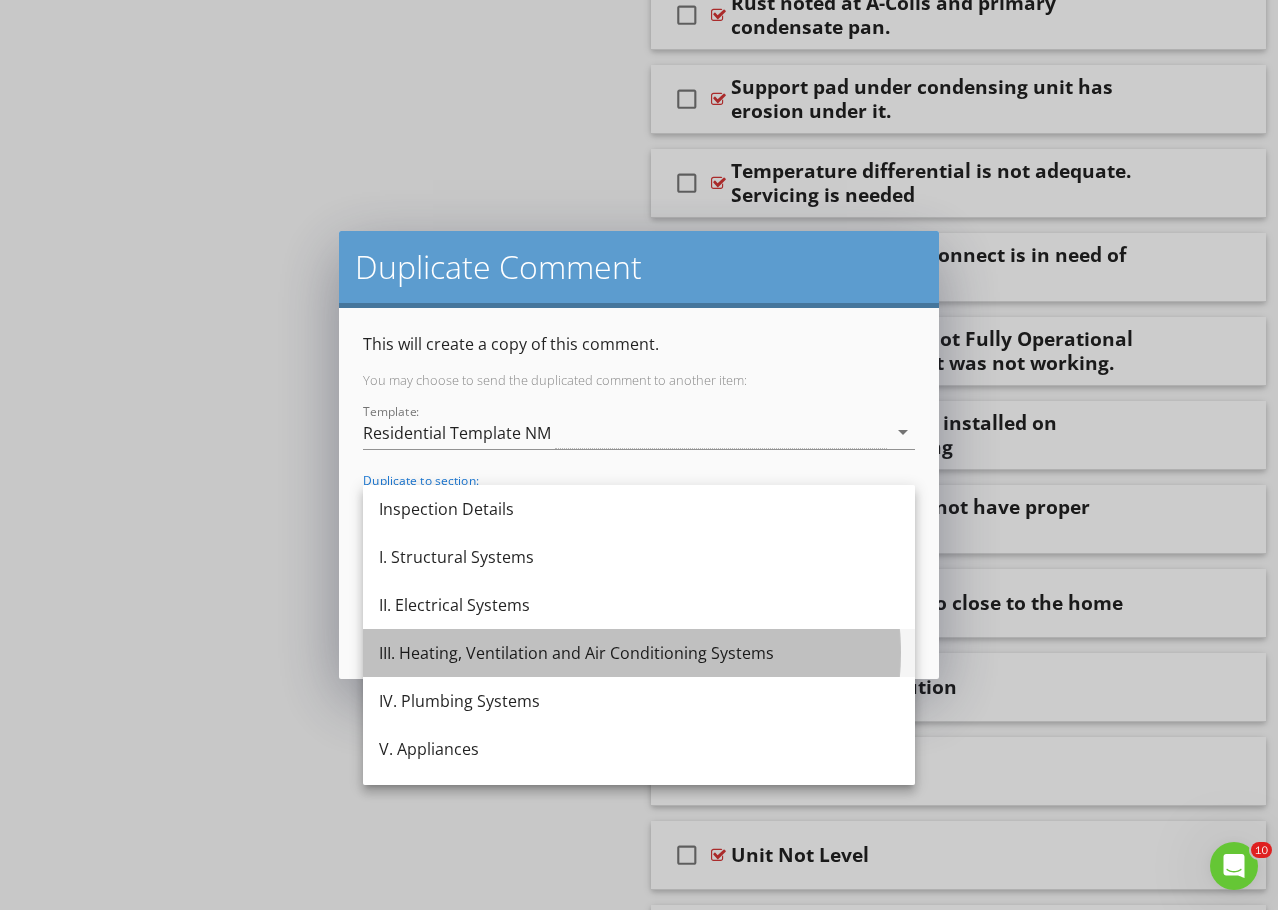 click on "III. Heating, Ventilation and Air Conditioning Systems" at bounding box center (639, 653) 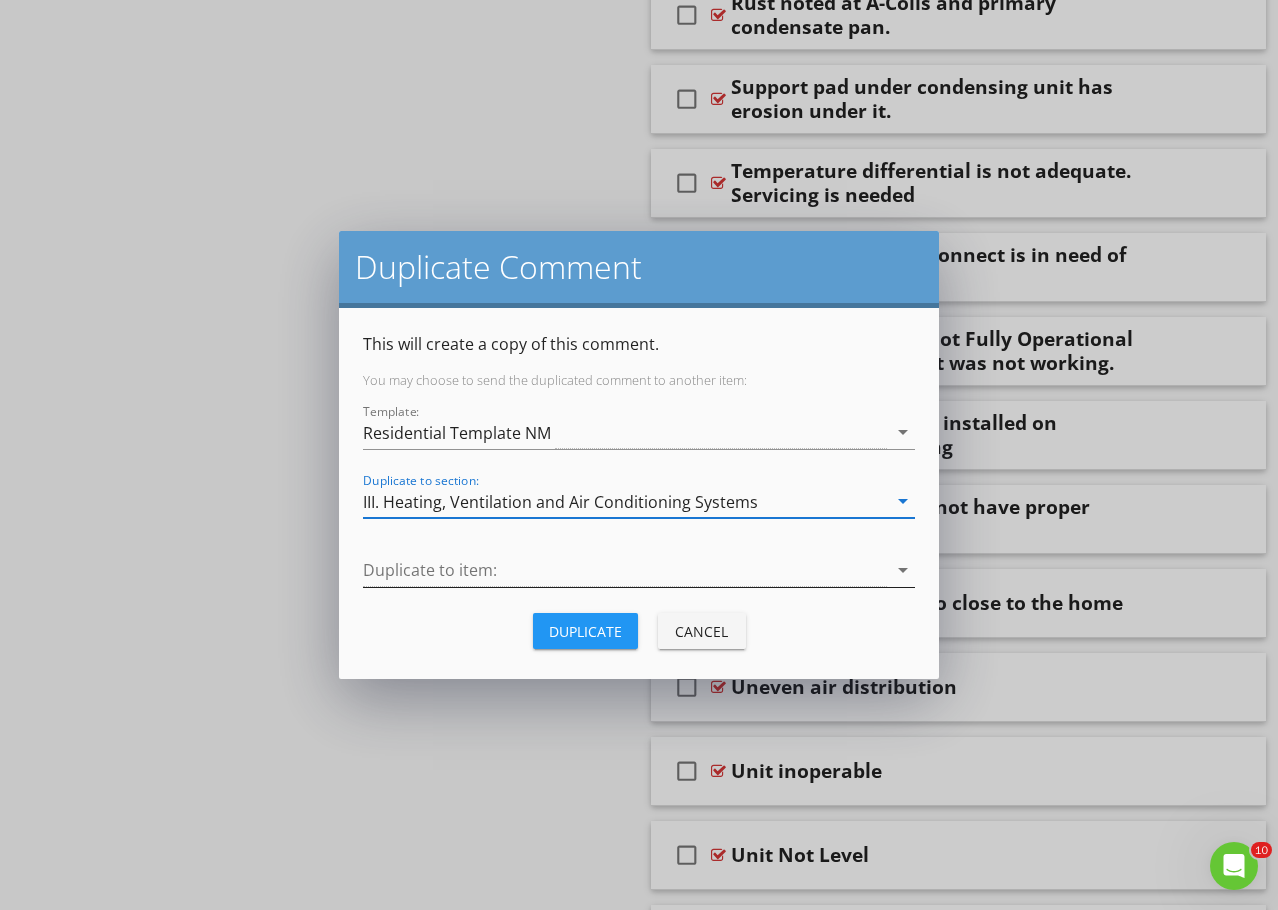 click at bounding box center (625, 570) 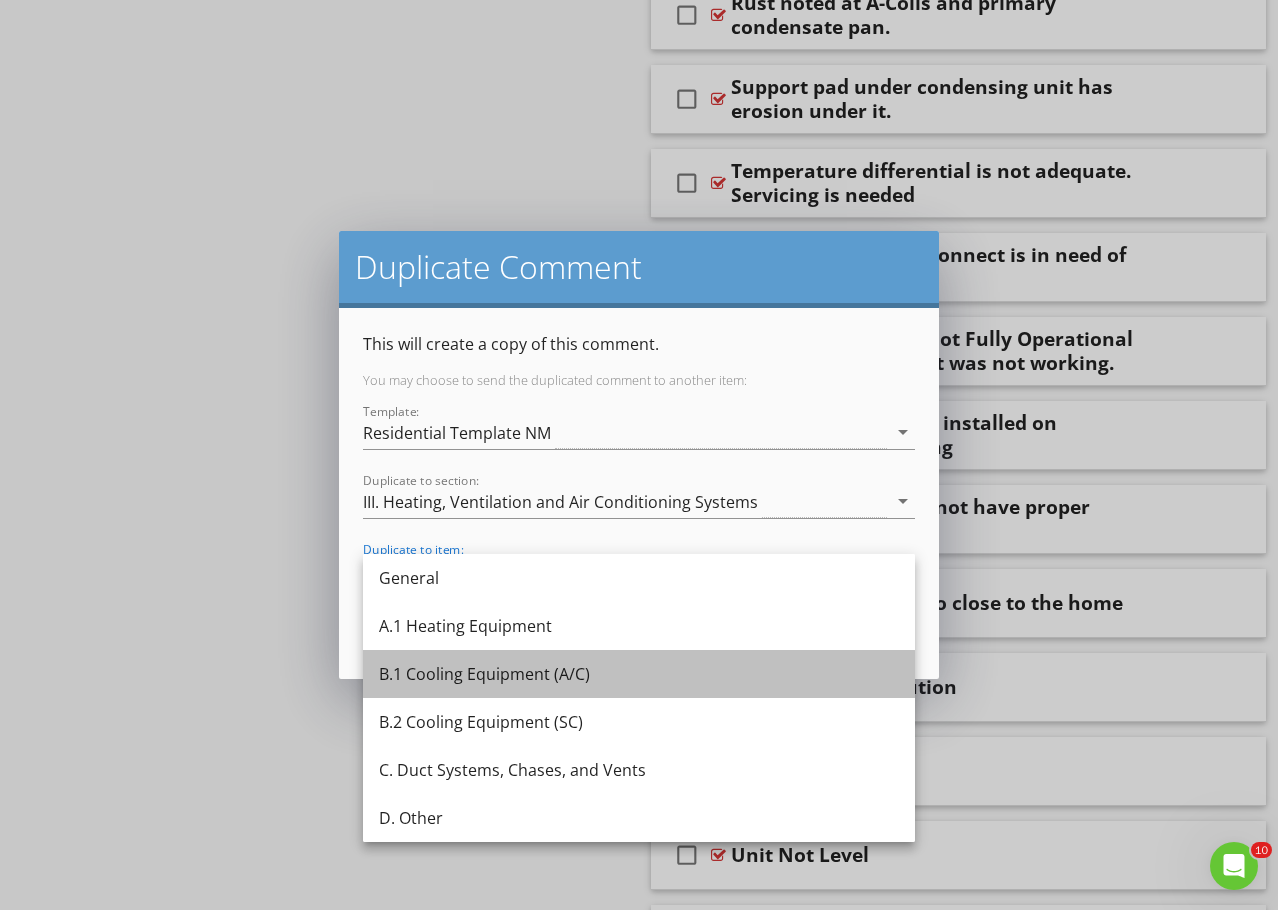 click on "B.1 Cooling Equipment (A/C)" at bounding box center [639, 674] 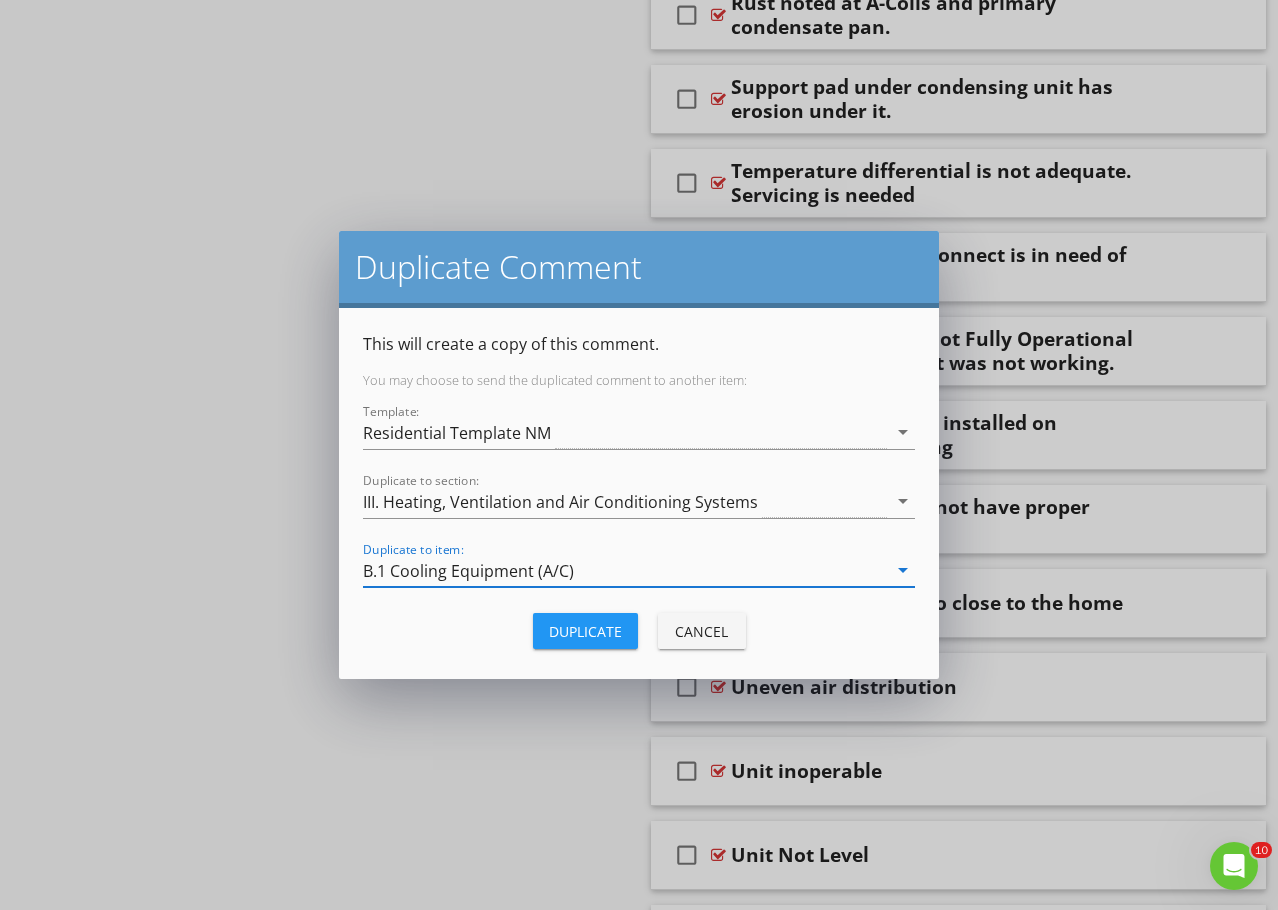 click on "Duplicate" at bounding box center [585, 631] 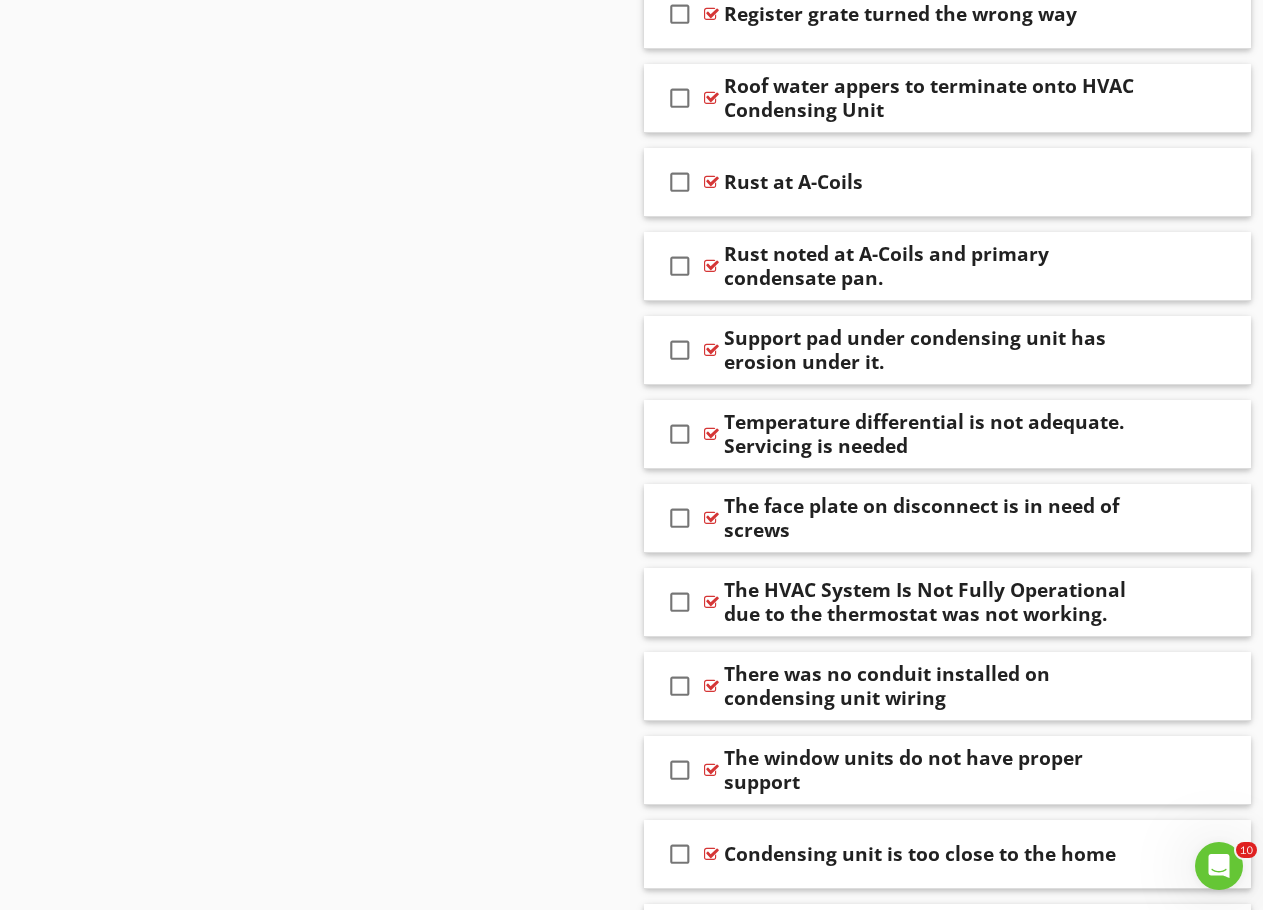 scroll, scrollTop: 6084, scrollLeft: 0, axis: vertical 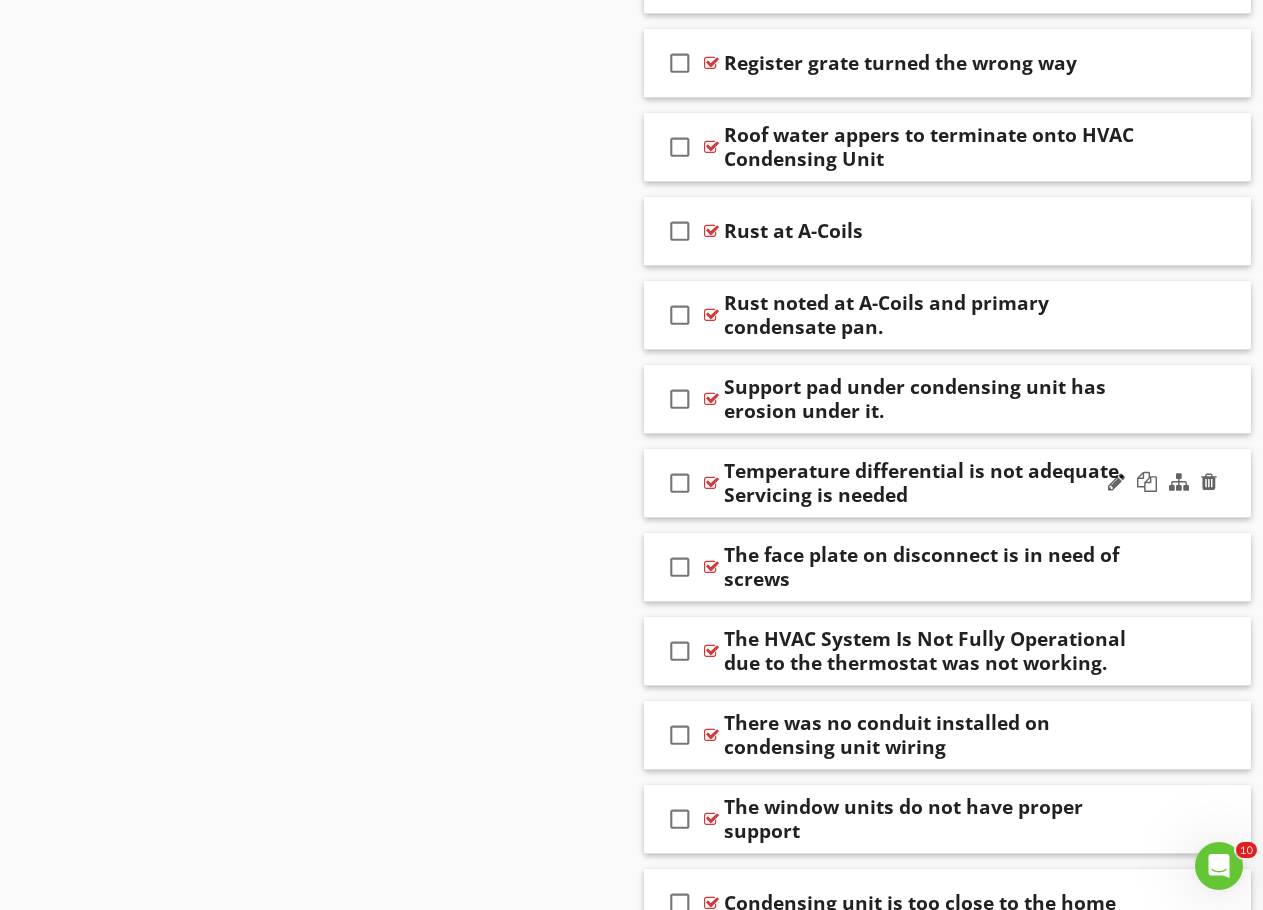 click on "check_box_outline_blank
Temperature differential is not adequate. Servicing is needed" at bounding box center [948, 483] 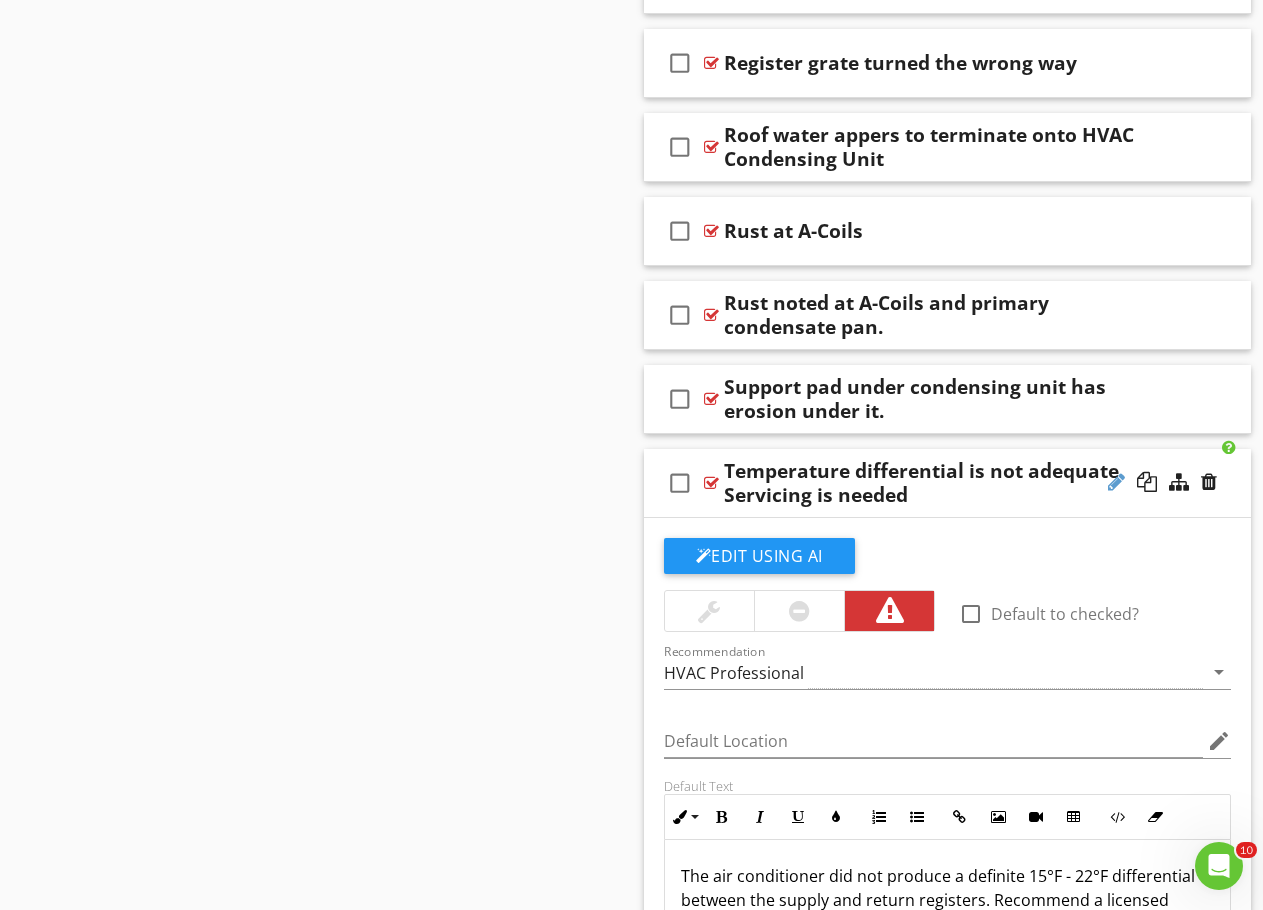 click at bounding box center (1116, 482) 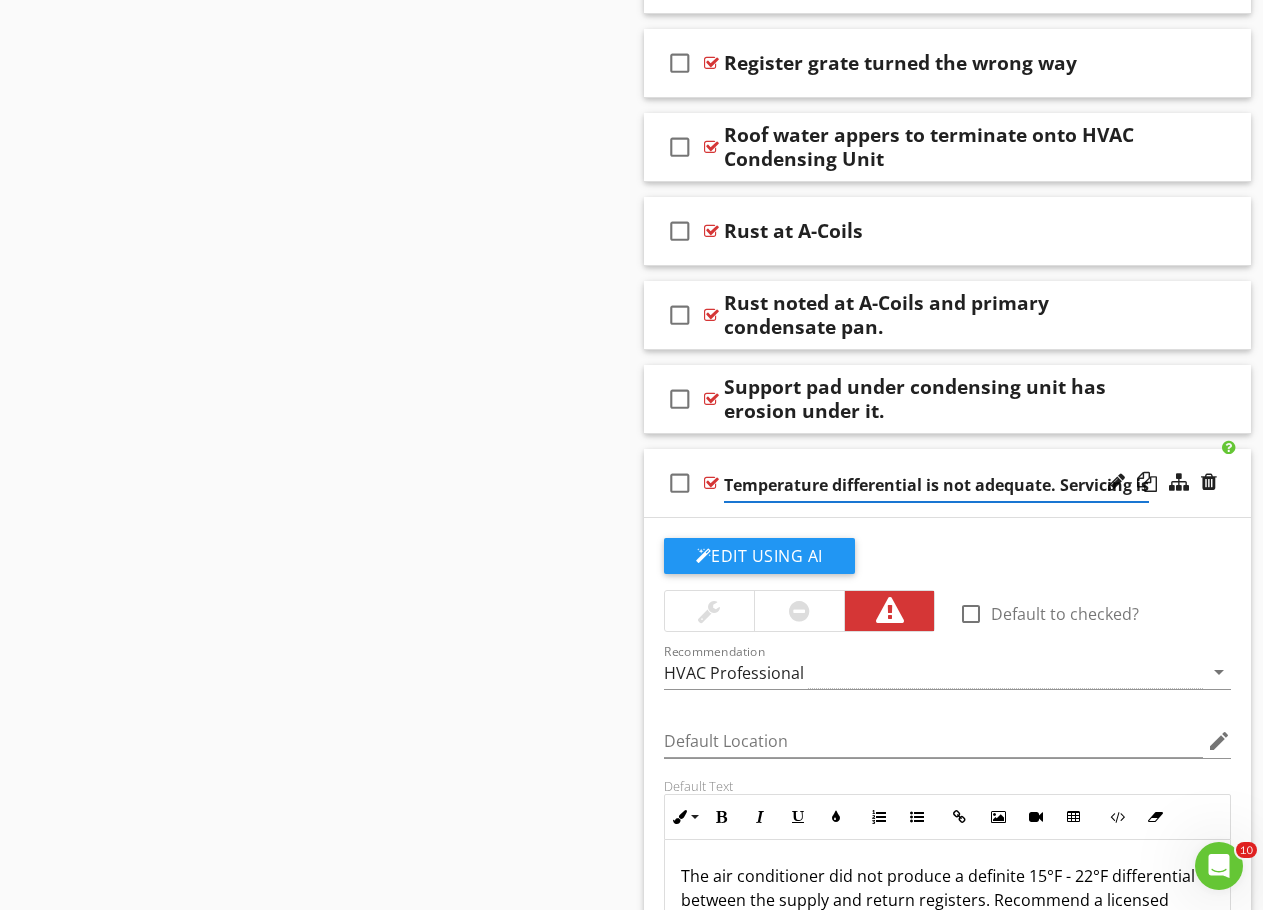 scroll, scrollTop: 0, scrollLeft: 64, axis: horizontal 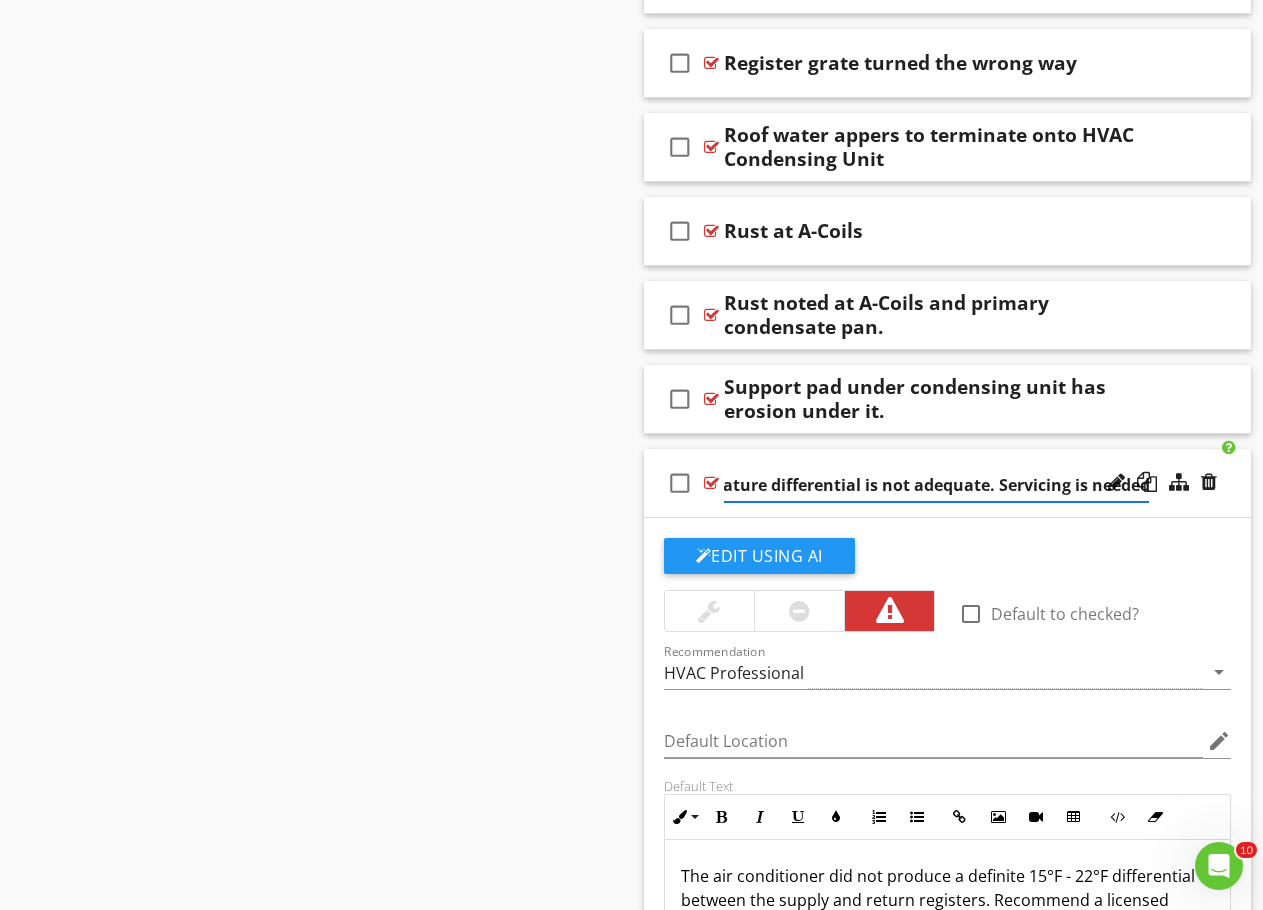 click on "Temperature differential is not adequate. Servicing is needed" at bounding box center (937, 485) 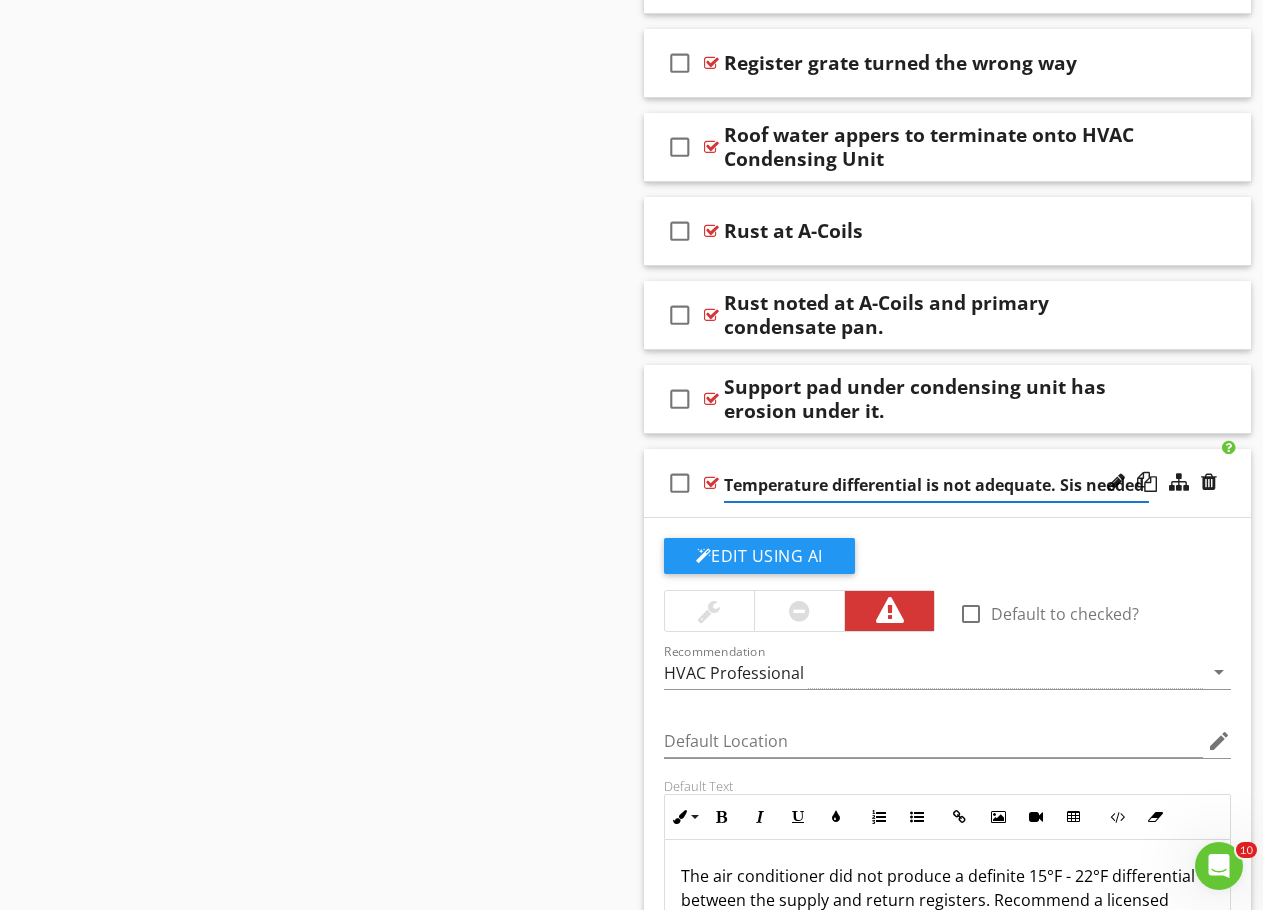 scroll, scrollTop: 0, scrollLeft: 0, axis: both 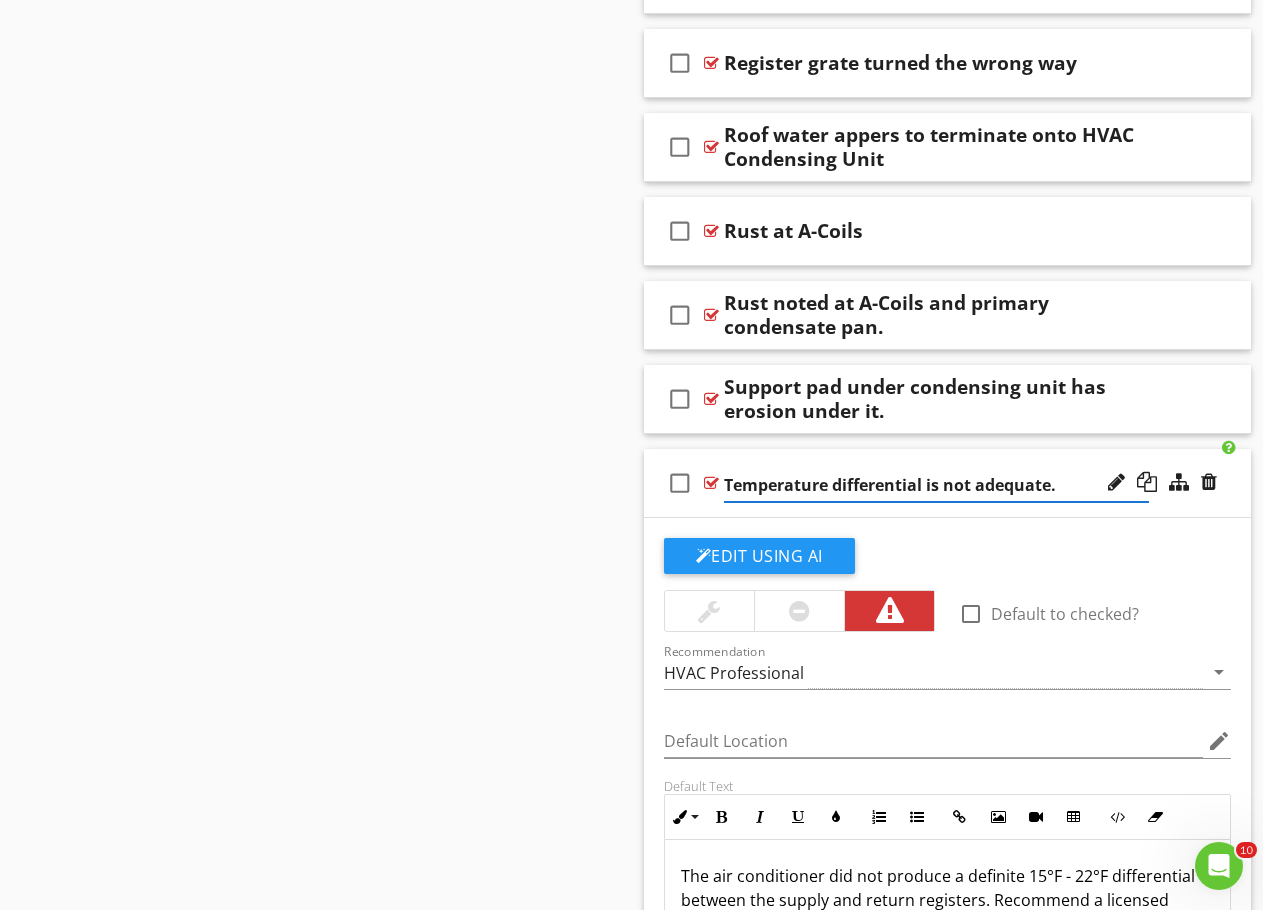 type on "Temperature differential is not adequate" 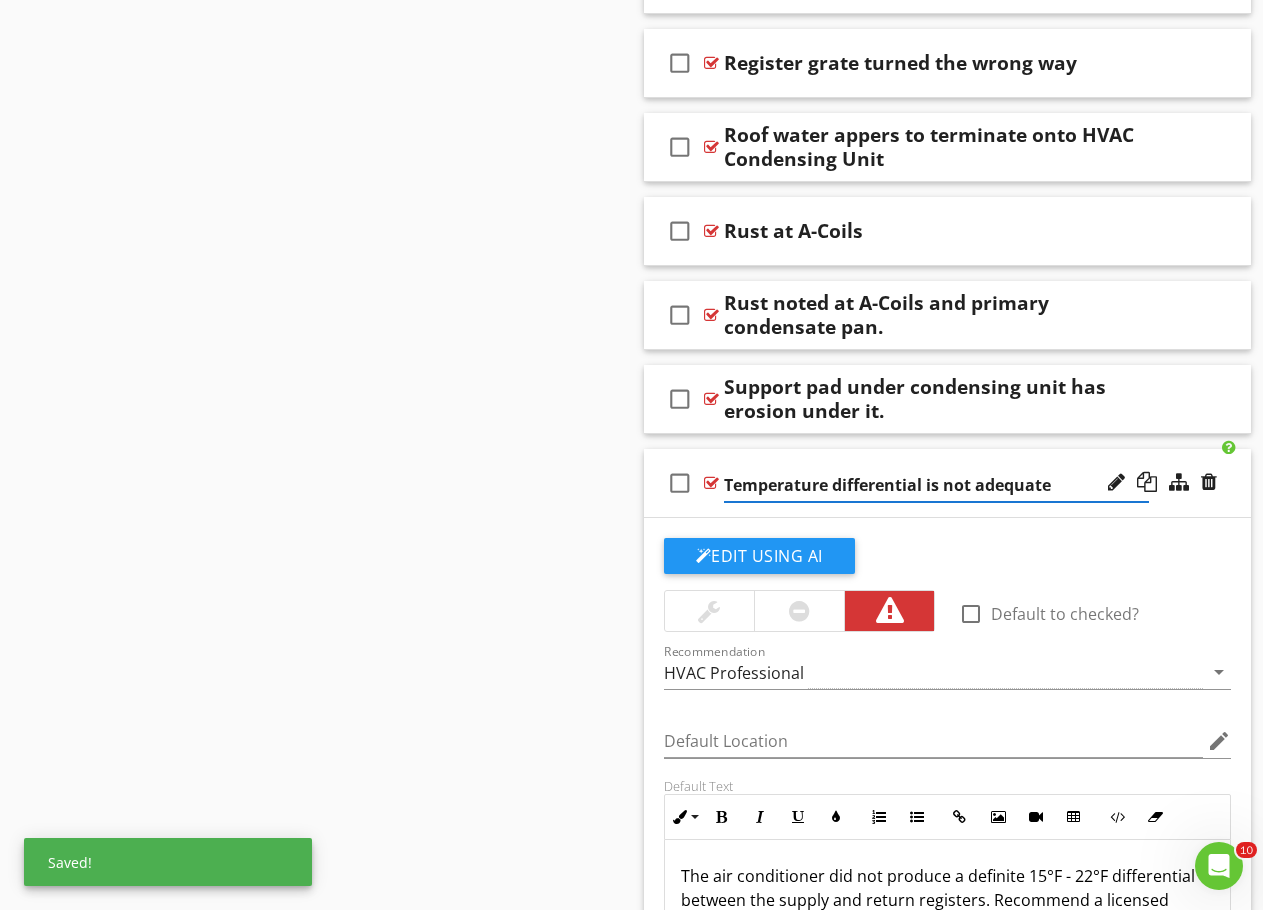 click on "Sections
Information           I. Structural Systems           II. Electrical Systems           III. Heating, Ventilation and Air Conditioning Systems           IV. Plumbing Systems           V. Appliances           VI. Optional Systems
Section
Attachments
Attachment
Items
General           A.1  Heating Equipment           B.1 Cooling Equipment (A/C)           B.2 Cooling Equipment (SC)           C. Duct Systems, Chases, and Vents           D. Other
Item
Comments
New
Informational   check_box_outline_blank     Select All       check_box_outline_blank
Scope of the refrigeration units inspection
check_box_outline_blank
Comments
check_box_outline_blank
Compressor location" at bounding box center (631, 266) 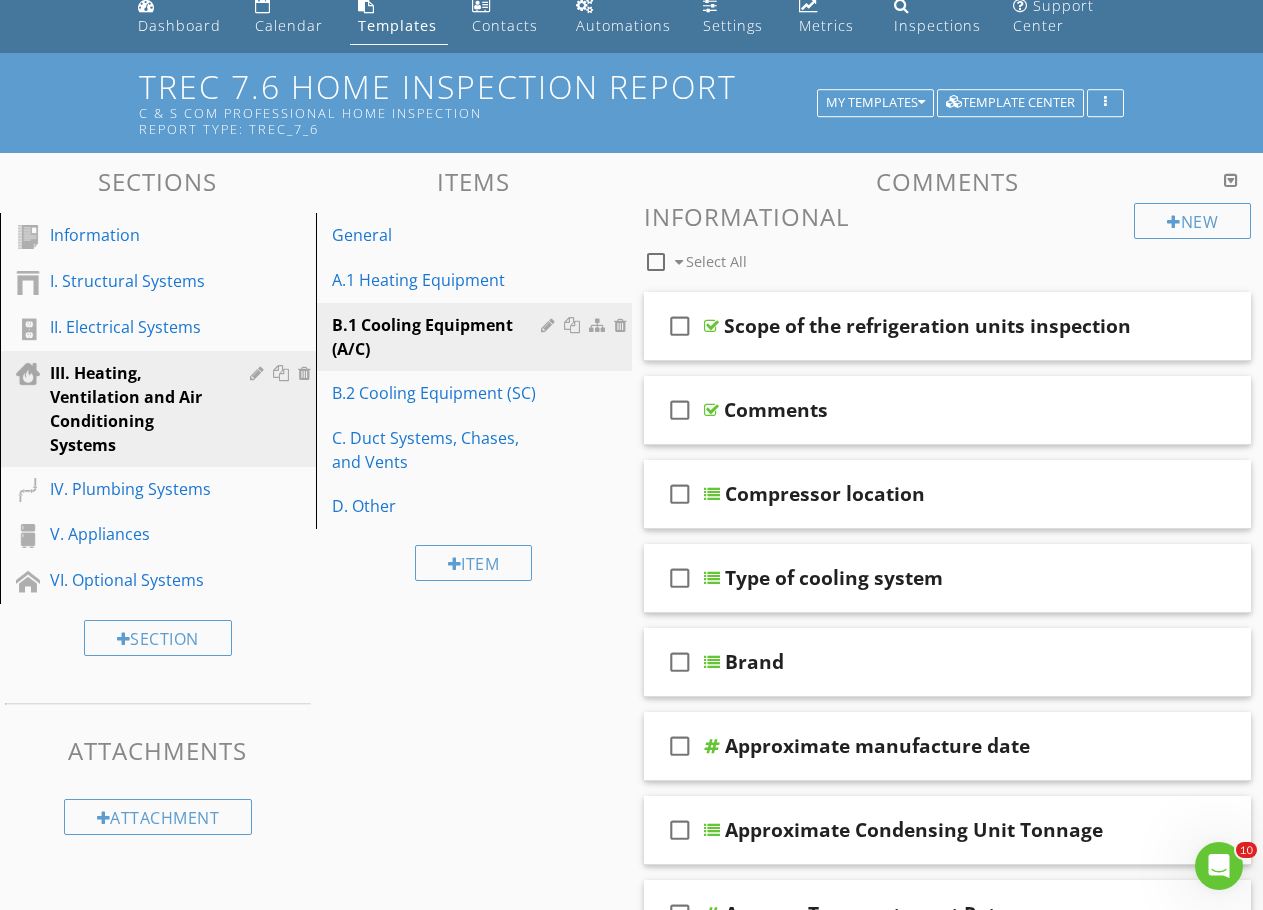 scroll, scrollTop: 0, scrollLeft: 0, axis: both 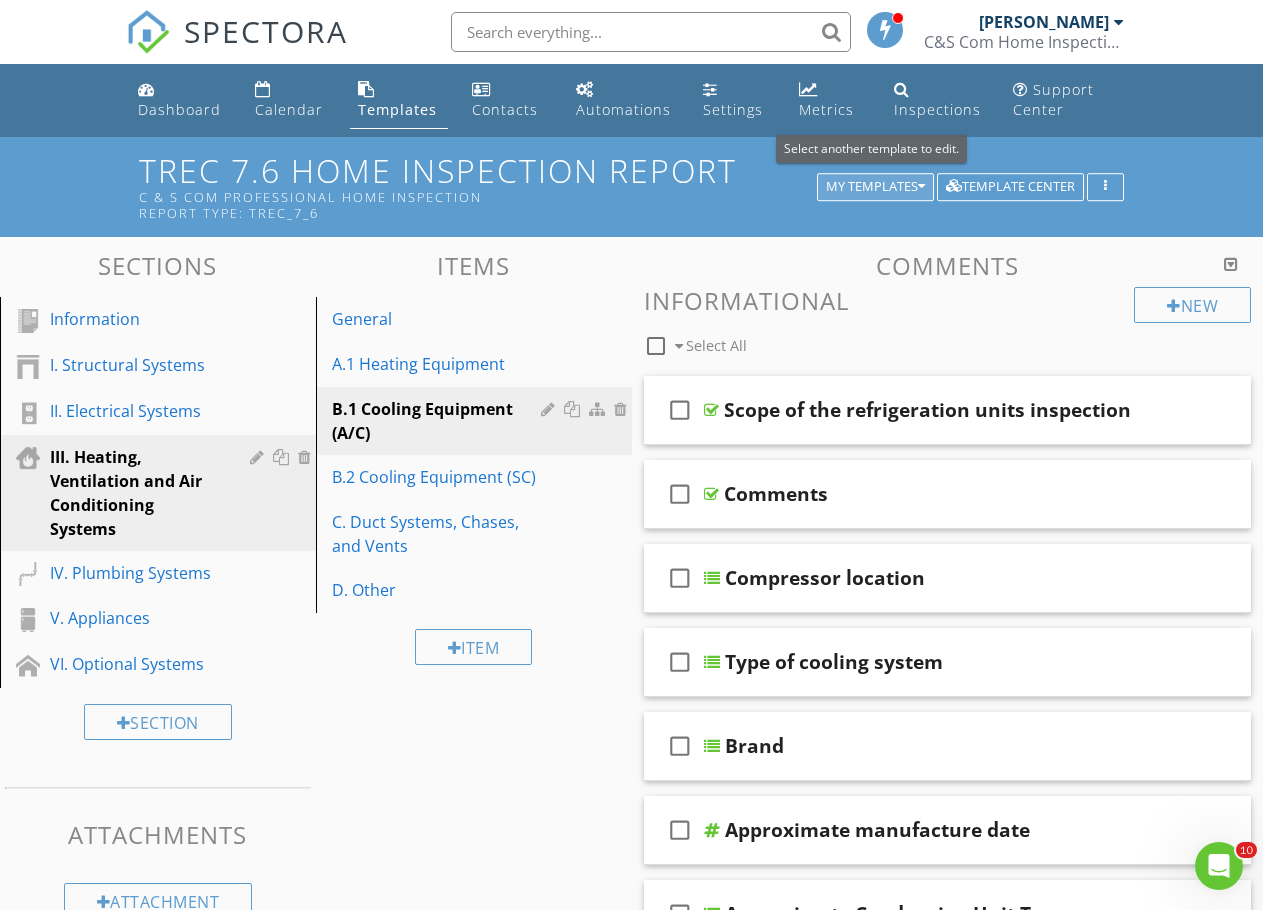 click on "My Templates" at bounding box center [875, 187] 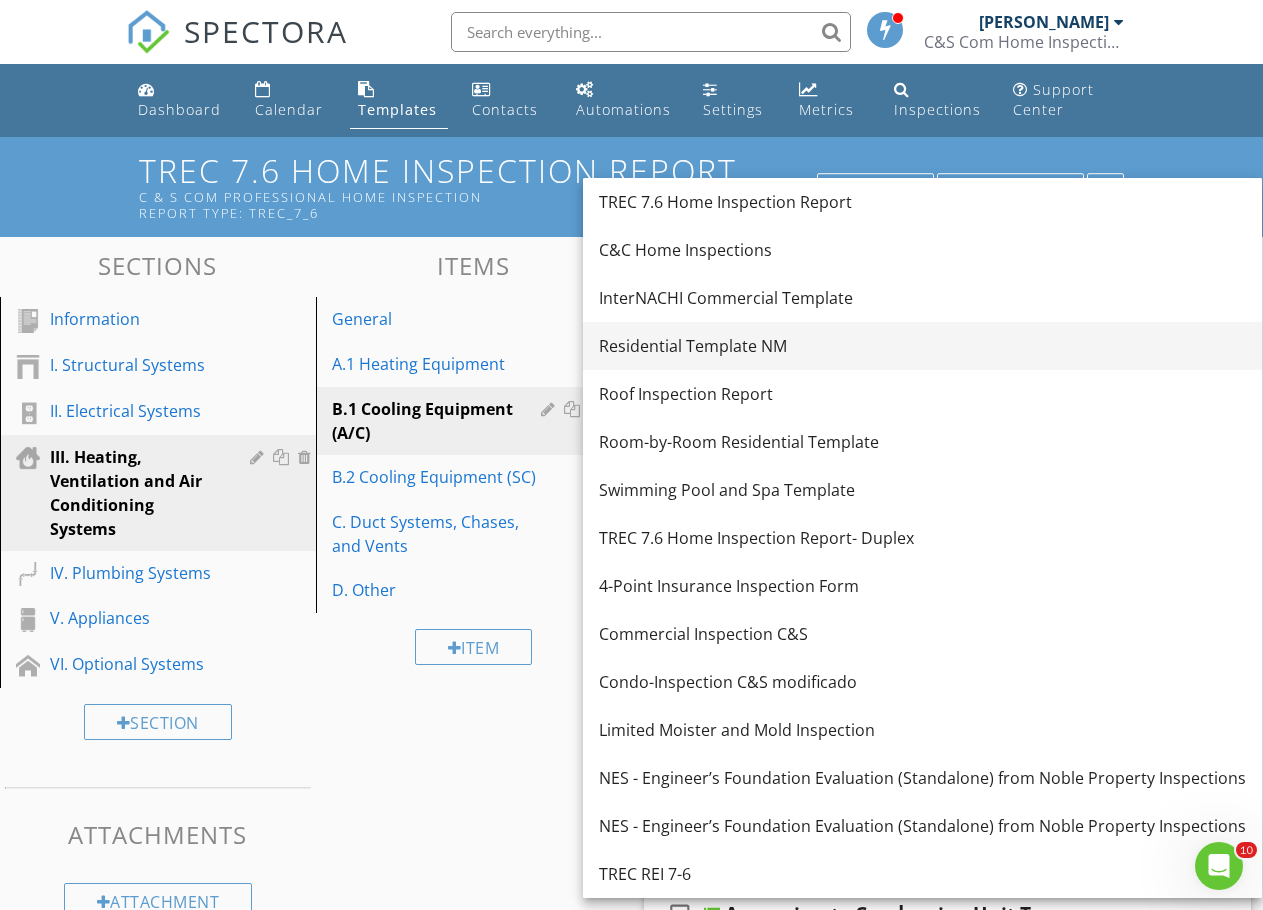 click on "Residential Template NM" at bounding box center (922, 346) 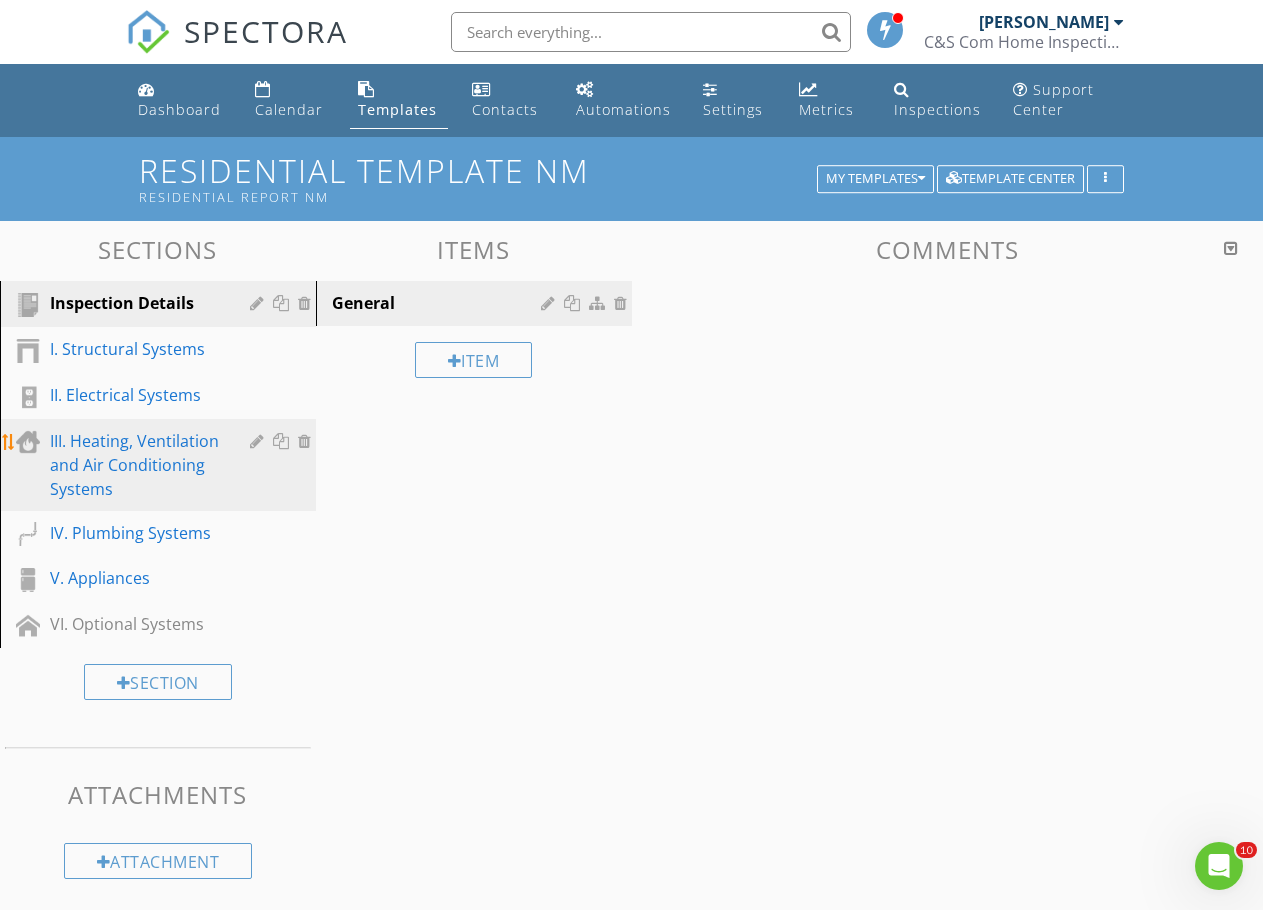 click on "III. Heating, Ventilation and Air Conditioning Systems" at bounding box center (135, 465) 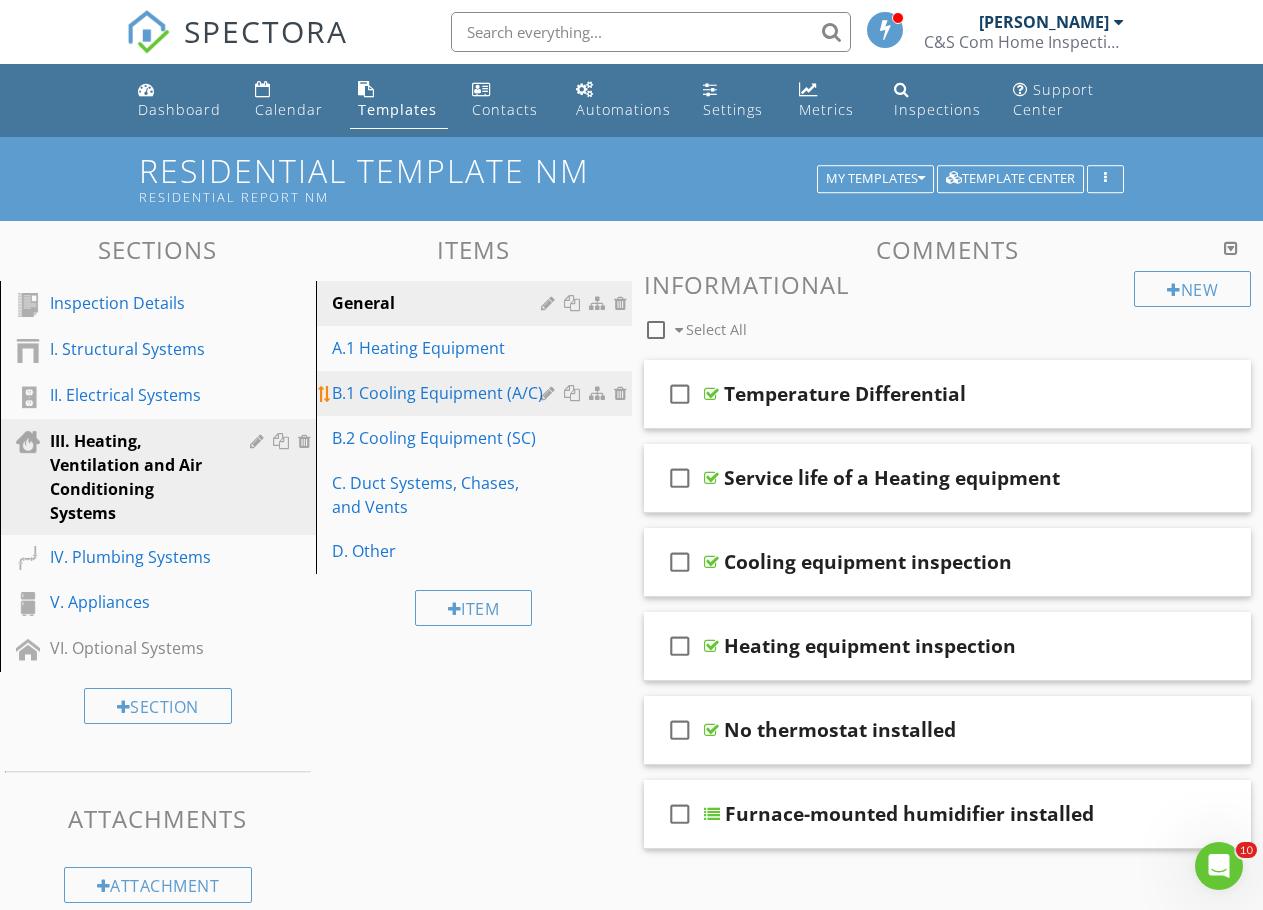 click on "B.1 Cooling Equipment (A/C)" at bounding box center [439, 393] 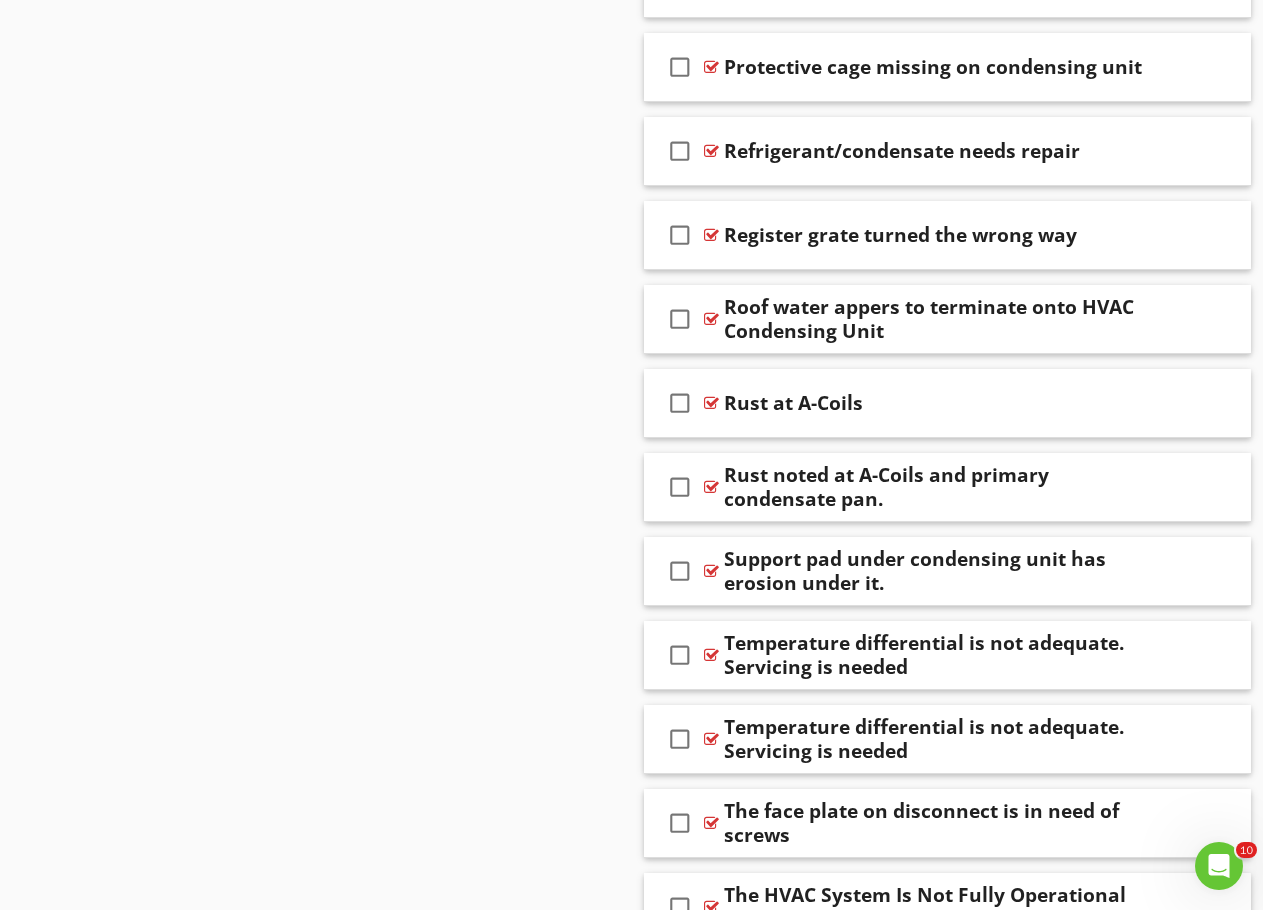 scroll, scrollTop: 6100, scrollLeft: 0, axis: vertical 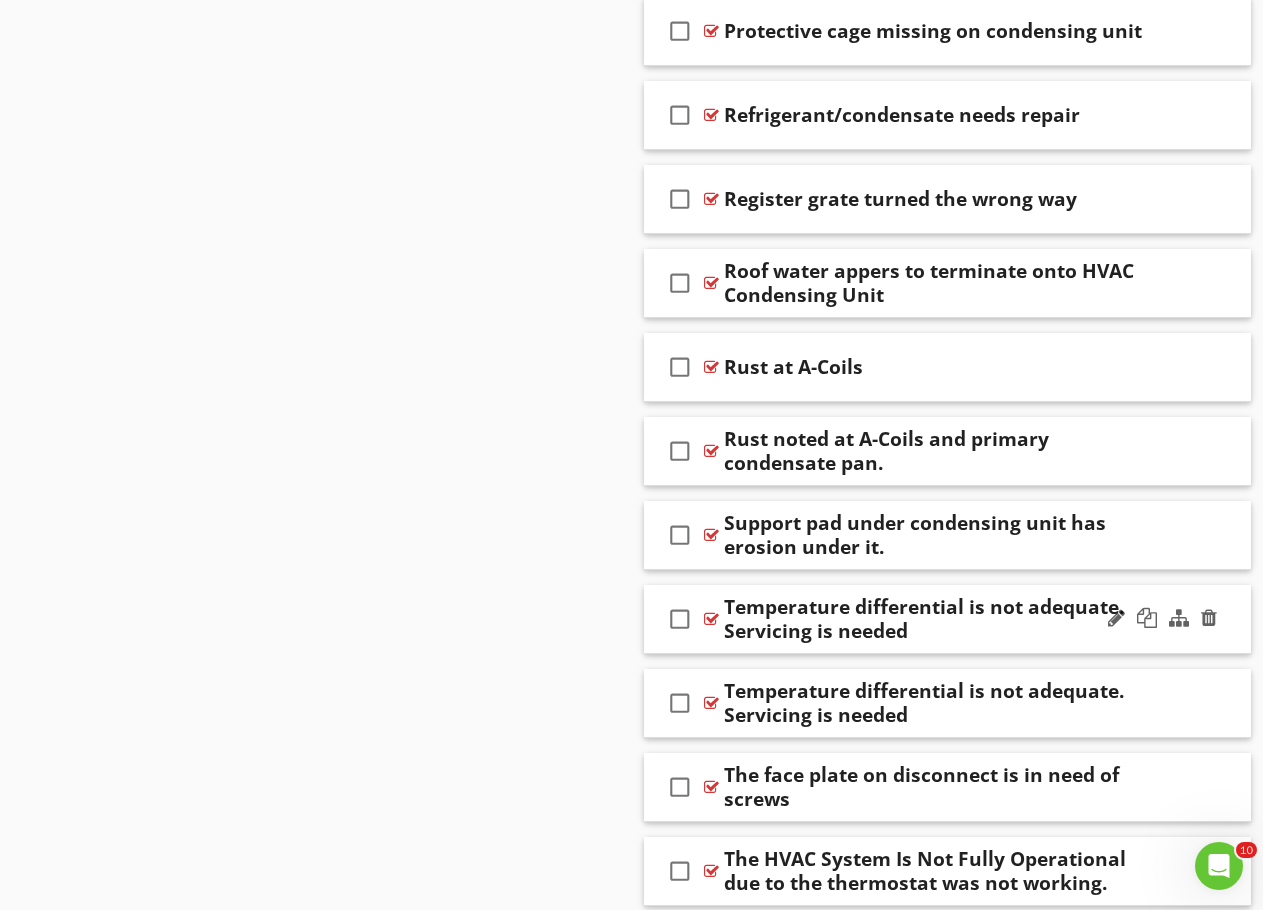 click at bounding box center [1162, 619] 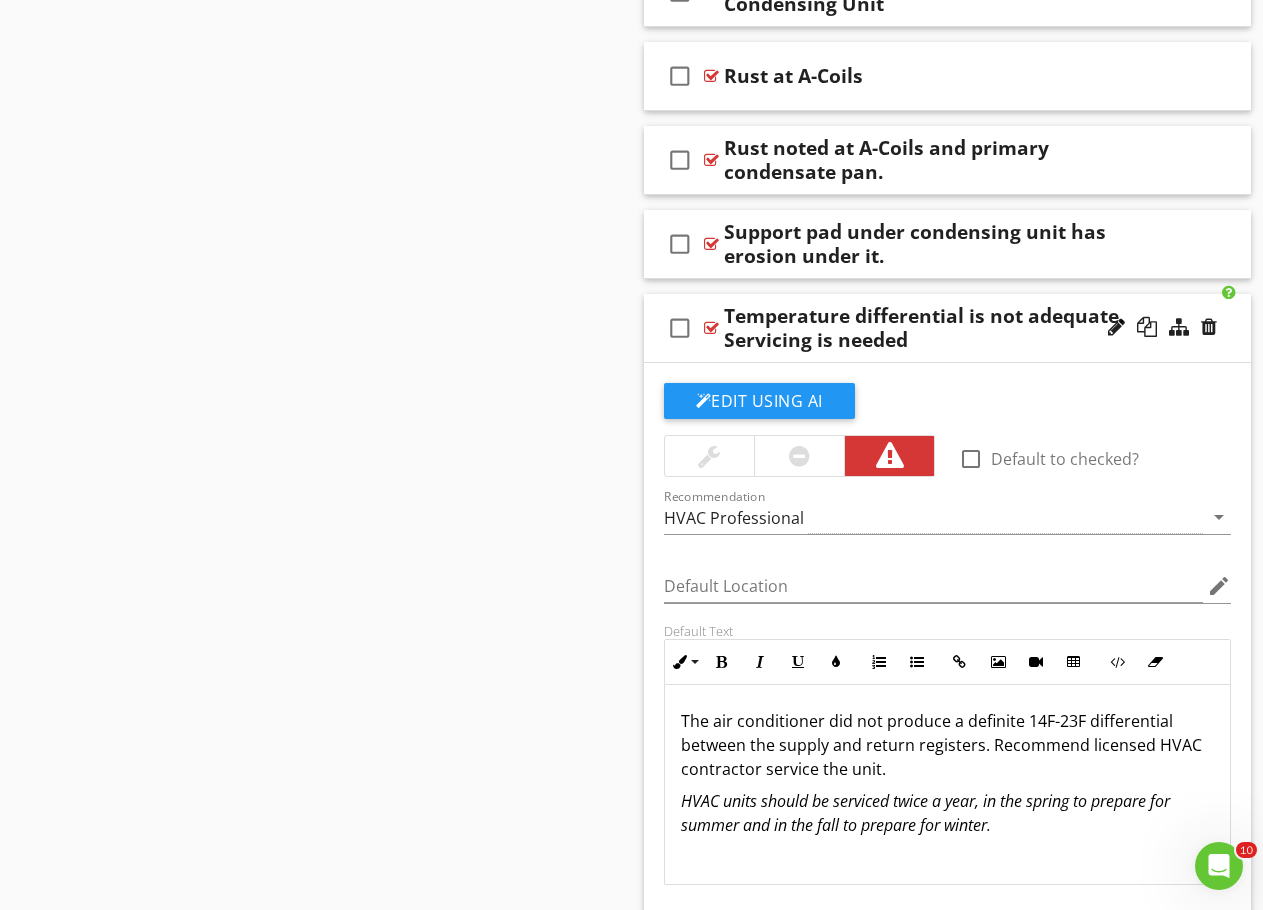 scroll, scrollTop: 6400, scrollLeft: 0, axis: vertical 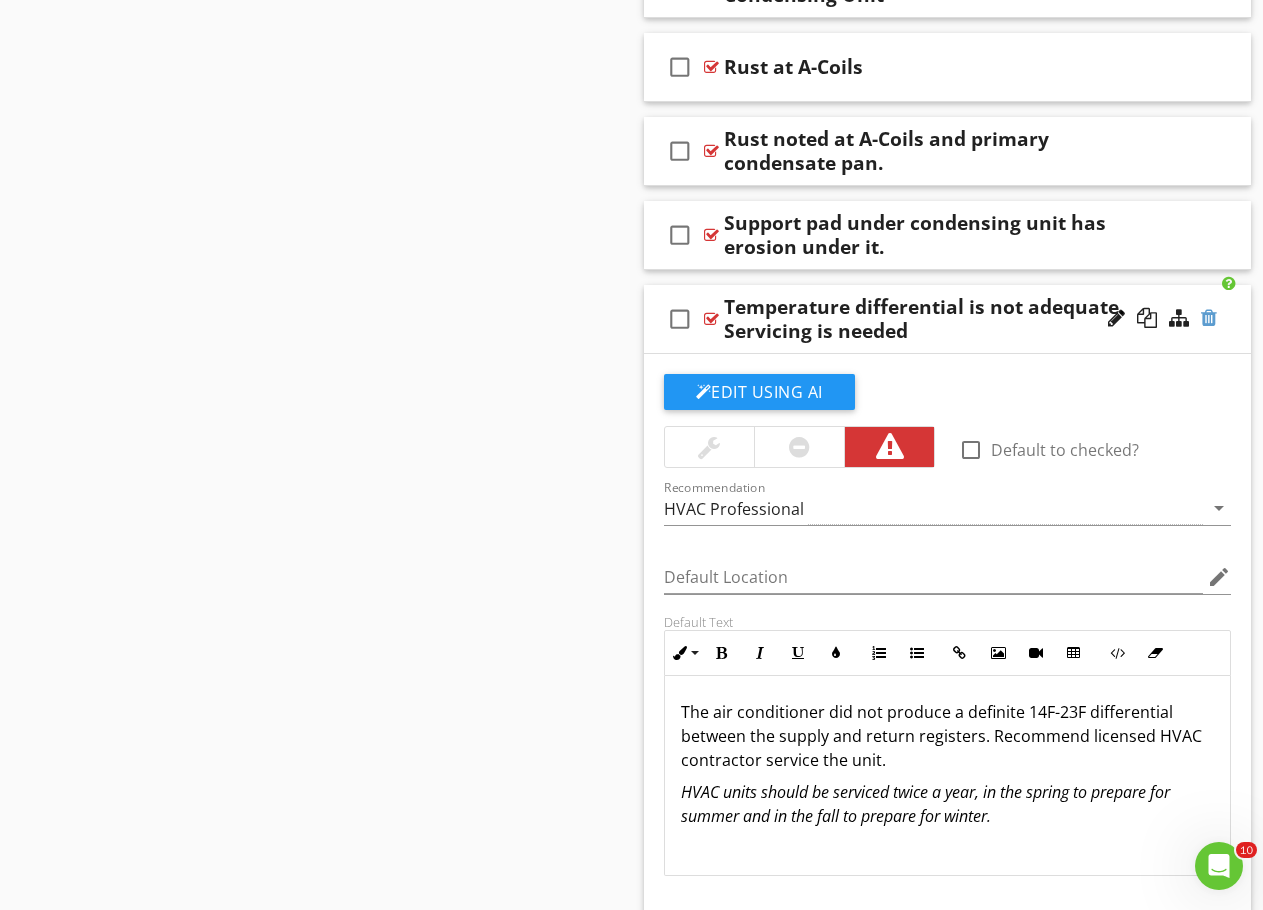click at bounding box center [1209, 318] 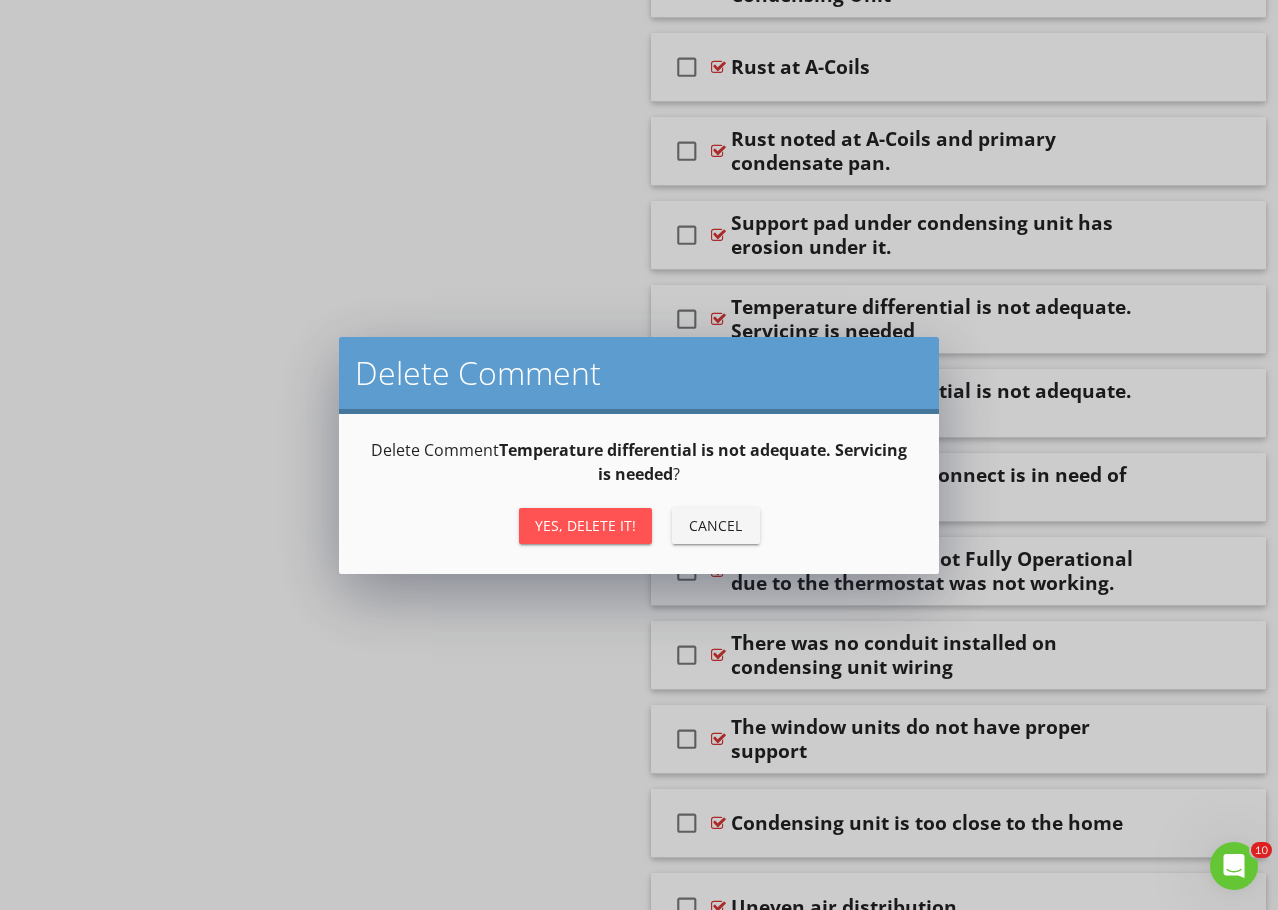 click on "Yes, Delete it!" at bounding box center (585, 525) 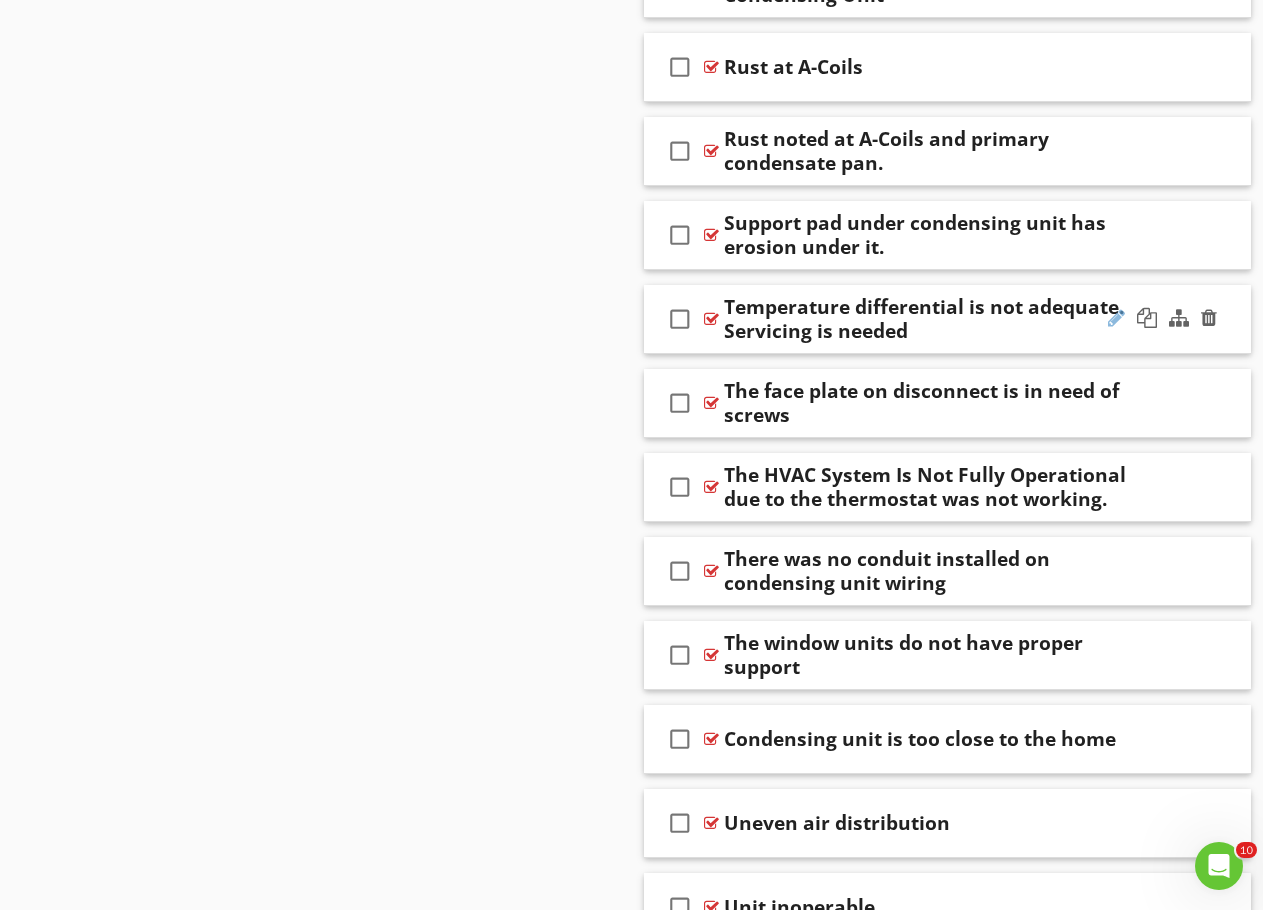 click at bounding box center [1116, 318] 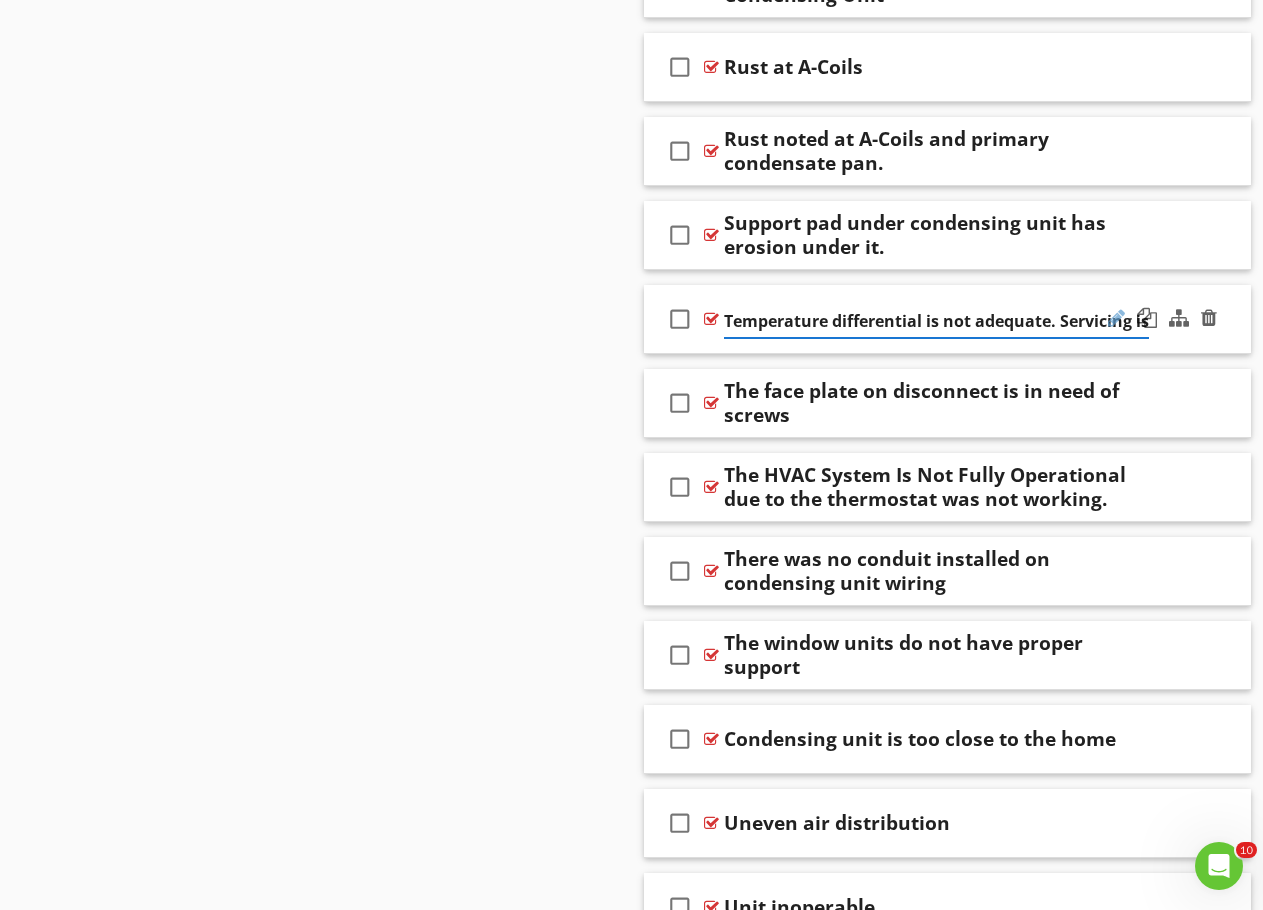 scroll, scrollTop: 0, scrollLeft: 0, axis: both 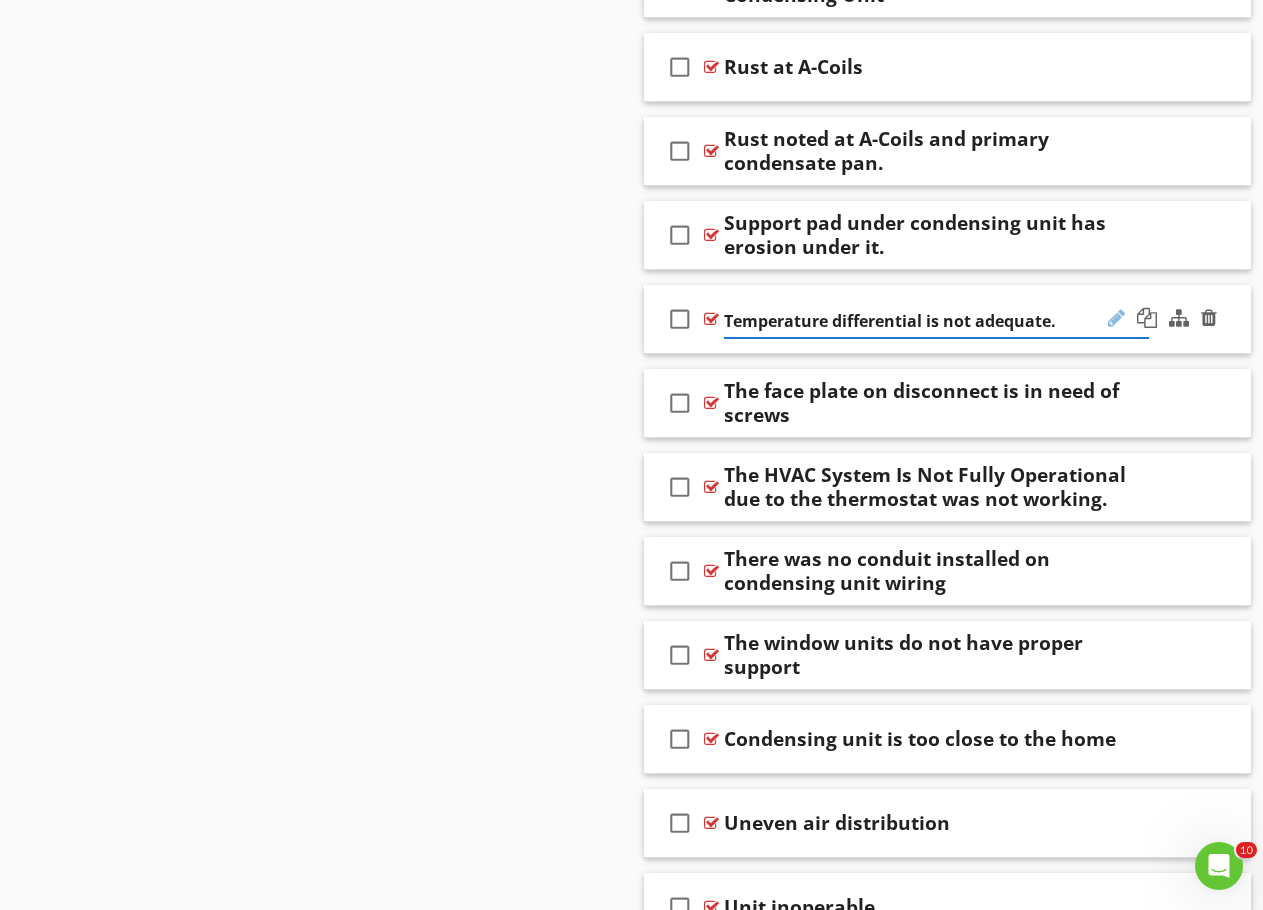 type on "Temperature differential is not adequate" 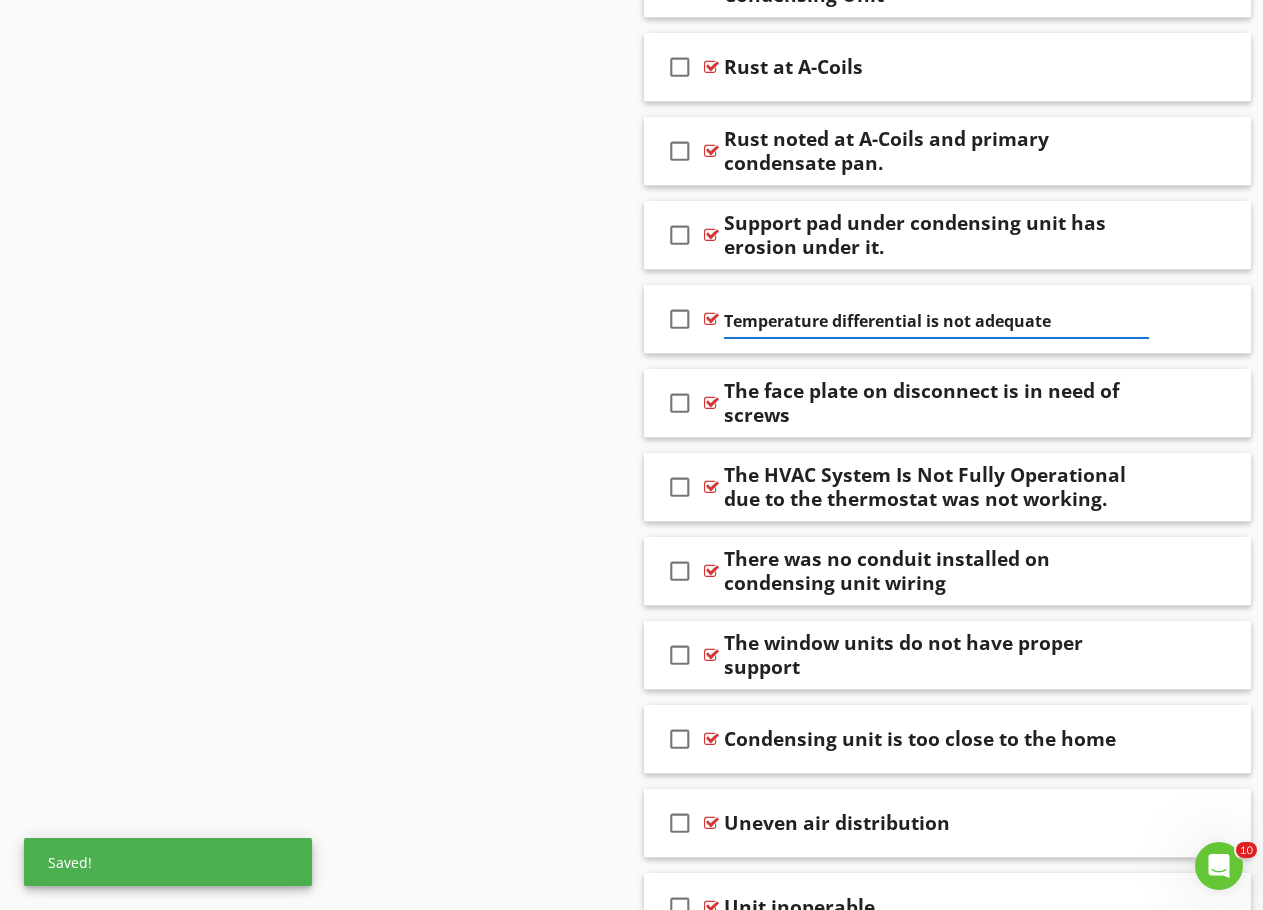 click on "Sections
Inspection Details           I. Structural Systems           II. Electrical Systems           III. Heating, Ventilation and Air Conditioning Systems           IV. Plumbing Systems           V. Appliances           VI. Optional Systems
Section
Attachments
Attachment
Items
General           A.1  Heating Equipment           B.1 Cooling Equipment (A/C)           B.2 Cooling Equipment (SC)           C. Duct Systems, Chases, and Vents           D. Other
Item
Comments
New
Informational   check_box_outline_blank     Select All       check_box_outline_blank
Scope of the refrigeration units inspection
check_box_outline_blank
Comments
check_box_outline_blank
Compressor location" at bounding box center (631, -402) 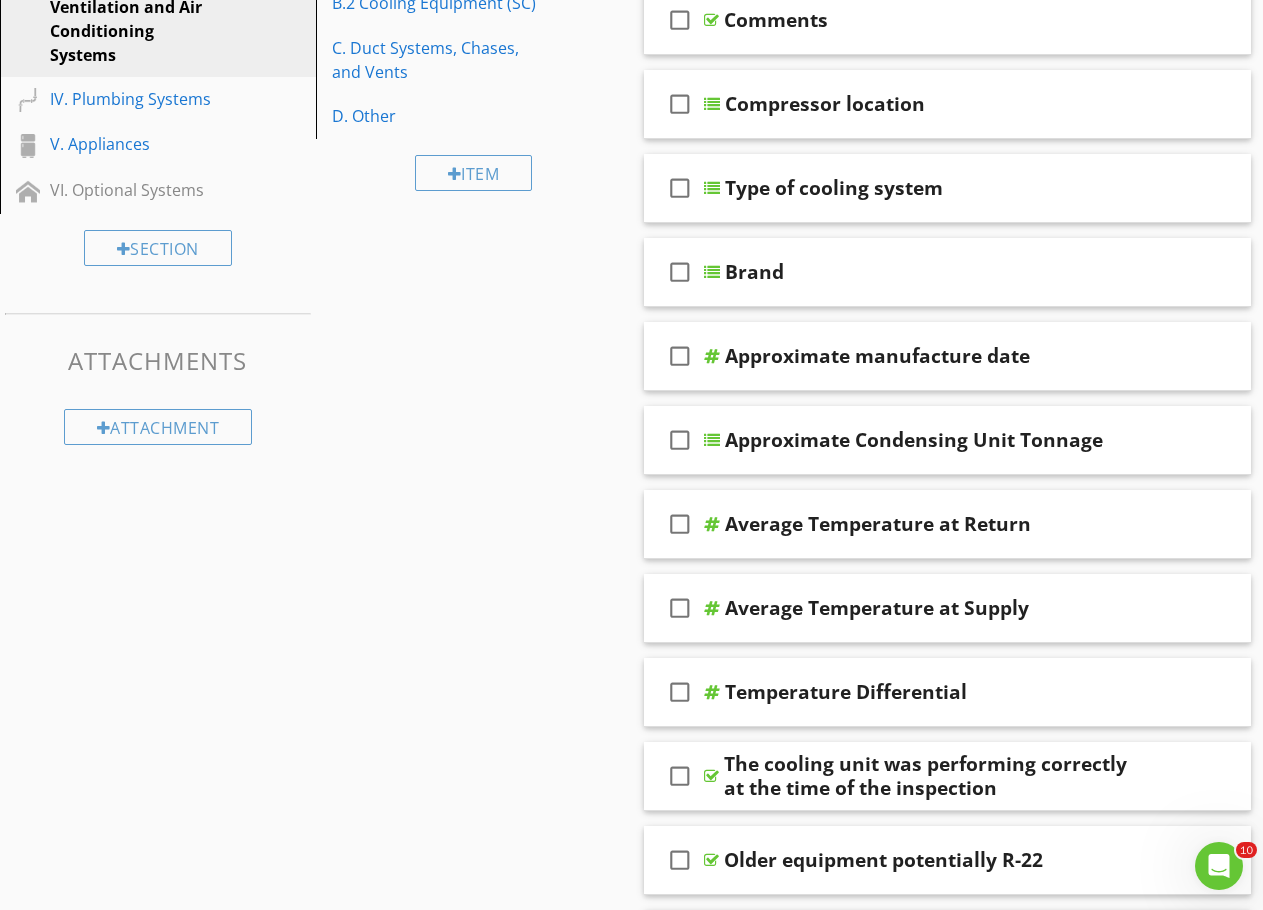 scroll, scrollTop: 158, scrollLeft: 0, axis: vertical 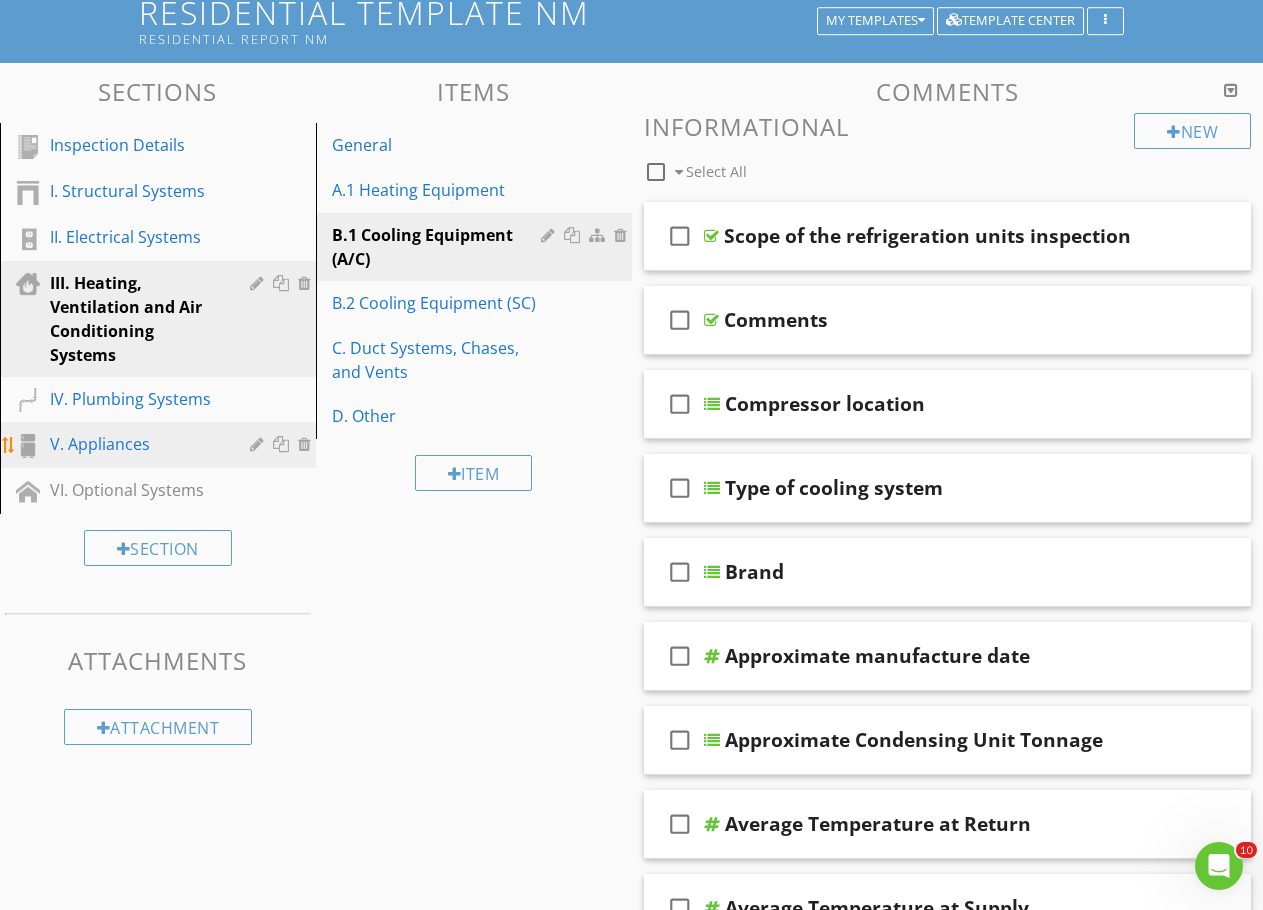 click on "V. Appliances" at bounding box center [135, 444] 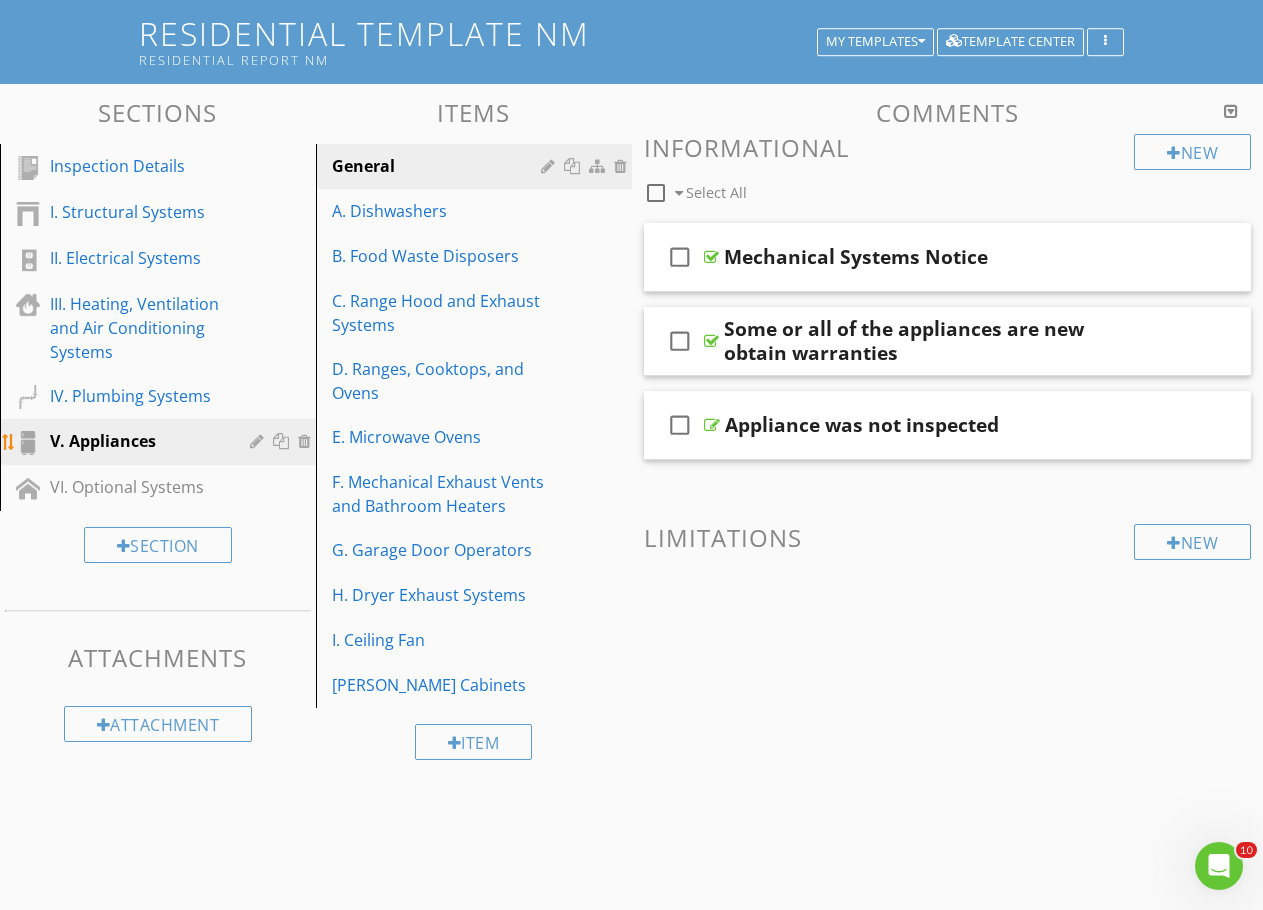 scroll, scrollTop: 137, scrollLeft: 0, axis: vertical 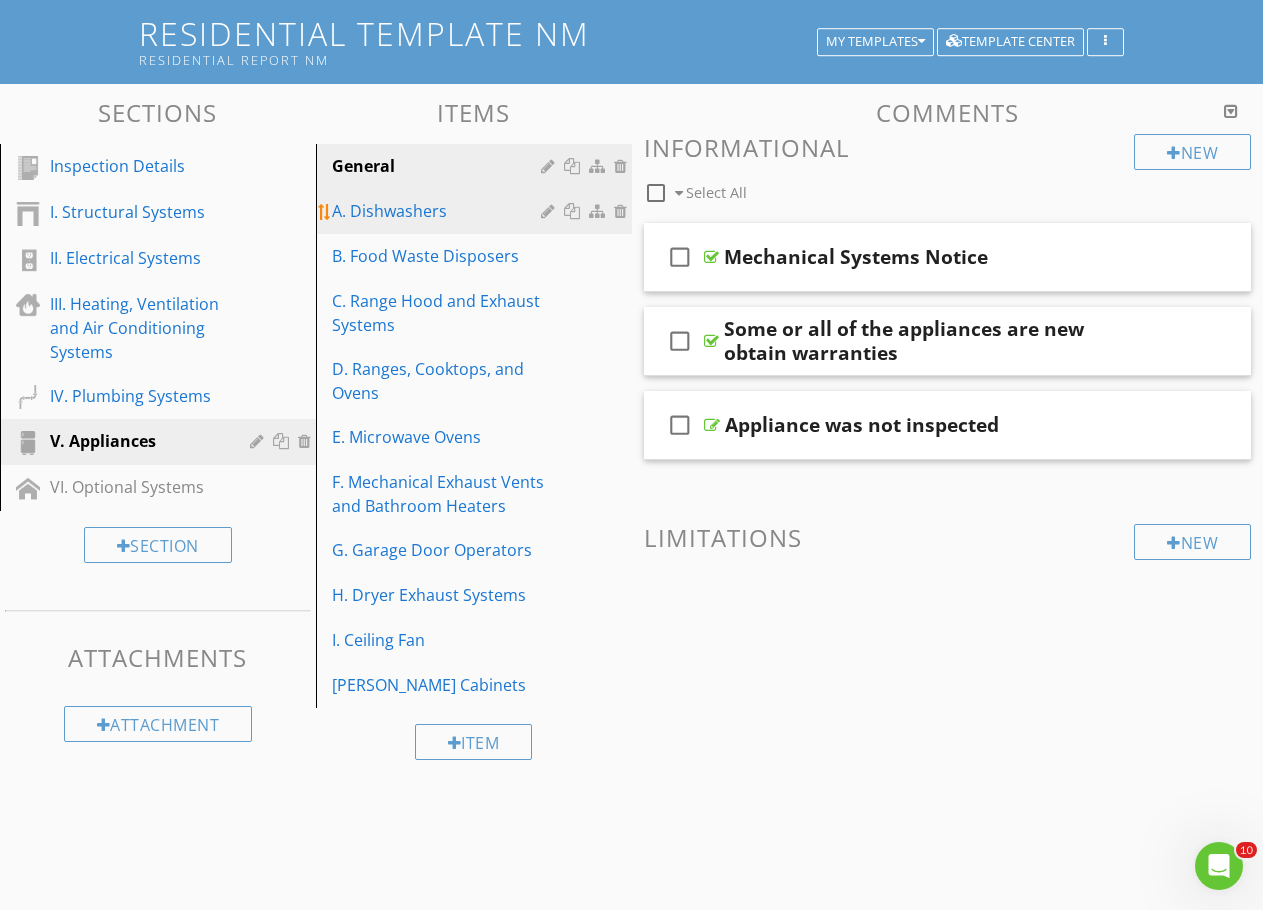 click on "A. Dishwashers" at bounding box center [439, 211] 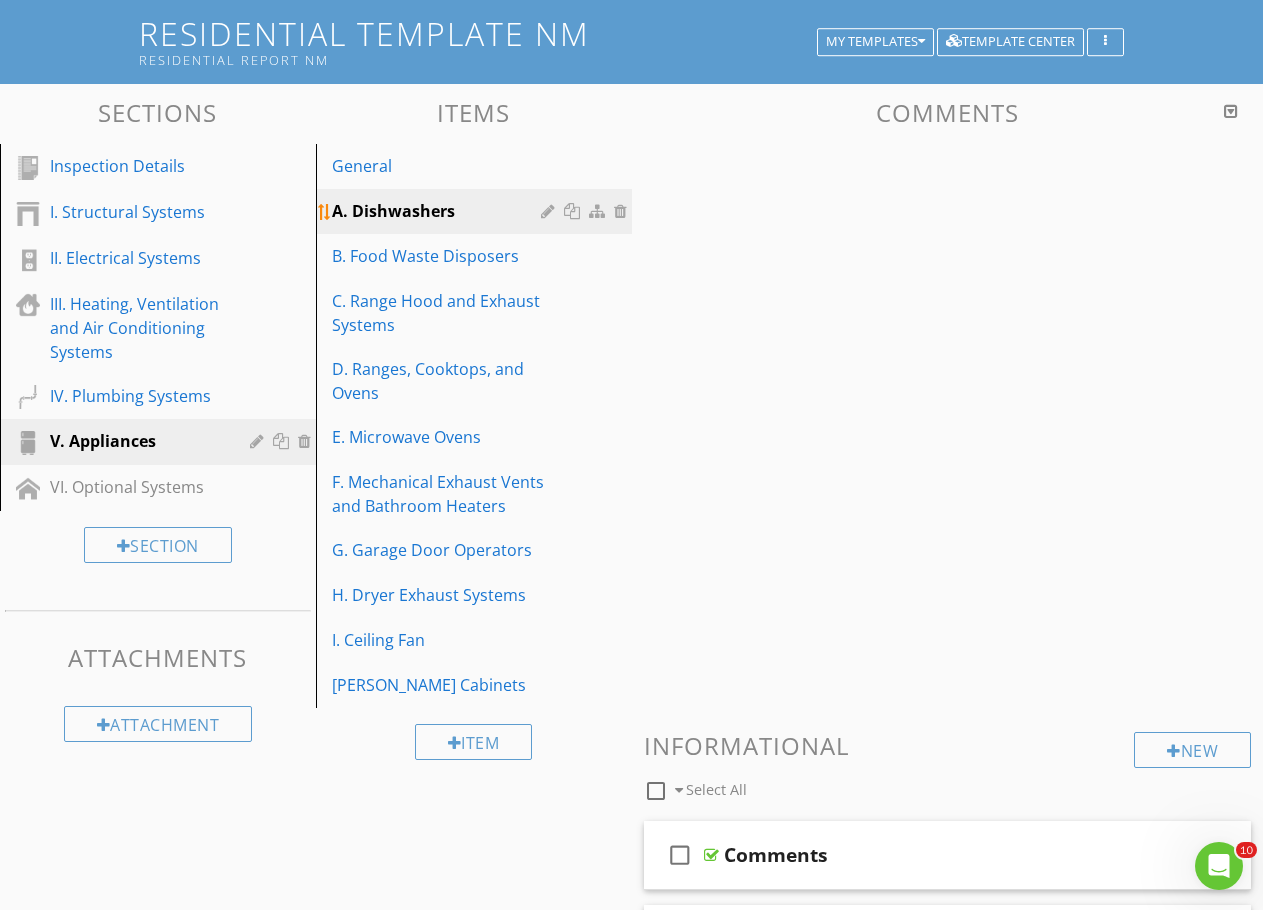 scroll, scrollTop: 158, scrollLeft: 0, axis: vertical 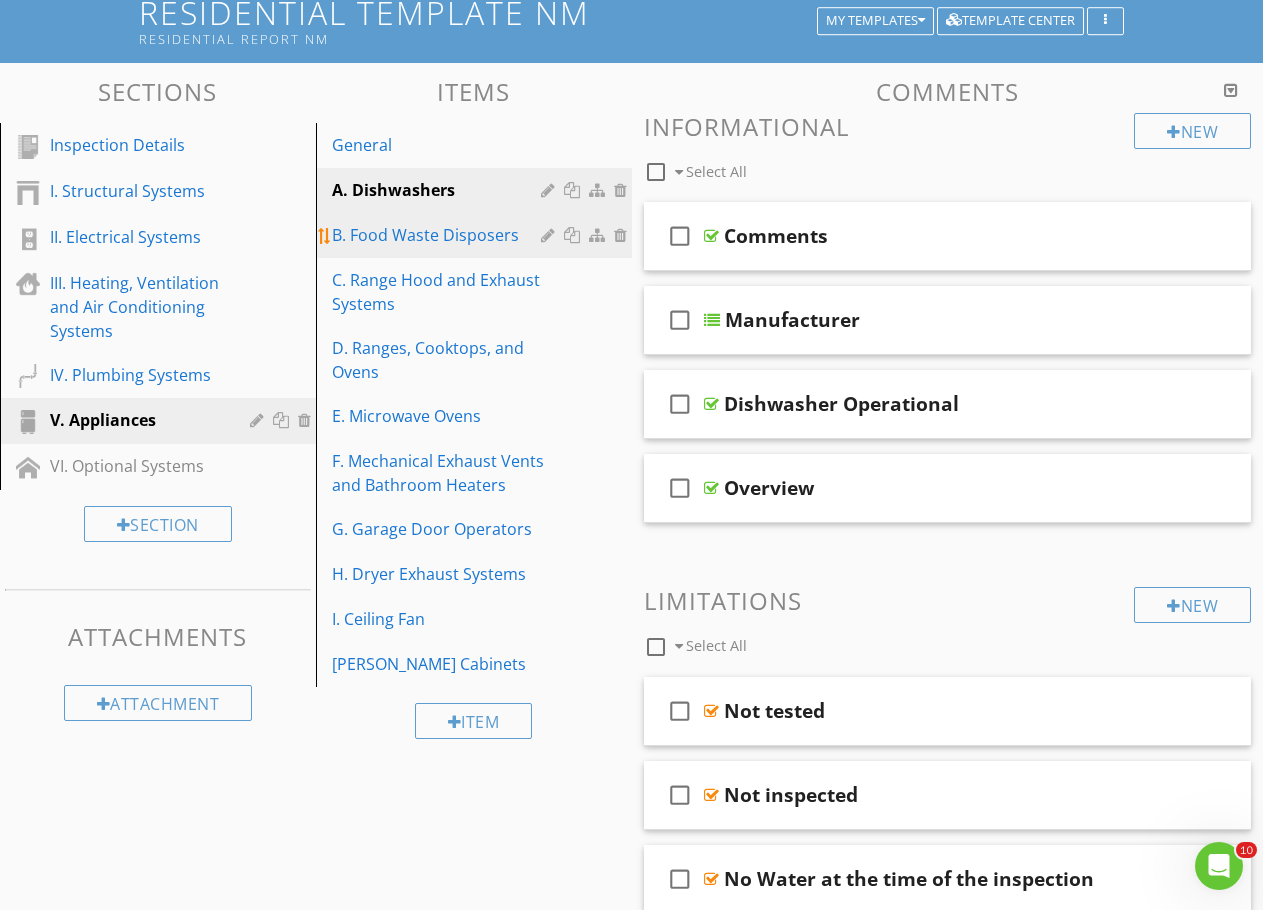 click on "B. Food Waste Disposers" at bounding box center [439, 235] 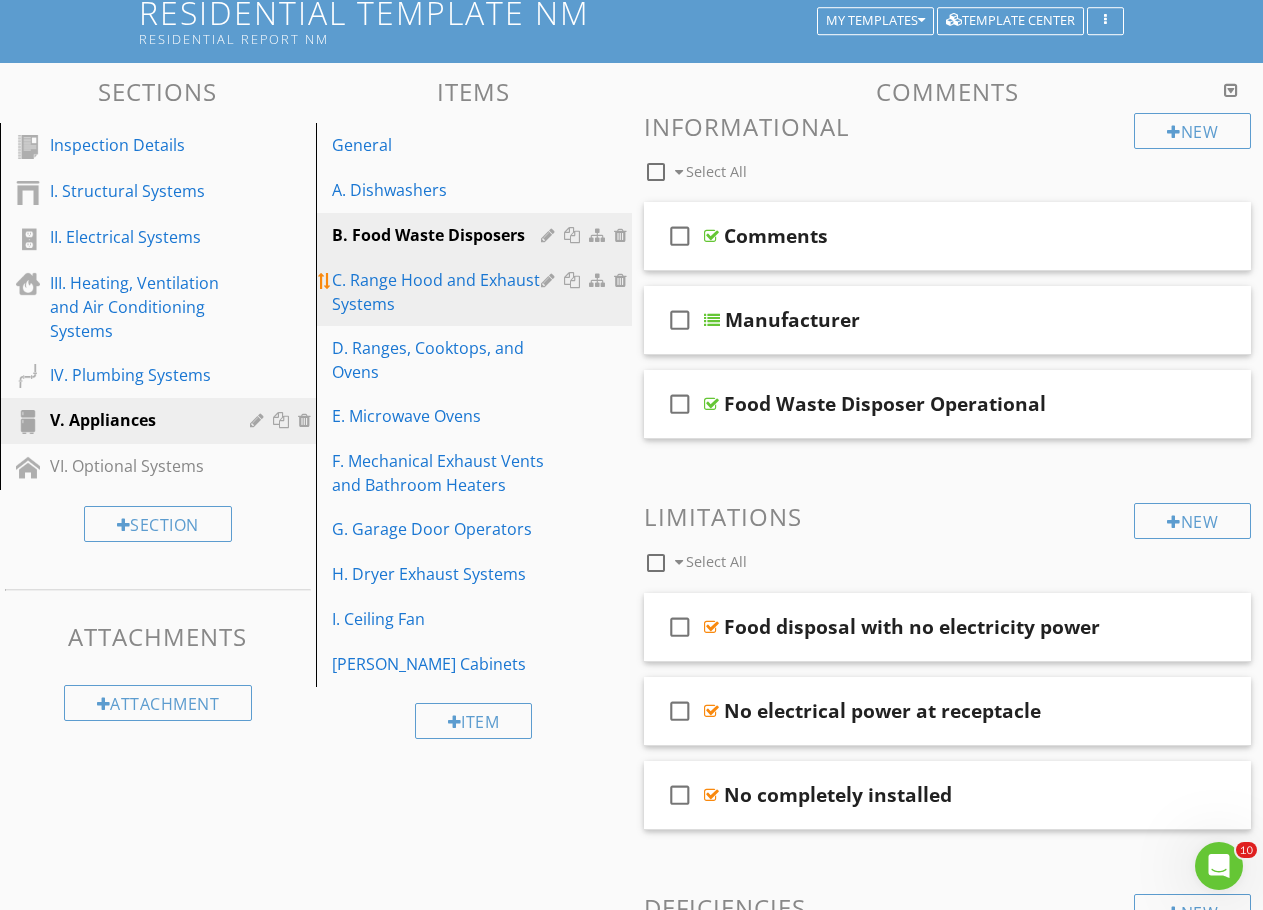 click on "C. Range Hood and Exhaust Systems" at bounding box center (439, 292) 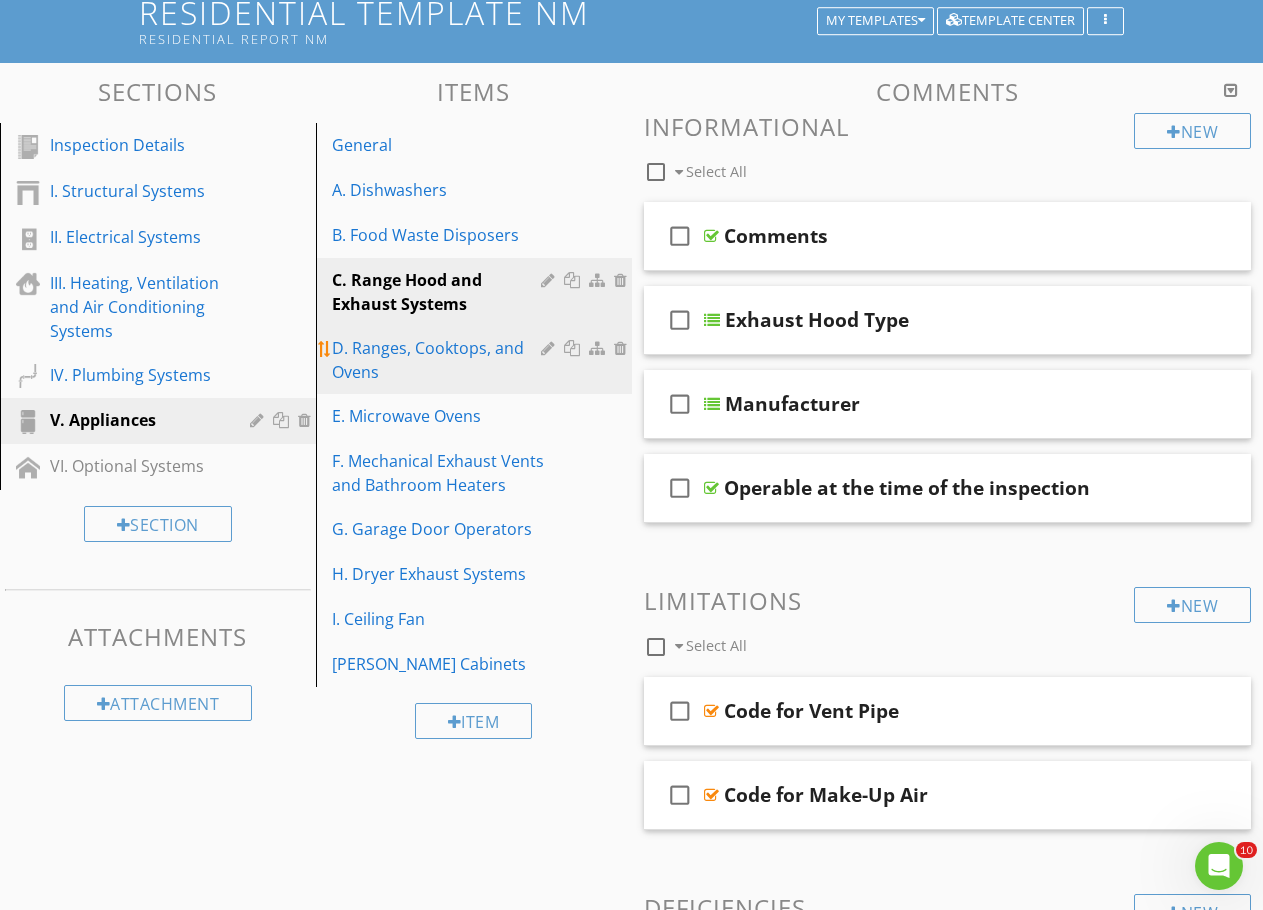 click on "D. Ranges, Cooktops, and Ovens" at bounding box center (439, 360) 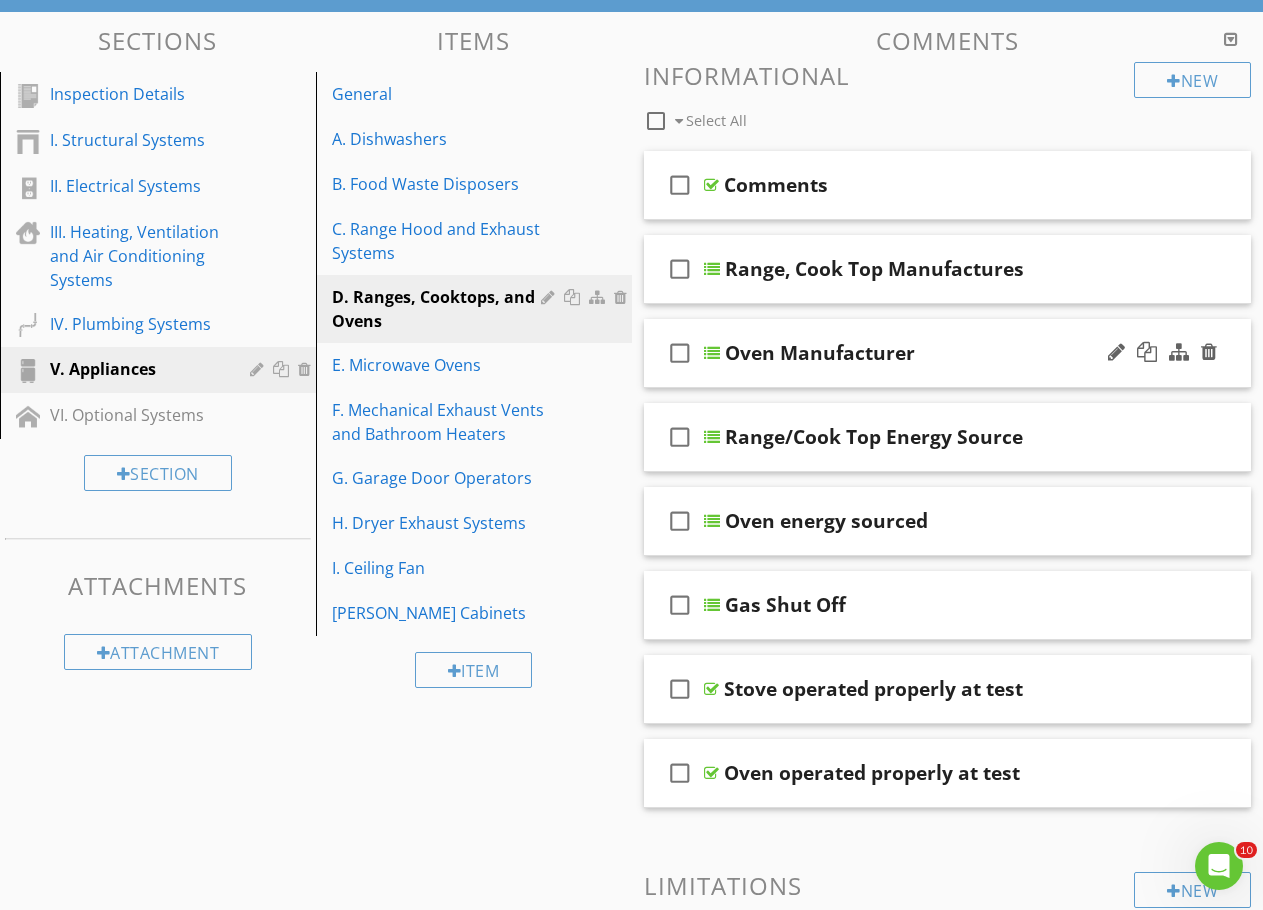 scroll, scrollTop: 258, scrollLeft: 0, axis: vertical 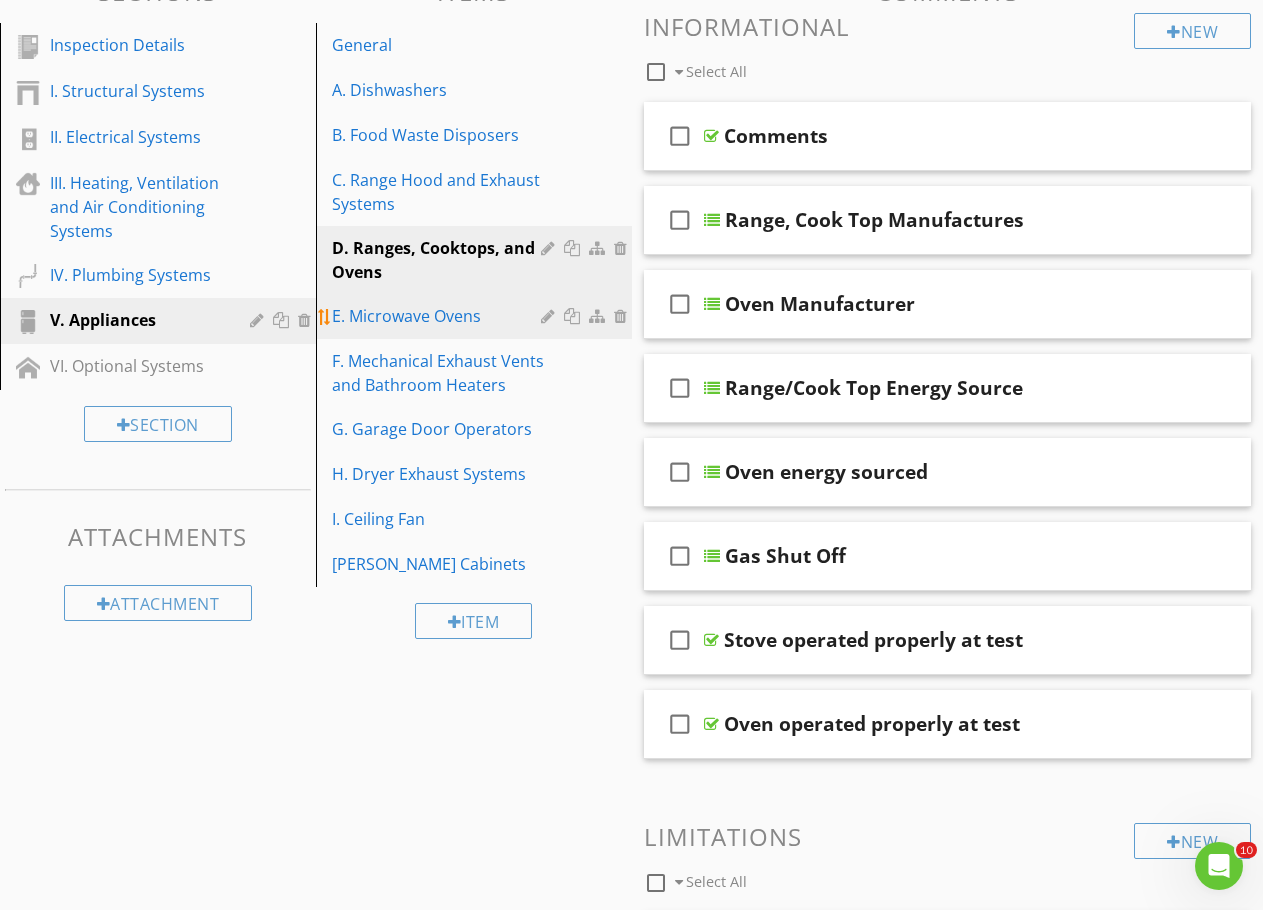 click on "E. Microwave Ovens" at bounding box center [439, 316] 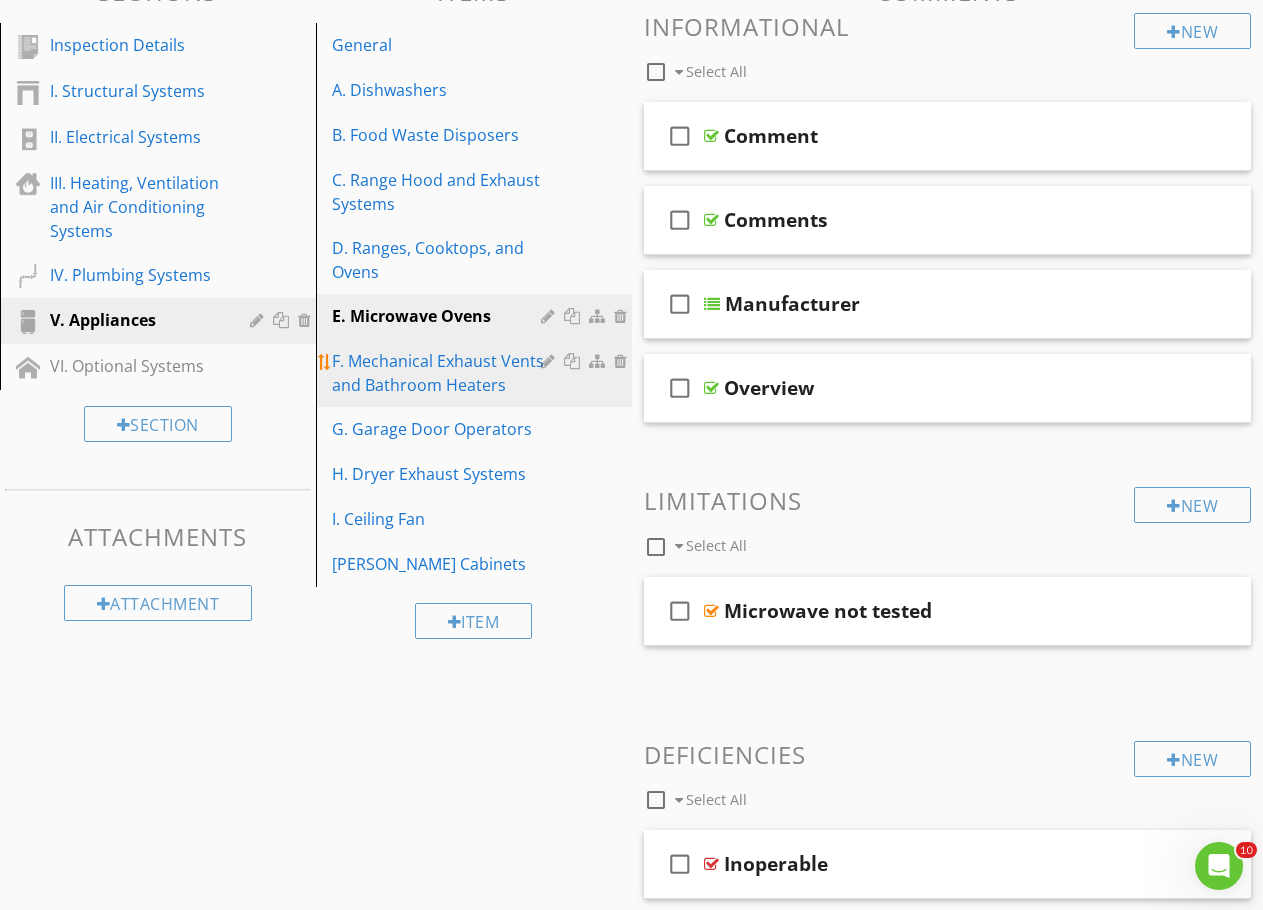 click on "F. Mechanical Exhaust Vents and Bathroom Heaters" at bounding box center (439, 373) 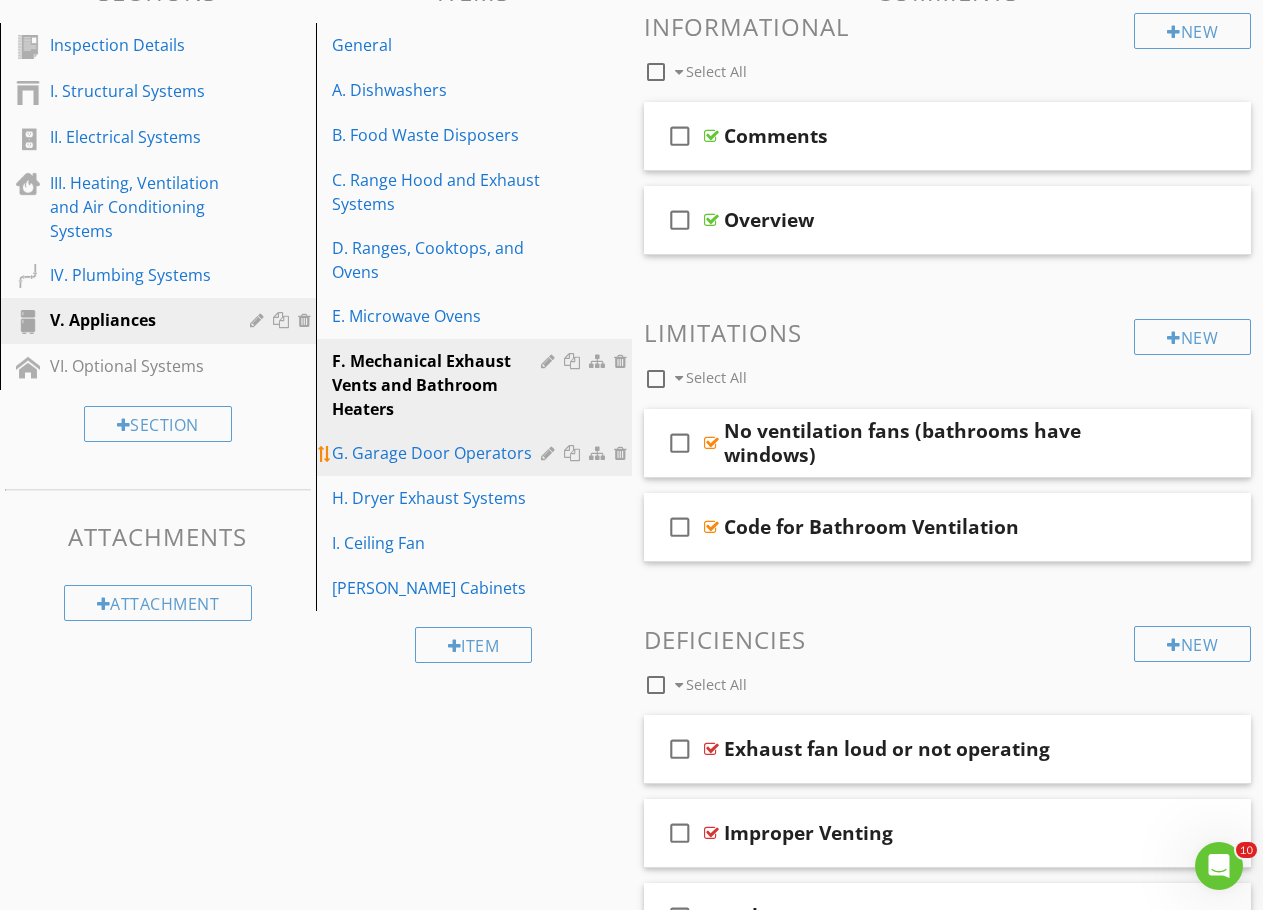 click on "G. Garage Door Operators" at bounding box center [439, 453] 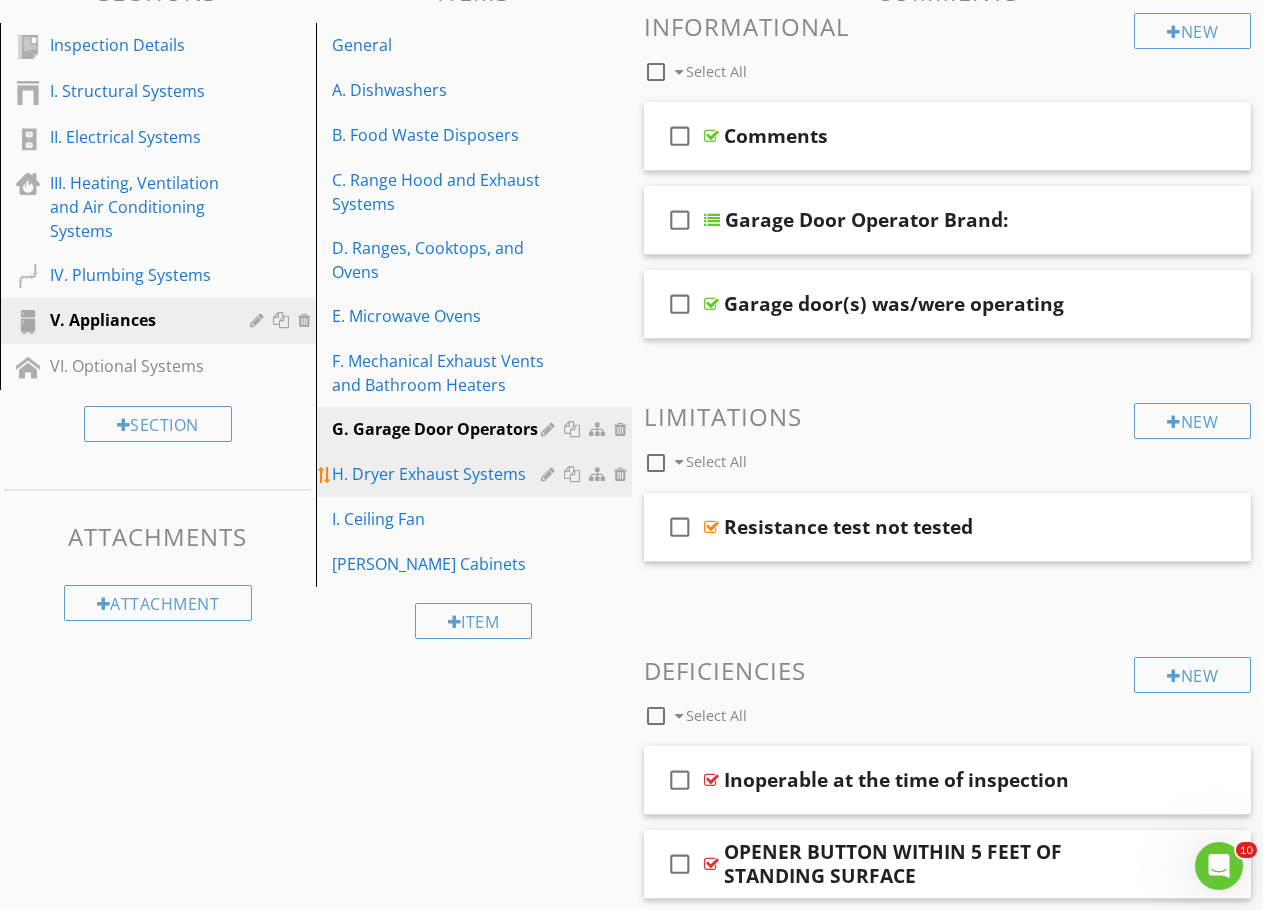 click on "H. Dryer Exhaust Systems" at bounding box center (439, 474) 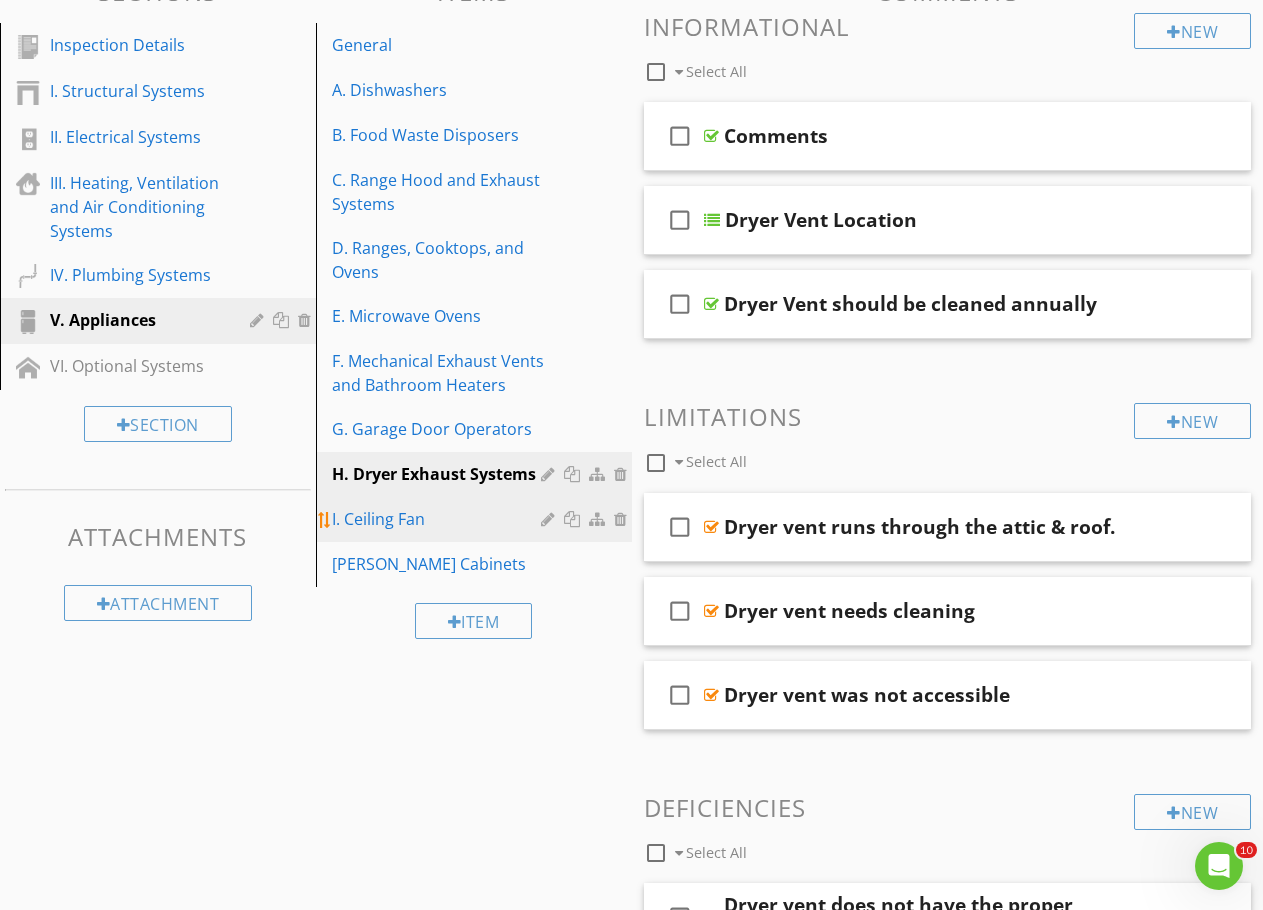 click on "I. Ceiling Fan" at bounding box center [439, 519] 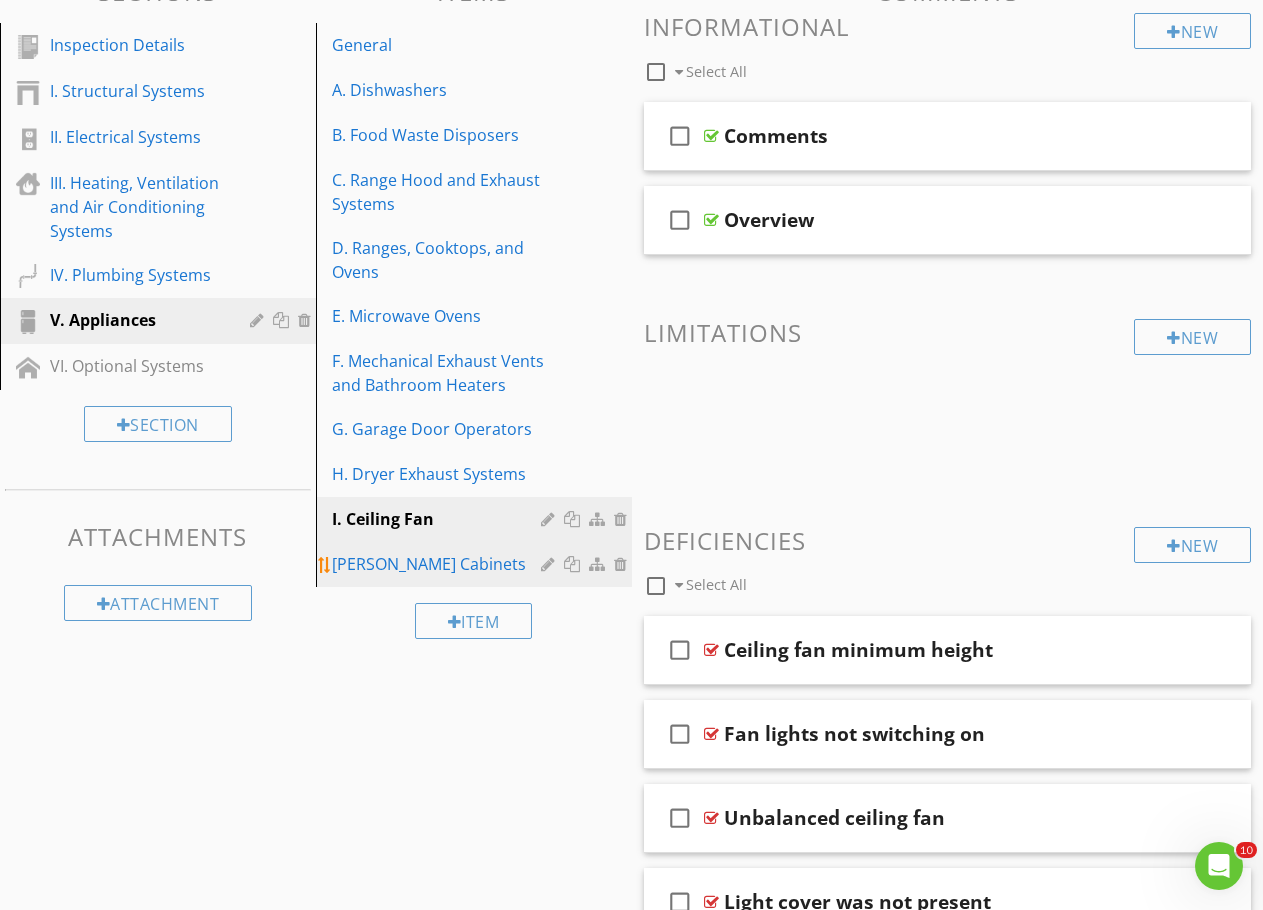 click on "J. Cabinets" at bounding box center [439, 564] 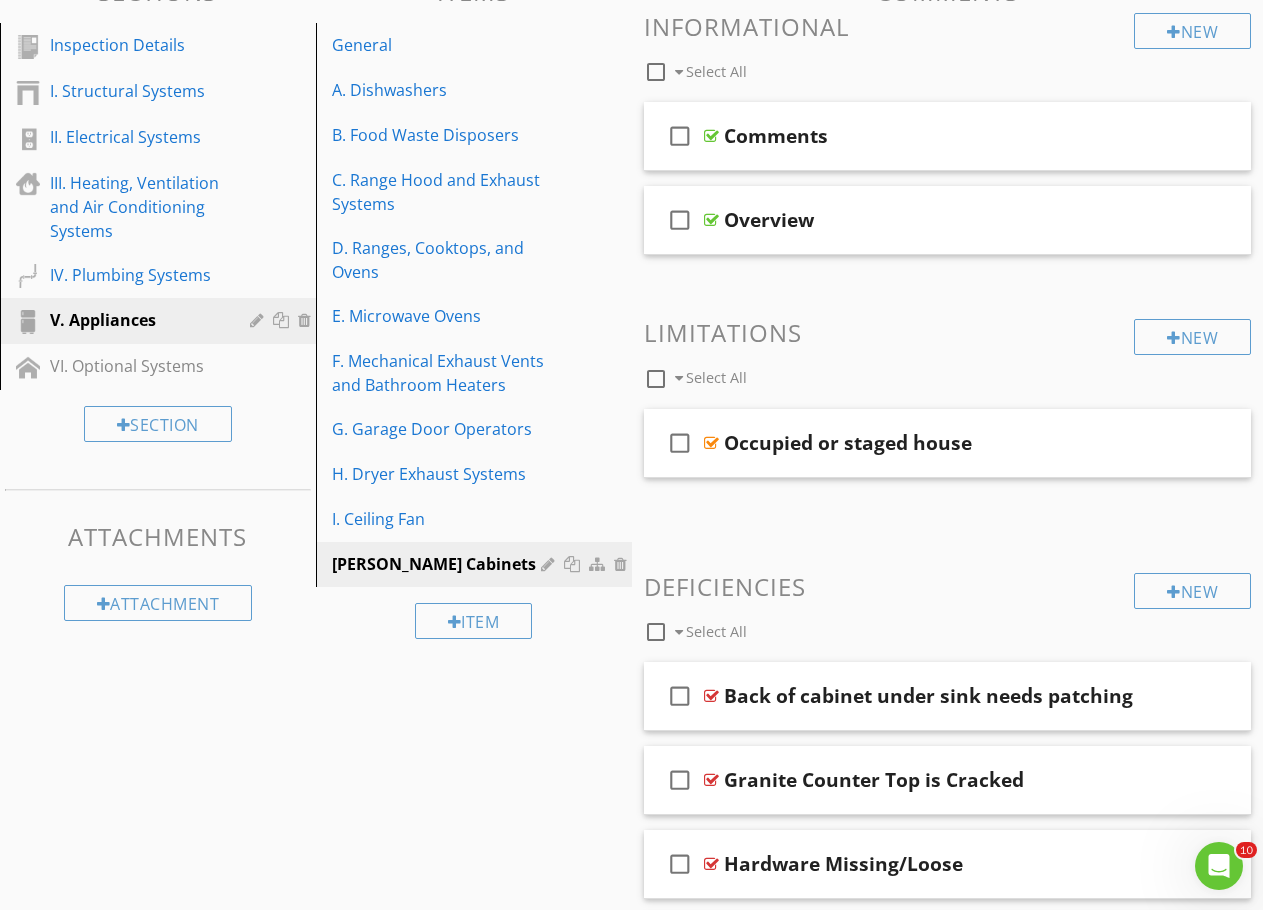 click on "Item" at bounding box center (474, 620) 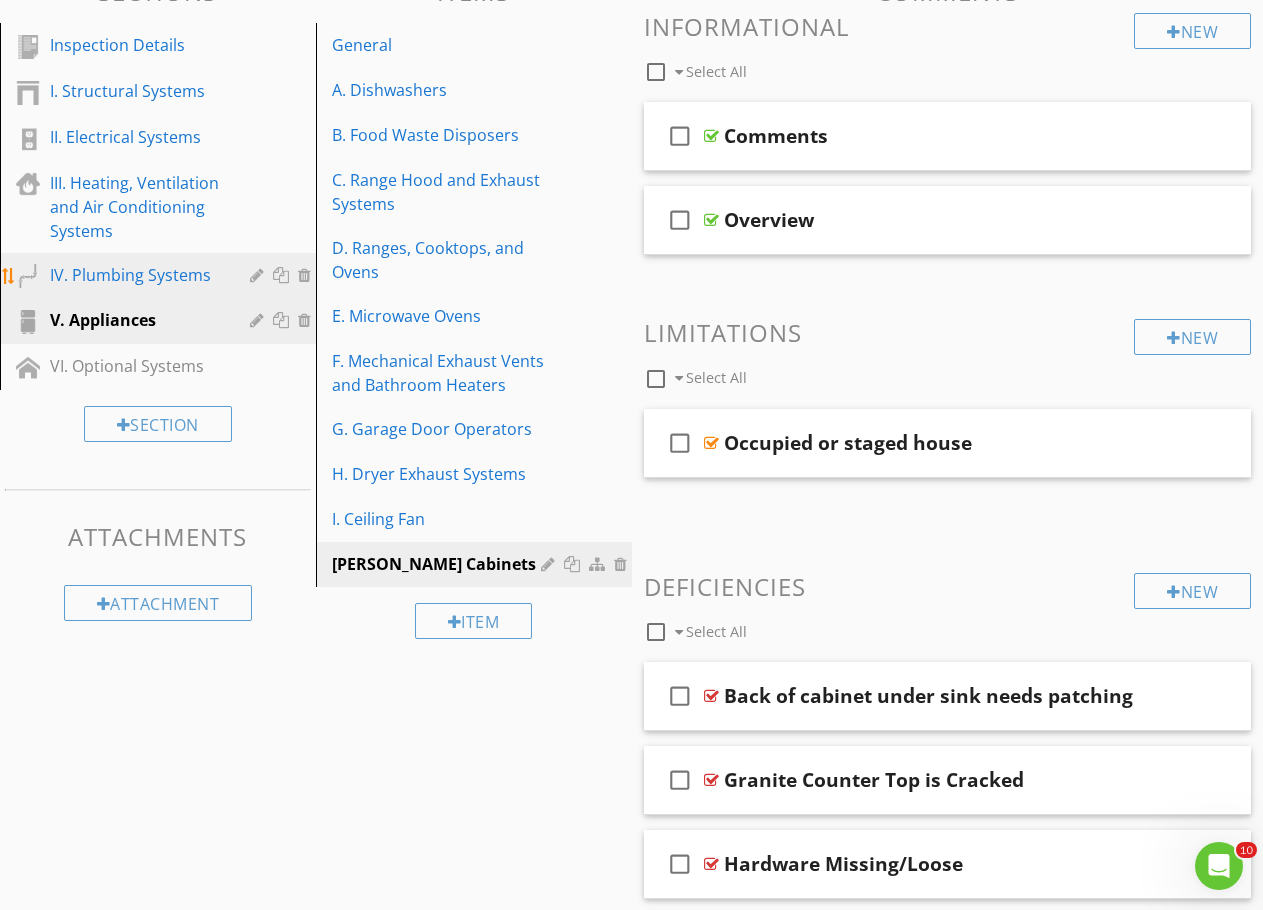 click on "IV. Plumbing Systems" at bounding box center [135, 275] 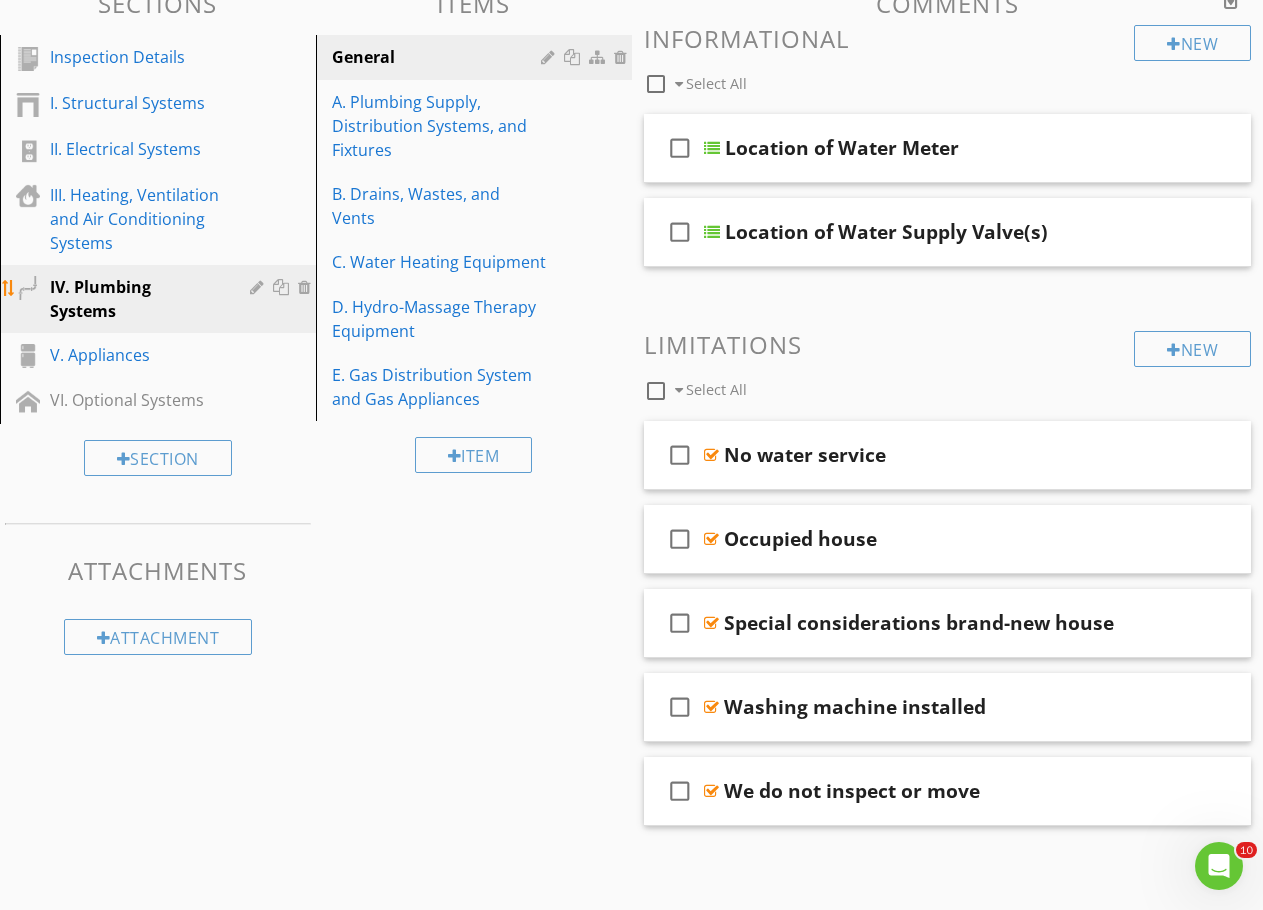 scroll, scrollTop: 246, scrollLeft: 0, axis: vertical 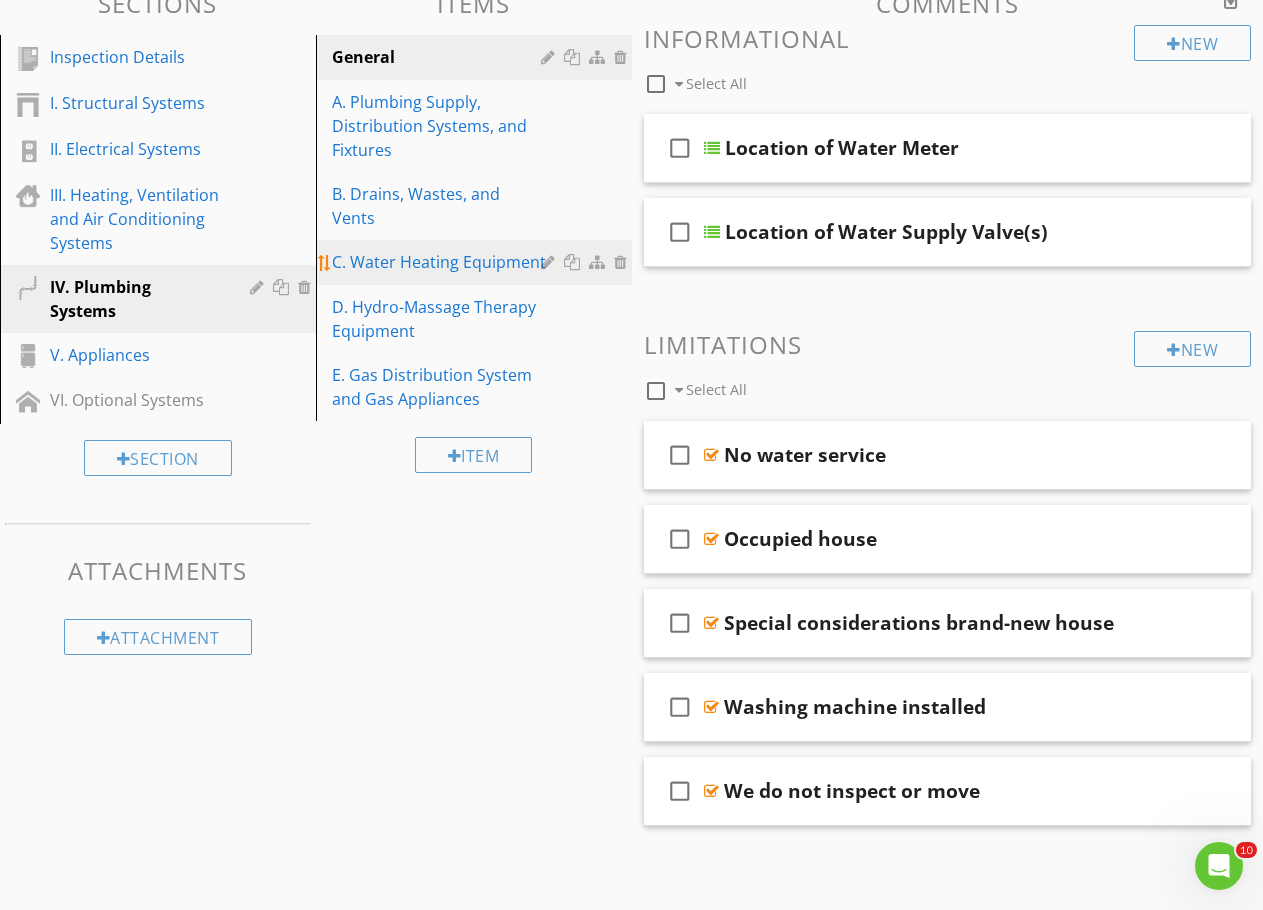 click on "C. Water Heating Equipment" at bounding box center (439, 262) 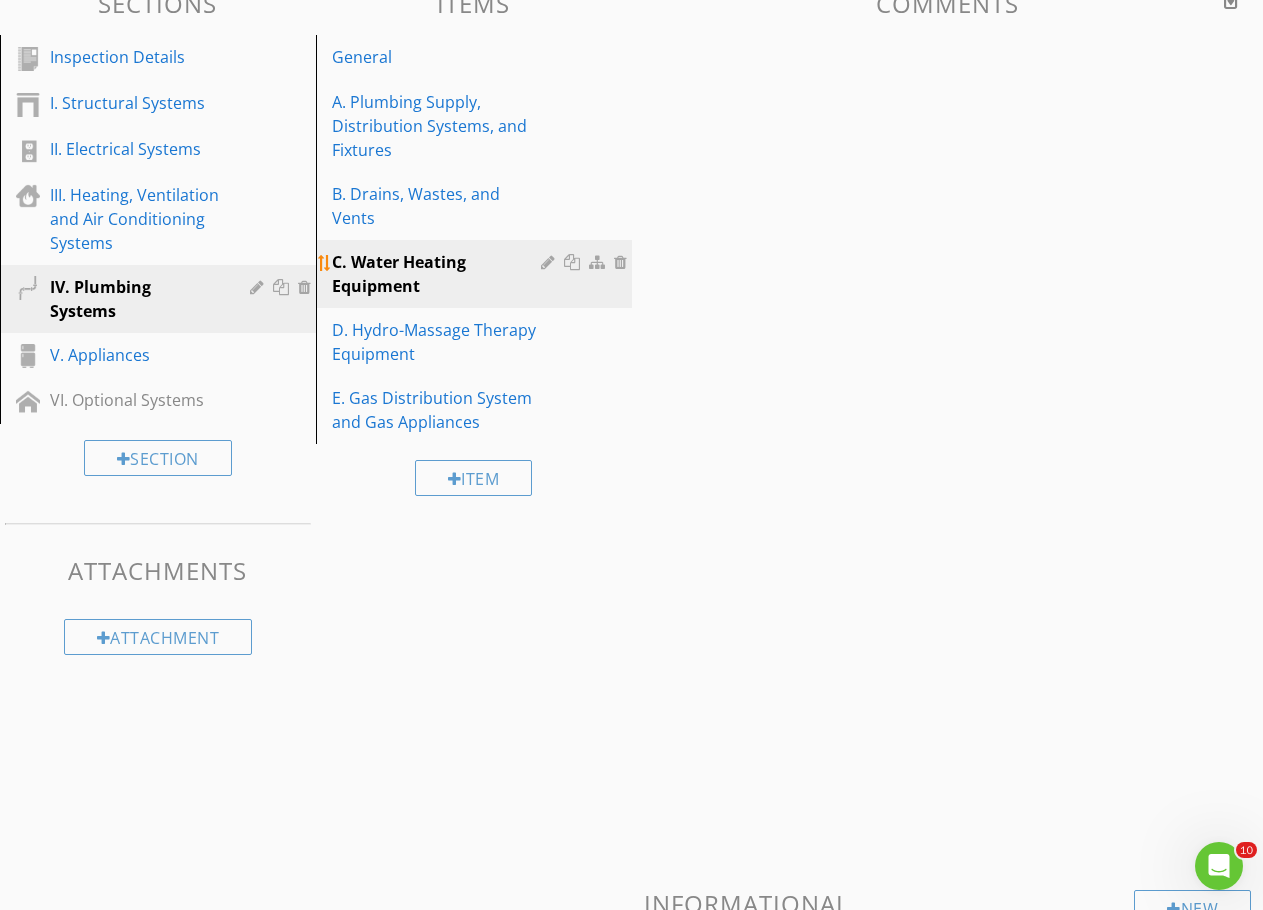 scroll, scrollTop: 258, scrollLeft: 0, axis: vertical 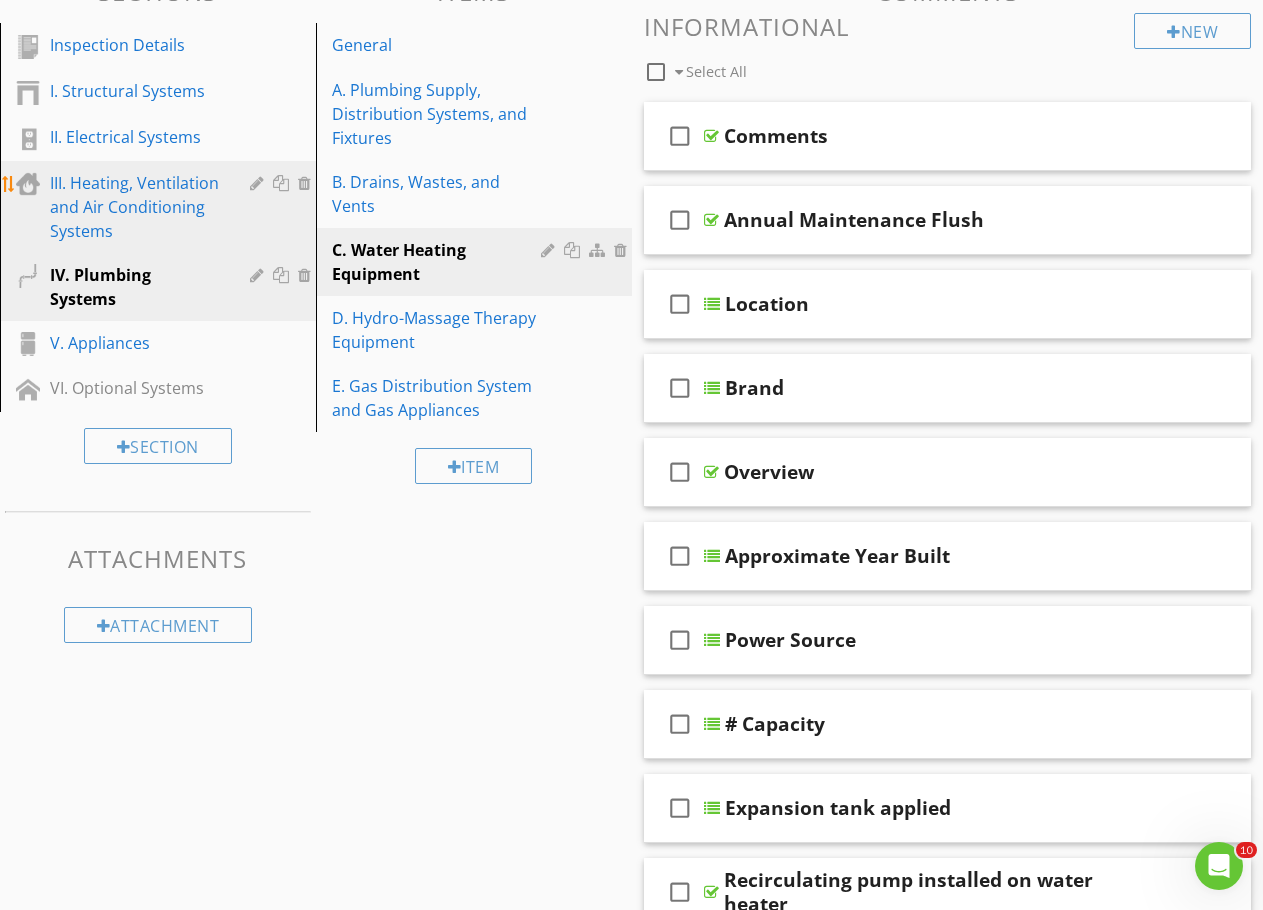 click on "III. Heating, Ventilation and Air Conditioning Systems" at bounding box center [135, 207] 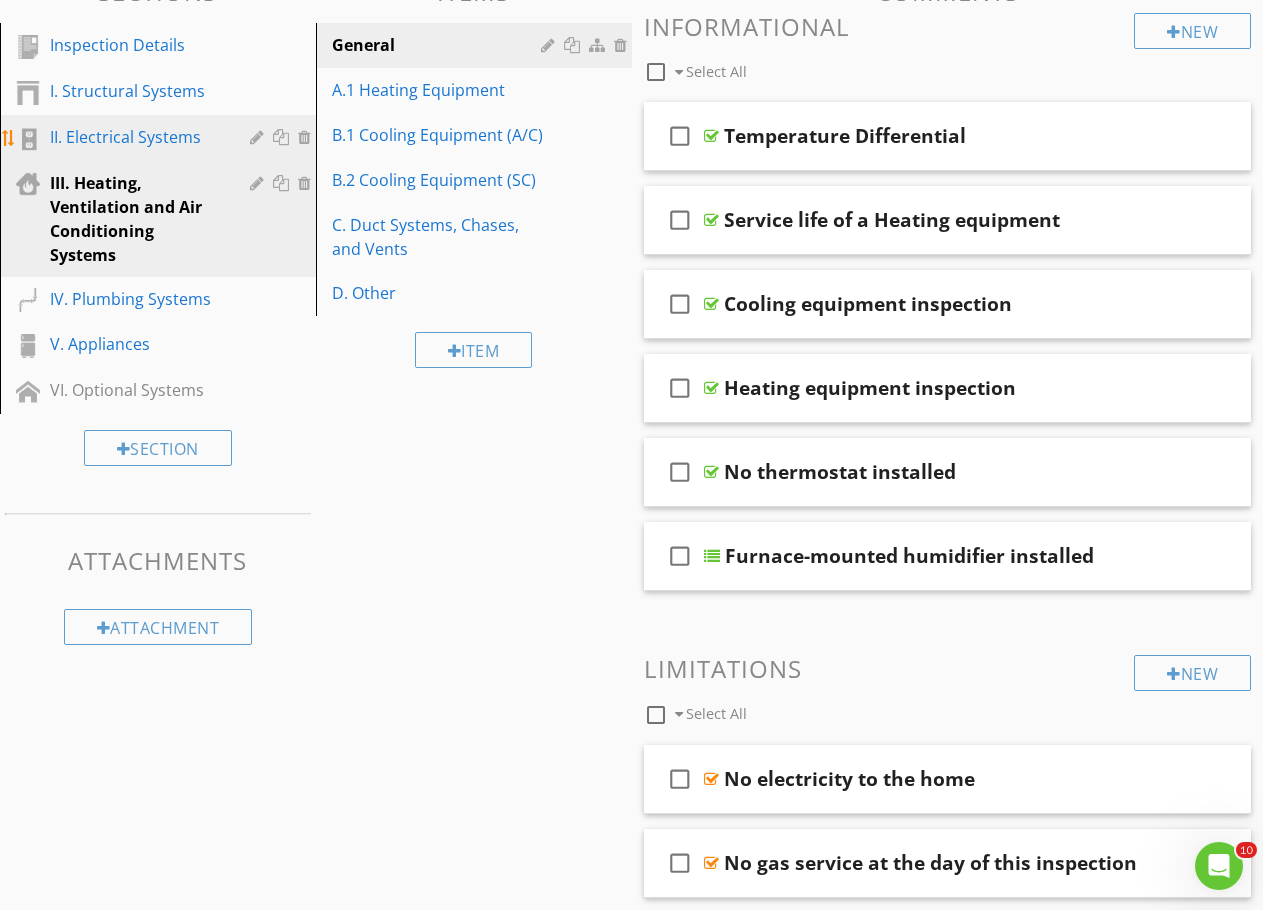 click on "II. Electrical Systems" at bounding box center (135, 137) 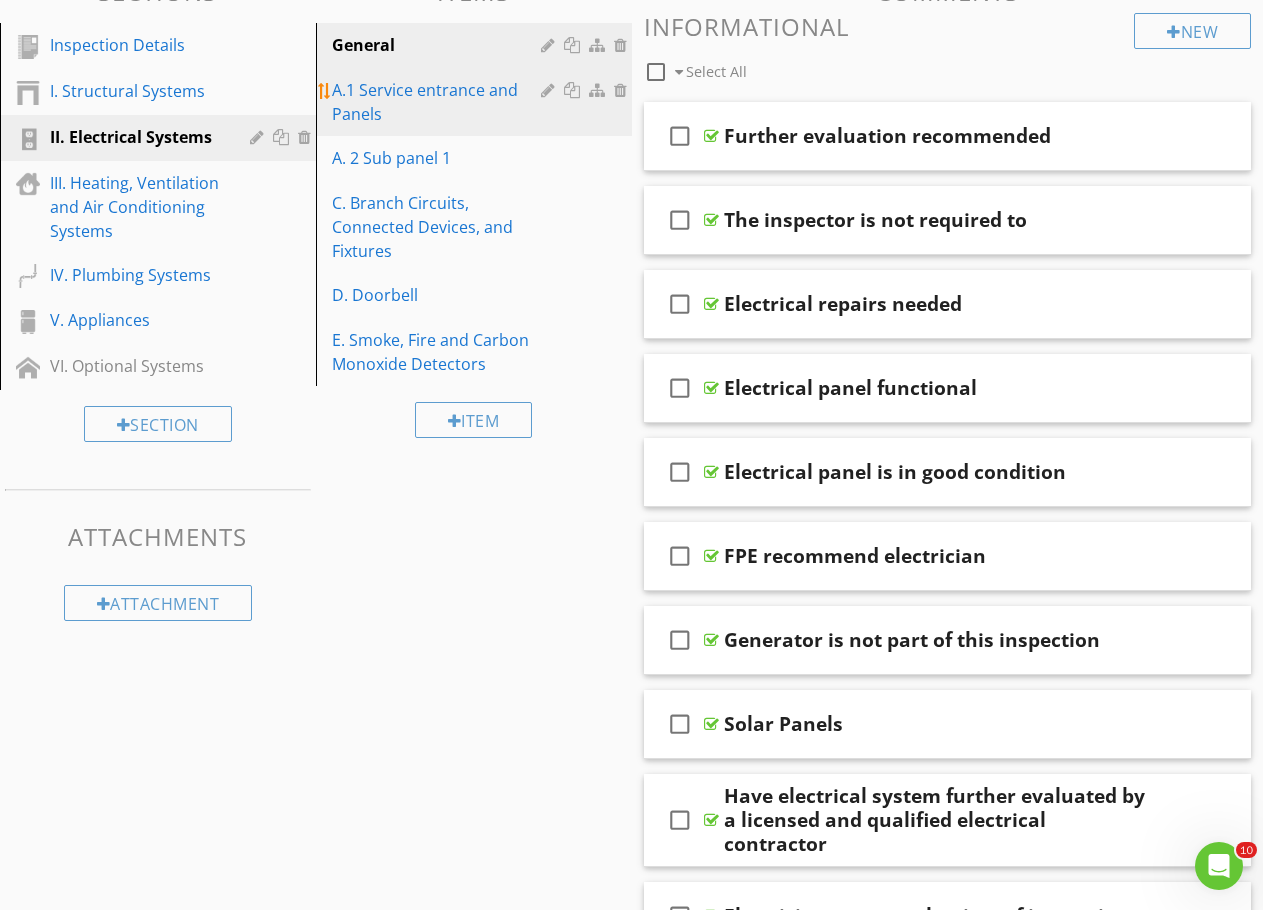 click on "A.1 Service entrance and Panels" at bounding box center [439, 102] 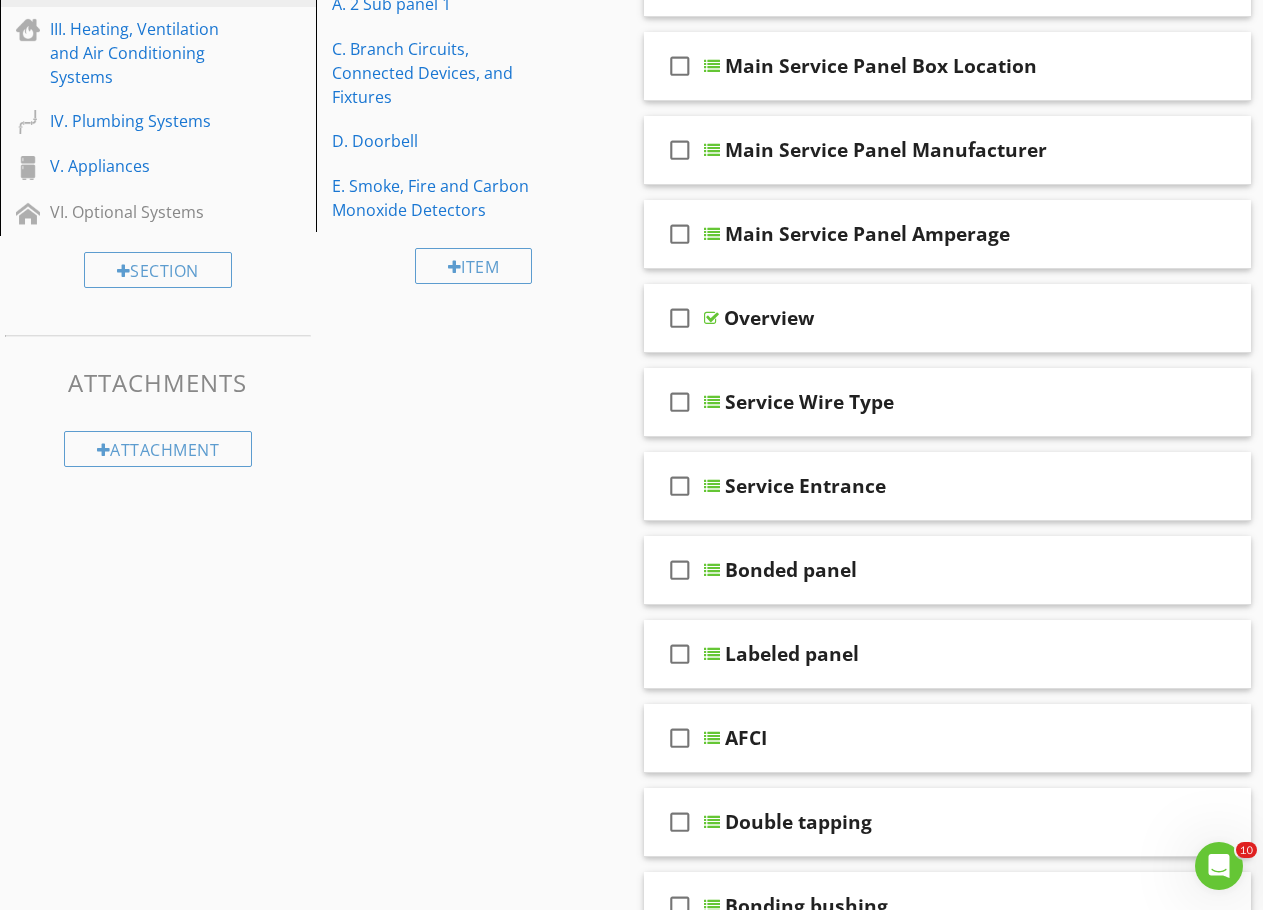 scroll, scrollTop: 258, scrollLeft: 0, axis: vertical 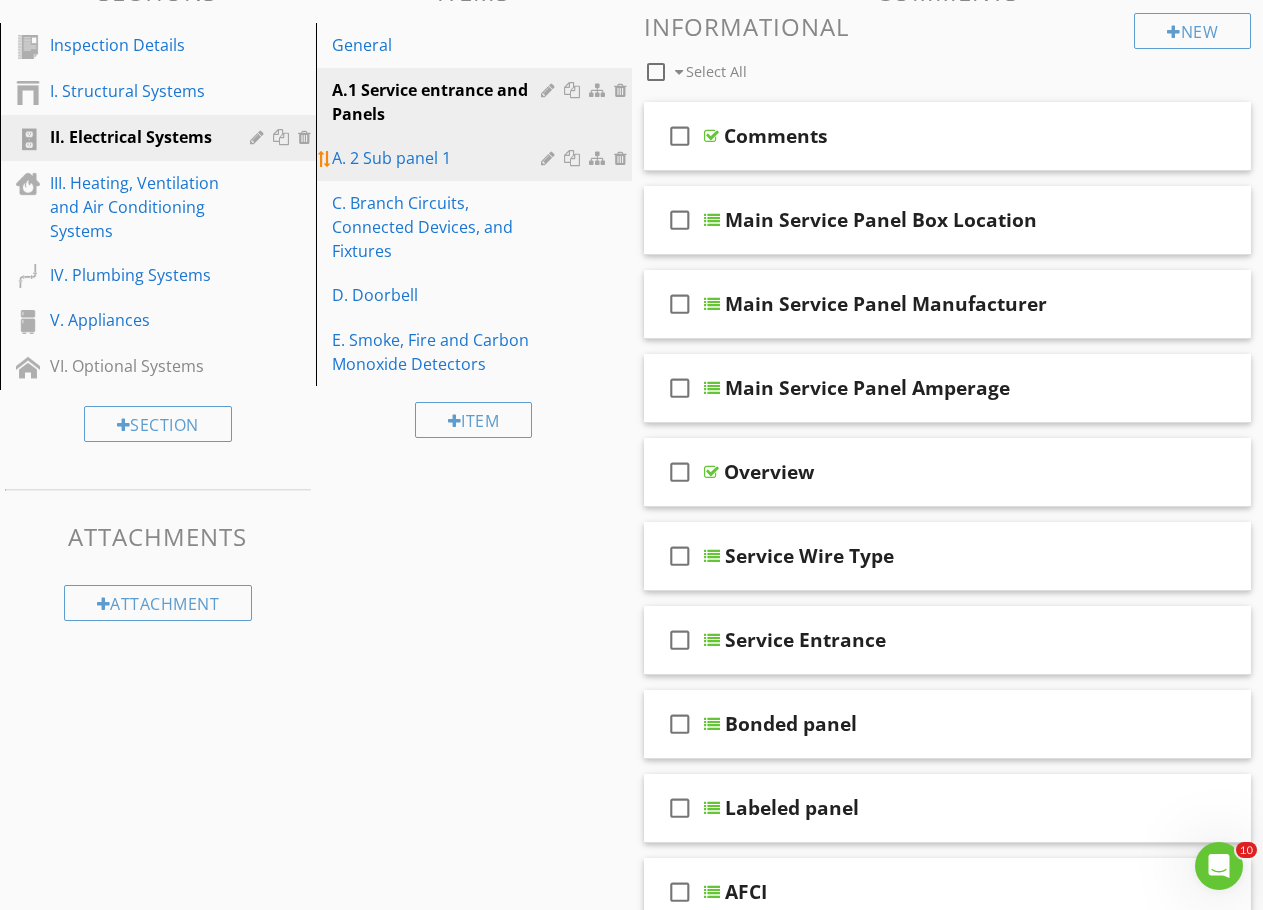click on "A. 2 Sub panel 1" at bounding box center [439, 158] 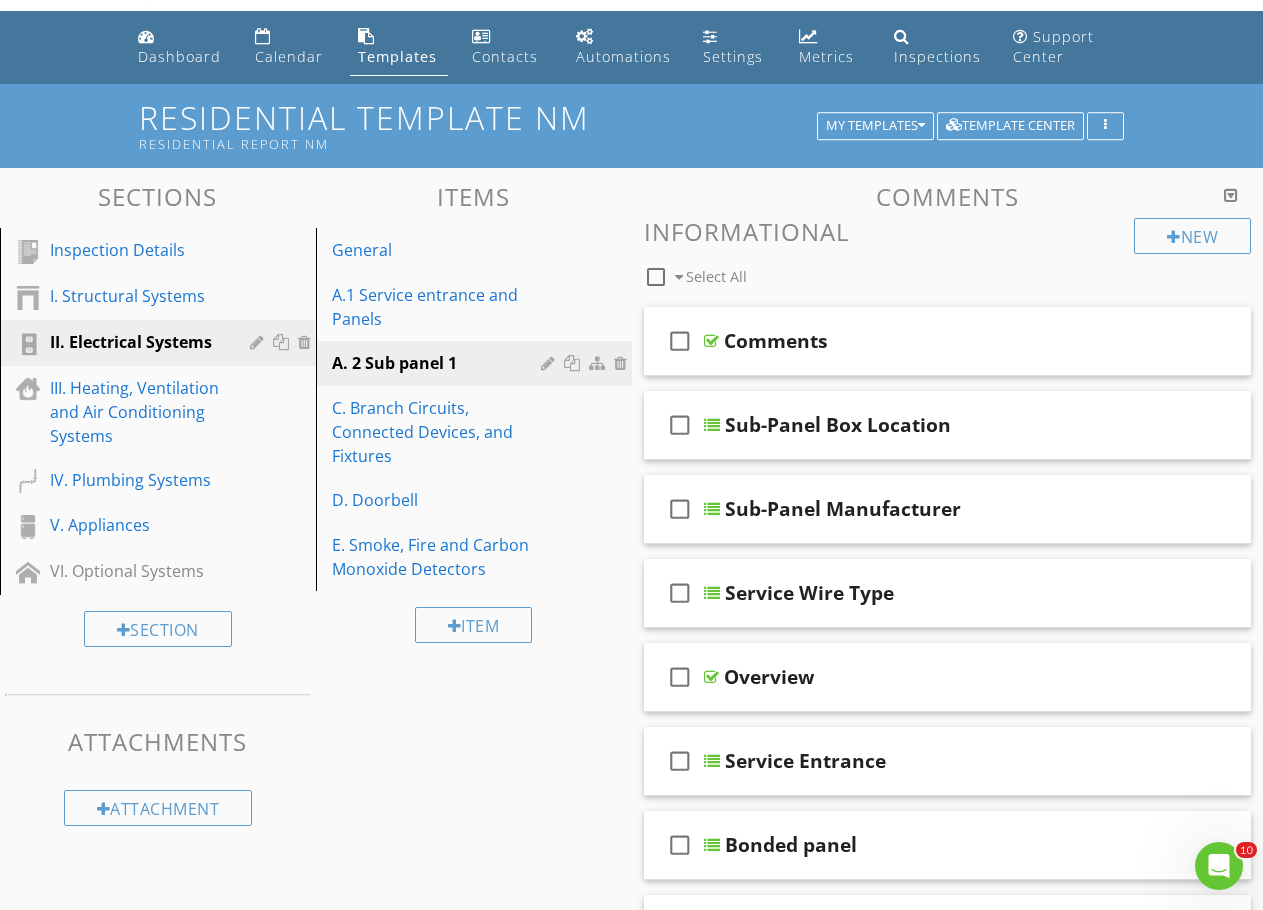 scroll, scrollTop: 0, scrollLeft: 0, axis: both 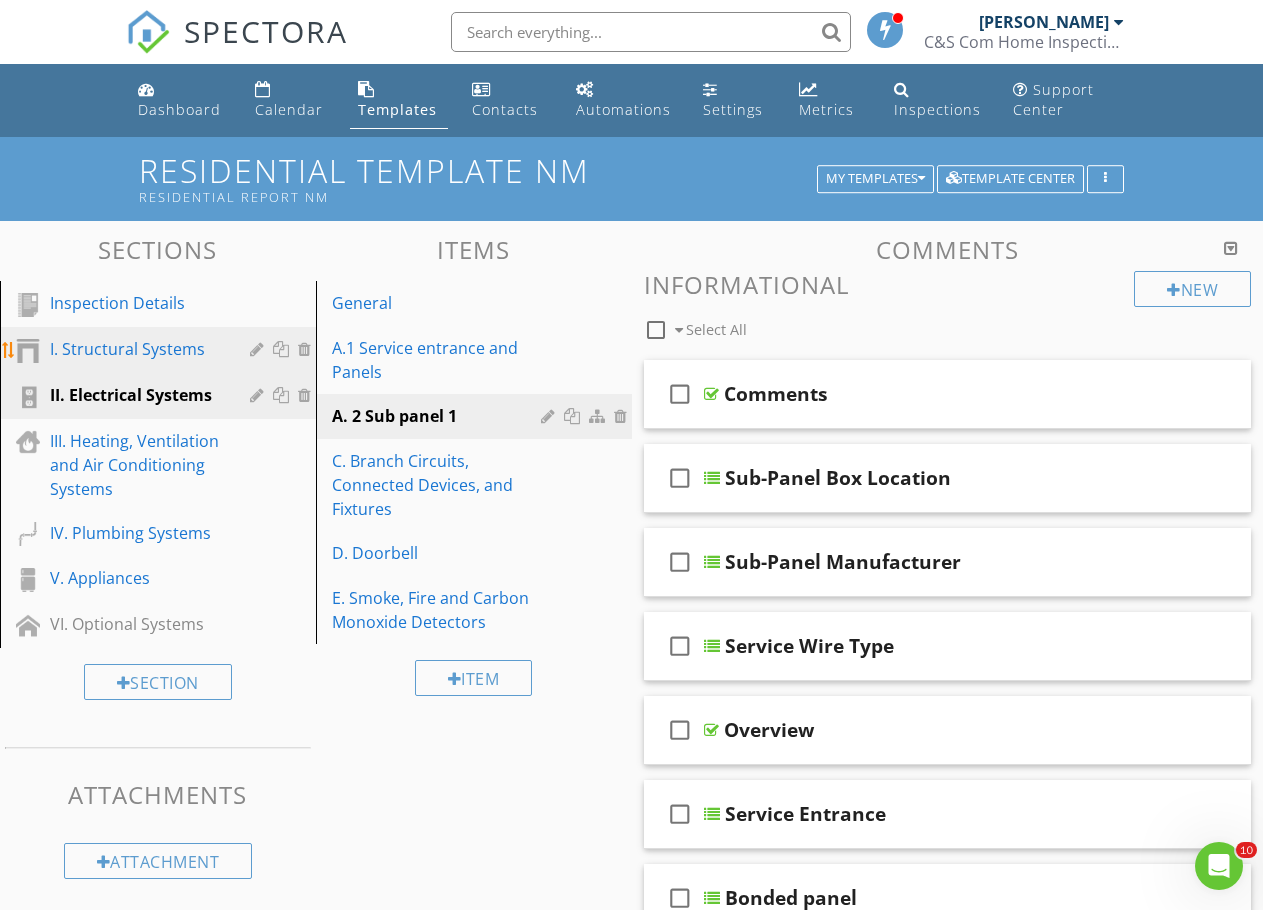 click on "I. Structural Systems" at bounding box center (135, 349) 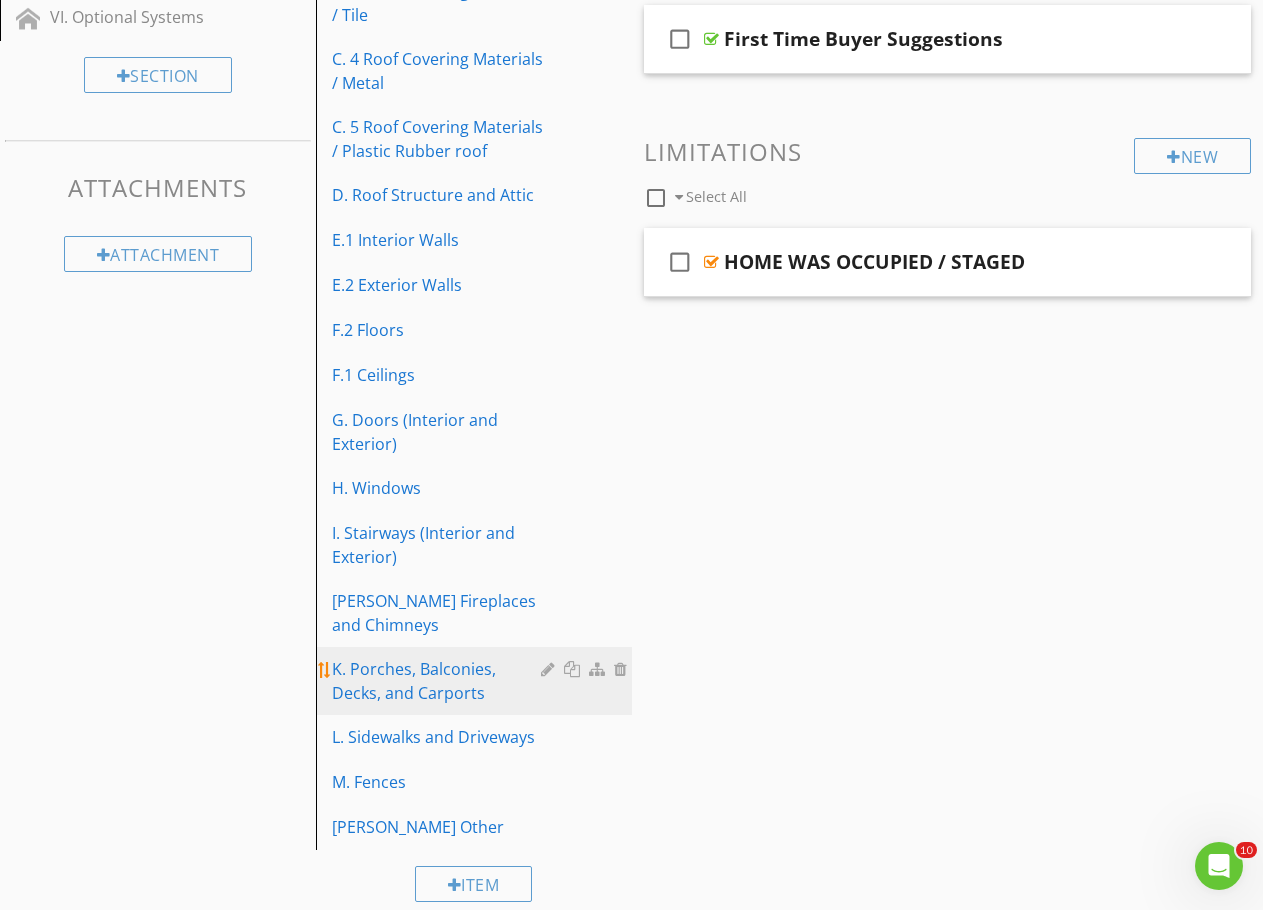 scroll, scrollTop: 611, scrollLeft: 0, axis: vertical 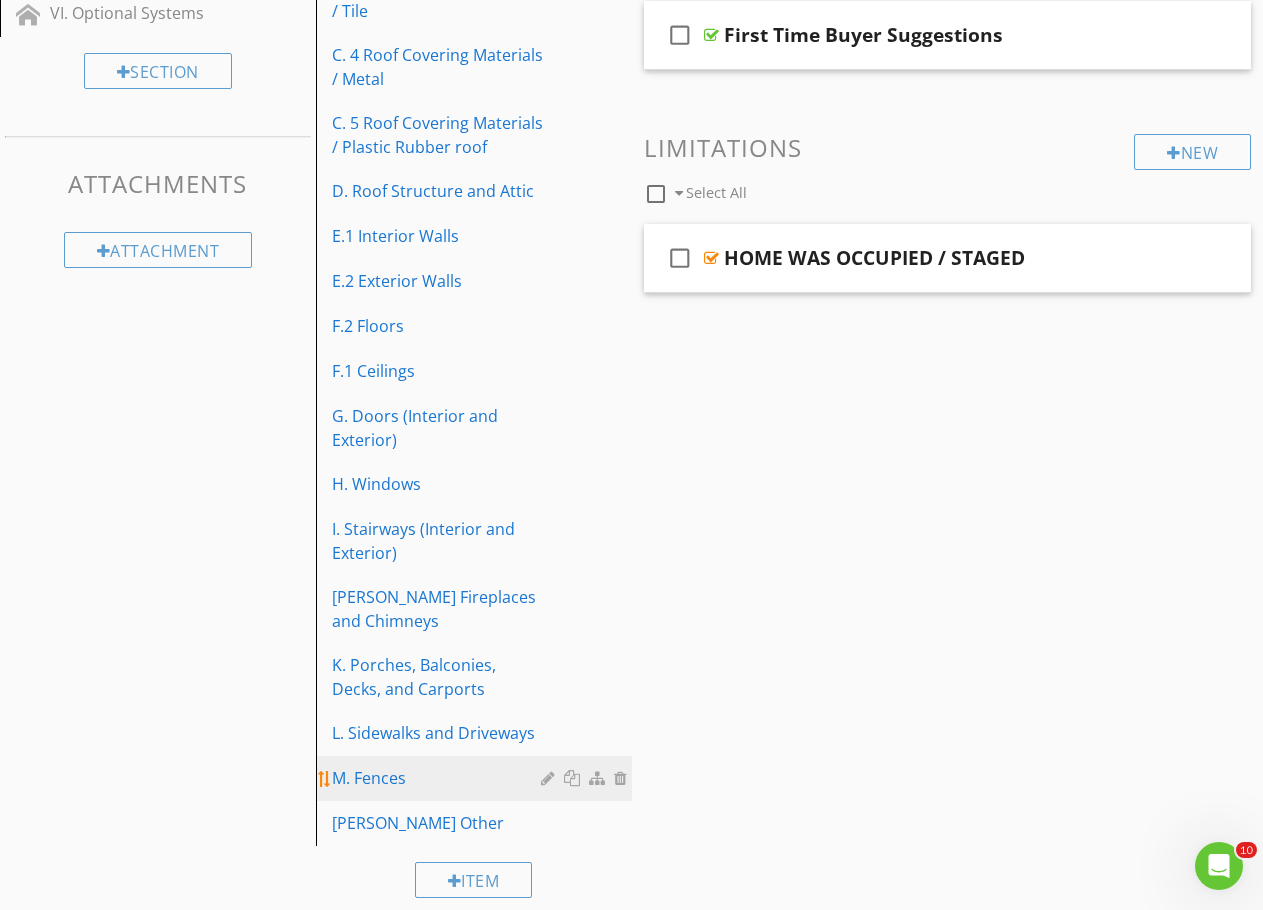 click on "M. Fences" at bounding box center (439, 778) 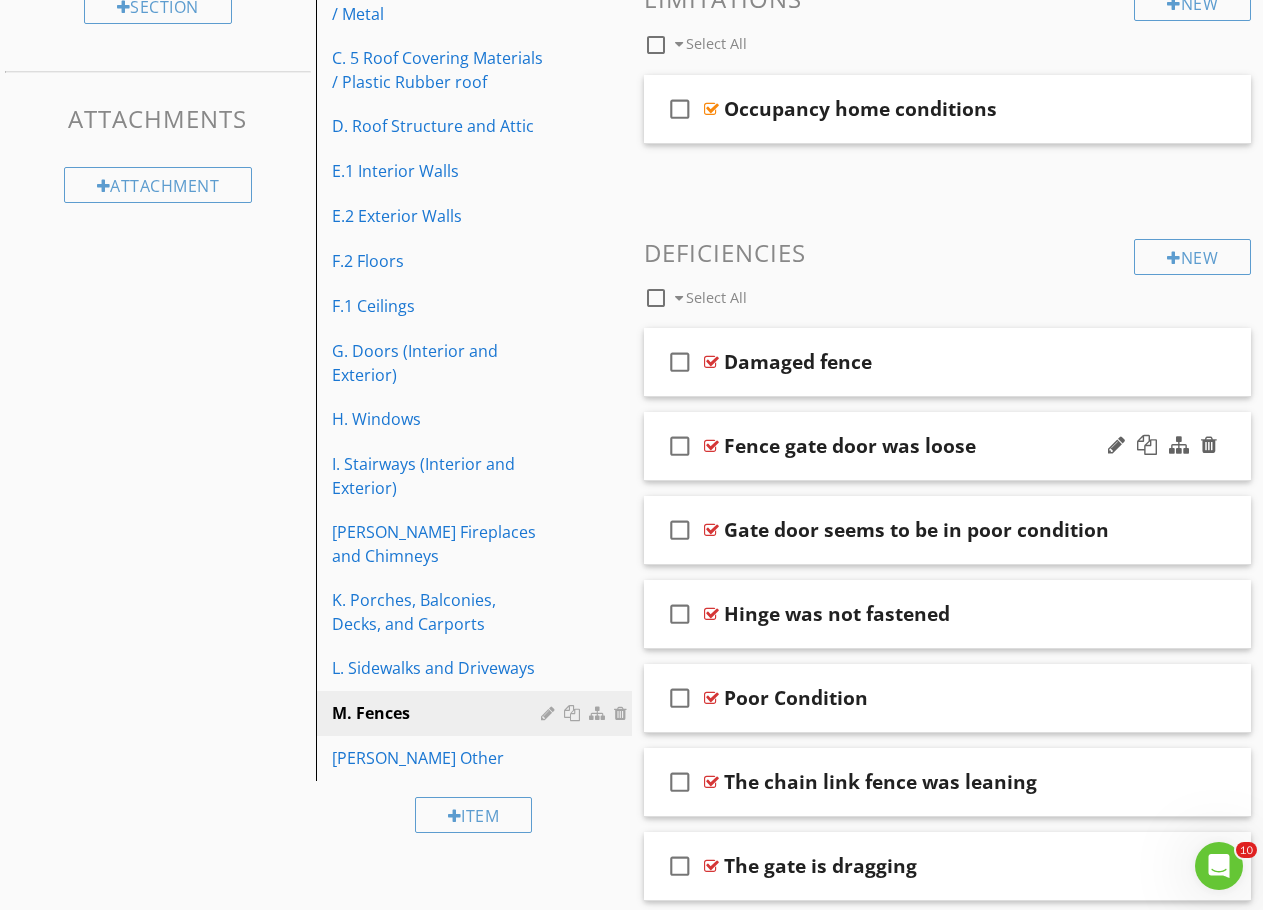 scroll, scrollTop: 711, scrollLeft: 0, axis: vertical 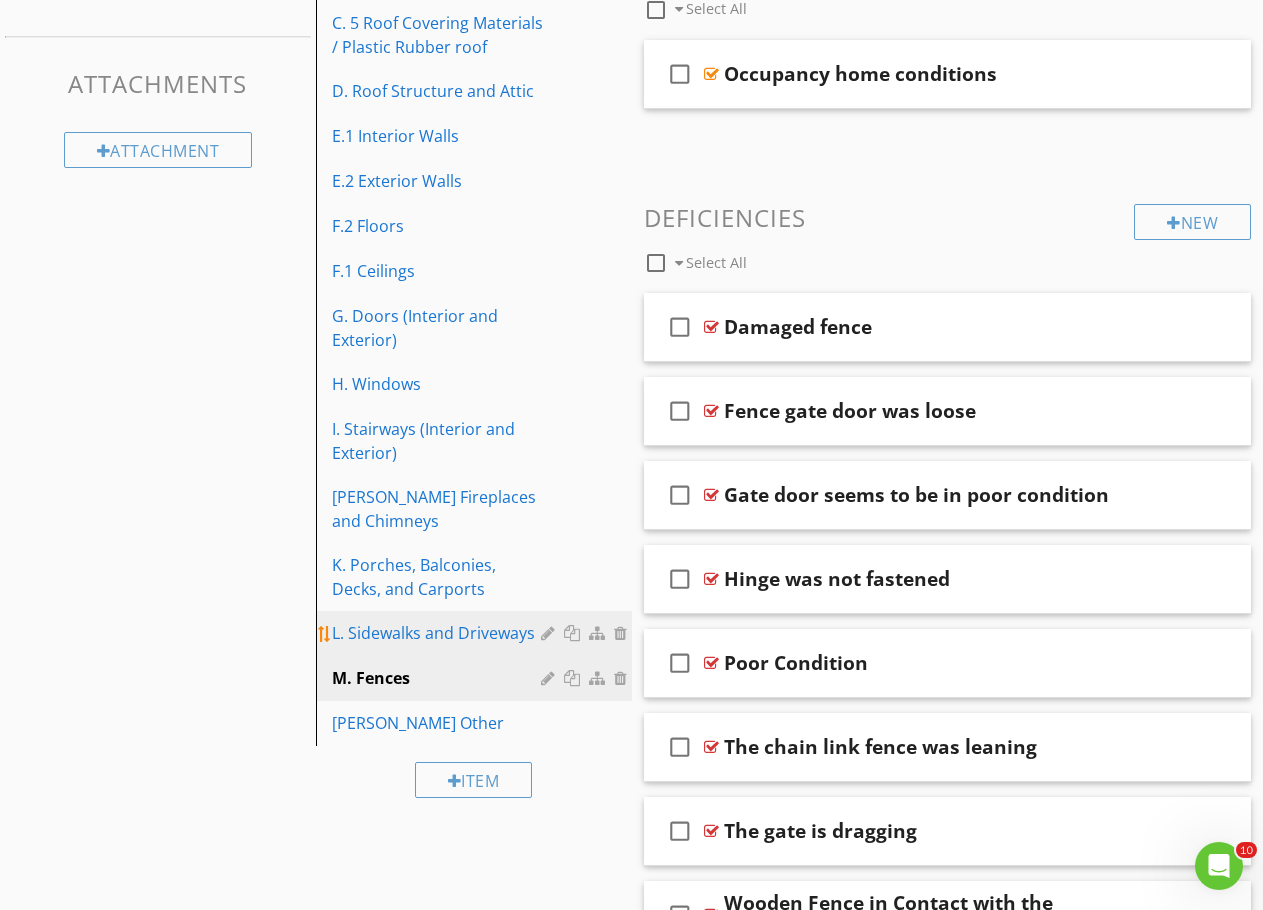 click on "L. Sidewalks and Driveways" at bounding box center (439, 633) 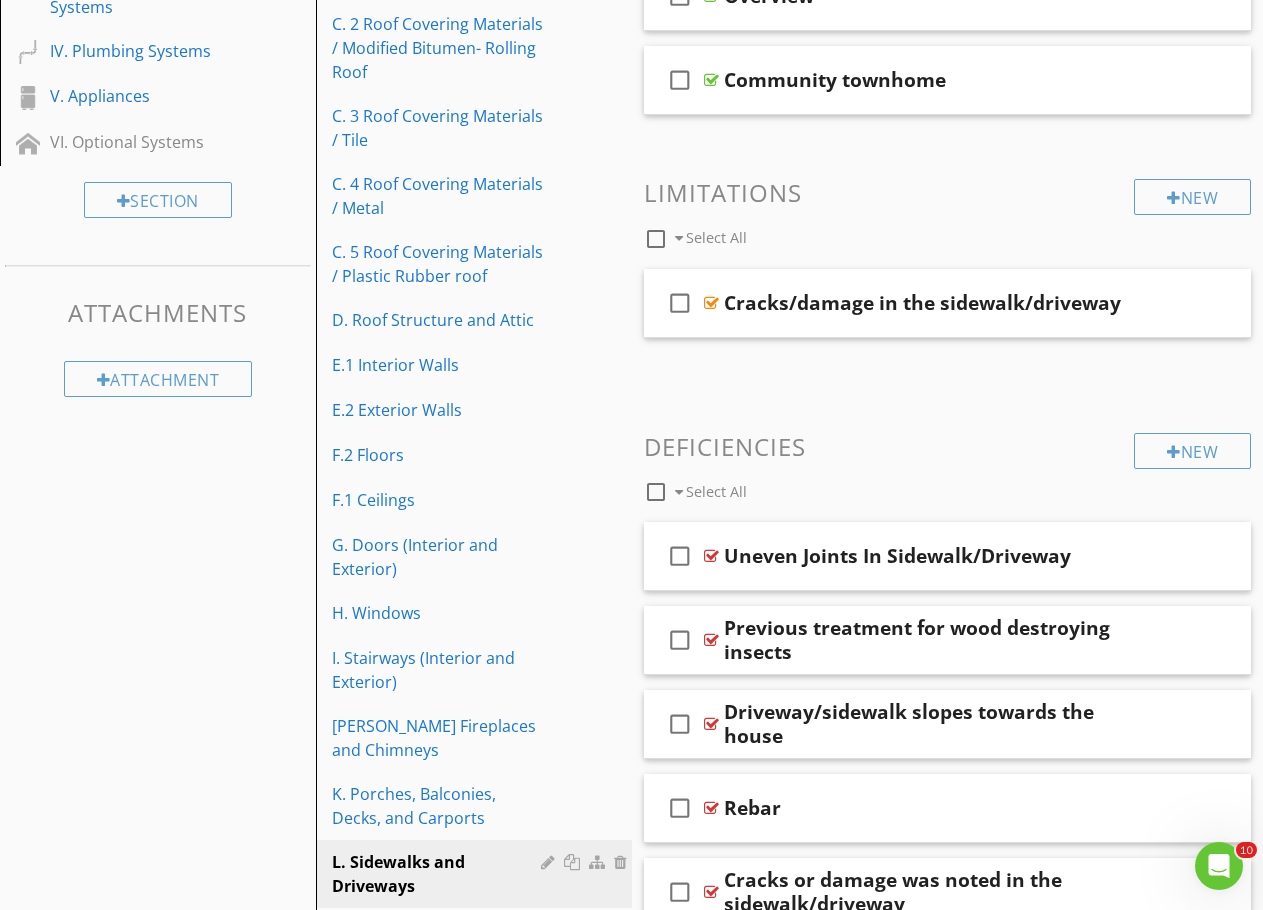 scroll, scrollTop: 511, scrollLeft: 0, axis: vertical 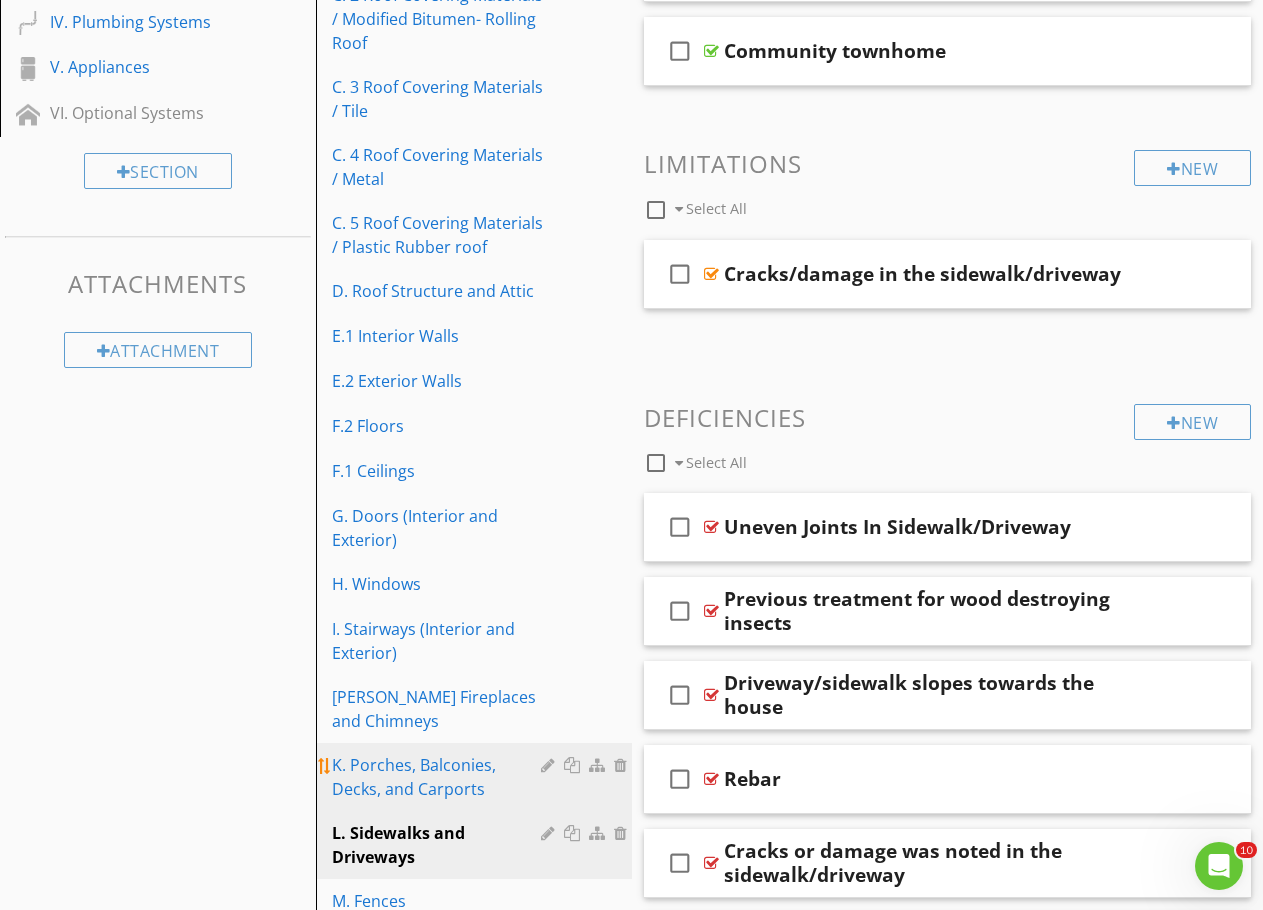 click on "K. Porches, Balconies, Decks, and Carports" at bounding box center (439, 777) 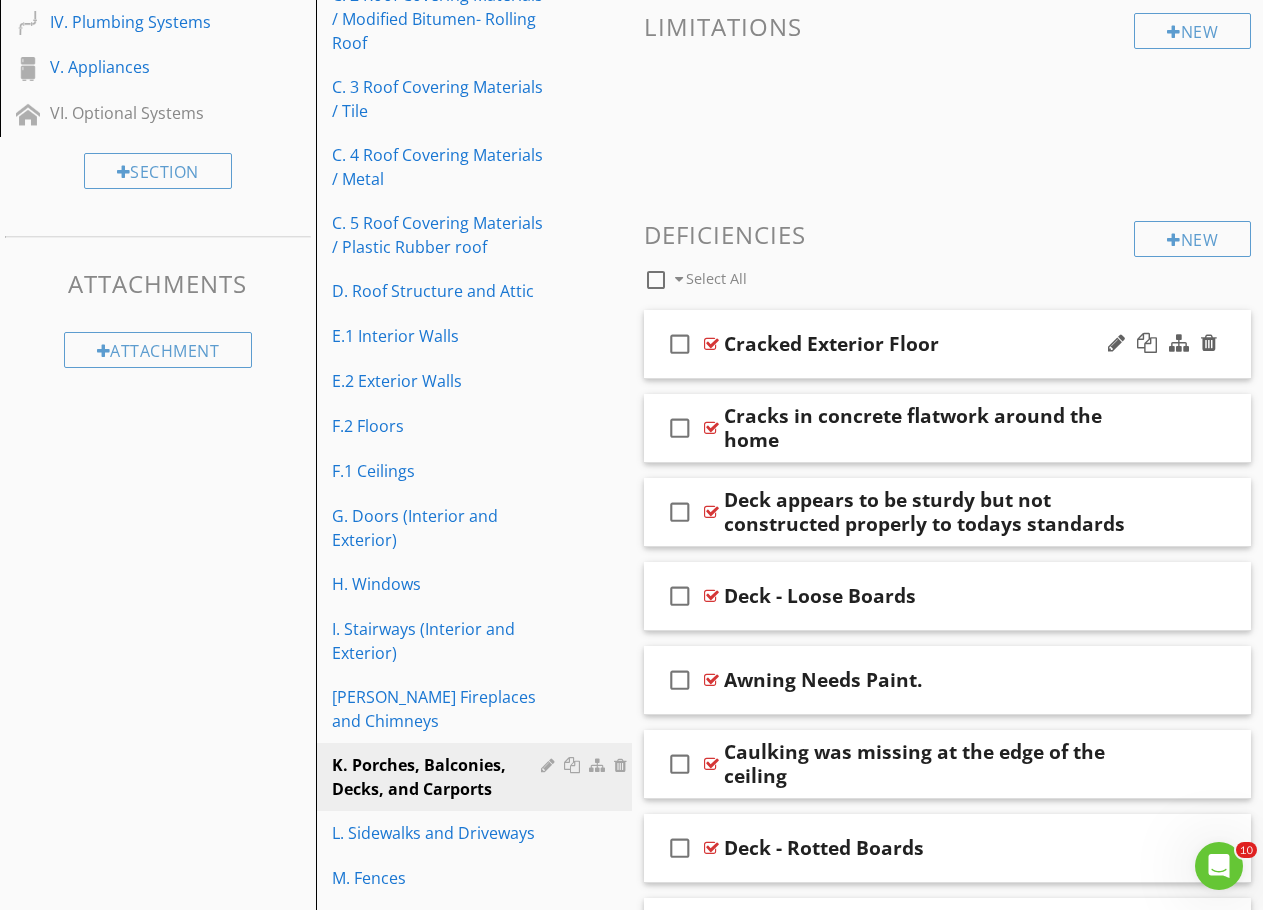 scroll, scrollTop: 411, scrollLeft: 0, axis: vertical 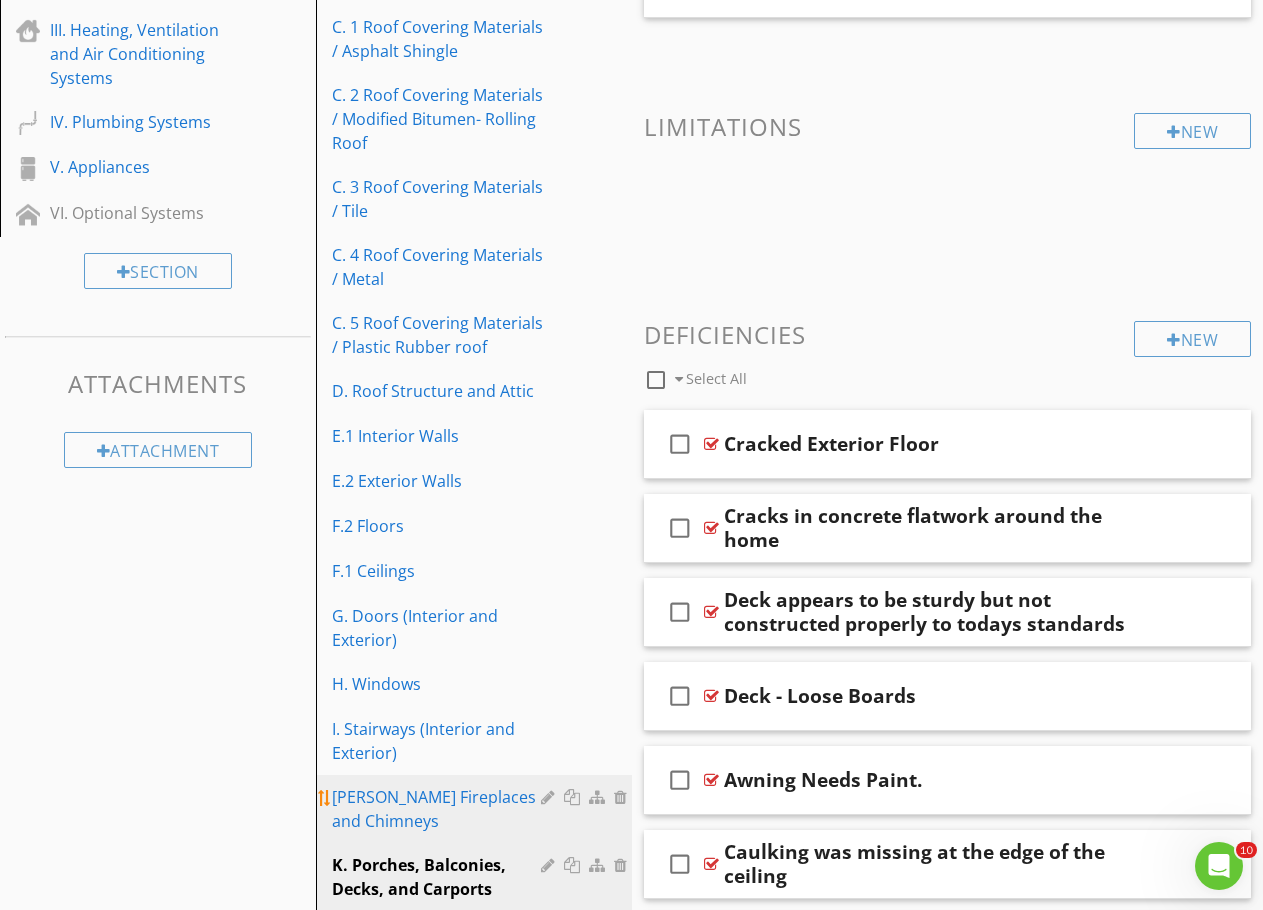 click on "J. Fireplaces and Chimneys" at bounding box center [439, 809] 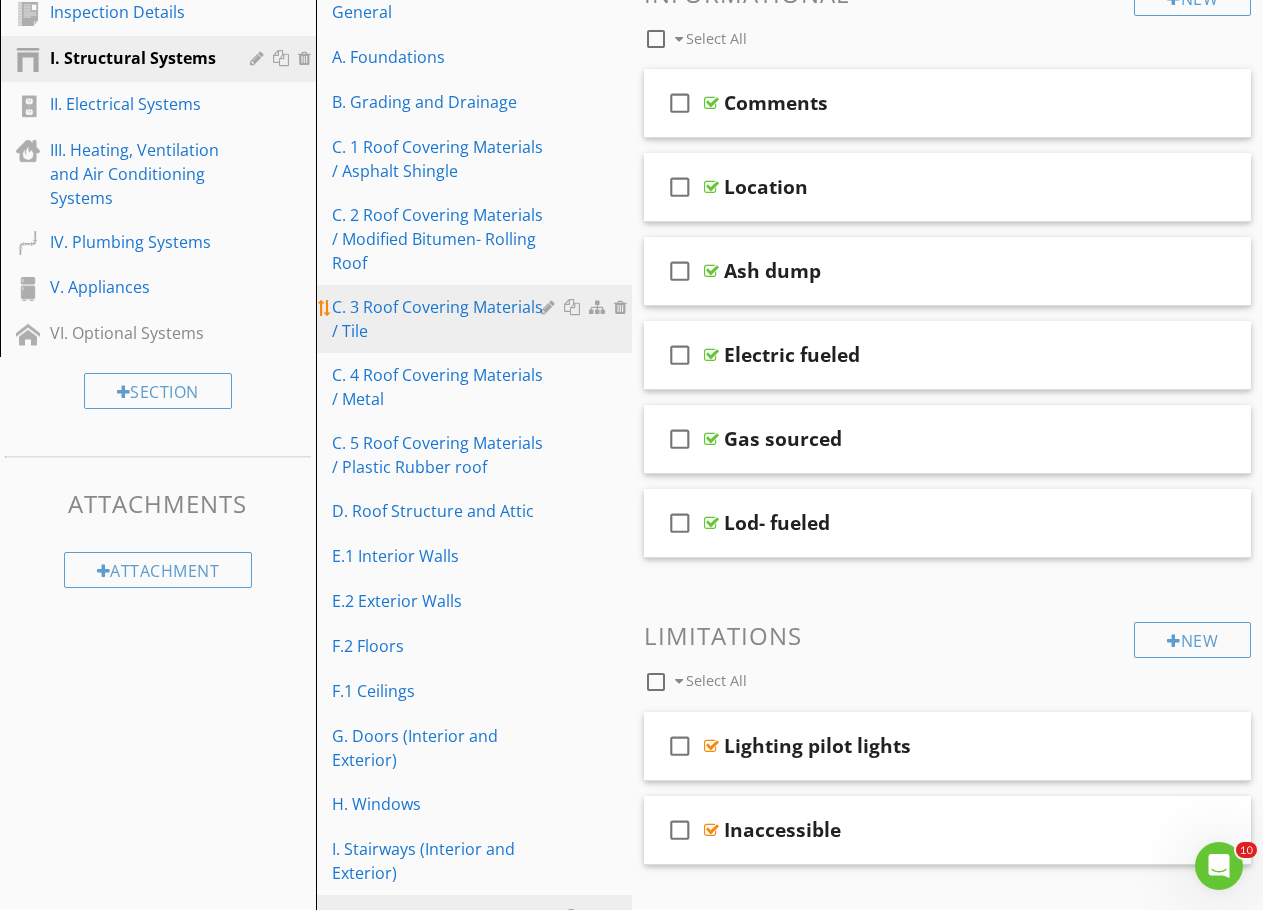 scroll, scrollTop: 311, scrollLeft: 0, axis: vertical 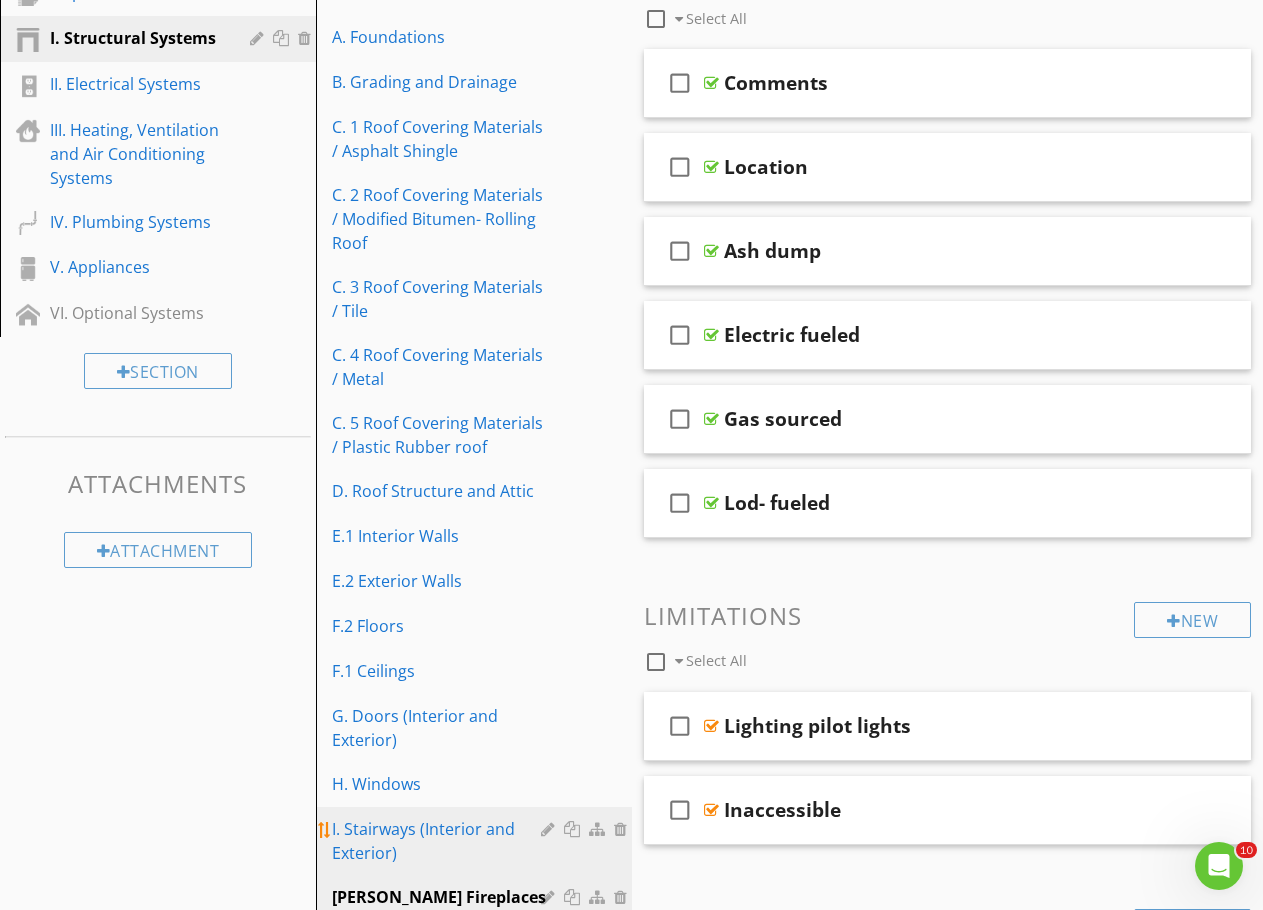 click on "I. Stairways (Interior and Exterior)" at bounding box center [439, 841] 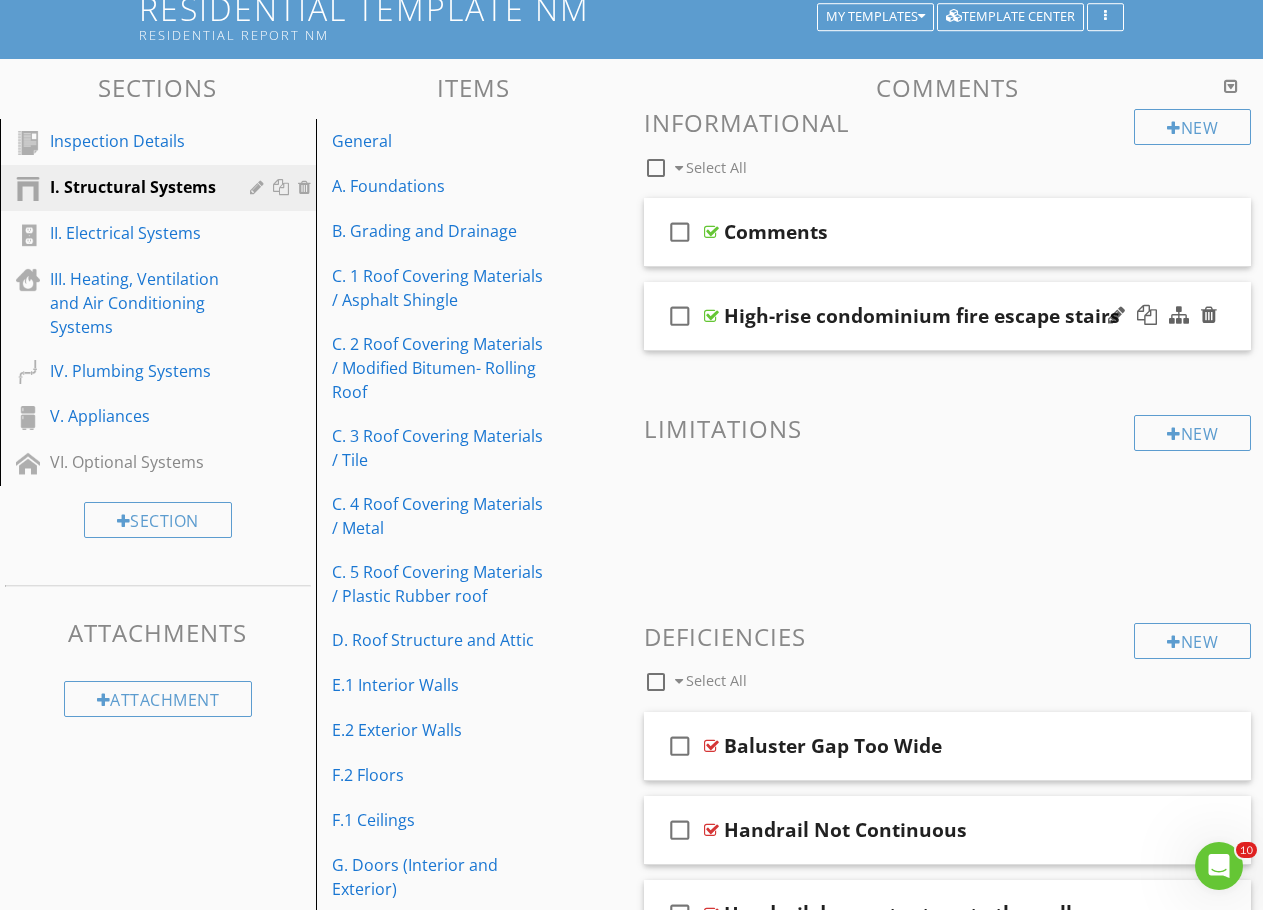 scroll, scrollTop: 311, scrollLeft: 0, axis: vertical 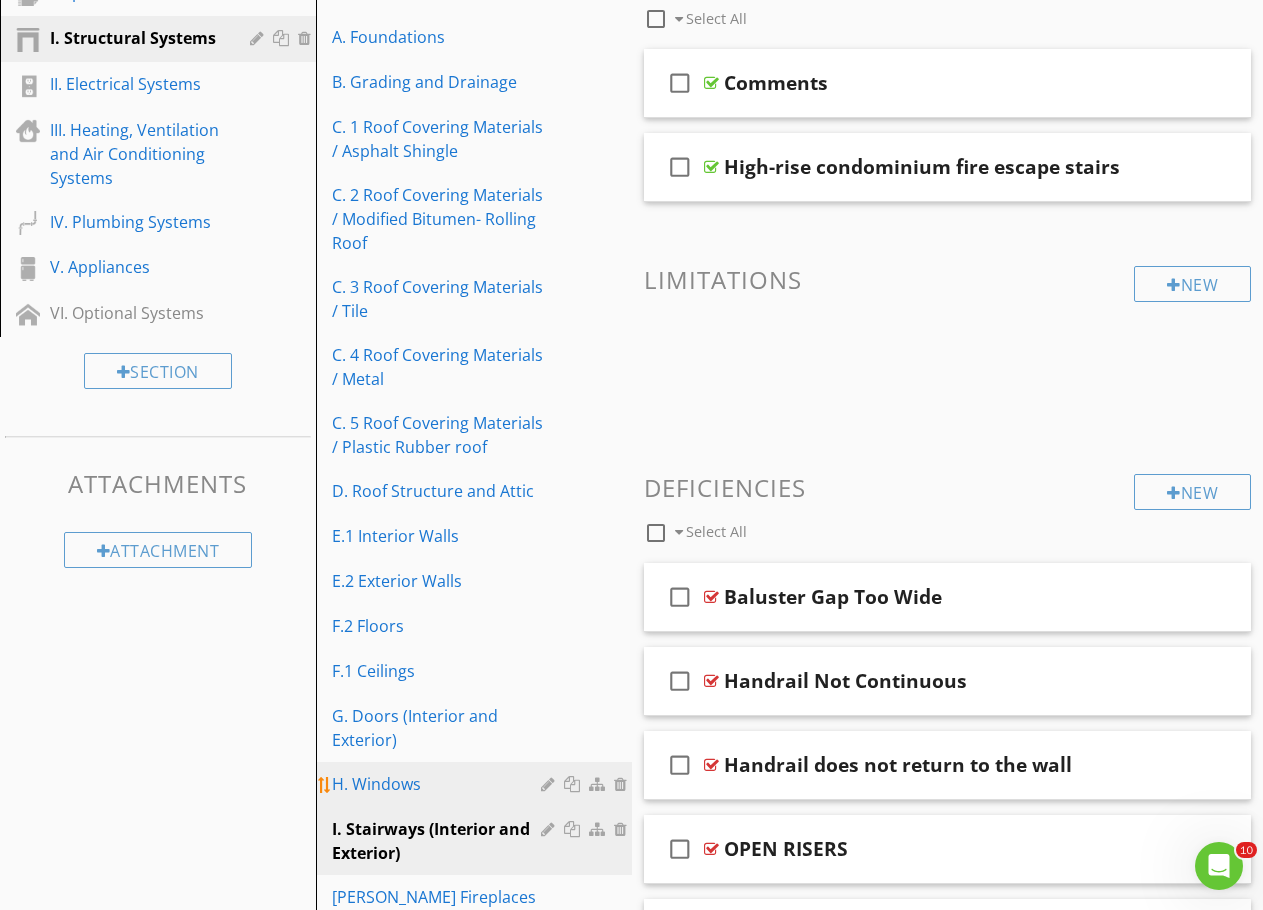 click on "H. Windows" at bounding box center (439, 784) 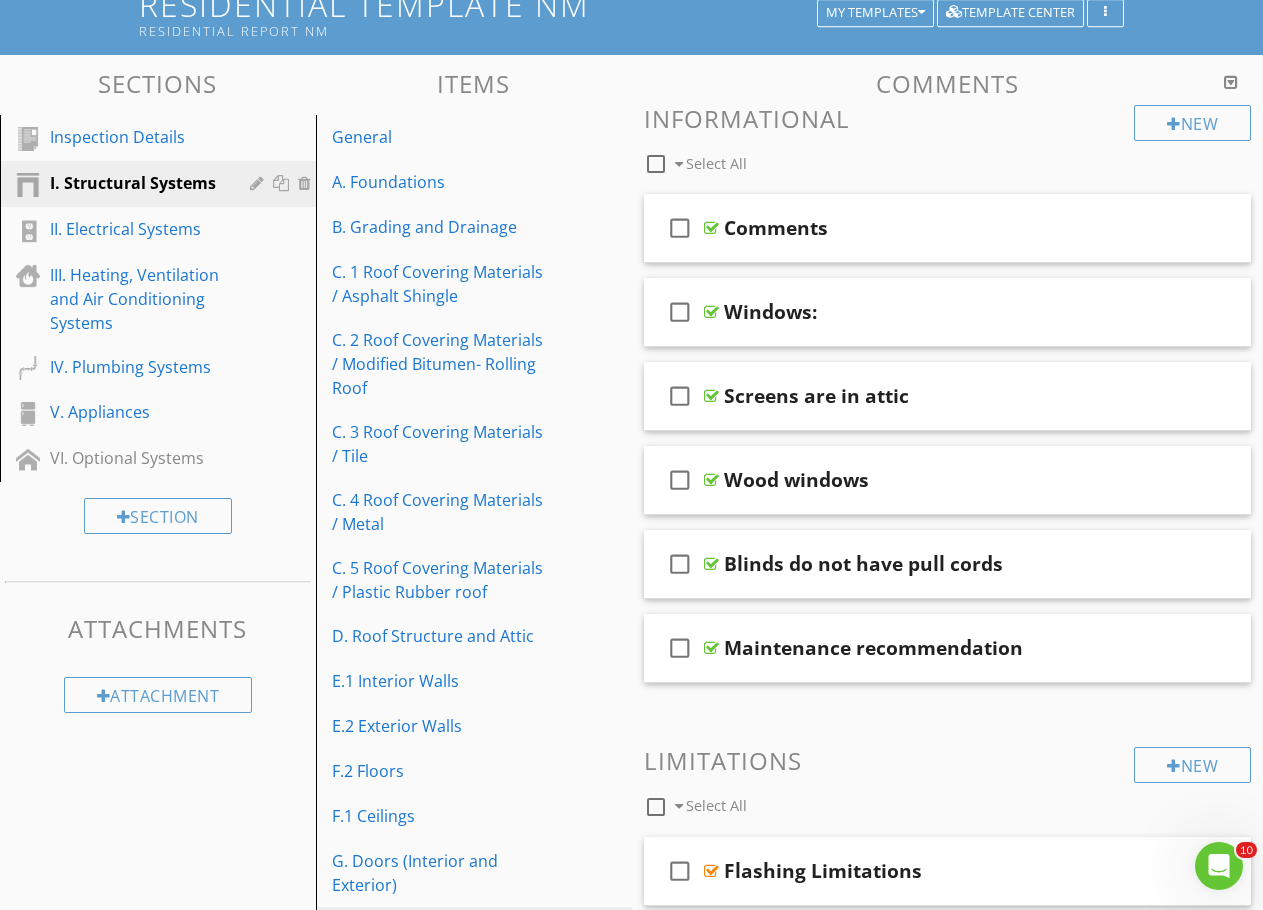 scroll, scrollTop: 411, scrollLeft: 0, axis: vertical 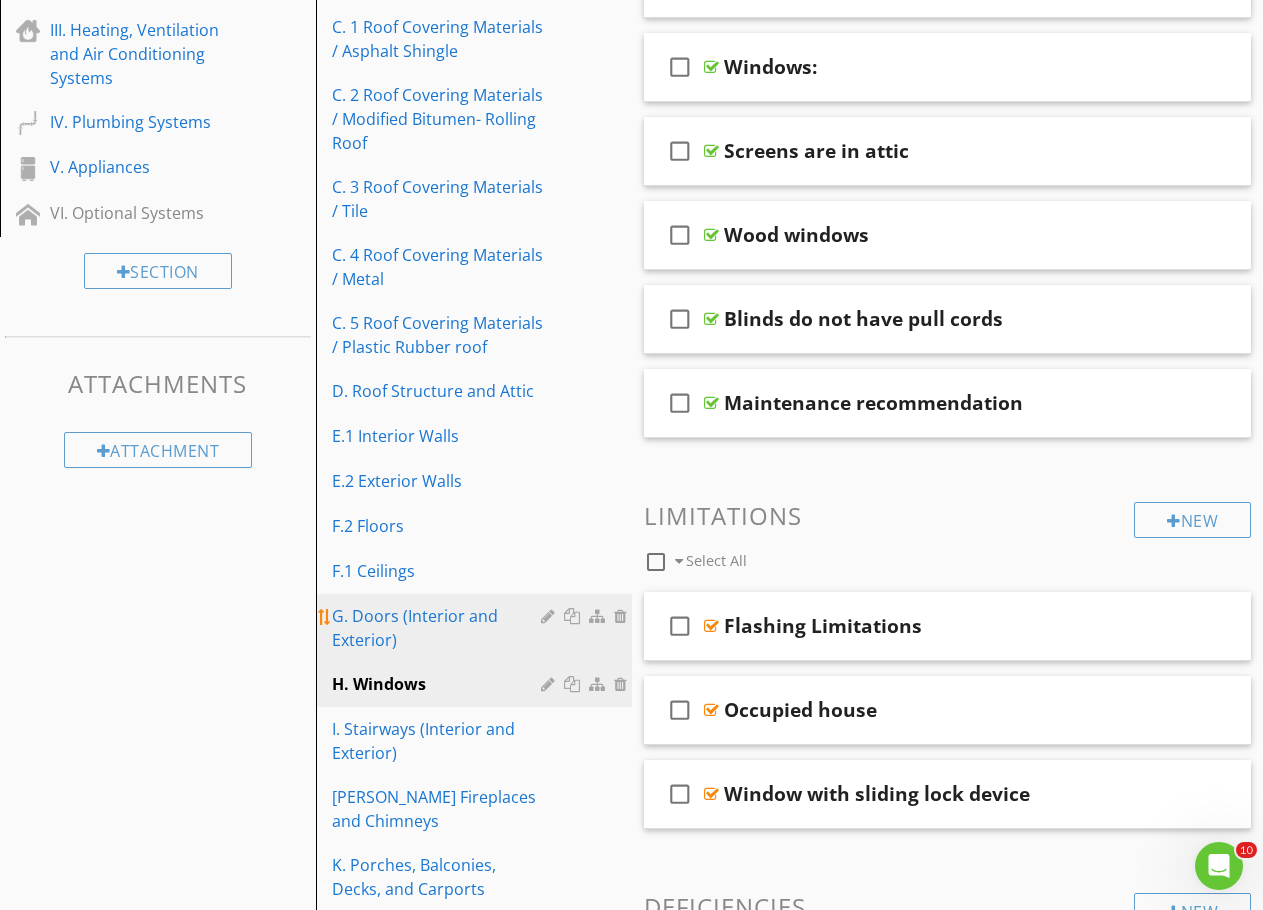 click on "G. Doors (Interior and Exterior)" at bounding box center (439, 628) 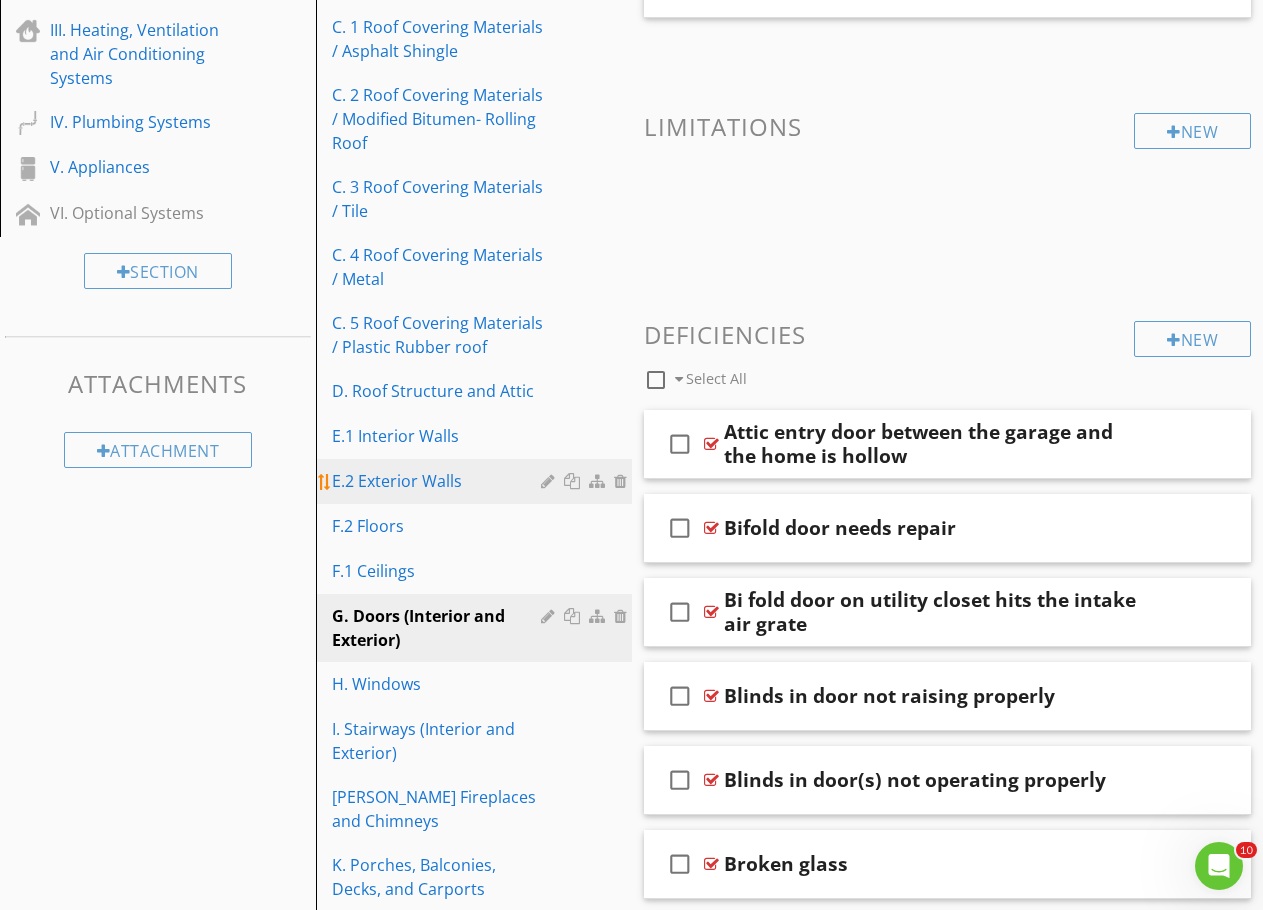 click on "E.2 Exterior Walls" at bounding box center [439, 481] 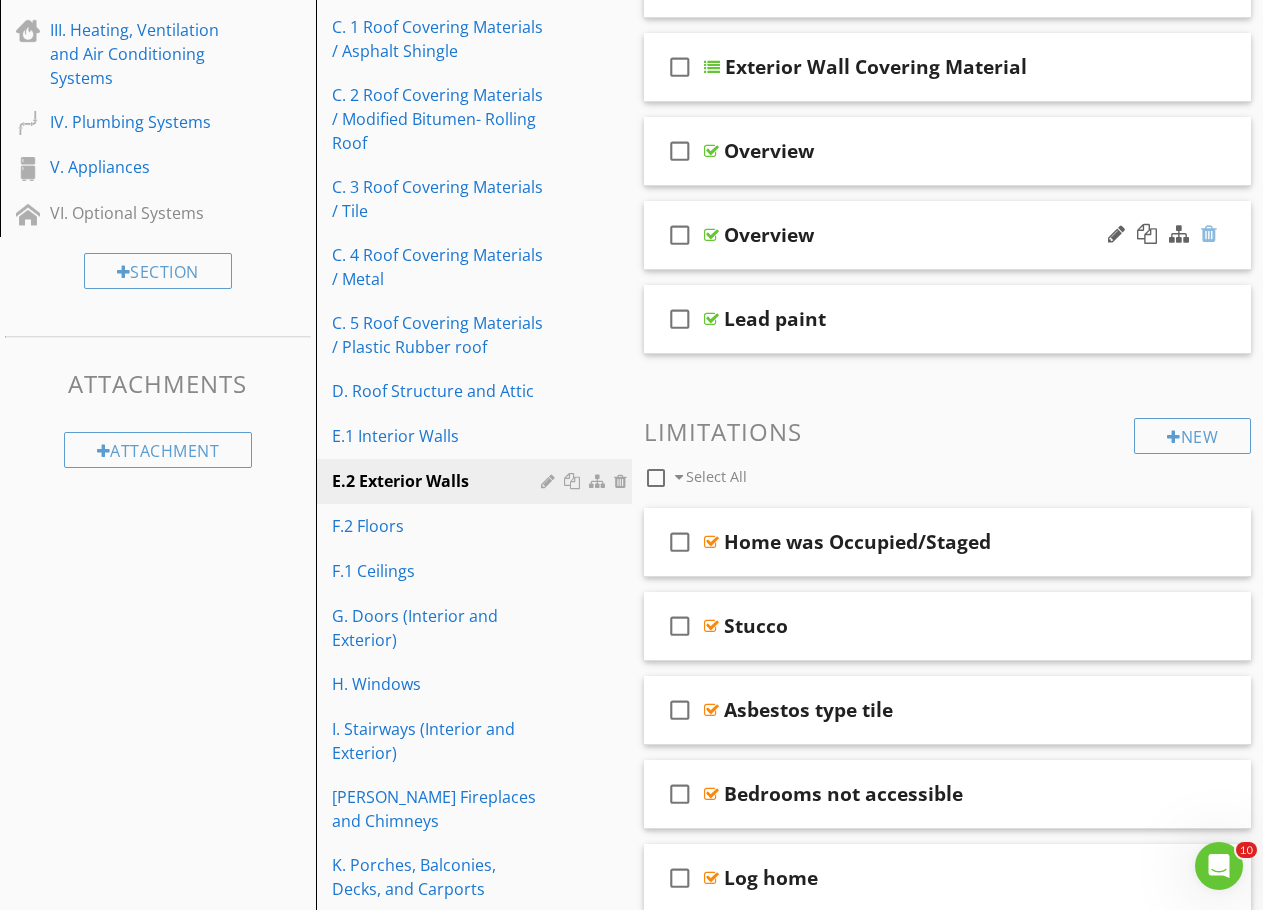 click at bounding box center (1209, 234) 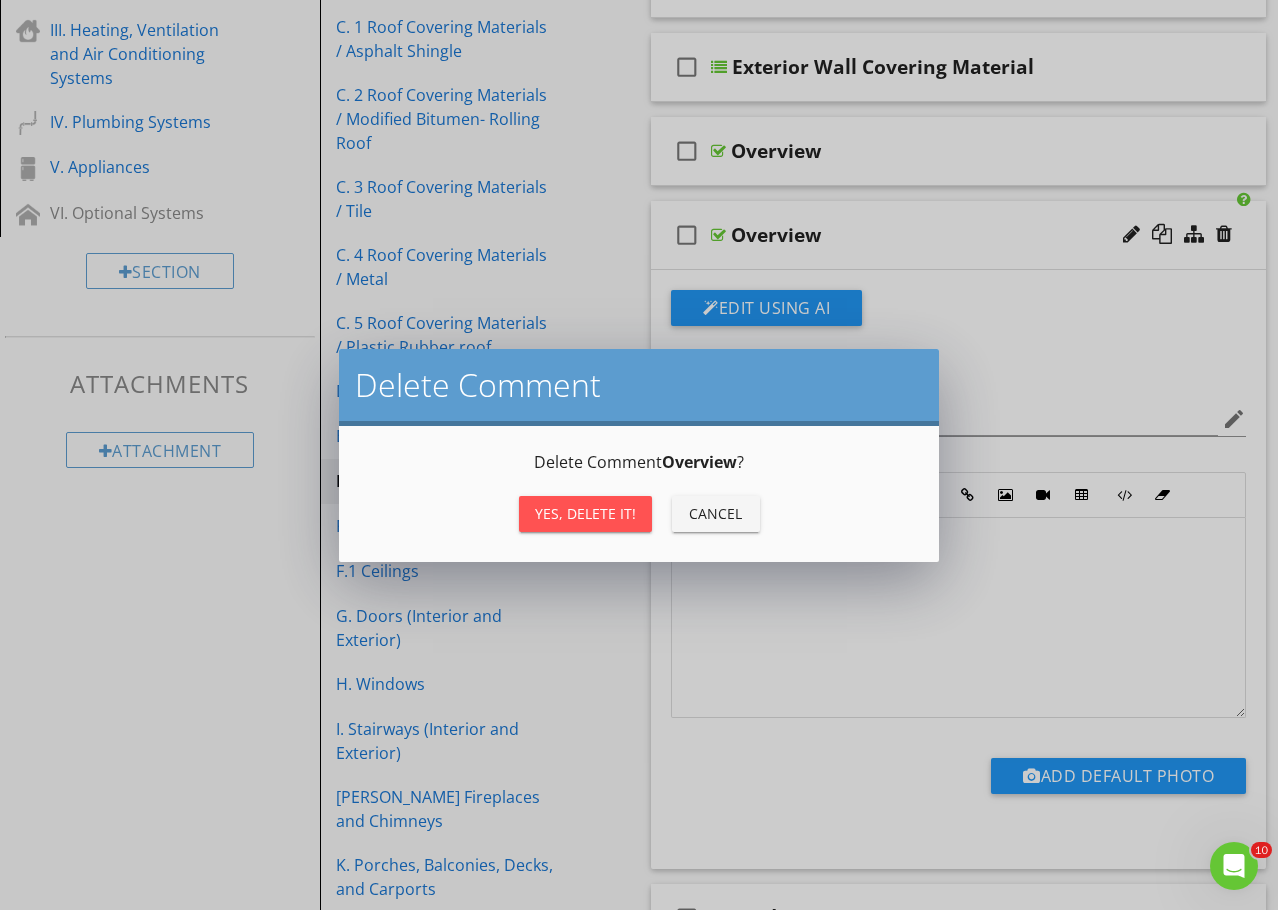 click on "Yes, Delete it!" at bounding box center (585, 513) 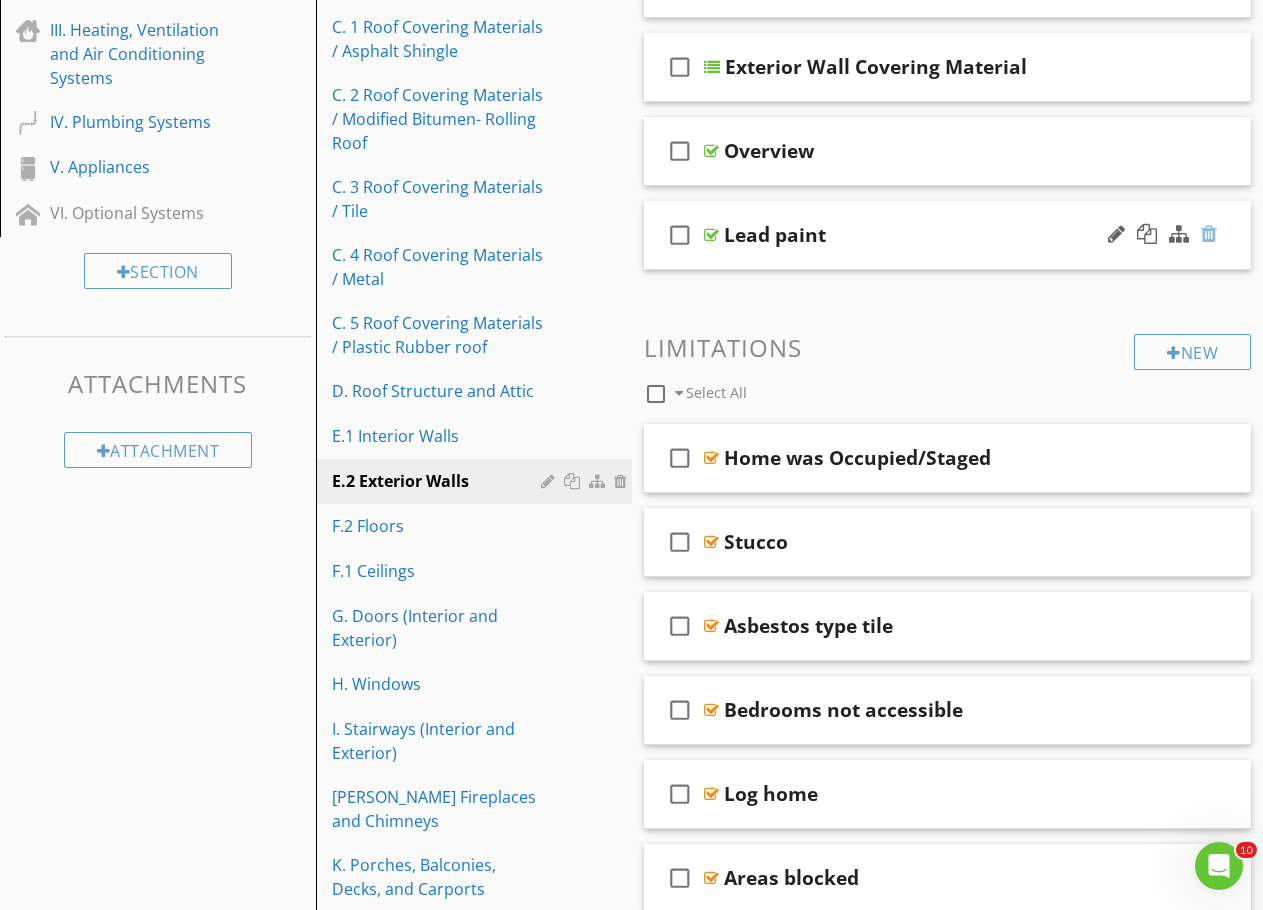 click at bounding box center (1209, 234) 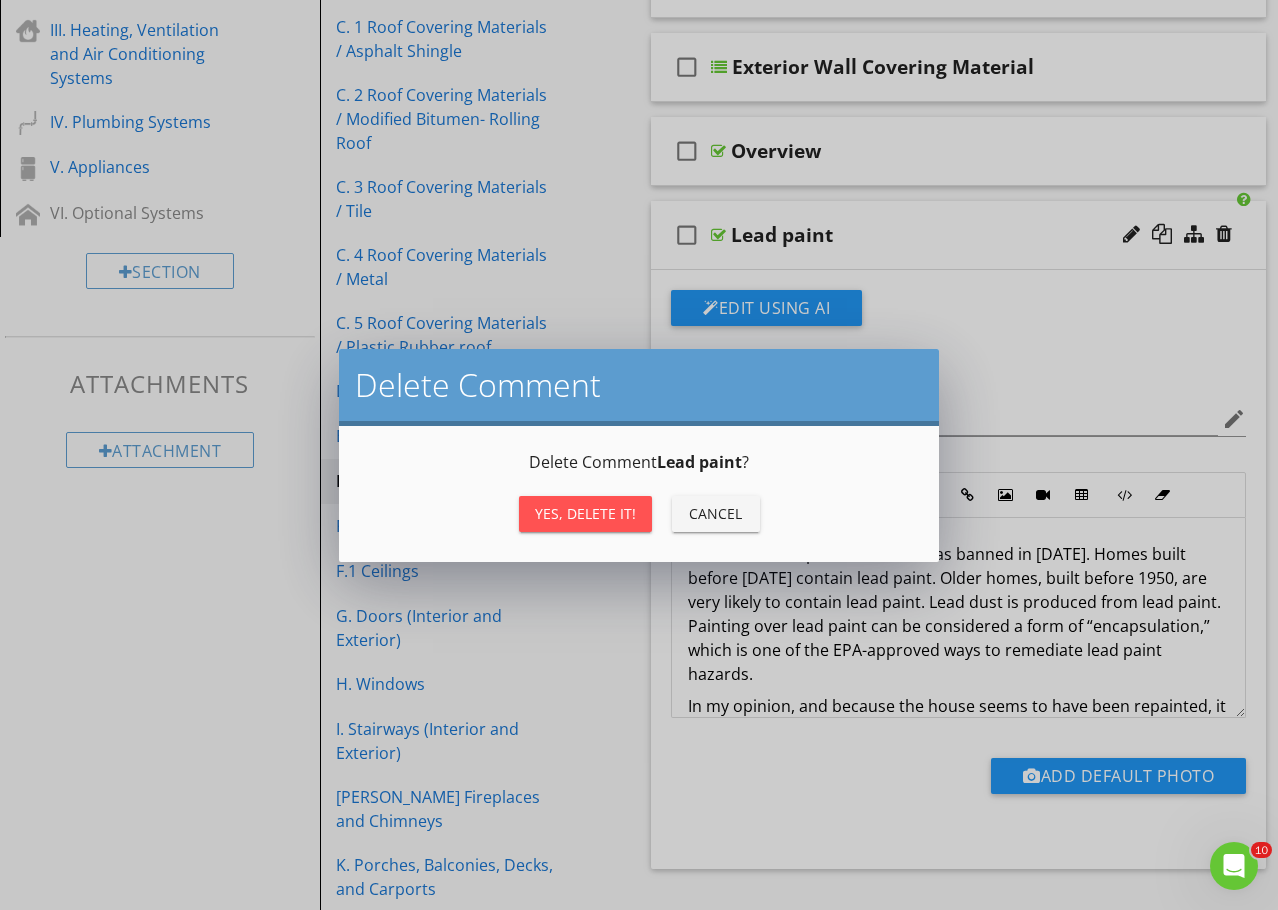 click on "Yes, Delete it!" at bounding box center [585, 513] 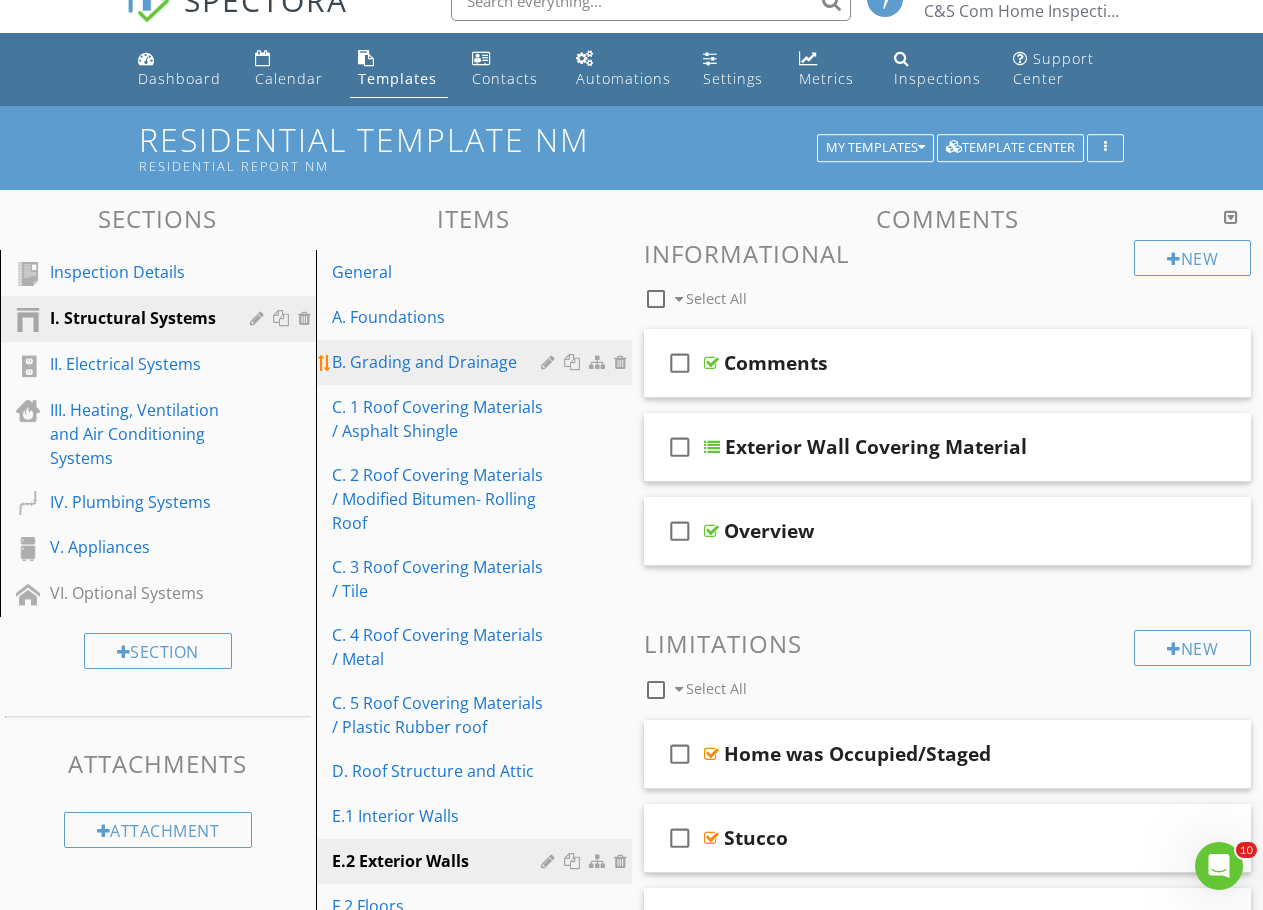 scroll, scrollTop: 11, scrollLeft: 0, axis: vertical 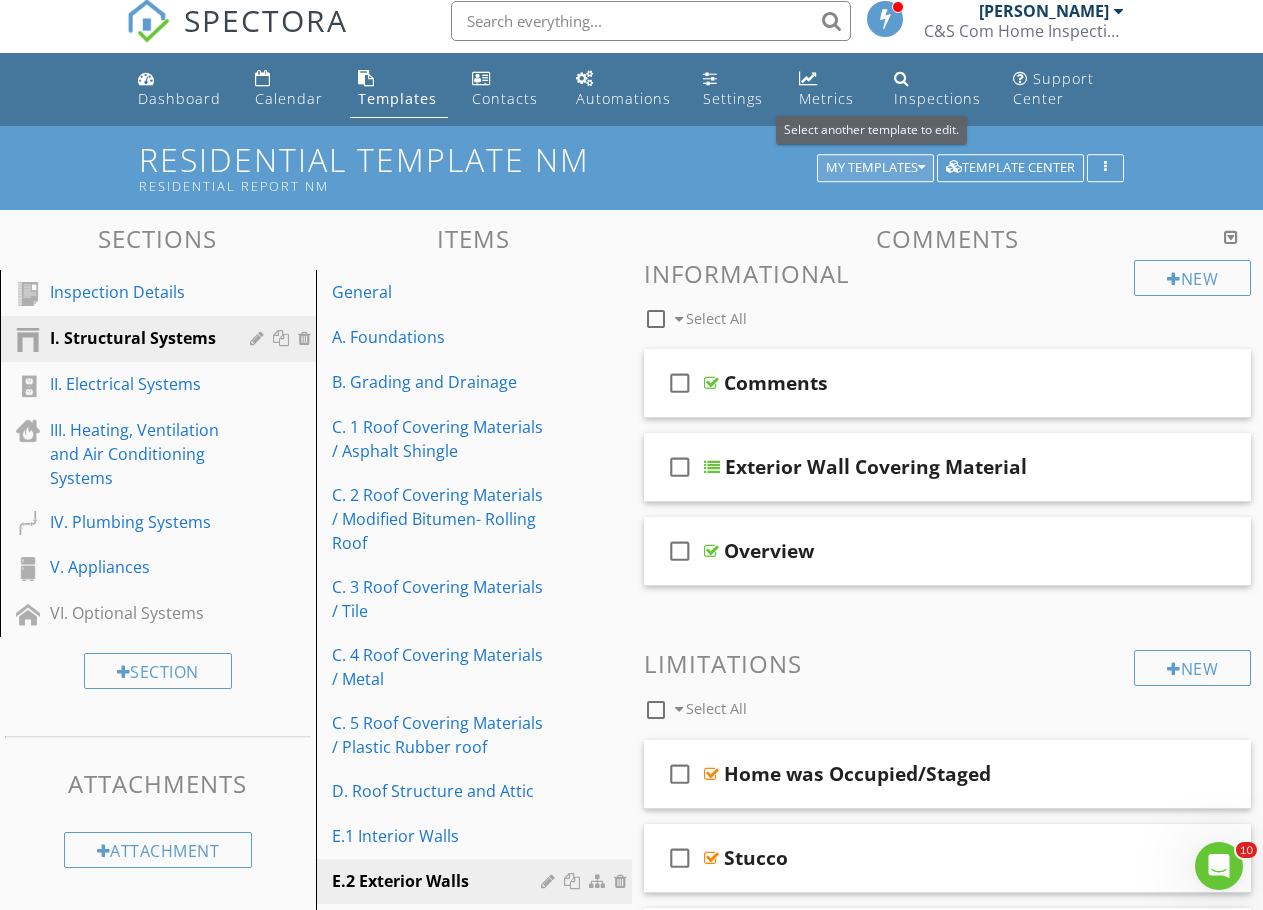 click on "My Templates" at bounding box center (875, 168) 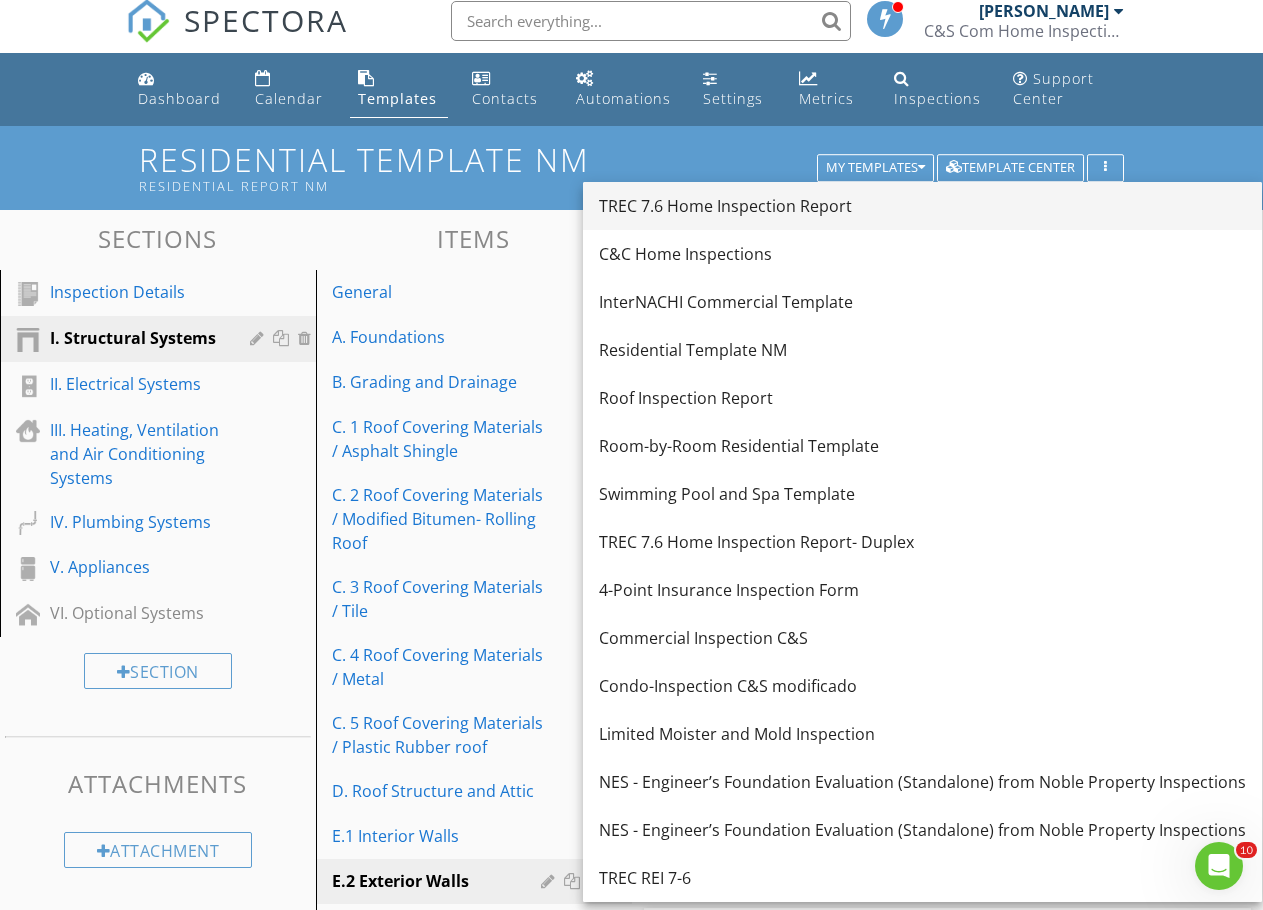 click on "TREC 7.6  Home Inspection Report" at bounding box center (922, 206) 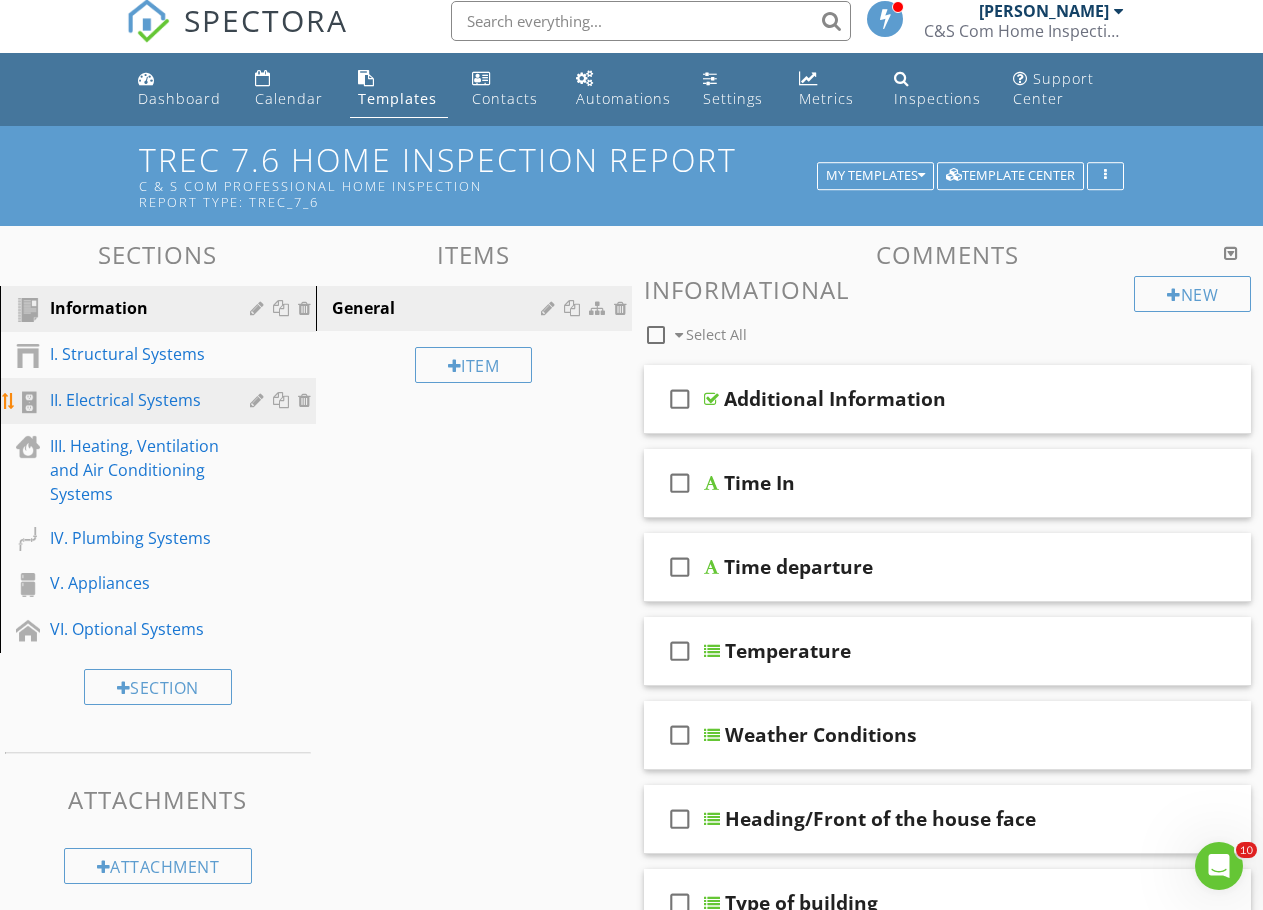 click on "II. Electrical Systems" at bounding box center [135, 400] 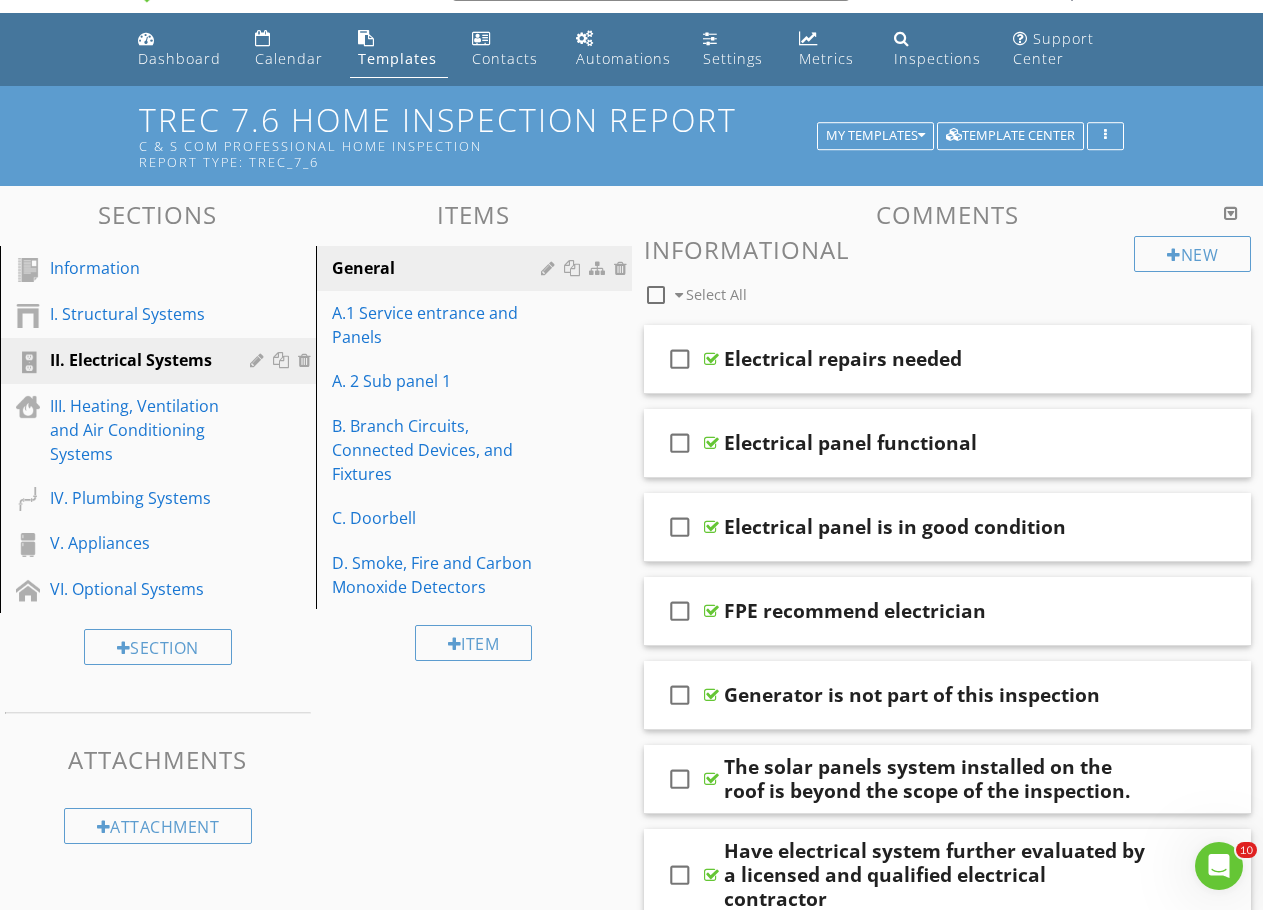 scroll, scrollTop: 0, scrollLeft: 0, axis: both 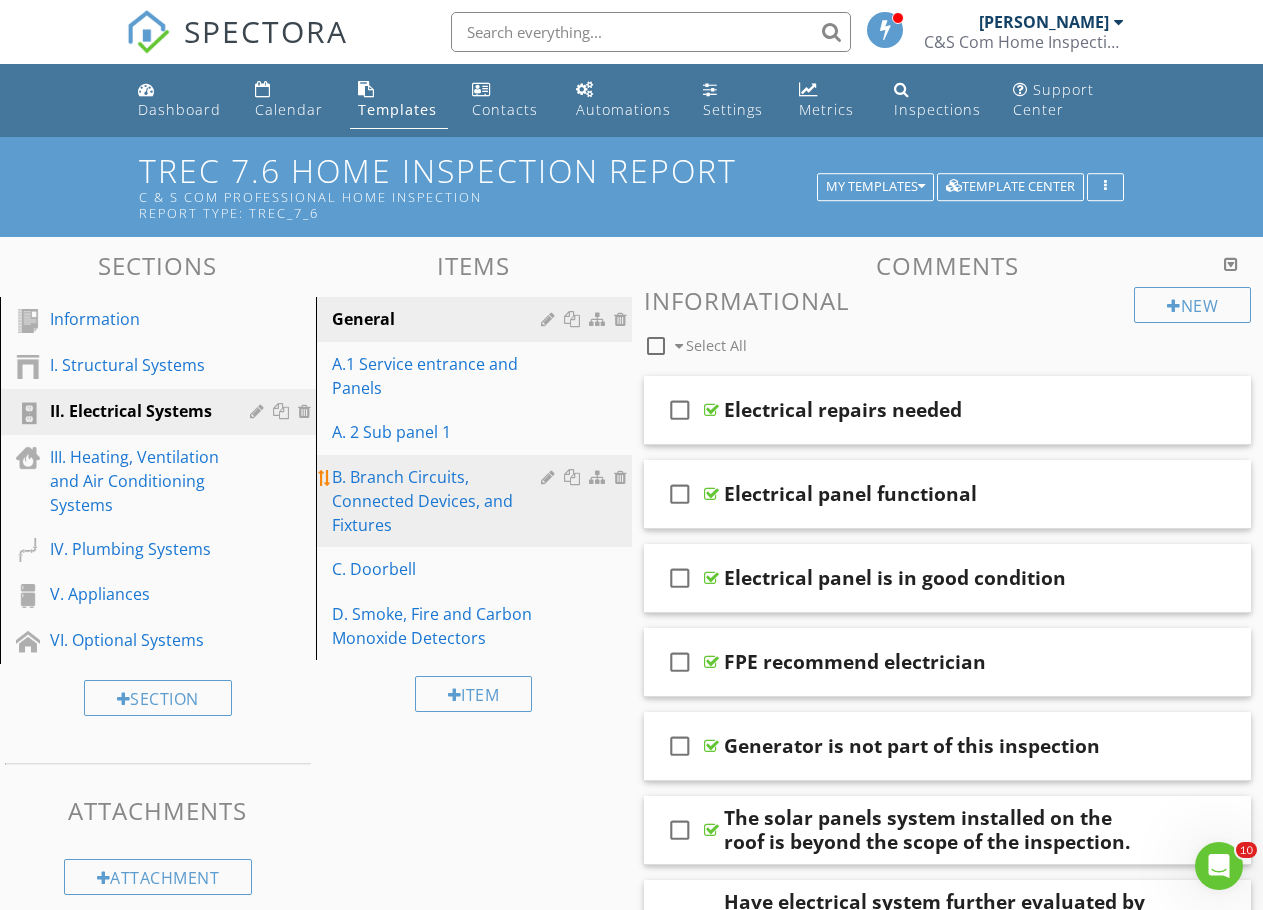 click on "B. Branch Circuits, Connected Devices, and Fixtures" at bounding box center (439, 501) 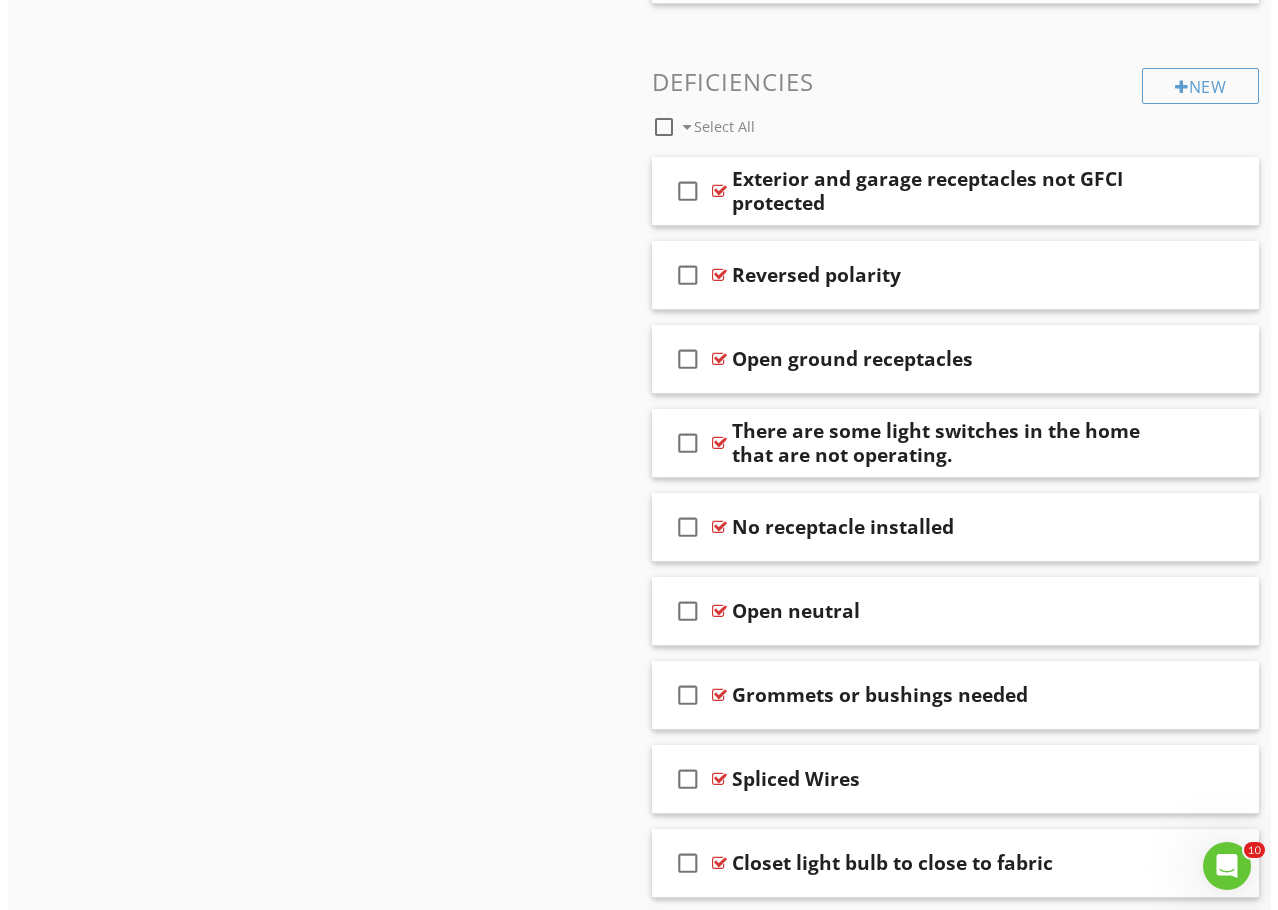 scroll, scrollTop: 1300, scrollLeft: 0, axis: vertical 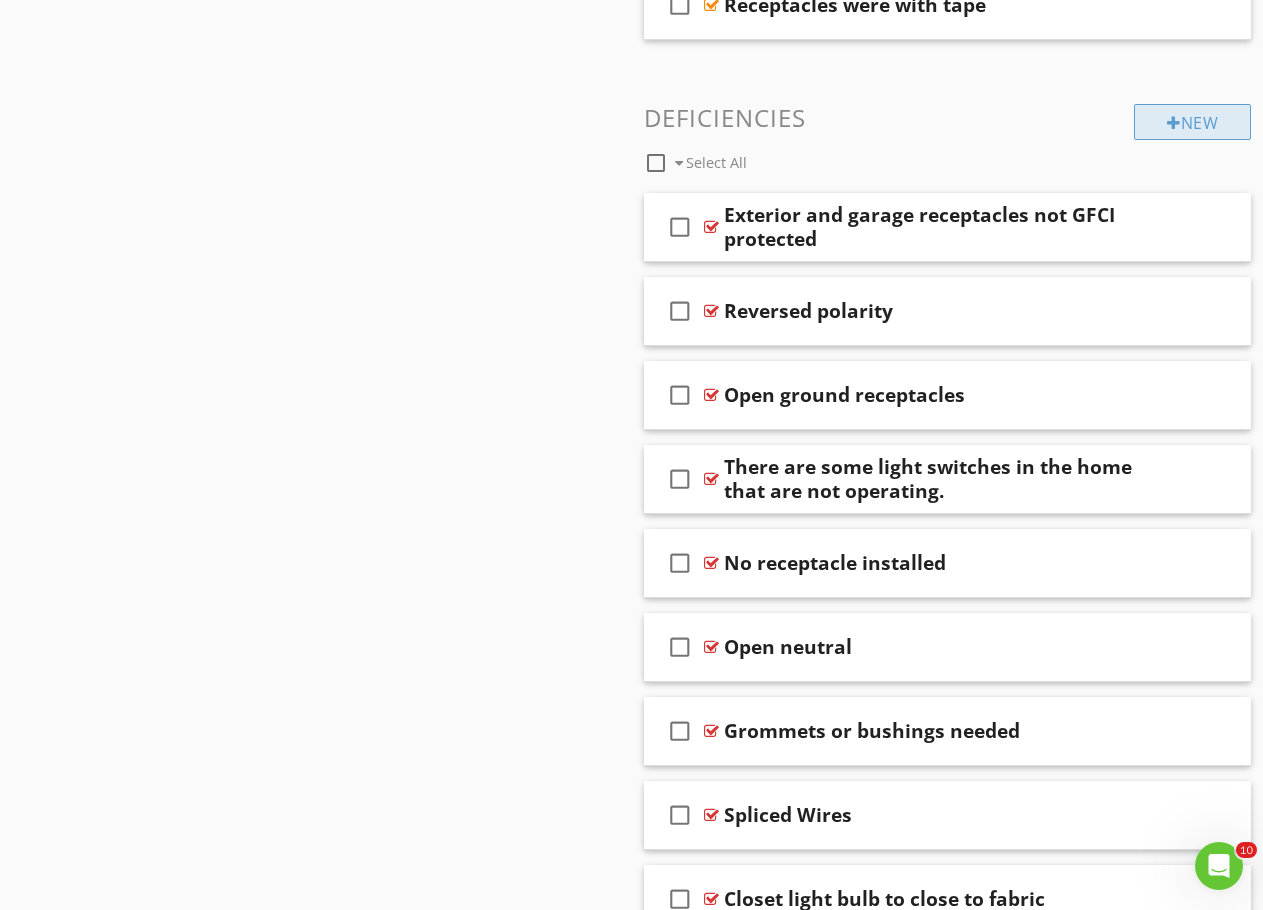 click on "New" at bounding box center (1192, 122) 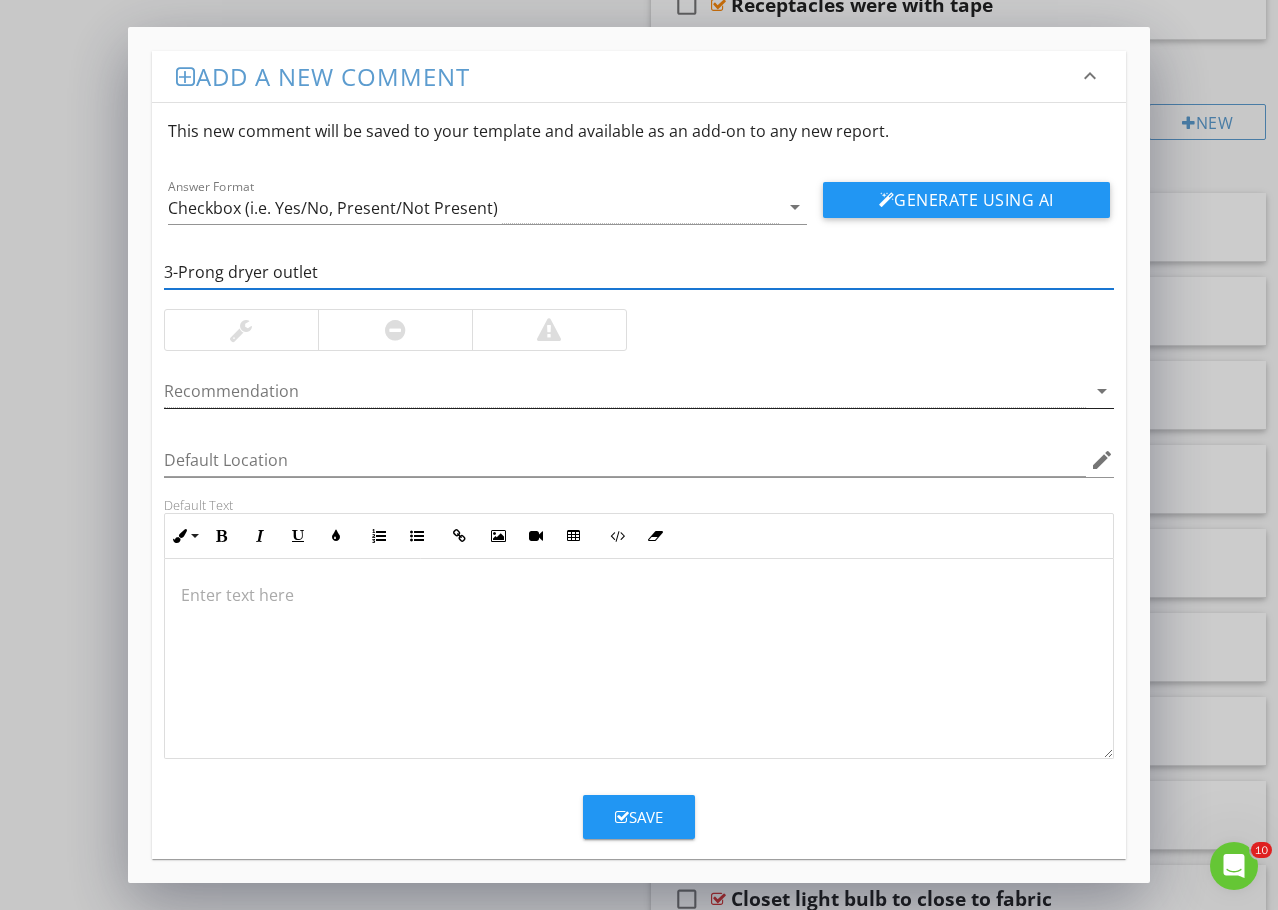 type on "3-Prong dryer outlet" 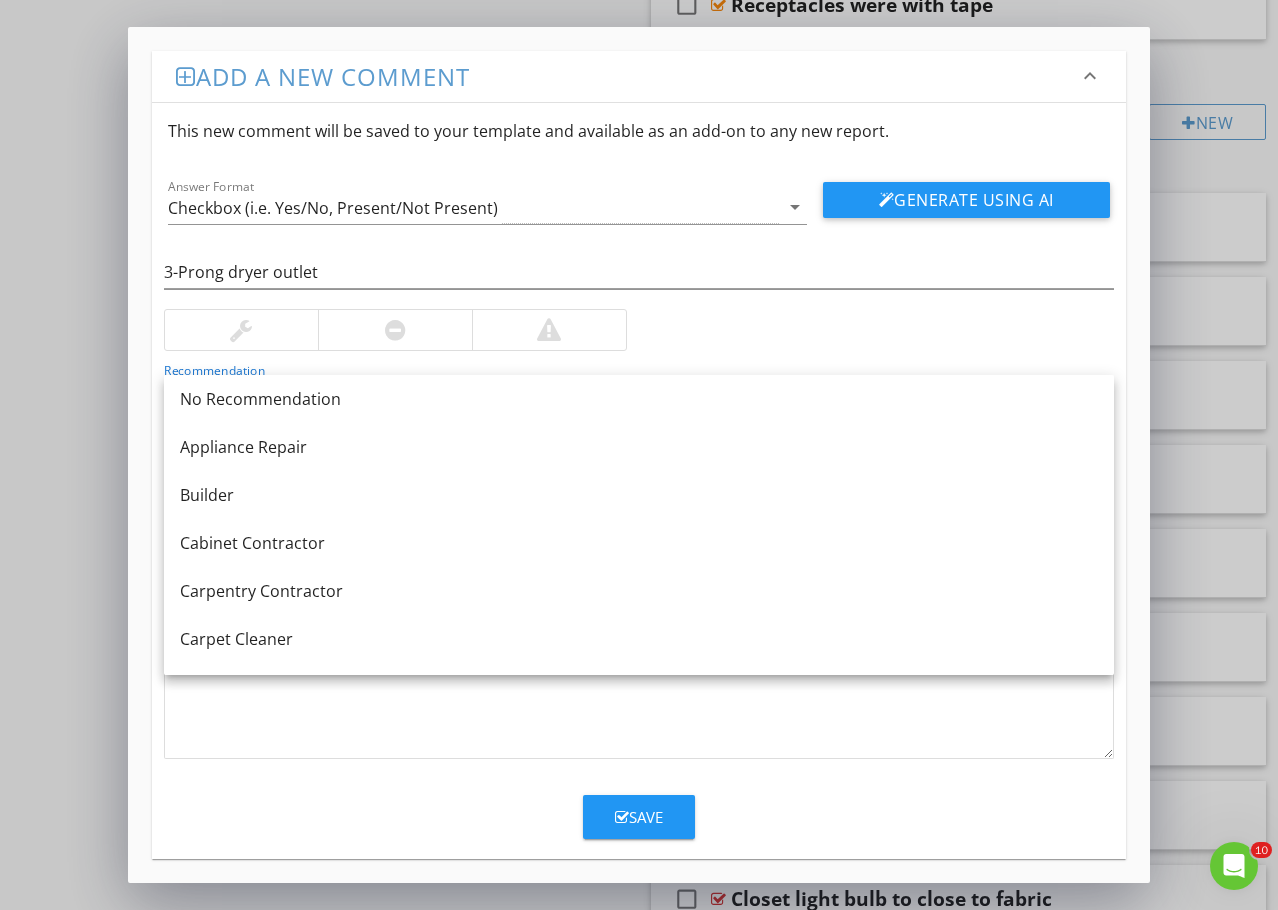 scroll, scrollTop: 660, scrollLeft: 0, axis: vertical 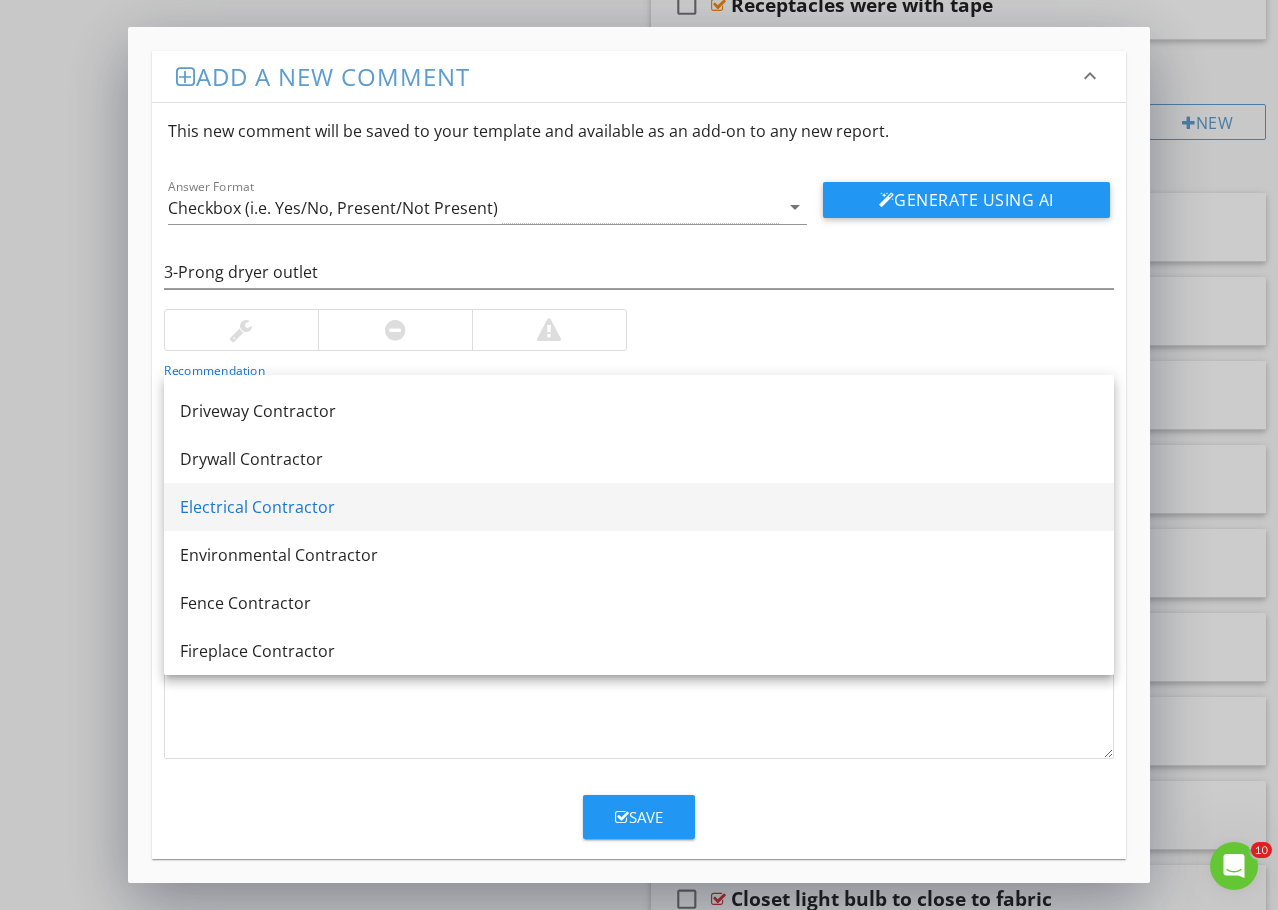 click on "Electrical Contractor" at bounding box center [639, 507] 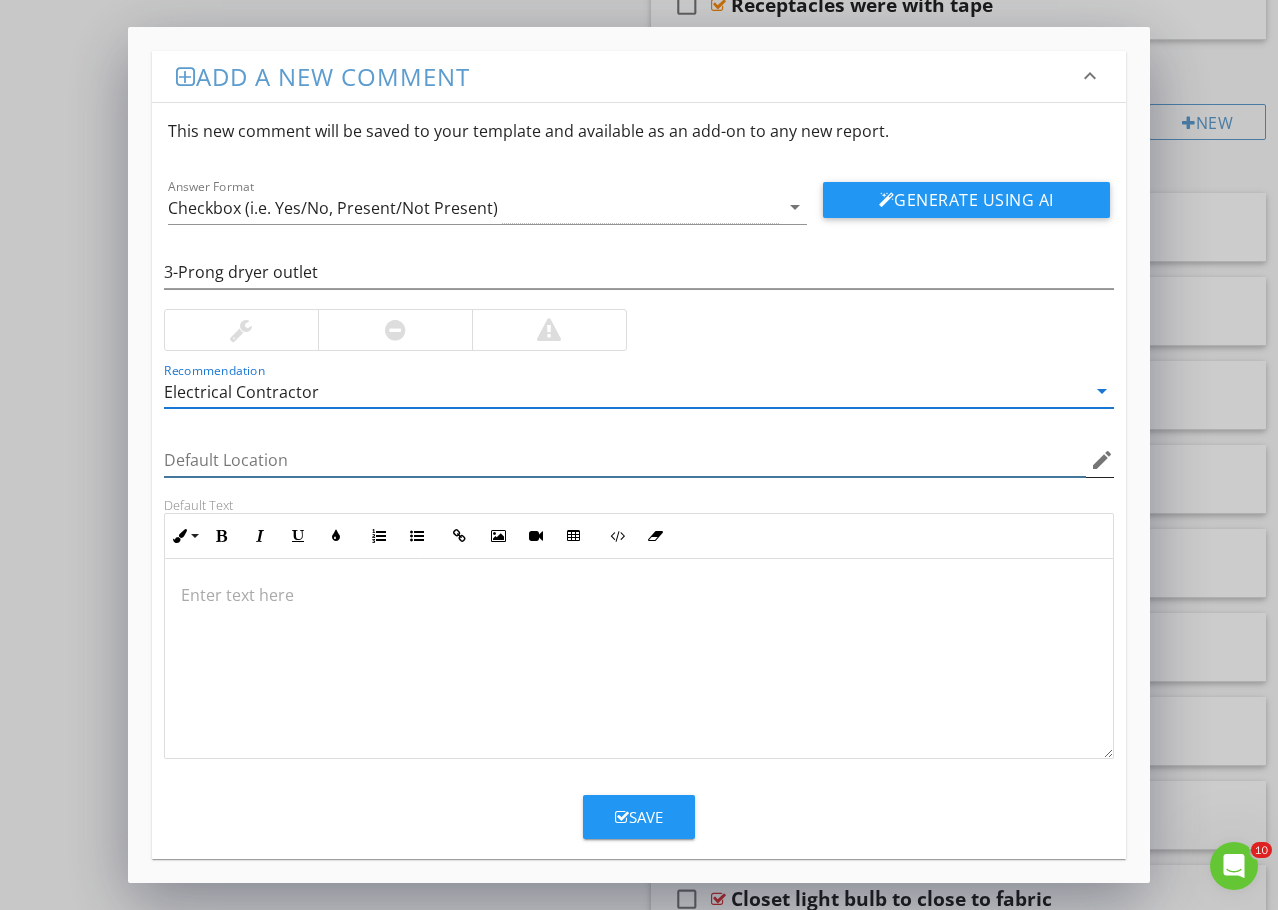 click at bounding box center (625, 460) 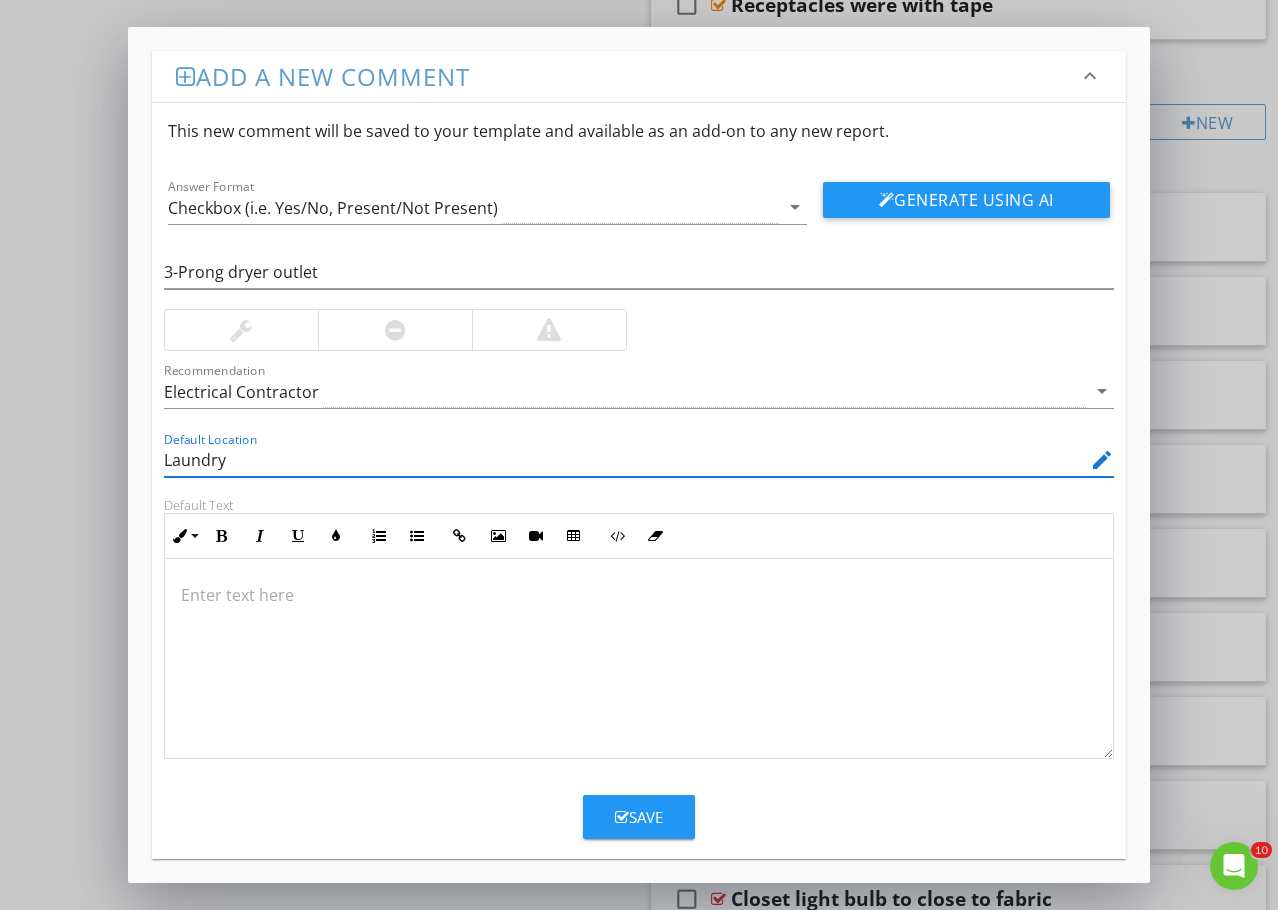 type on "Laundry" 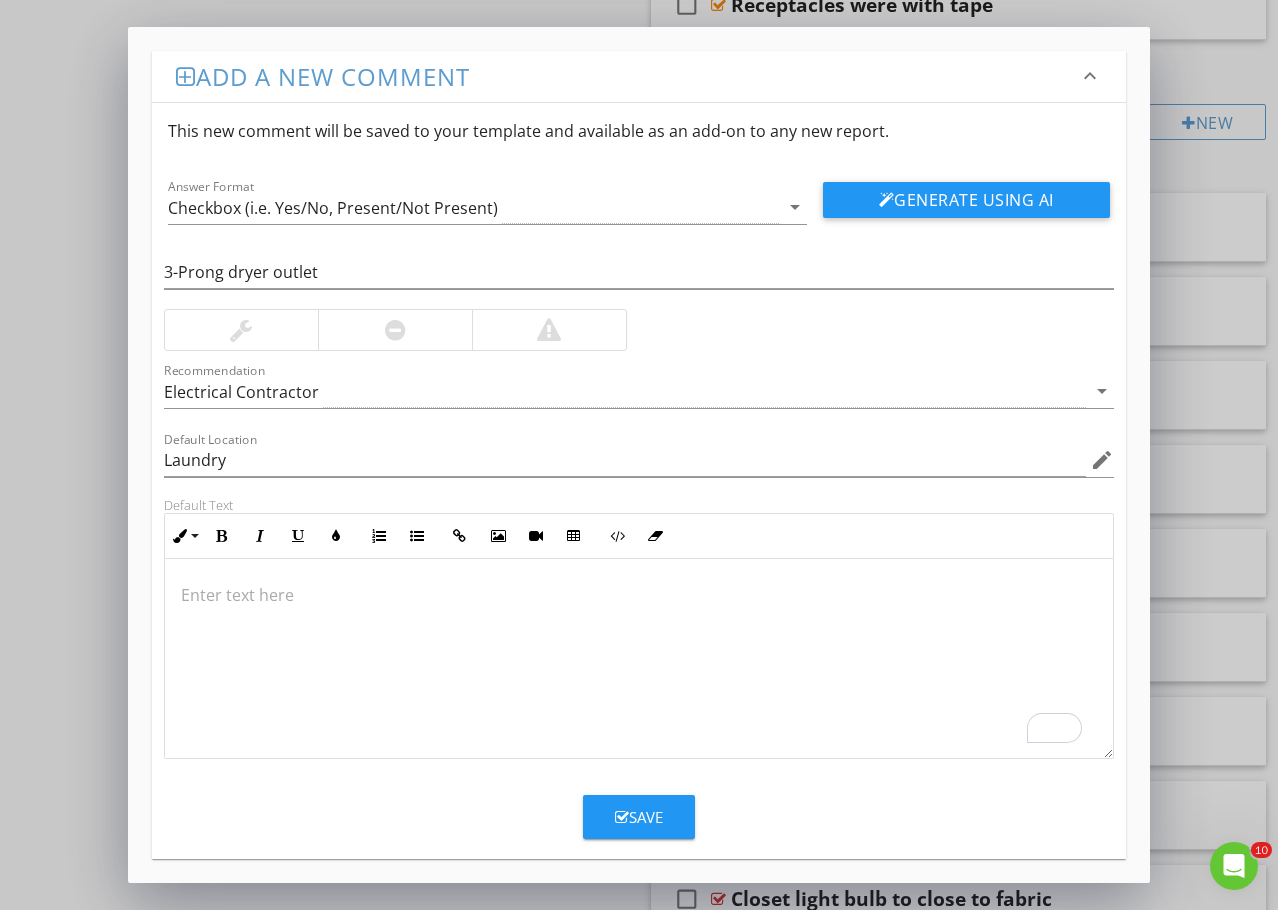 click at bounding box center [639, 595] 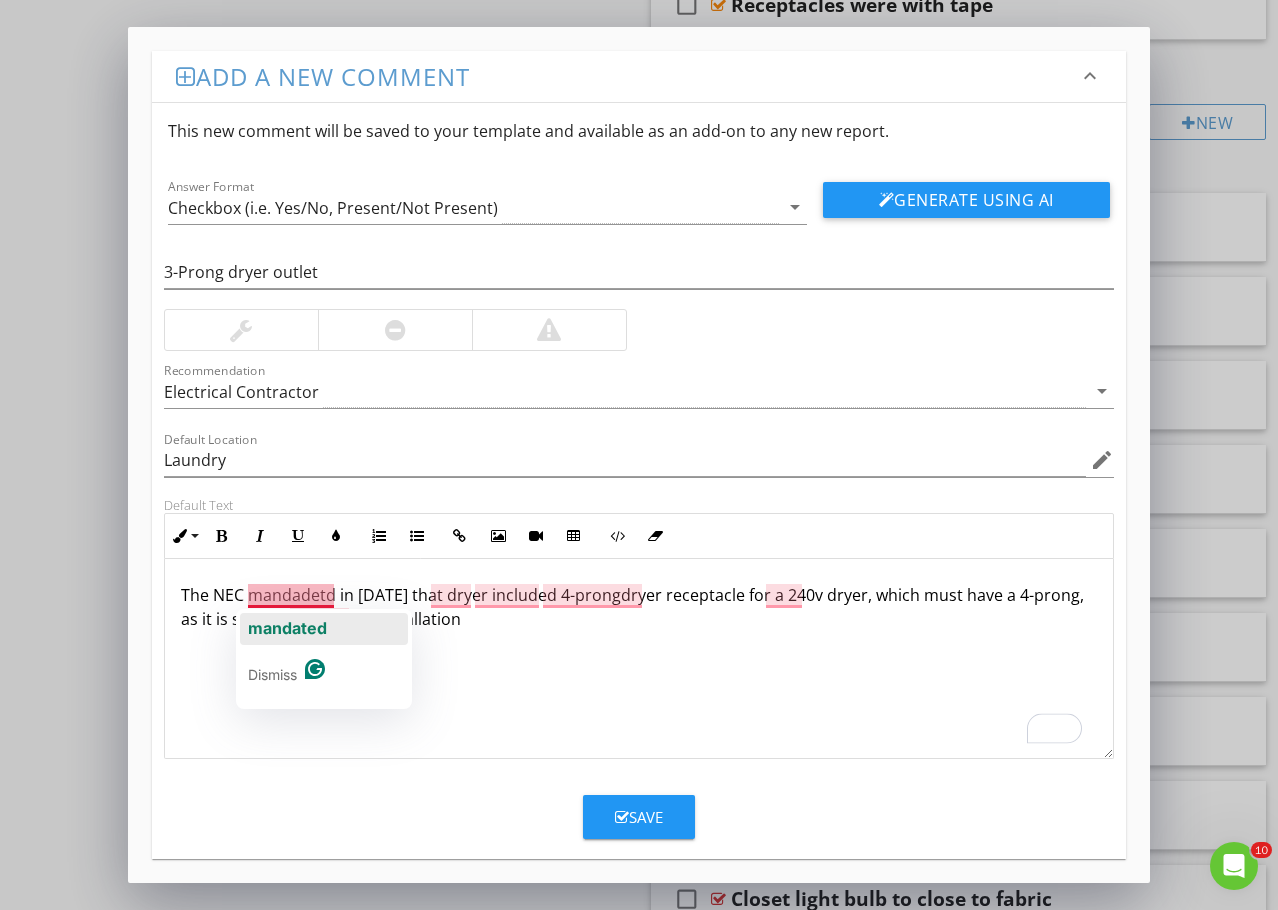 click on "mandated" 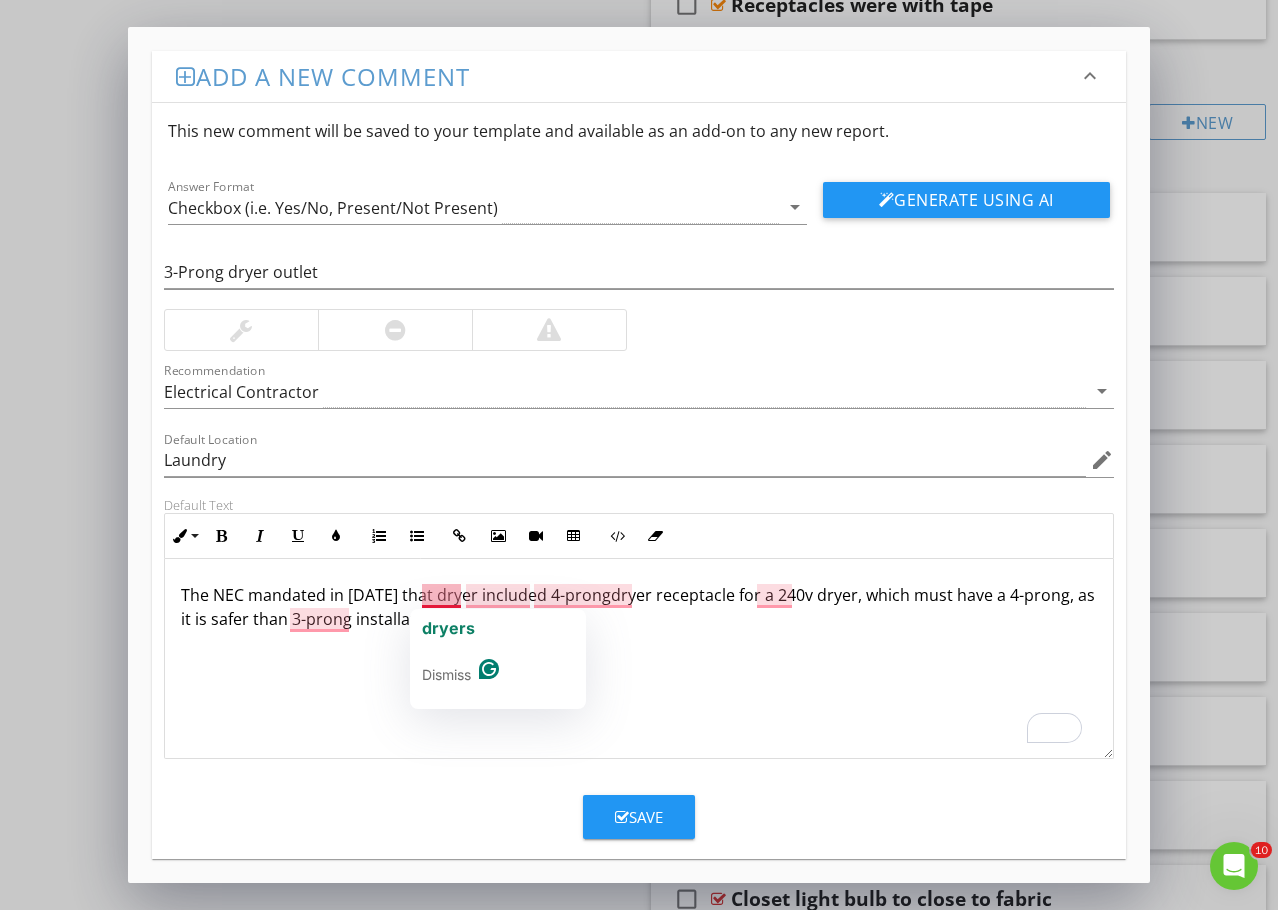 click on "The NEC mandated in 1996 that dryer included 4-prongdryer receptacle for a 240v dryer, which must have a 4-prong, as it is safer than 3-prong installation" at bounding box center (639, 607) 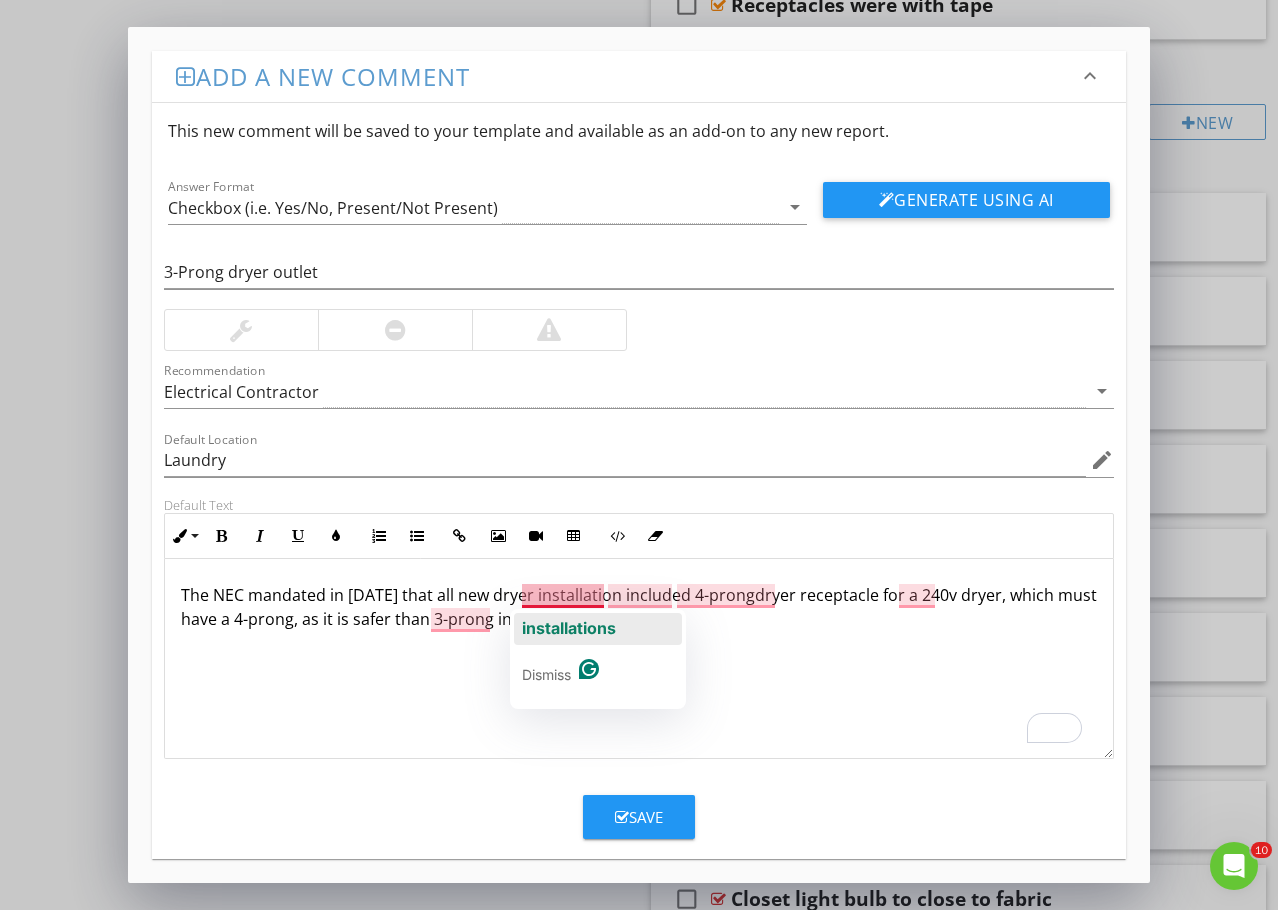 click on "installations" 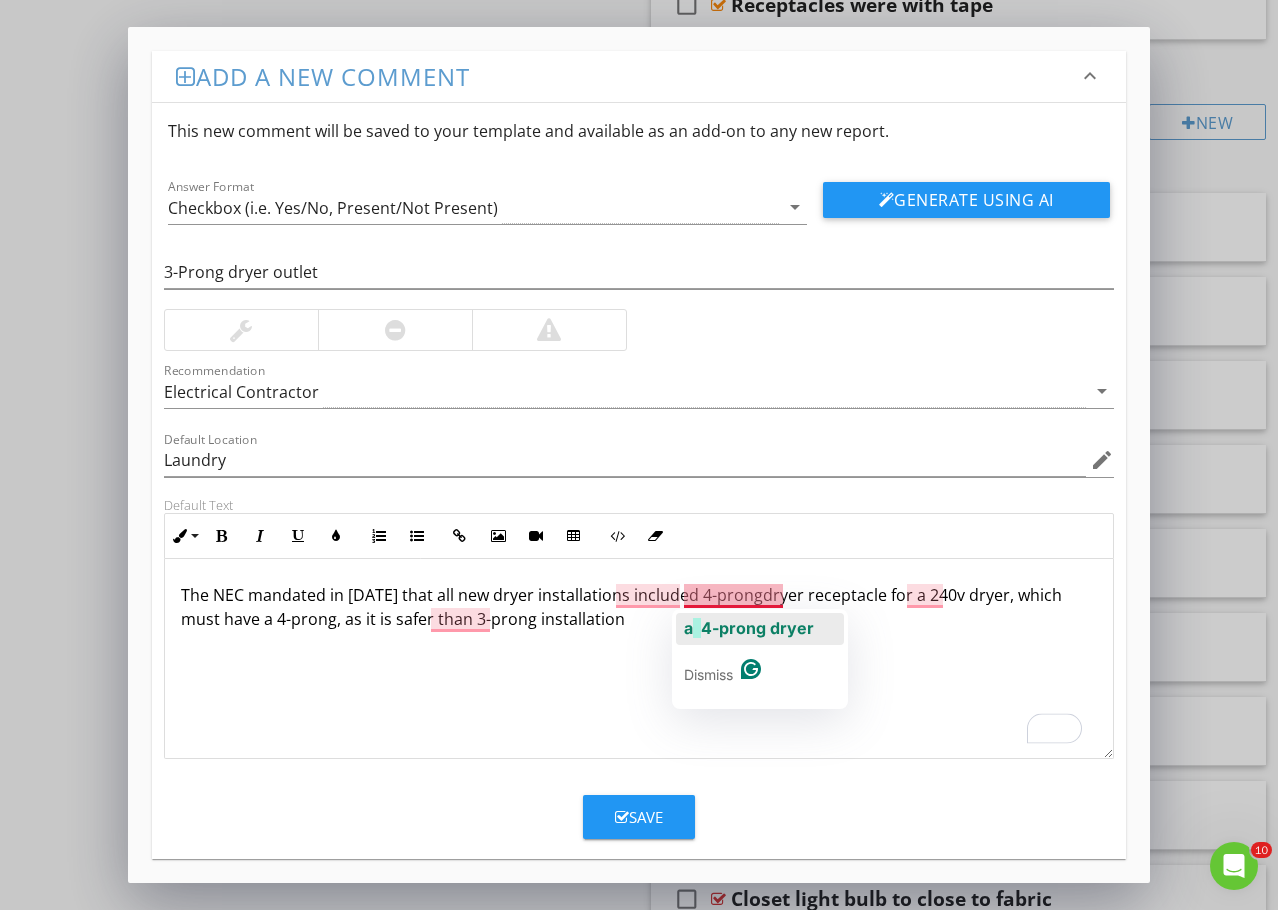 click on "4-prong dryer" 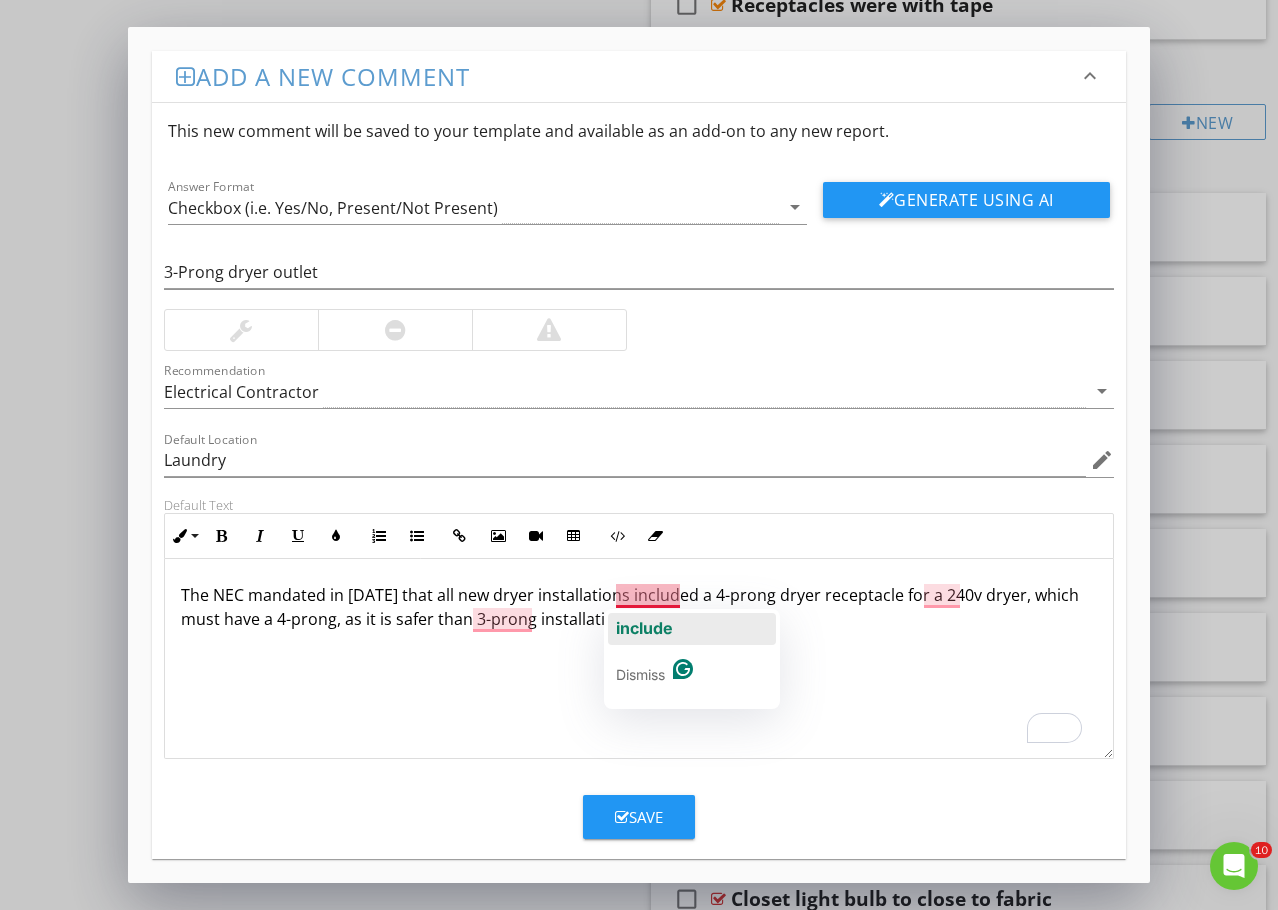 click on "include" 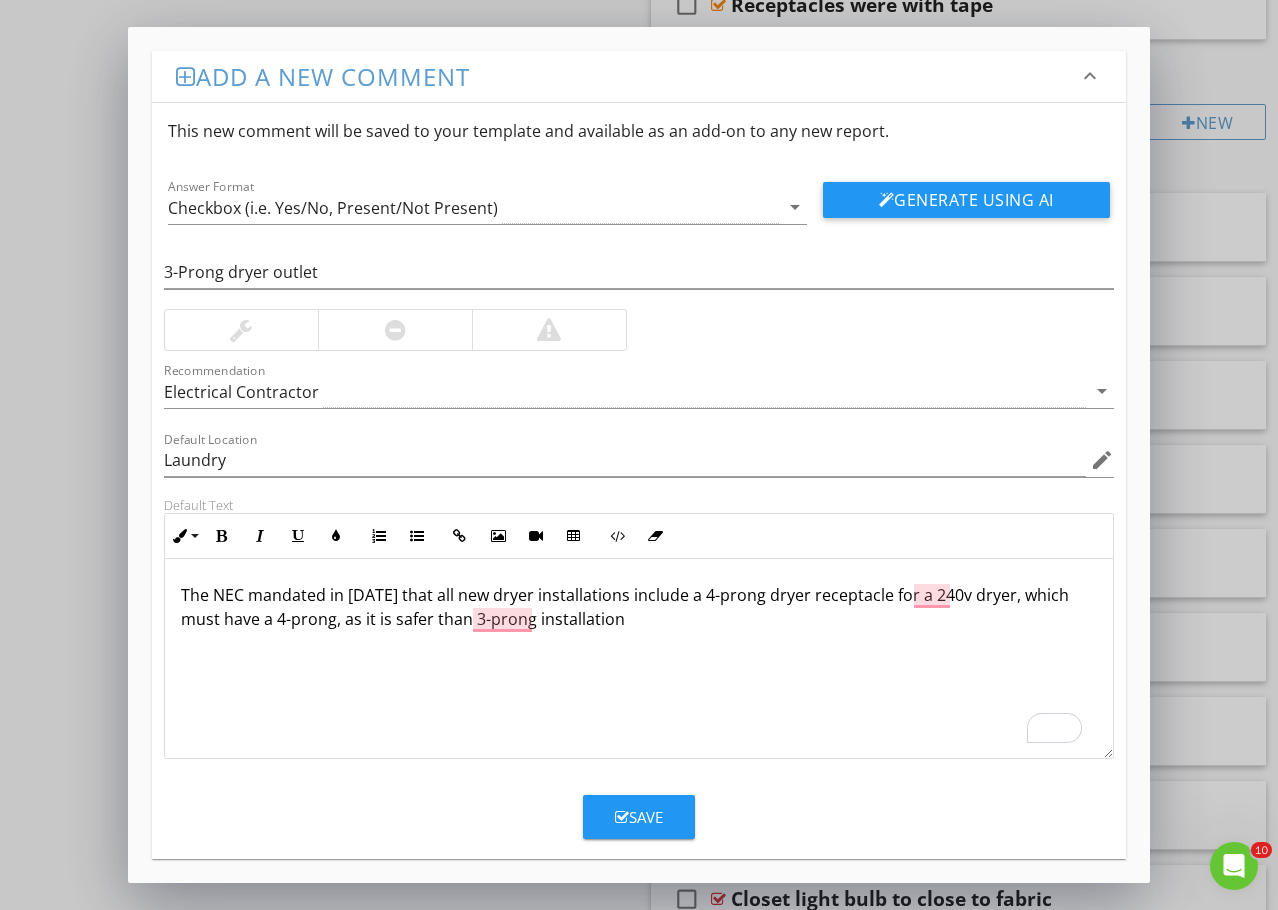 scroll, scrollTop: 1, scrollLeft: 0, axis: vertical 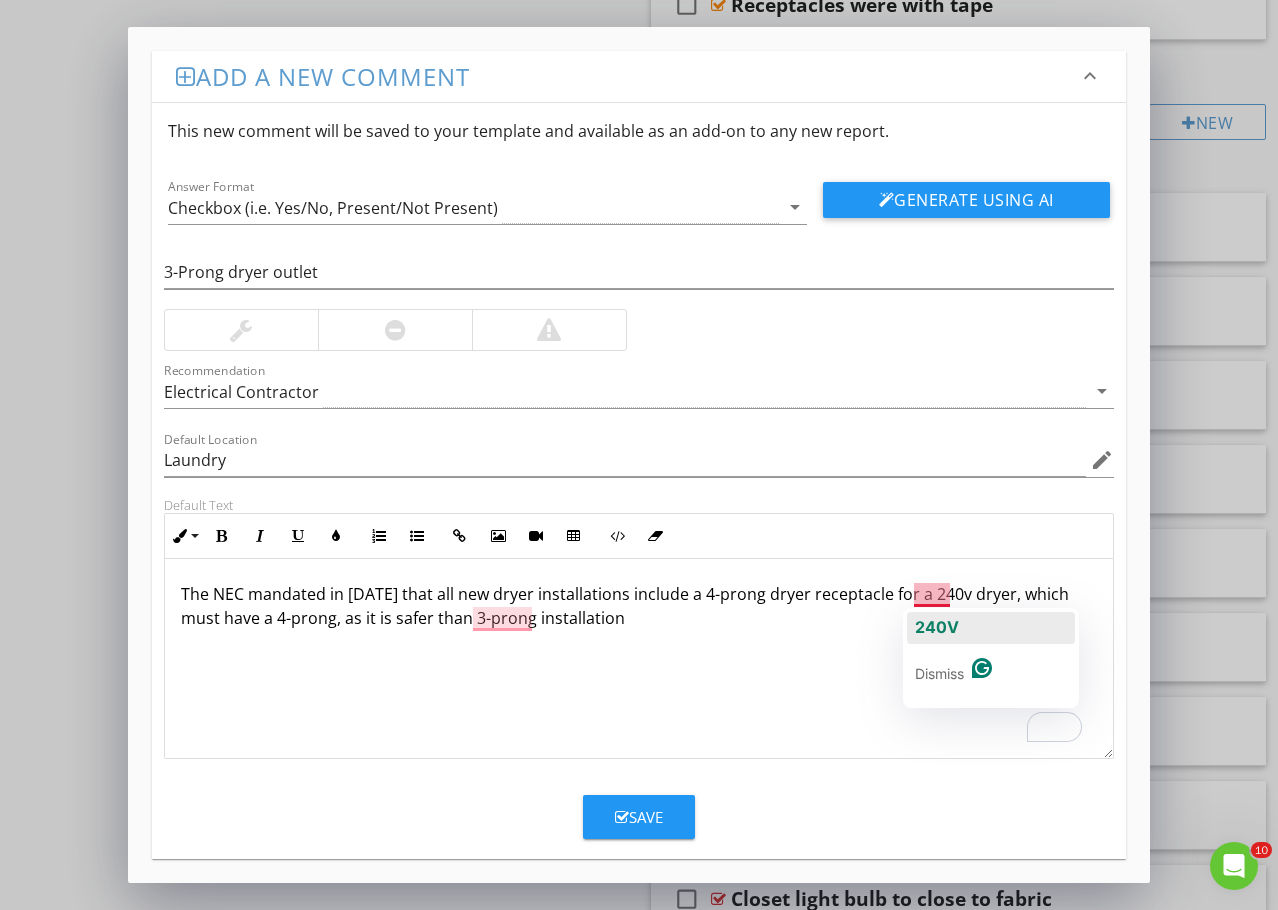 click on "240V" 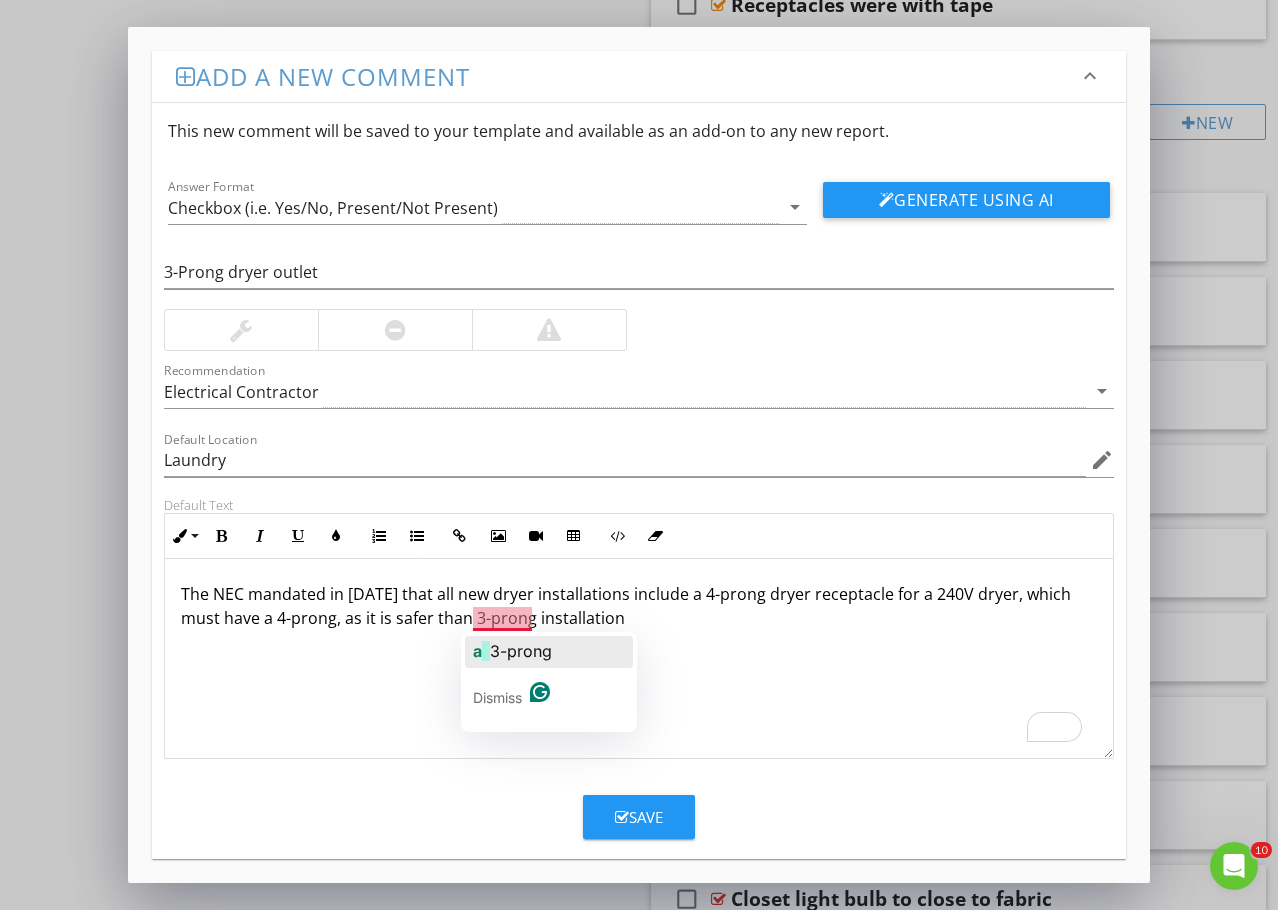 click on "3-prong" 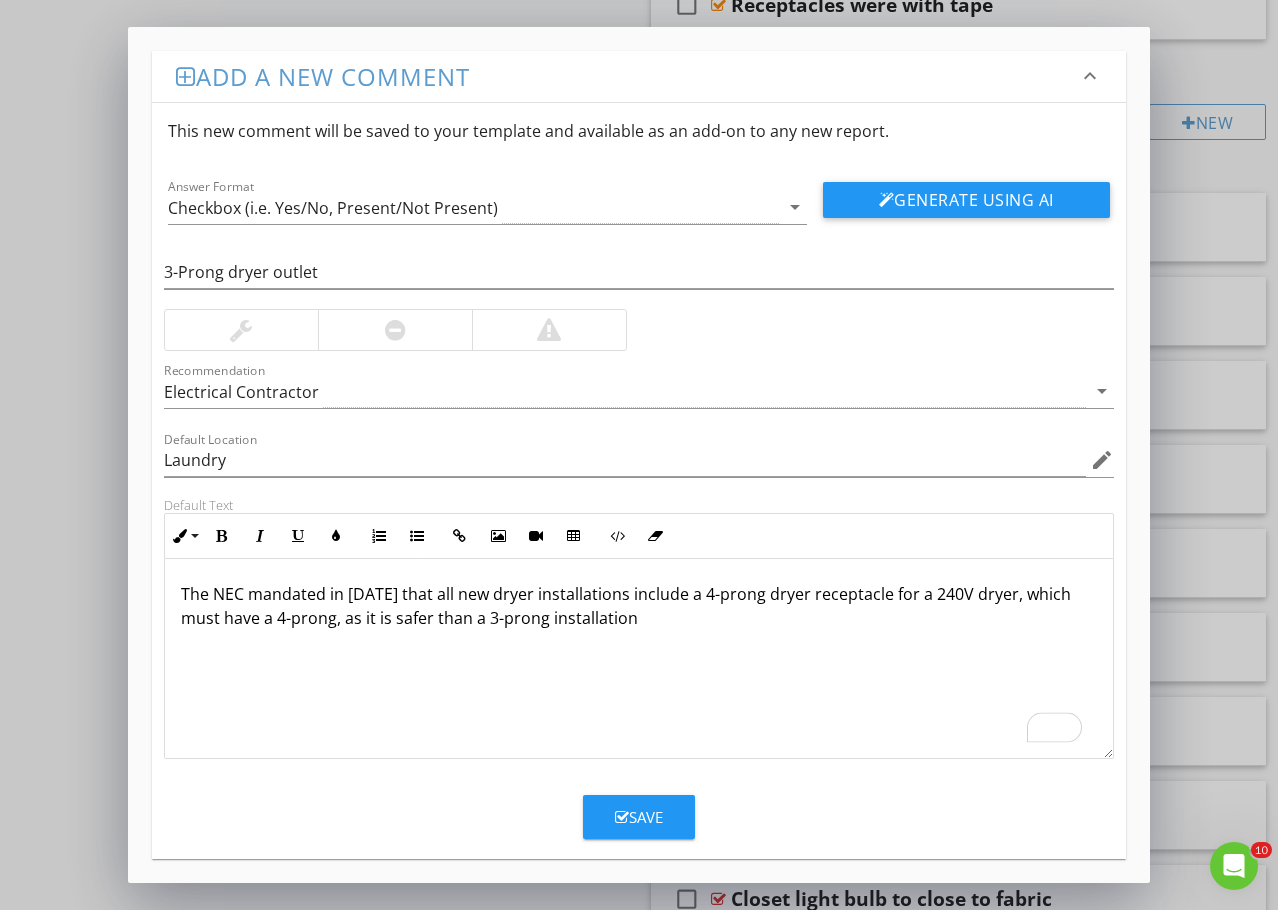 click on "Save" at bounding box center [639, 817] 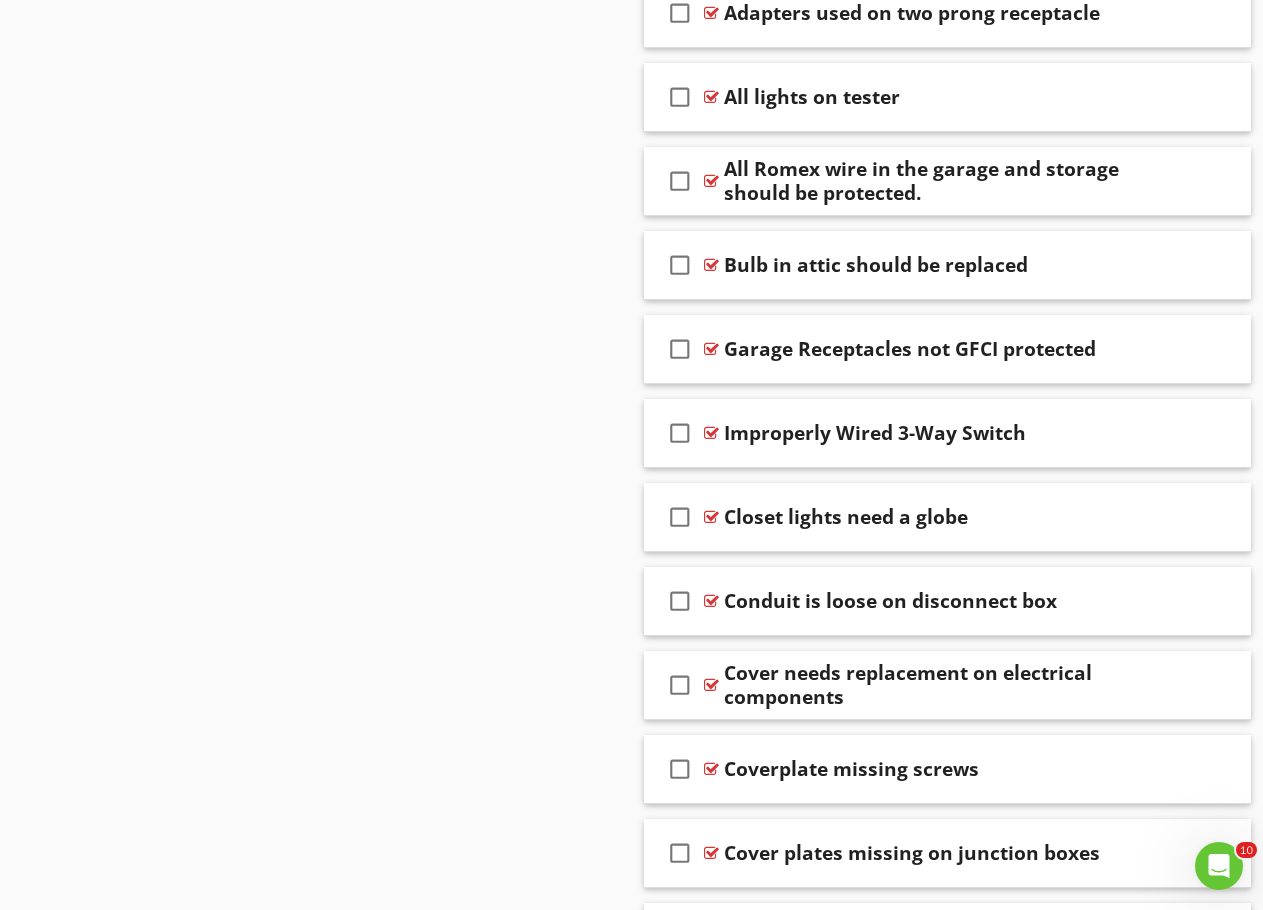scroll, scrollTop: 3900, scrollLeft: 0, axis: vertical 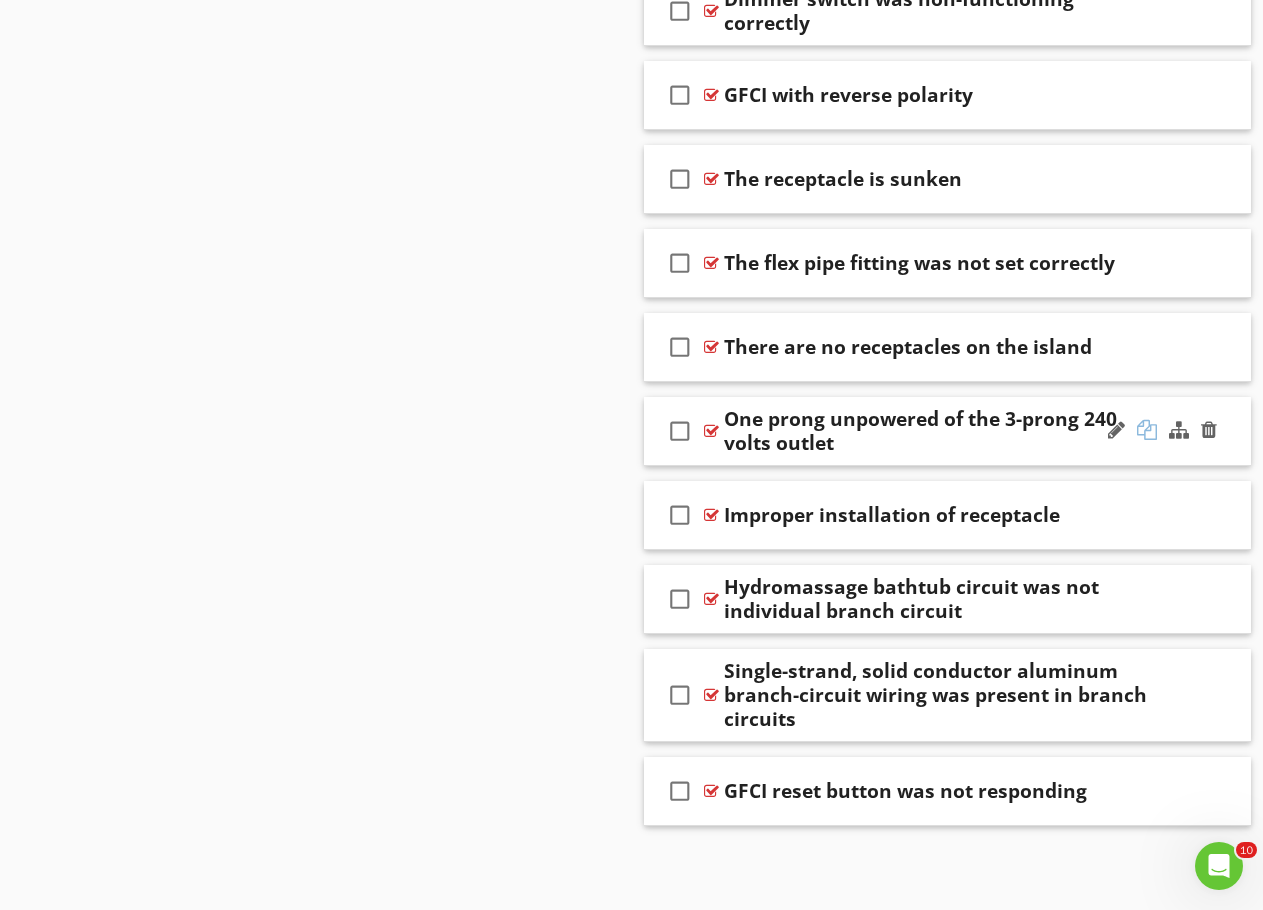 click at bounding box center [1147, 430] 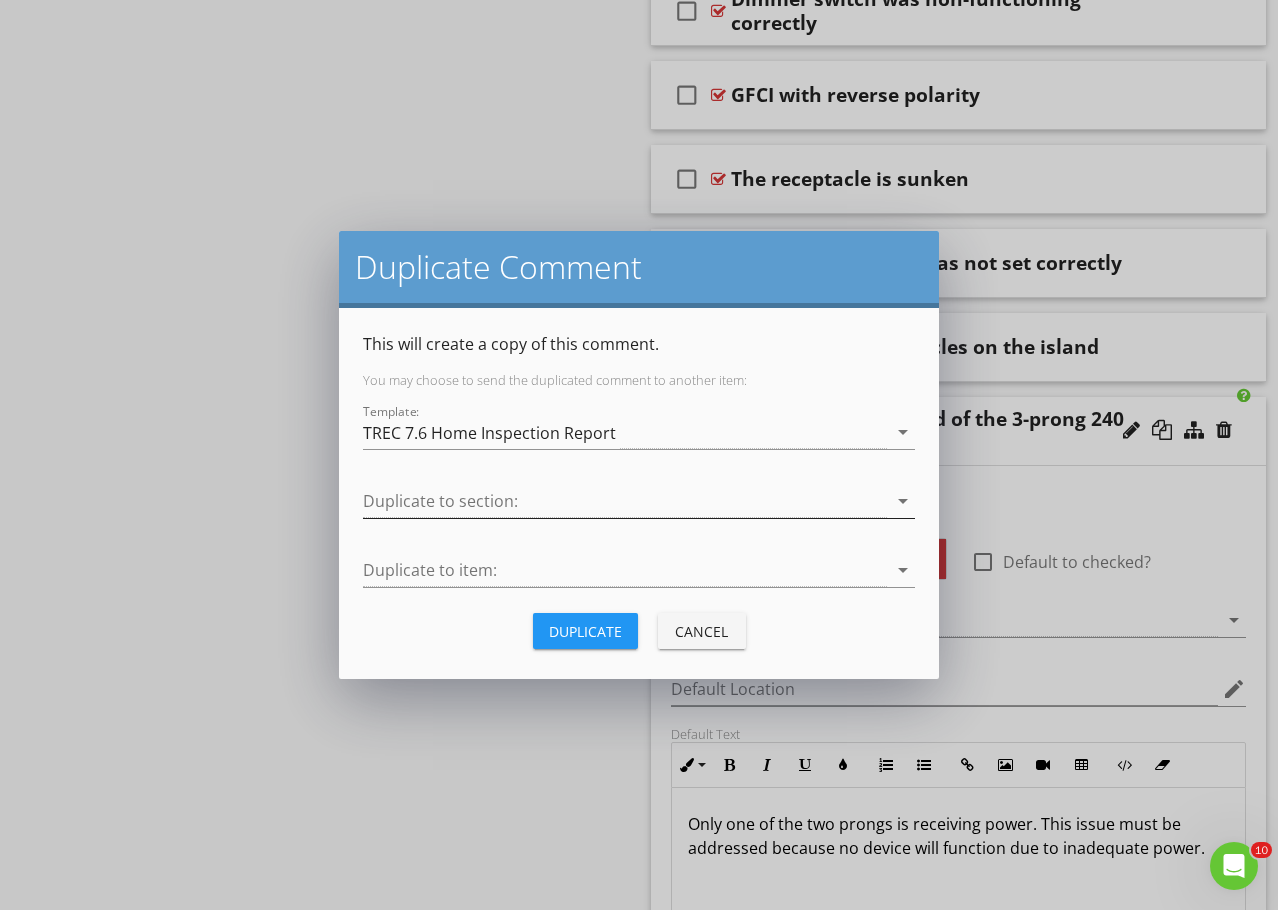 click at bounding box center [625, 501] 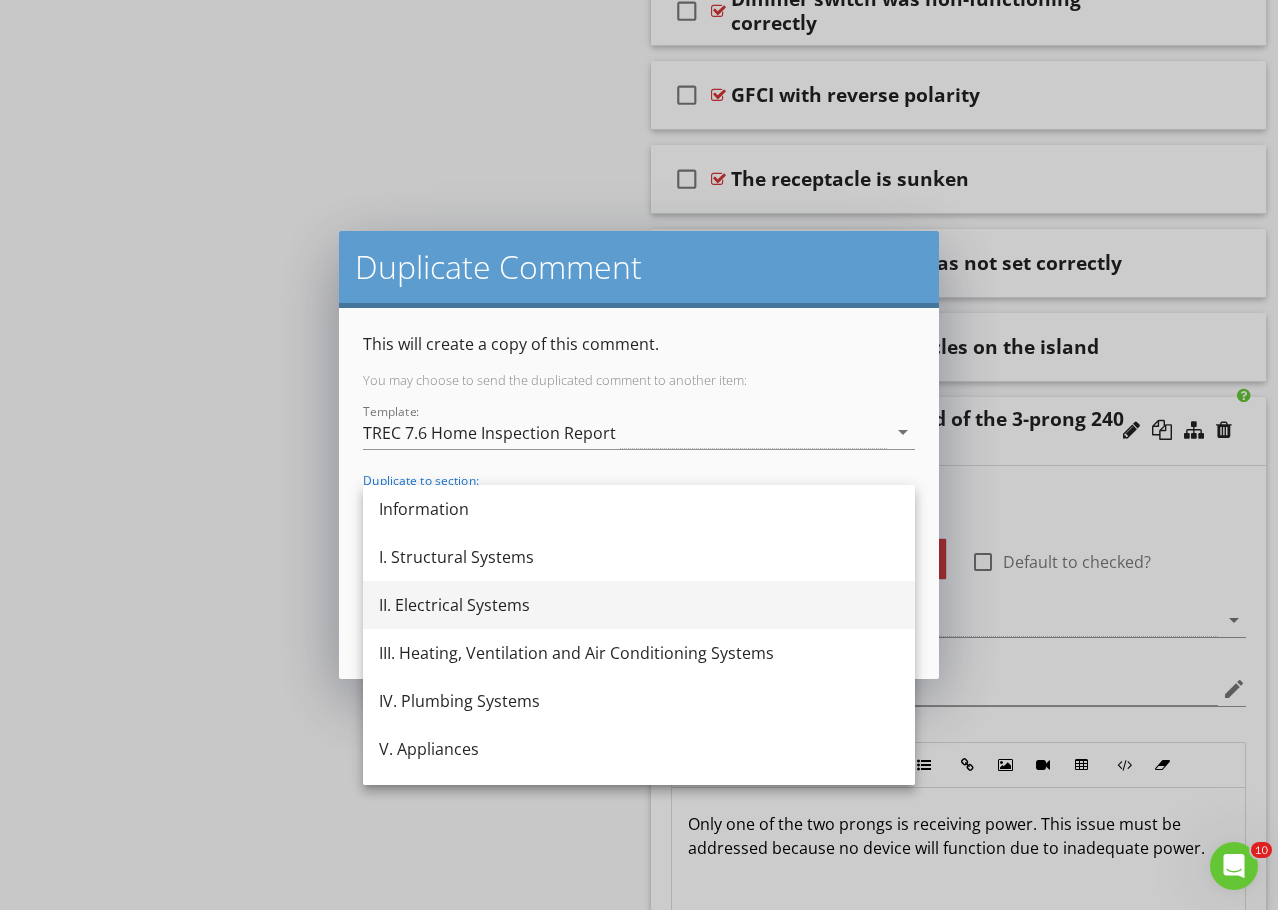 click on "II. Electrical Systems" at bounding box center (639, 605) 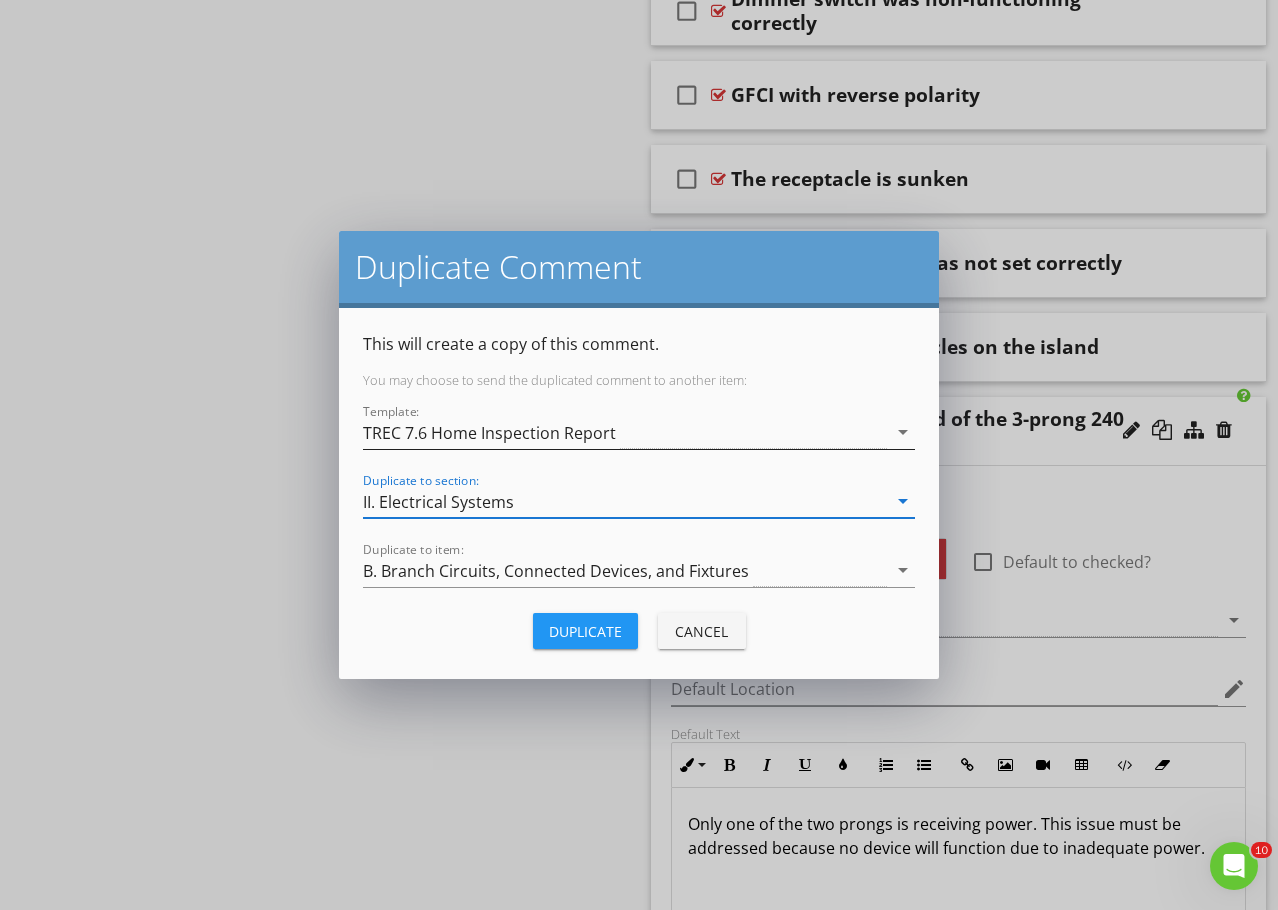click on "TREC 7.6  Home Inspection Report" at bounding box center [625, 432] 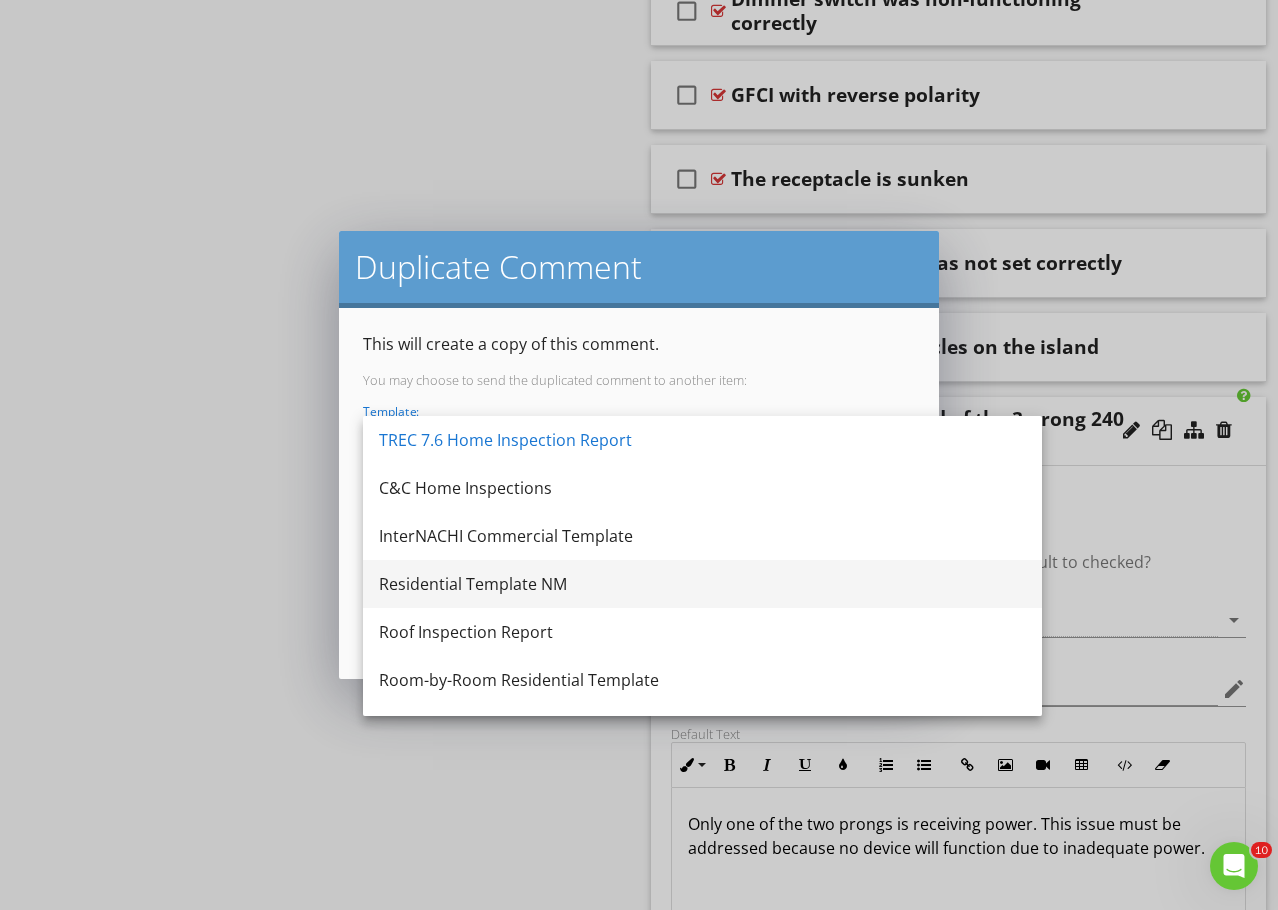 click on "Residential Template NM" at bounding box center [702, 584] 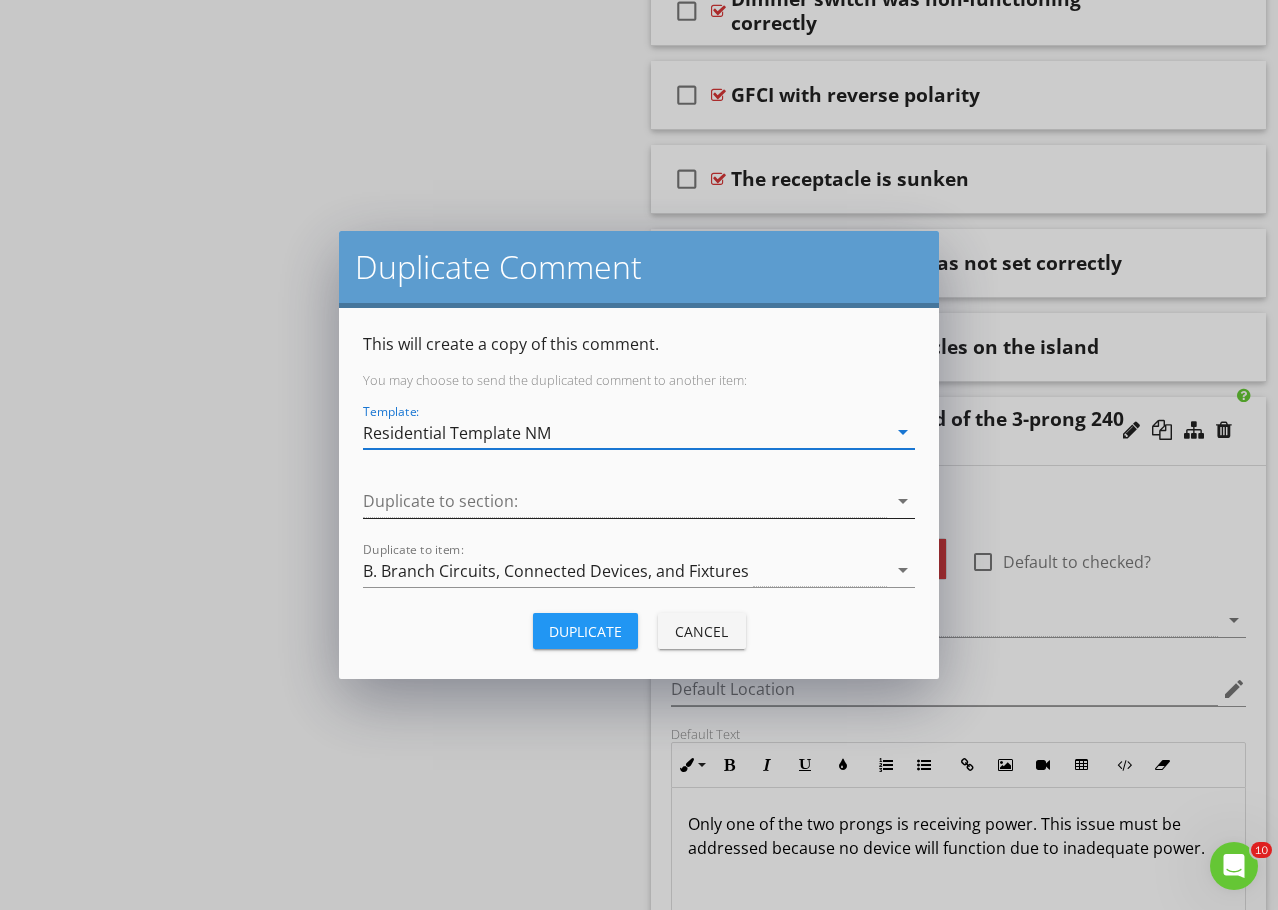 click at bounding box center (625, 501) 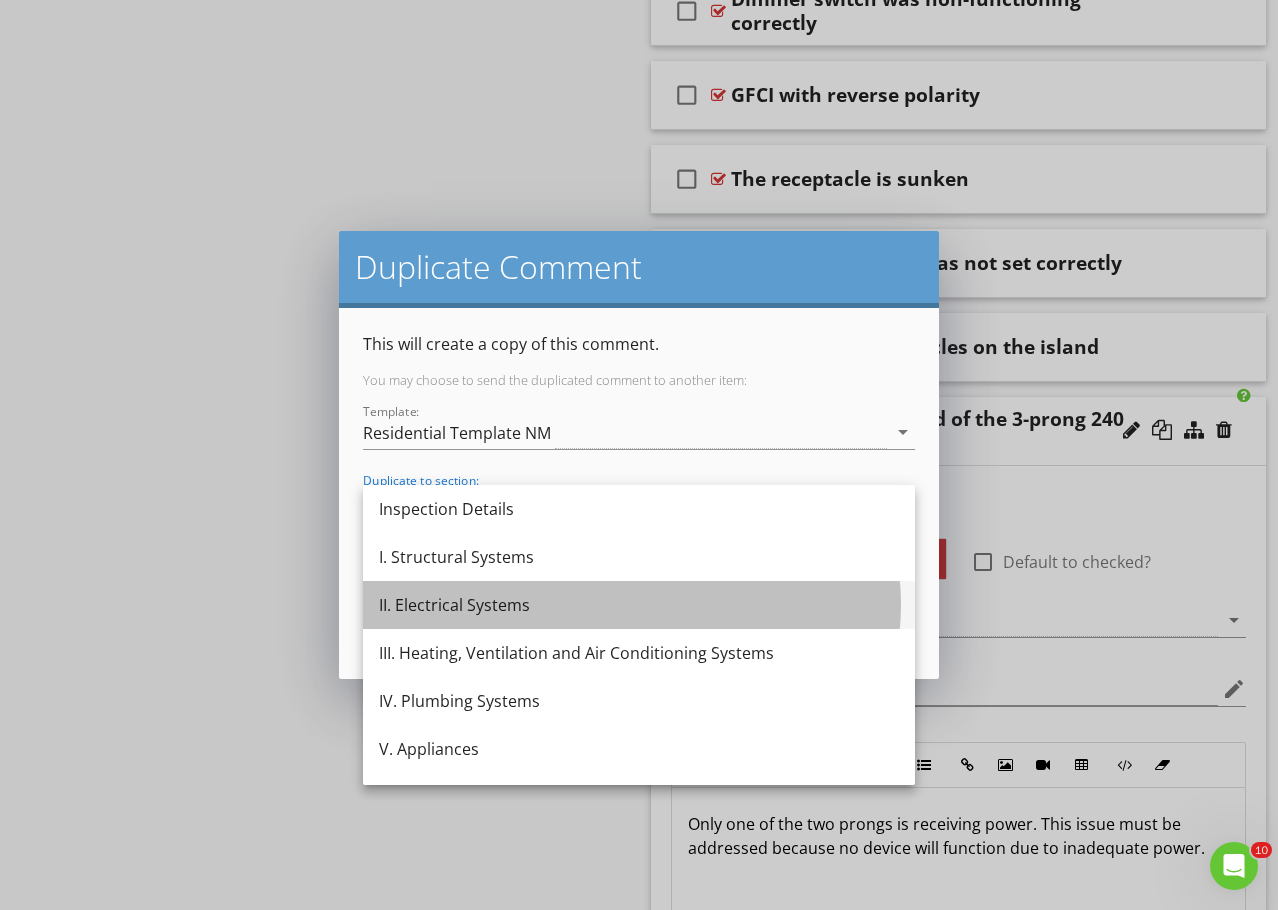 click on "II. Electrical Systems" at bounding box center (639, 605) 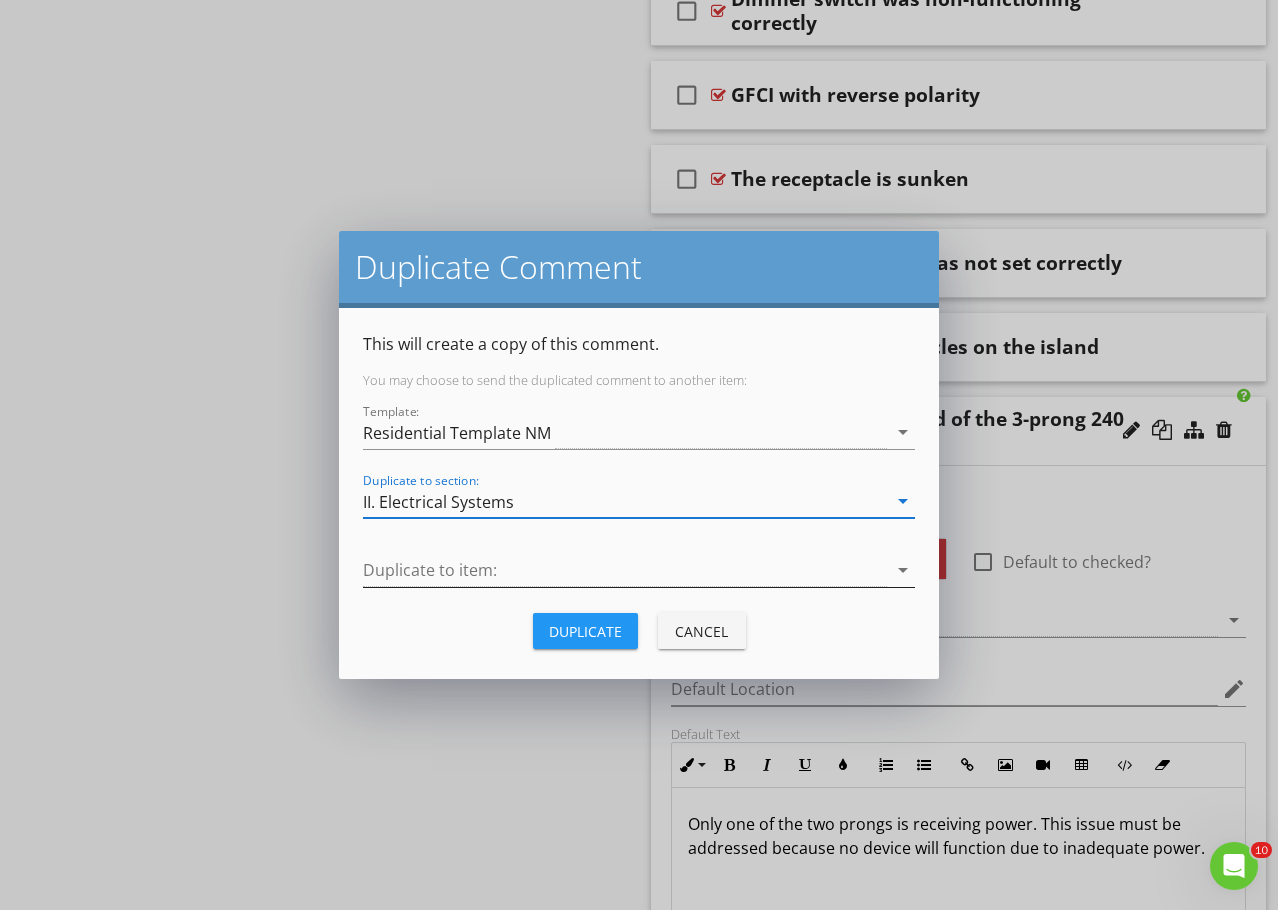 click at bounding box center (625, 570) 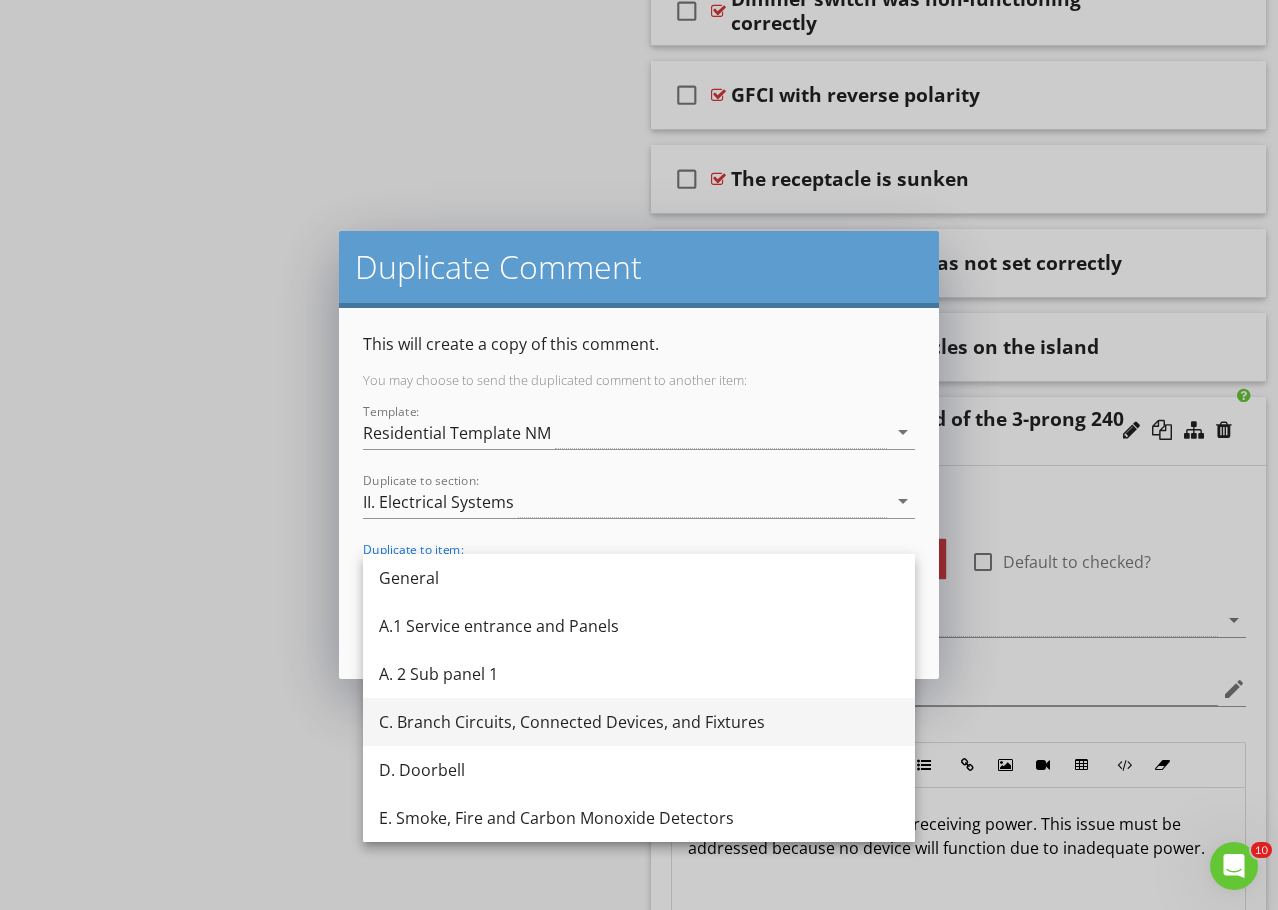 click on "C. Branch Circuits, Connected Devices, and Fixtures" at bounding box center [639, 722] 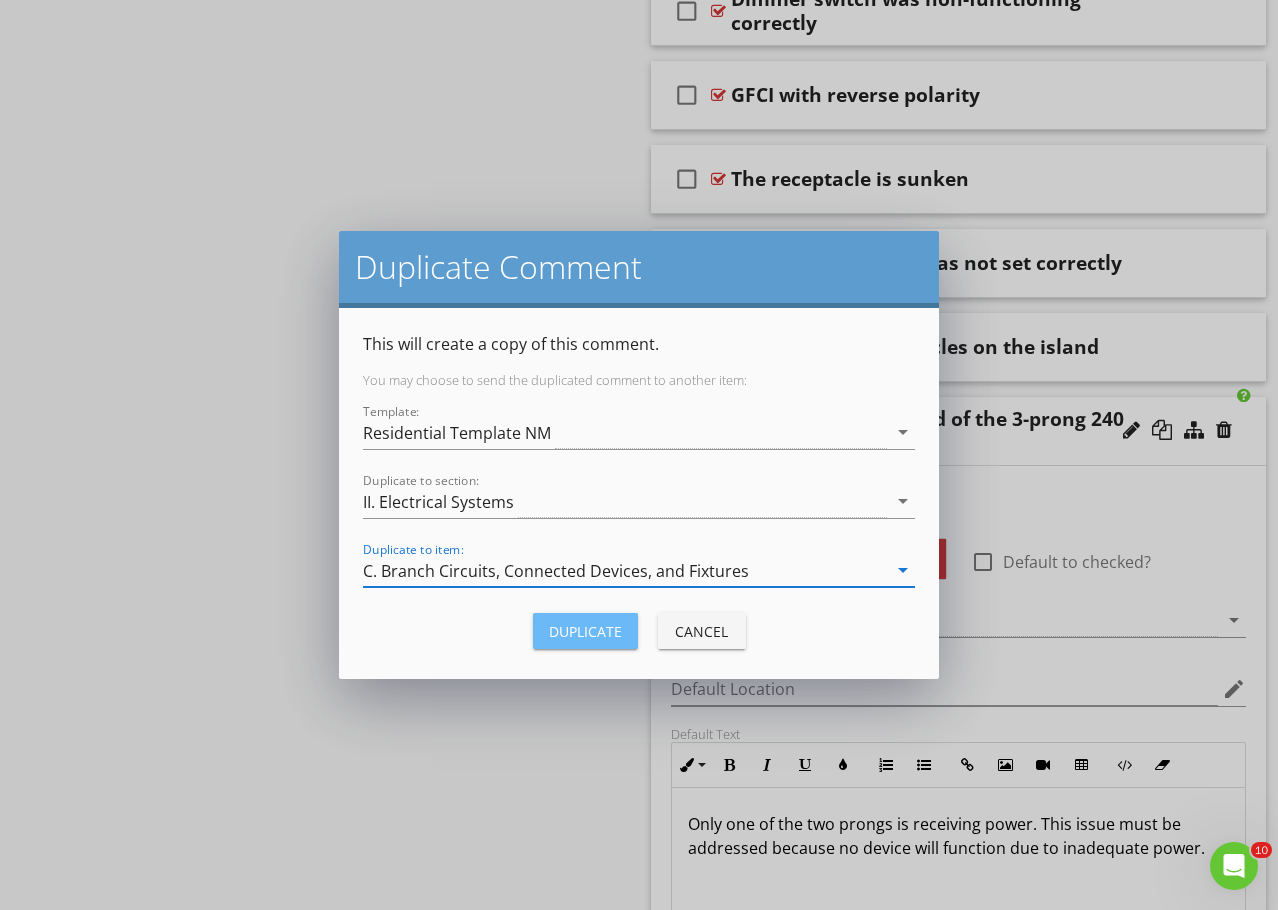 click on "Duplicate" at bounding box center (585, 631) 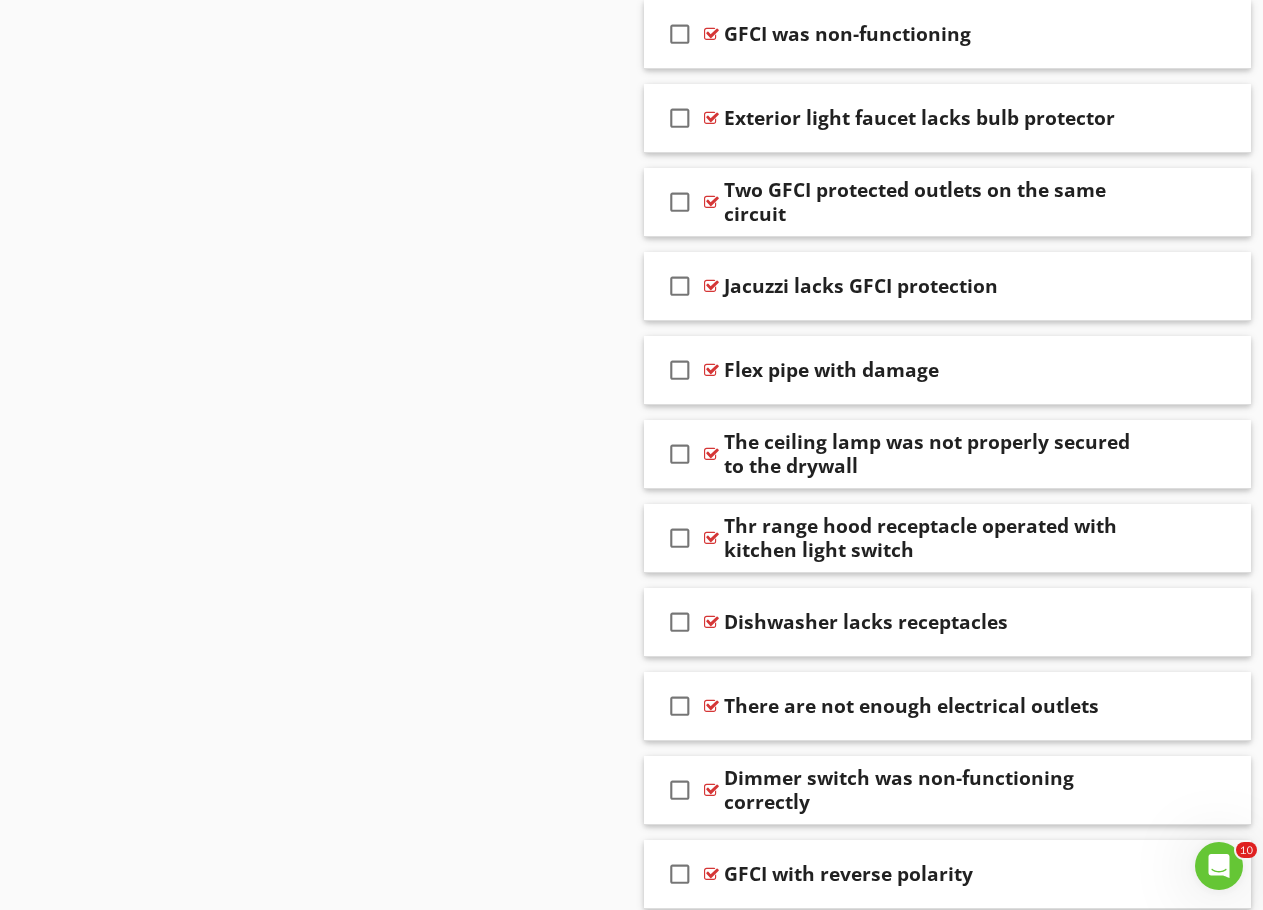 scroll, scrollTop: 16912, scrollLeft: 0, axis: vertical 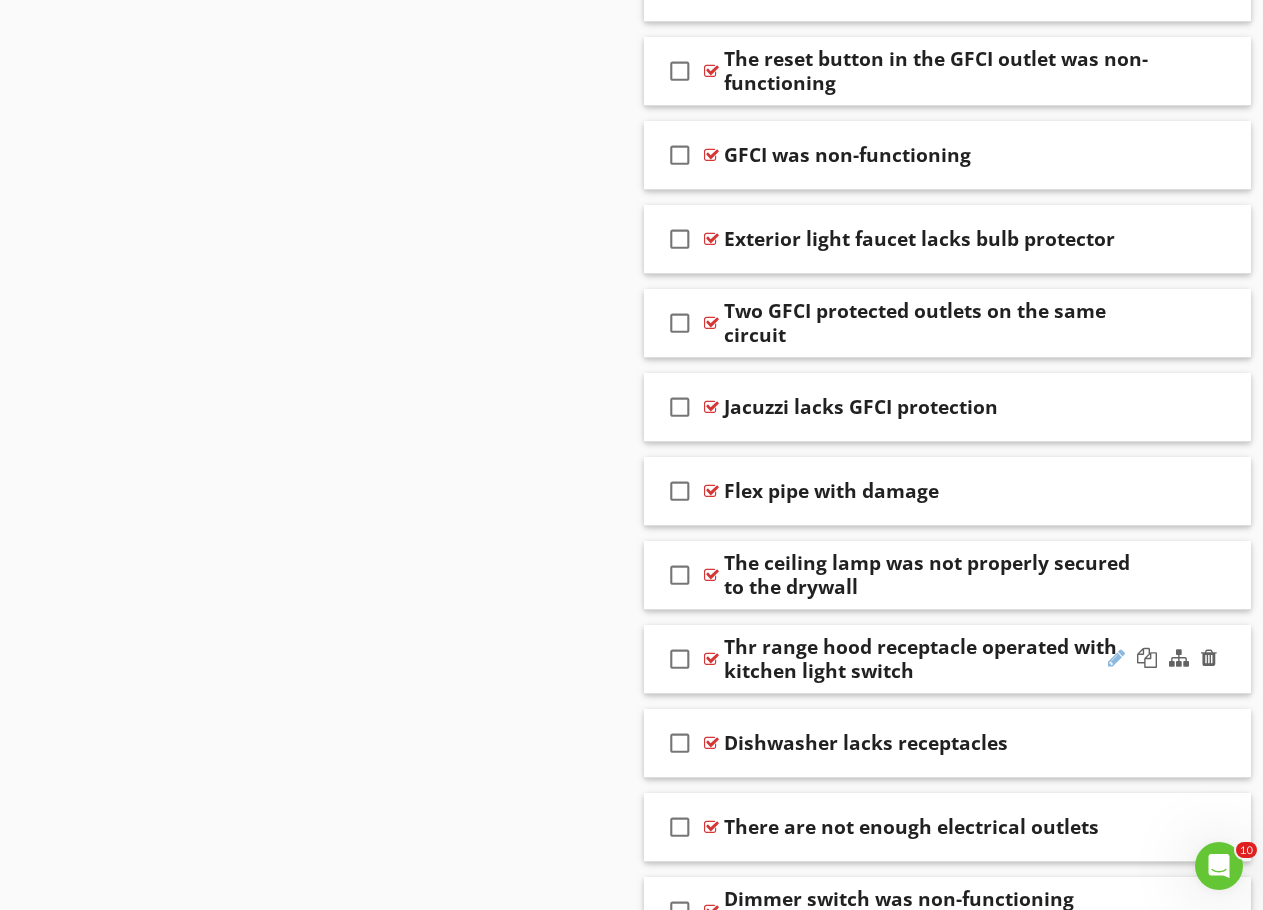 click at bounding box center [1116, 658] 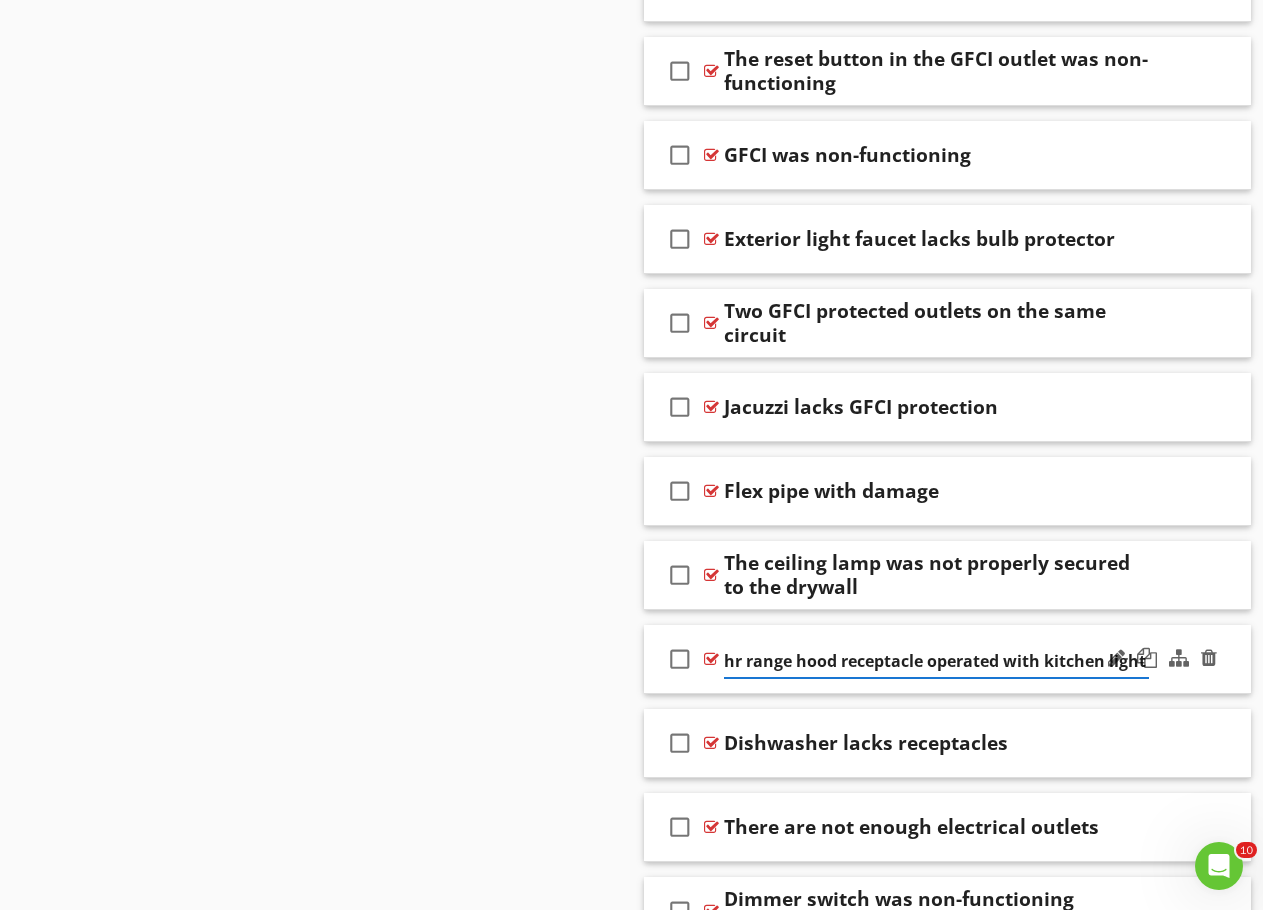 scroll, scrollTop: 0, scrollLeft: 0, axis: both 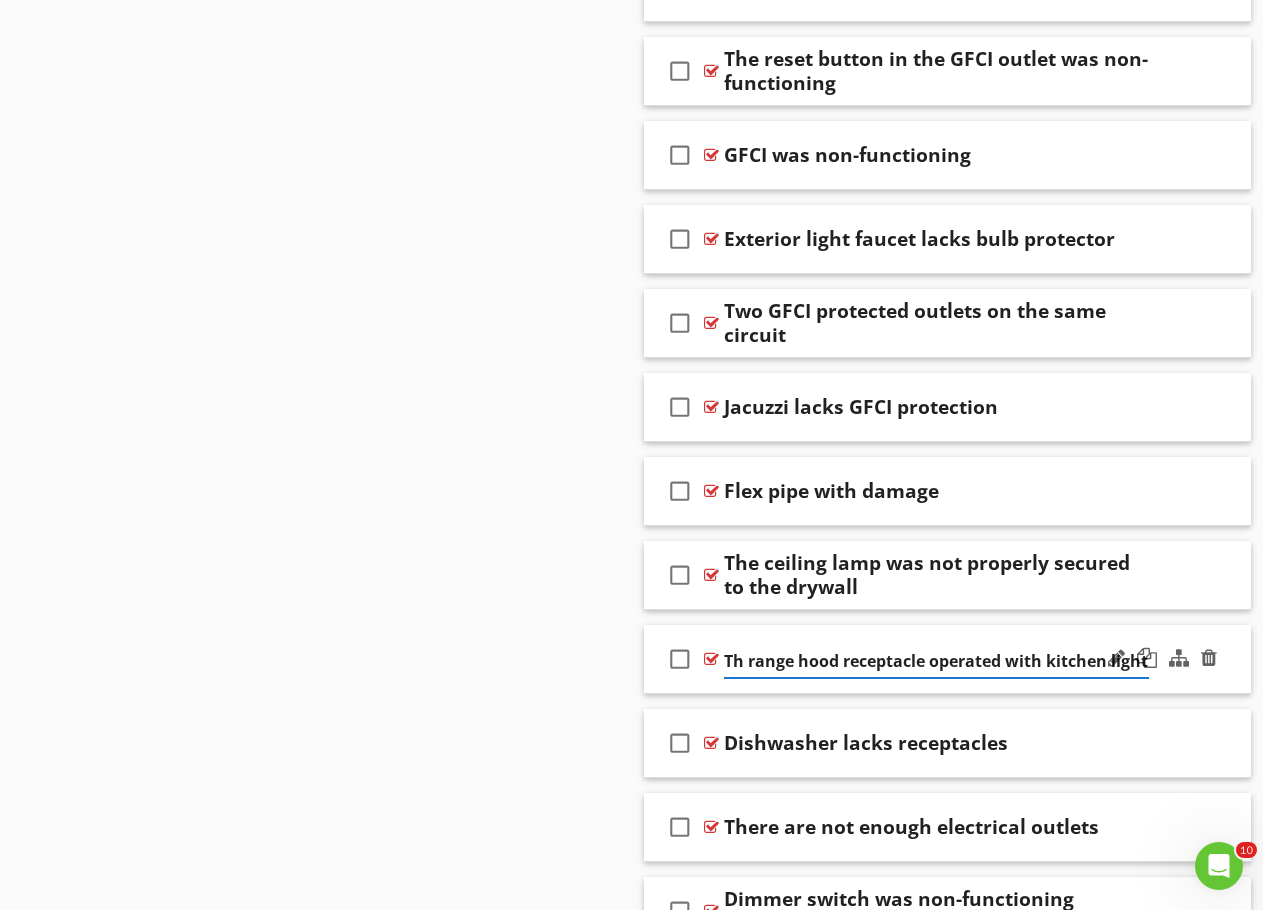 type on "The range hood receptacle operated with kitchen light switch" 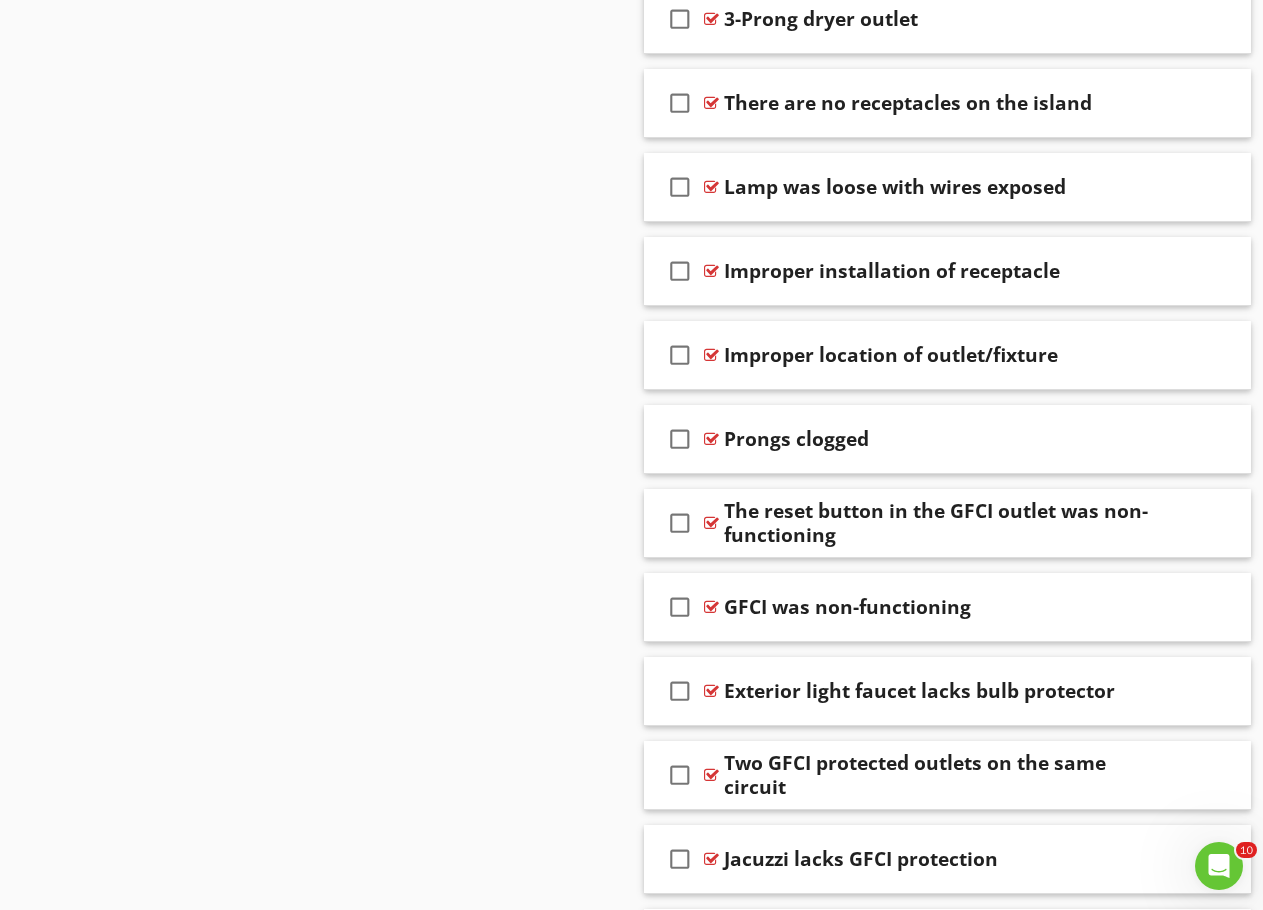 scroll, scrollTop: 16312, scrollLeft: 0, axis: vertical 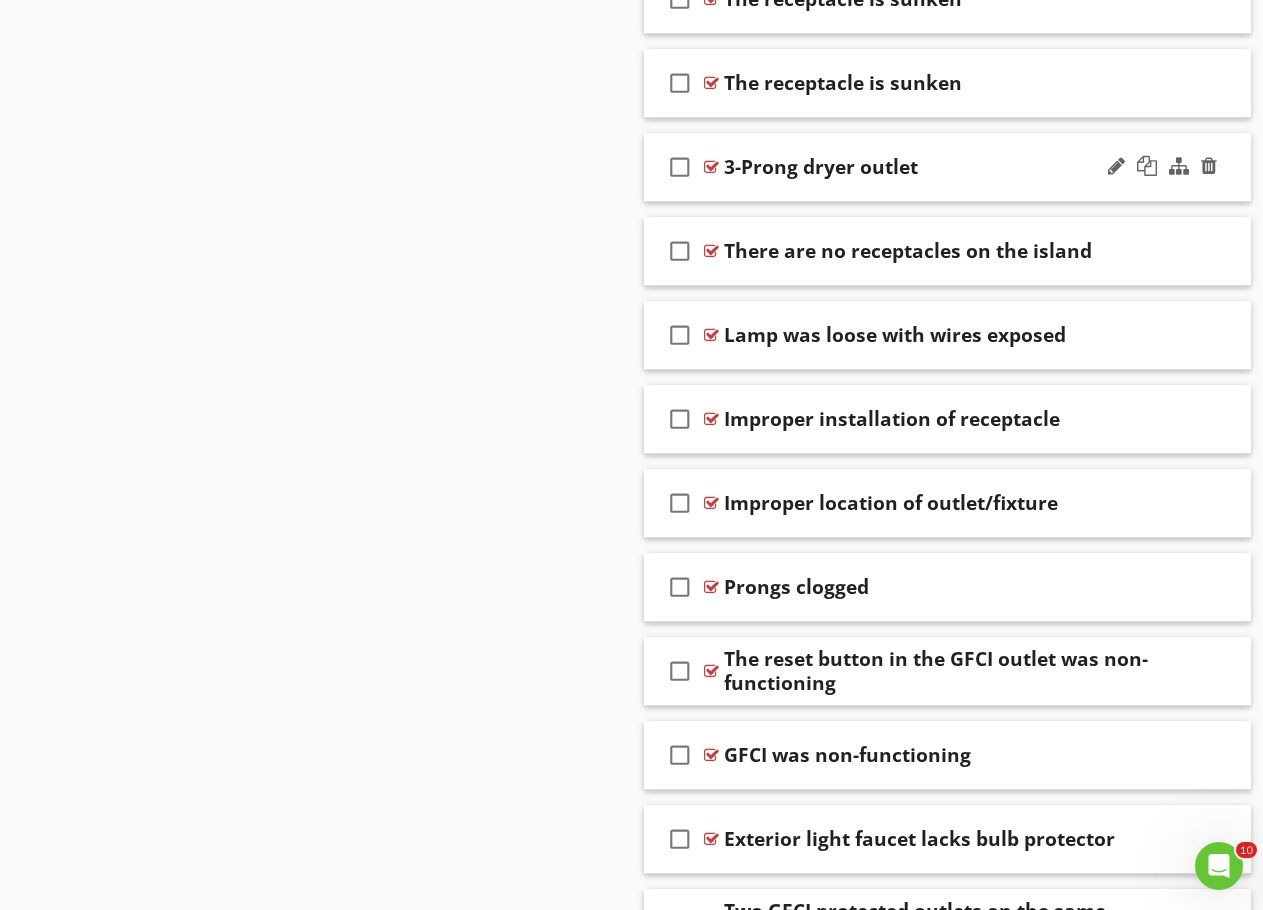 click on "3-Prong dryer outlet" at bounding box center (937, 167) 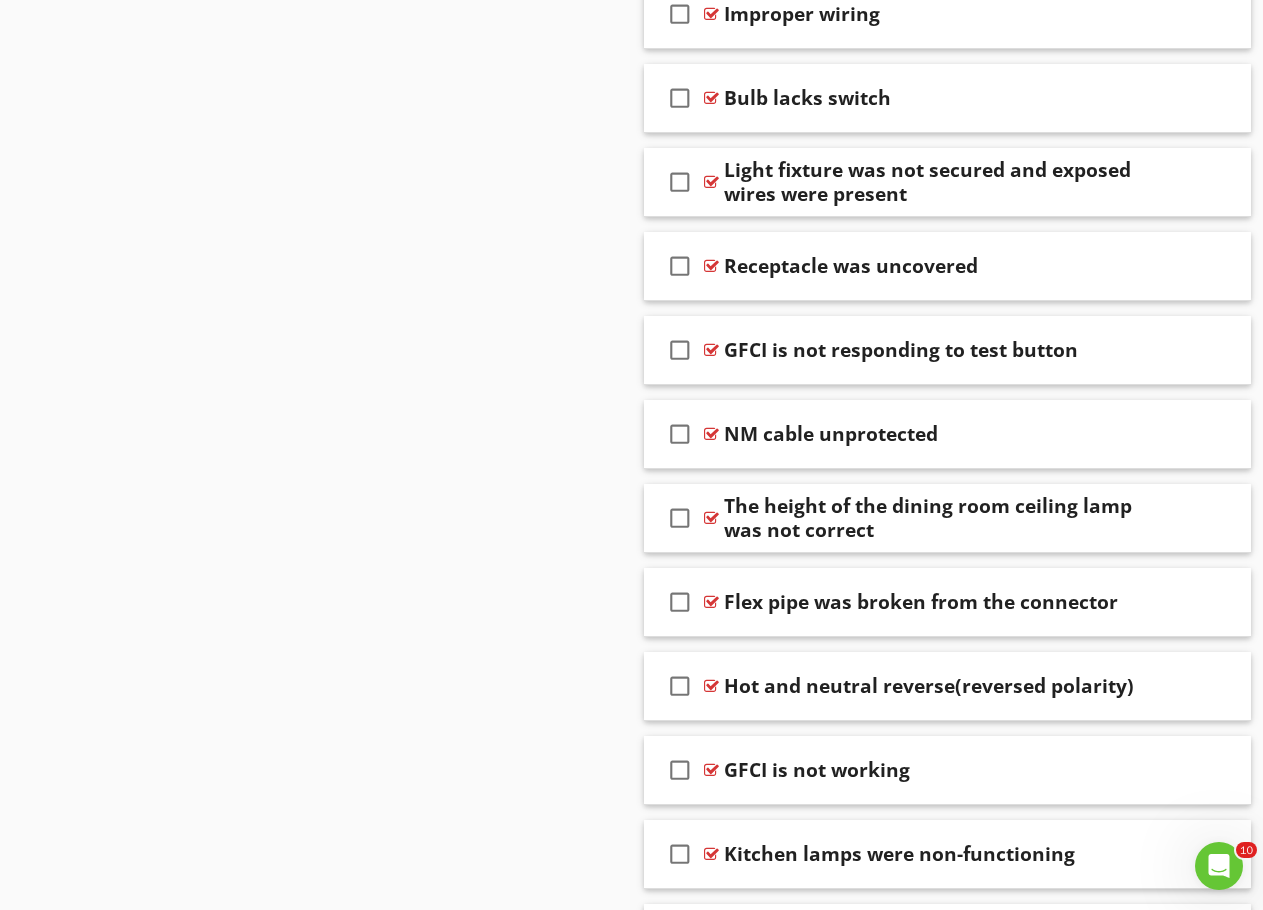 scroll, scrollTop: 14312, scrollLeft: 0, axis: vertical 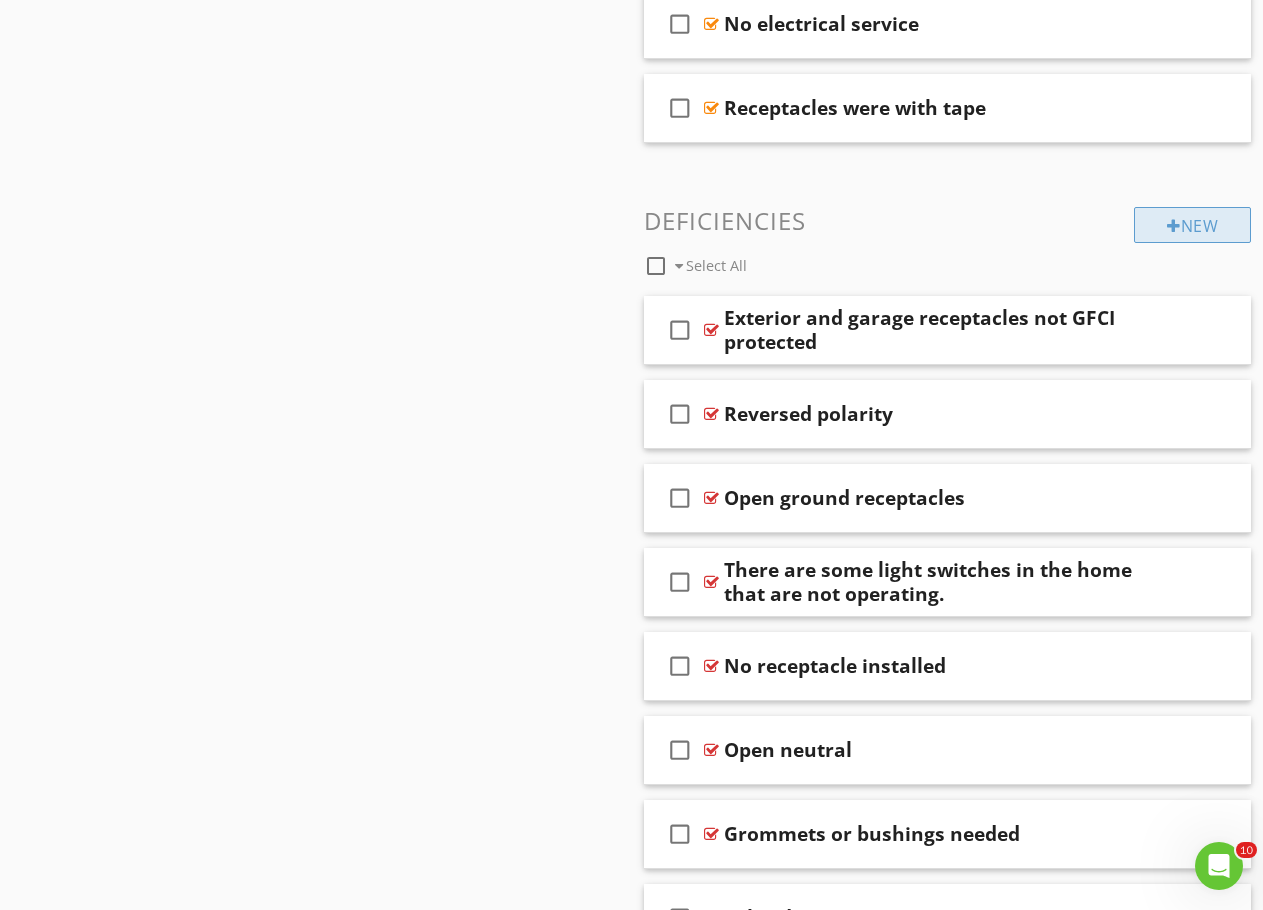 click on "New" at bounding box center [1192, 225] 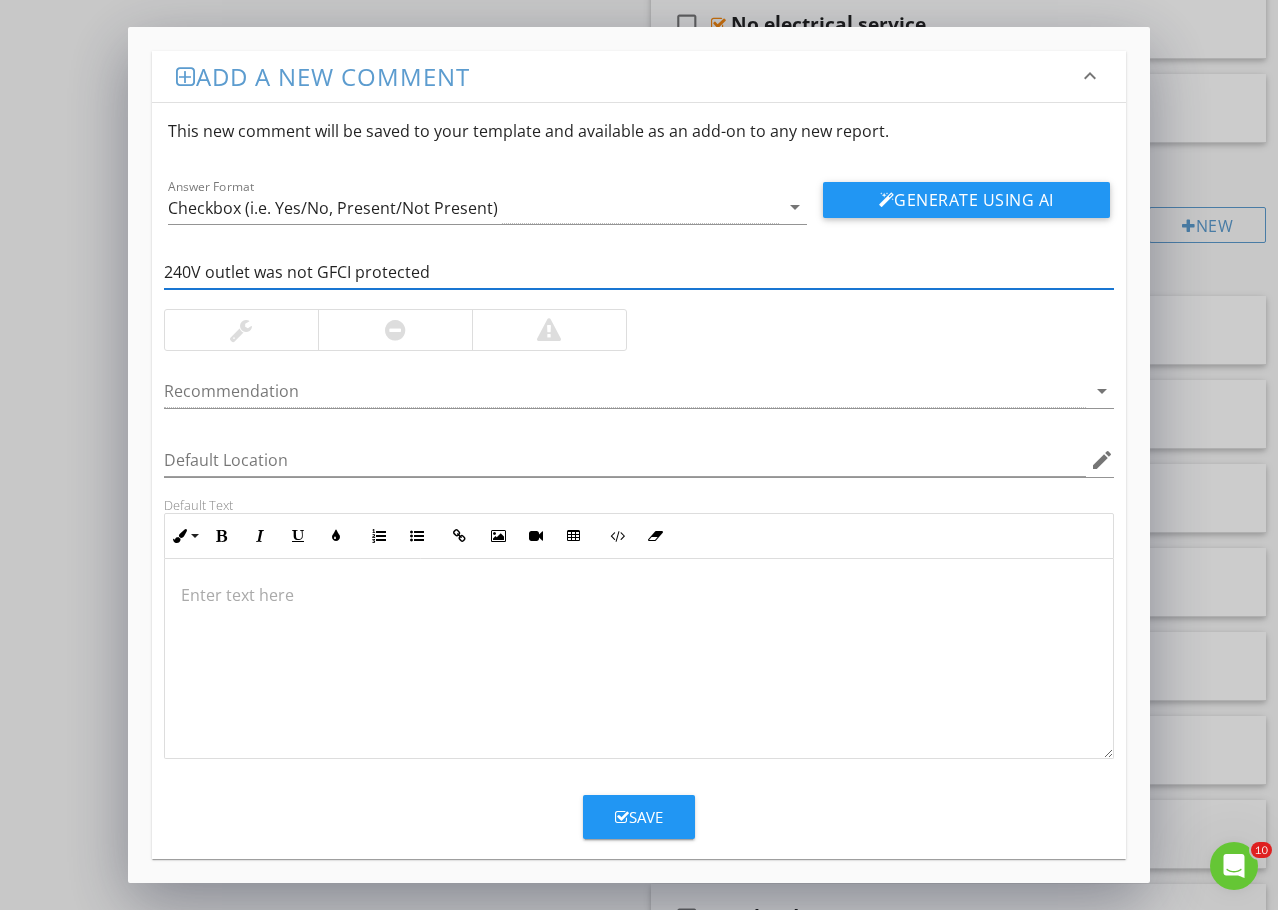type on "240V outlet was not GFCI protected" 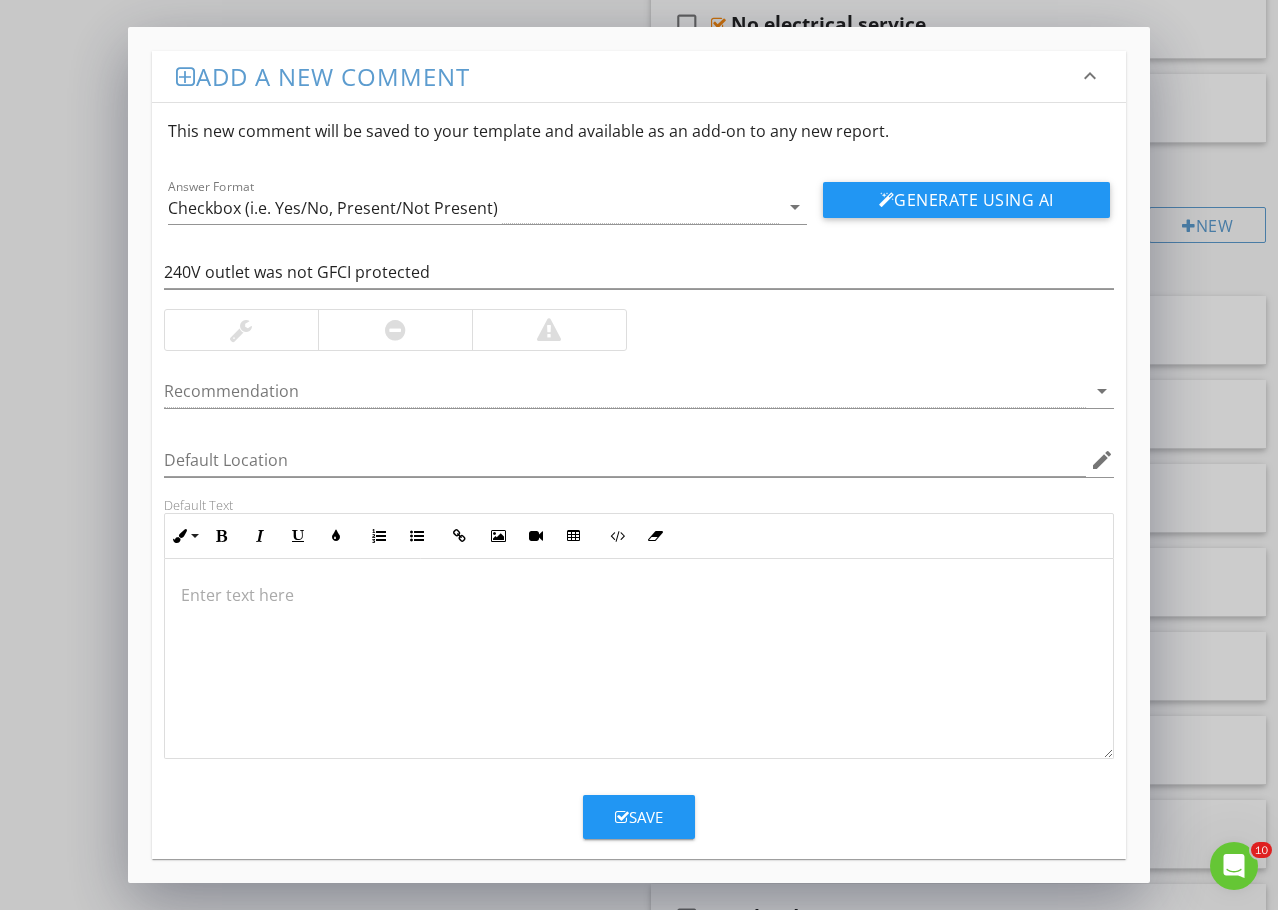 click at bounding box center [639, 595] 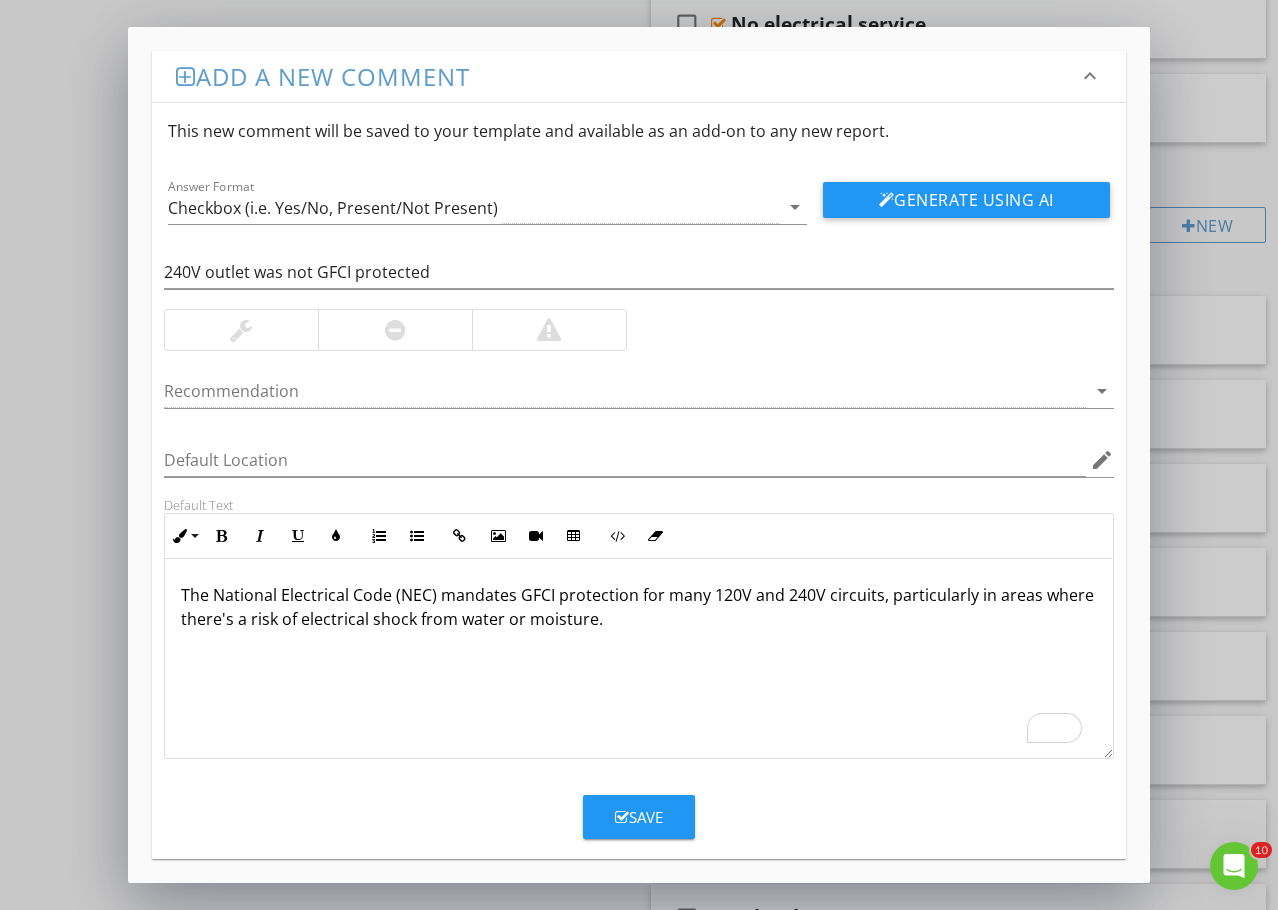 drag, startPoint x: 267, startPoint y: 655, endPoint x: 257, endPoint y: 651, distance: 10.770329 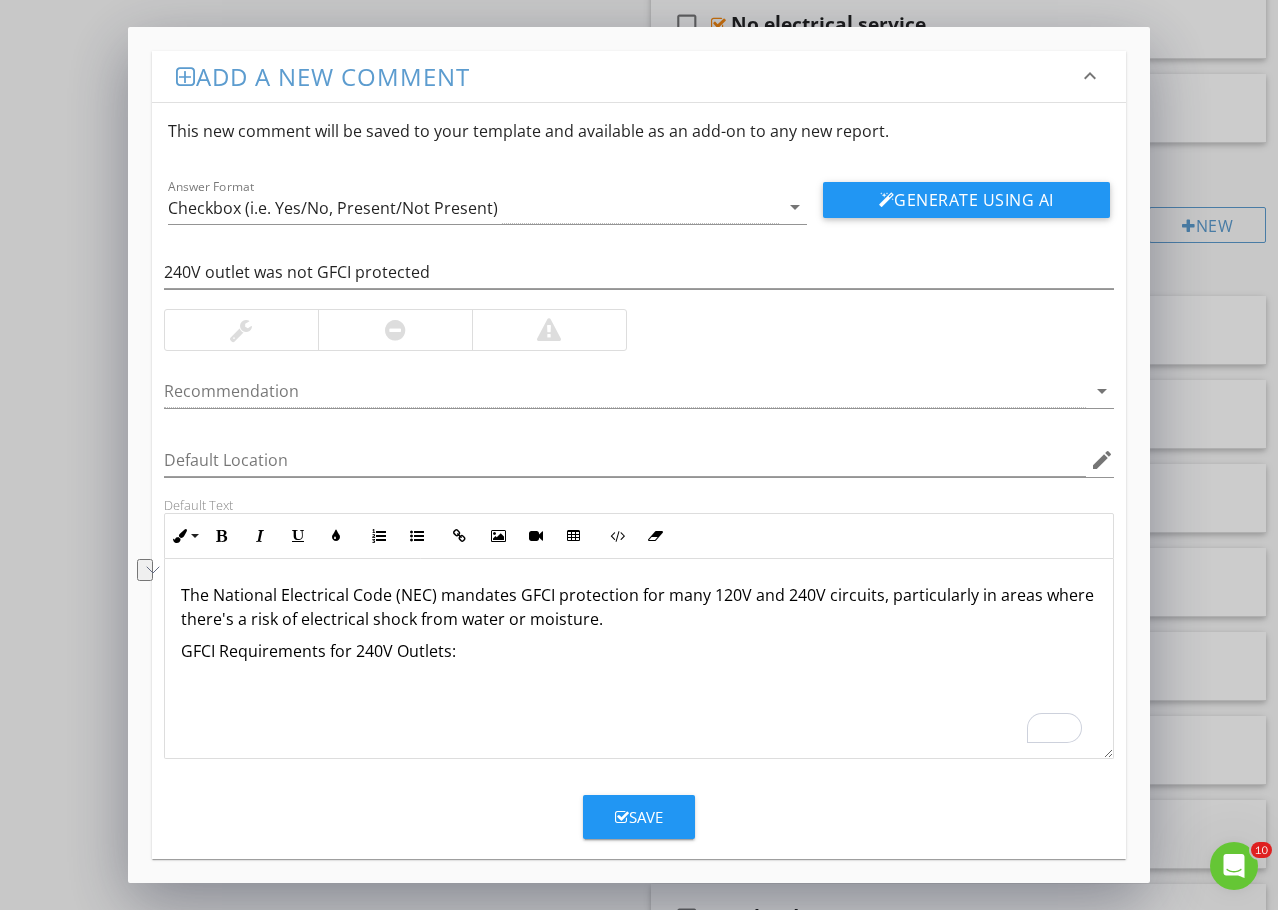 drag, startPoint x: 461, startPoint y: 648, endPoint x: 167, endPoint y: 639, distance: 294.13773 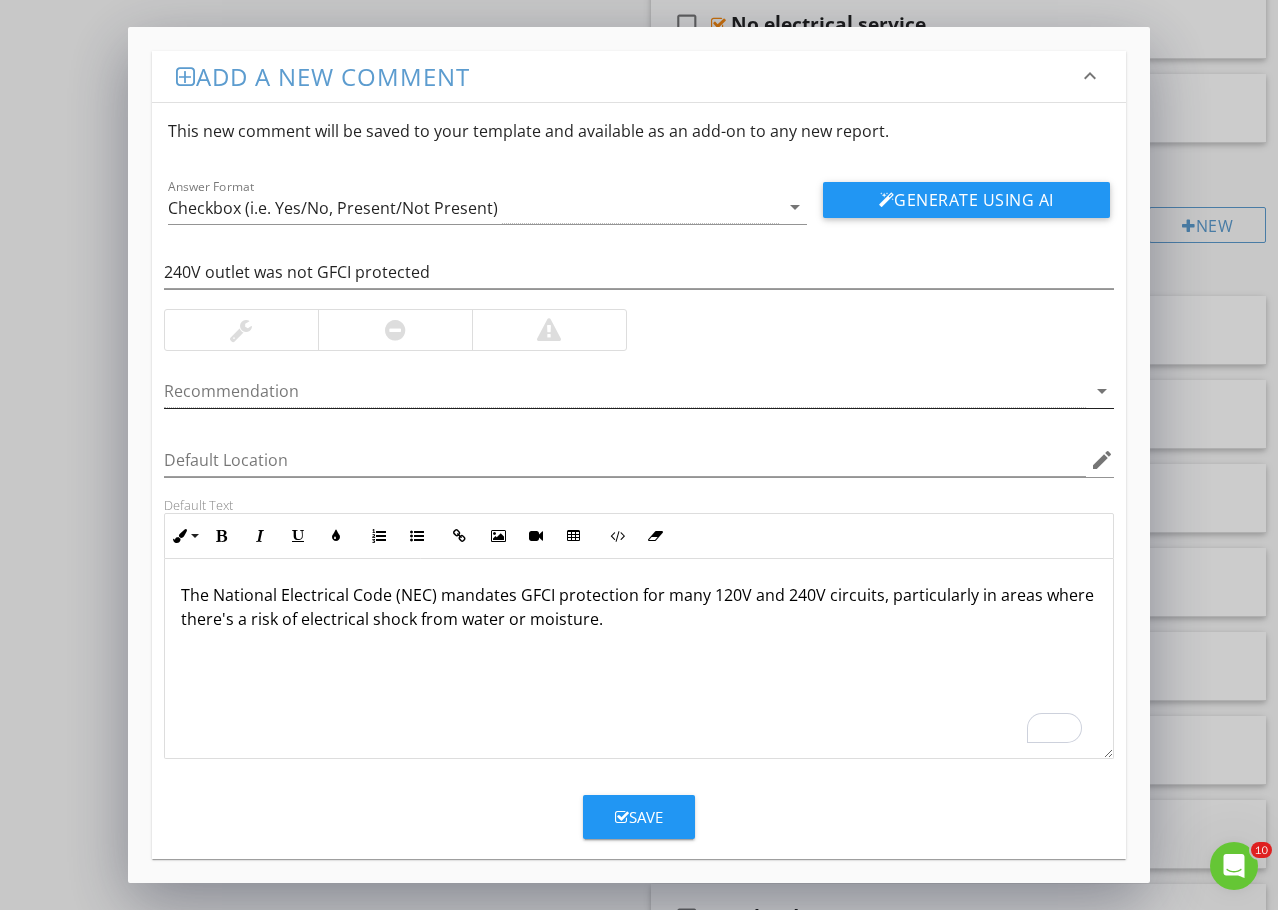 click at bounding box center [625, 391] 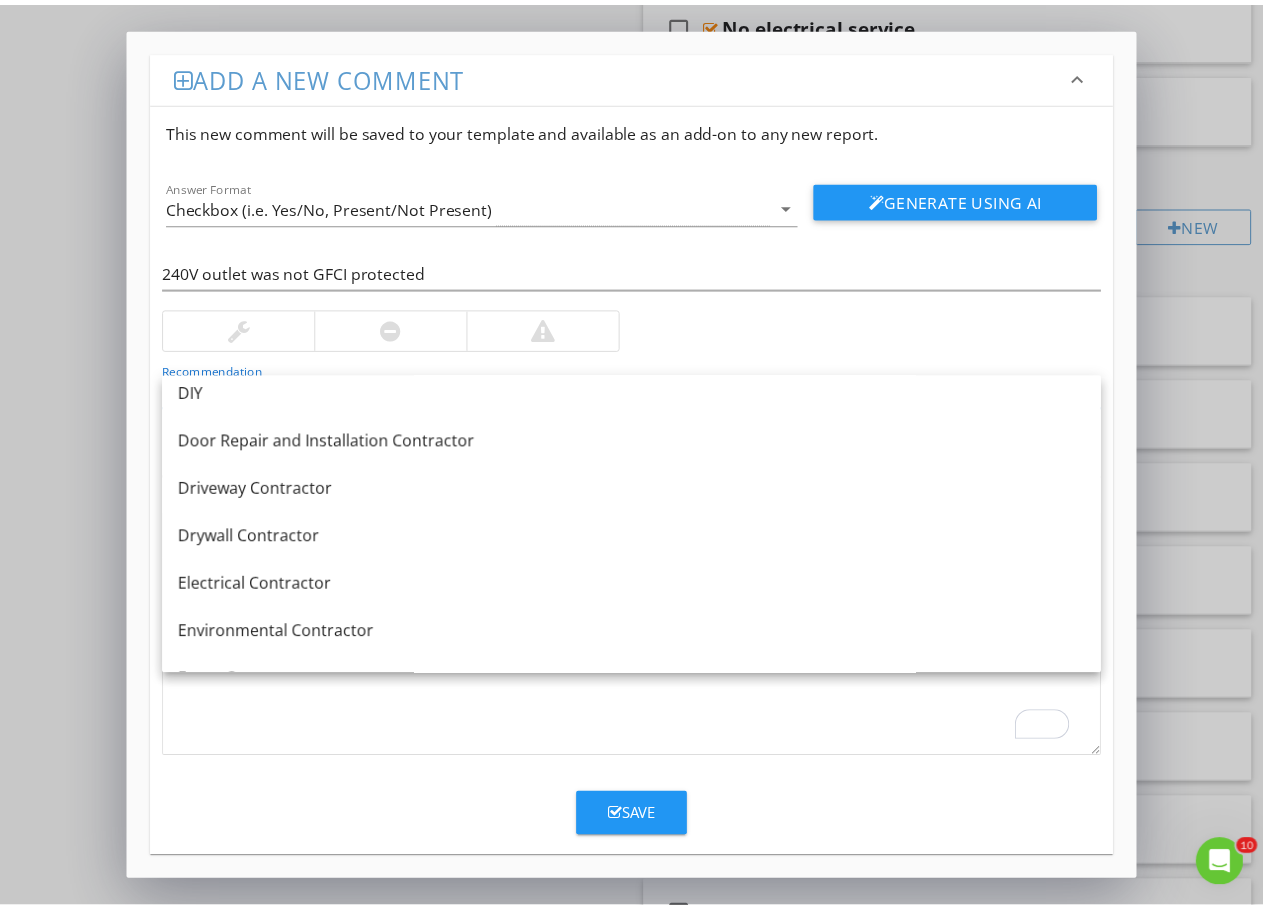 scroll, scrollTop: 600, scrollLeft: 0, axis: vertical 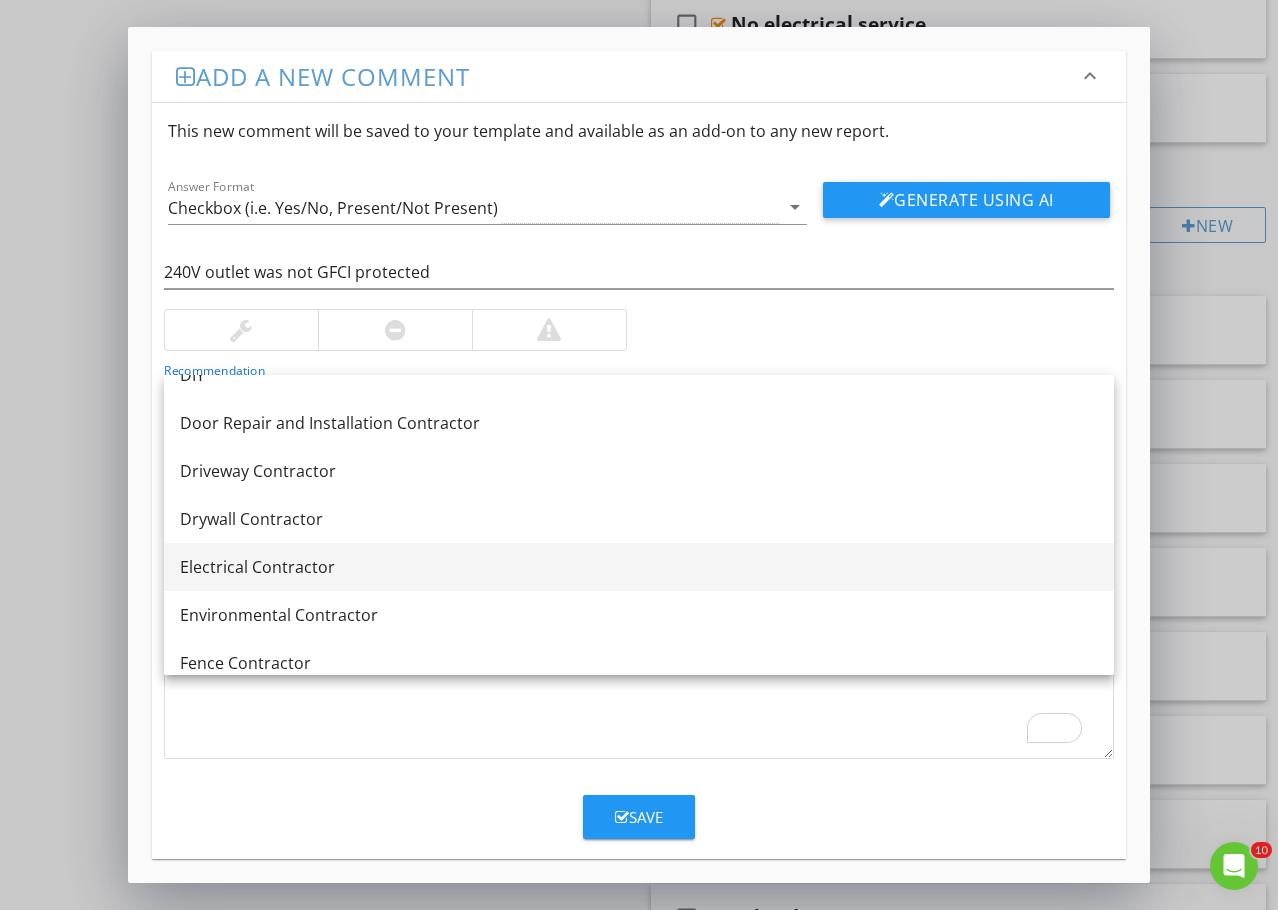 click on "Electrical Contractor" at bounding box center (639, 567) 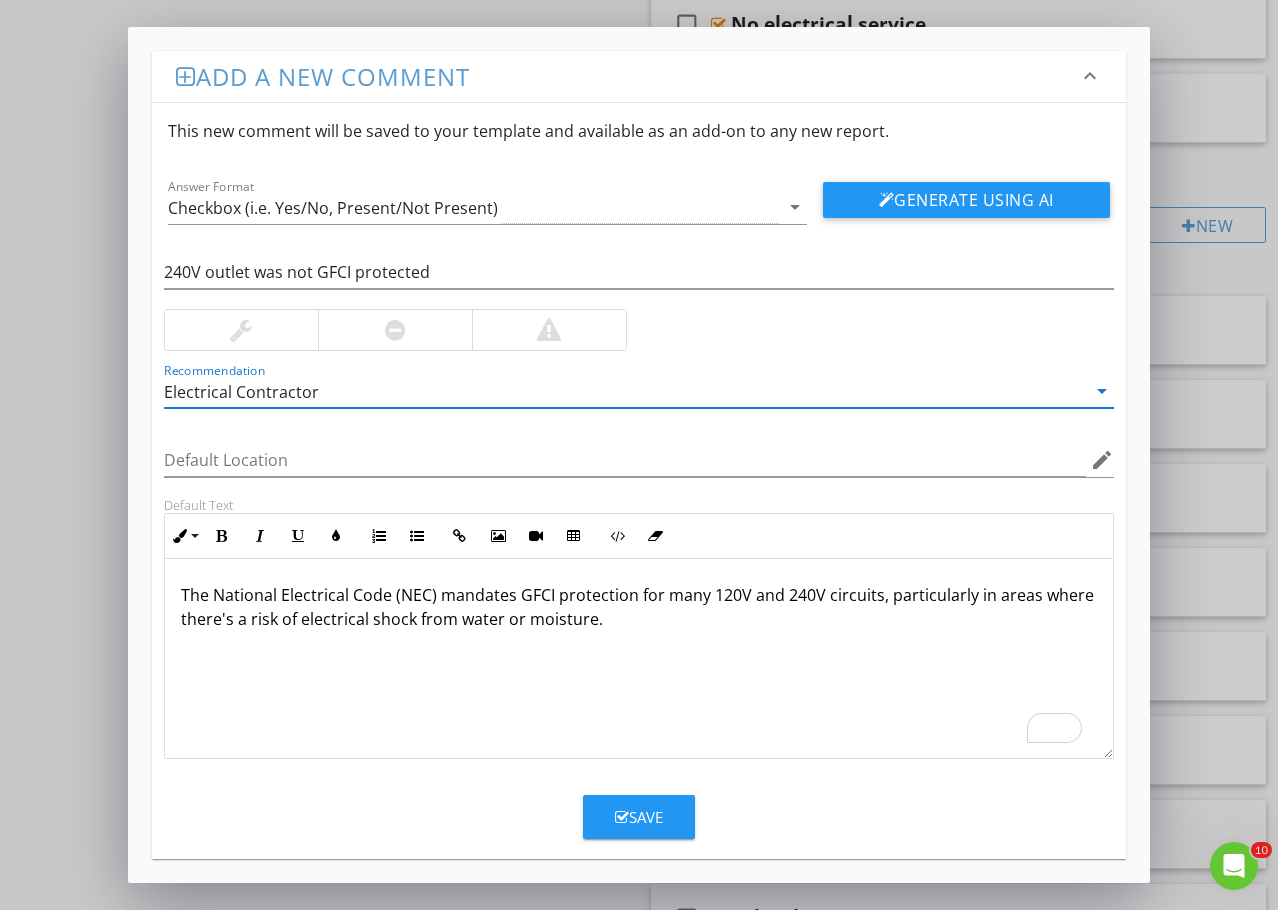 click on "The National Electrical Code (NEC) mandates GFCI protection for many 120V and 240V circuits, particularly in areas where there's a risk of electrical shock from water or moisture." at bounding box center [639, 659] 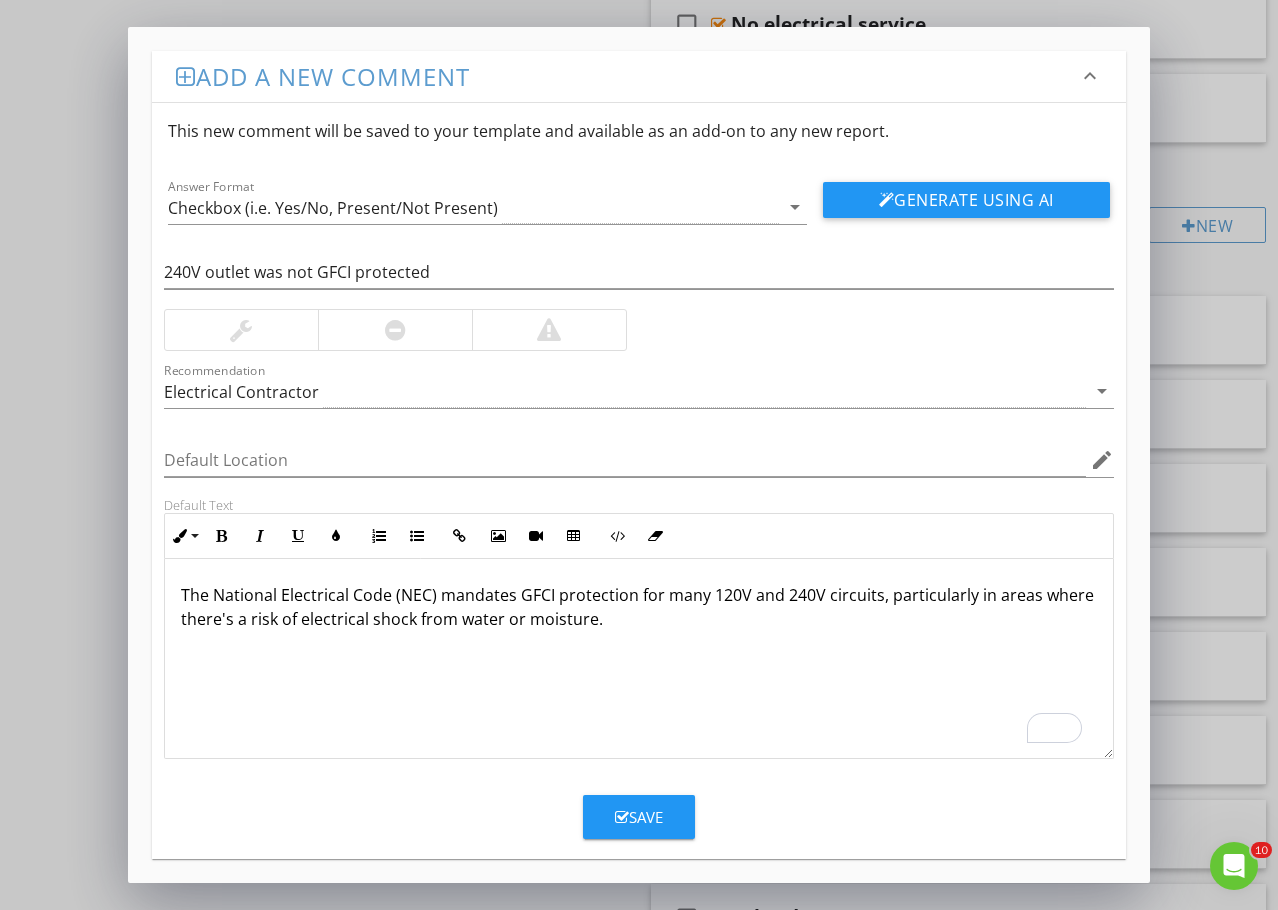 click on "The National Electrical Code (NEC) mandates GFCI protection for many 120V and 240V circuits, particularly in areas where there's a risk of electrical shock from water or moisture." at bounding box center [639, 607] 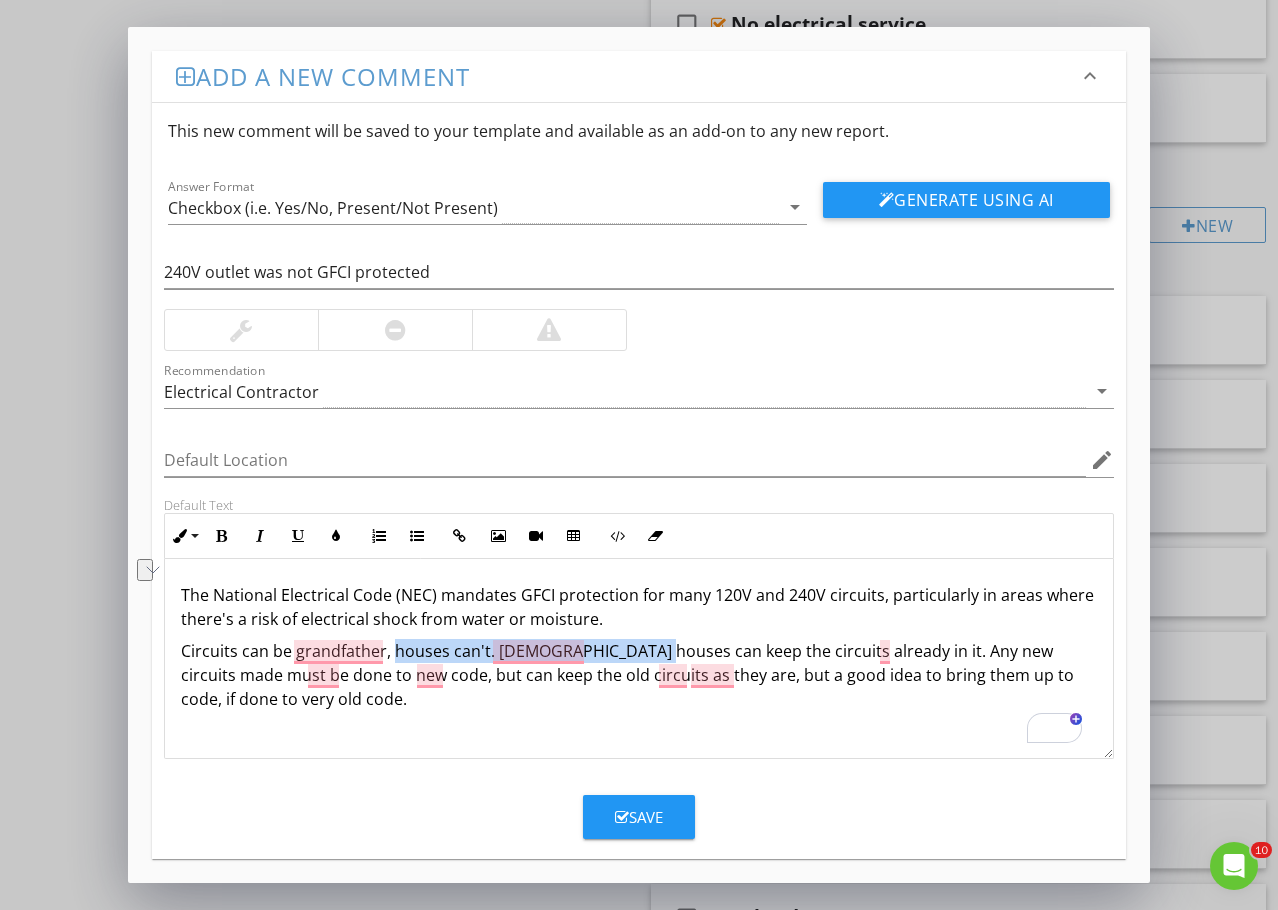 drag, startPoint x: 391, startPoint y: 653, endPoint x: 639, endPoint y: 650, distance: 248.01814 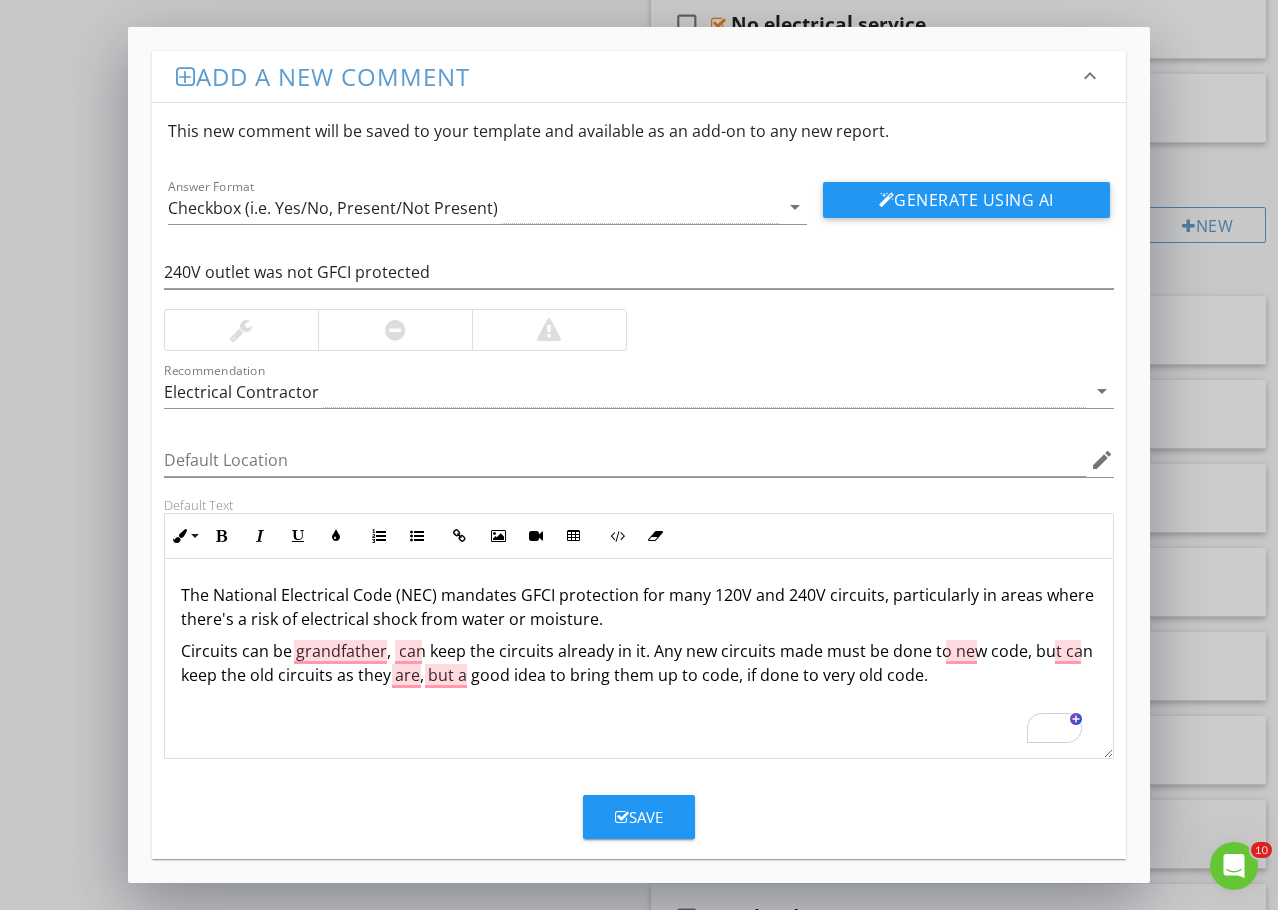 click on "The National Electrical Code (NEC) mandates GFCI protection for many 120V and 240V circuits, particularly in areas where there's a risk of electrical shock from water or moisture. Circuits can be grandfather,  can keep the circuits already in it. Any new circuits made must be done to new code, but can keep the old circuits as they are, but a good idea to bring them up to code, if done to very old code." at bounding box center (639, 659) 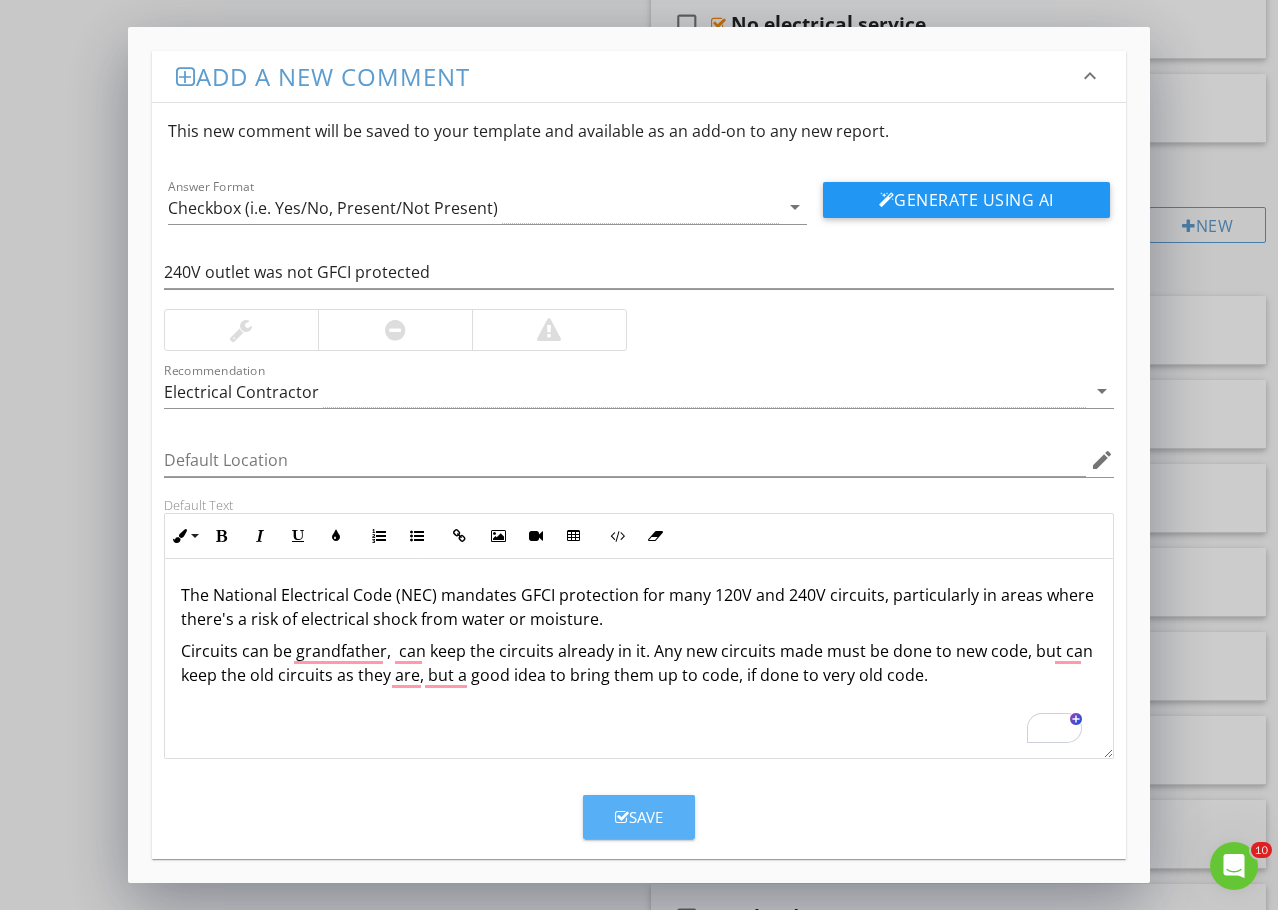 click on "Save" at bounding box center (639, 817) 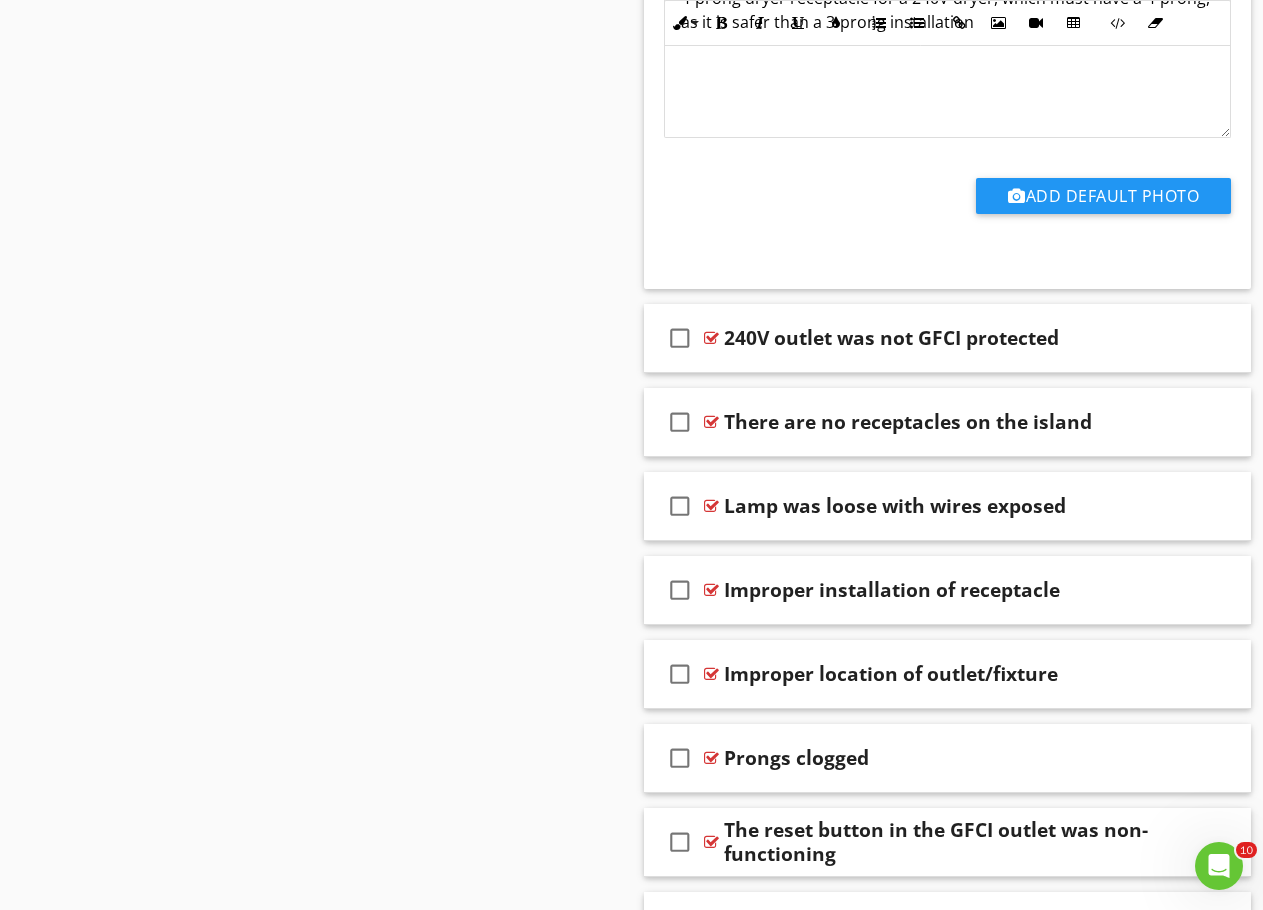scroll, scrollTop: 16897, scrollLeft: 0, axis: vertical 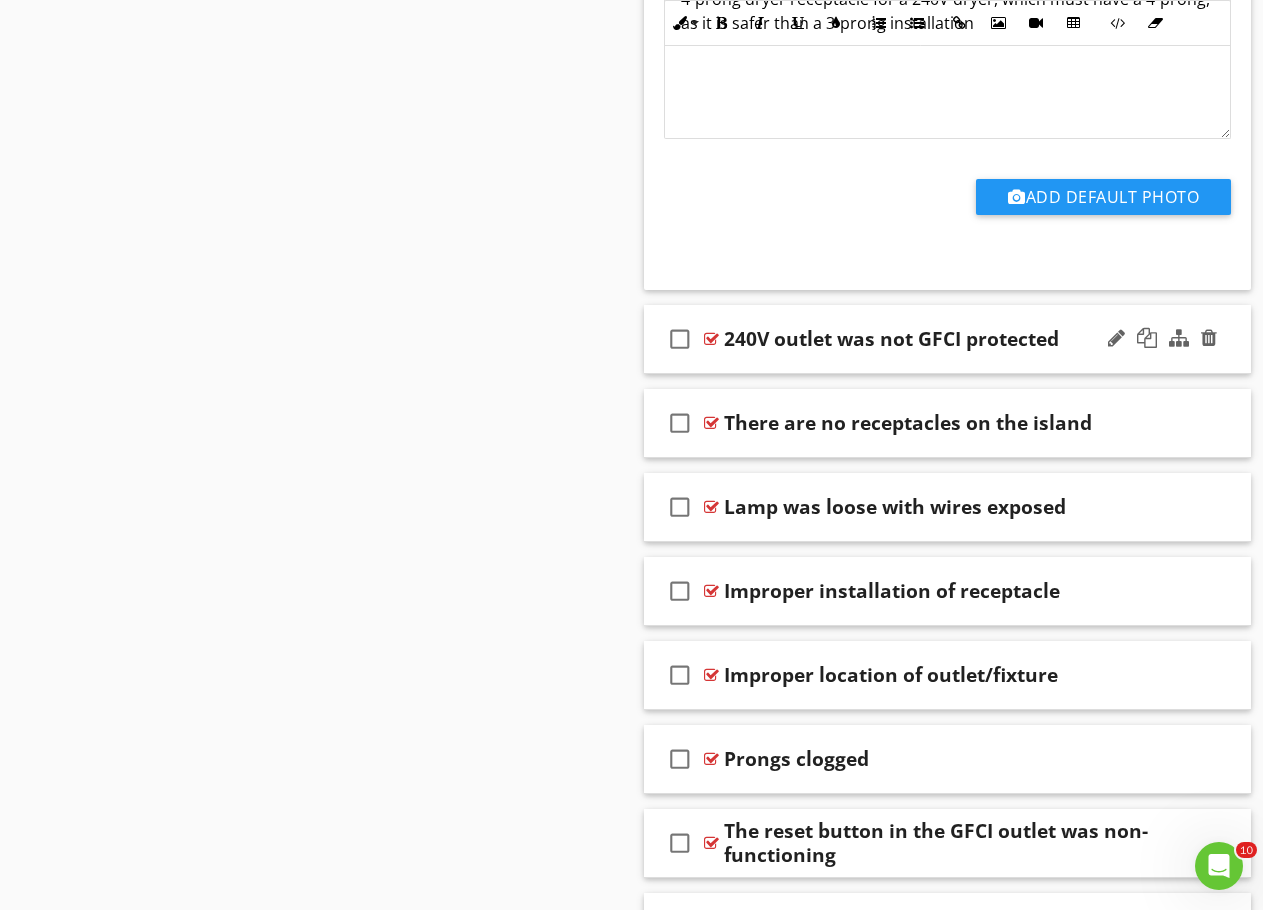click at bounding box center [1162, 339] 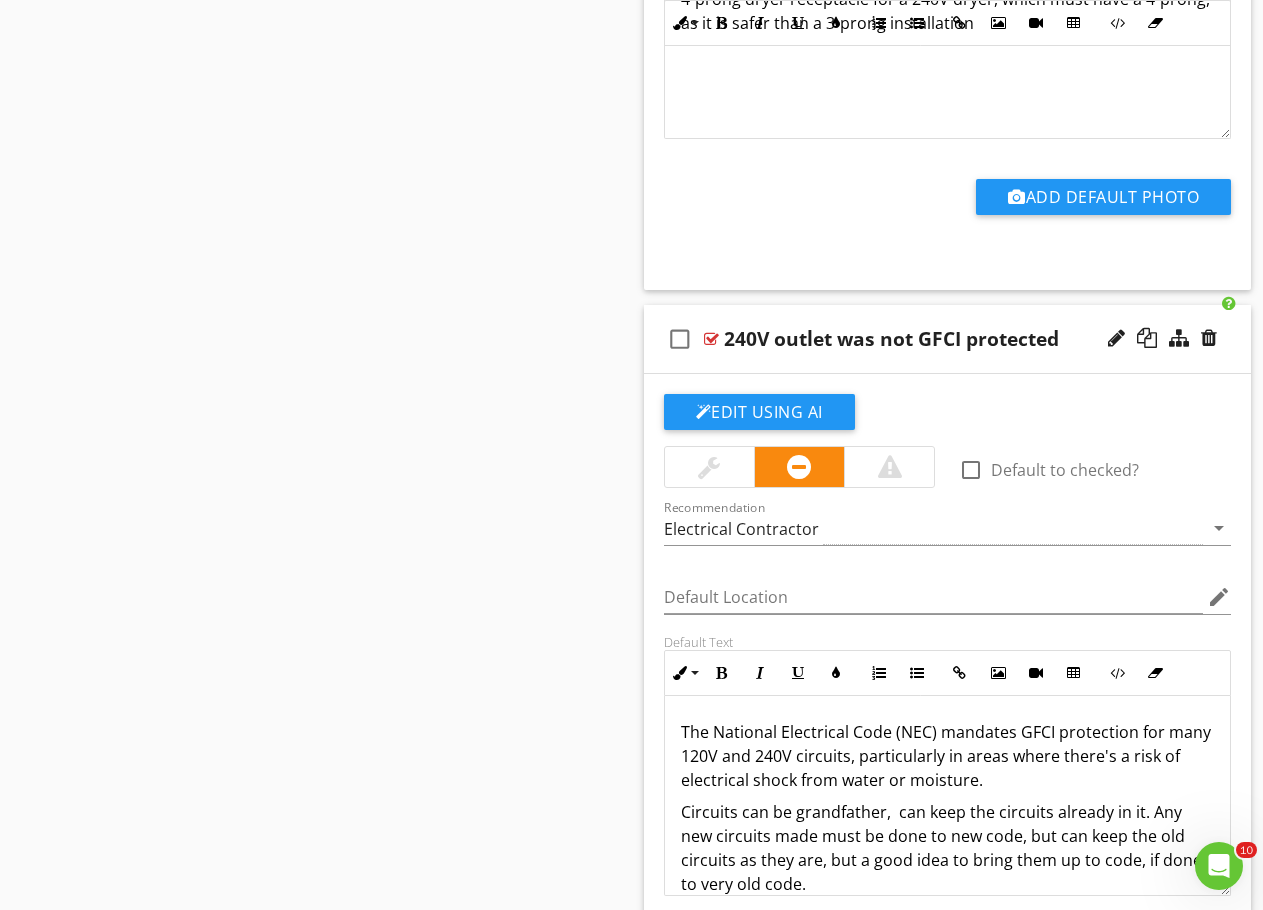 click at bounding box center [890, 467] 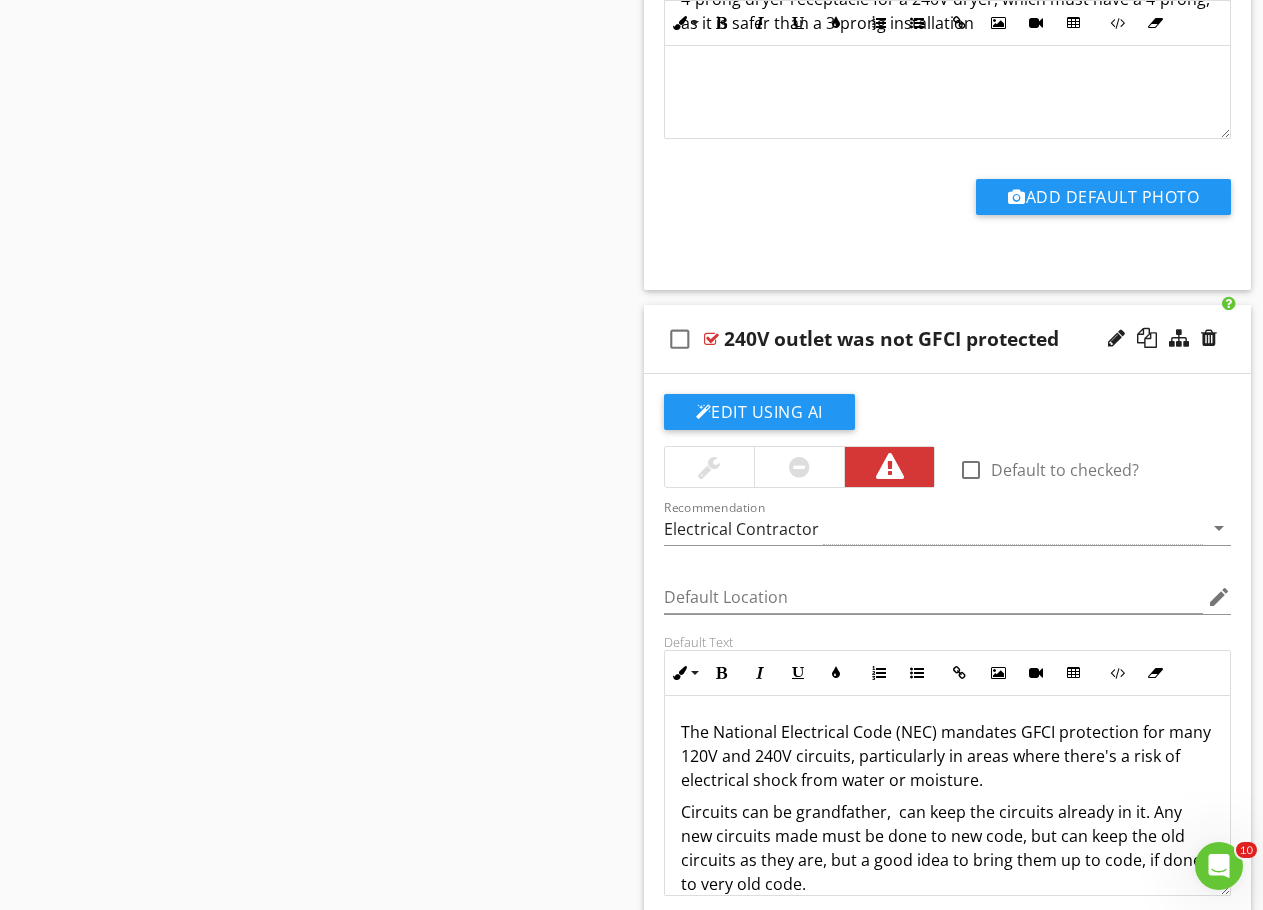 click on "Sections
Information           I. Structural Systems           II. Electrical Systems           III. Heating, Ventilation and Air Conditioning Systems           IV. Plumbing Systems           V. Appliances           VI. Optional Systems
Section
Attachments
Attachment
Items
General           A.1 Service entrance and Panels           A. 2 Sub panel 1           B. Branch Circuits, Connected Devices, and Fixtures           C. Doorbell           D. Smoke, Fire and Carbon Monoxide Detectors
Item
Comments
New
Informational   check_box_outline_blank     Select All       check_box_outline_blank
Comments
check_box_outline_blank
Type of Wiring
check_box_outline_blank                   check_box_outline_blank" at bounding box center (631, -6712) 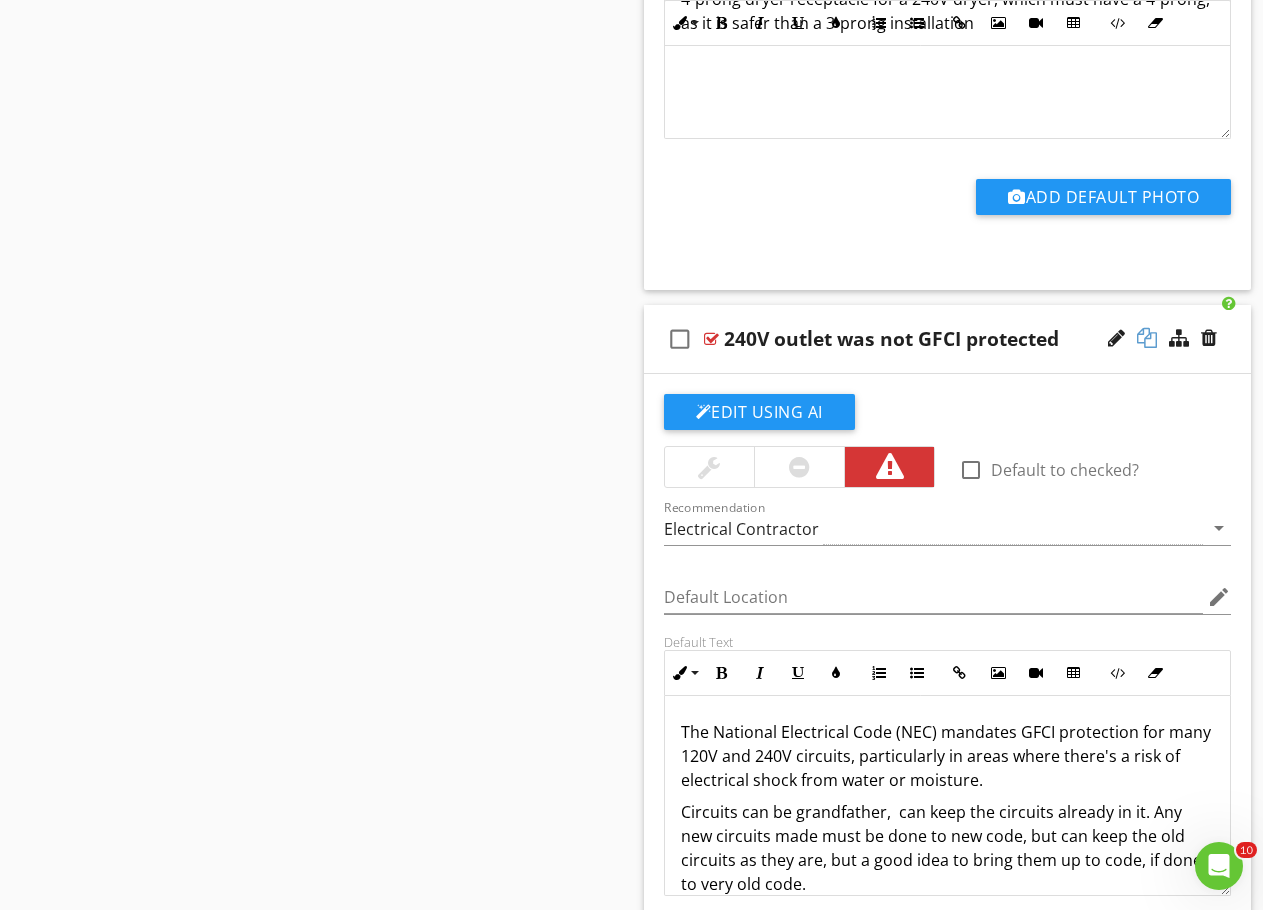 click at bounding box center (1147, 338) 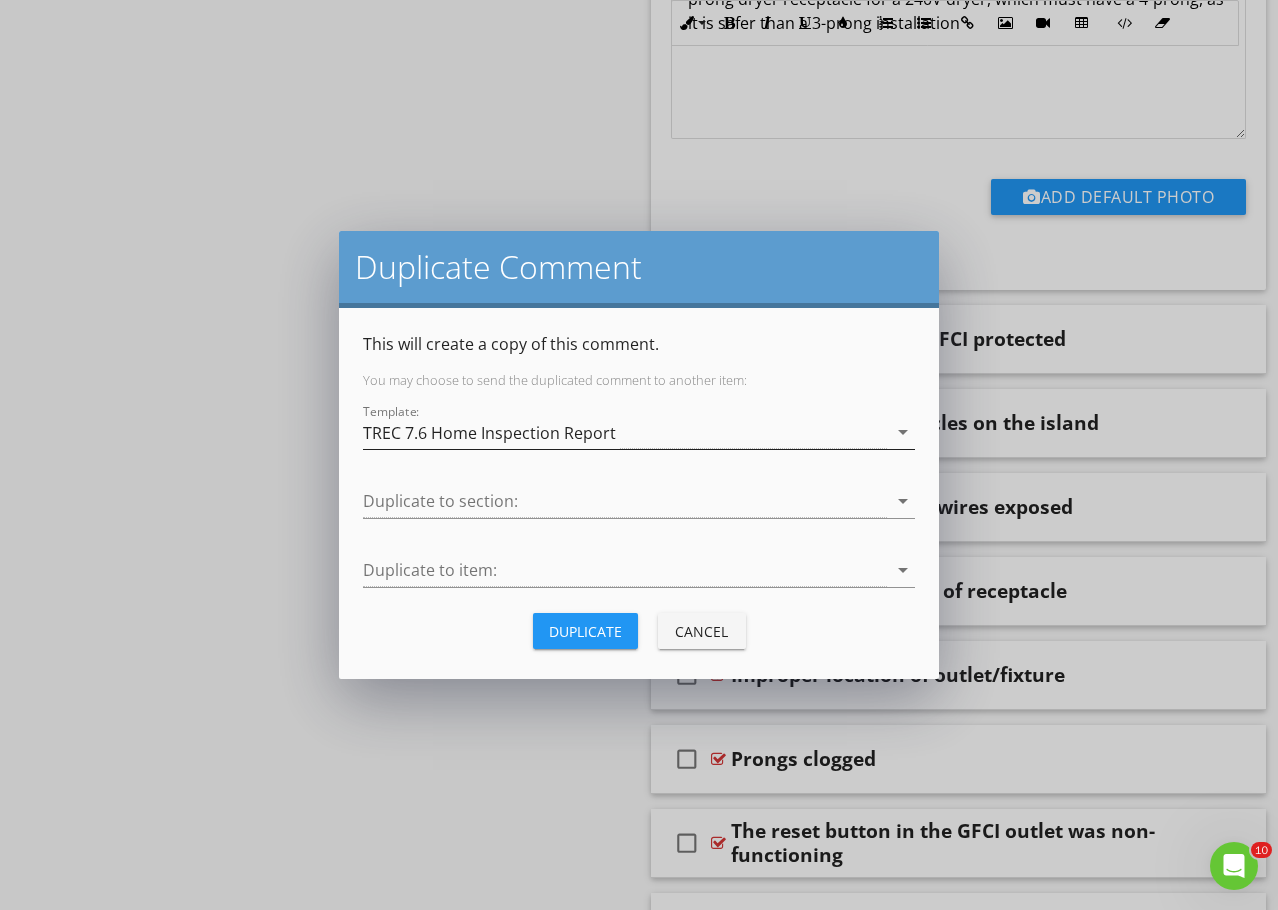 click on "TREC 7.6  Home Inspection Report" at bounding box center [489, 433] 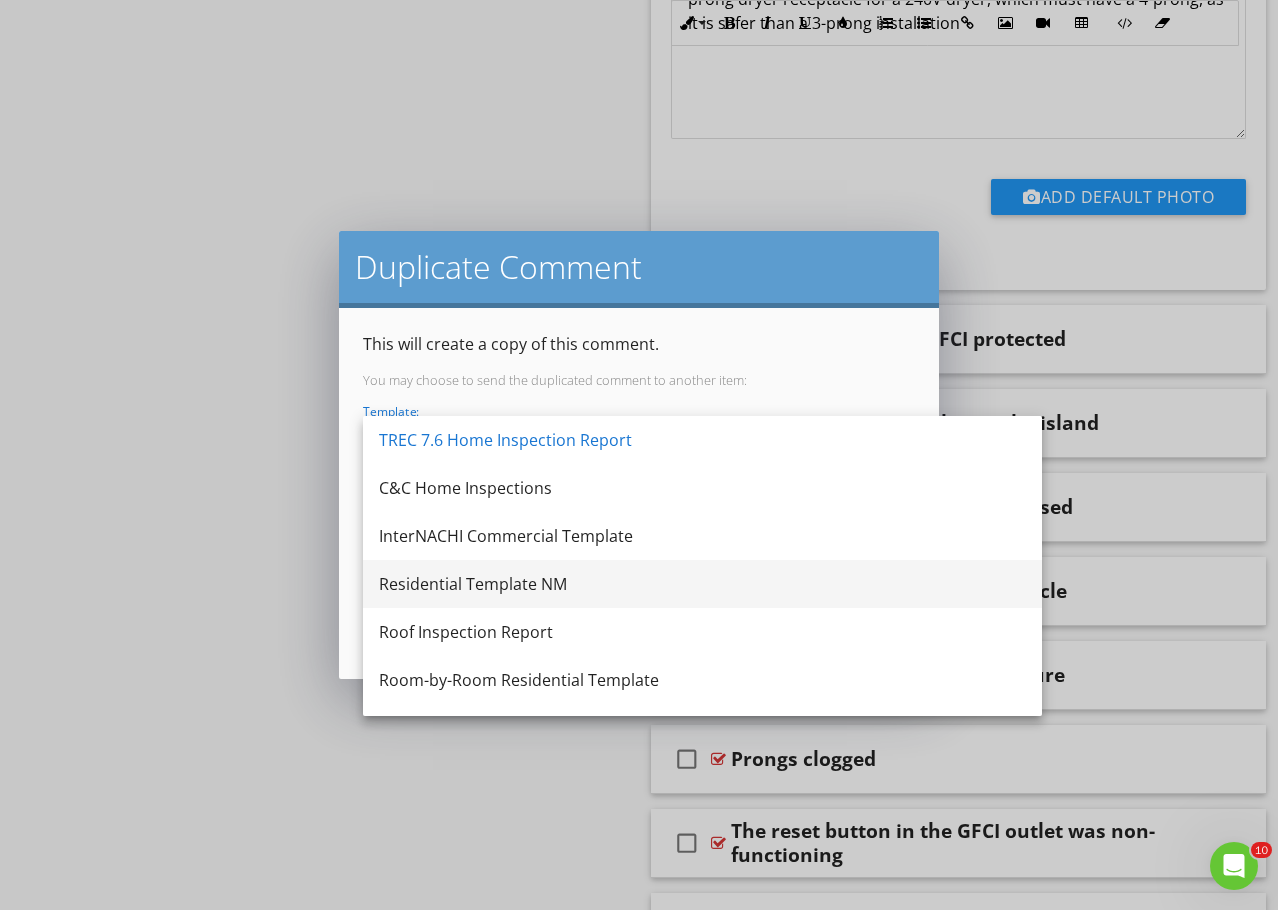 click on "Residential Template NM" at bounding box center (702, 584) 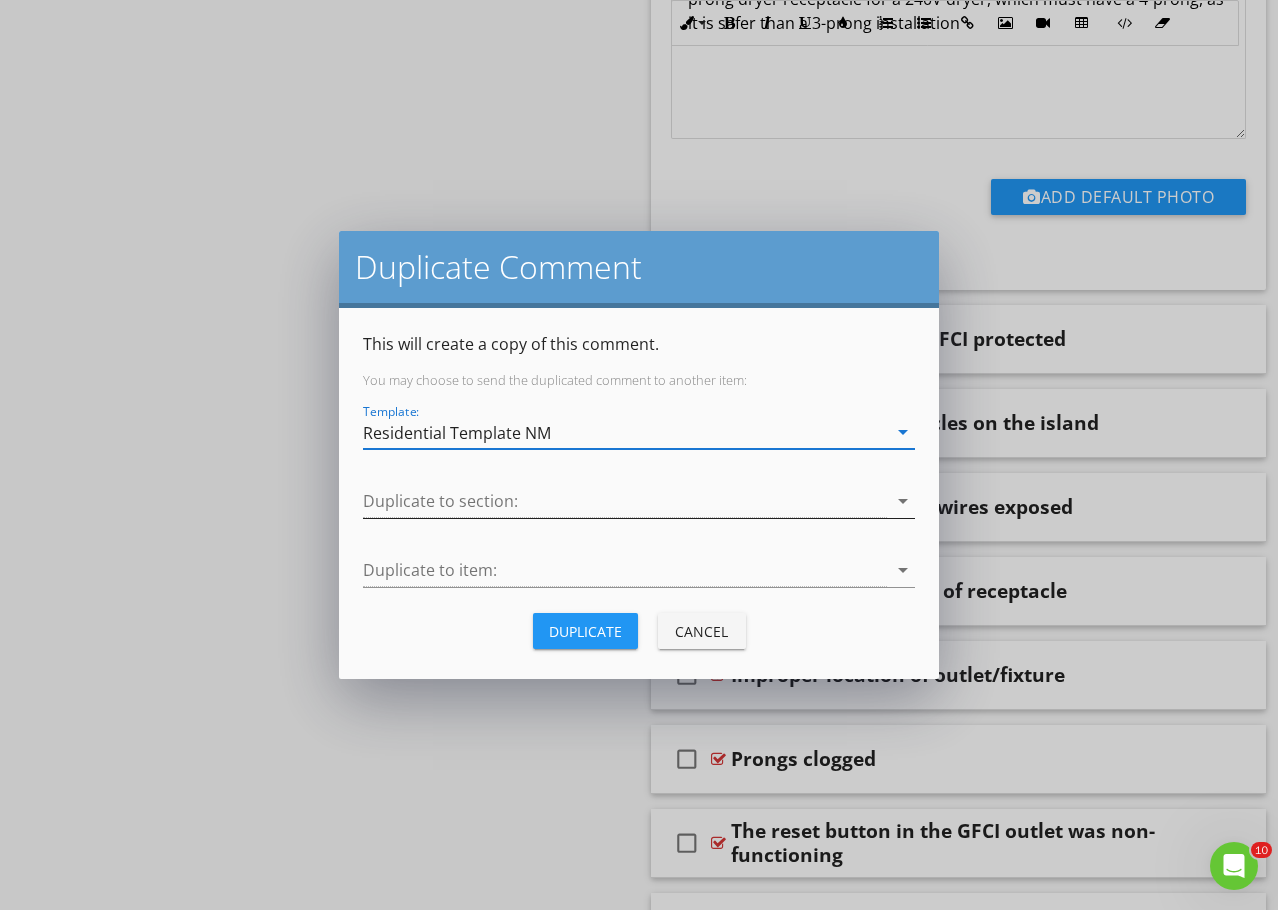 click at bounding box center (625, 501) 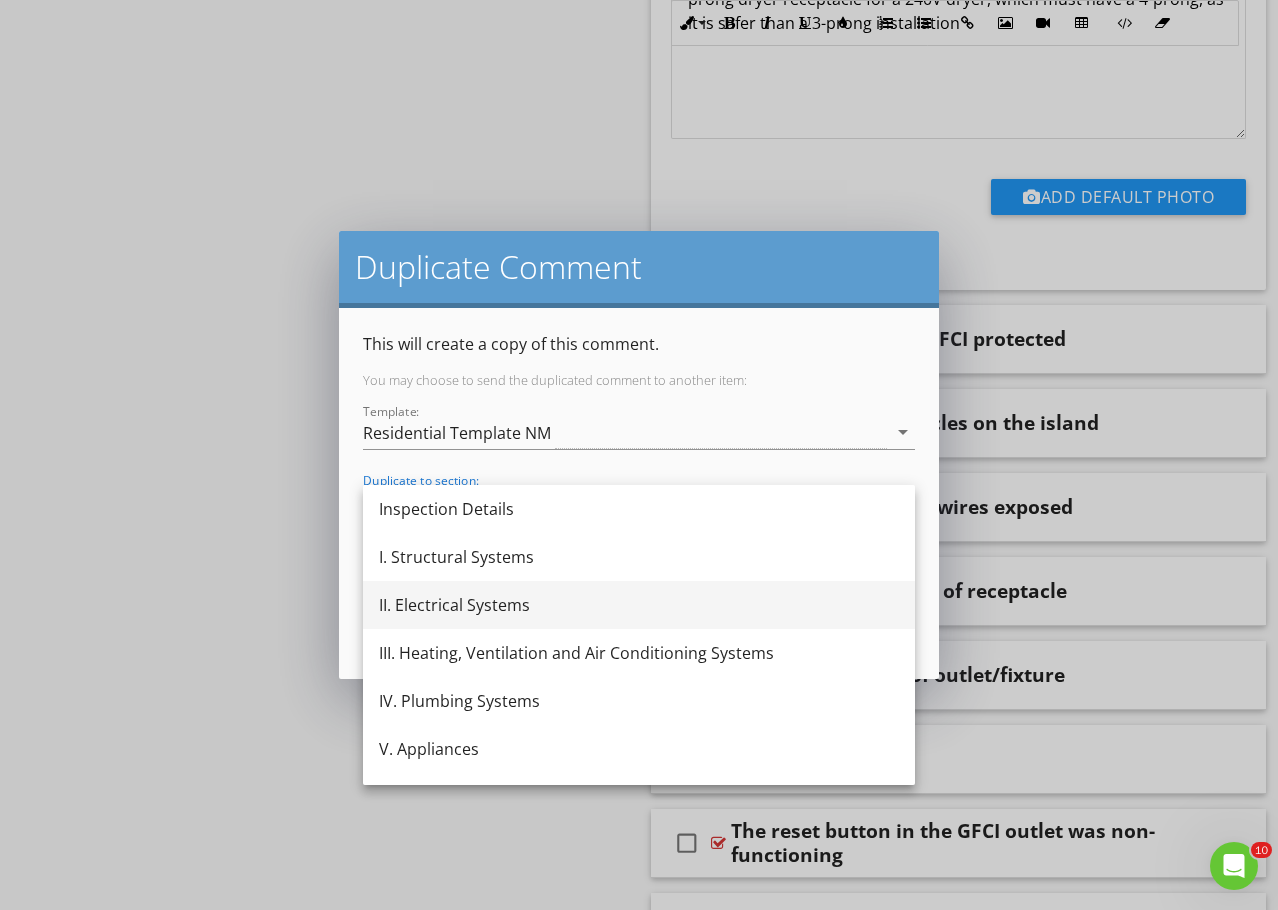 click on "II. Electrical Systems" at bounding box center [639, 605] 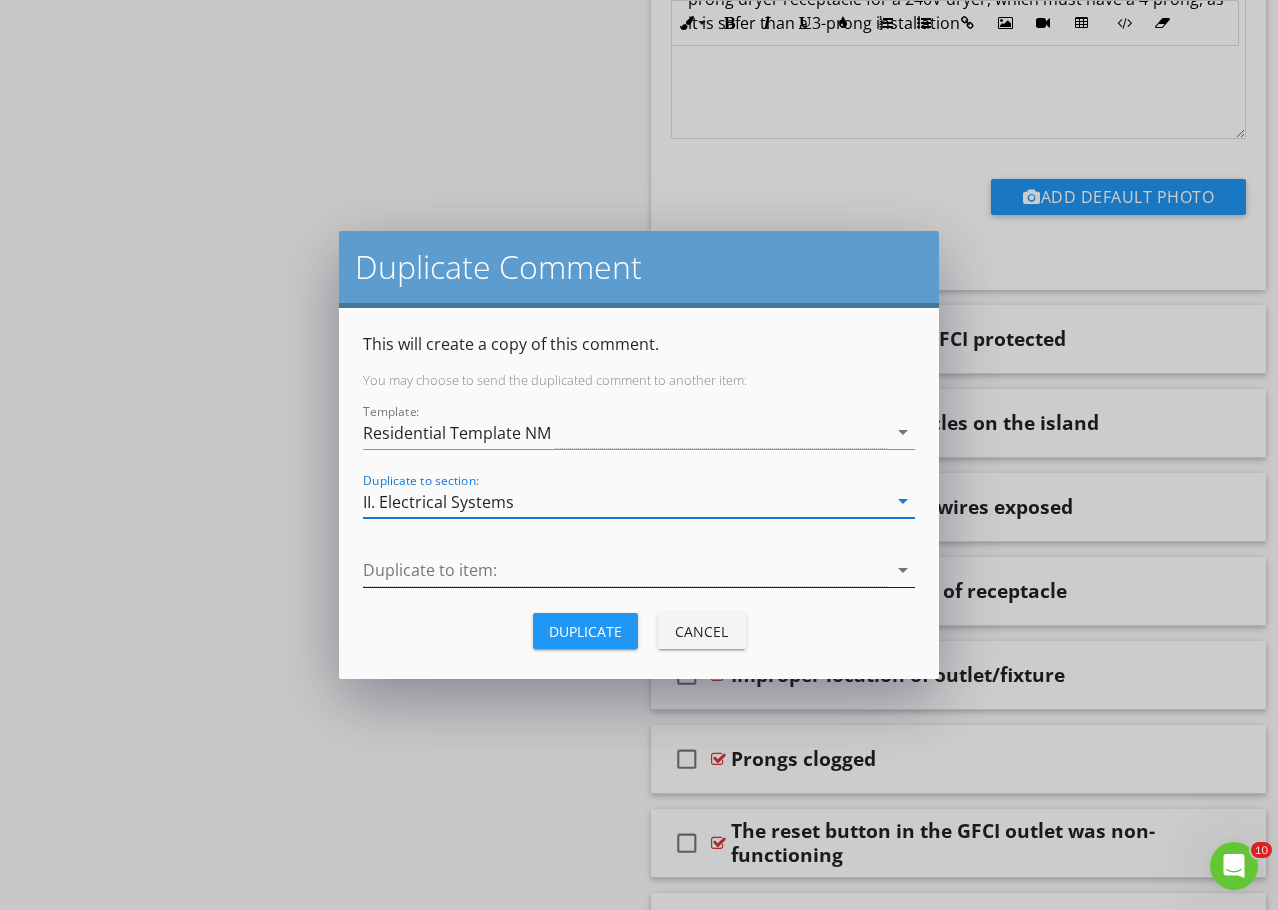 click at bounding box center [625, 570] 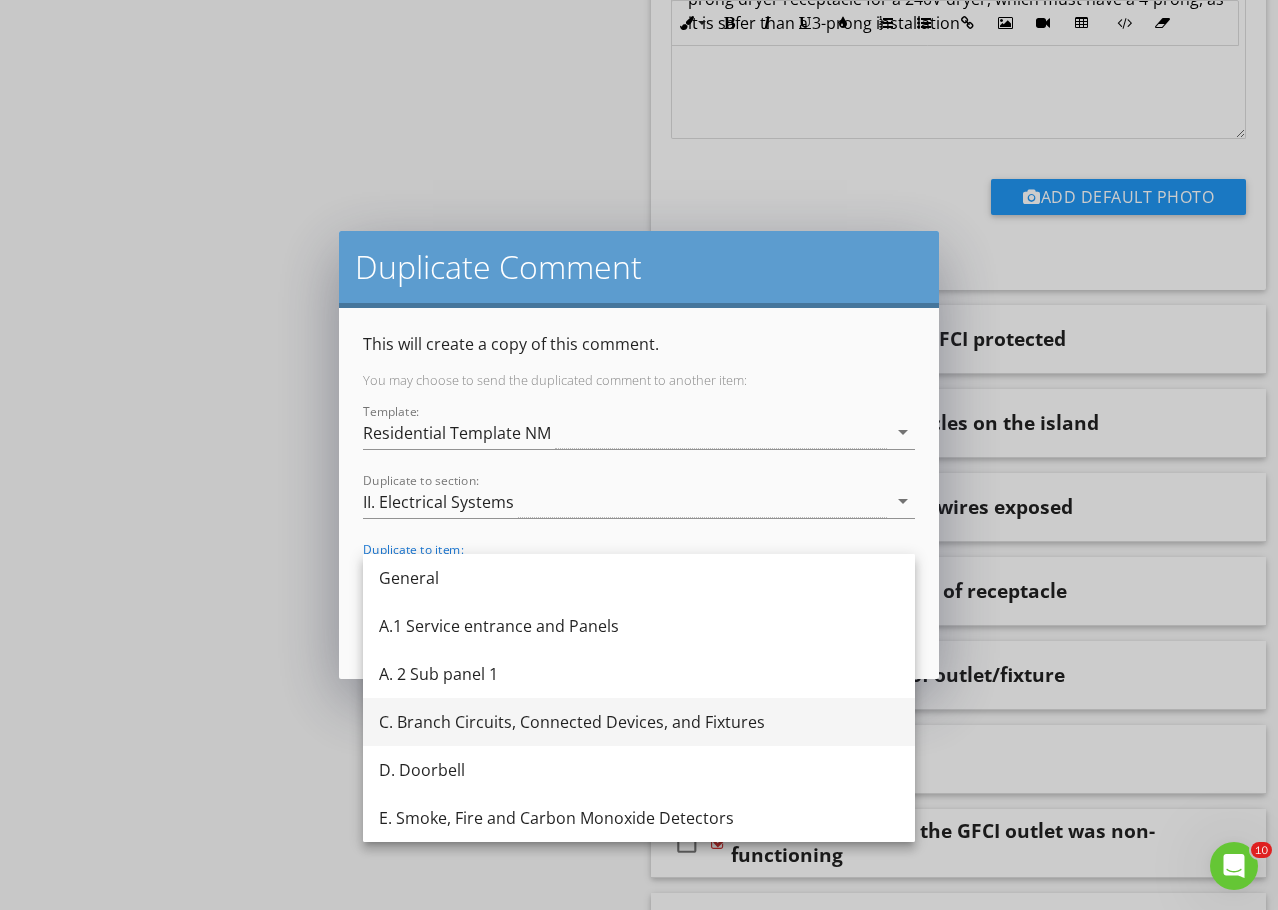 click on "C. Branch Circuits, Connected Devices, and Fixtures" at bounding box center [639, 722] 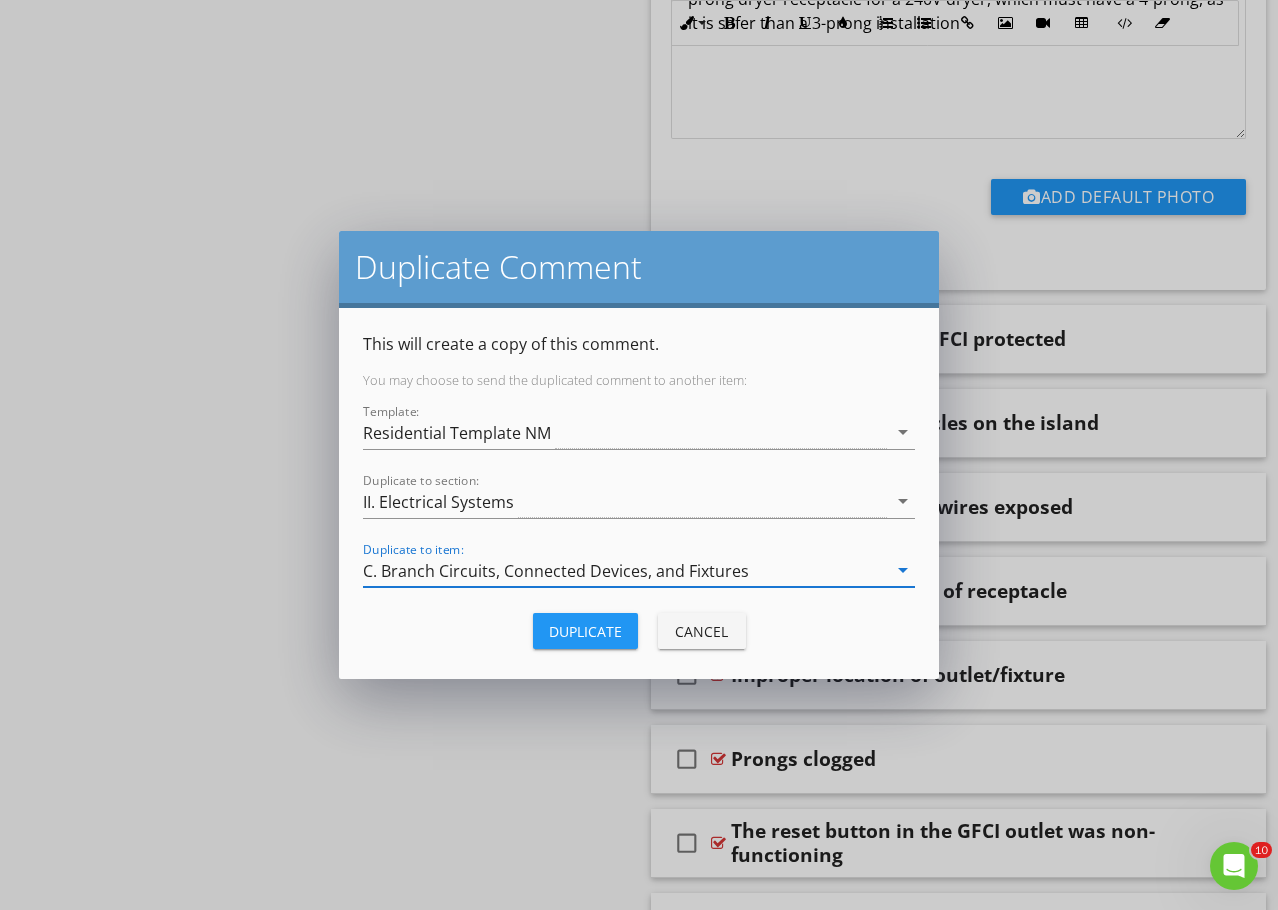 click on "Duplicate" at bounding box center [585, 631] 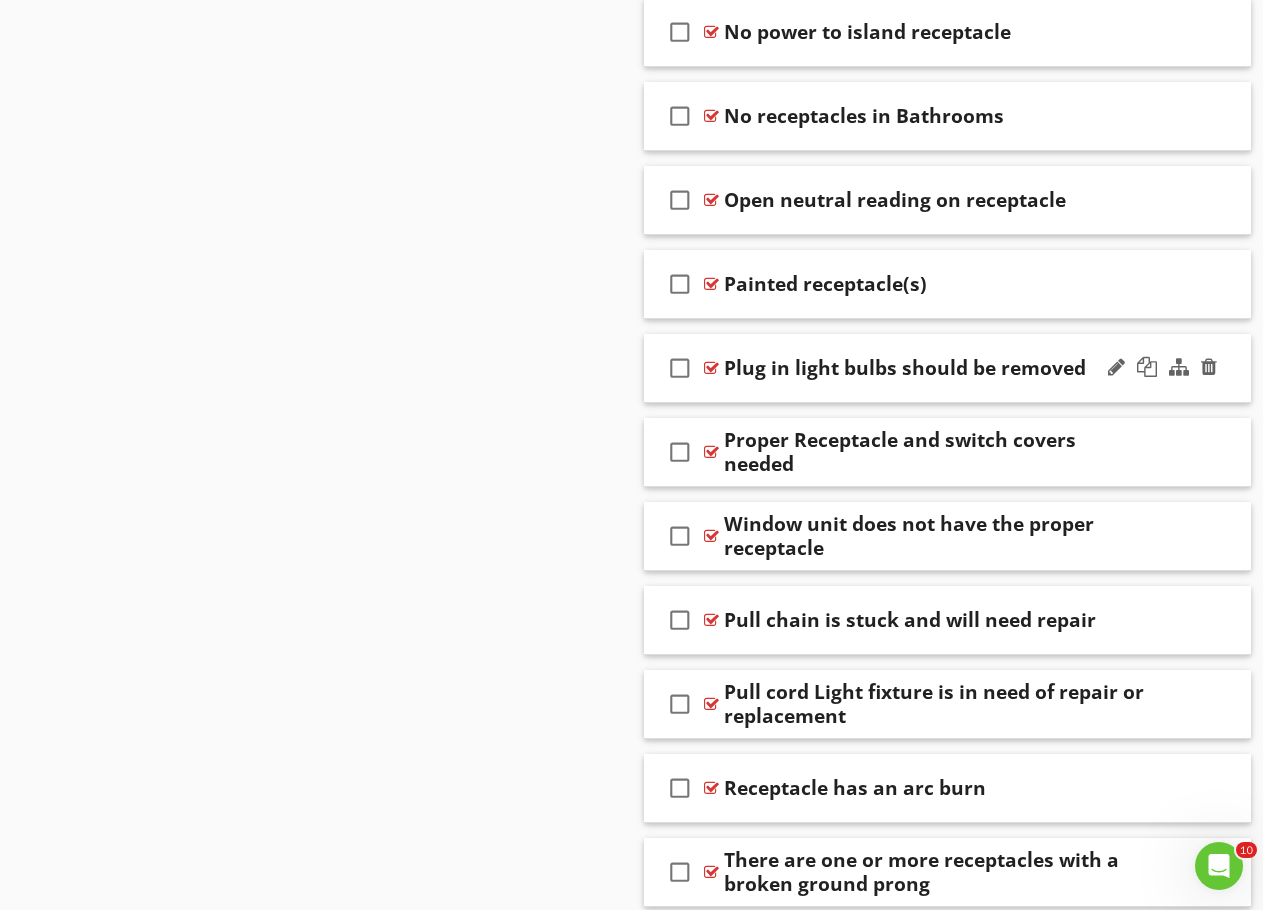 scroll, scrollTop: 9297, scrollLeft: 0, axis: vertical 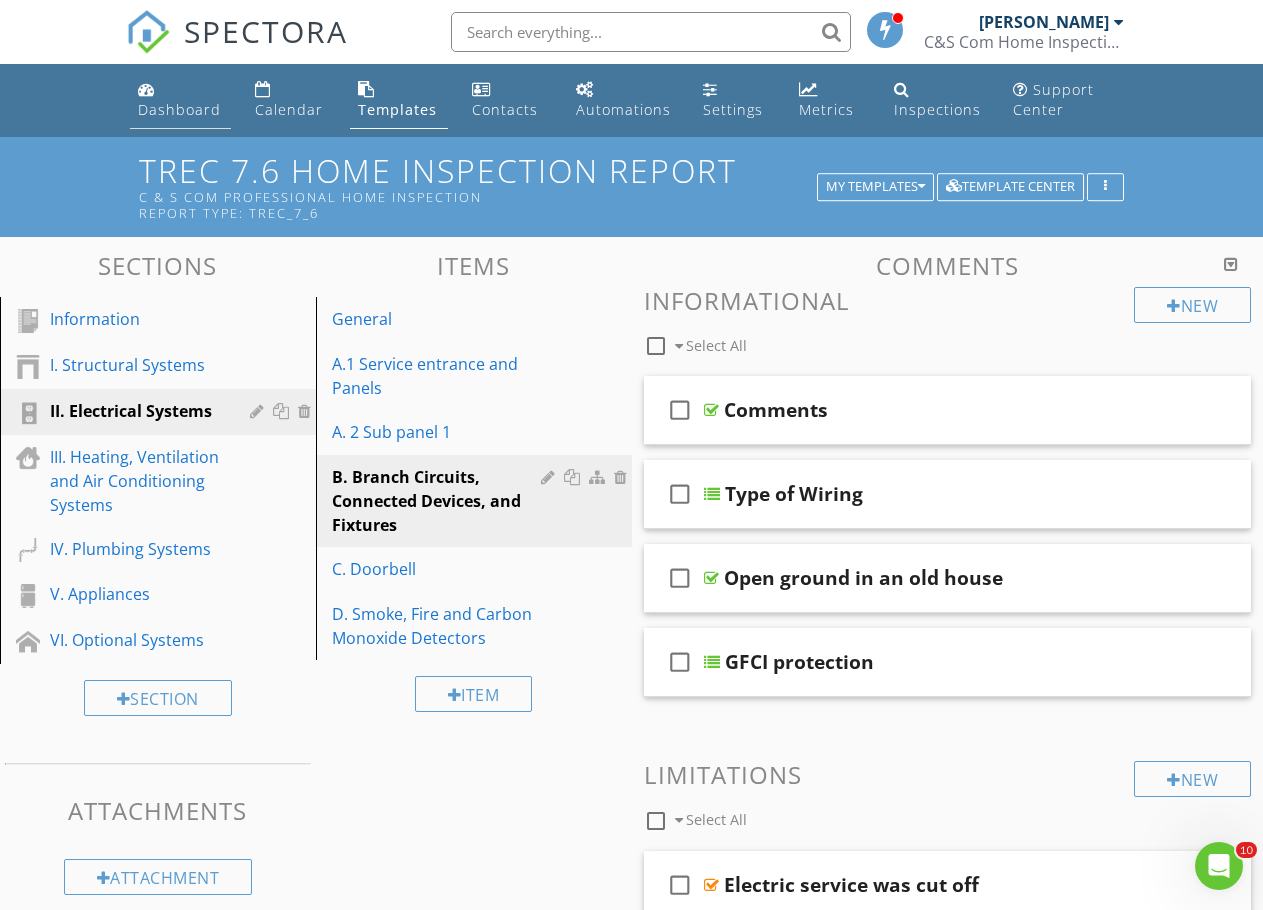 click on "Dashboard" at bounding box center (179, 109) 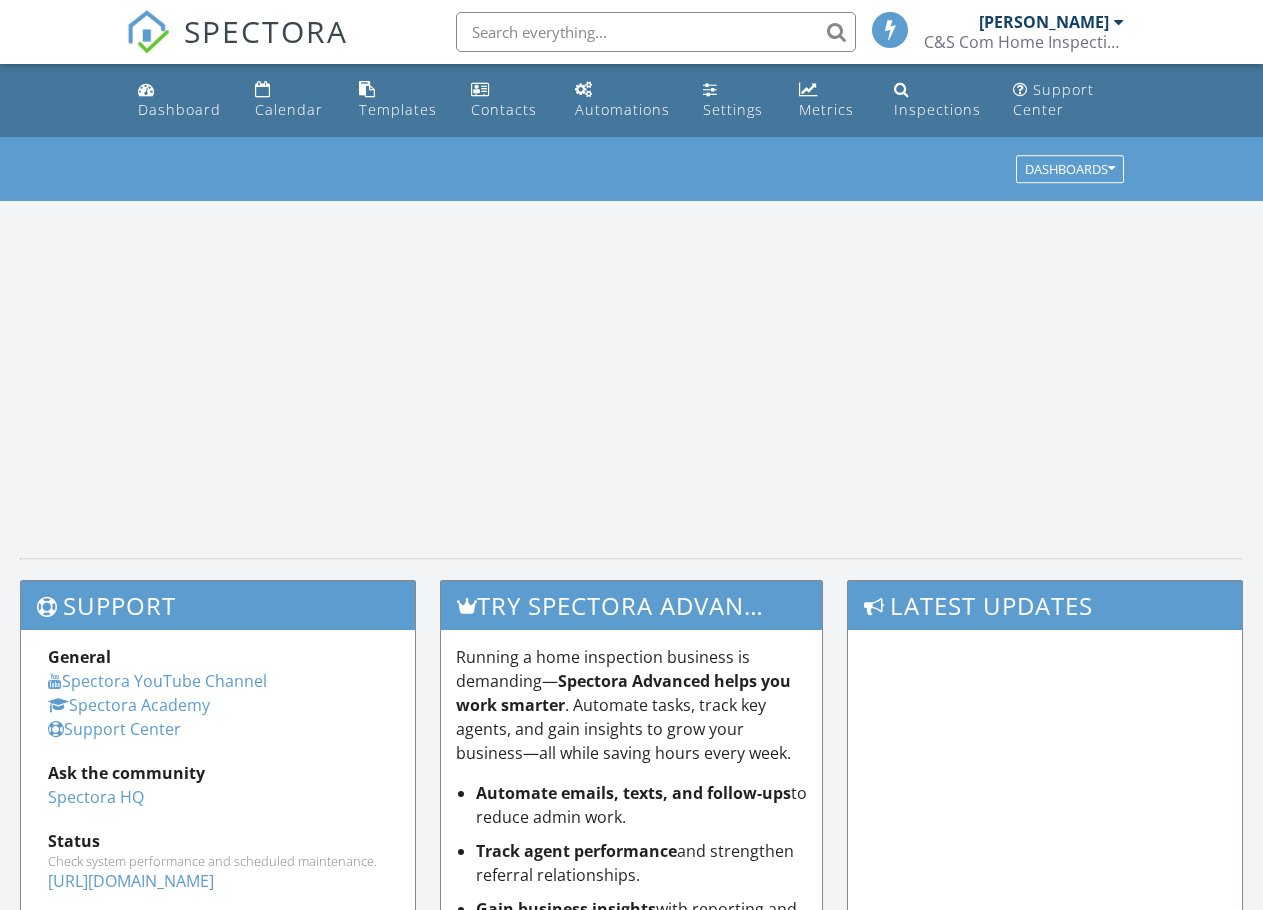 scroll, scrollTop: 0, scrollLeft: 0, axis: both 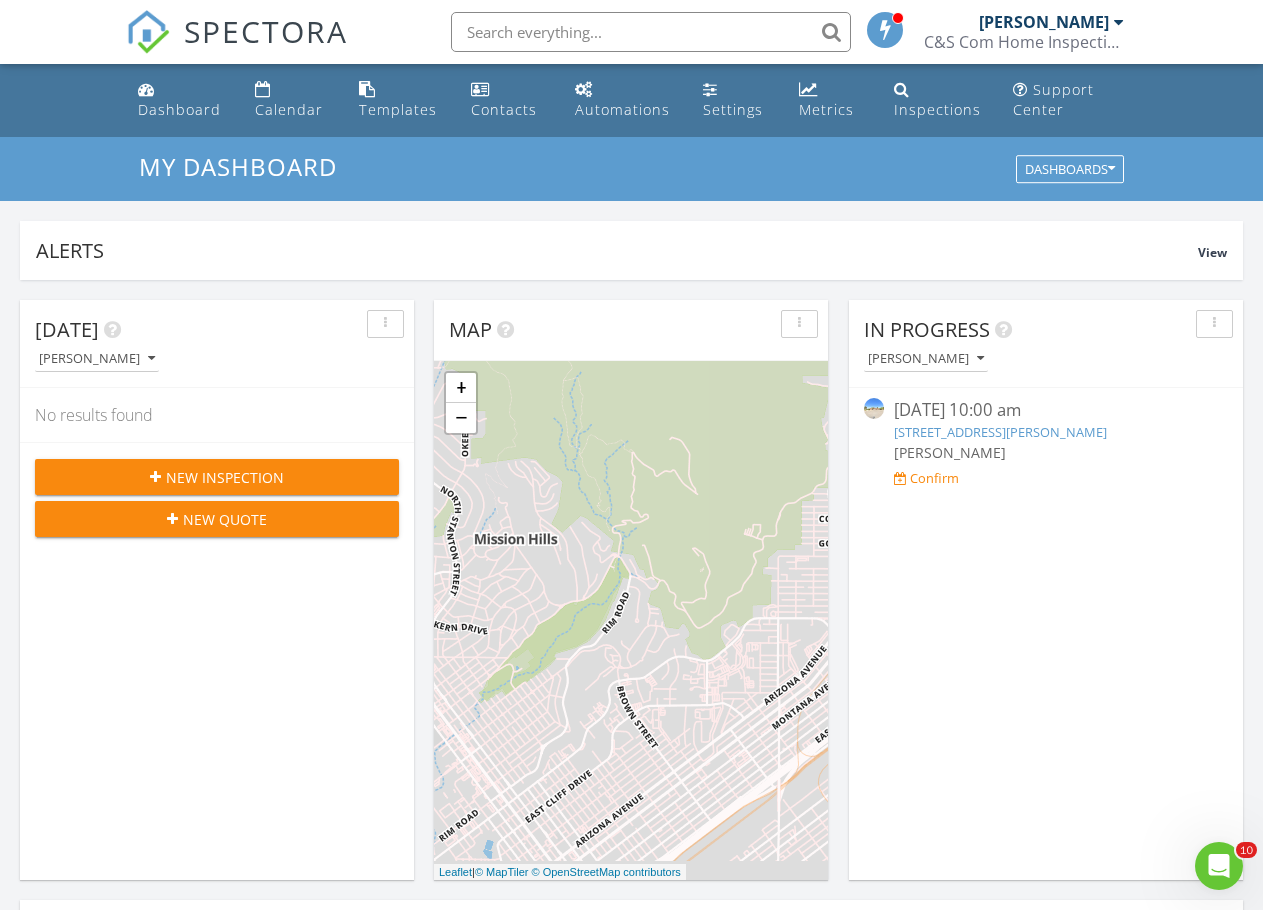 click at bounding box center (155, 477) 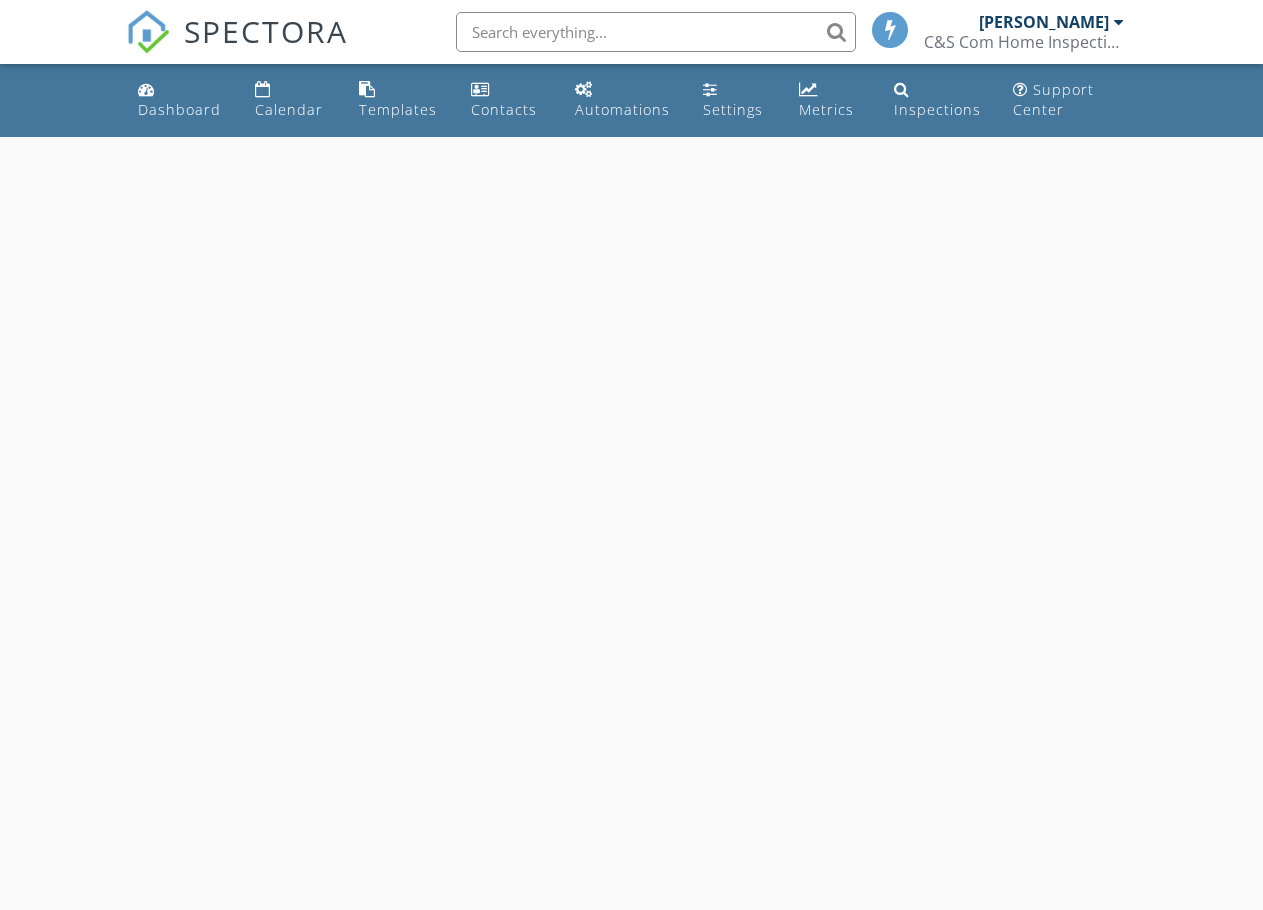 scroll, scrollTop: 0, scrollLeft: 0, axis: both 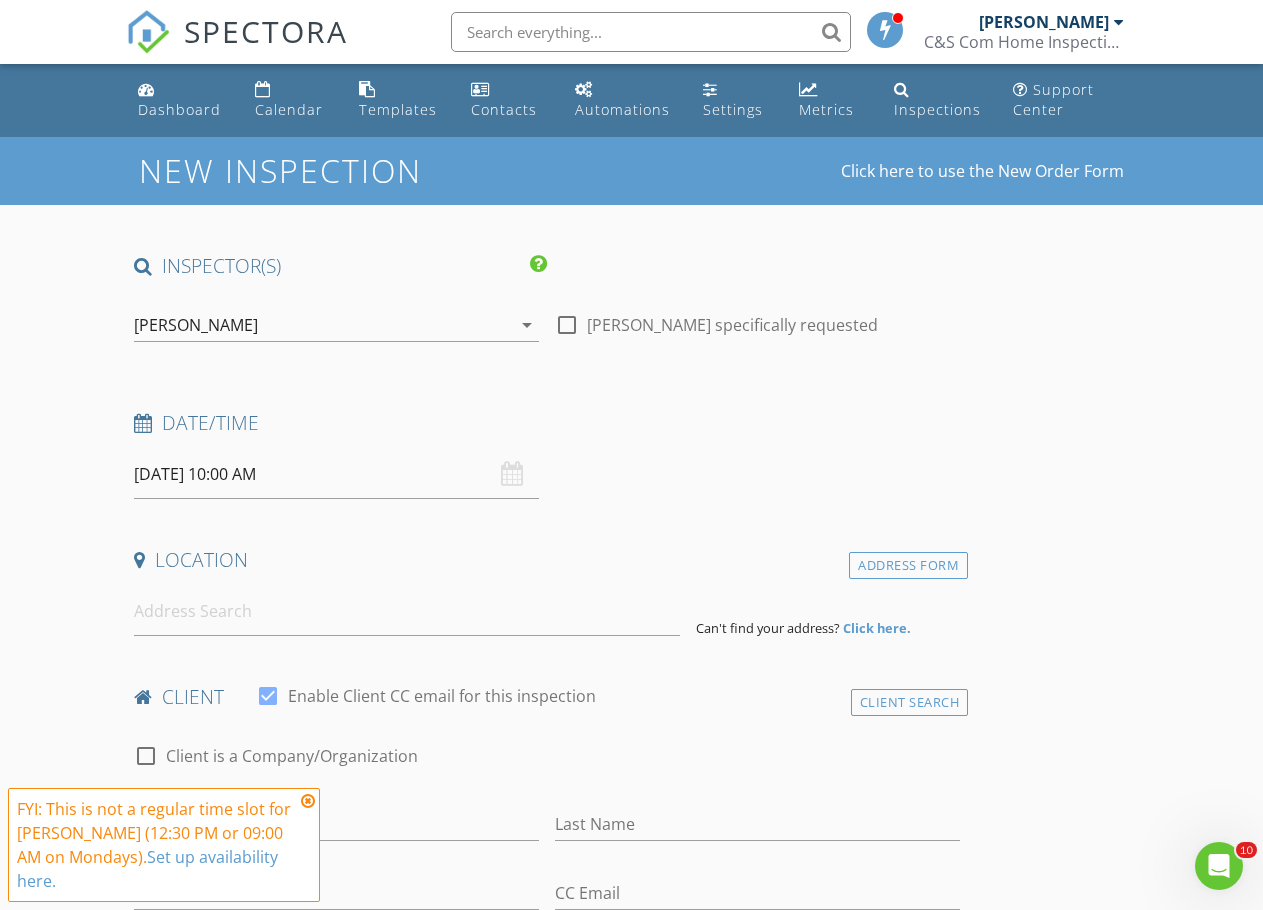 click on "[DATE] 10:00 AM" at bounding box center [336, 474] 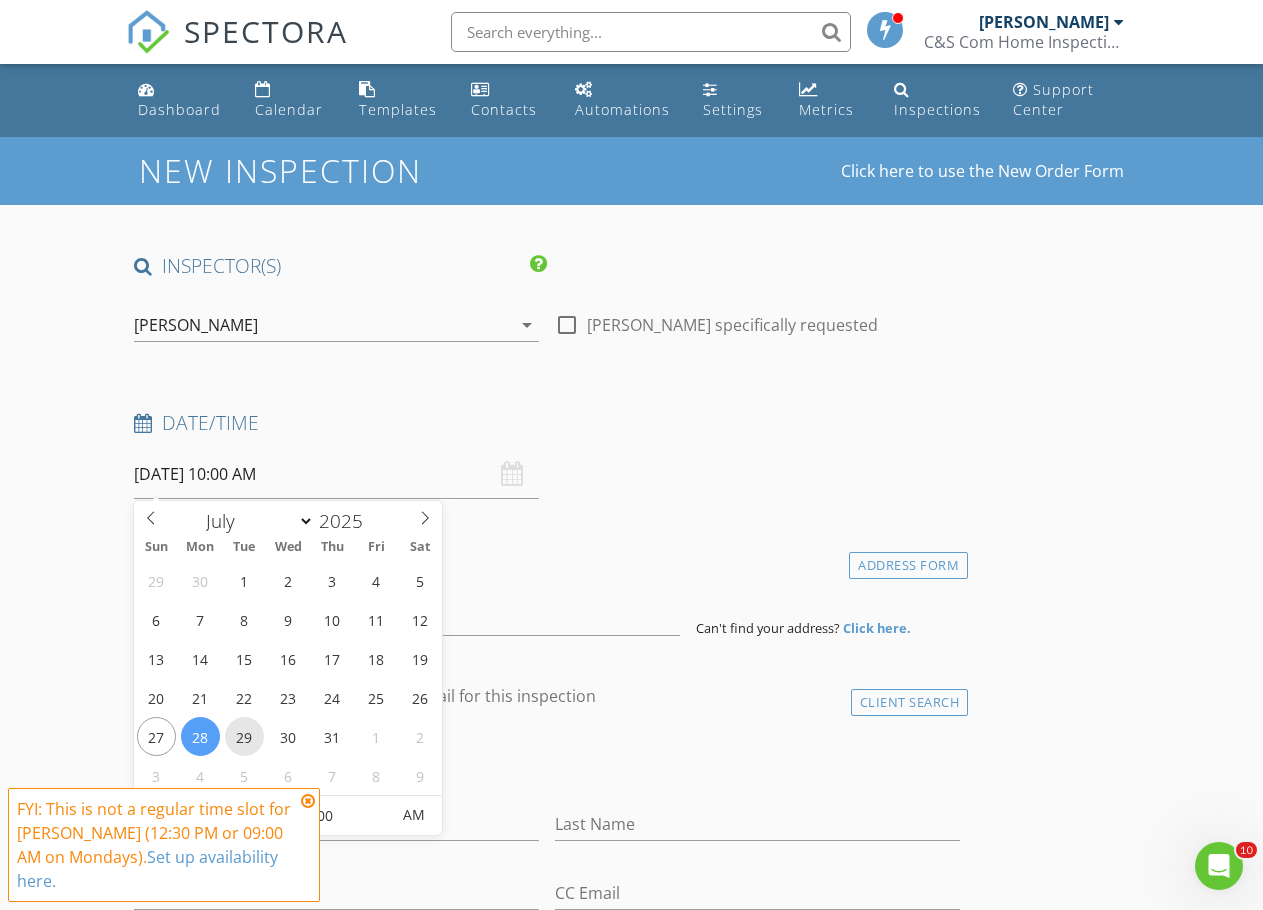 type on "[DATE] 10:00 AM" 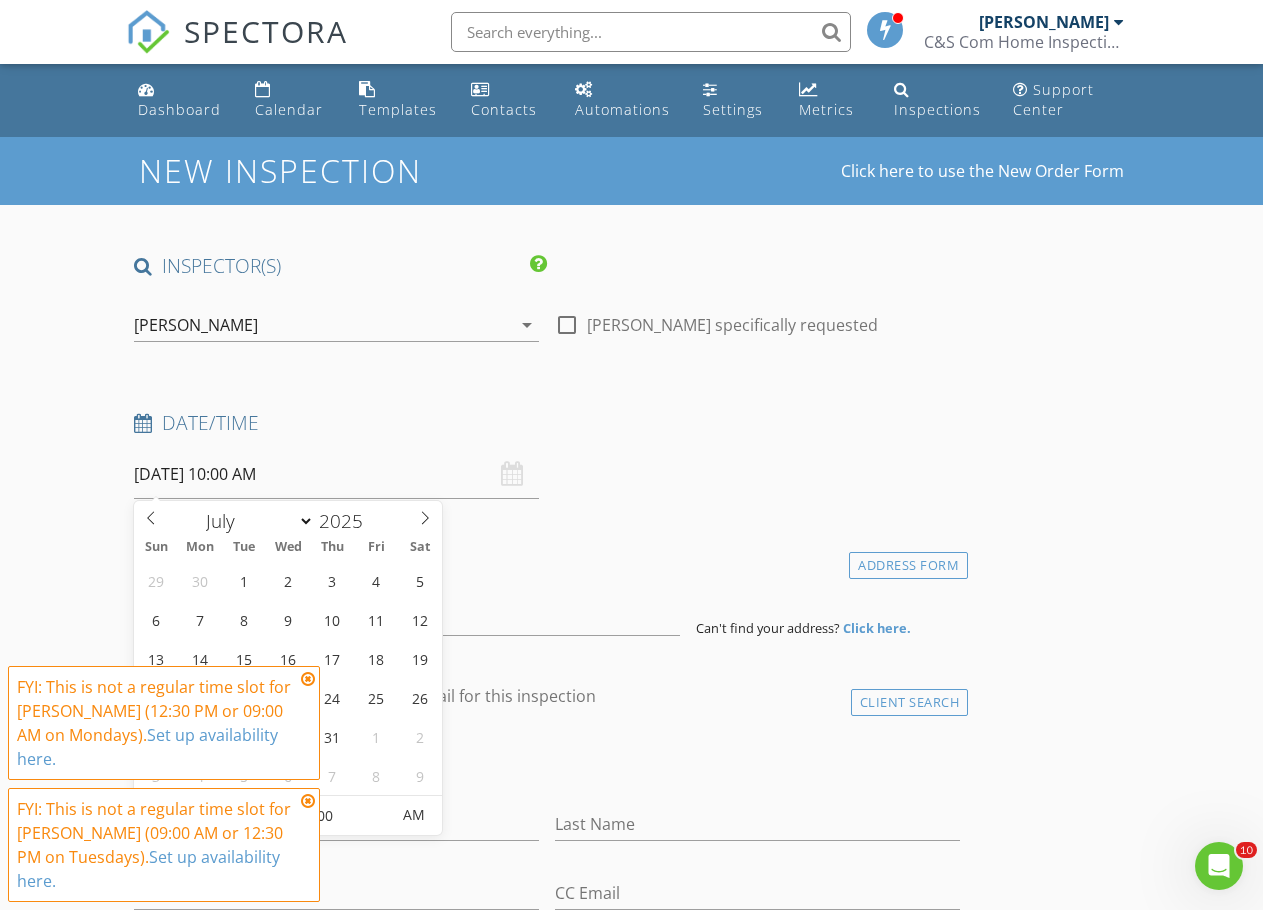 click at bounding box center [308, 801] 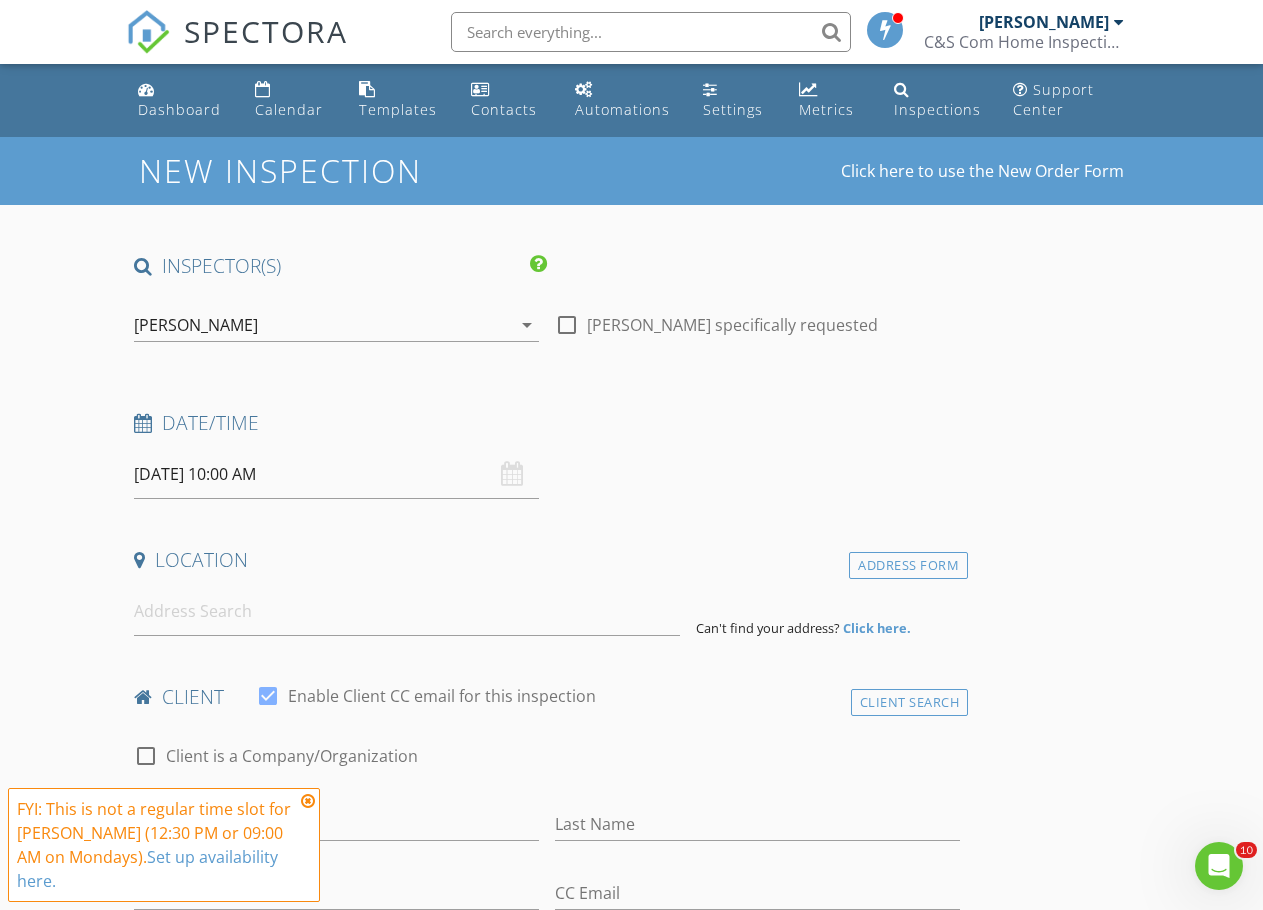 click at bounding box center (308, 801) 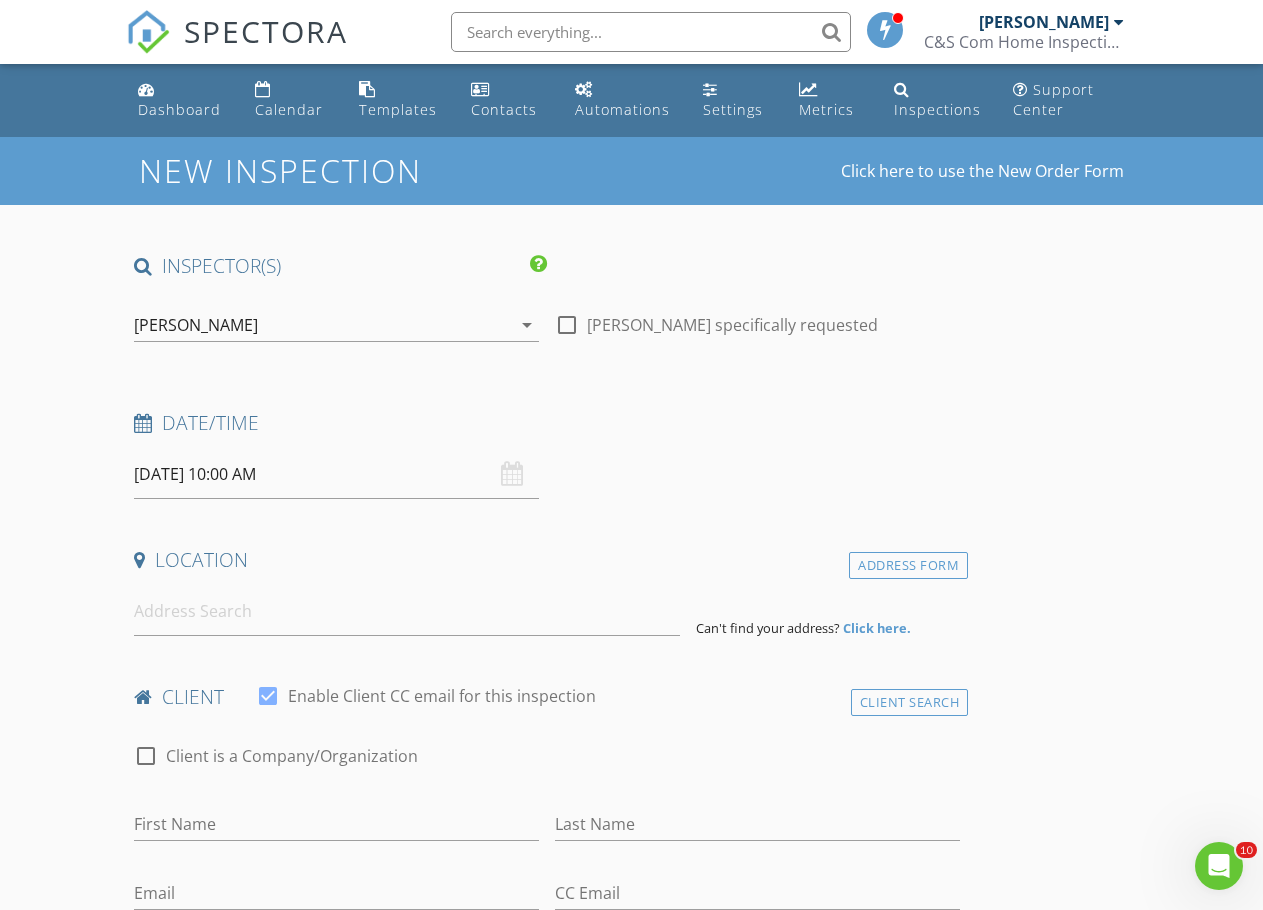 click on "[DATE] 10:00 AM" at bounding box center (336, 474) 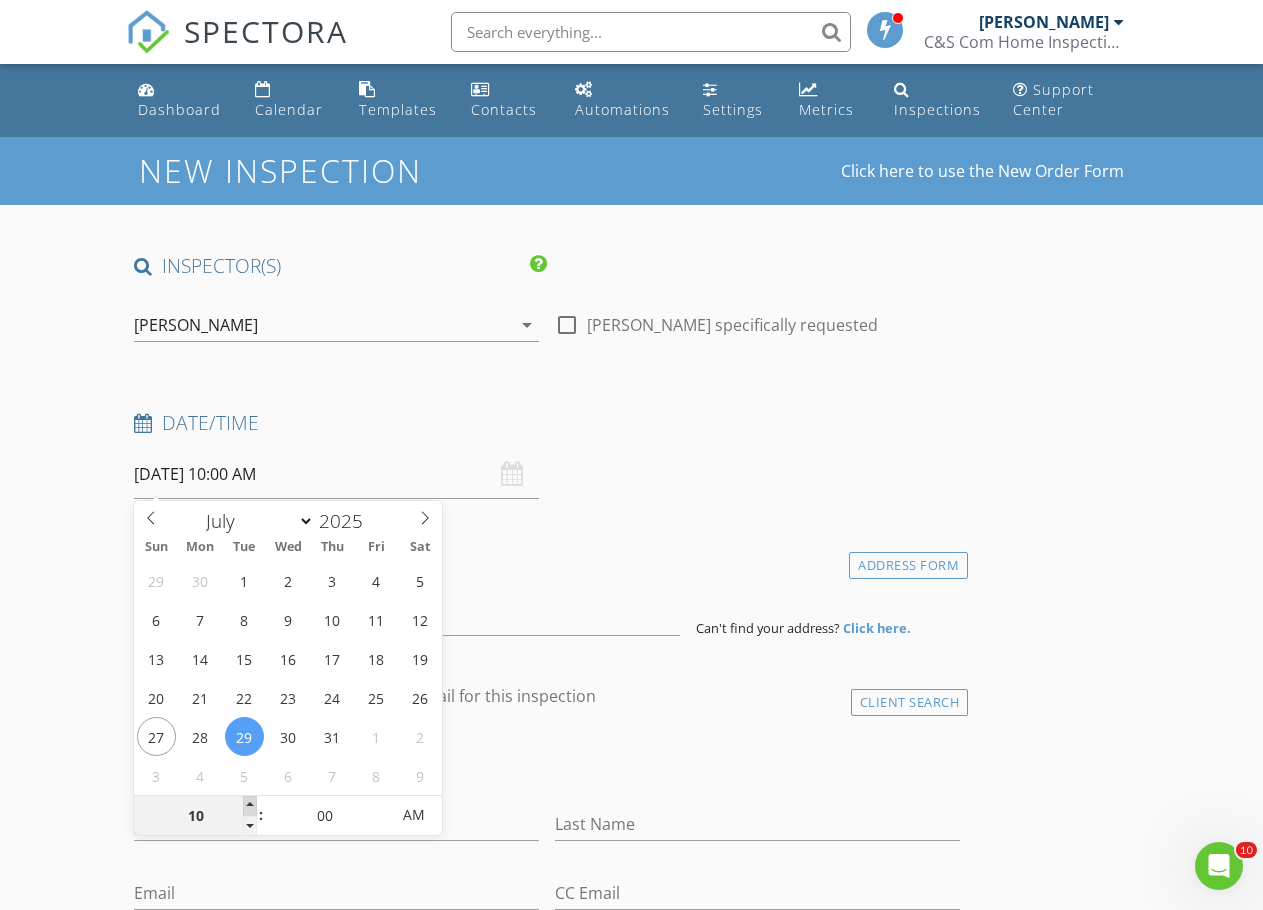 type on "11" 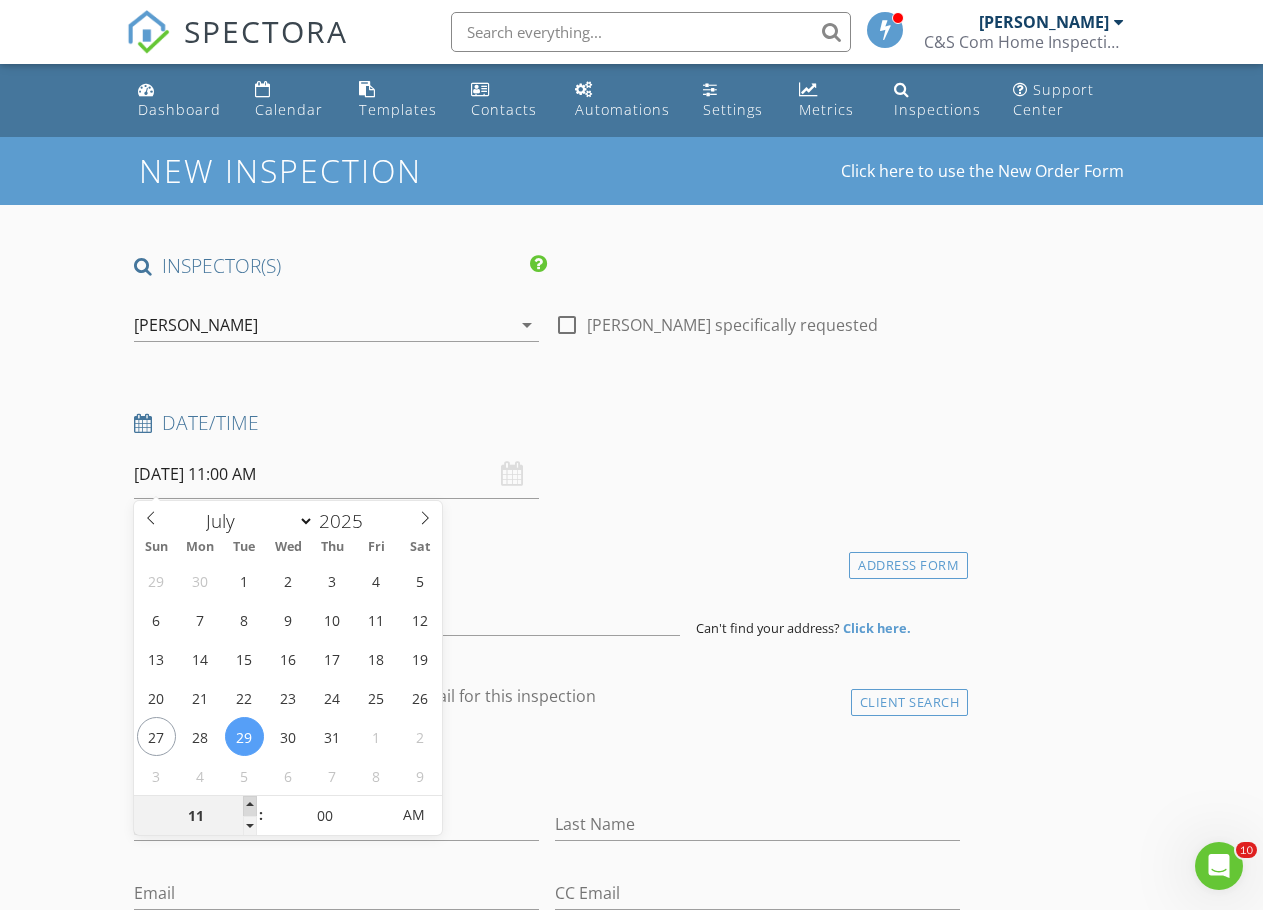 click at bounding box center (250, 806) 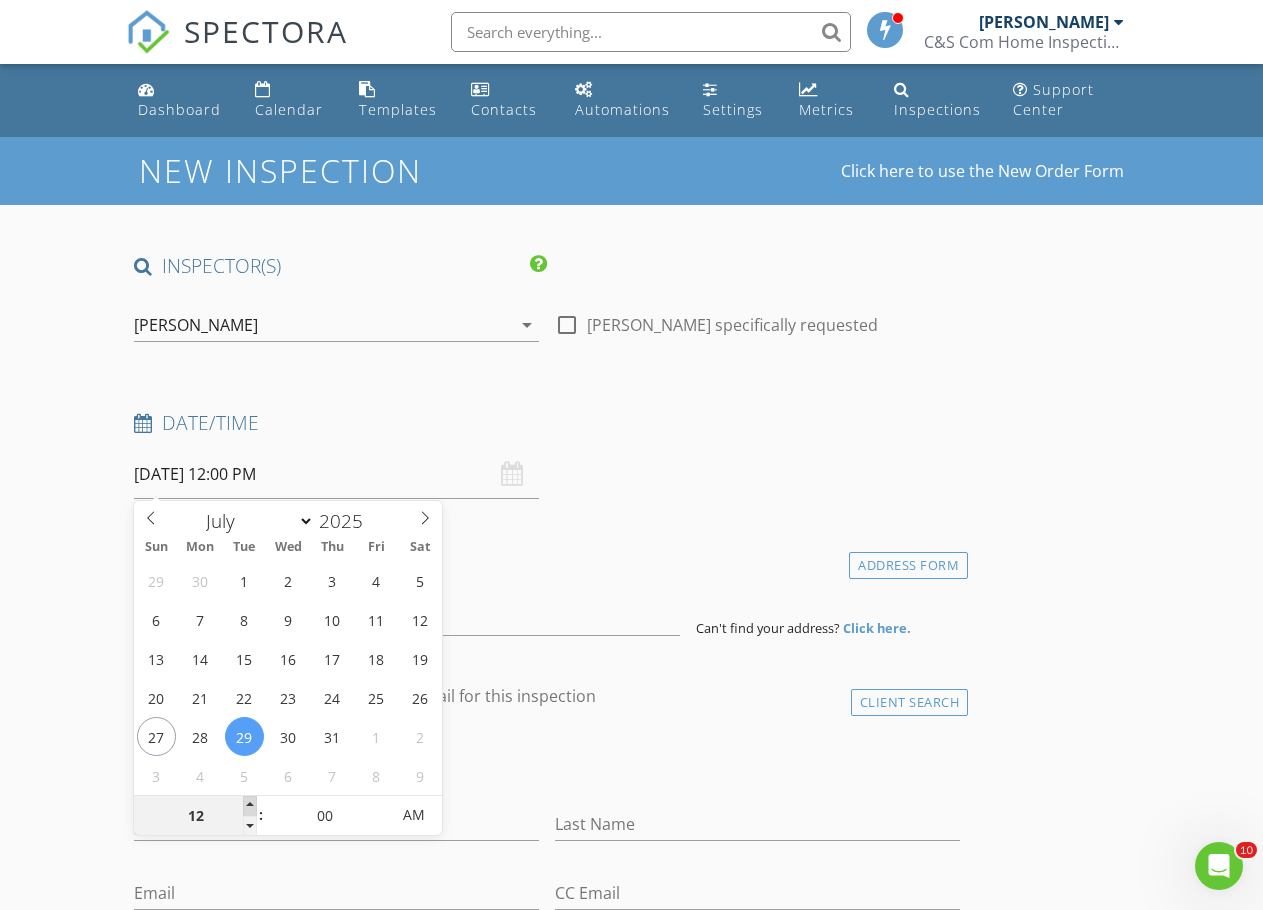 click at bounding box center [250, 806] 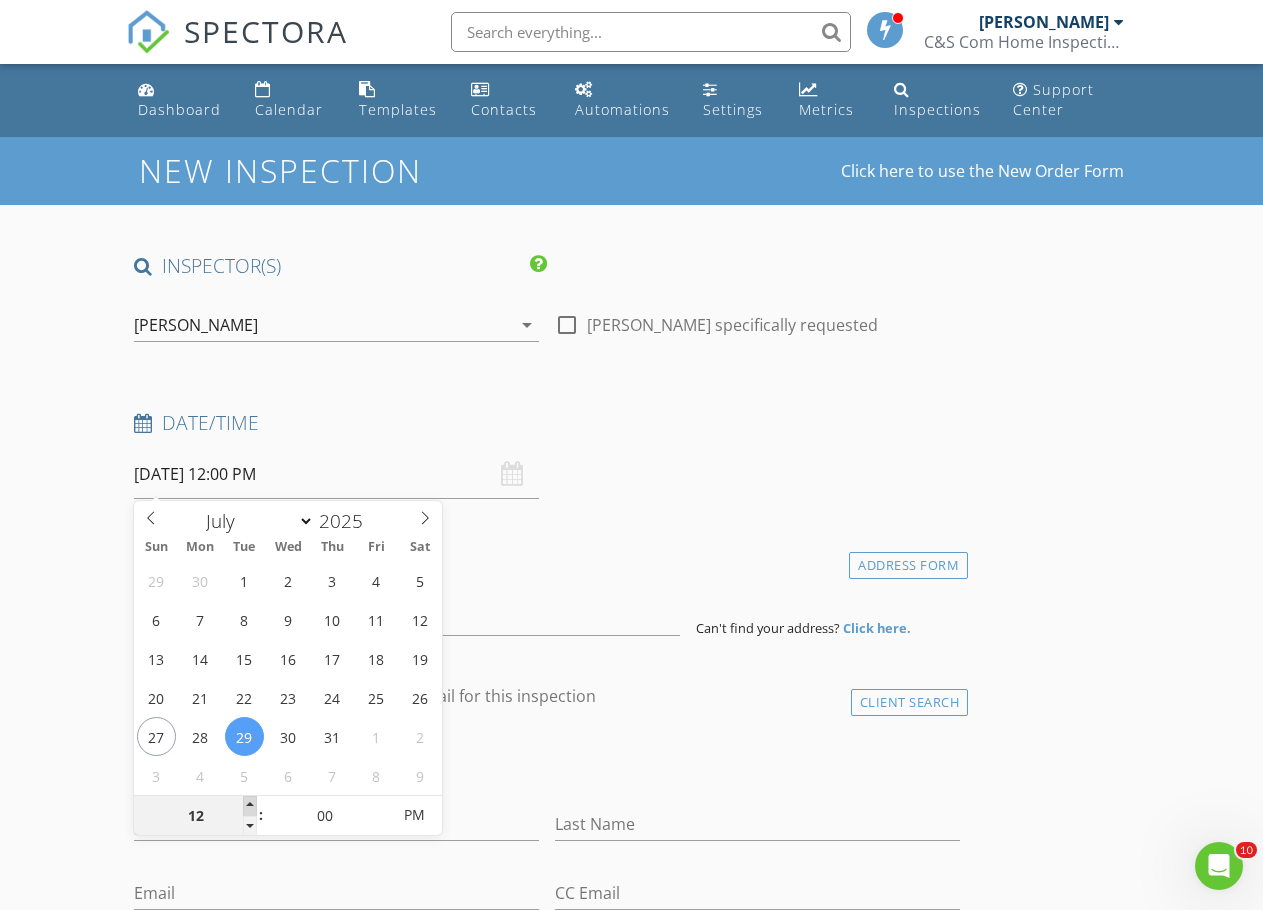 type on "01" 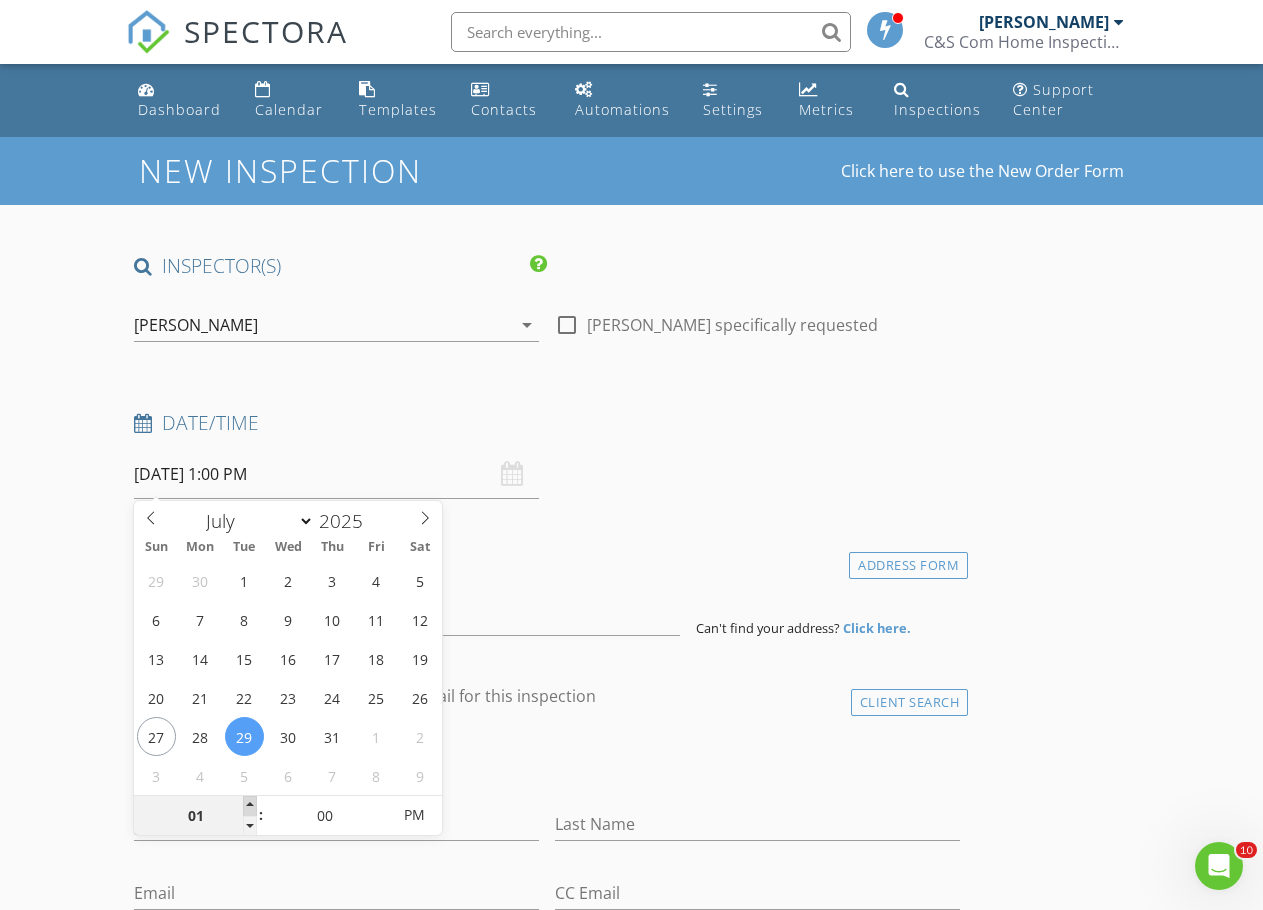 click at bounding box center [250, 806] 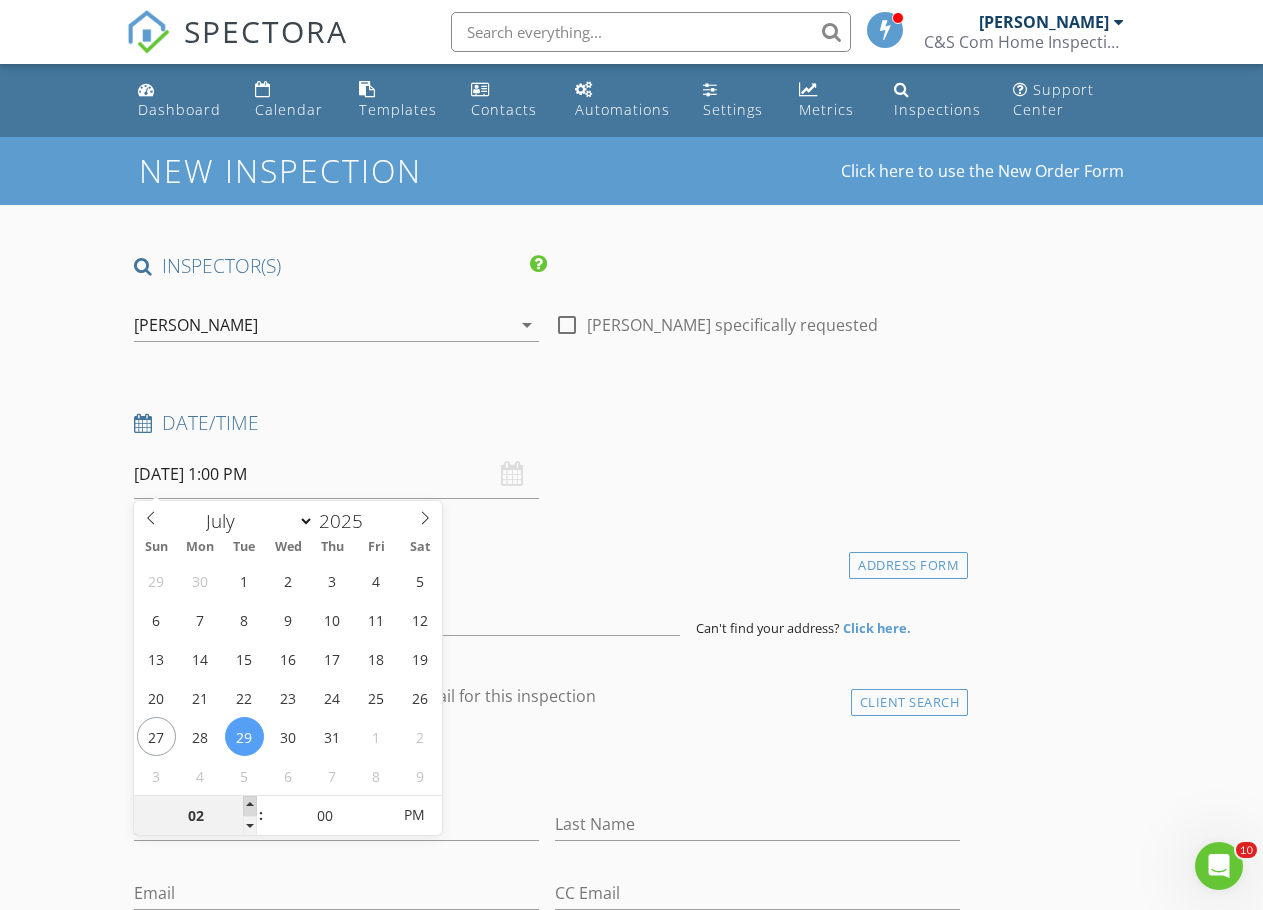 type on "[DATE] 2:00 PM" 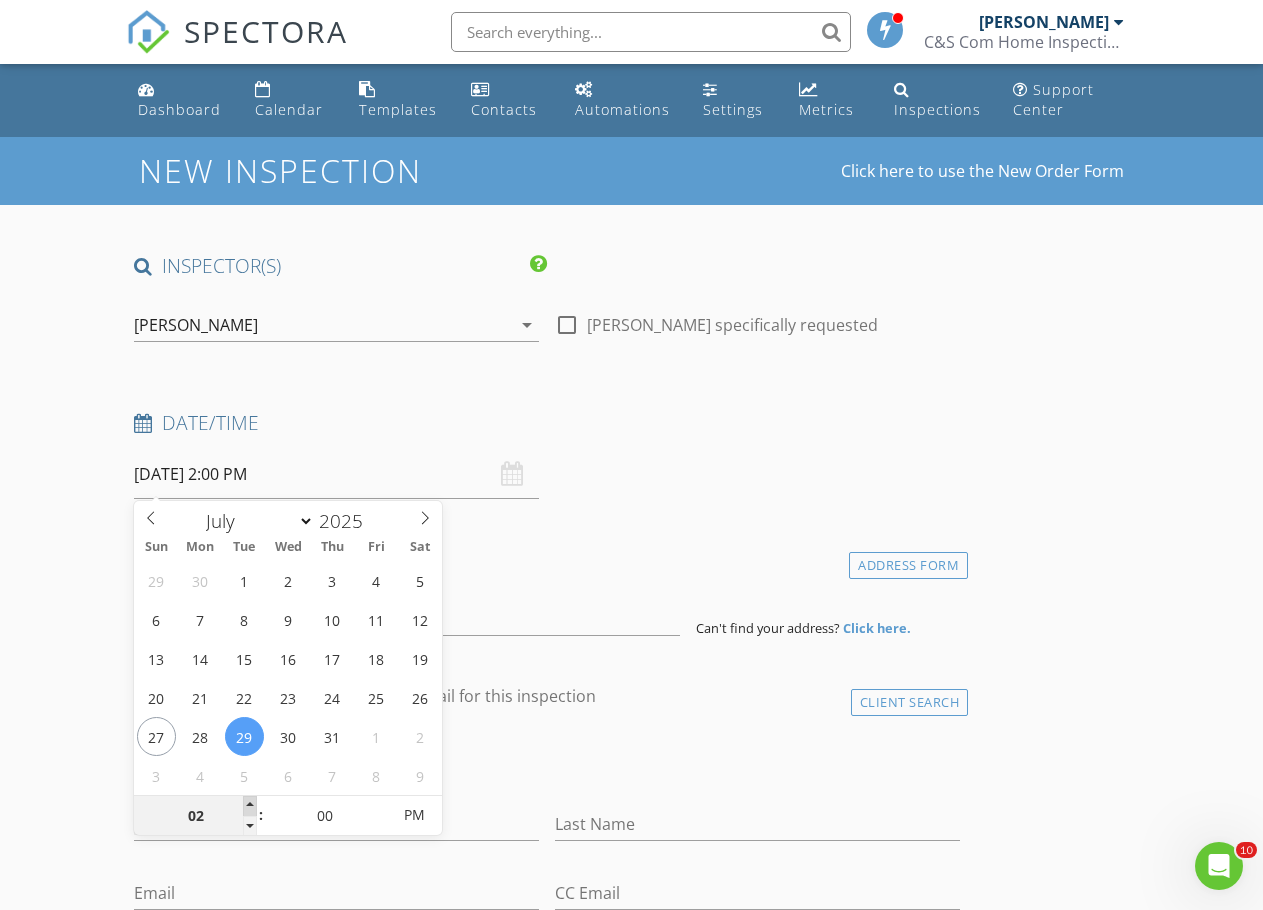 click at bounding box center [250, 806] 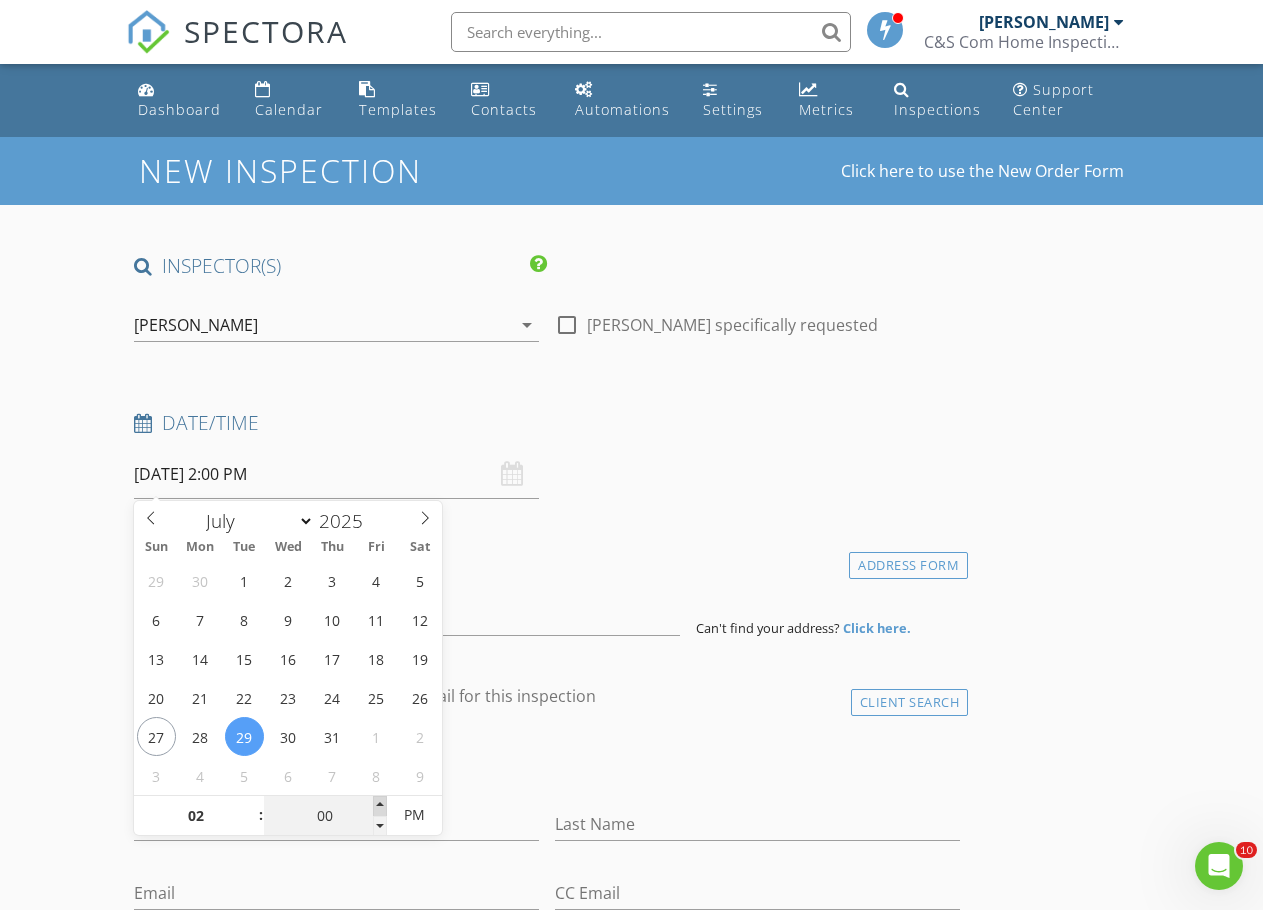 type on "05" 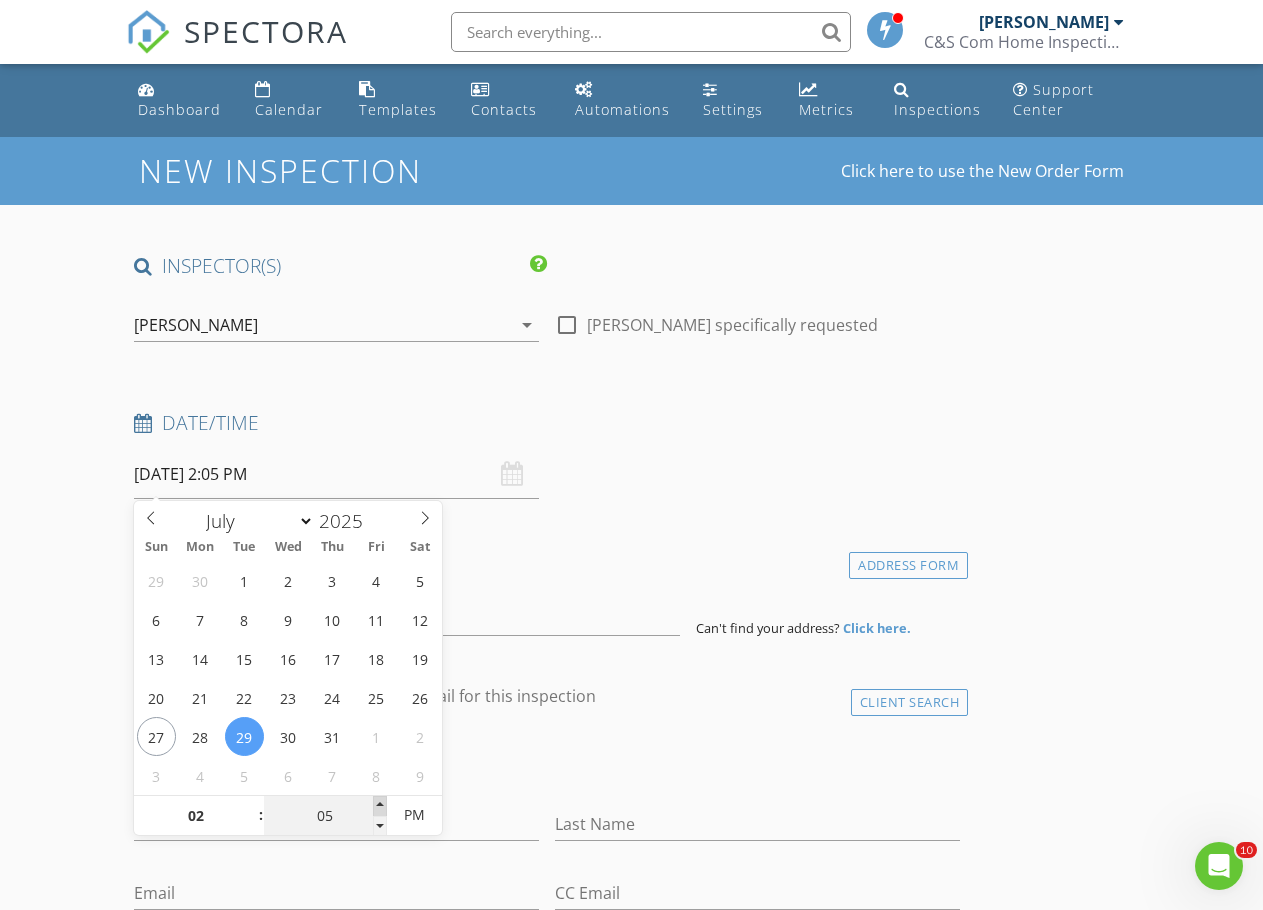 click at bounding box center (380, 806) 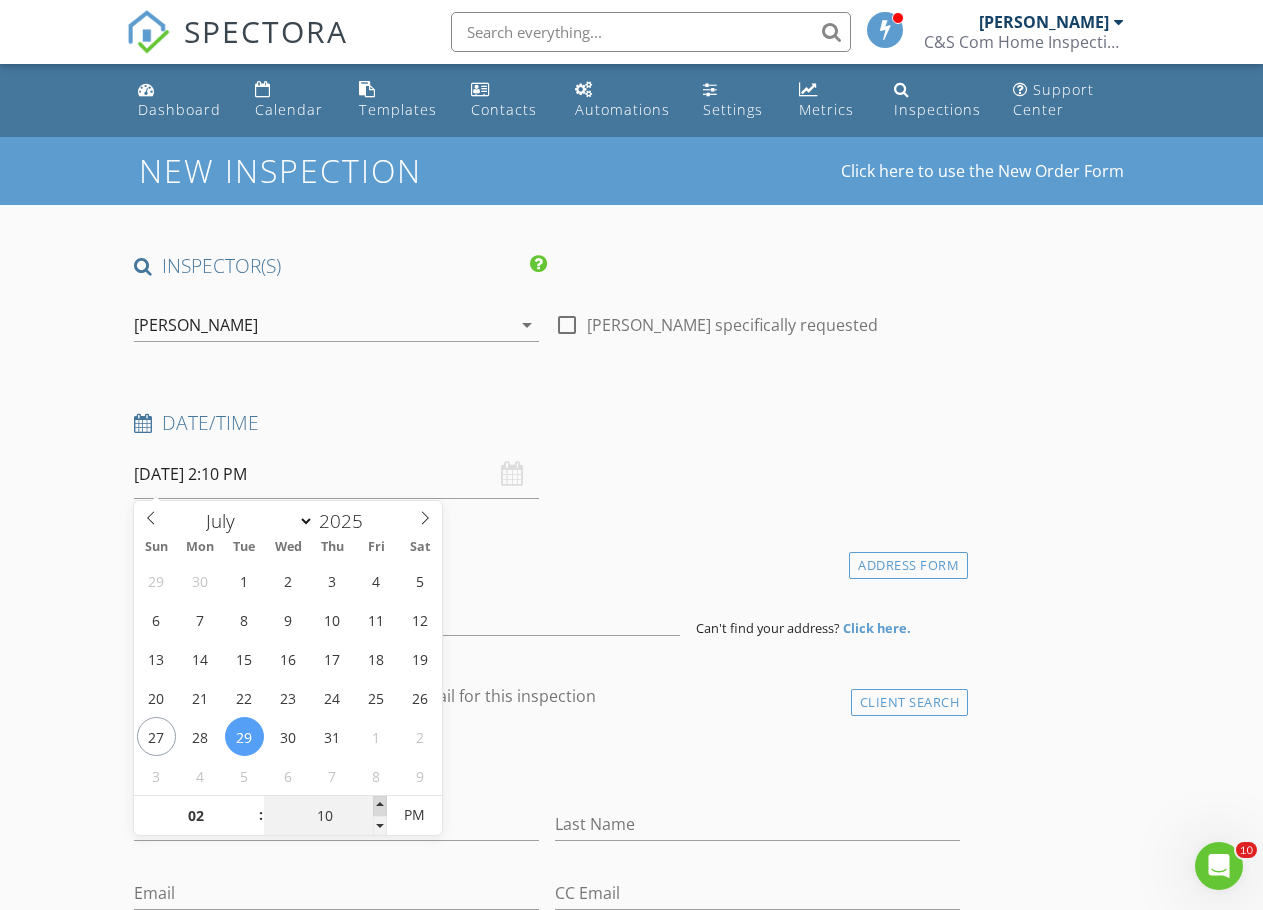 click at bounding box center (380, 806) 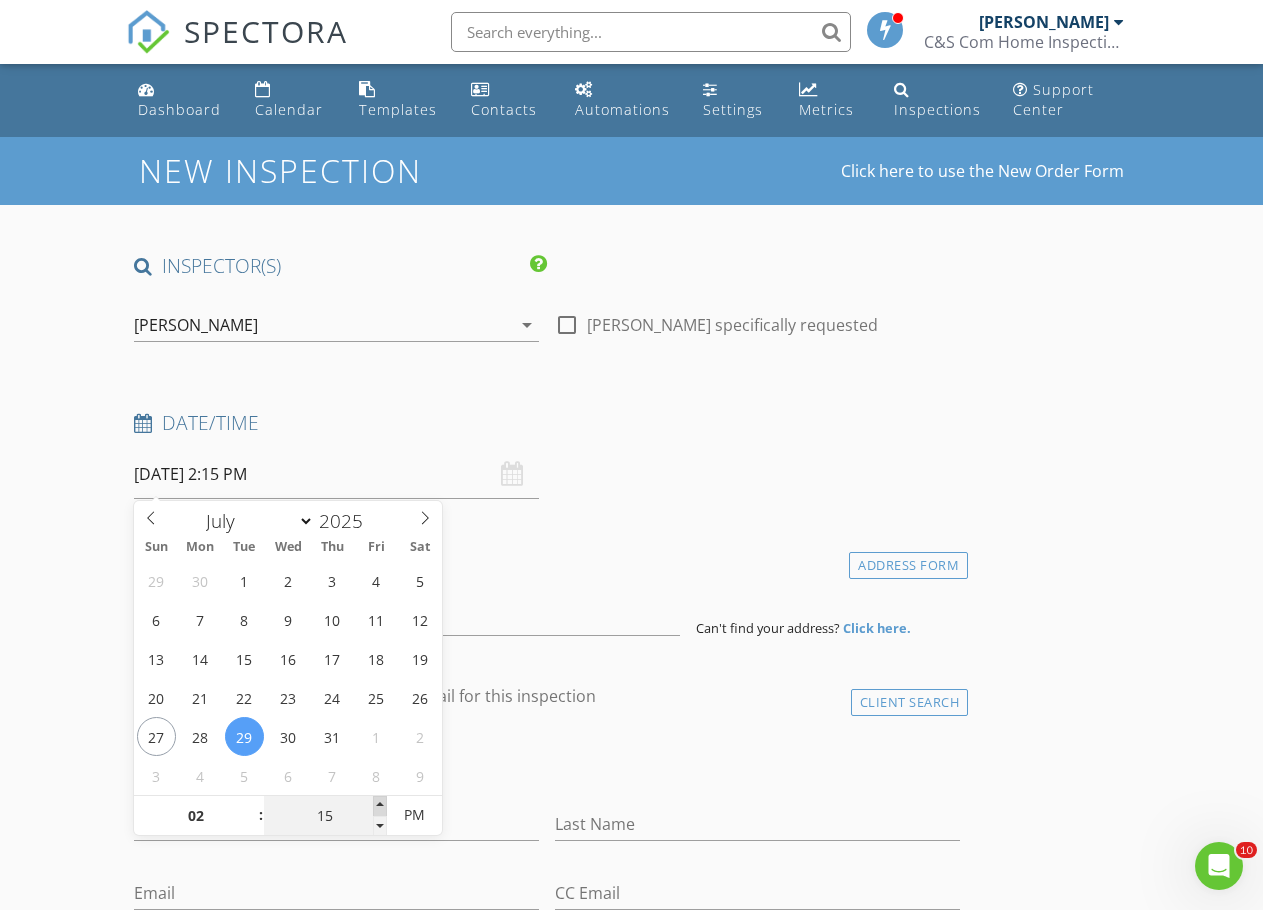 click at bounding box center [380, 806] 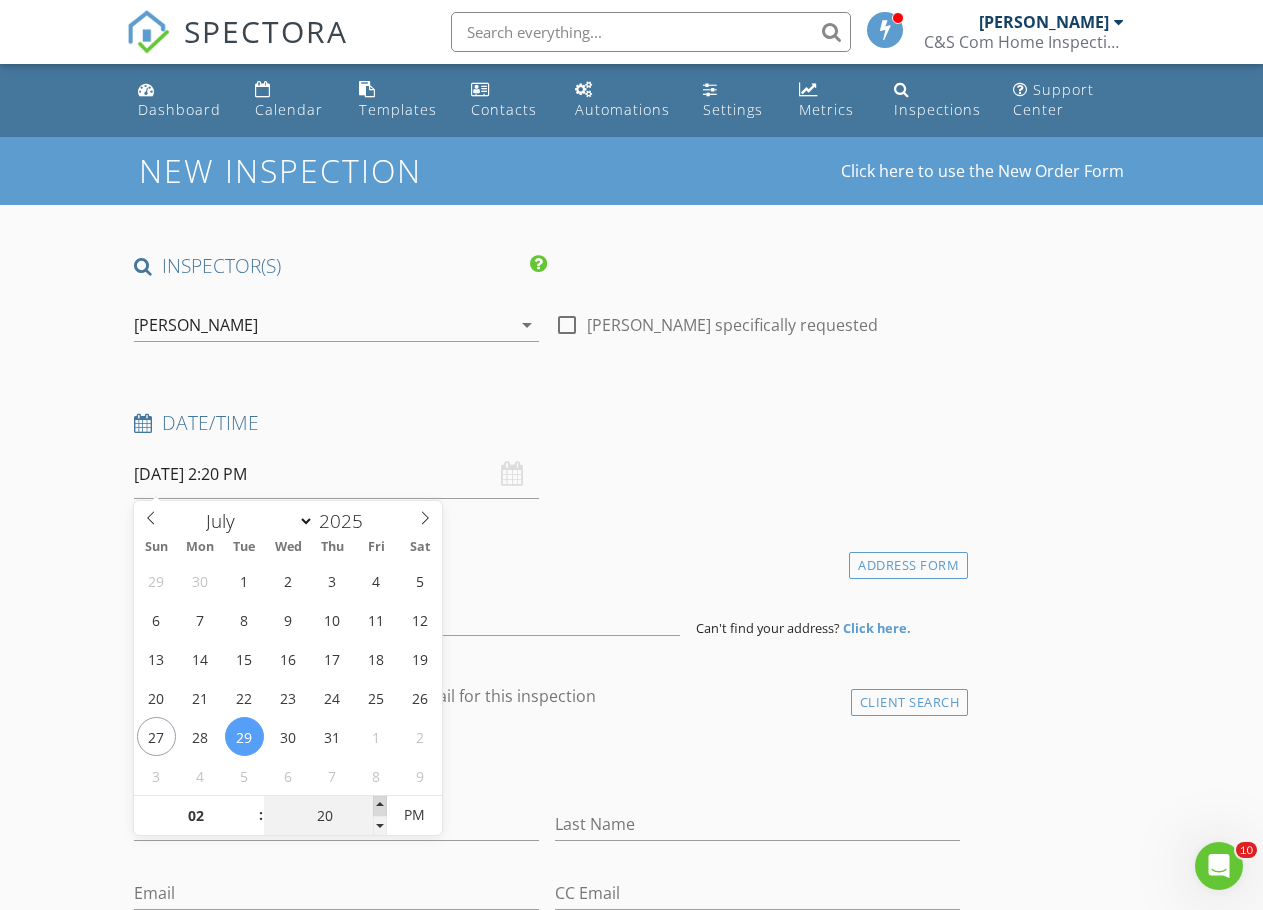 click at bounding box center (380, 806) 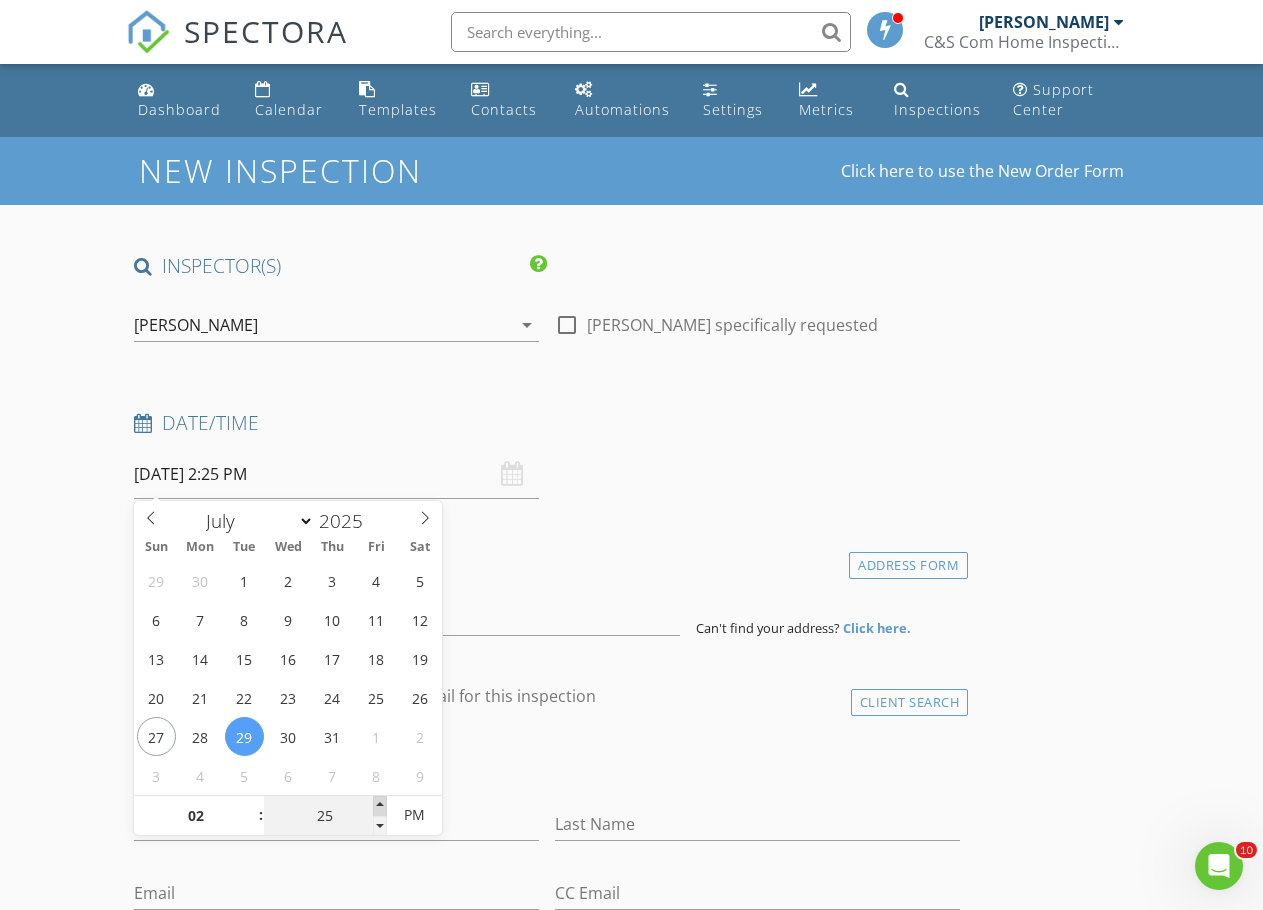 click at bounding box center [380, 806] 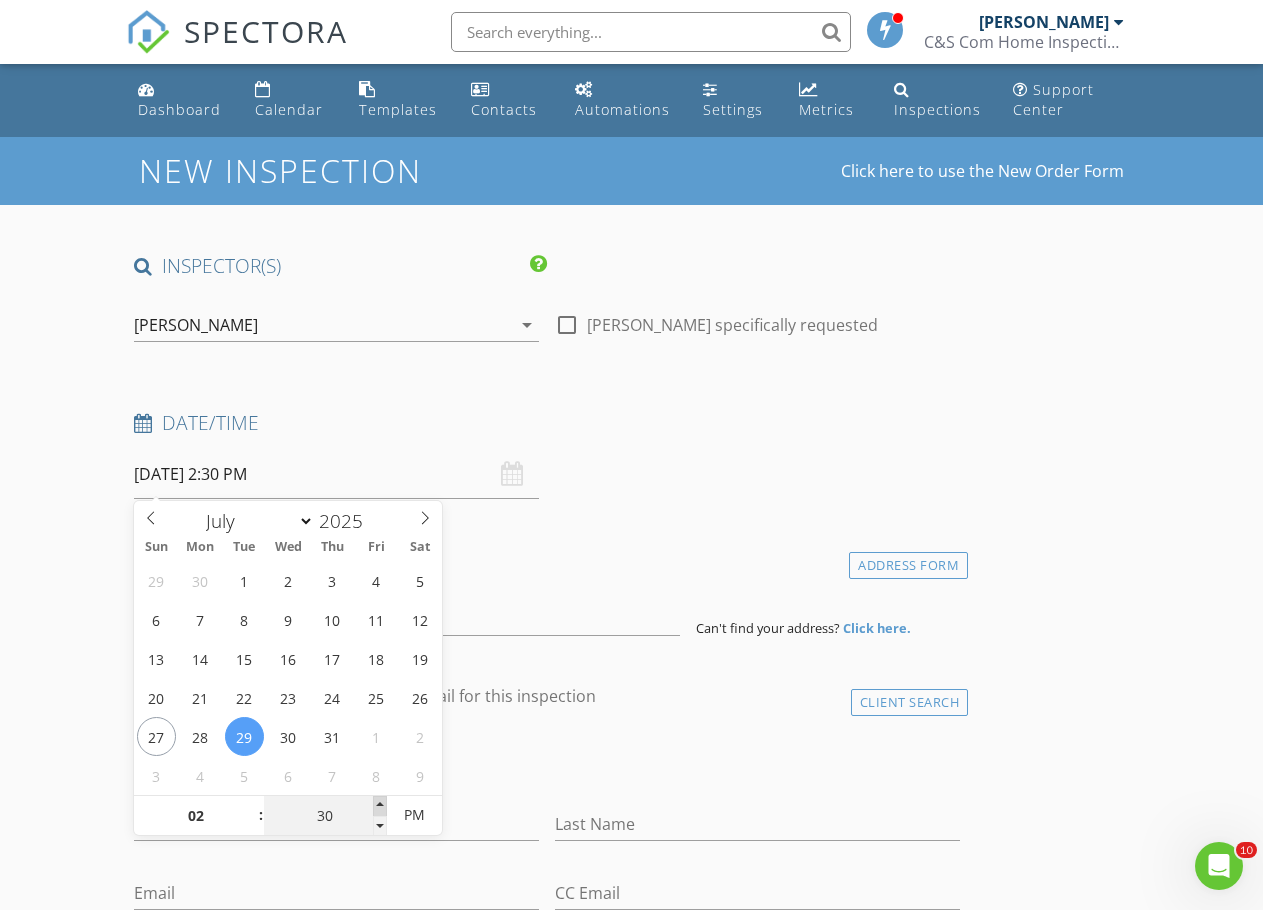 click at bounding box center (380, 806) 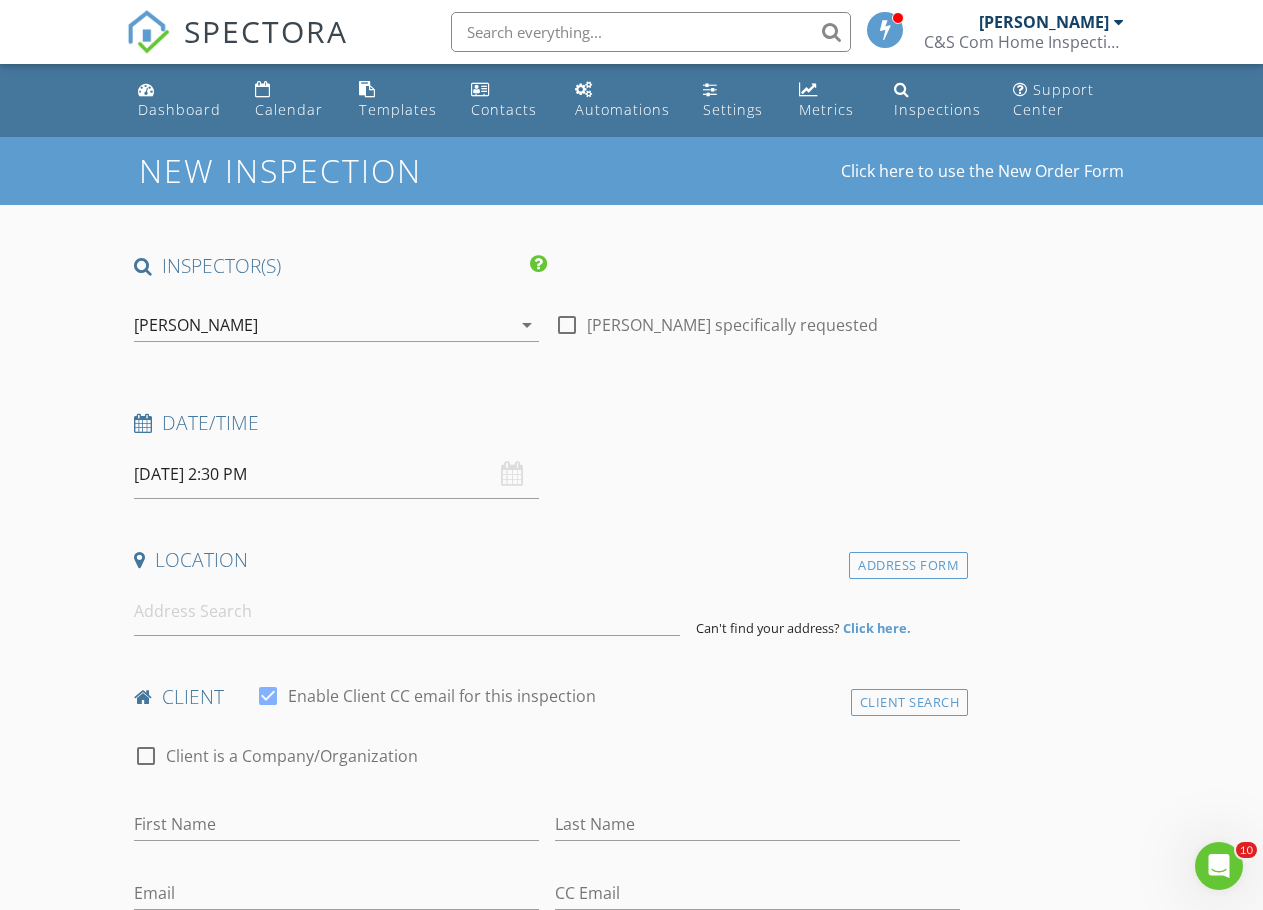 click on "INSPECTOR(S)
check_box   RAUL CARRILLO   PRIMARY   check_box_outline_blank   HECTOR JURADO     RAUL CARRILLO arrow_drop_down   check_box_outline_blank RAUL CARRILLO specifically requested
Date/Time
07/29/2025 2:30 PM
Location
Address Form       Can't find your address?   Click here.
client
check_box Enable Client CC email for this inspection   Client Search     check_box_outline_blank Client is a Company/Organization     First Name   Last Name   Email   CC Email   Phone           Notes   Private Notes
ADD ADDITIONAL client
SERVICES
arrow_drop_down     Select Discount Code arrow_drop_down    Charges       TOTAL   $0.00    Duration    No services with durations selected      Templates    No templates selected    Agreements    No agreements selected
Manual Edit" at bounding box center (631, 1722) 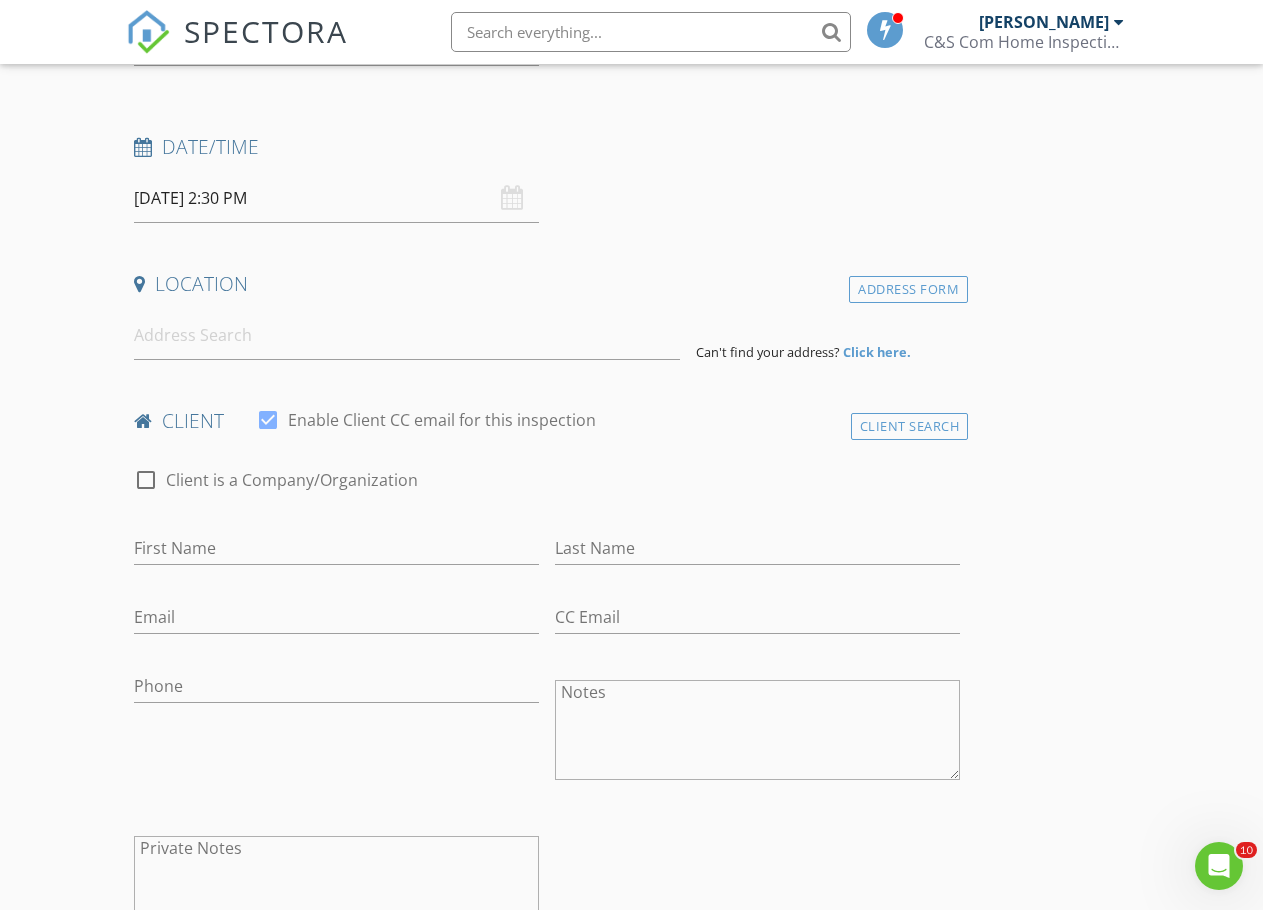 scroll, scrollTop: 300, scrollLeft: 0, axis: vertical 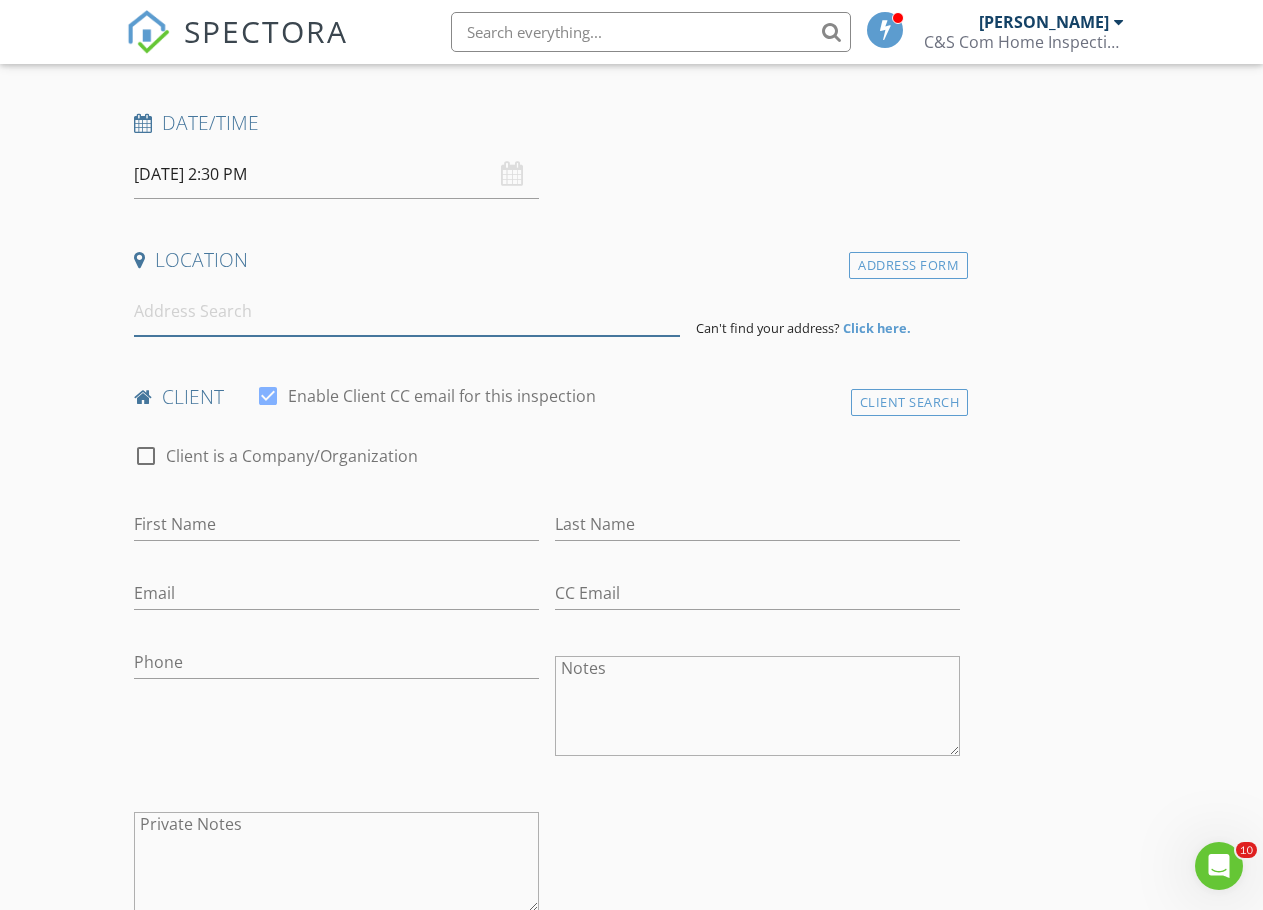 click at bounding box center [406, 311] 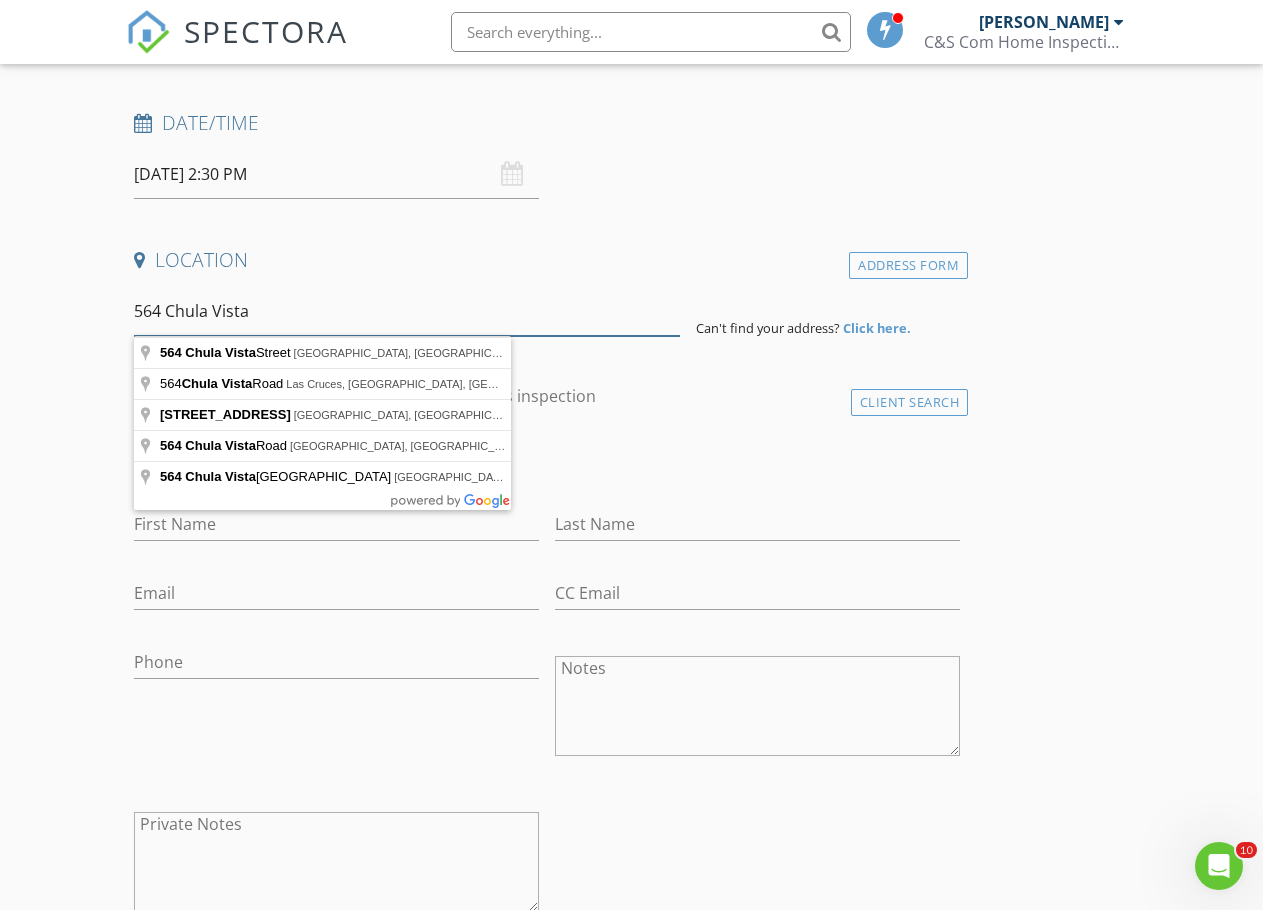 type on "564 Chula Vista" 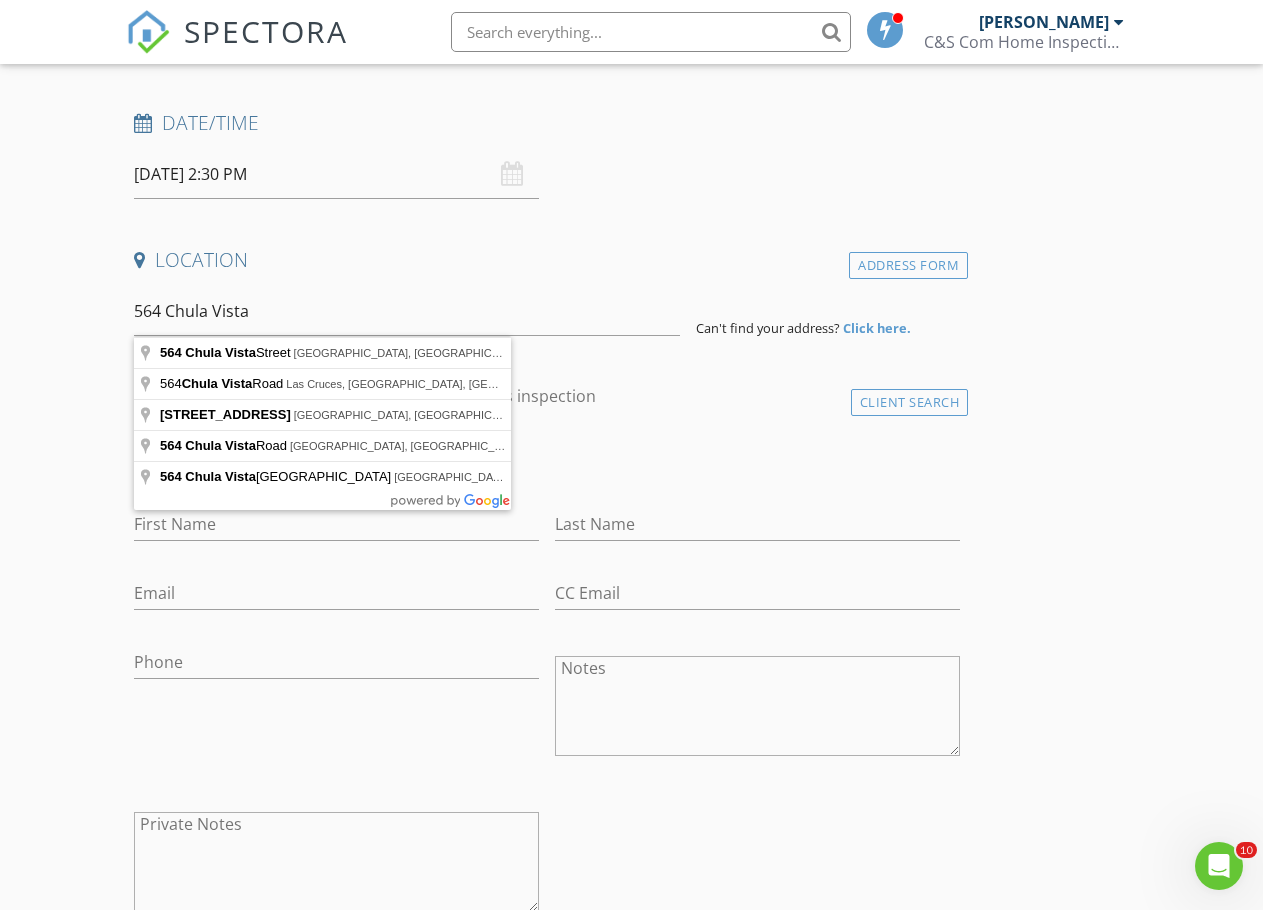 click on "New Inspection
Click here to use the New Order Form
INSPECTOR(S)
check_box   RAUL CARRILLO   PRIMARY   check_box_outline_blank   HECTOR JURADO     RAUL CARRILLO arrow_drop_down   check_box_outline_blank RAUL CARRILLO specifically requested
Date/Time
07/29/2025 2:30 PM
Location
Address Form   564 Chula Vista     Can't find your address?   Click here.
client
check_box Enable Client CC email for this inspection   Client Search     check_box_outline_blank Client is a Company/Organization     First Name   Last Name   Email   CC Email   Phone           Notes   Private Notes
ADD ADDITIONAL client
SERVICES
arrow_drop_down     Select Discount Code arrow_drop_down    Charges       TOTAL   $0.00    Duration    No services with durations selected      Templates" at bounding box center (631, 1388) 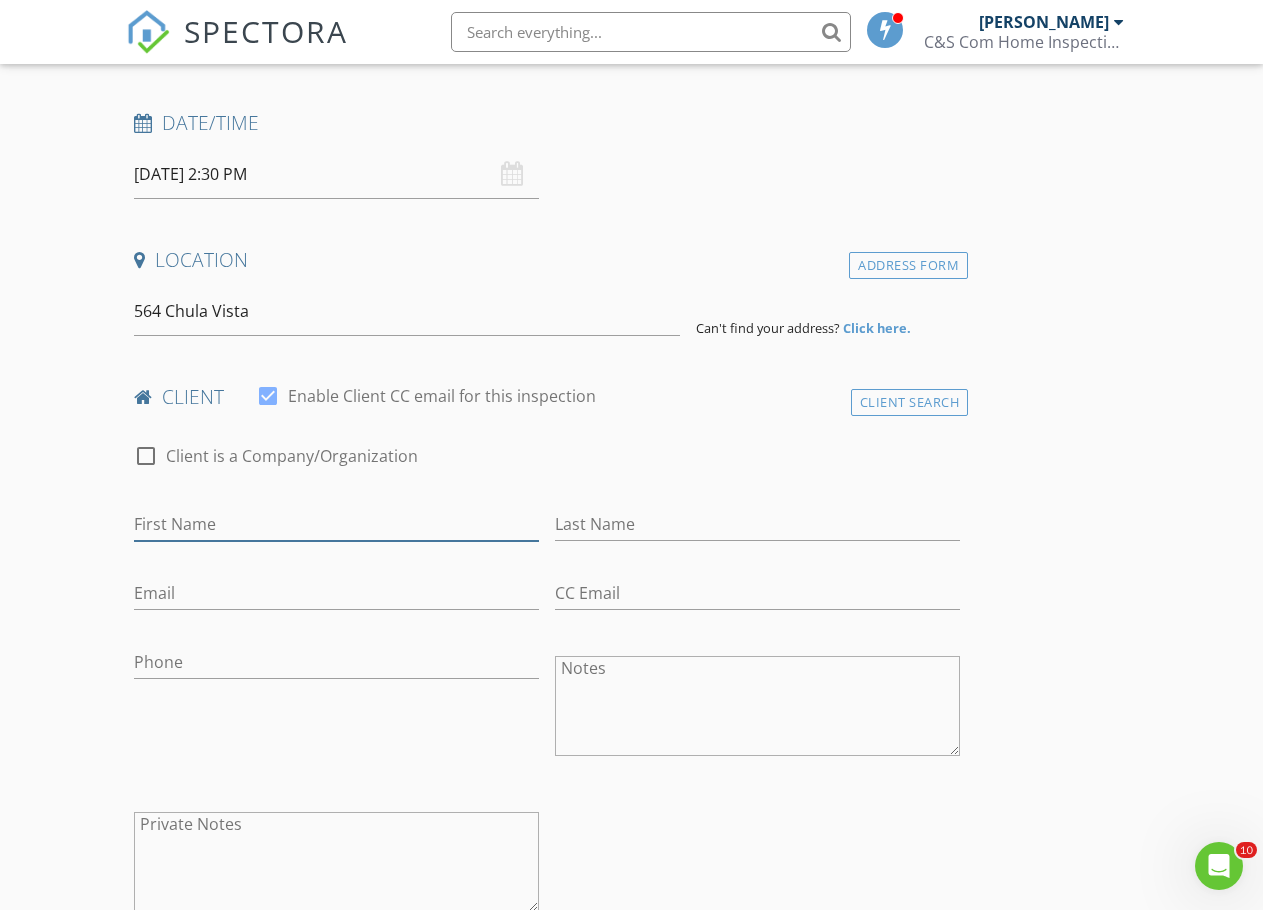 click on "First Name" at bounding box center [336, 524] 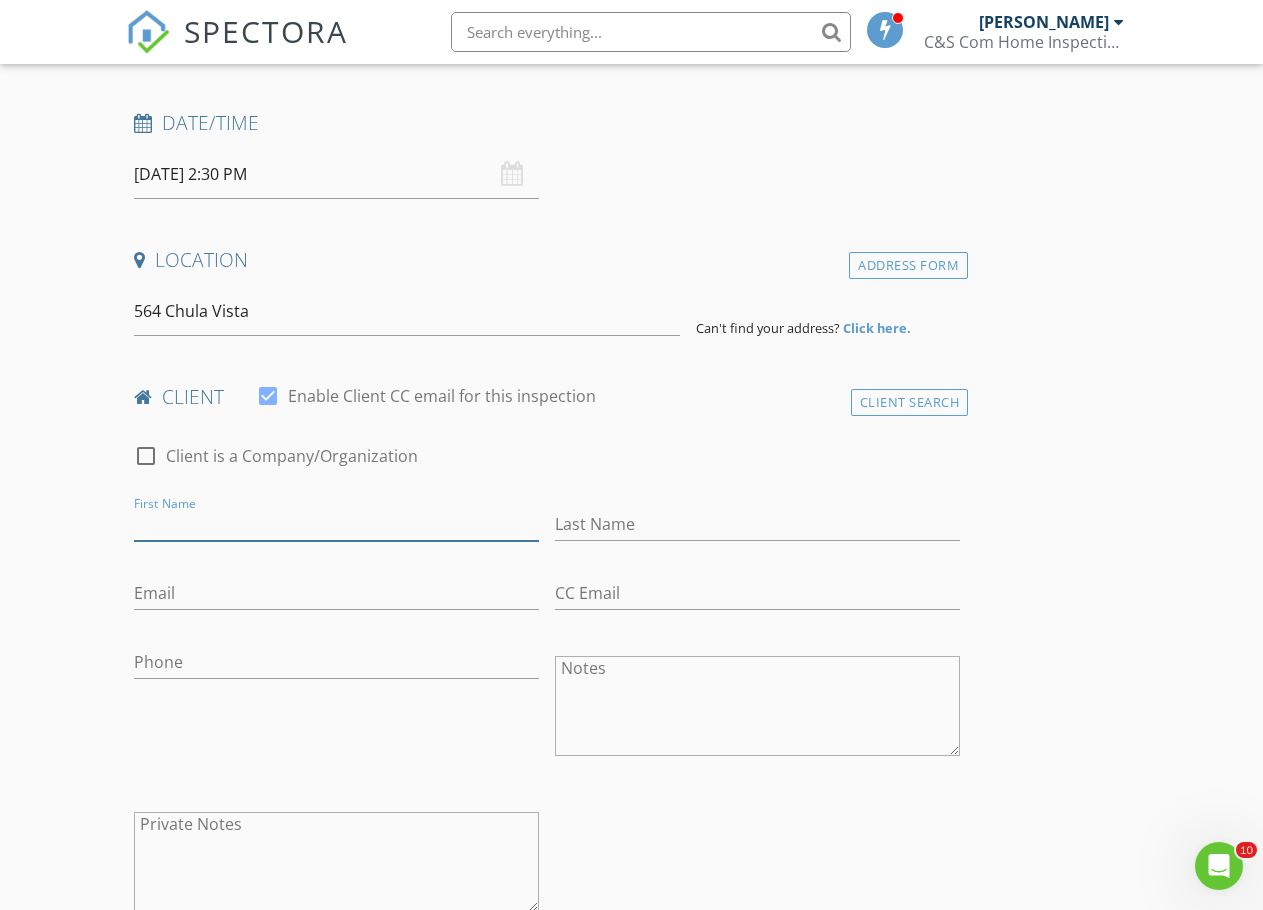 paste on "[PERSON_NAME]" 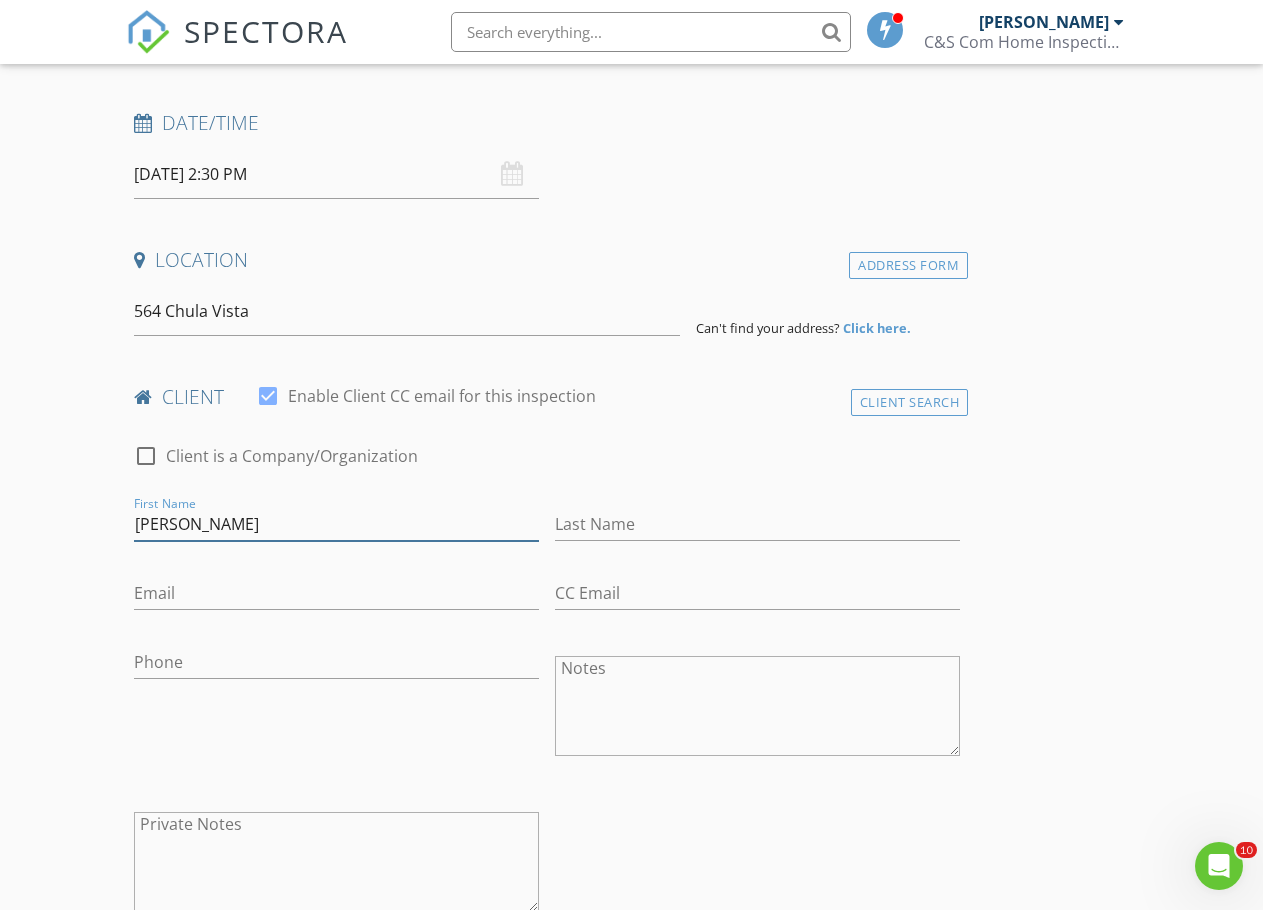 type on "[PERSON_NAME]" 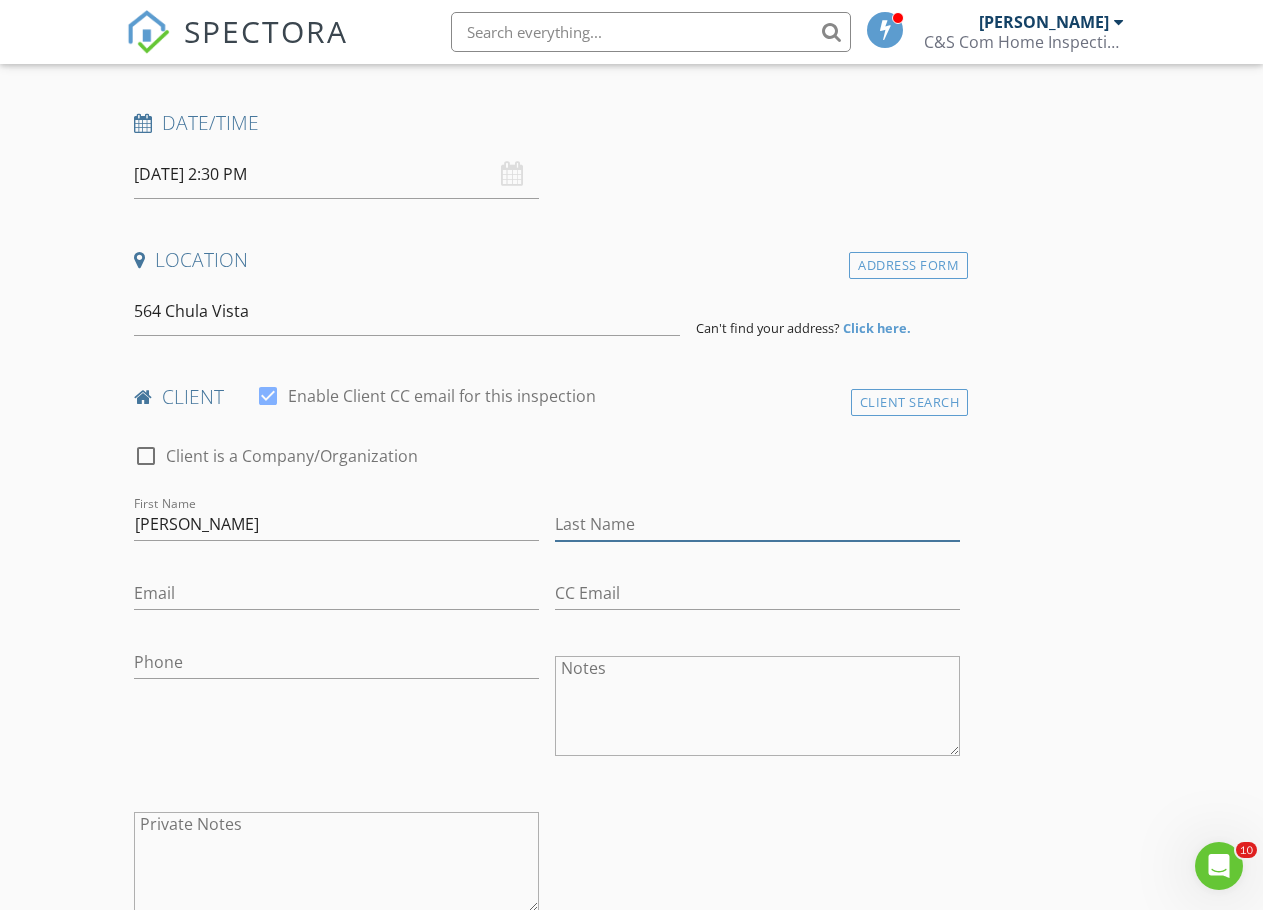 click on "Last Name" at bounding box center (757, 524) 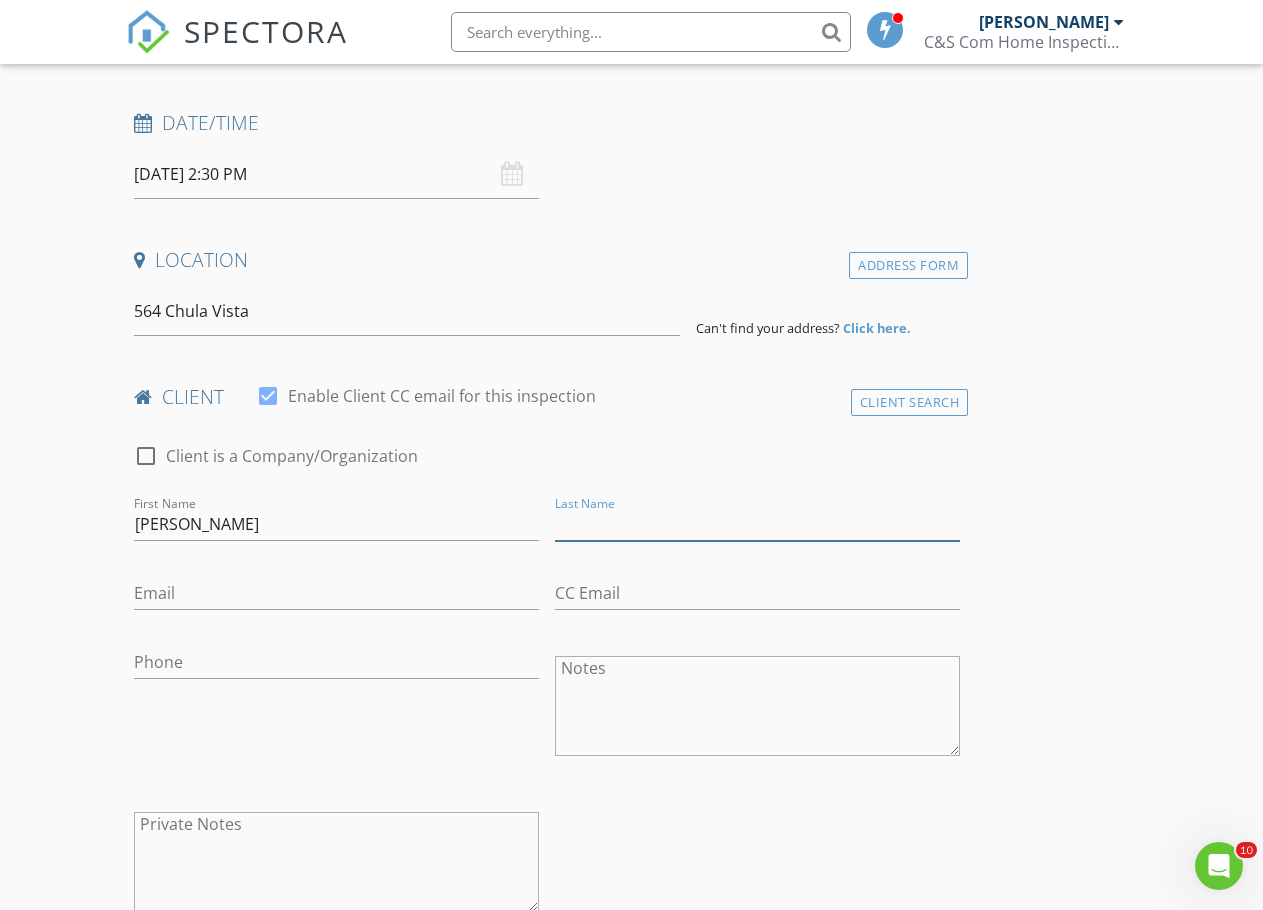 paste on "contreras" 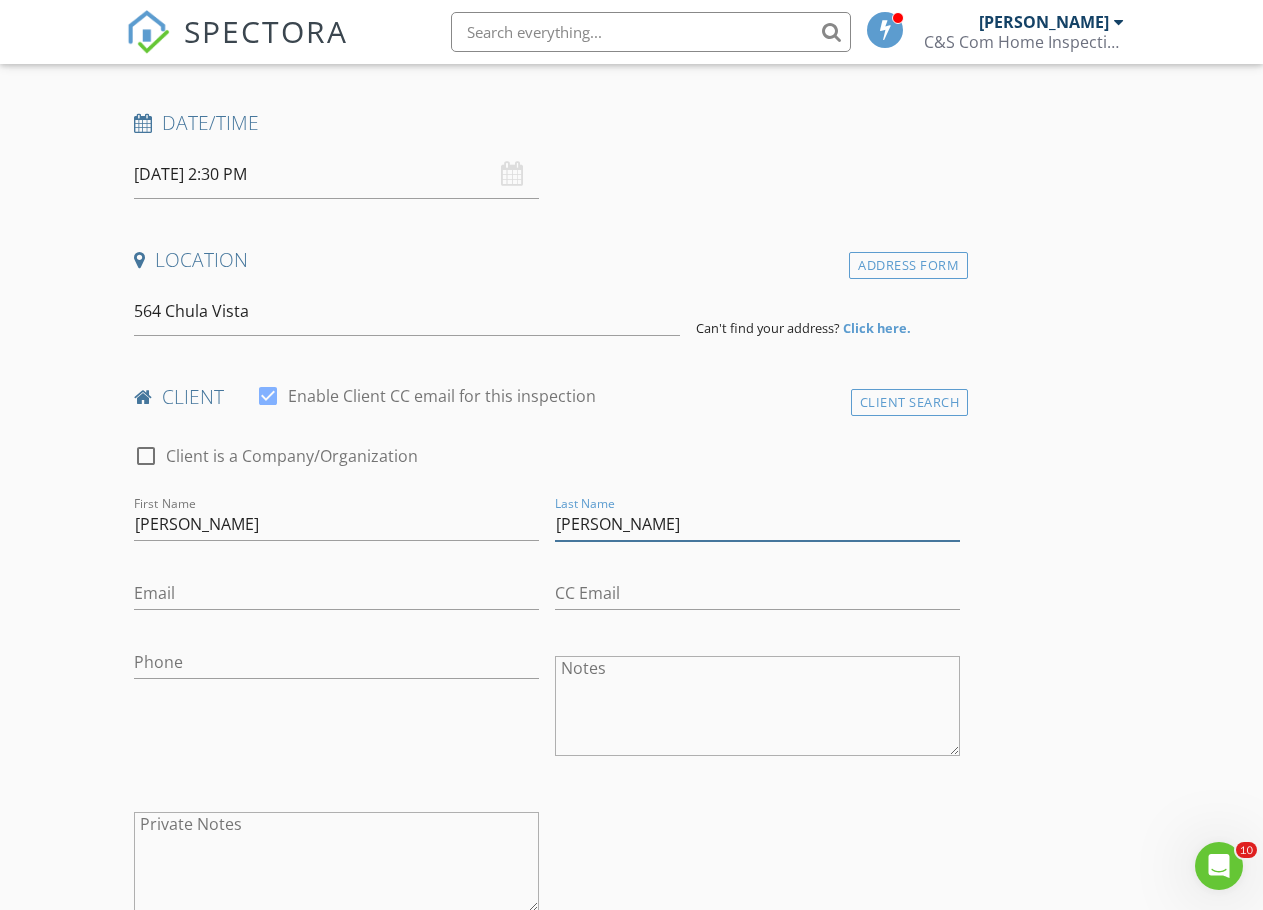 drag, startPoint x: 443, startPoint y: 530, endPoint x: 429, endPoint y: 535, distance: 14.866069 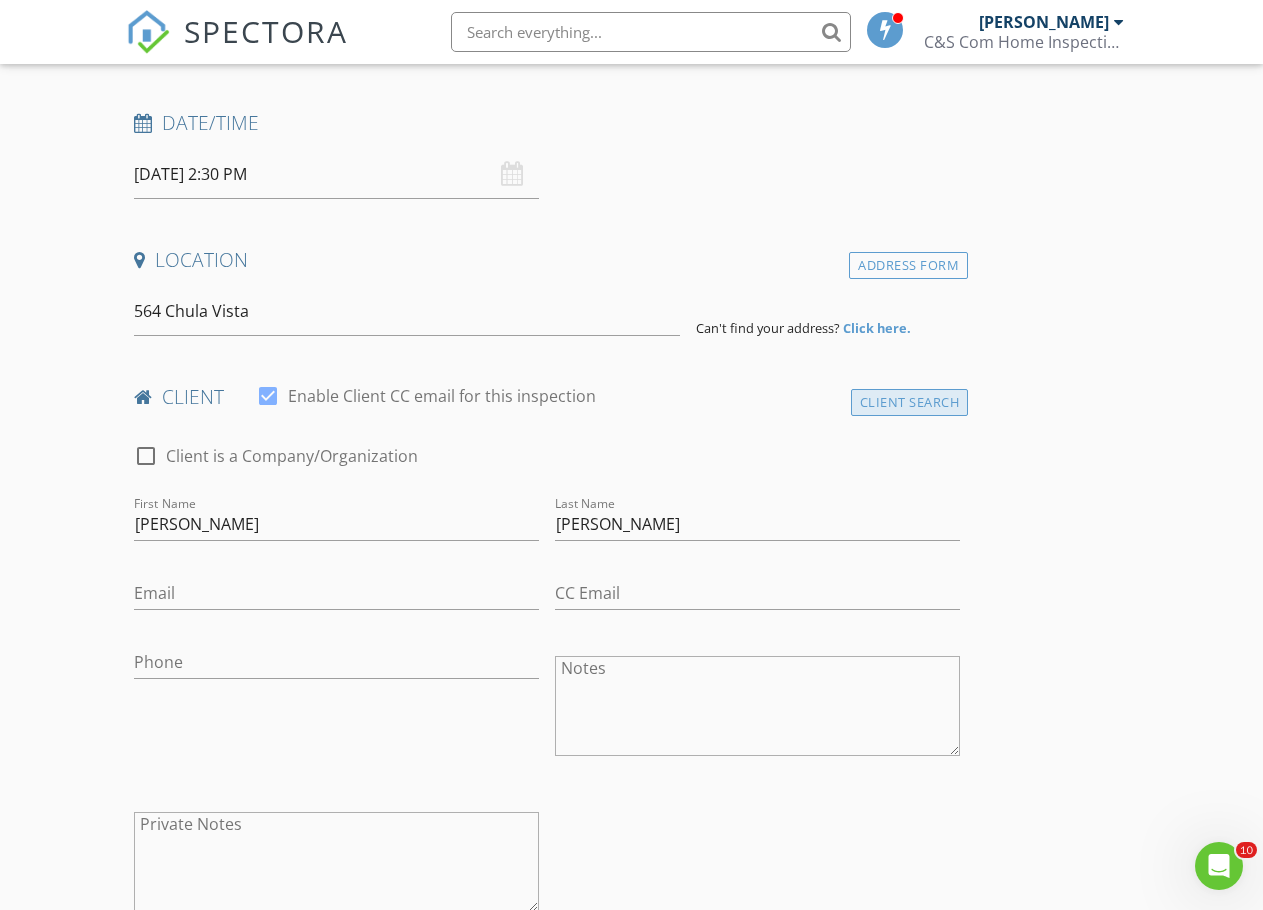click on "Client Search" at bounding box center [910, 402] 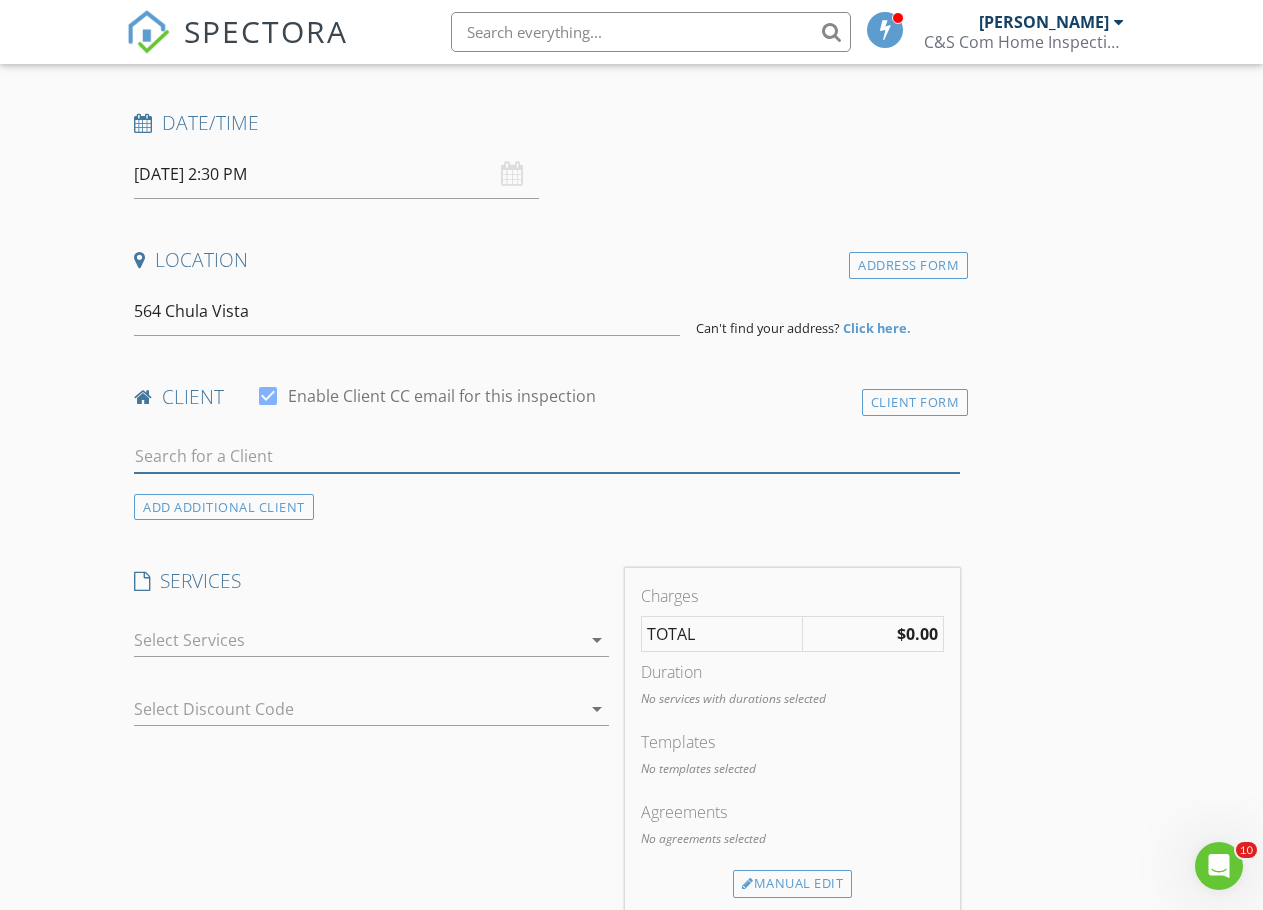 click at bounding box center (547, 456) 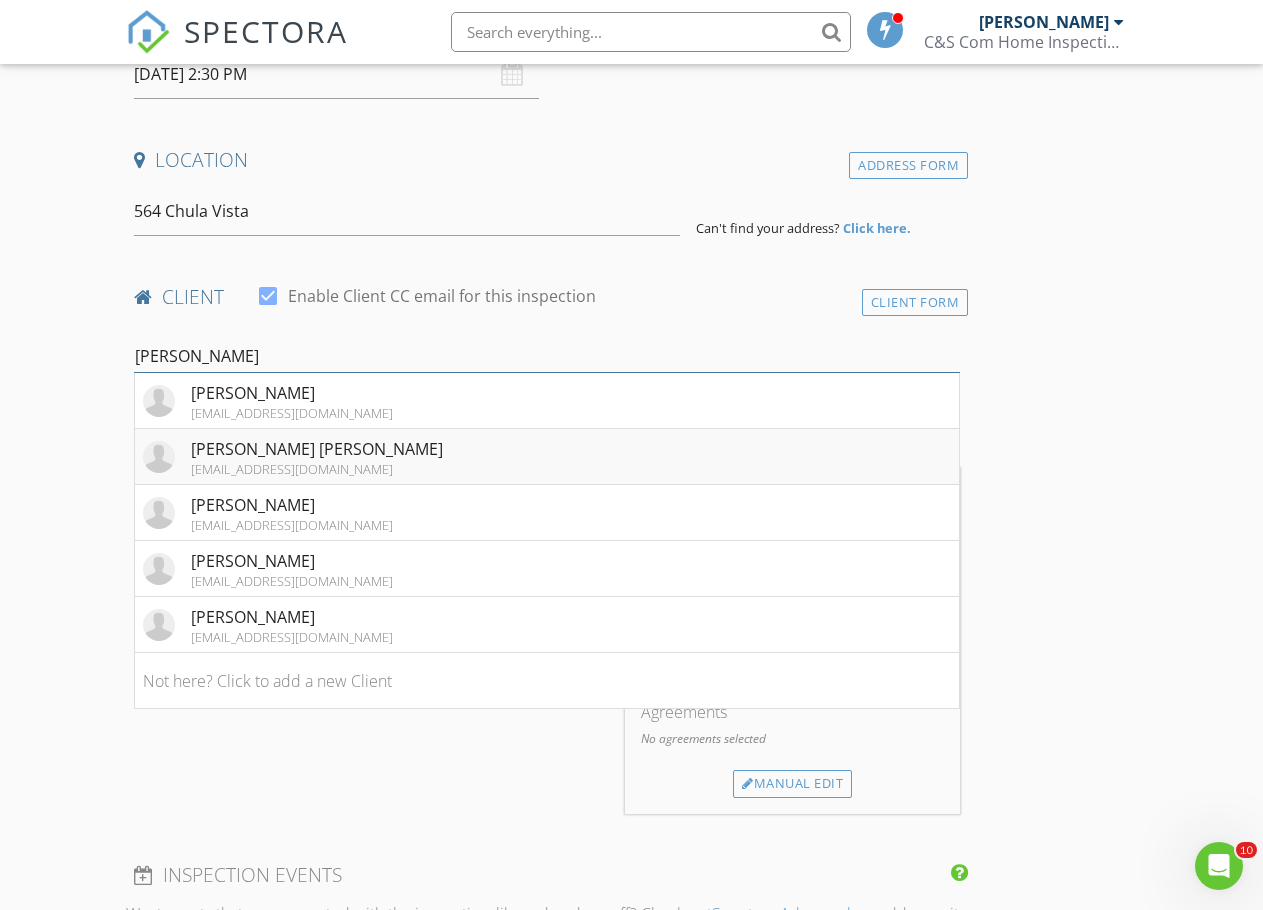 scroll, scrollTop: 500, scrollLeft: 0, axis: vertical 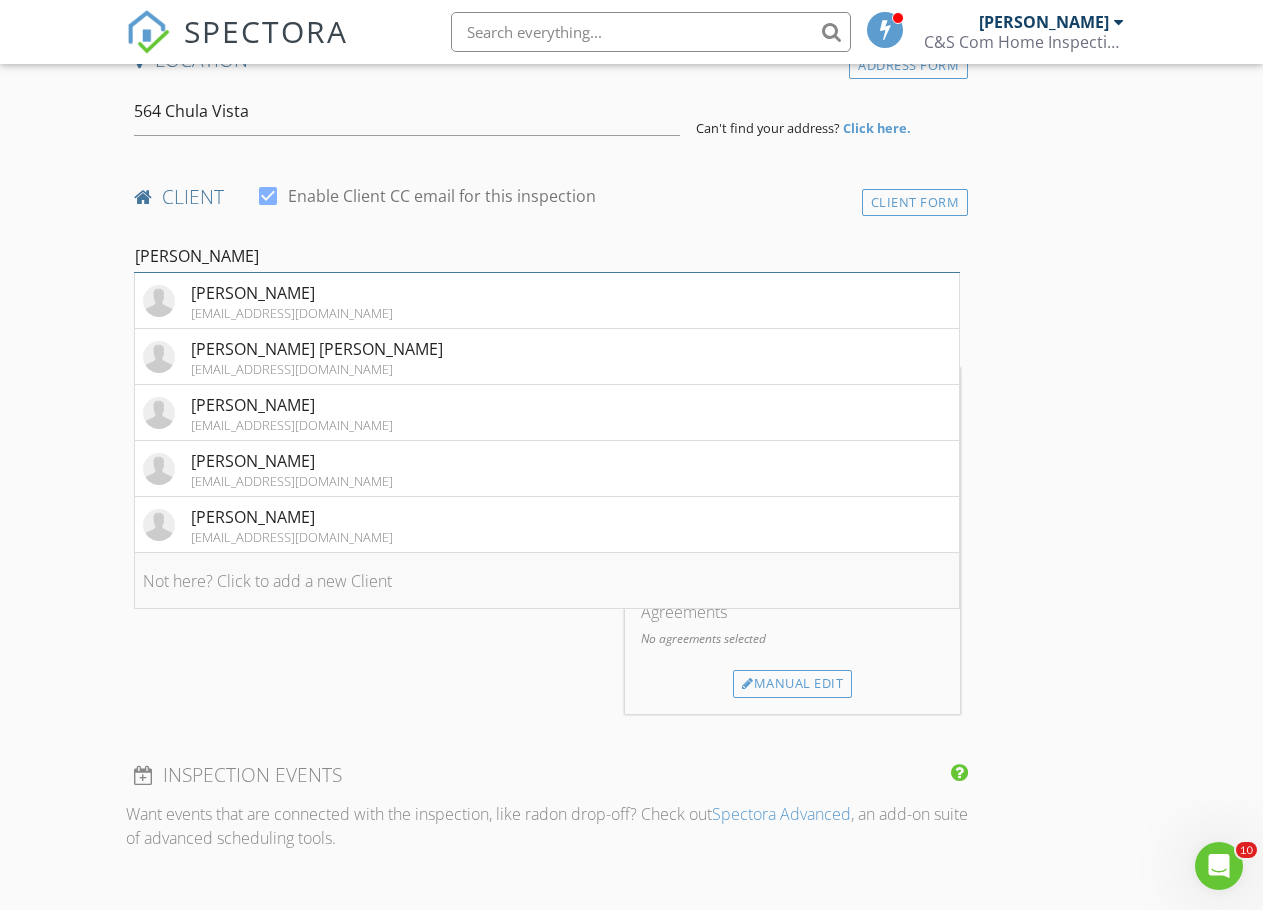 type on "contreras" 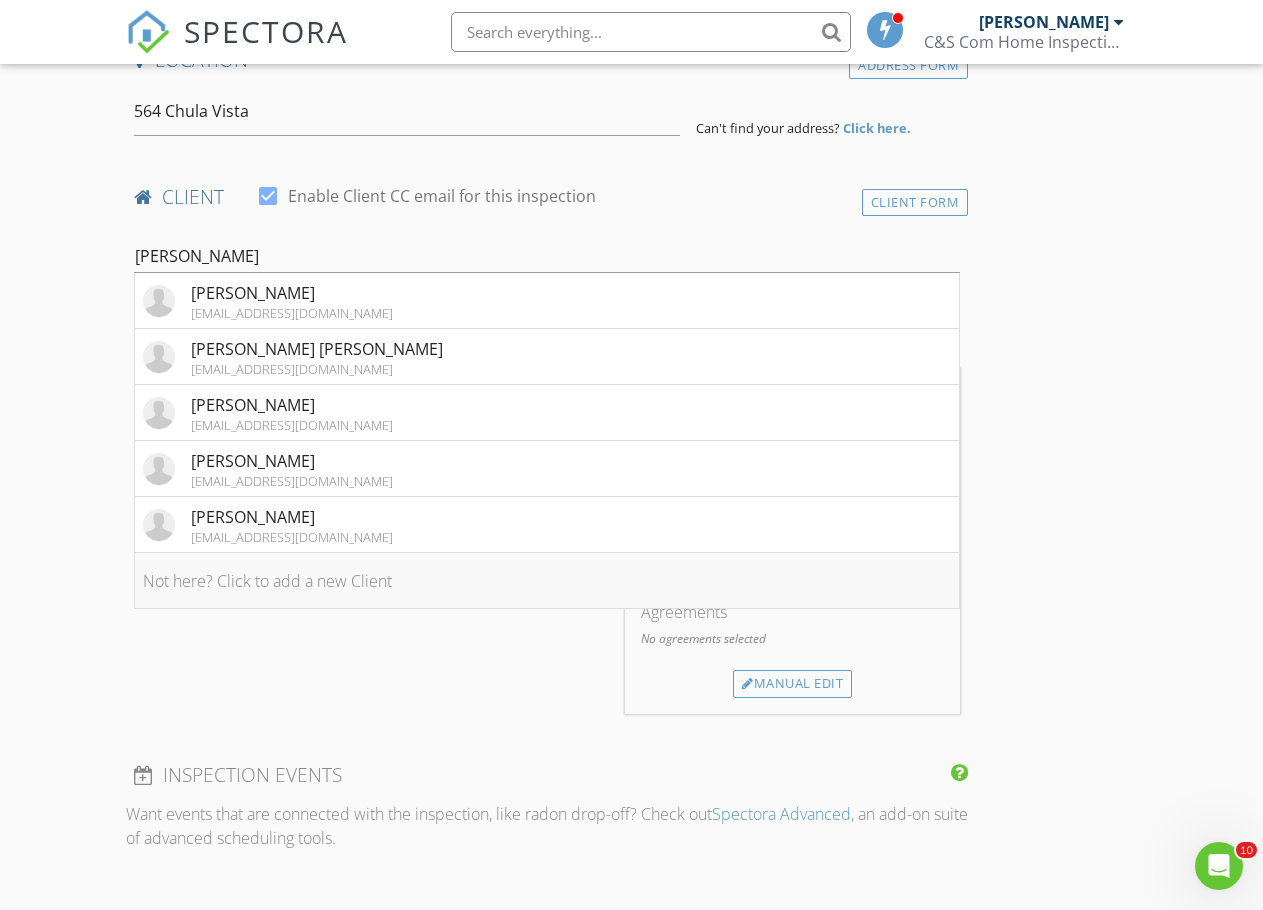 click on "Not here? Click to add a new Client" at bounding box center [547, 581] 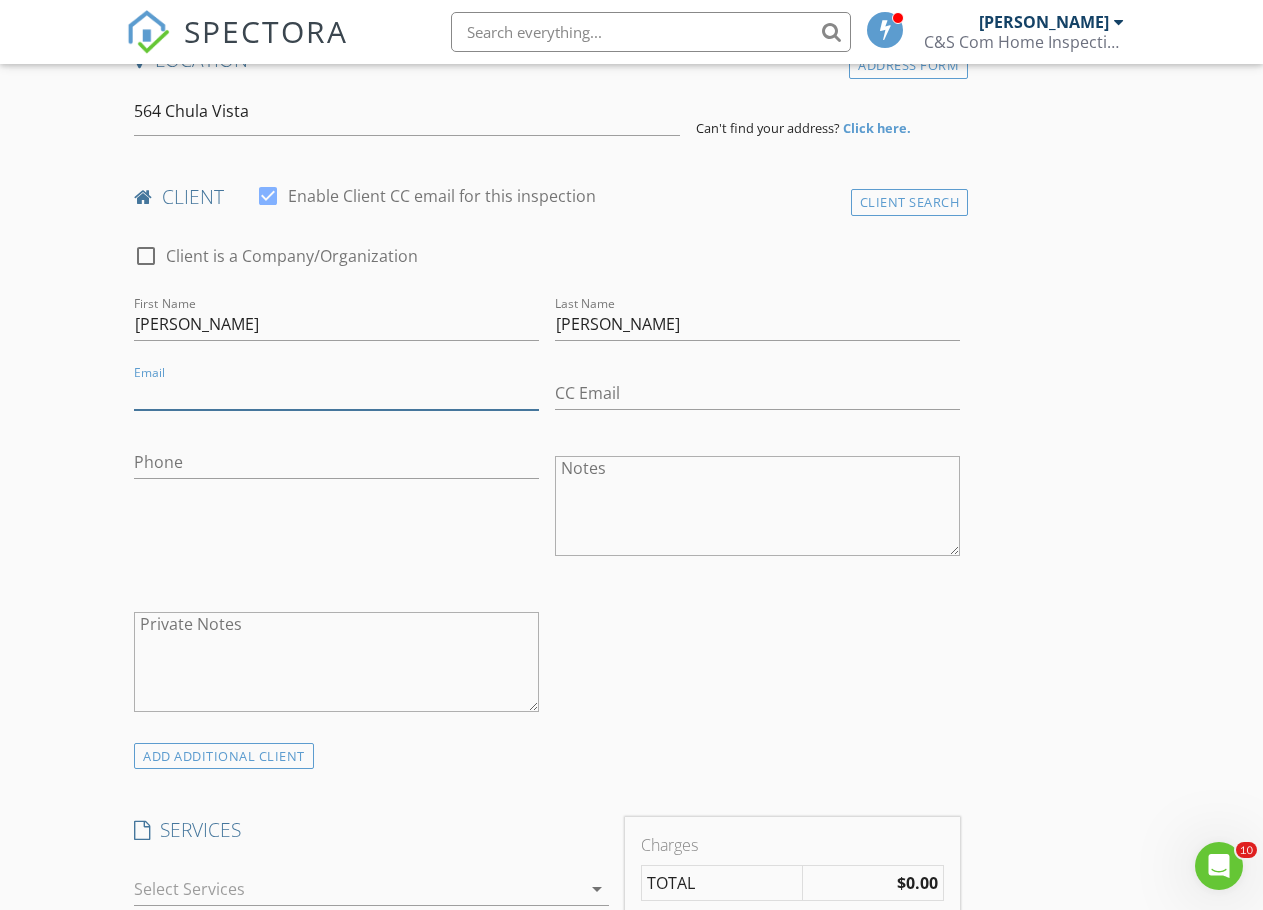 click on "Email" at bounding box center [336, 393] 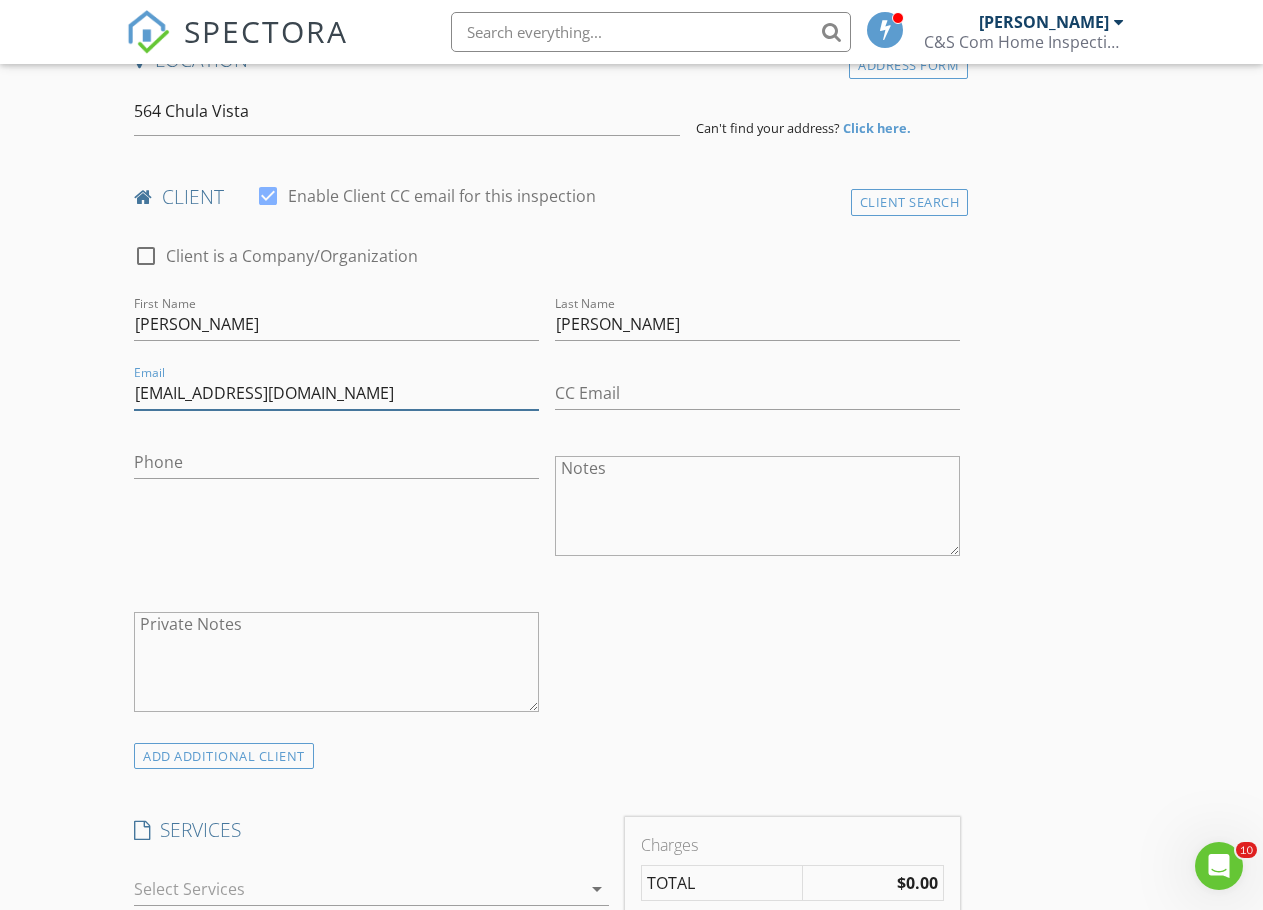 type on "Francisco@fmrentalhomes.com" 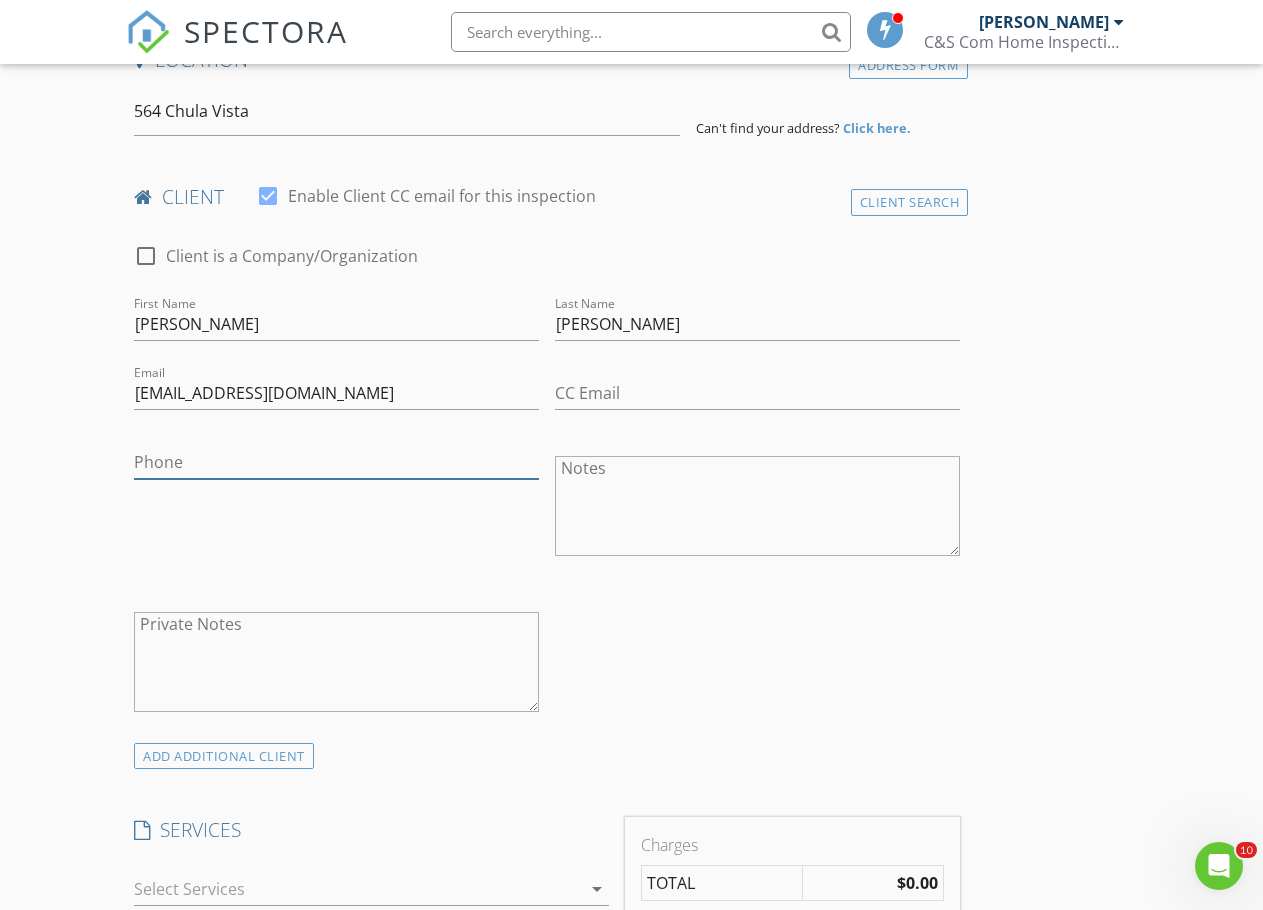 click on "Phone" at bounding box center (336, 462) 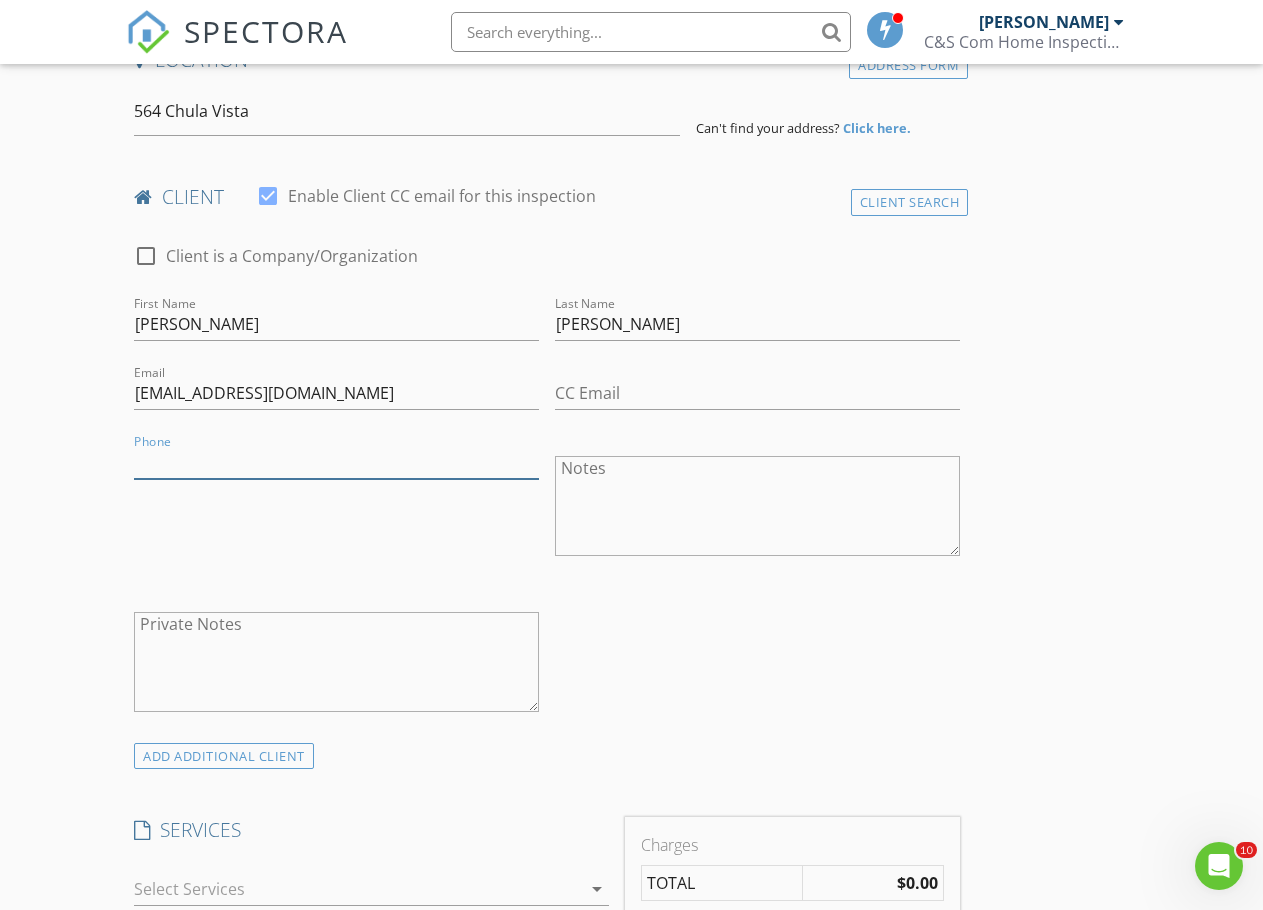 paste on "619-385-8615" 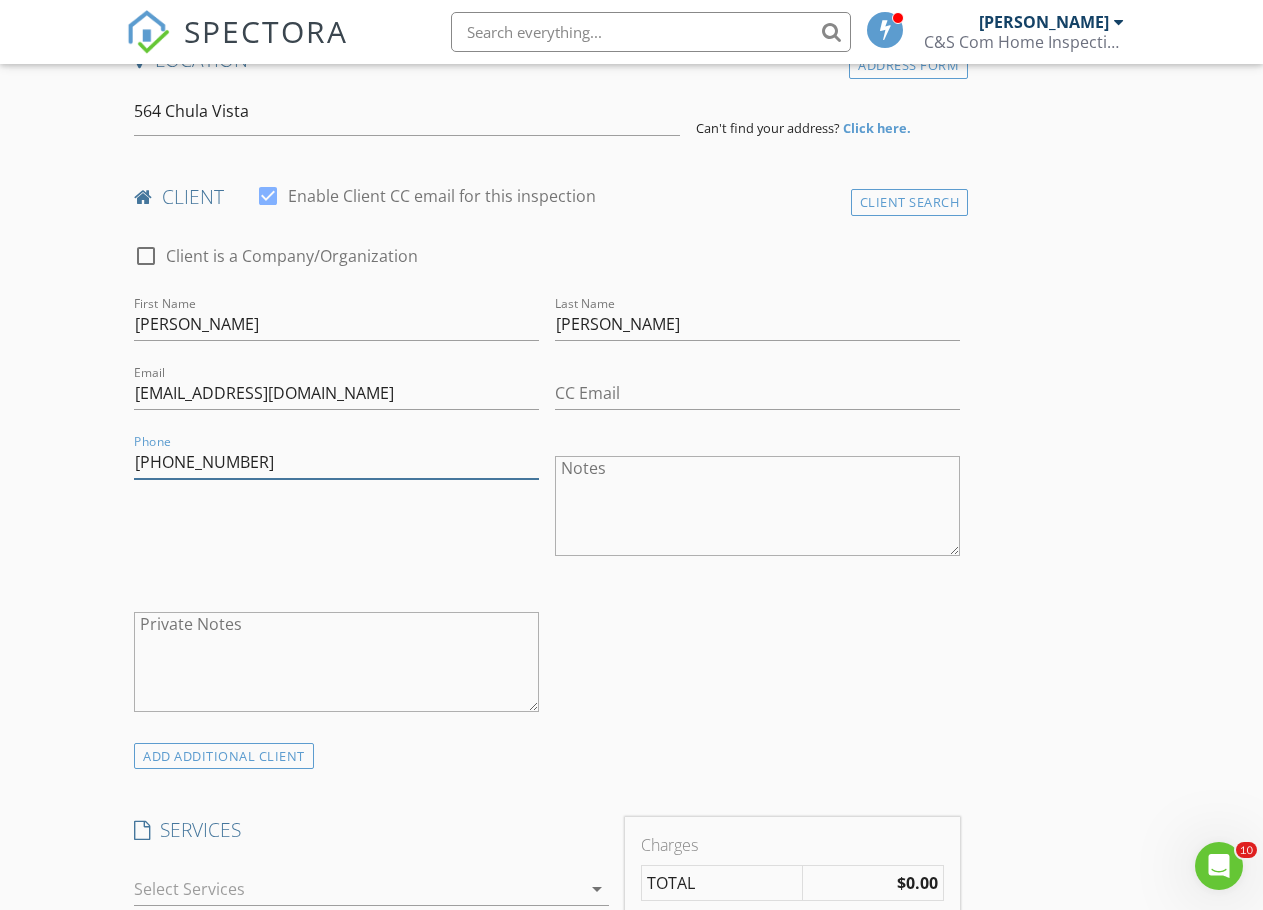 type on "619-385-8615" 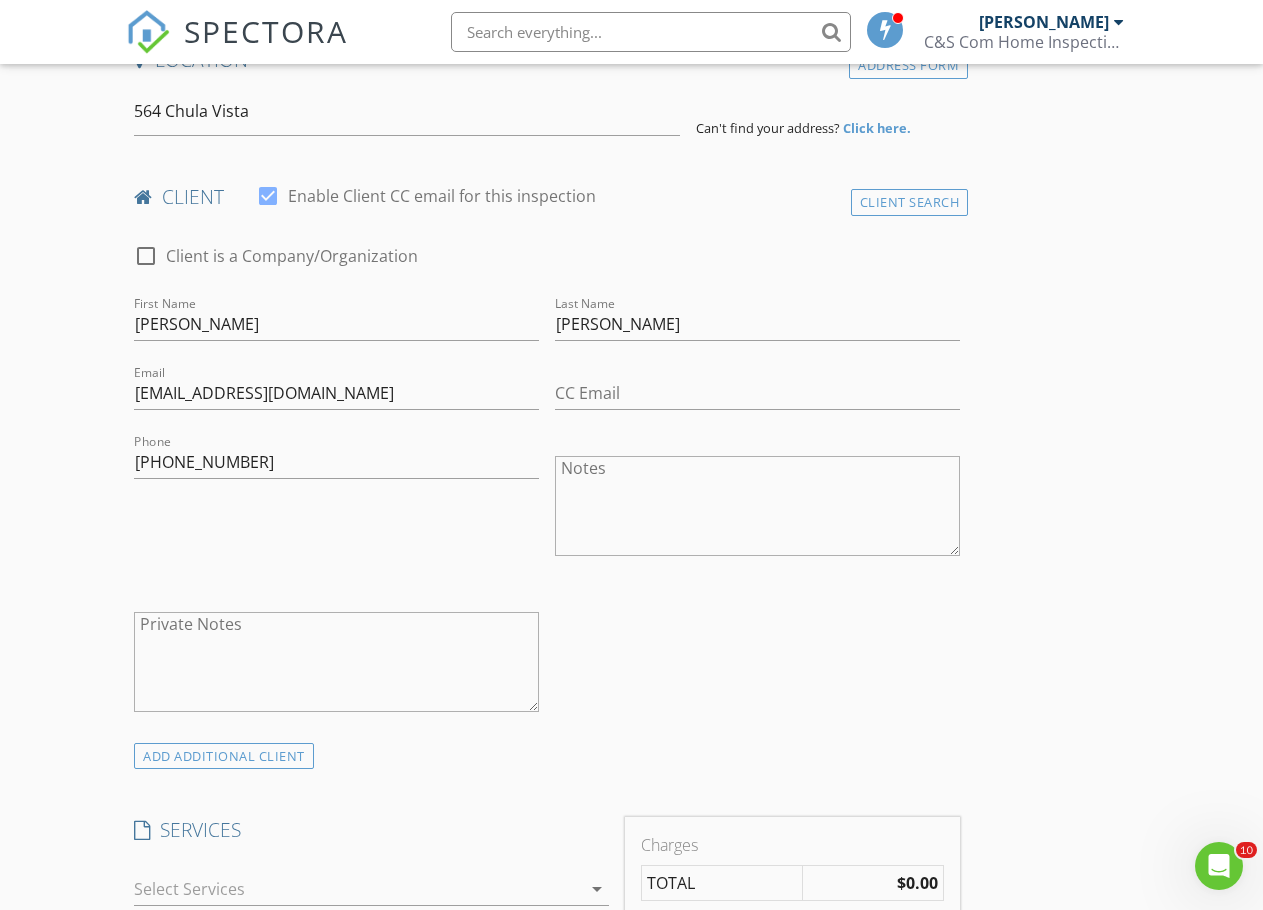 click on "INSPECTOR(S)
check_box   RAUL CARRILLO   PRIMARY   check_box_outline_blank   HECTOR JURADO     RAUL CARRILLO arrow_drop_down   check_box_outline_blank RAUL CARRILLO specifically requested
Date/Time
07/29/2025 2:30 PM
Location
Address Form   564 Chula Vista     Can't find your address?   Click here.
client
check_box Enable Client CC email for this inspection   Client Search     check_box_outline_blank Client is a Company/Organization     First Name Francisco   Last Name Contreras   Email Francisco@fmrentalhomes.com   CC Email   Phone 619-385-8615           Notes   Private Notes
ADD ADDITIONAL client
SERVICES
arrow_drop_down     Select Discount Code arrow_drop_down    Charges       TOTAL   $0.00    Duration    No services with durations selected      Templates       Agreements" at bounding box center [631, 1222] 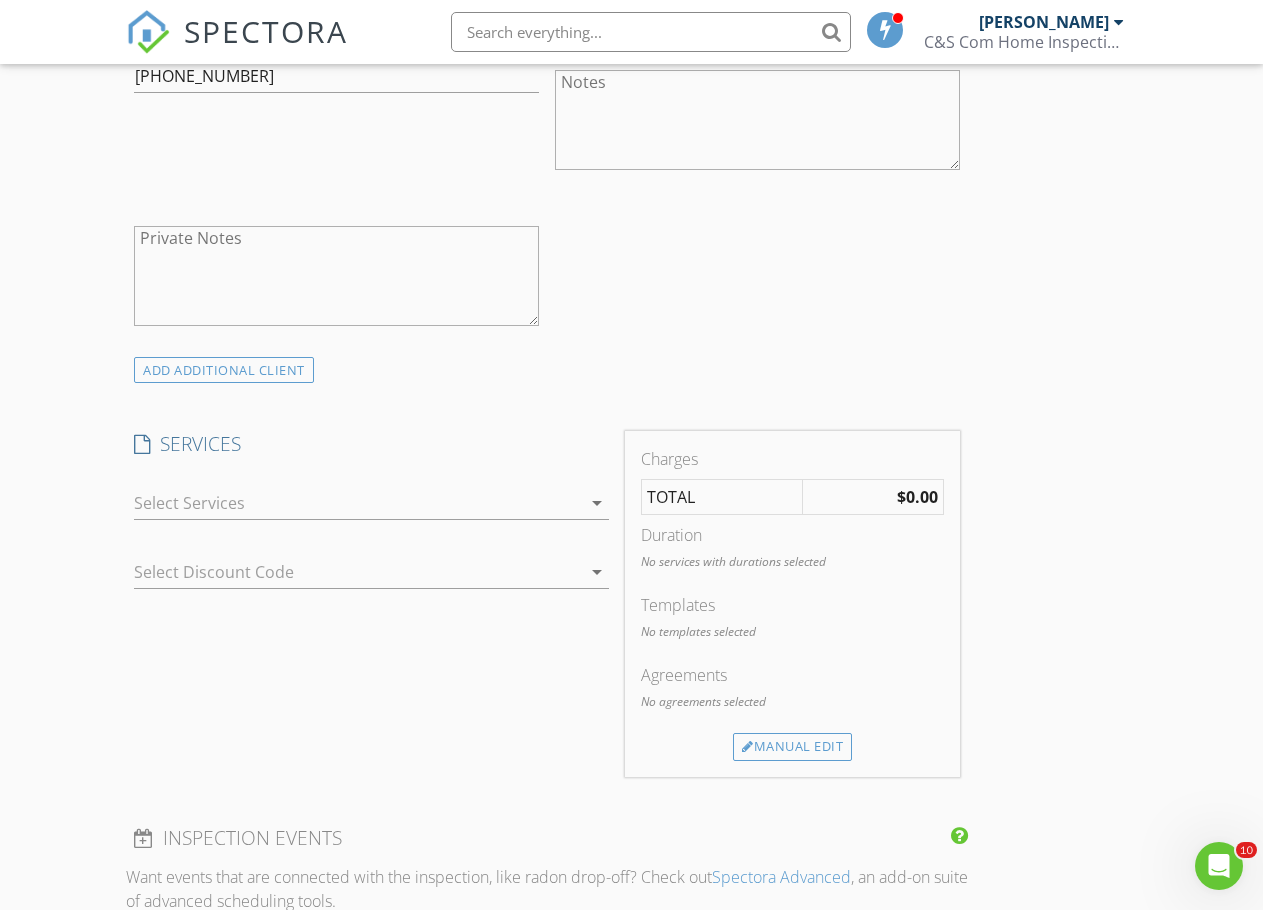 scroll, scrollTop: 900, scrollLeft: 0, axis: vertical 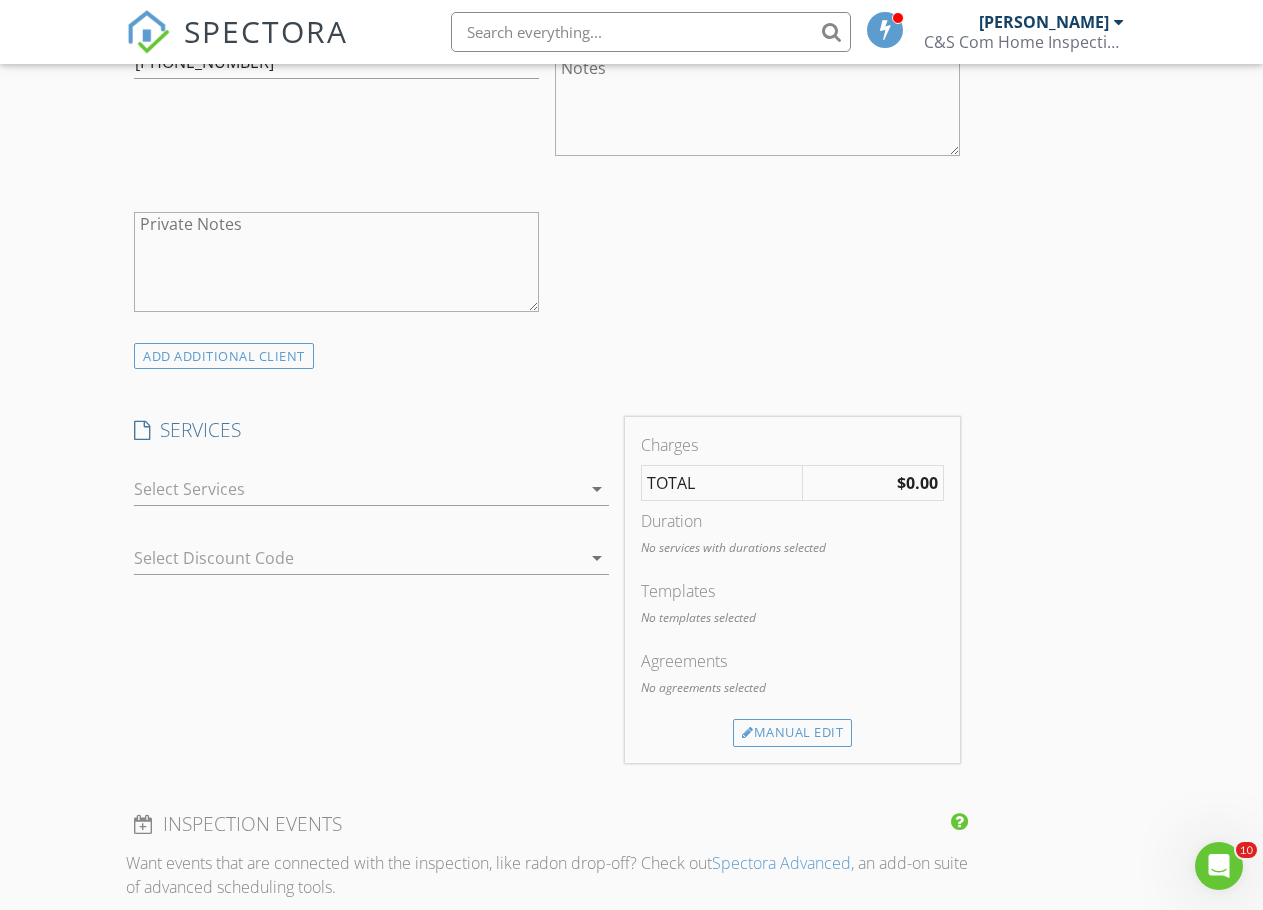 click on "arrow_drop_down" at bounding box center (595, 489) 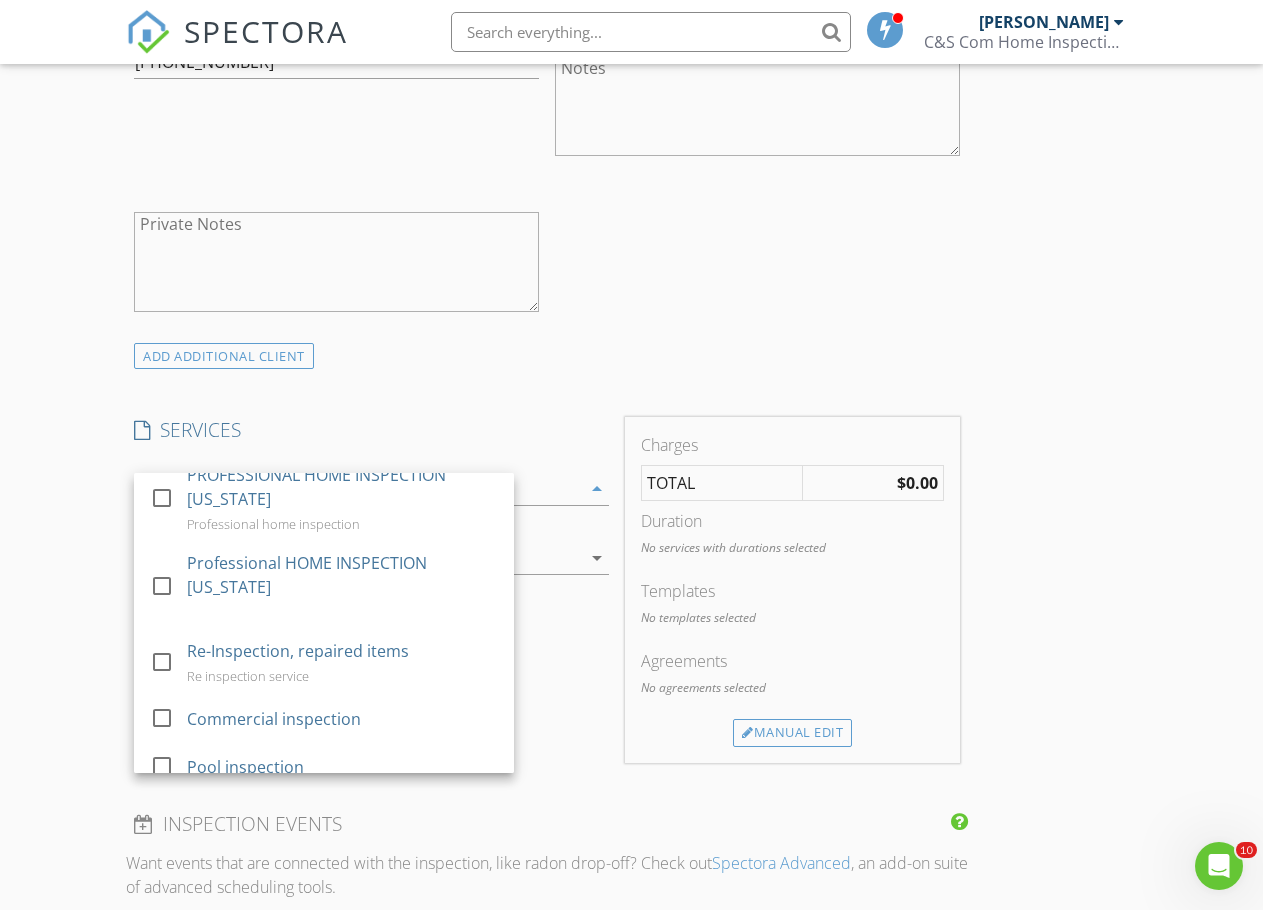 scroll, scrollTop: 0, scrollLeft: 0, axis: both 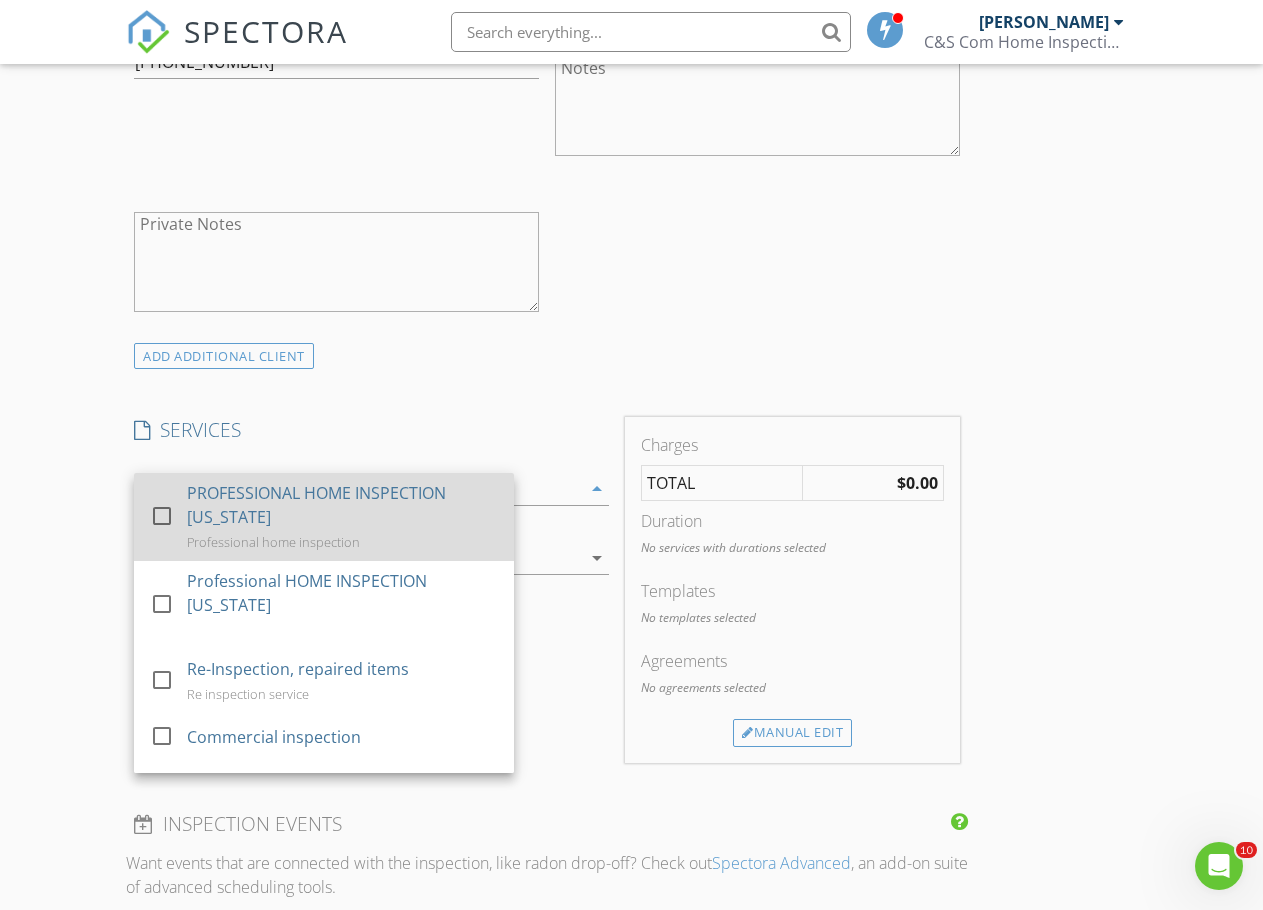 click at bounding box center [162, 516] 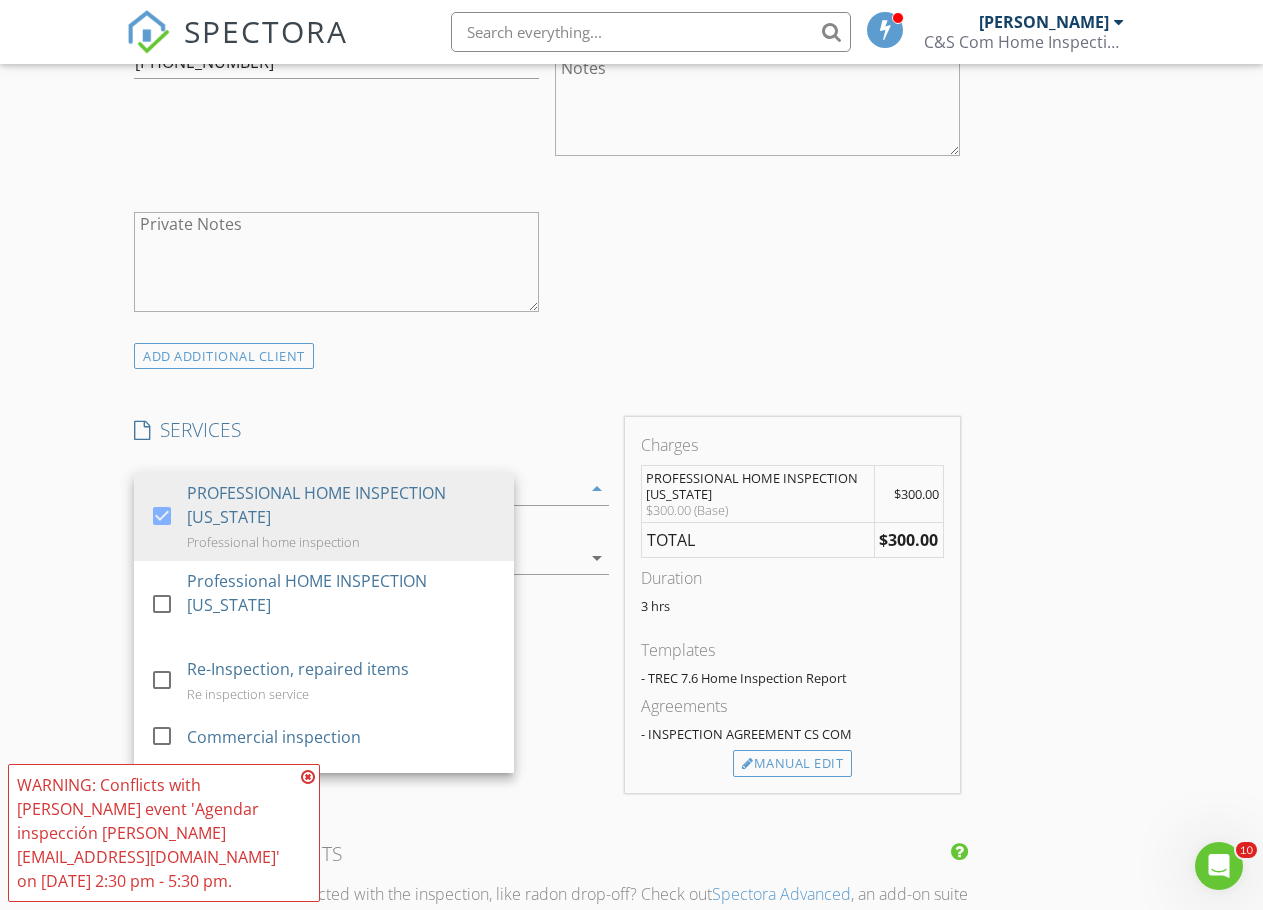 click at bounding box center (308, 777) 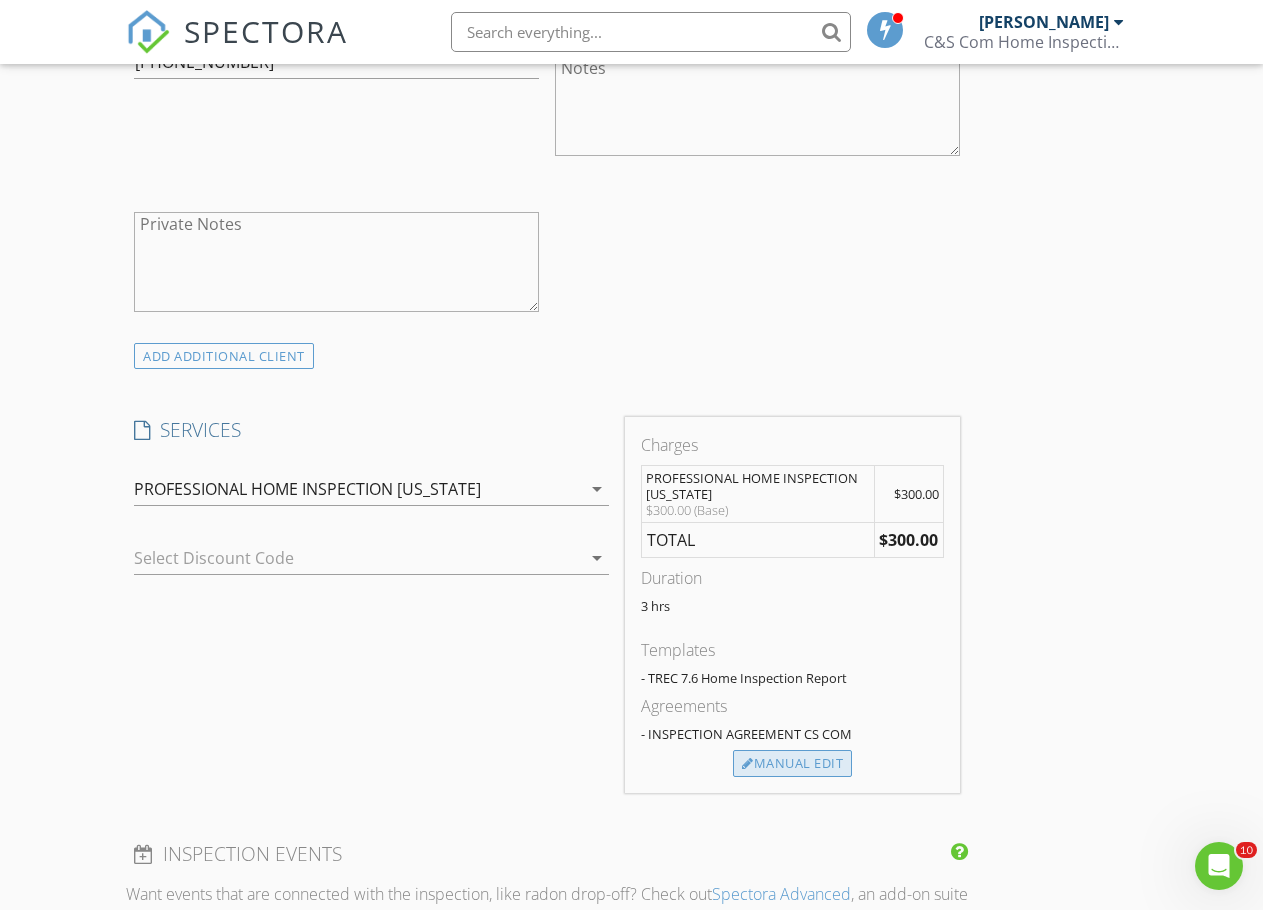 click on "Manual Edit" at bounding box center [792, 764] 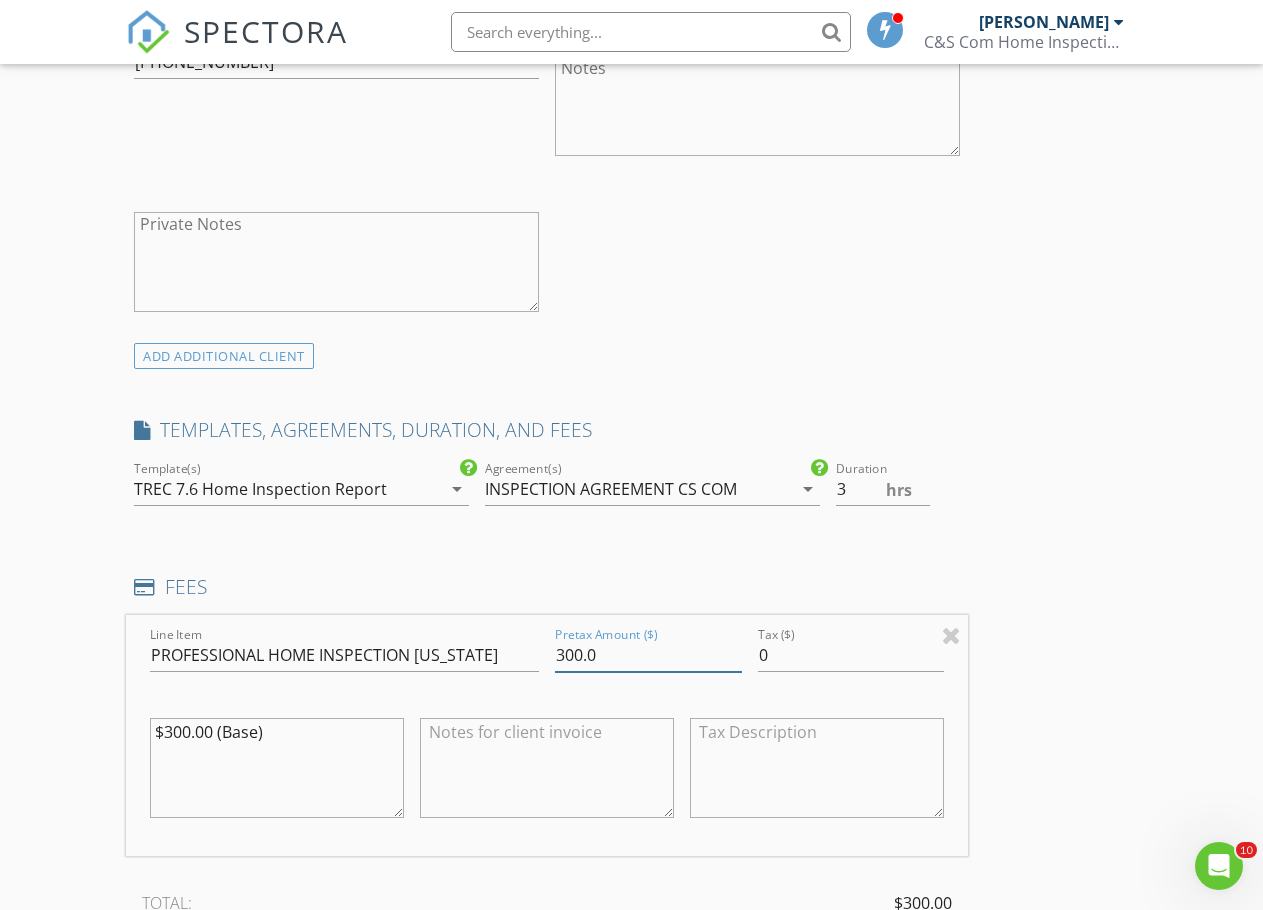 drag, startPoint x: 455, startPoint y: 668, endPoint x: 441, endPoint y: 674, distance: 15.231546 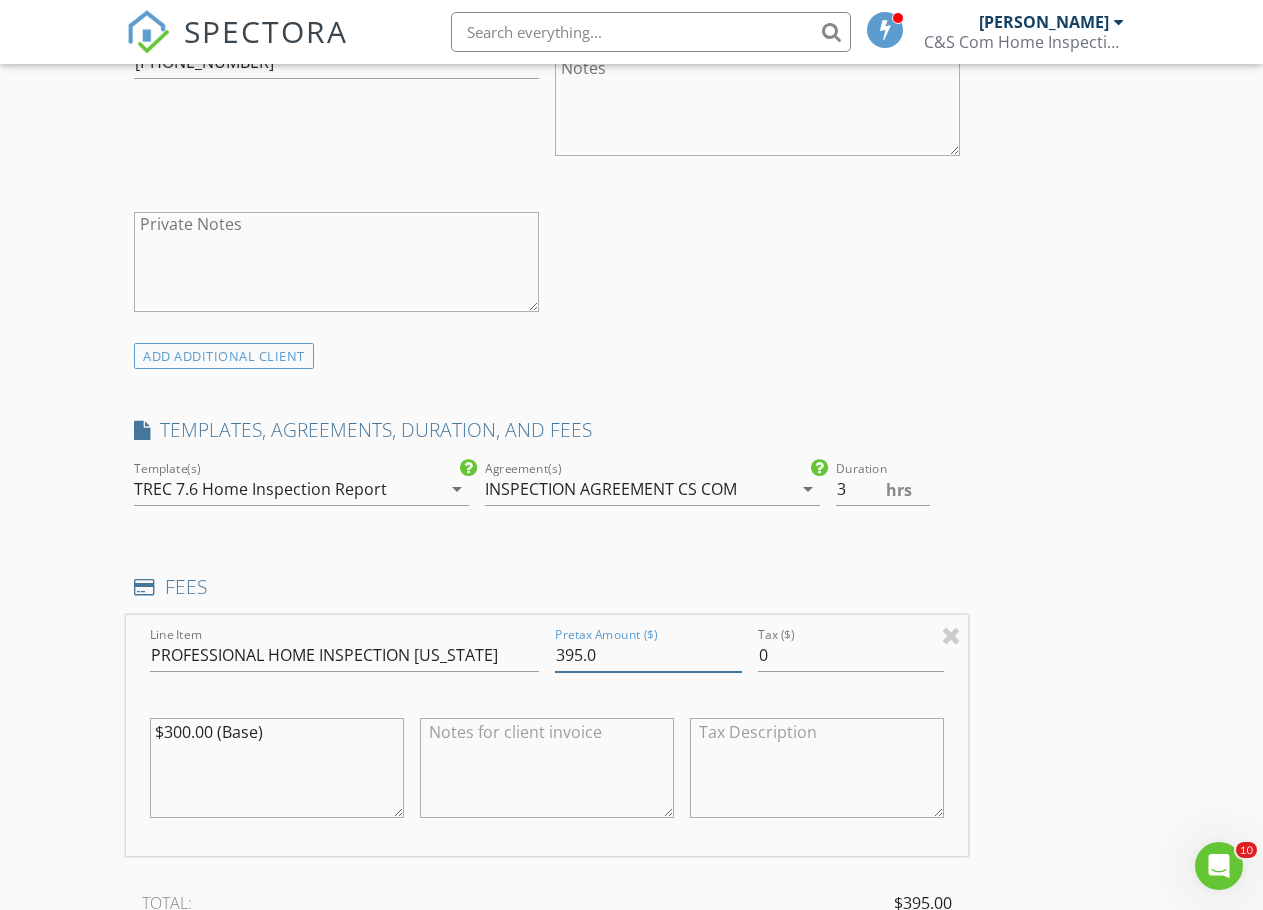 type on "395.0" 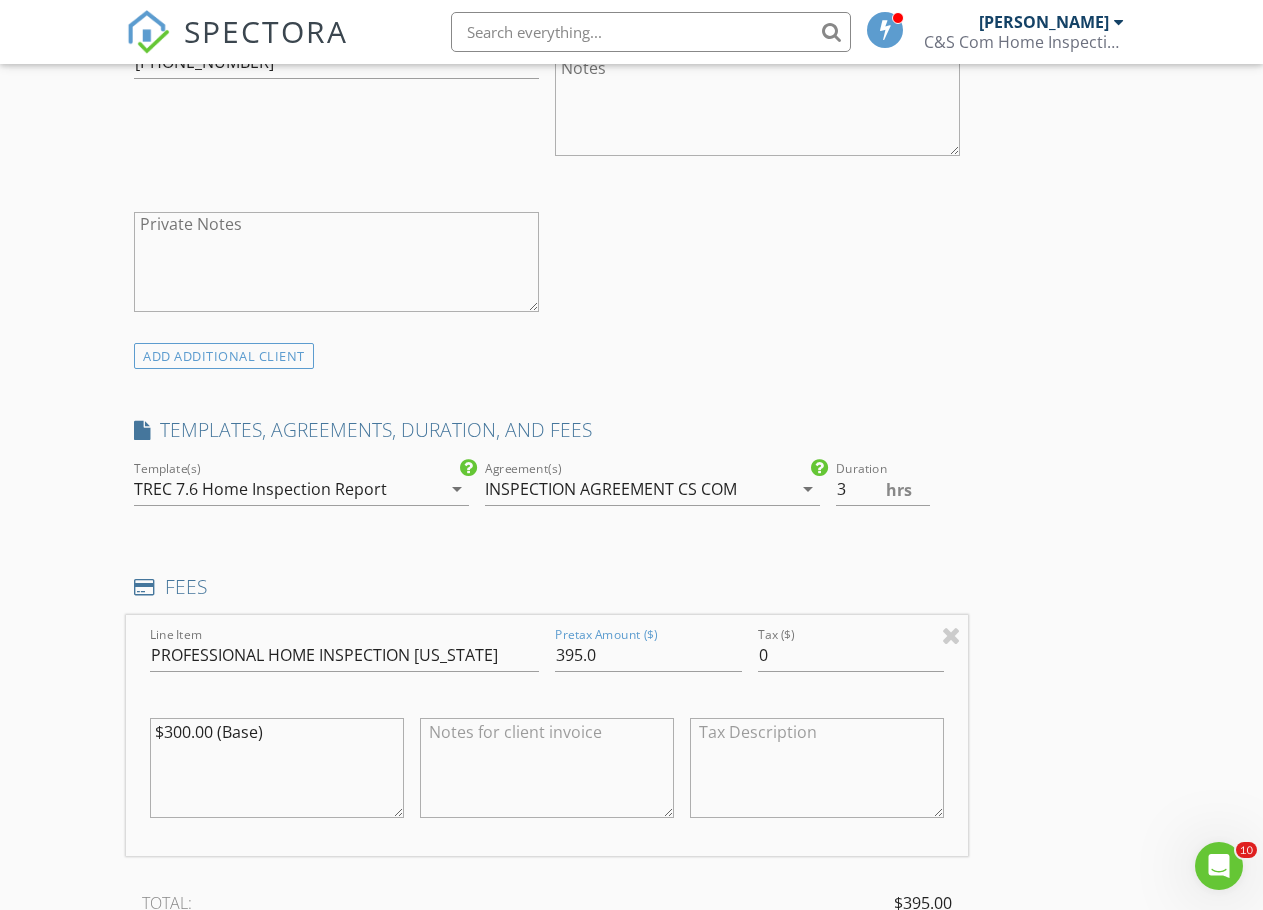 click on "INSPECTOR(S)
check_box   RAUL CARRILLO   PRIMARY   check_box_outline_blank   HECTOR JURADO     RAUL CARRILLO arrow_drop_down   check_box_outline_blank RAUL CARRILLO specifically requested
Date/Time
07/29/2025 2:30 PM
Location
Address Form   564 Chula Vista     Can't find your address?   Click here.
client
check_box Enable Client CC email for this inspection   Client Search     check_box_outline_blank Client is a Company/Organization     First Name Francisco   Last Name Contreras   Email Francisco@fmrentalhomes.com   CC Email   Phone 619-385-8615           Notes   Private Notes
ADD ADDITIONAL client
SERVICES
check_box   PROFESSIONAL HOME INSPECTION TEXAS   Professional home inspection check_box_outline_blank   Professional HOME INSPECTION New Mexico   check_box_outline_blank" at bounding box center (631, 931) 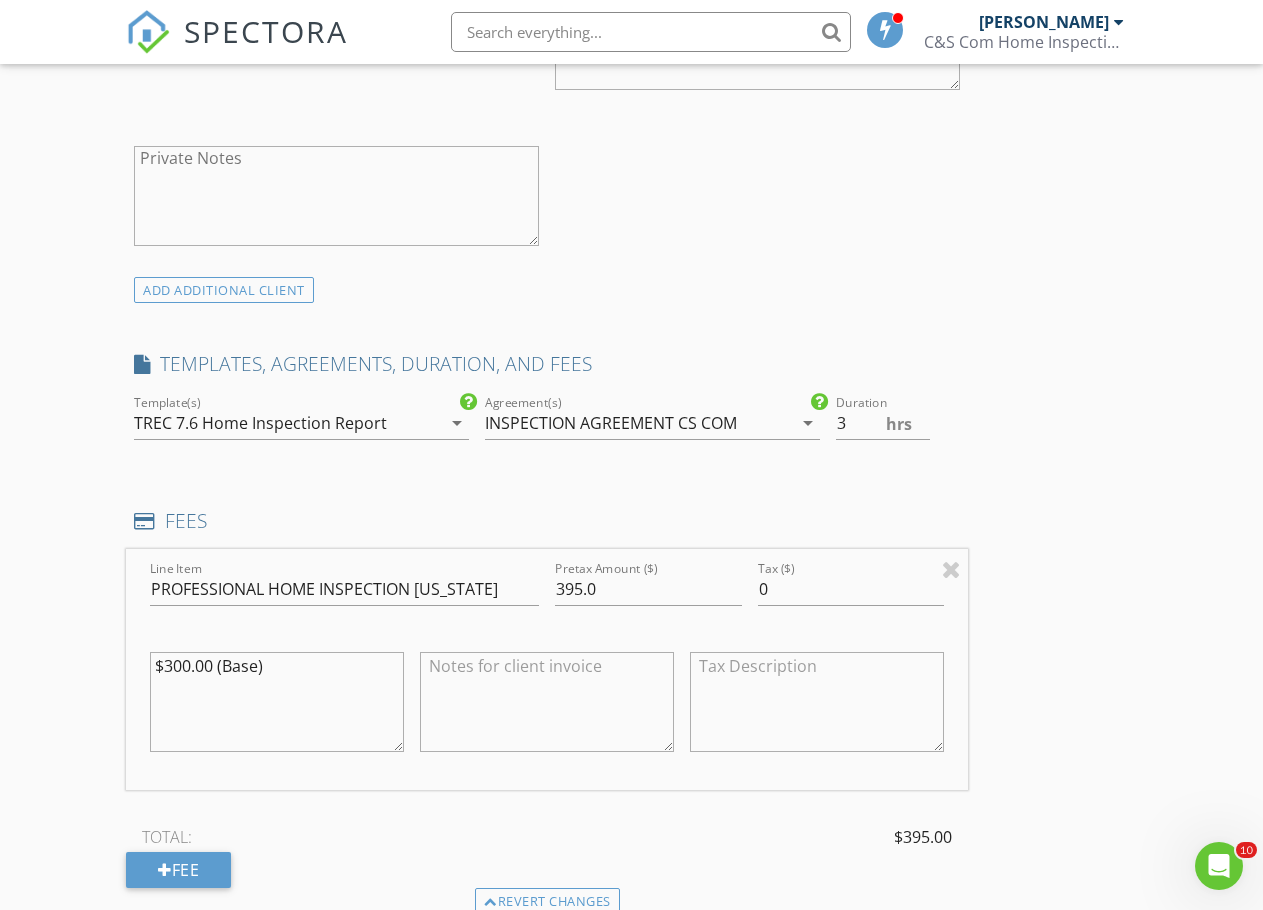 scroll, scrollTop: 1000, scrollLeft: 0, axis: vertical 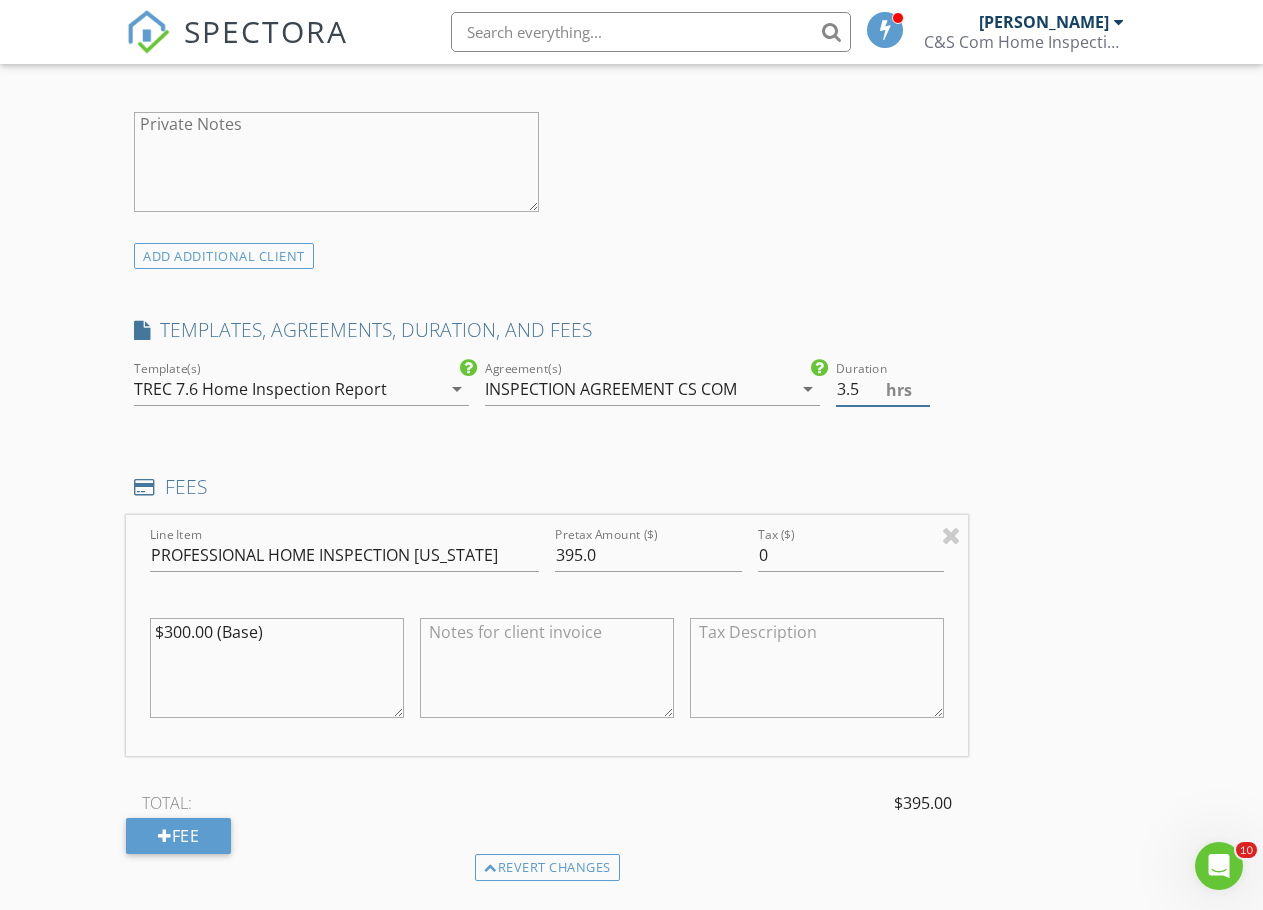 click on "3.5" at bounding box center [883, 389] 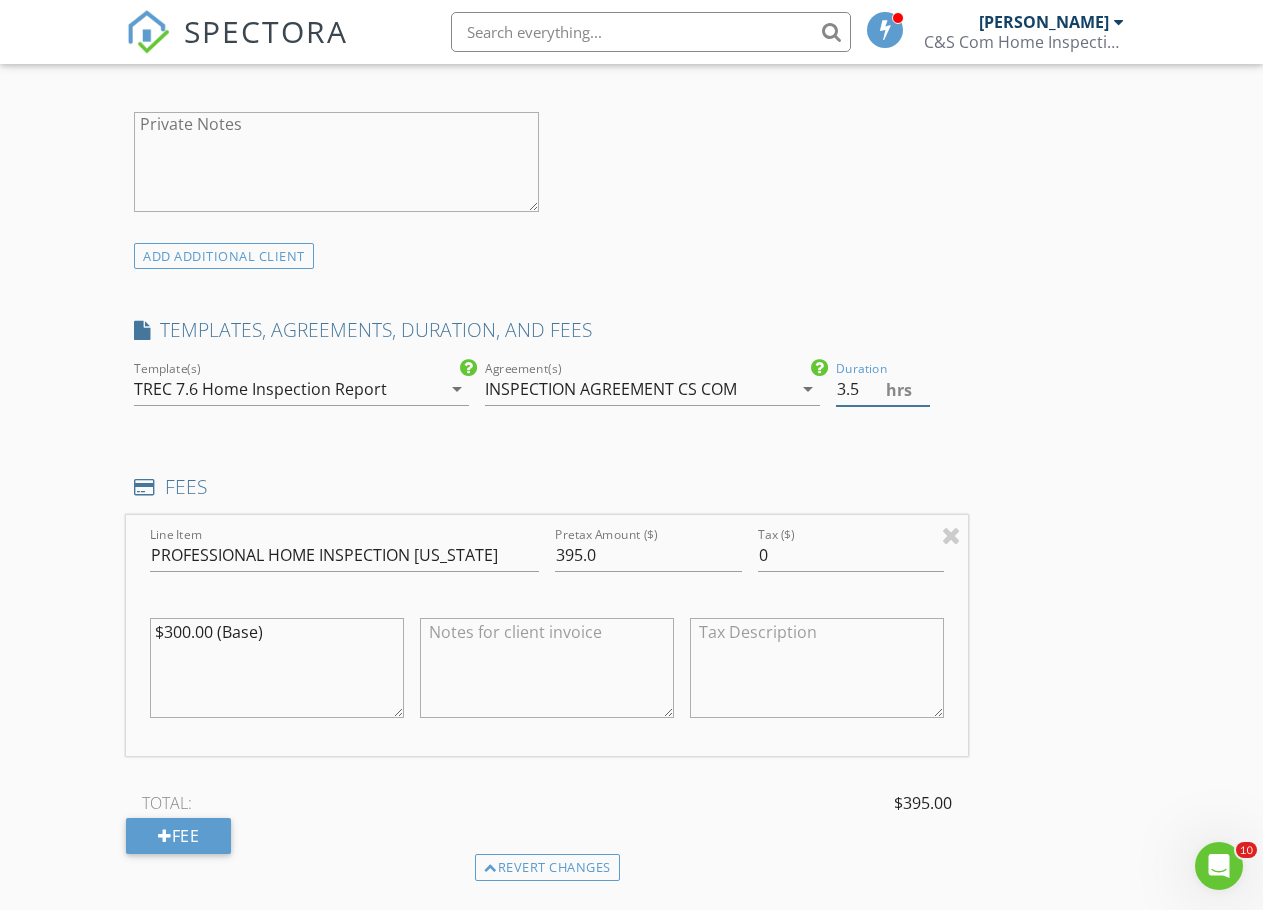 click on "Duration 3.5 hrs" at bounding box center [898, 389] 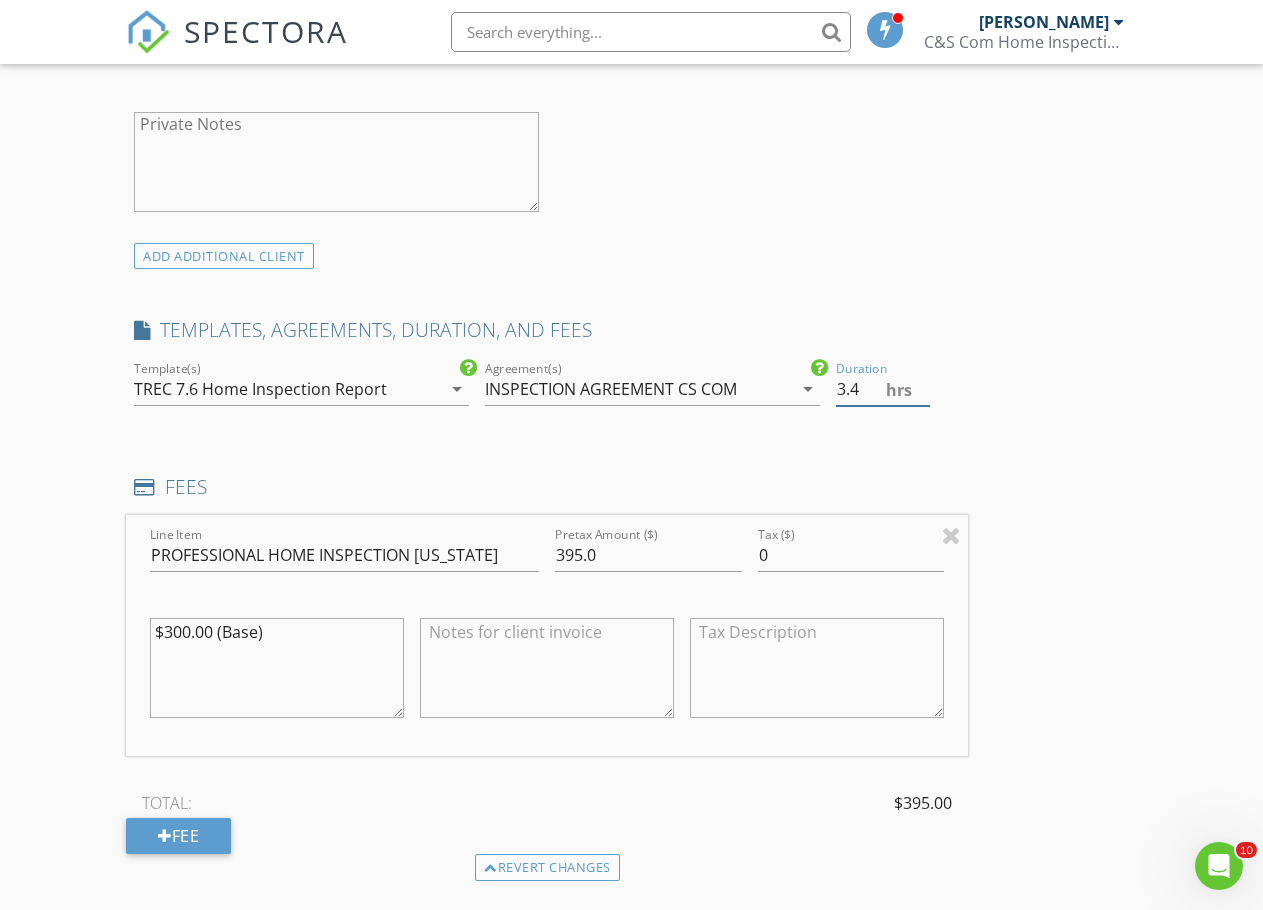 type on "3" 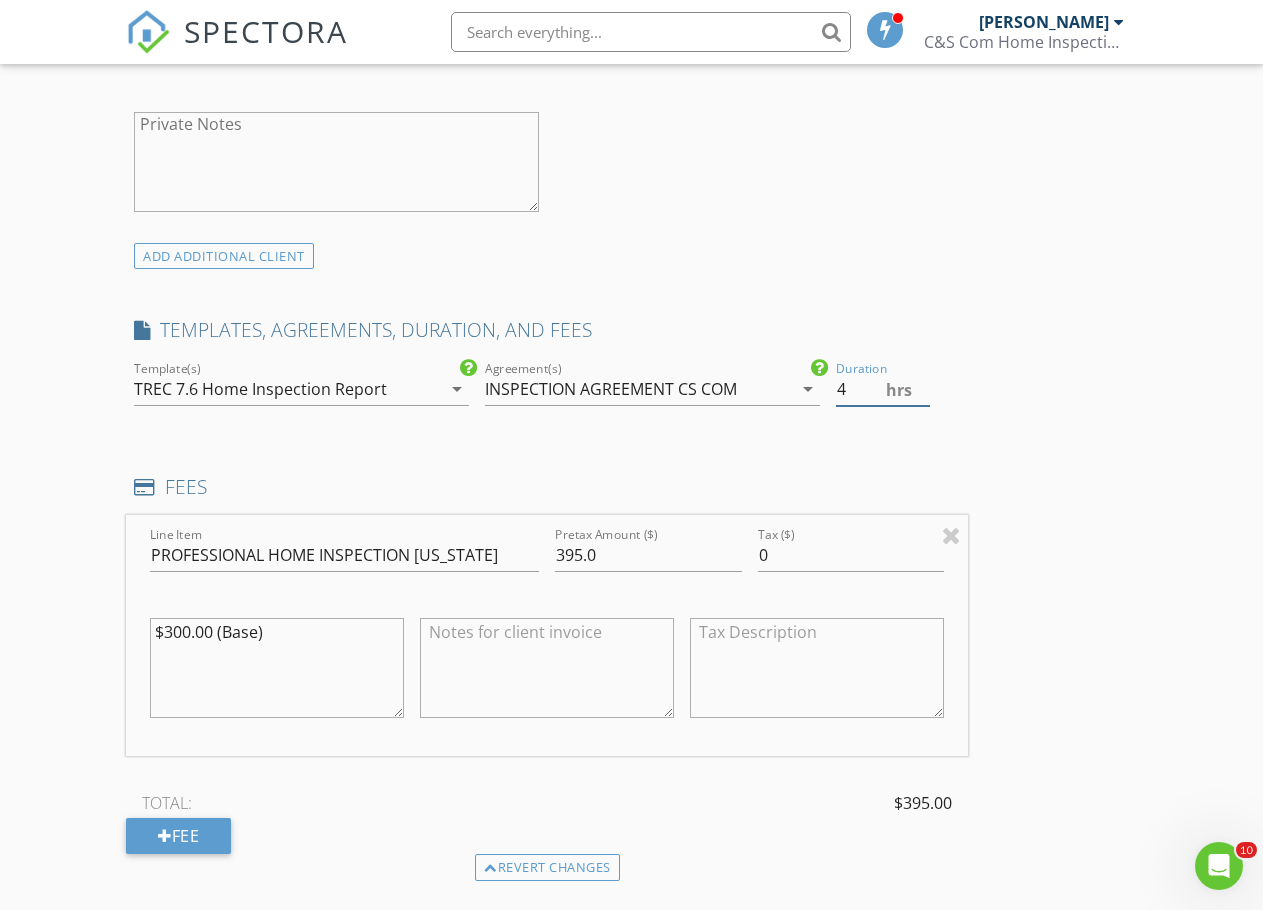 type on "4" 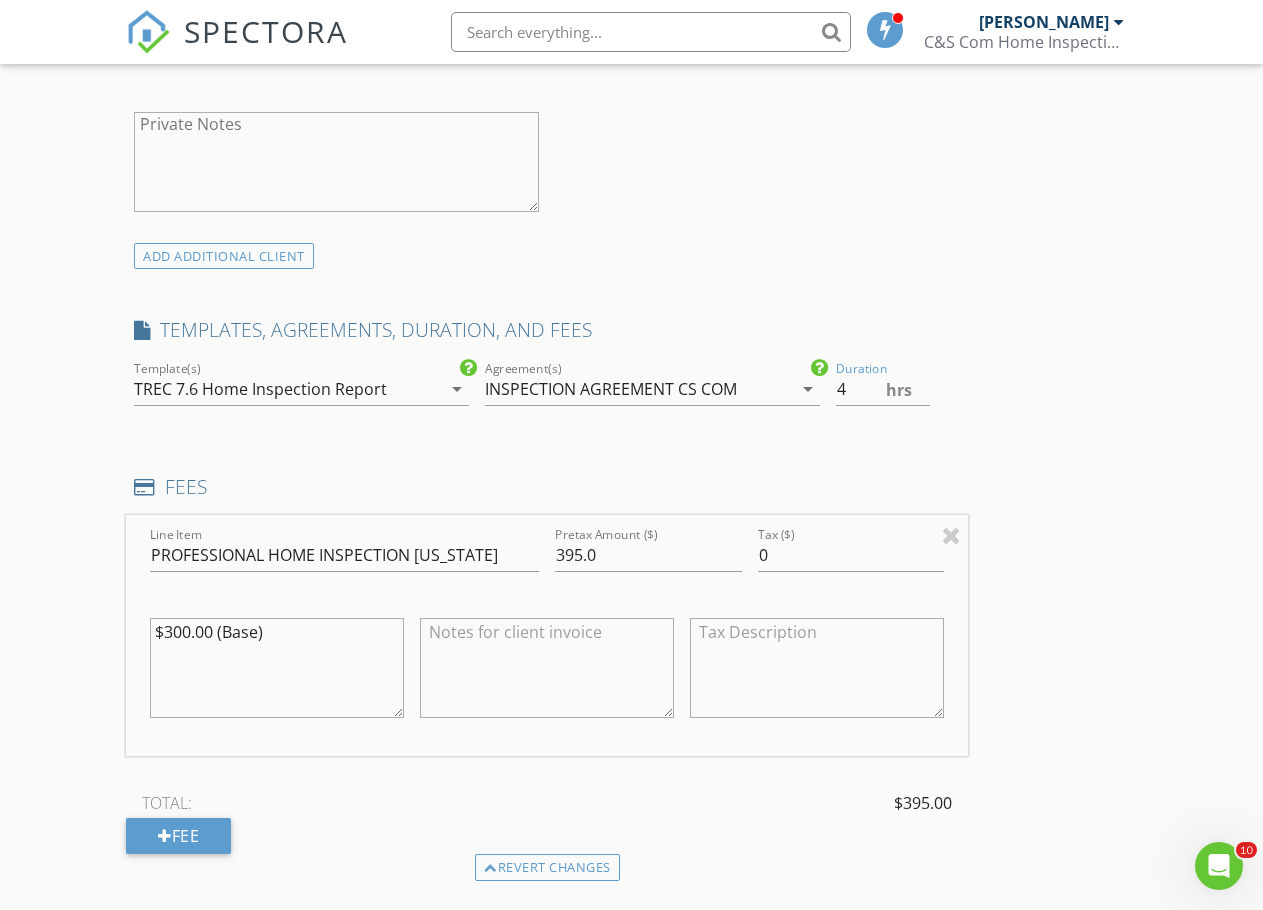 click on "INSPECTOR(S)
check_box   RAUL CARRILLO   PRIMARY   check_box_outline_blank   HECTOR JURADO     RAUL CARRILLO arrow_drop_down   check_box_outline_blank RAUL CARRILLO specifically requested
Date/Time
07/29/2025 2:30 PM
Location
Address Form   564 Chula Vista     Can't find your address?   Click here.
client
check_box Enable Client CC email for this inspection   Client Search     check_box_outline_blank Client is a Company/Organization     First Name Francisco   Last Name Contreras   Email Francisco@fmrentalhomes.com   CC Email   Phone 619-385-8615           Notes   Private Notes
ADD ADDITIONAL client
SERVICES
check_box   PROFESSIONAL HOME INSPECTION TEXAS   Professional home inspection check_box_outline_blank   Professional HOME INSPECTION New Mexico   check_box_outline_blank" at bounding box center (631, 831) 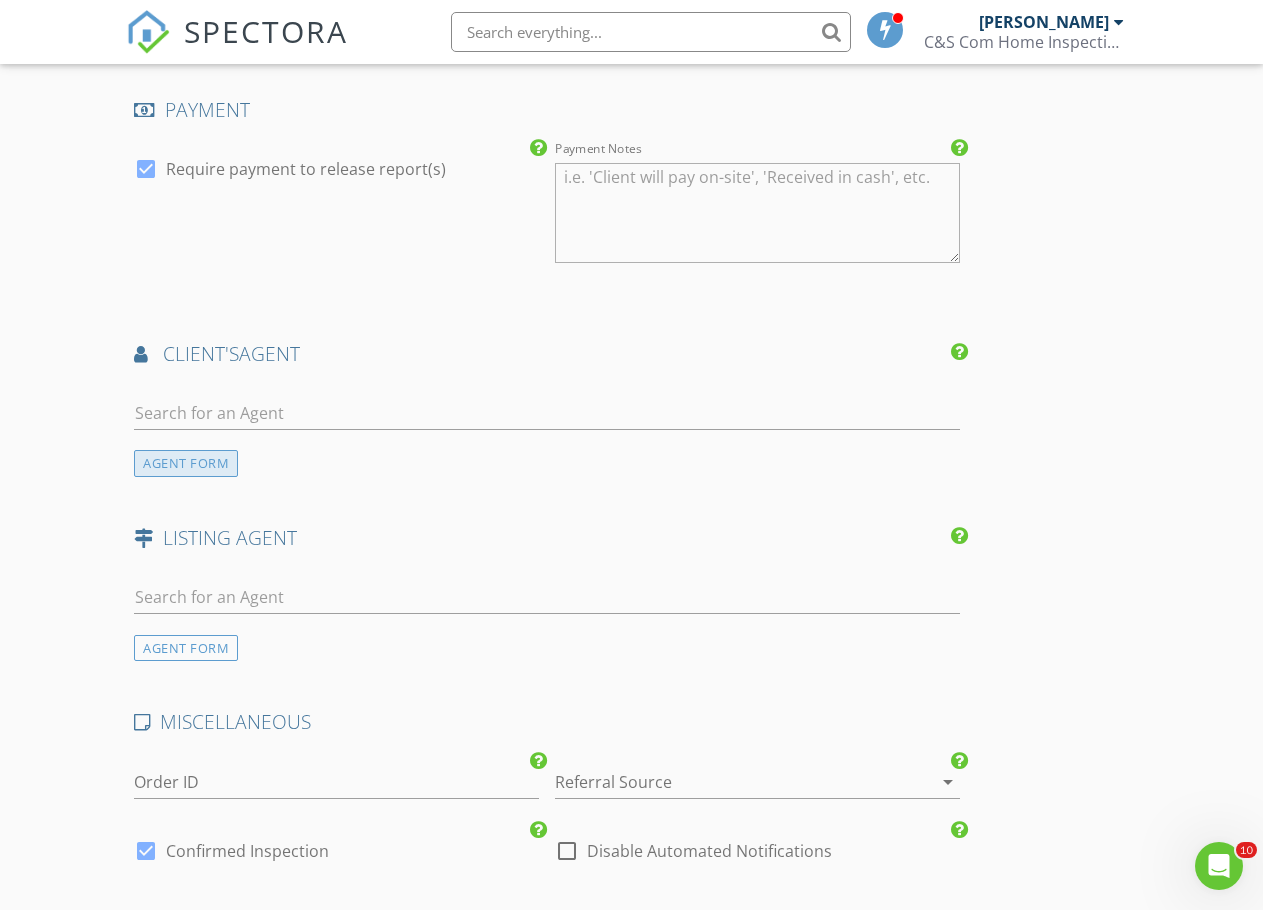 scroll, scrollTop: 2000, scrollLeft: 0, axis: vertical 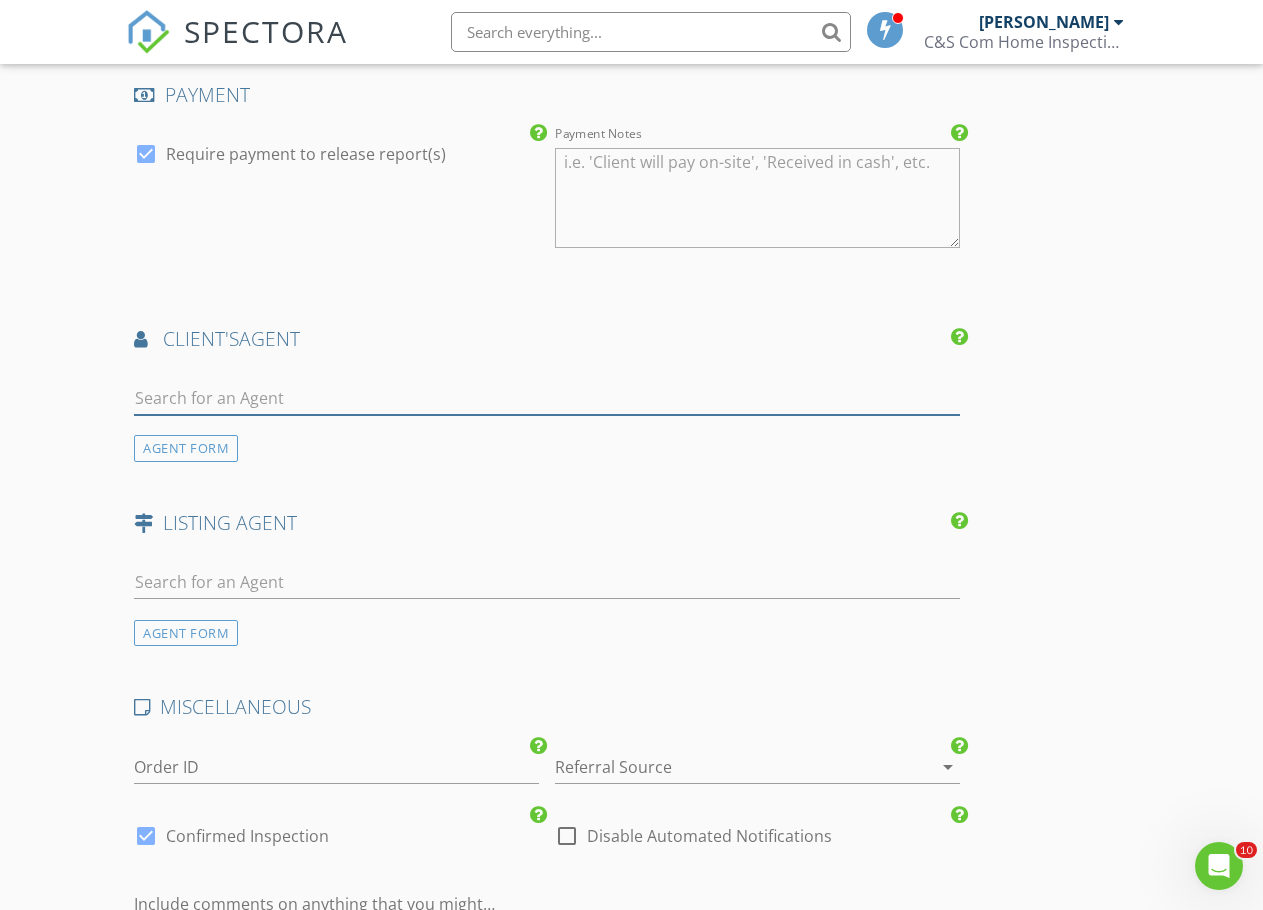 click at bounding box center [547, 398] 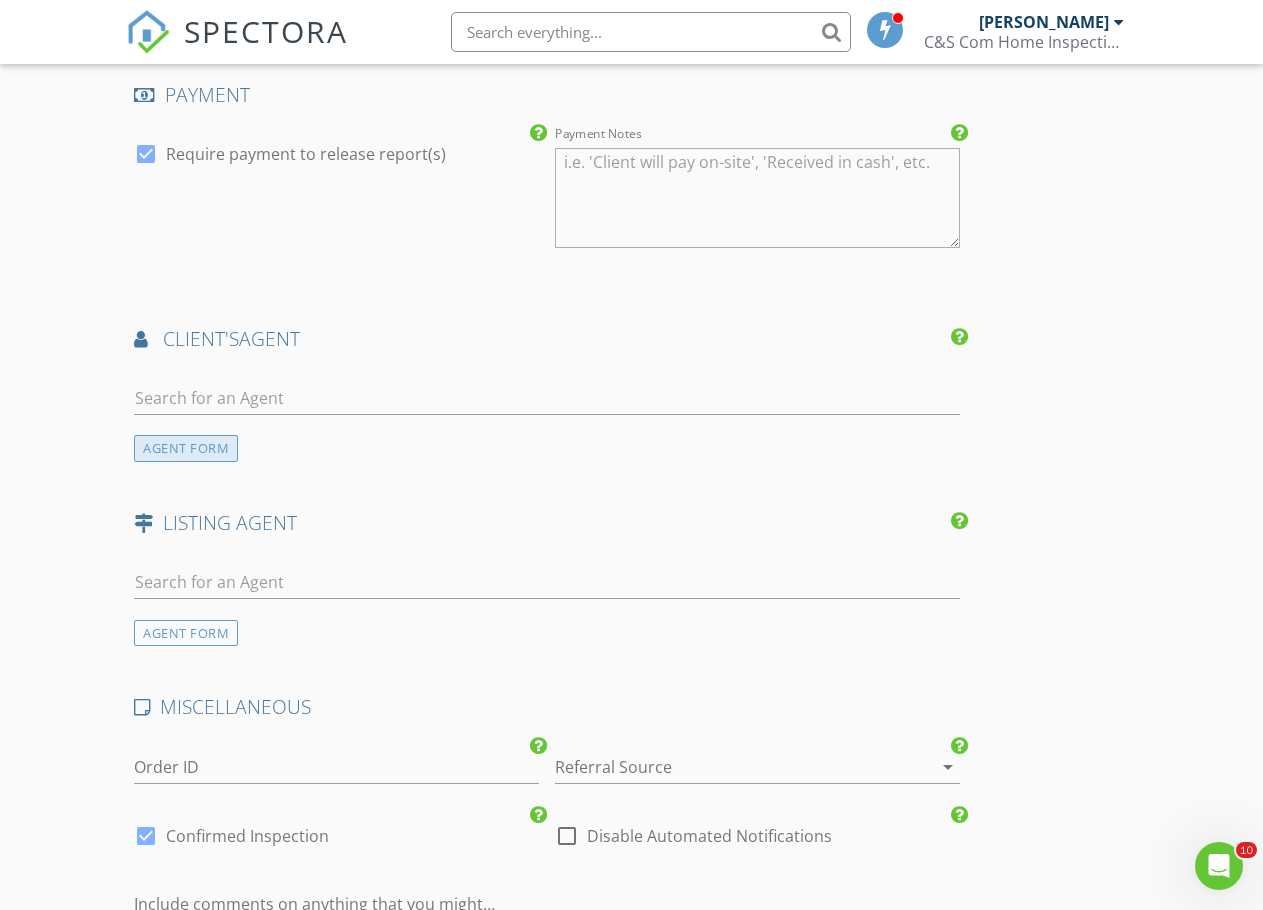 click on "AGENT FORM" at bounding box center [186, 448] 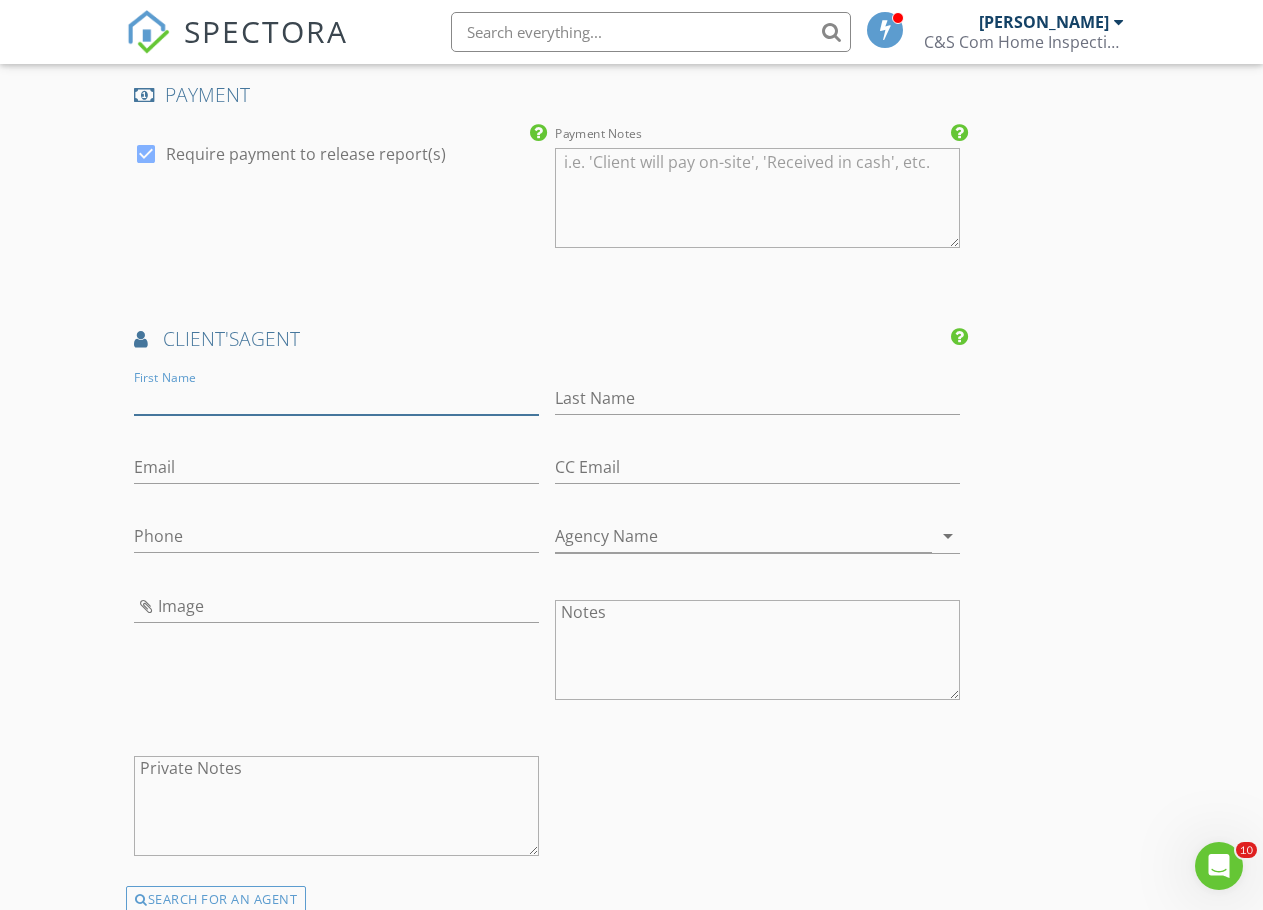 click on "First Name" at bounding box center [336, 398] 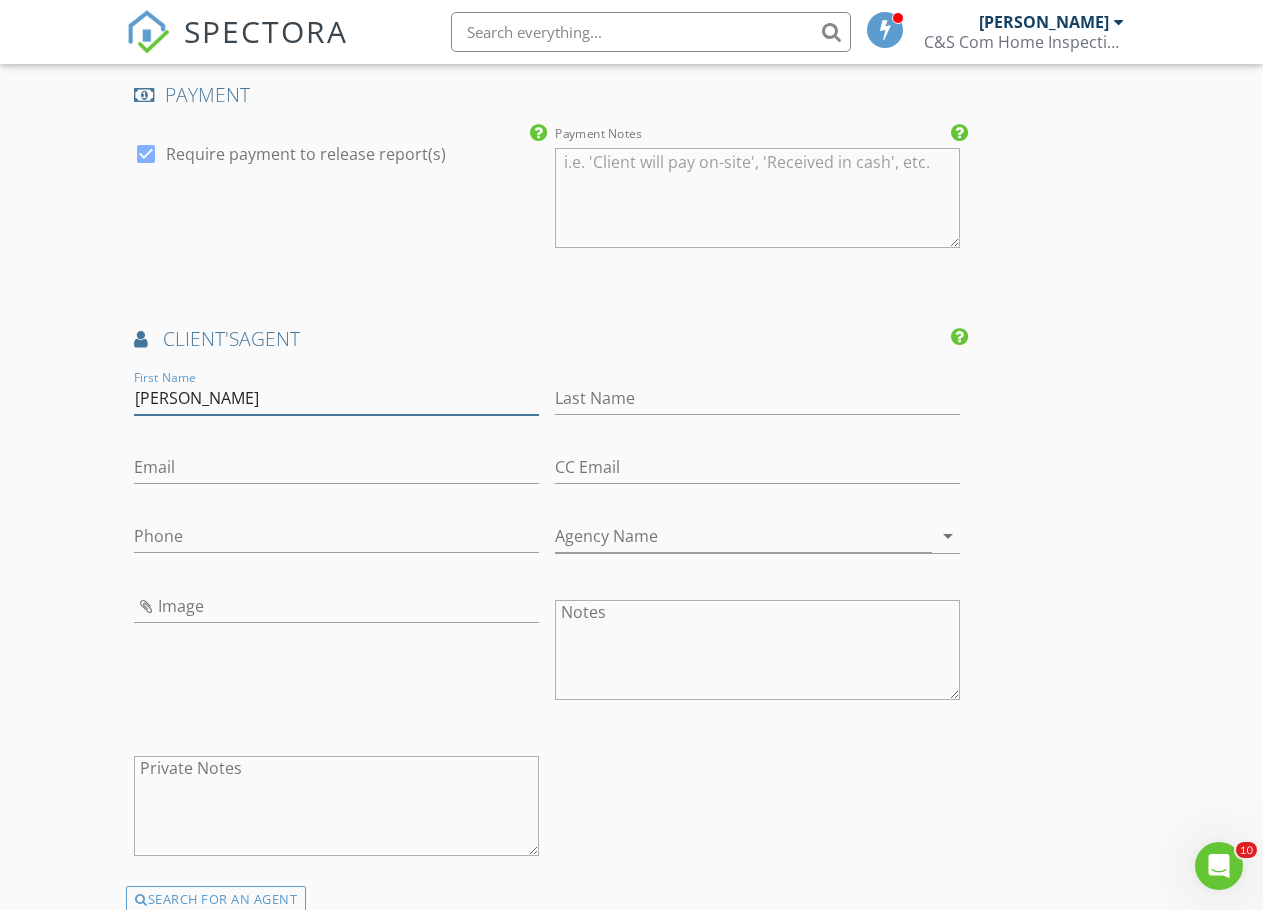 type on "Andy" 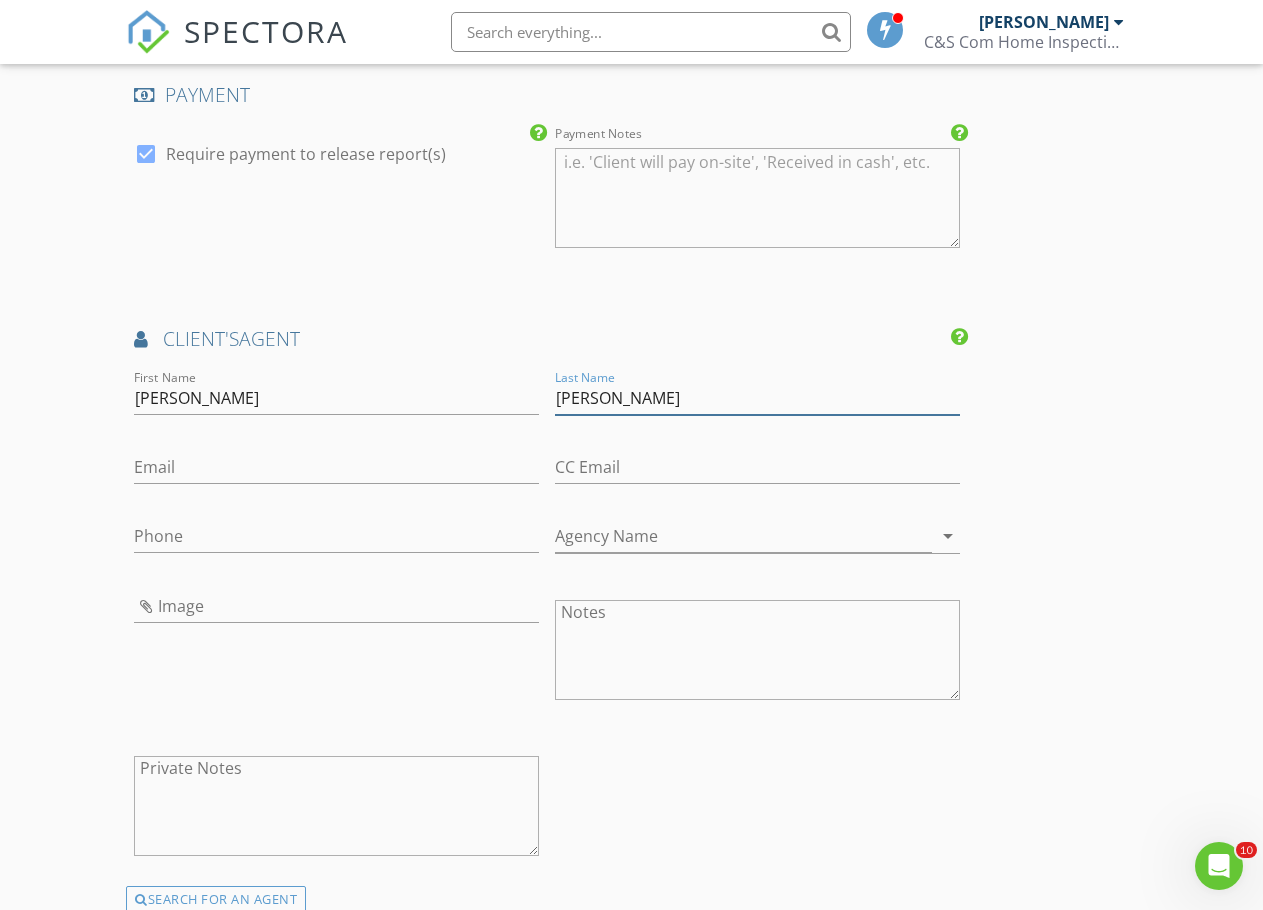 type on "Nunez" 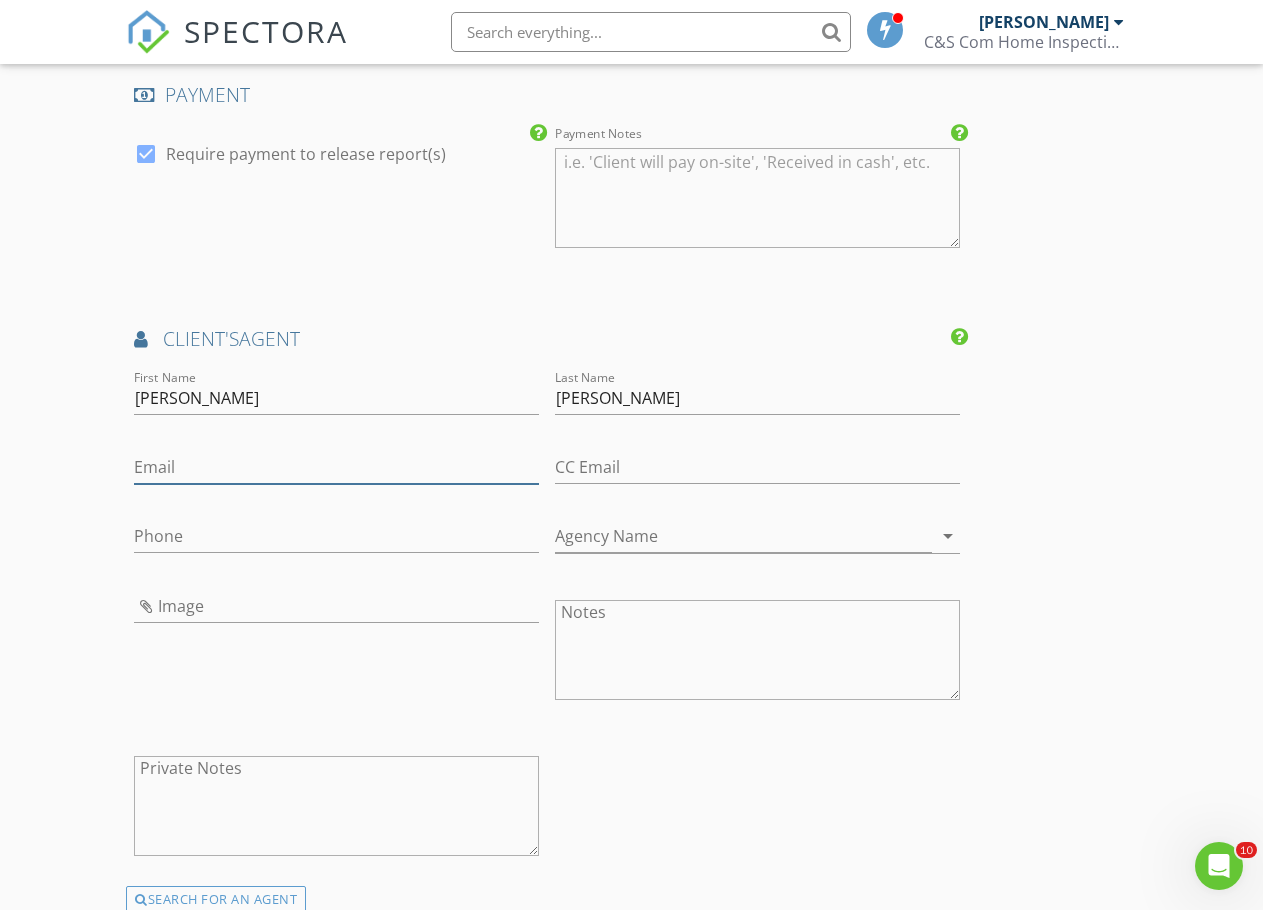 click on "Email" at bounding box center [336, 467] 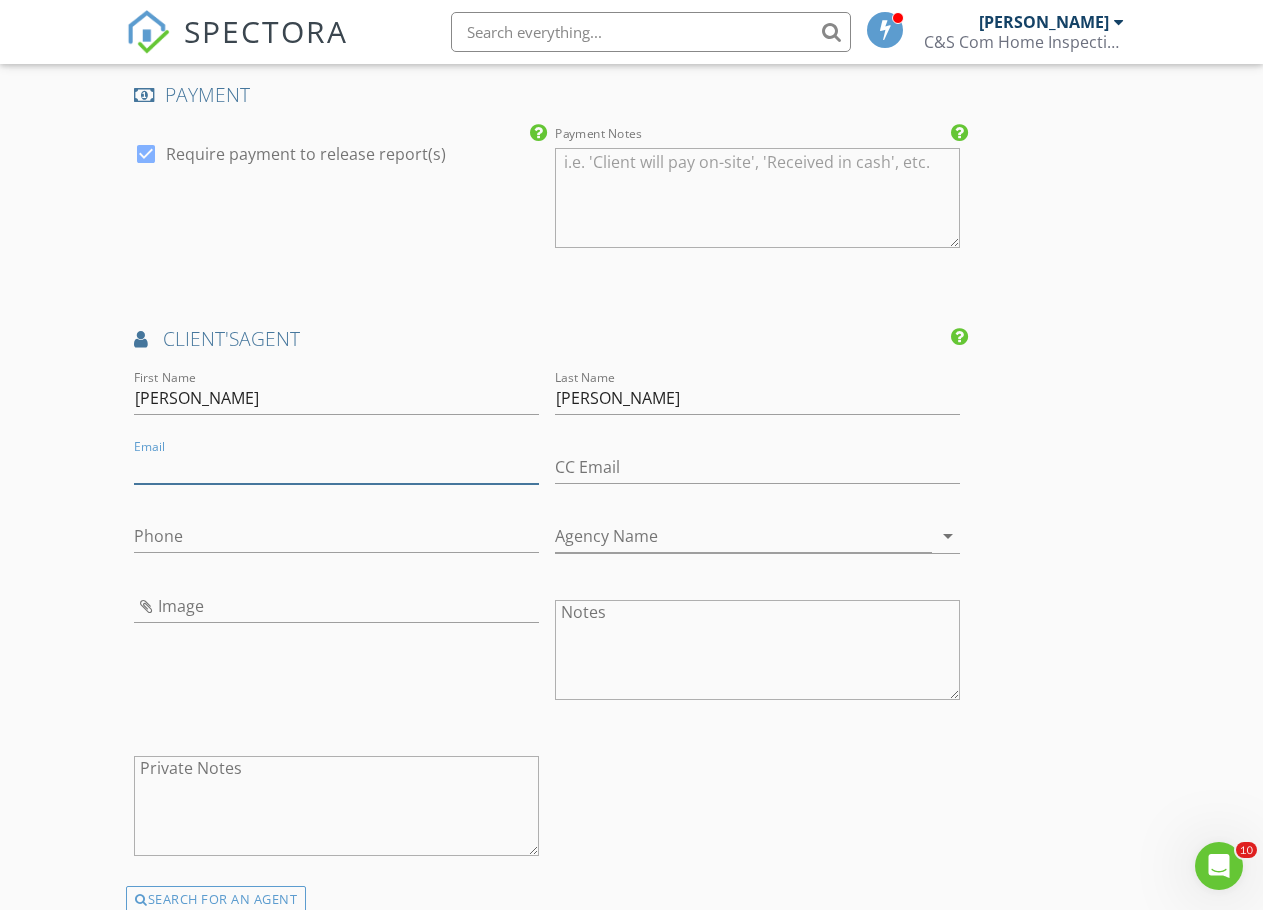 paste on "andy@brianburds.com" 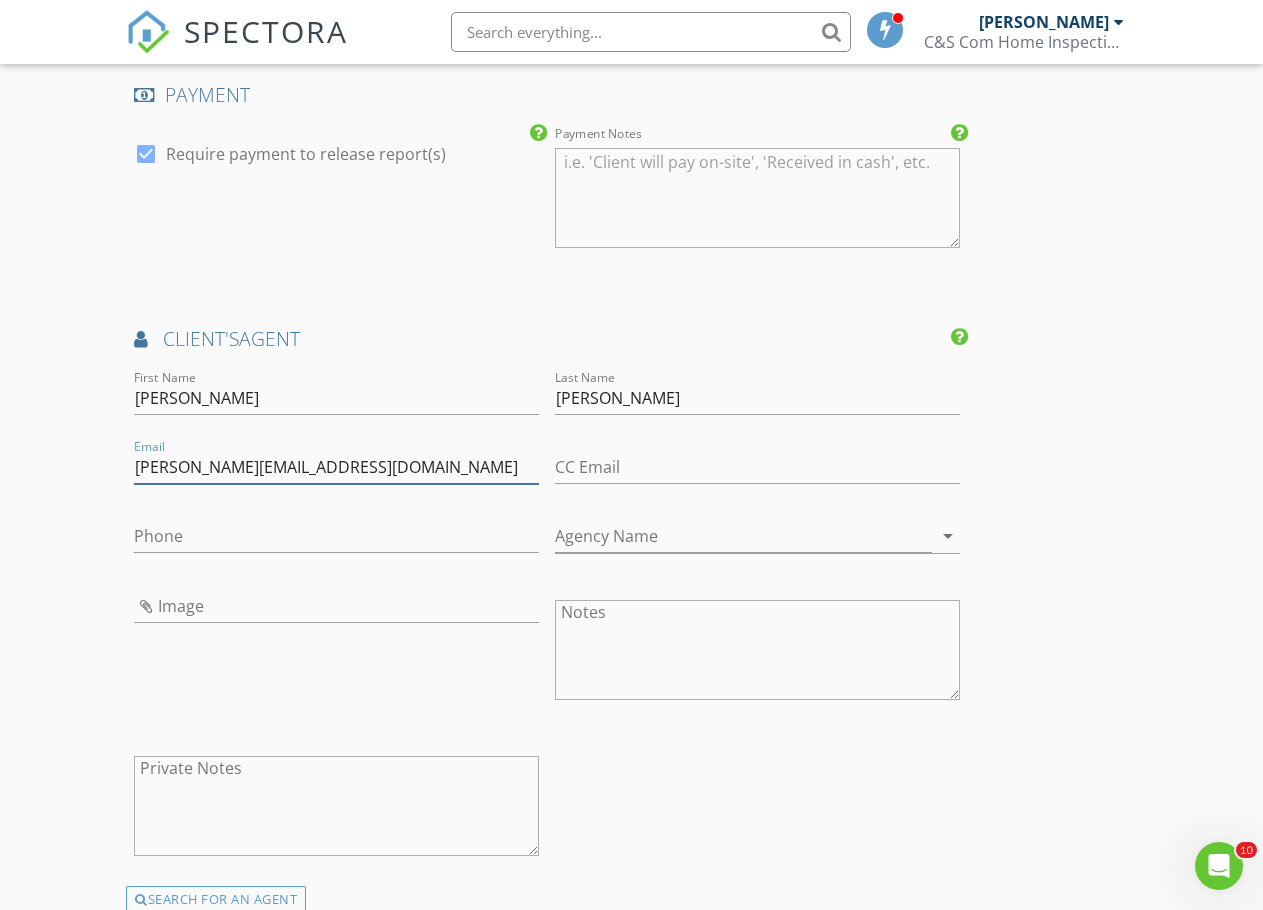 type on "andy@brianburds.com" 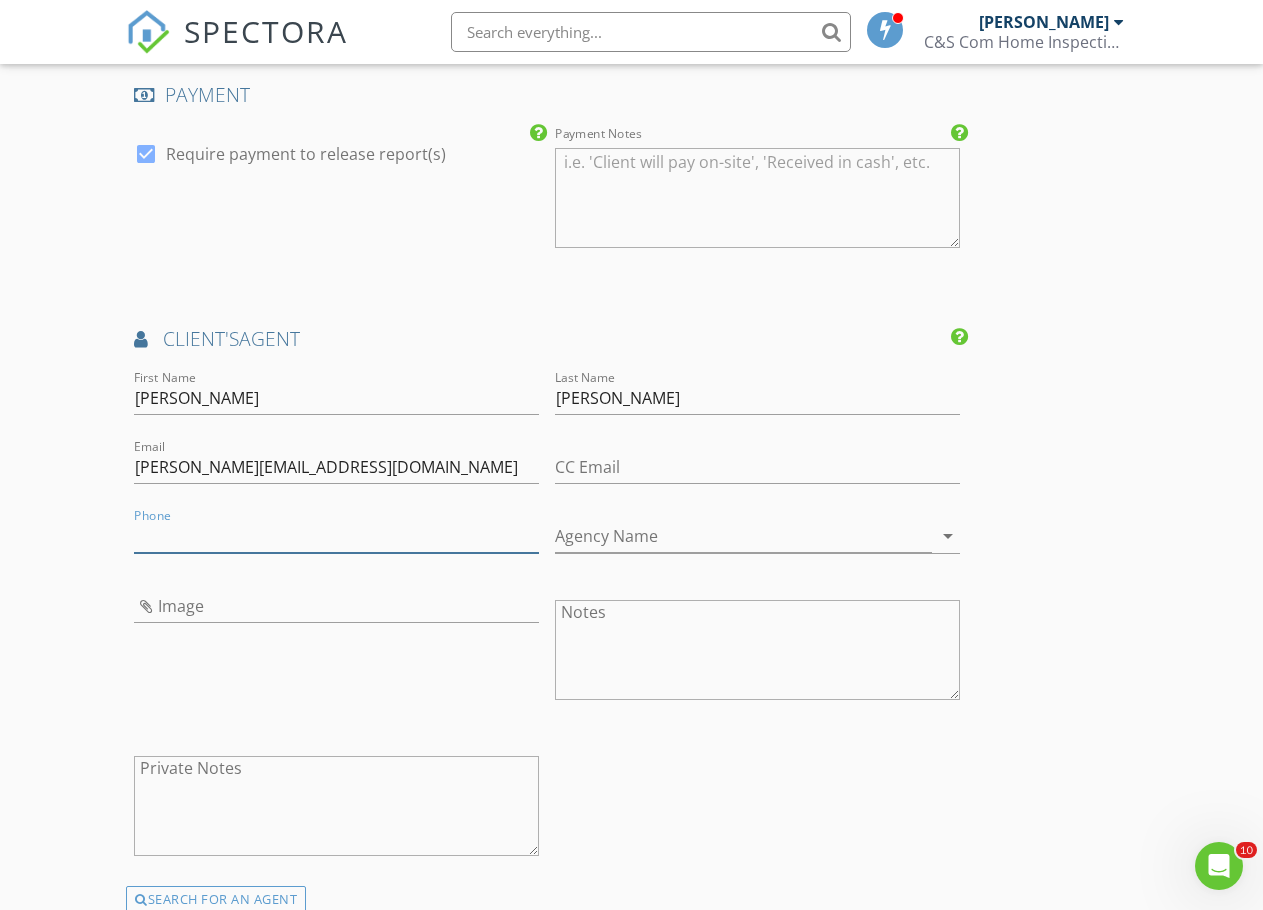 click on "Phone" at bounding box center [336, 536] 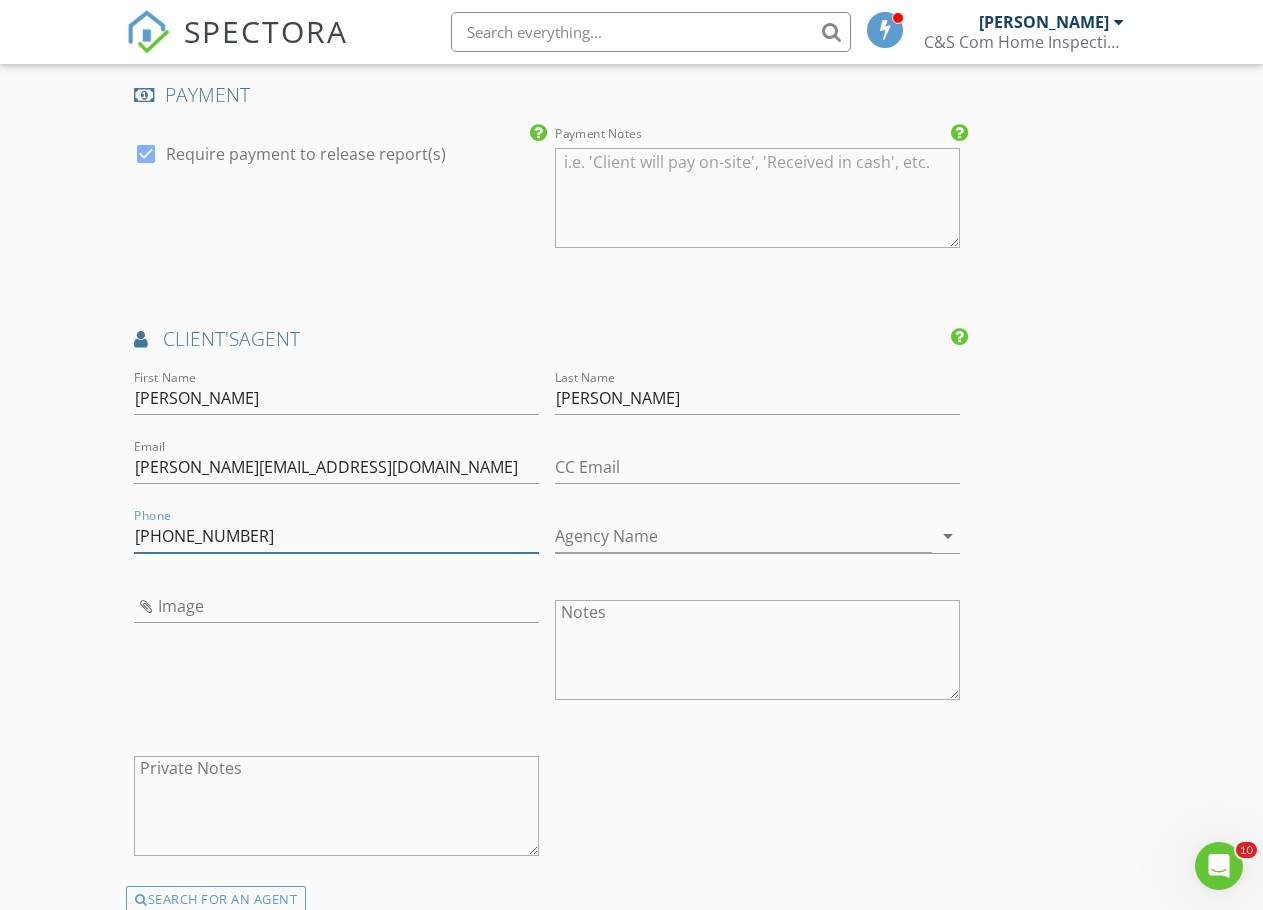 type on "915-465-4545" 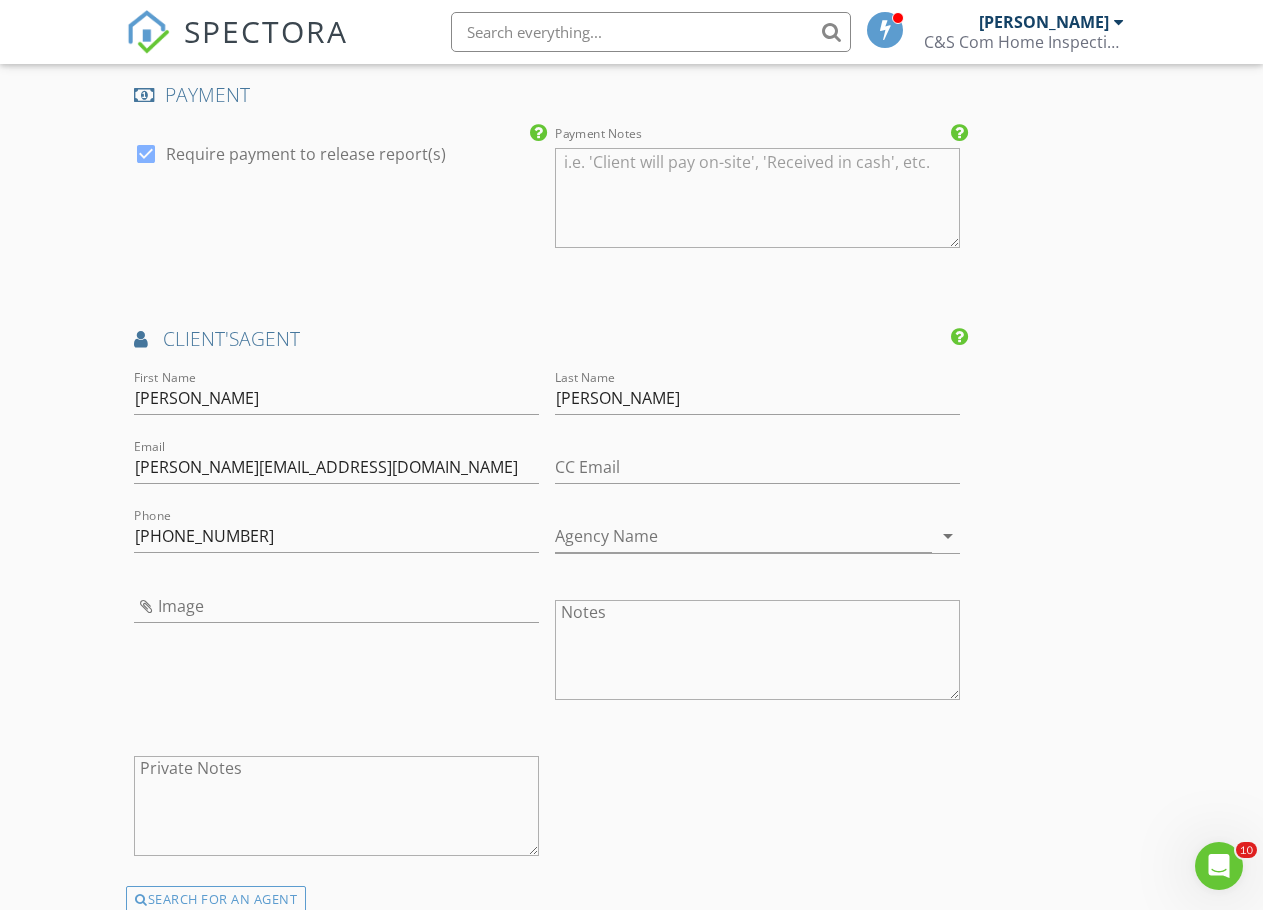 click on "New Inspection
Click here to use the New Order Form
INSPECTOR(S)
check_box   RAUL CARRILLO   PRIMARY   check_box_outline_blank   HECTOR JURADO     RAUL CARRILLO arrow_drop_down   check_box_outline_blank RAUL CARRILLO specifically requested
Date/Time
07/29/2025 2:30 PM
Location
Address Form   564 Chula Vista     Can't find your address?   Click here.
client
check_box Enable Client CC email for this inspection   Client Search     check_box_outline_blank Client is a Company/Organization     First Name Francisco   Last Name Contreras   Email Francisco@fmrentalhomes.com   CC Email   Phone 619-385-8615           Notes   Private Notes
ADD ADDITIONAL client
SERVICES
check_box   PROFESSIONAL HOME INSPECTION TEXAS   Professional home inspection check_box_outline_blank" at bounding box center [631, 23] 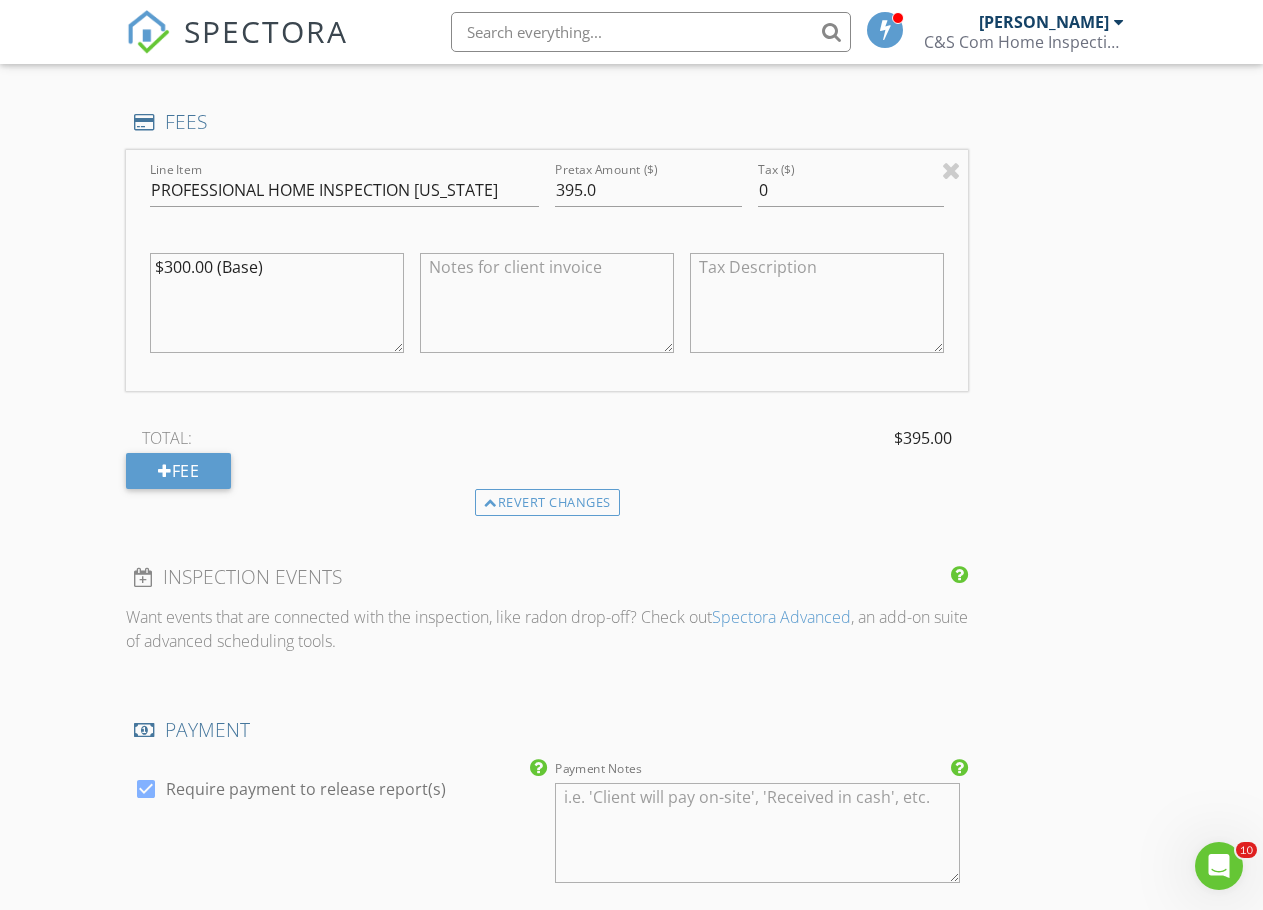 scroll, scrollTop: 1317, scrollLeft: 0, axis: vertical 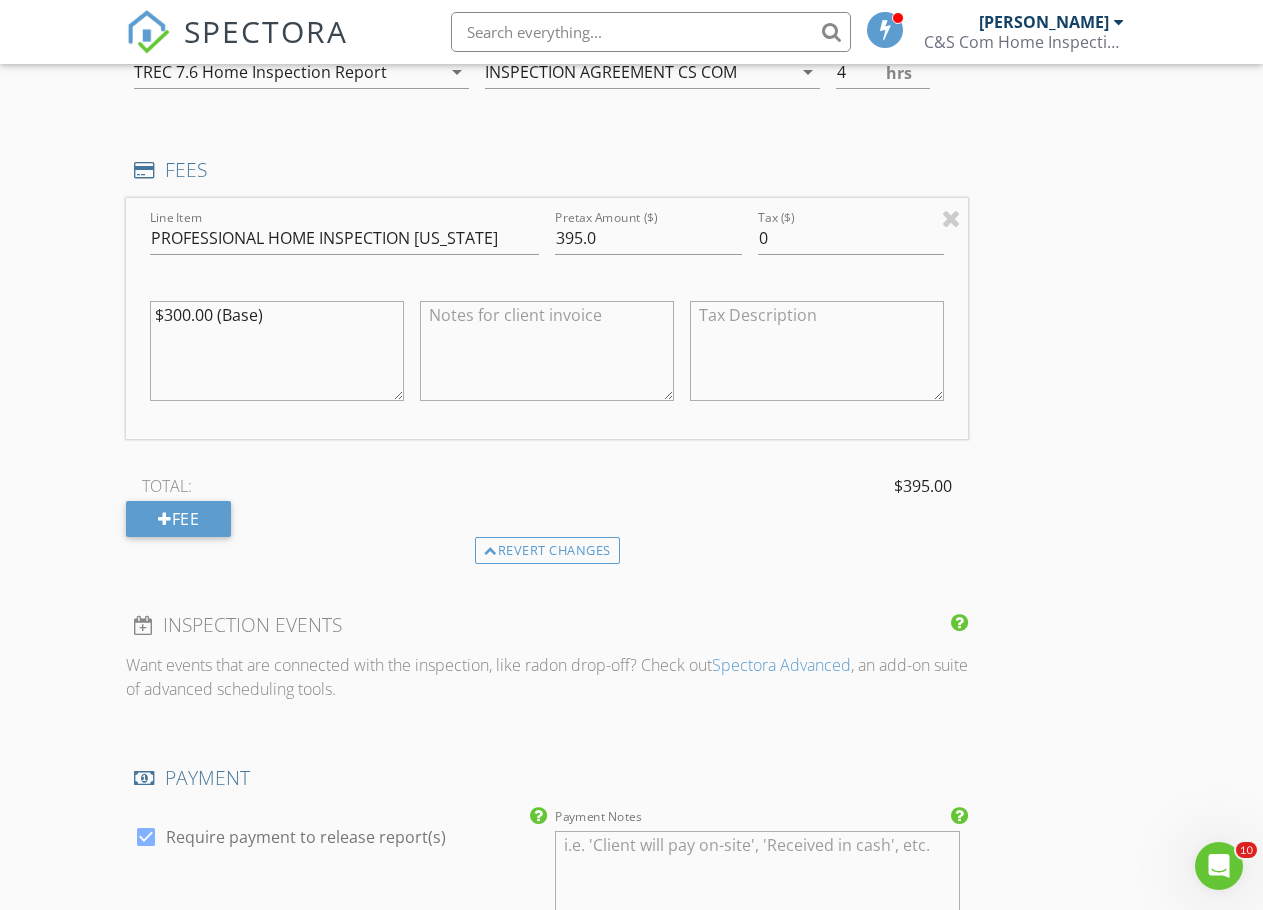 click on "INSPECTOR(S)
check_box   RAUL CARRILLO   PRIMARY   check_box_outline_blank   HECTOR JURADO     RAUL CARRILLO arrow_drop_down   check_box_outline_blank RAUL CARRILLO specifically requested
Date/Time
07/29/2025 2:30 PM
Location
Address Form   564 Chula Vista     Can't find your address?   Click here.
client
check_box Enable Client CC email for this inspection   Client Search     check_box_outline_blank Client is a Company/Organization     First Name Francisco   Last Name Contreras   Email Francisco@fmrentalhomes.com   CC Email   Phone 619-385-8615           Notes   Private Notes
ADD ADDITIONAL client
SERVICES
check_box   PROFESSIONAL HOME INSPECTION TEXAS   Professional home inspection check_box_outline_blank   Professional HOME INSPECTION New Mexico   check_box_outline_blank" at bounding box center [631, 740] 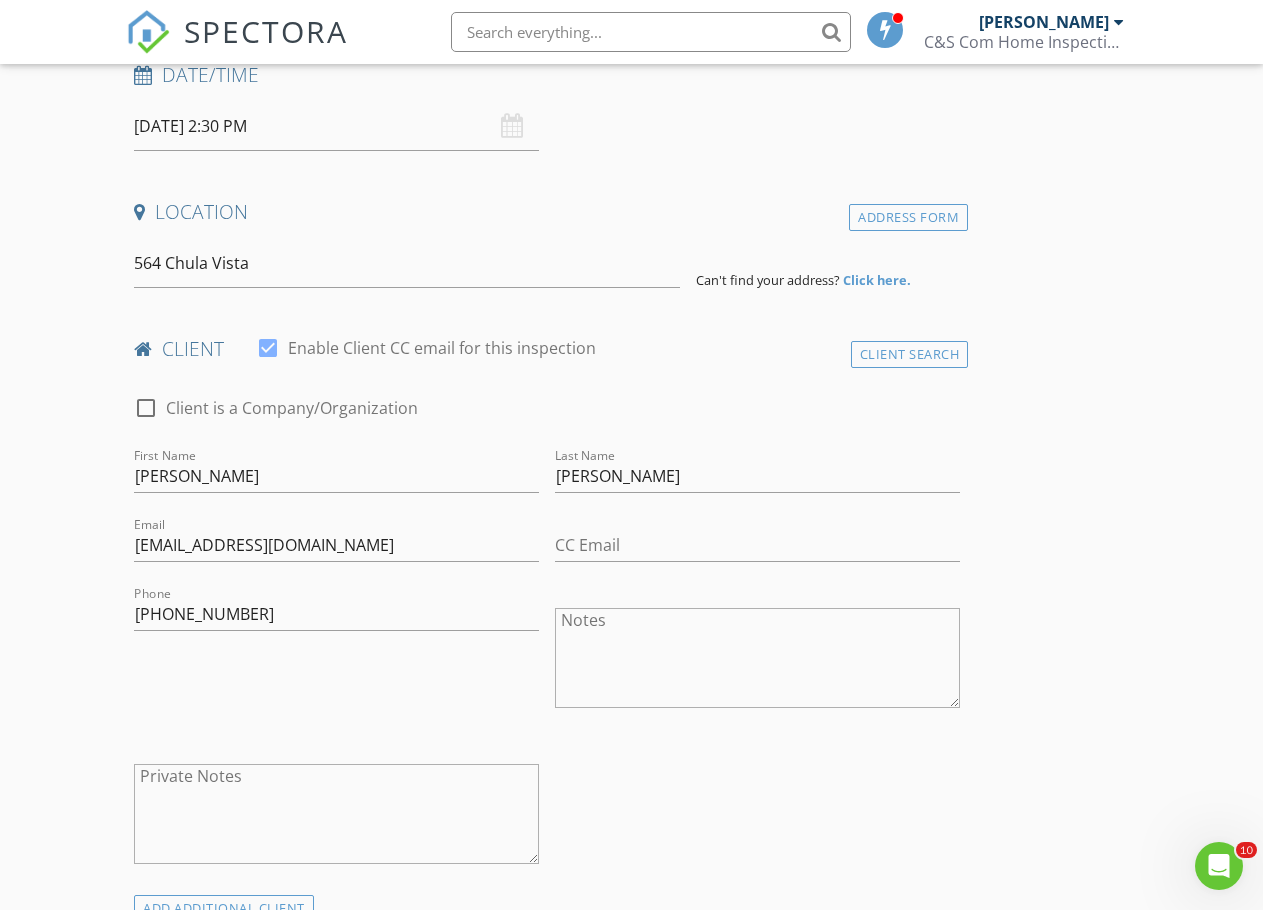 scroll, scrollTop: 317, scrollLeft: 0, axis: vertical 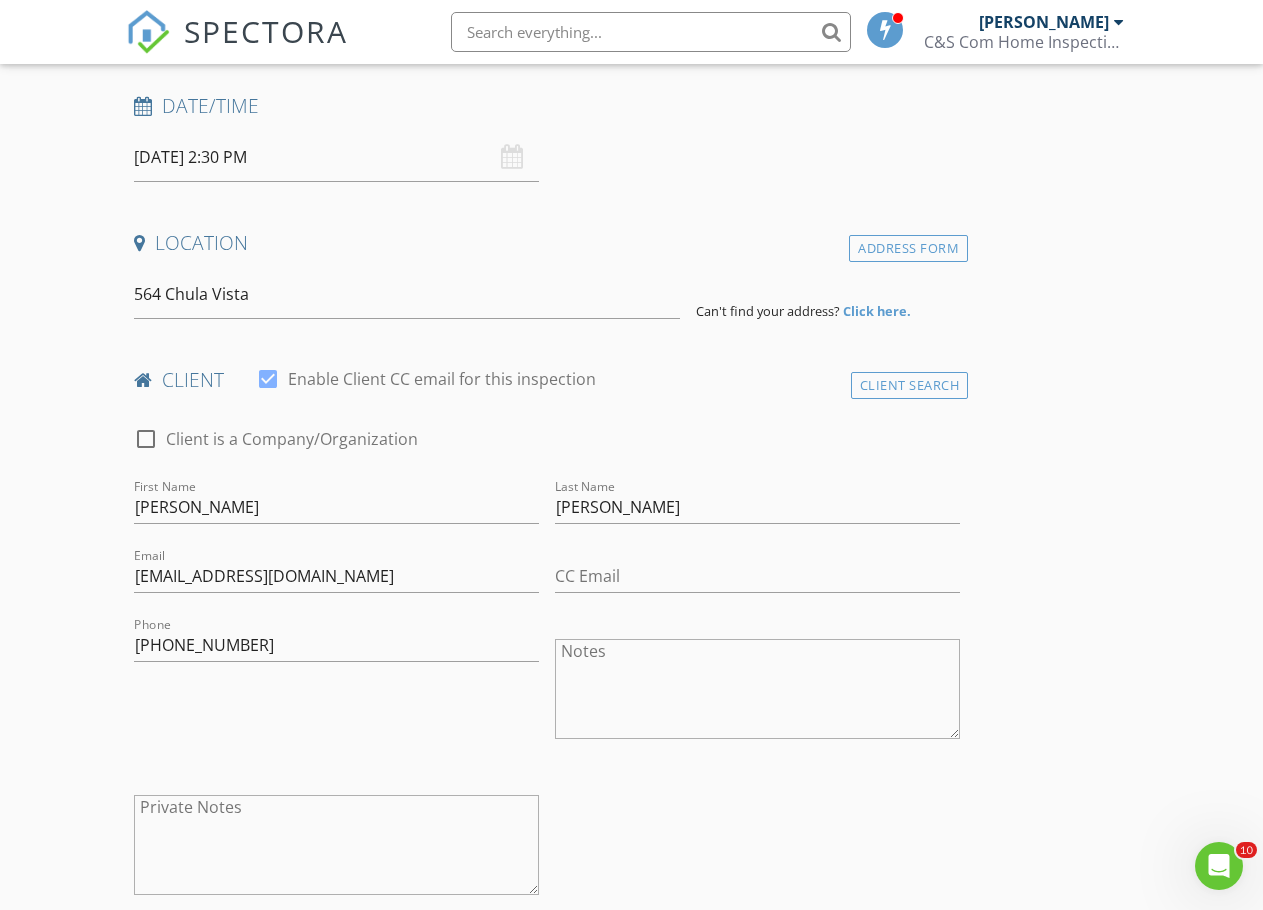 click on "Click here." at bounding box center [877, 311] 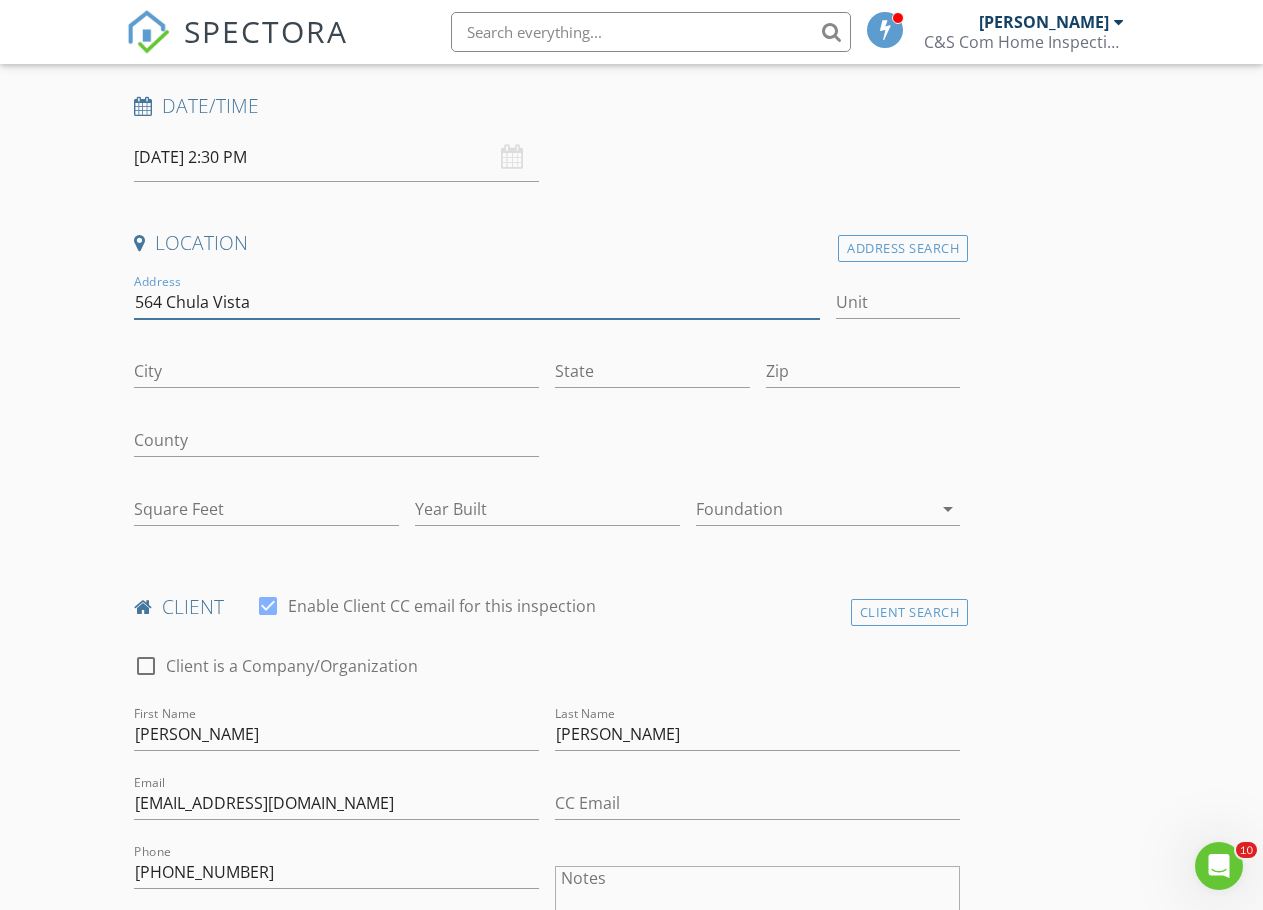 click on "564 Chula Vista" at bounding box center [477, 302] 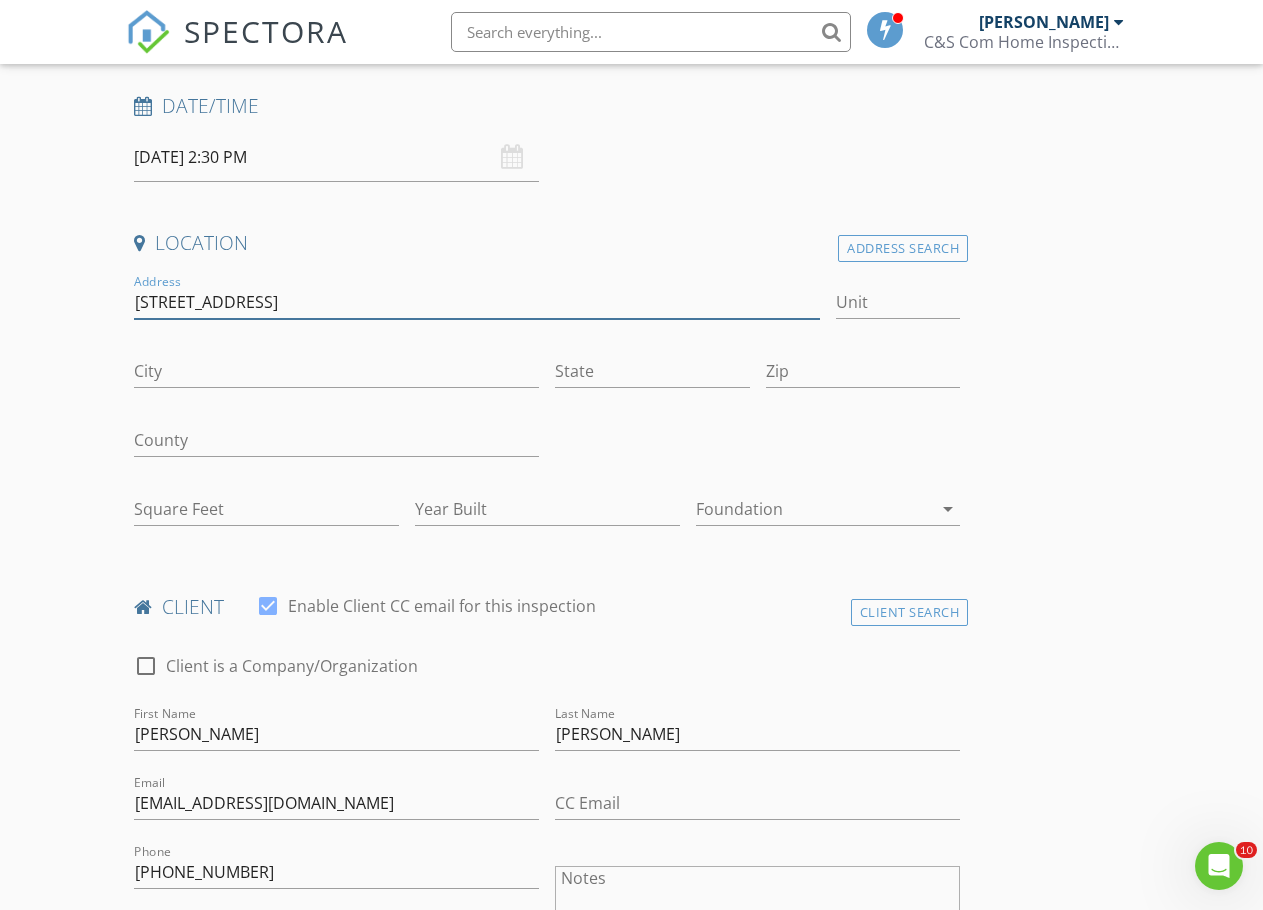 type on "564 Chula Vista Cir" 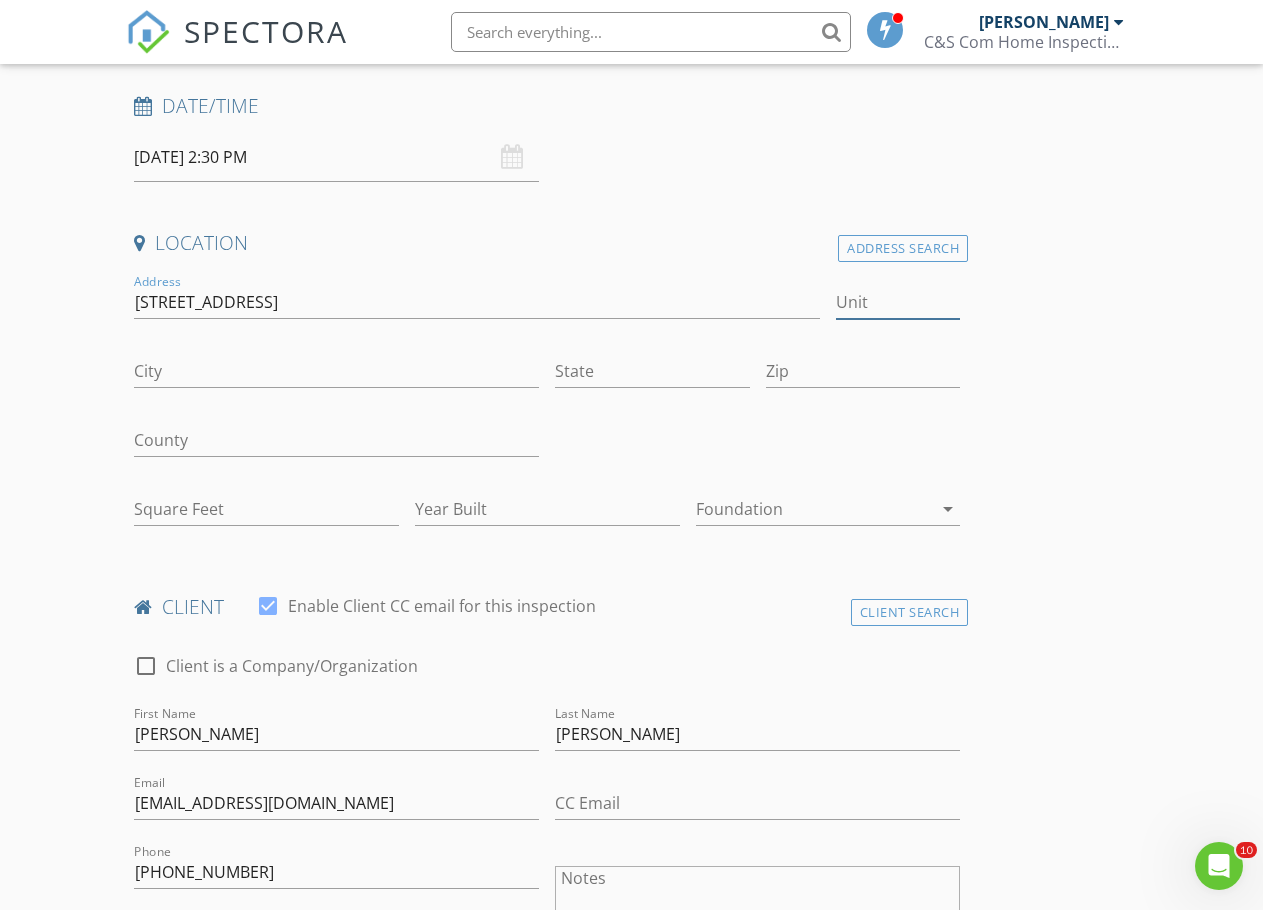 click on "Unit" at bounding box center (898, 302) 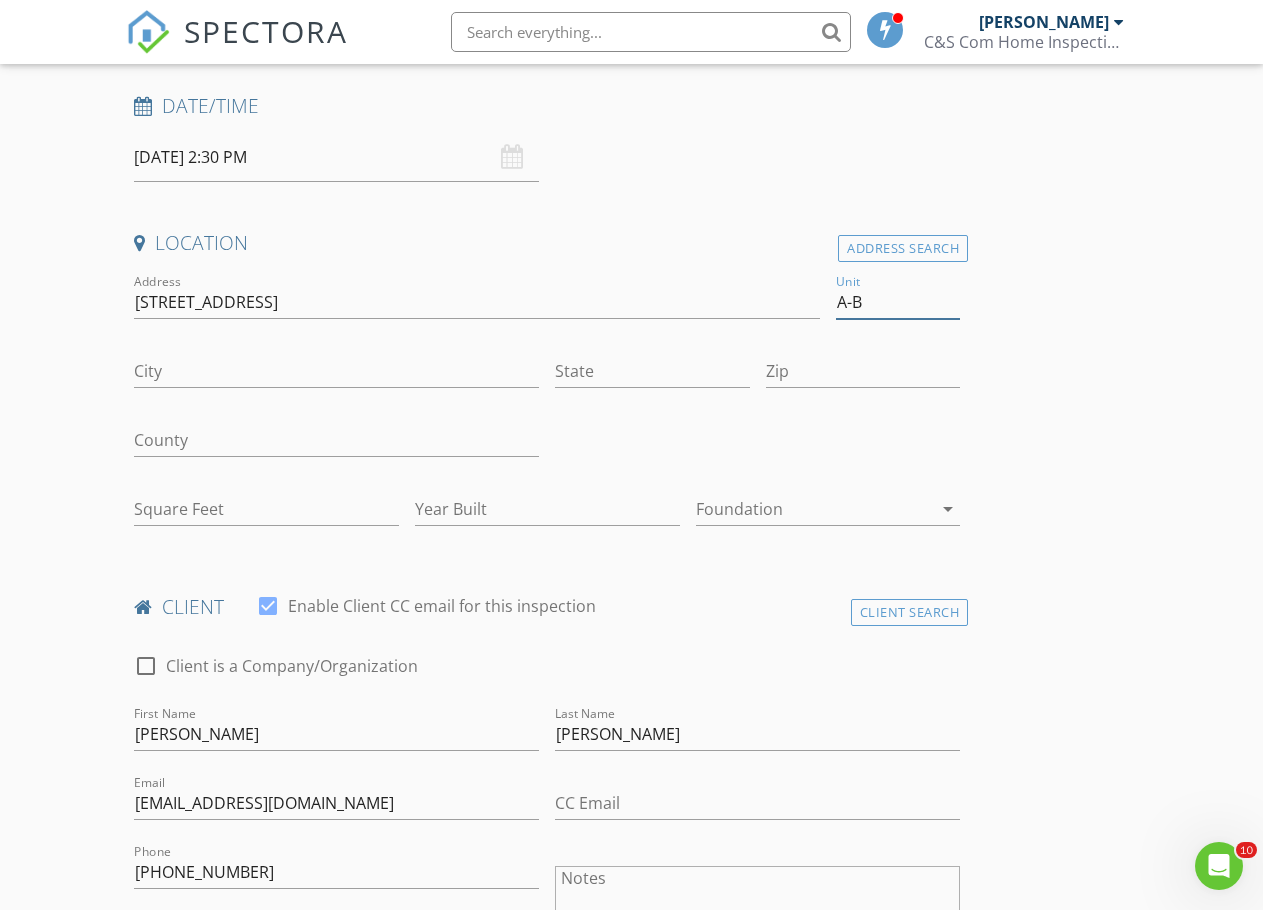 type on "A-B" 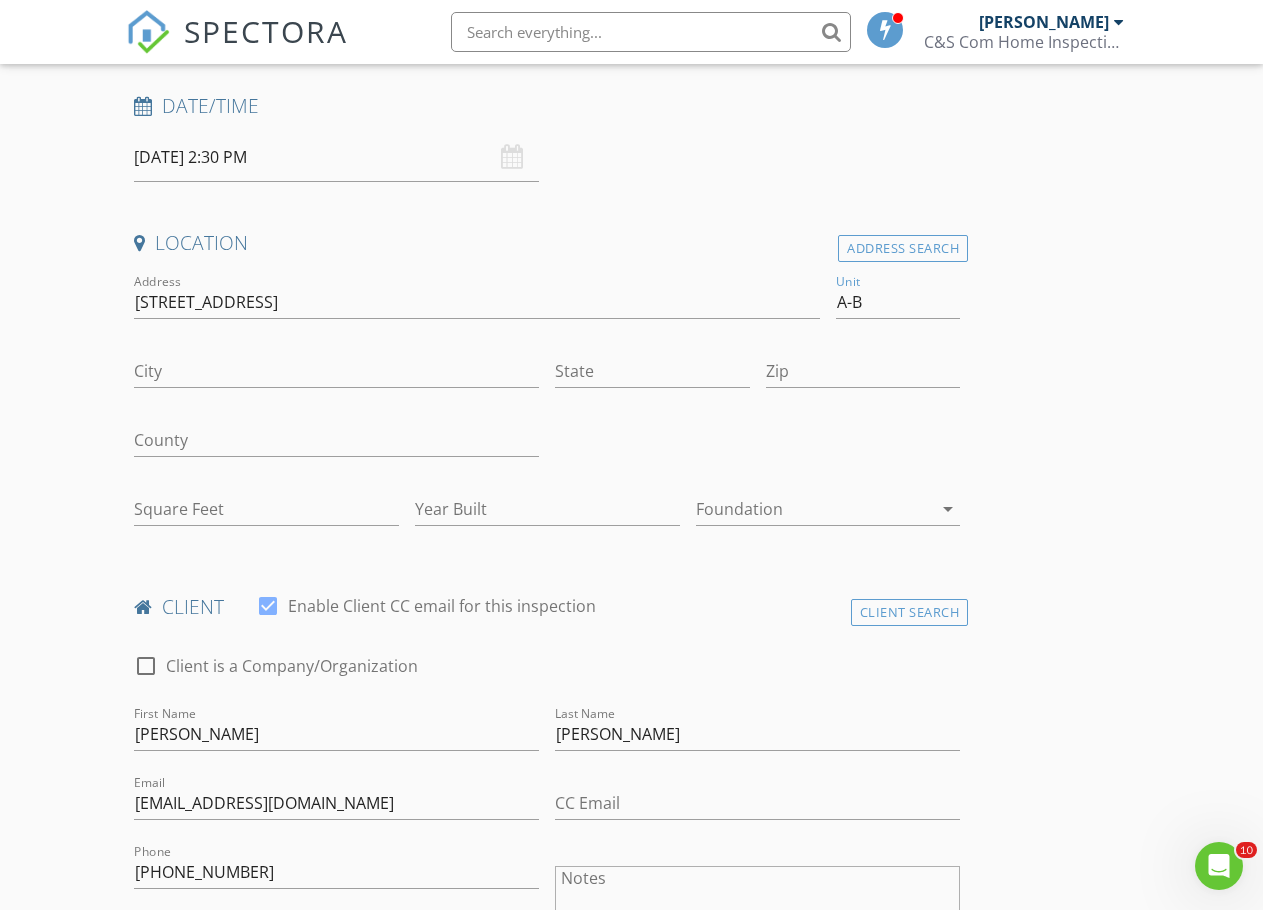 click on "City" at bounding box center (336, 373) 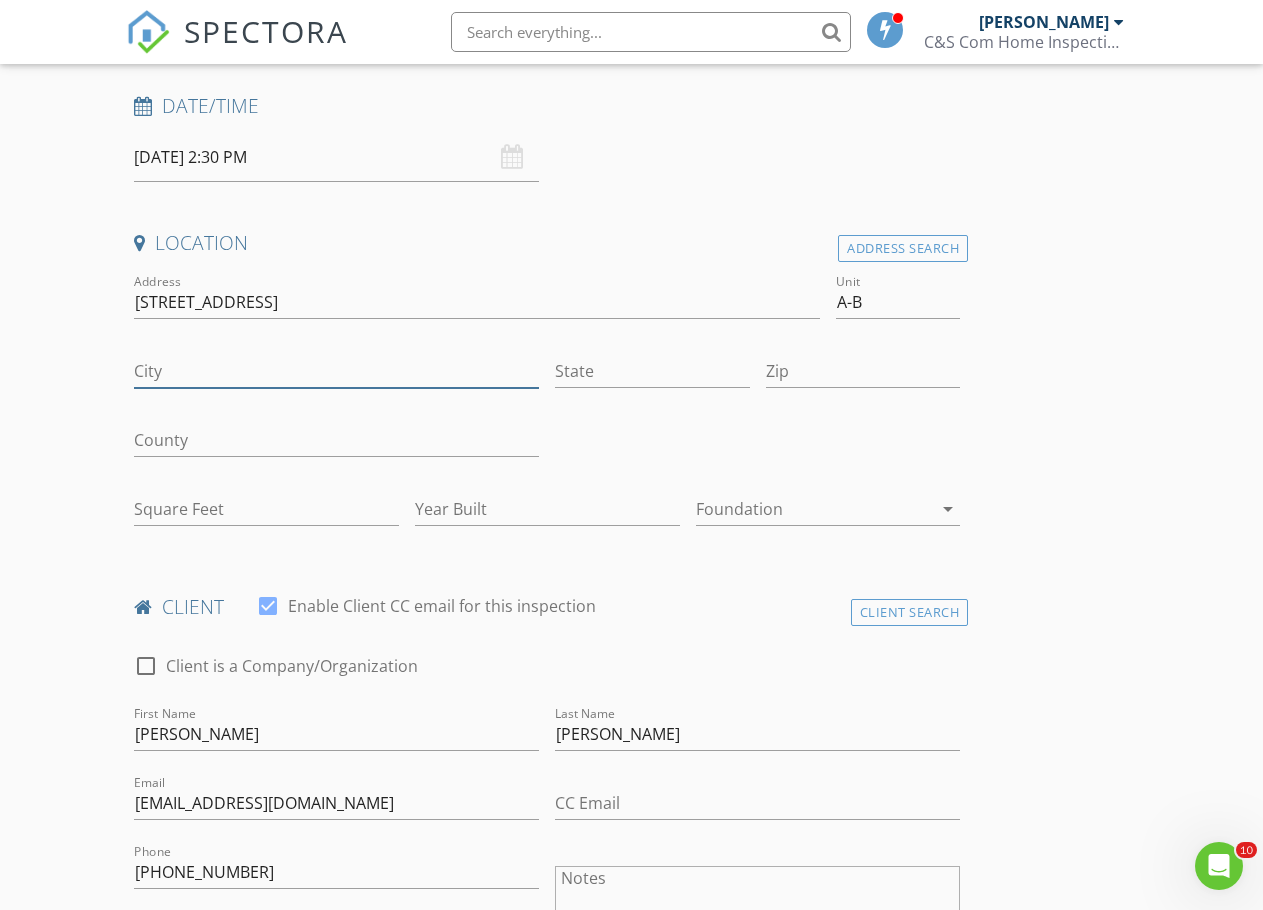 click on "City" at bounding box center (336, 371) 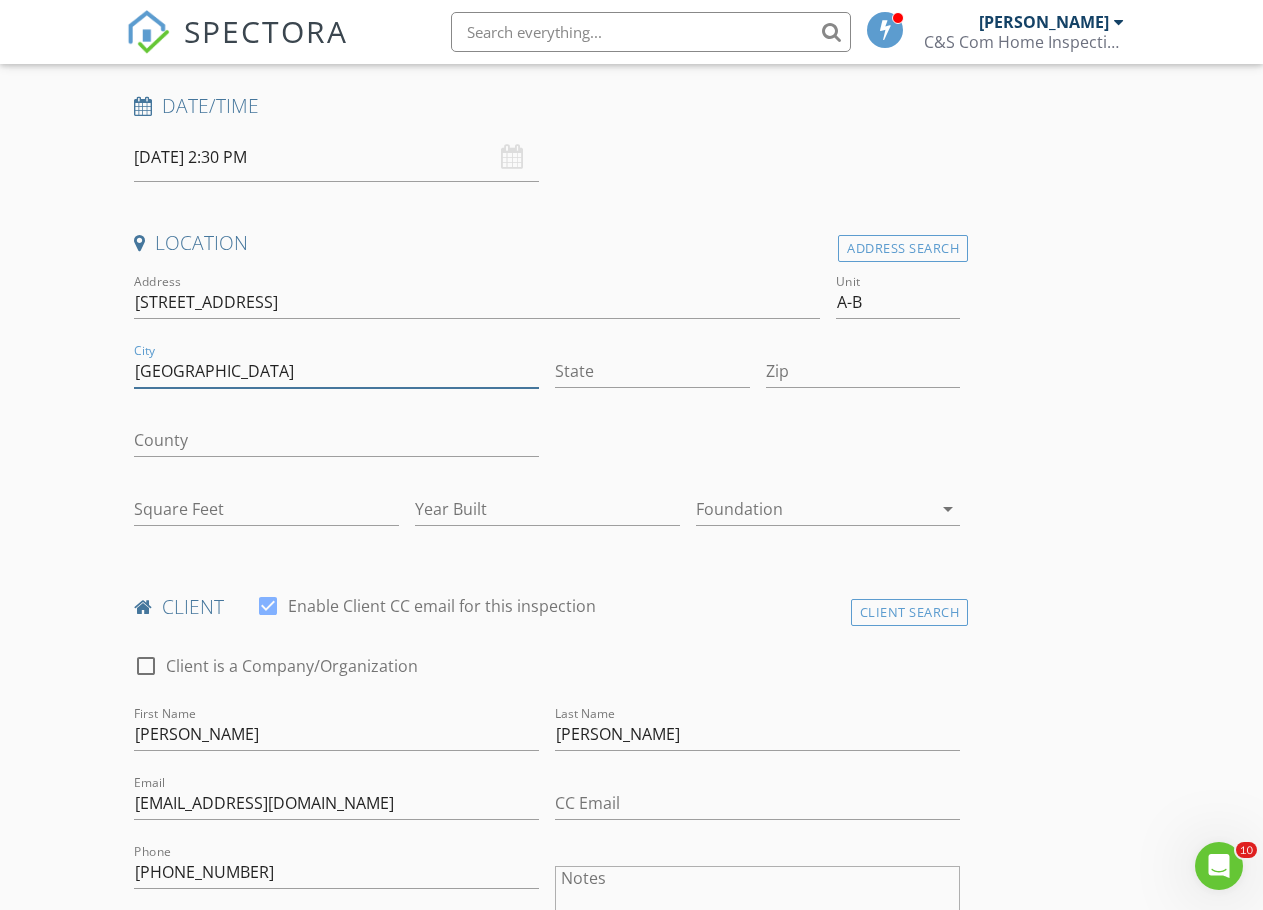 type on "El Paso" 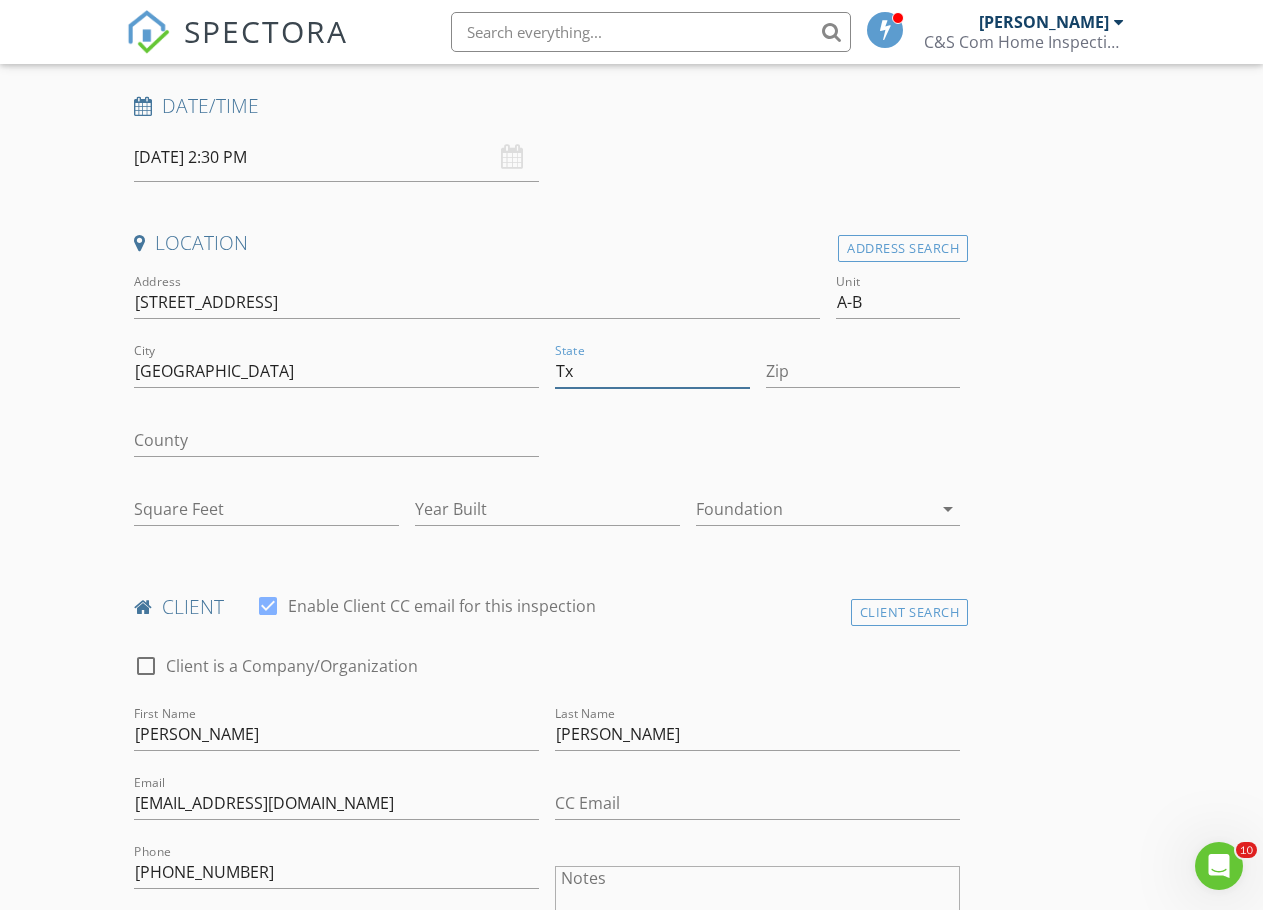 type on "Tx" 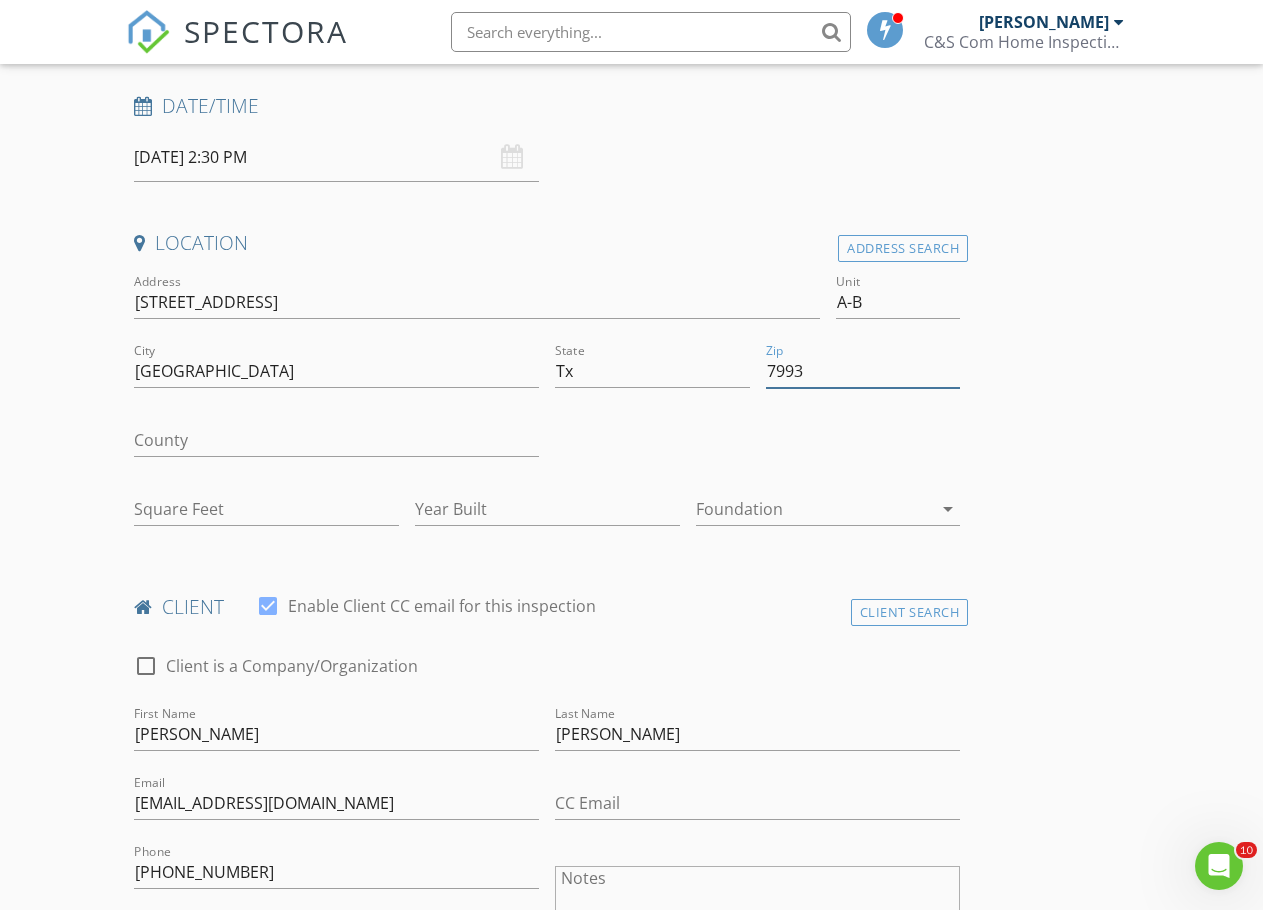 type on "79936" 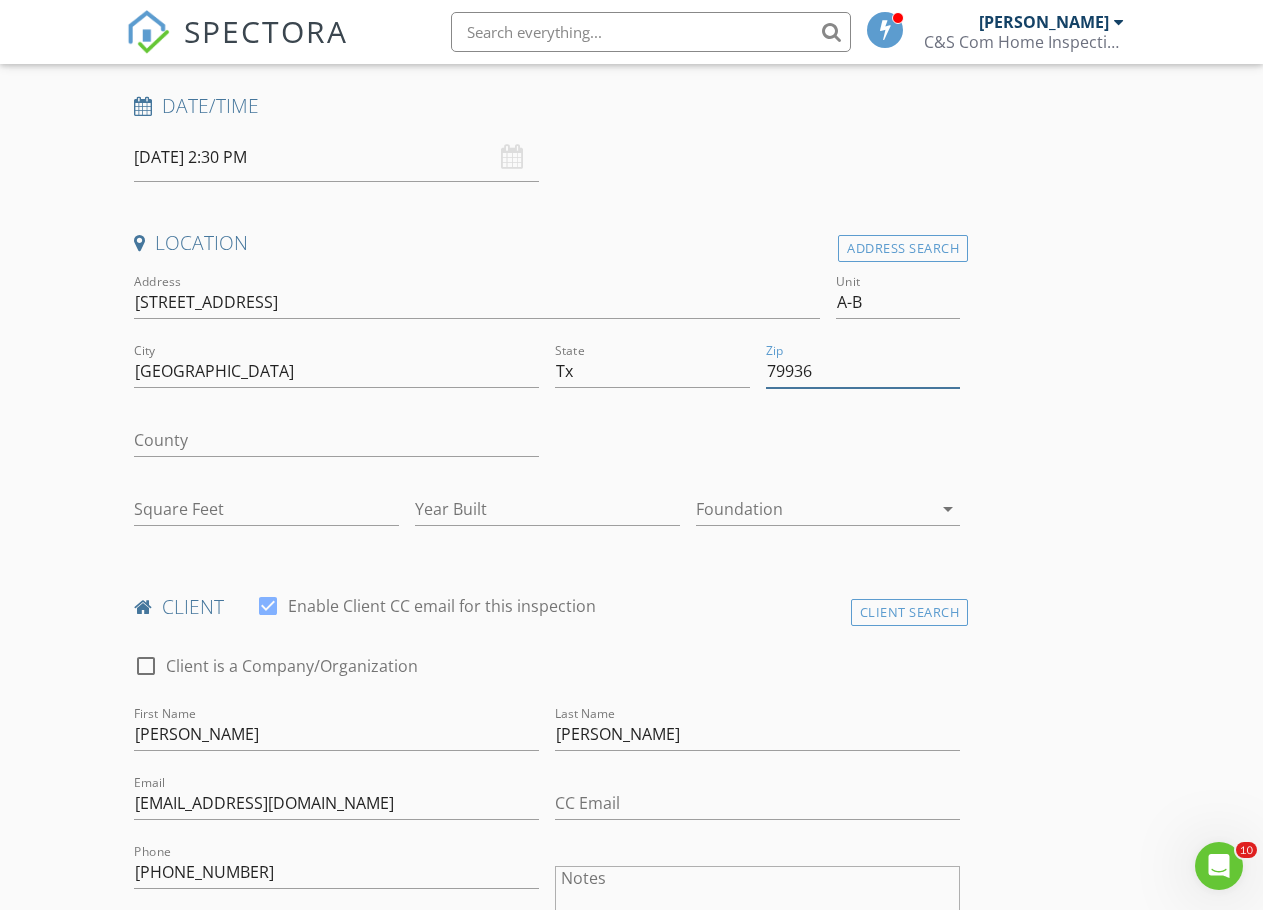 type on "1440" 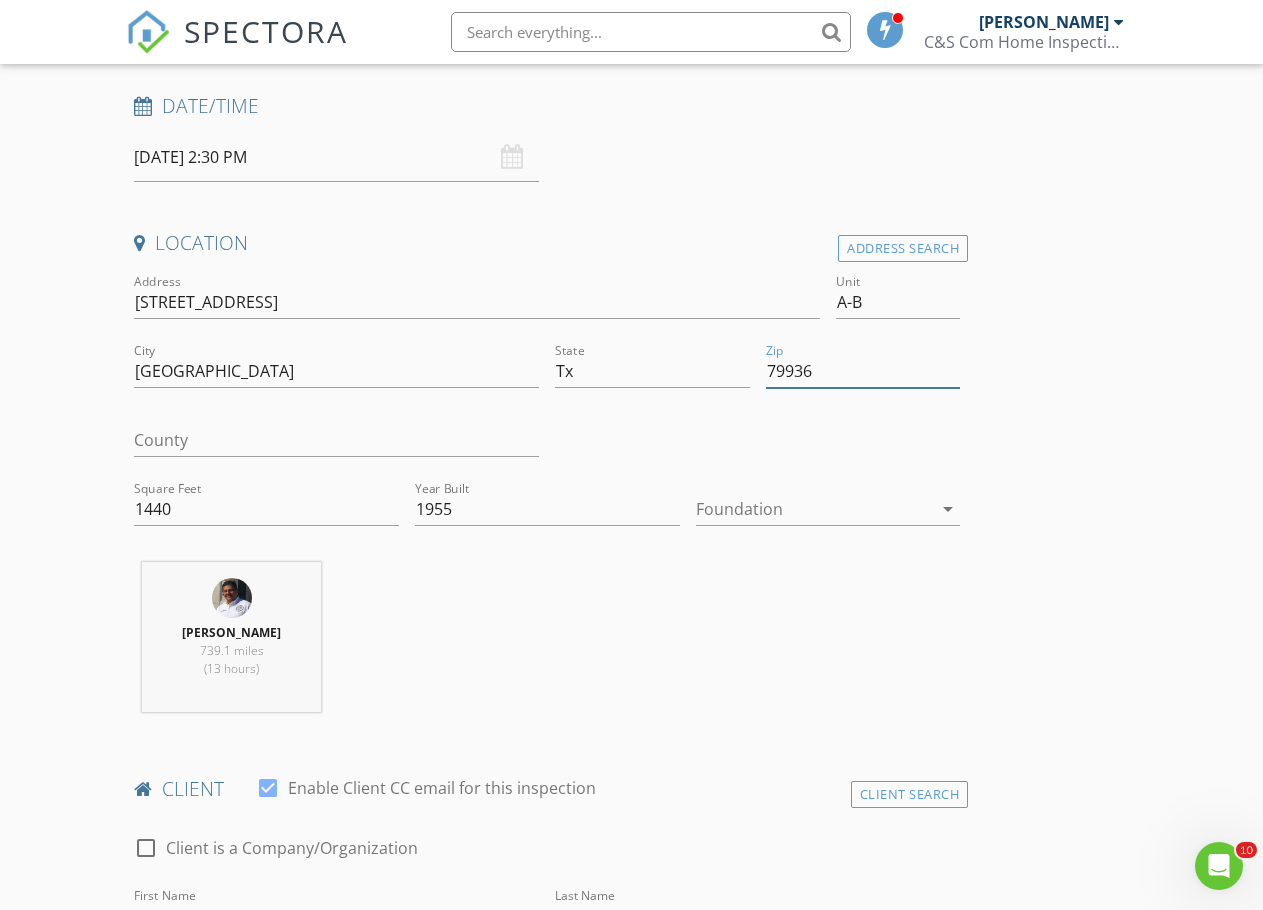 type on "79936" 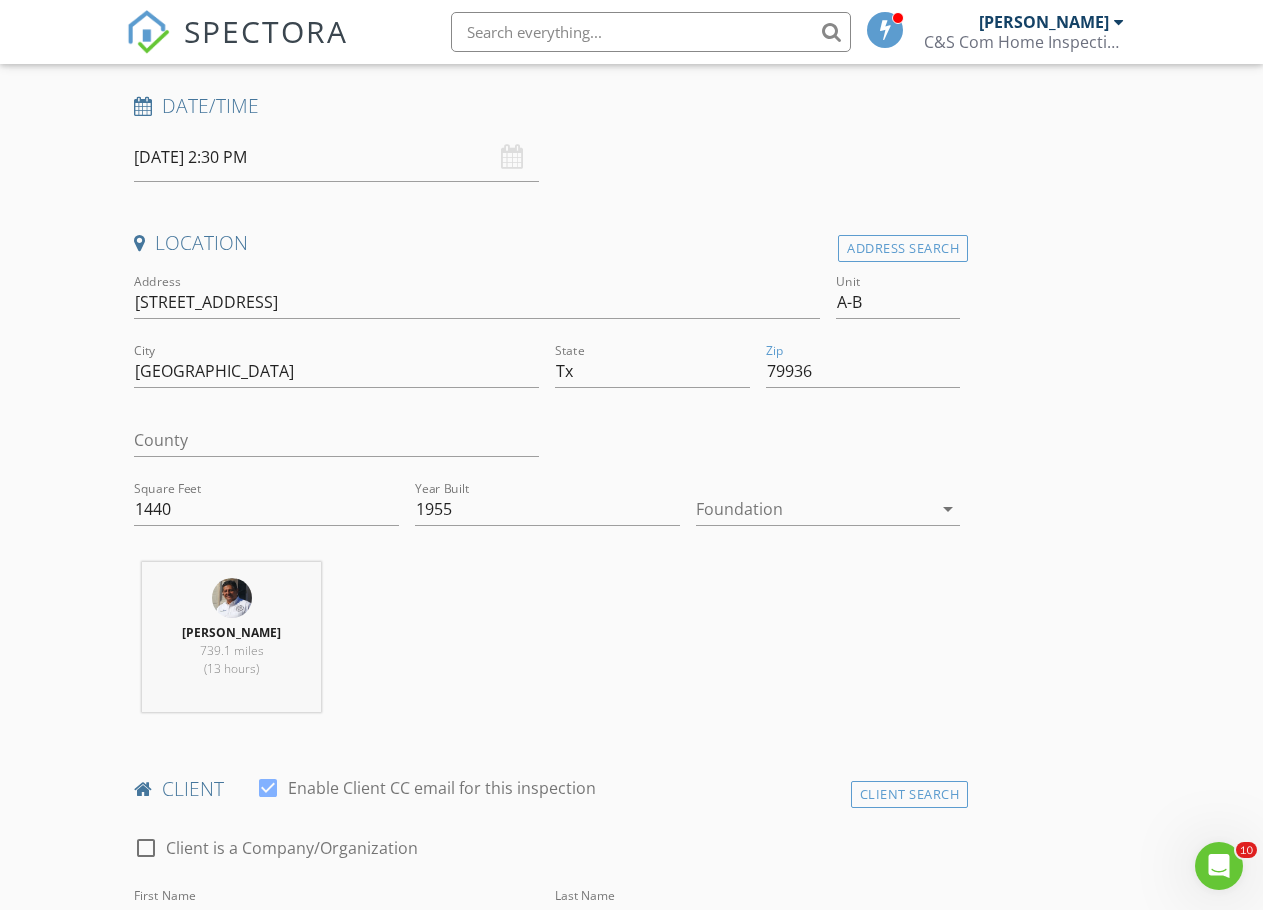 click on "RAUL CARRILLO     739.1 miles     (13 hours)" at bounding box center (547, 645) 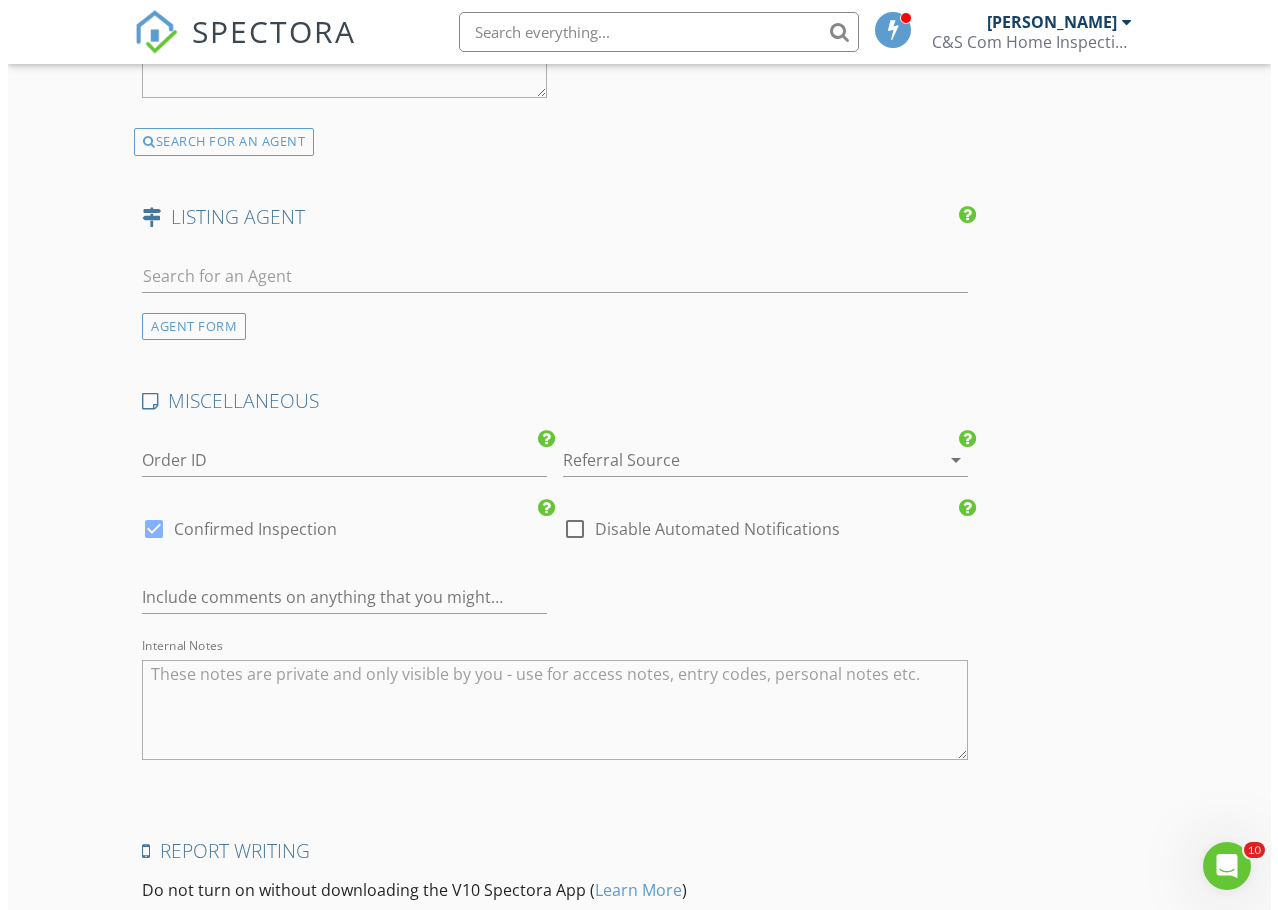 scroll, scrollTop: 3444, scrollLeft: 0, axis: vertical 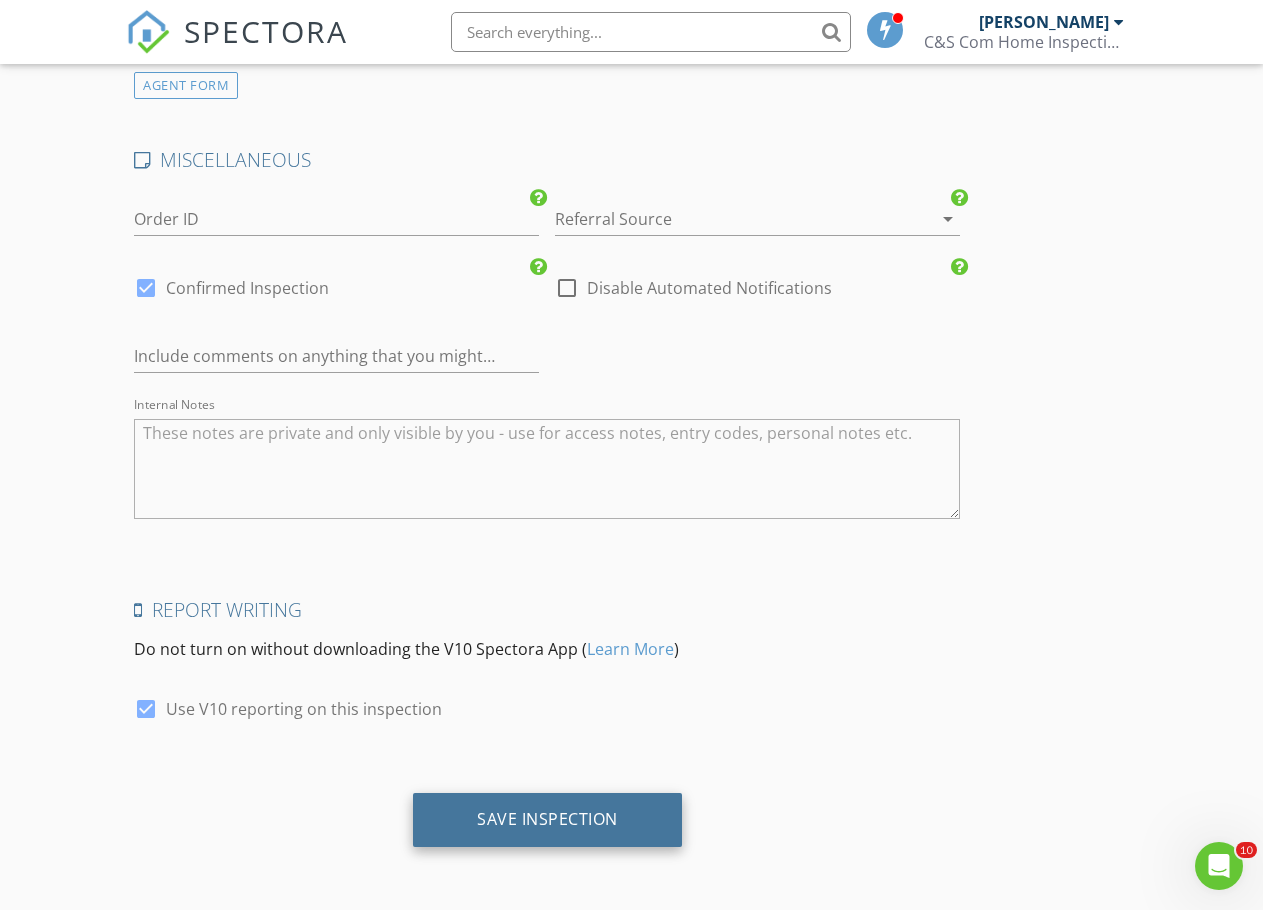 click on "Save Inspection" at bounding box center [547, 819] 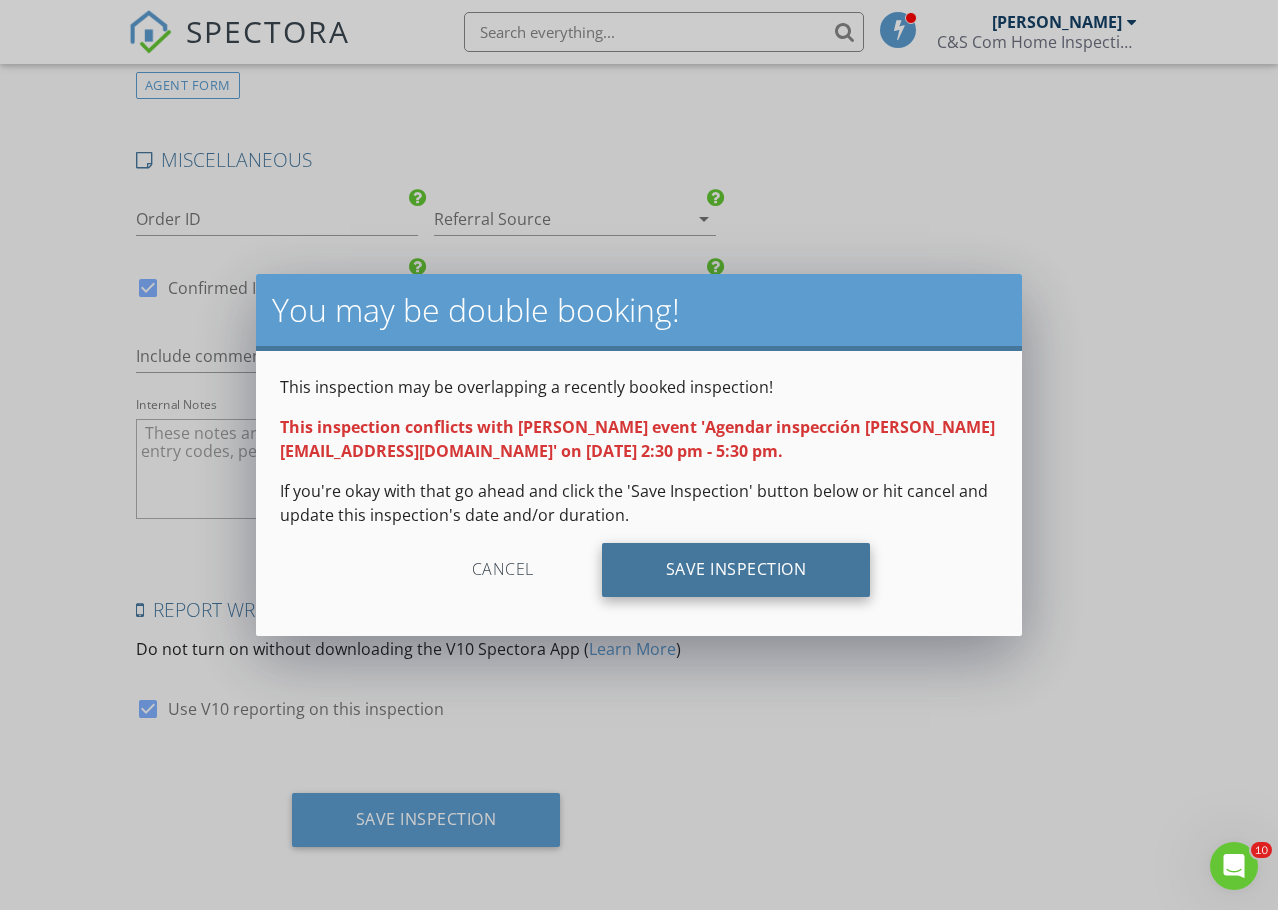 click on "Save Inspection" at bounding box center (736, 570) 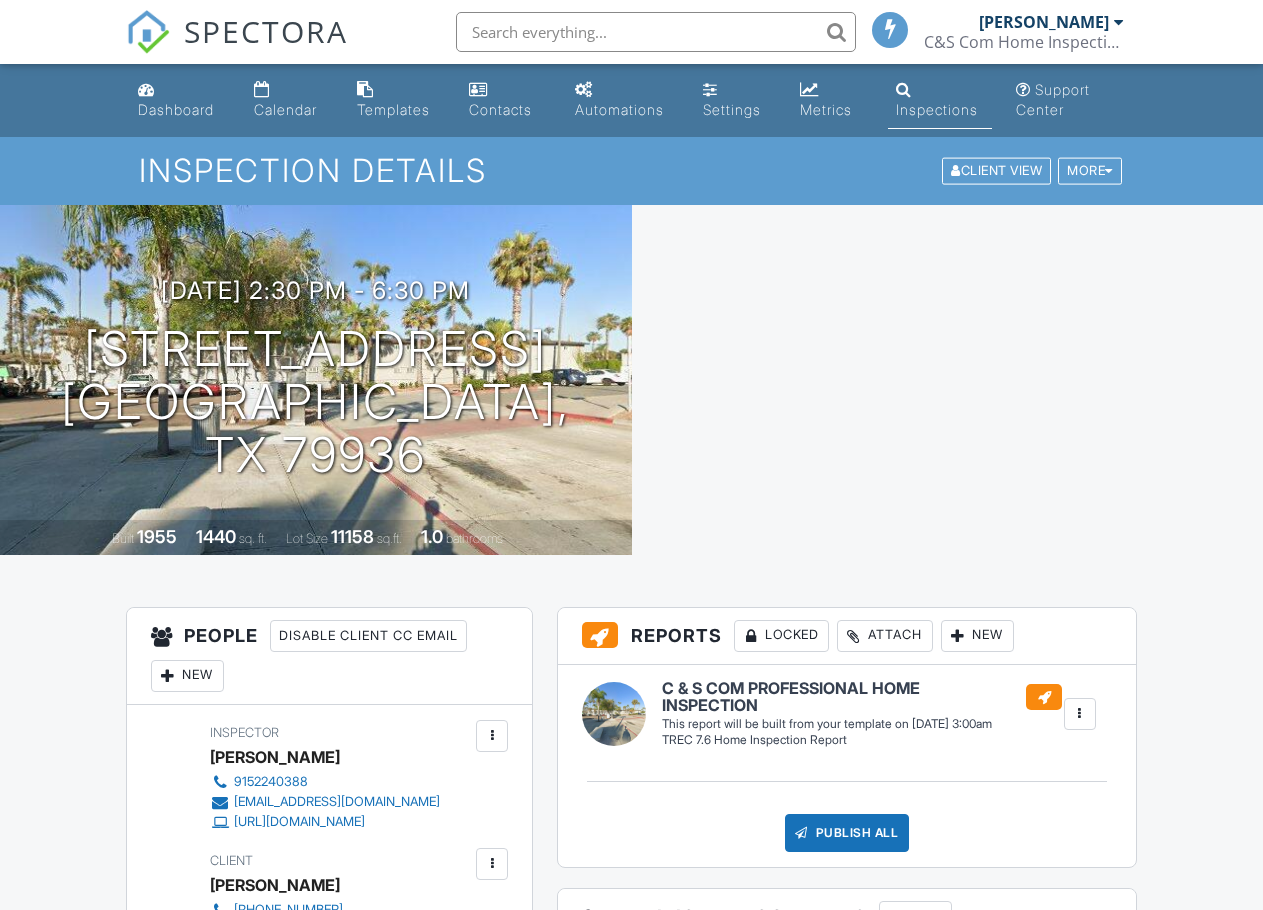 scroll, scrollTop: 0, scrollLeft: 0, axis: both 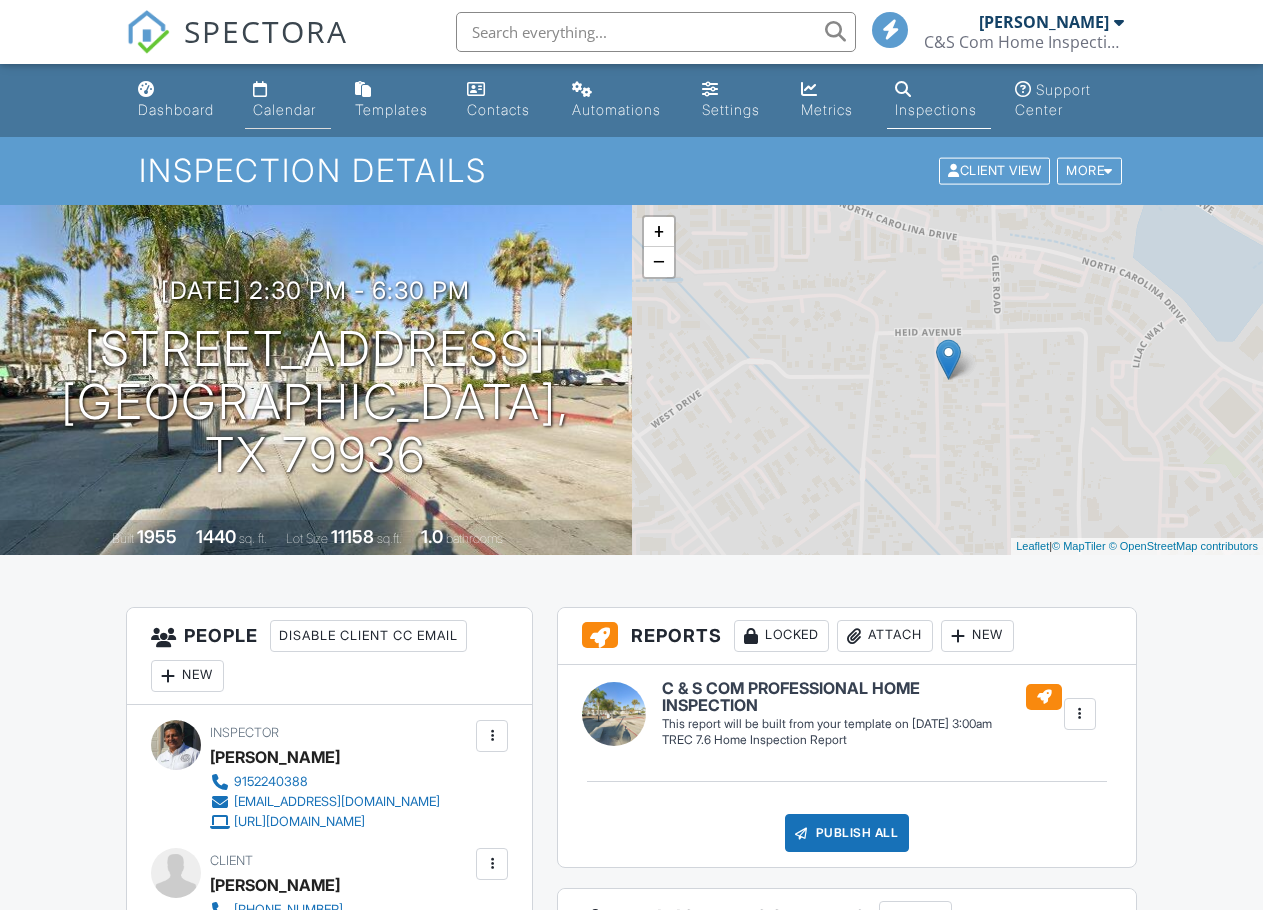 click on "Calendar" at bounding box center [284, 109] 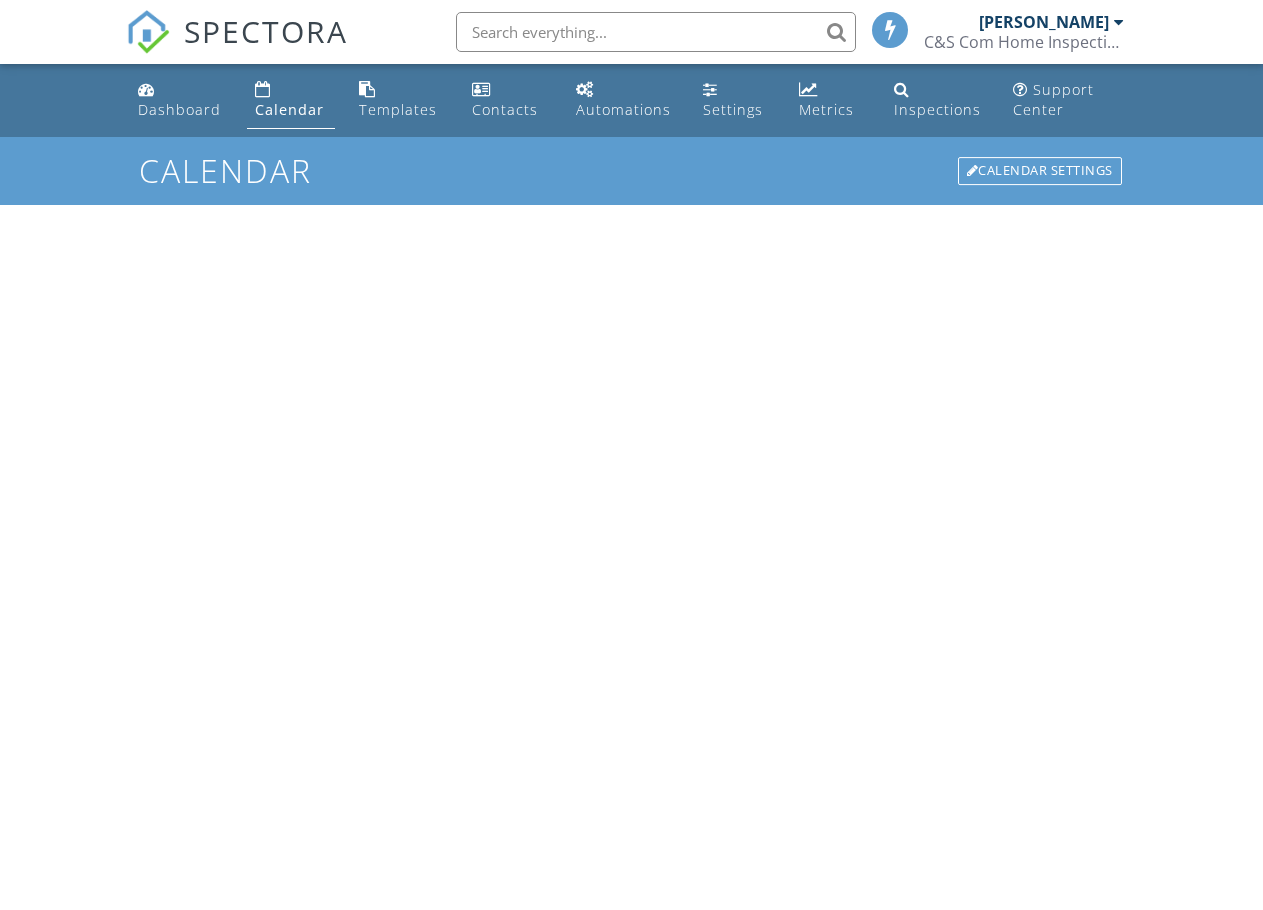 scroll, scrollTop: 0, scrollLeft: 0, axis: both 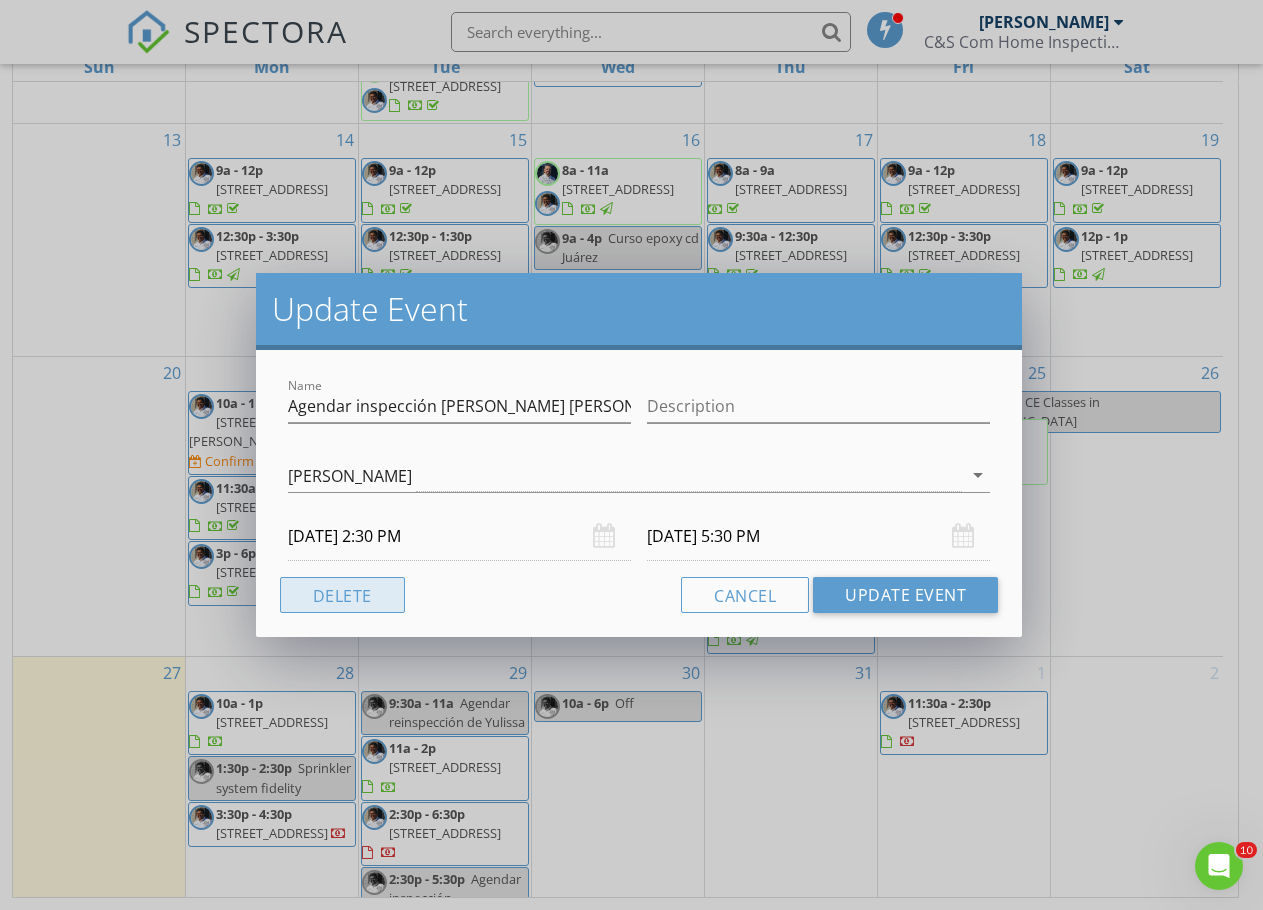 click on "Delete" at bounding box center [342, 595] 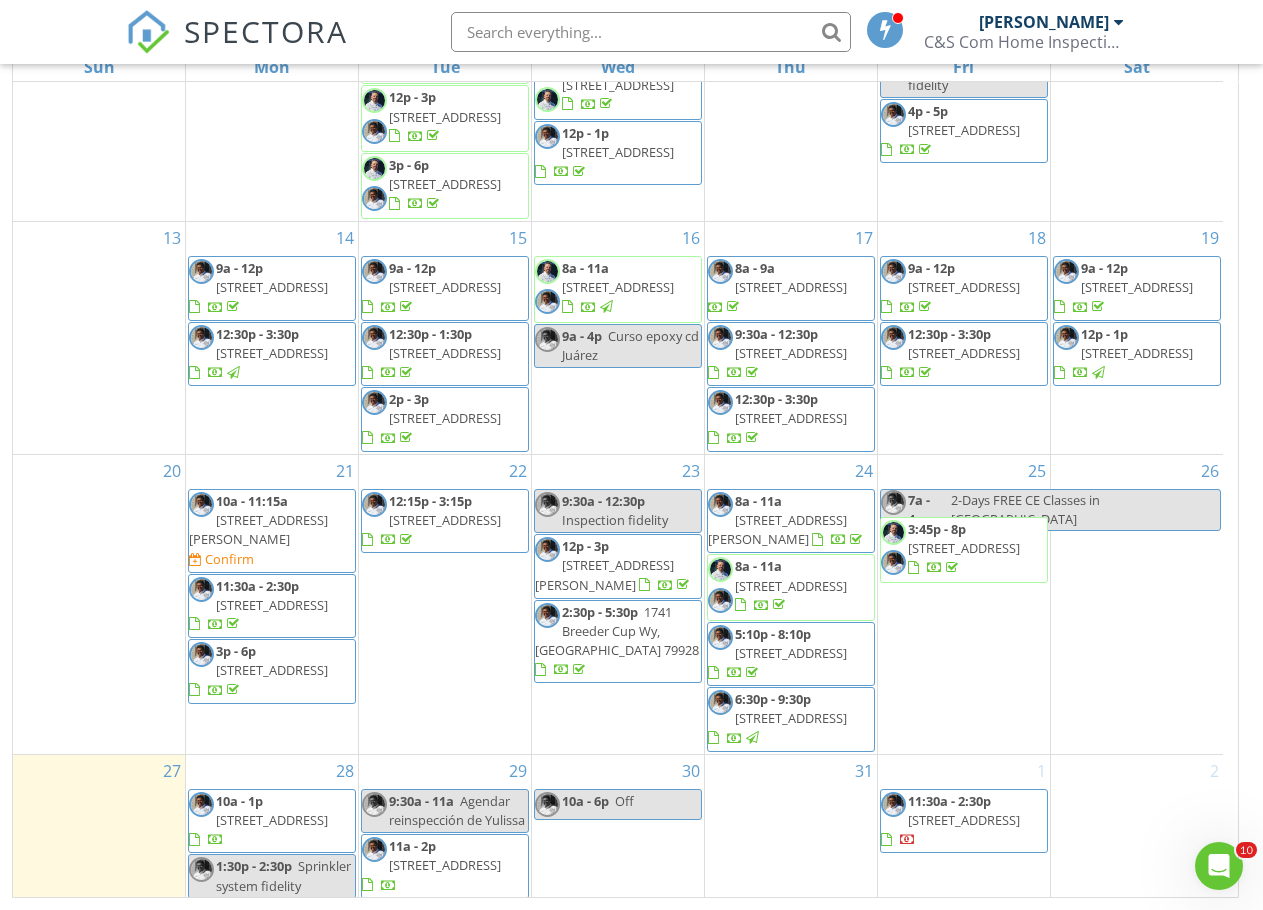 scroll, scrollTop: 434, scrollLeft: 0, axis: vertical 